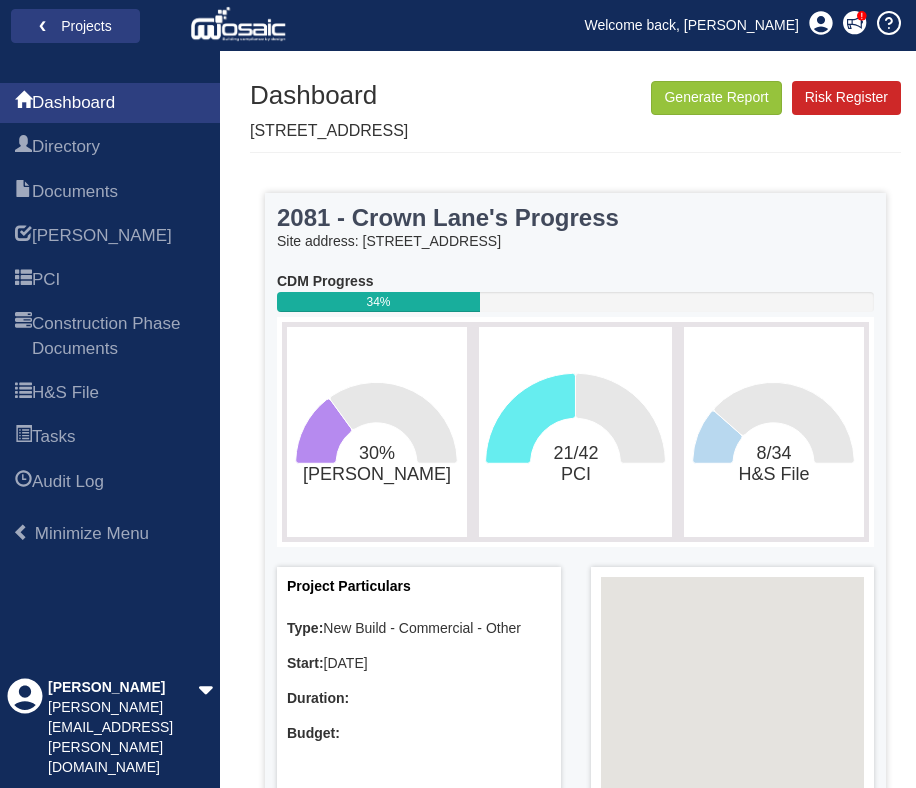 scroll, scrollTop: 0, scrollLeft: 0, axis: both 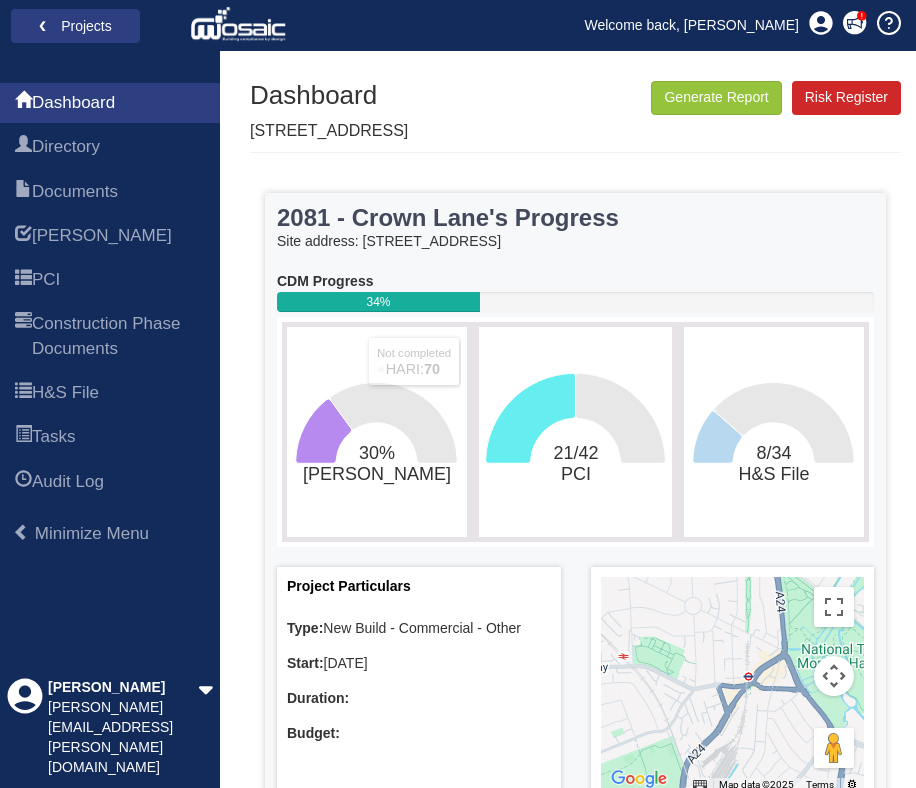 click on "30% ​ HARI" 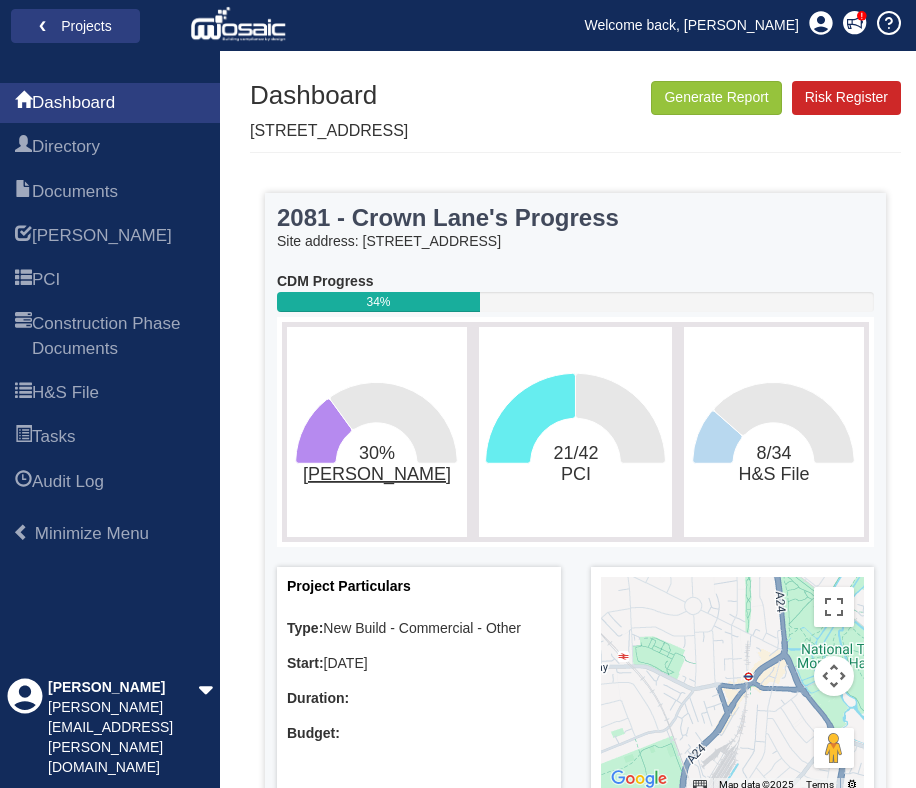 click on "[PERSON_NAME]" 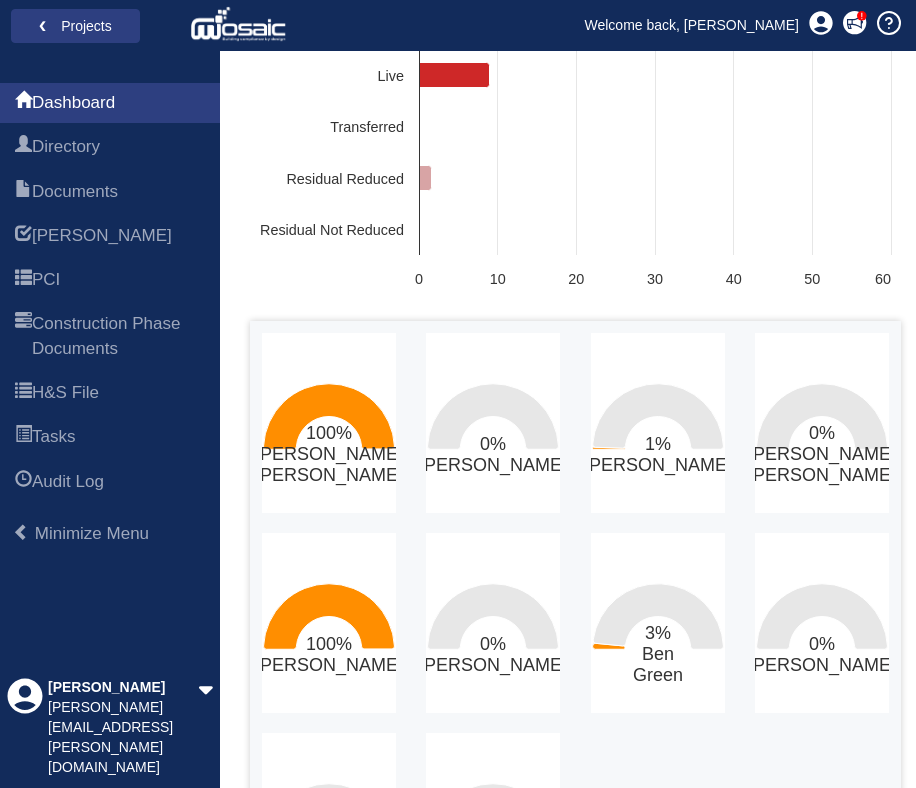 scroll, scrollTop: 288, scrollLeft: 0, axis: vertical 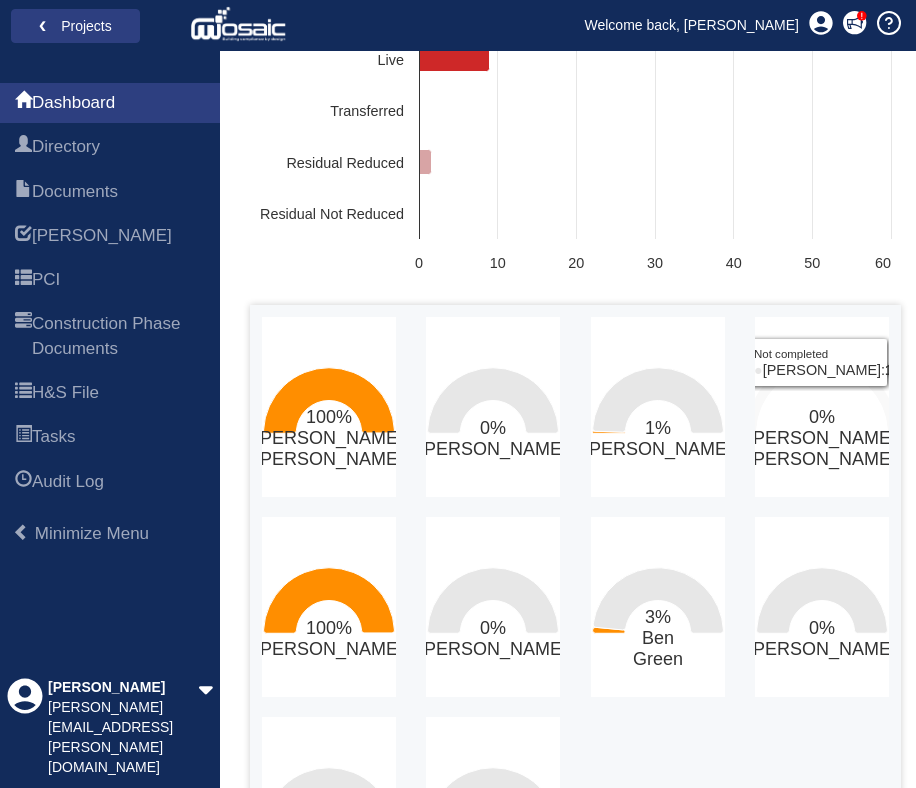 click 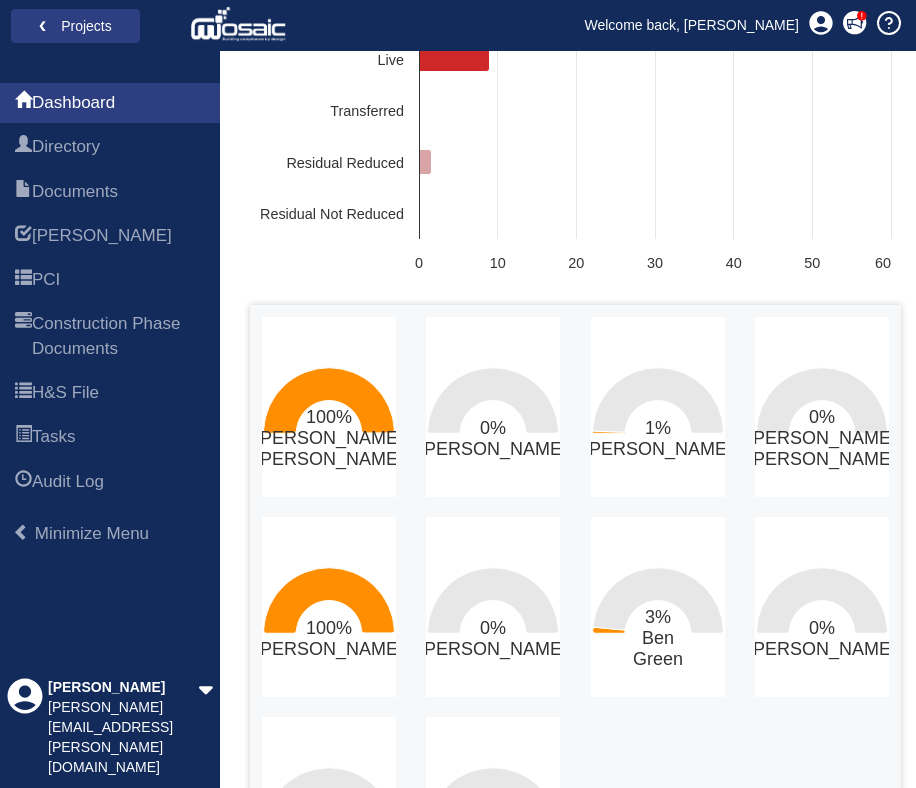 click on "0% ​ [PERSON_NAME] ​ [PERSON_NAME]" 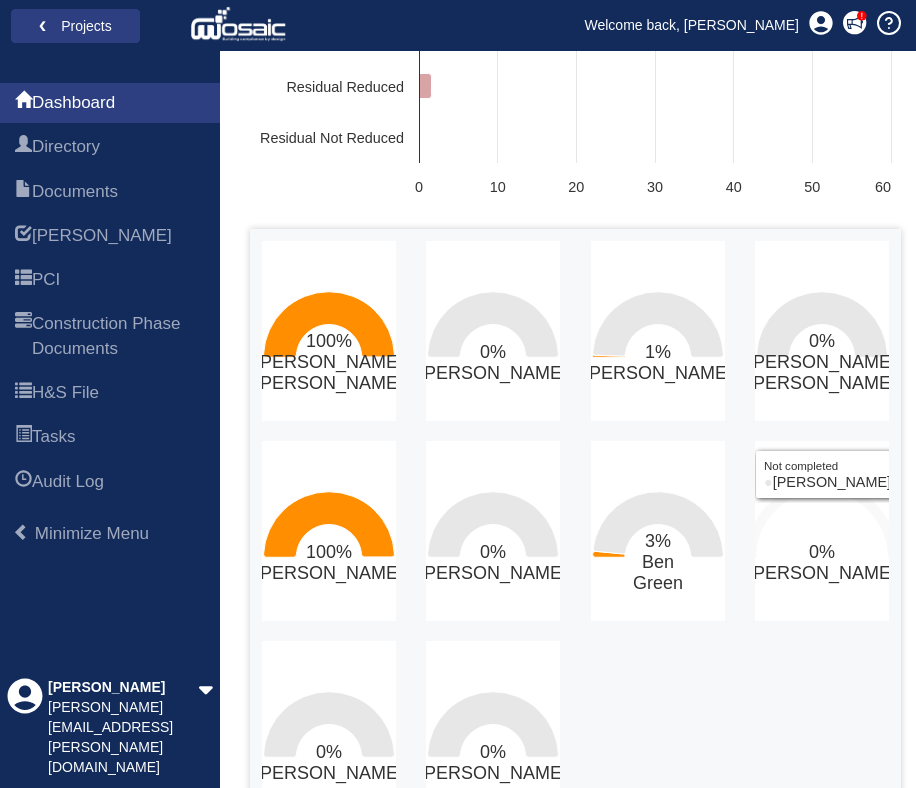 scroll, scrollTop: 363, scrollLeft: 0, axis: vertical 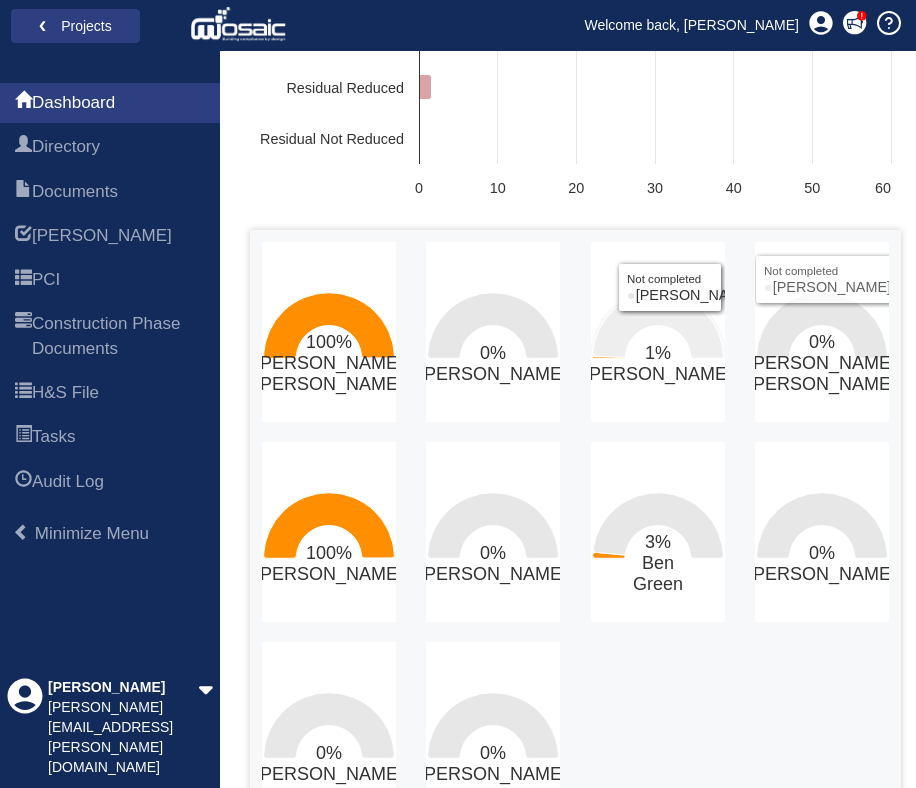 click on "1% ​ Chris  Li" 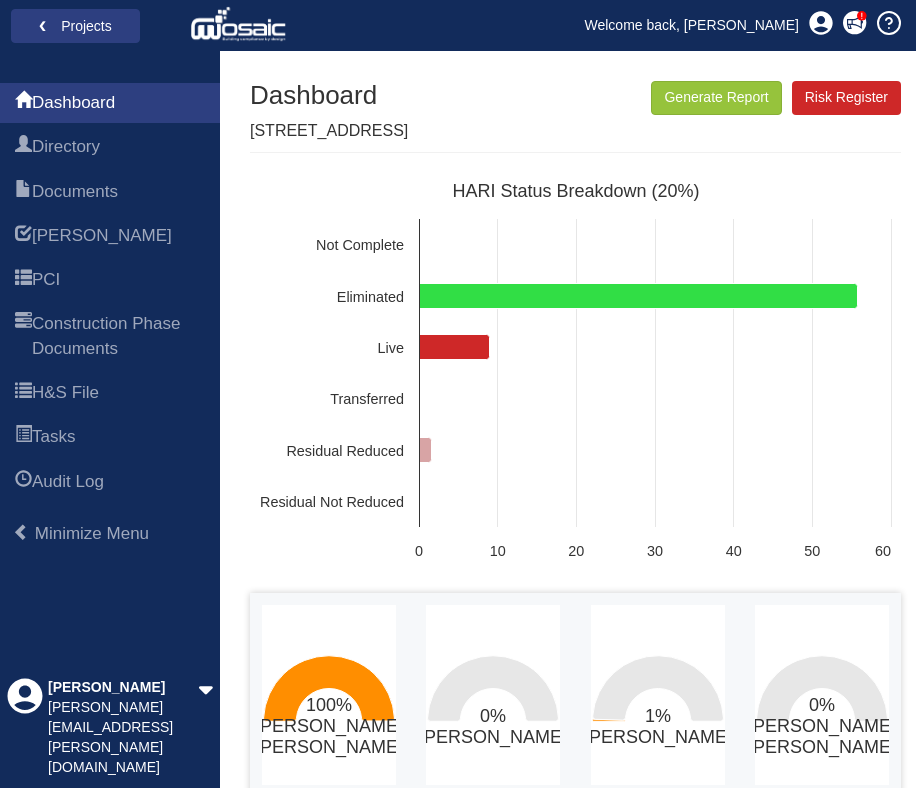 scroll, scrollTop: 0, scrollLeft: 0, axis: both 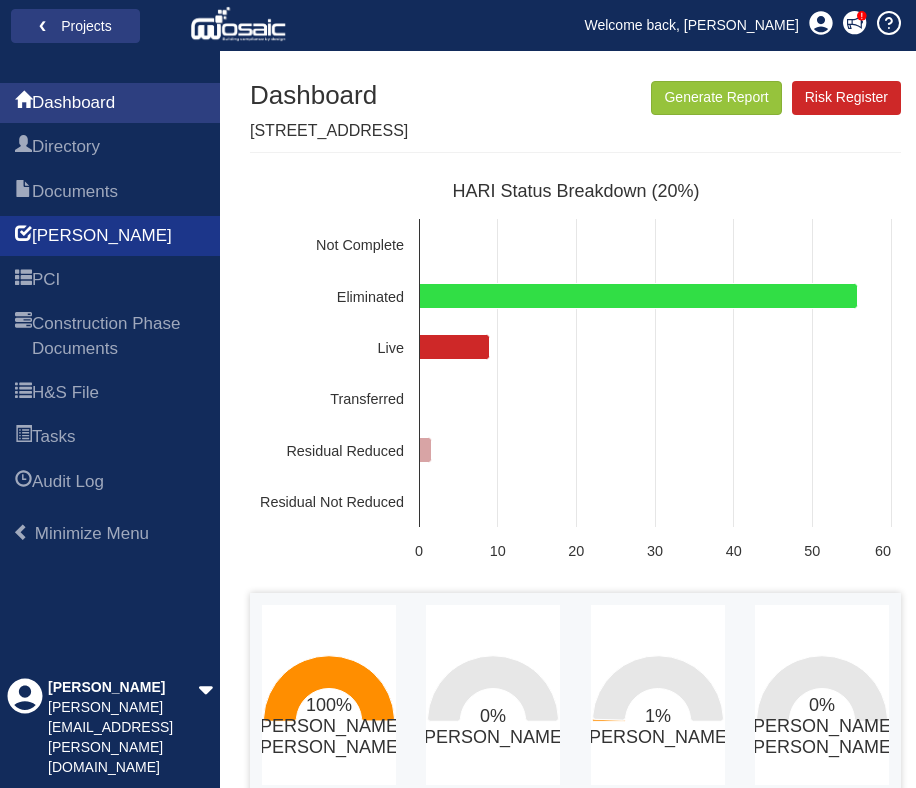 click on "[PERSON_NAME]" at bounding box center [102, 236] 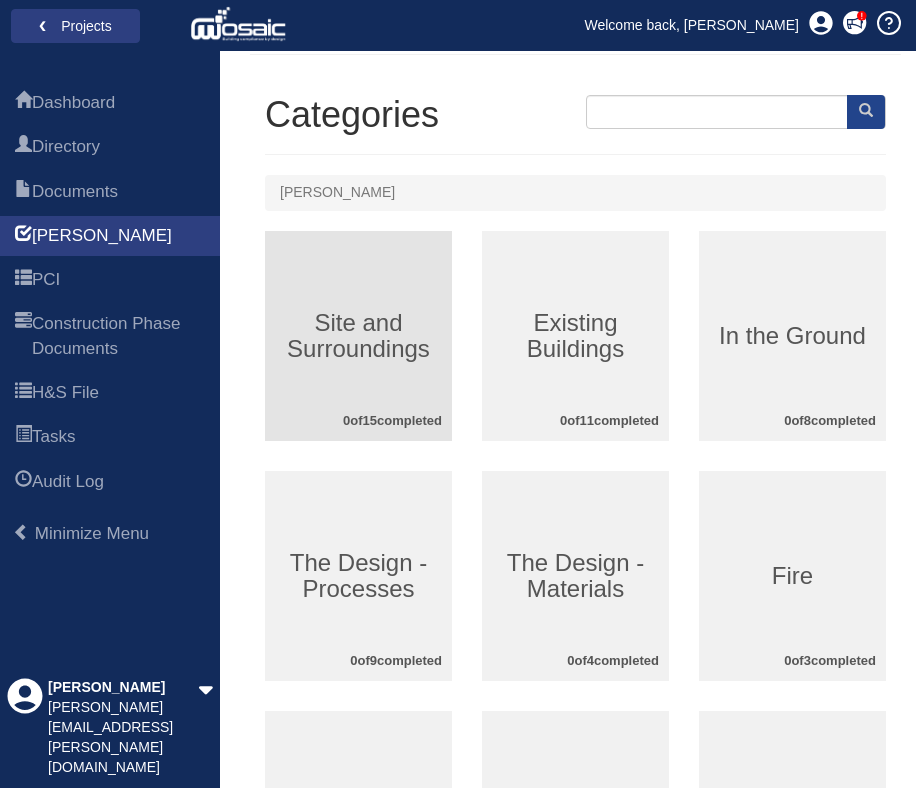 scroll, scrollTop: 85, scrollLeft: 0, axis: vertical 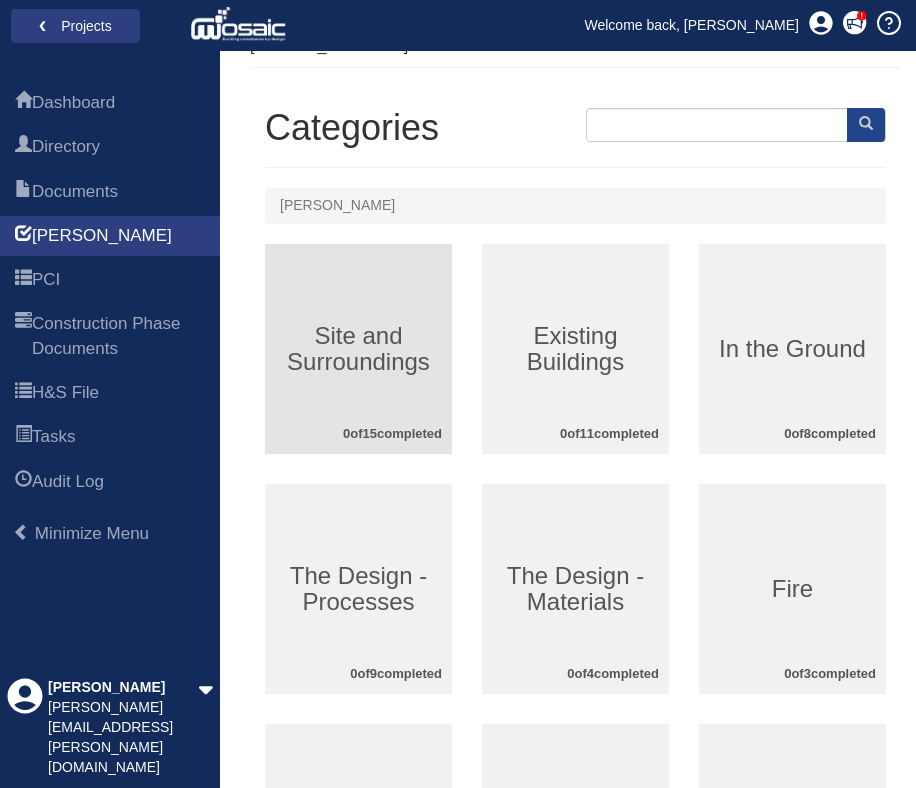 click on "Site and Surroundings" at bounding box center (358, 349) 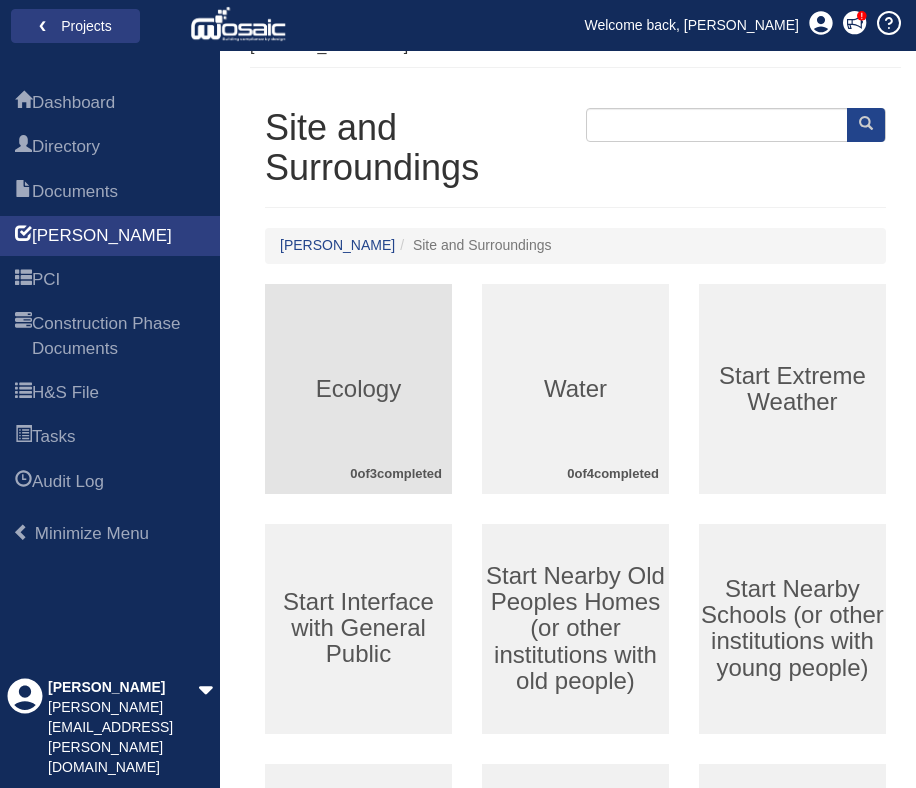 click on "Ecology" at bounding box center [358, 388] 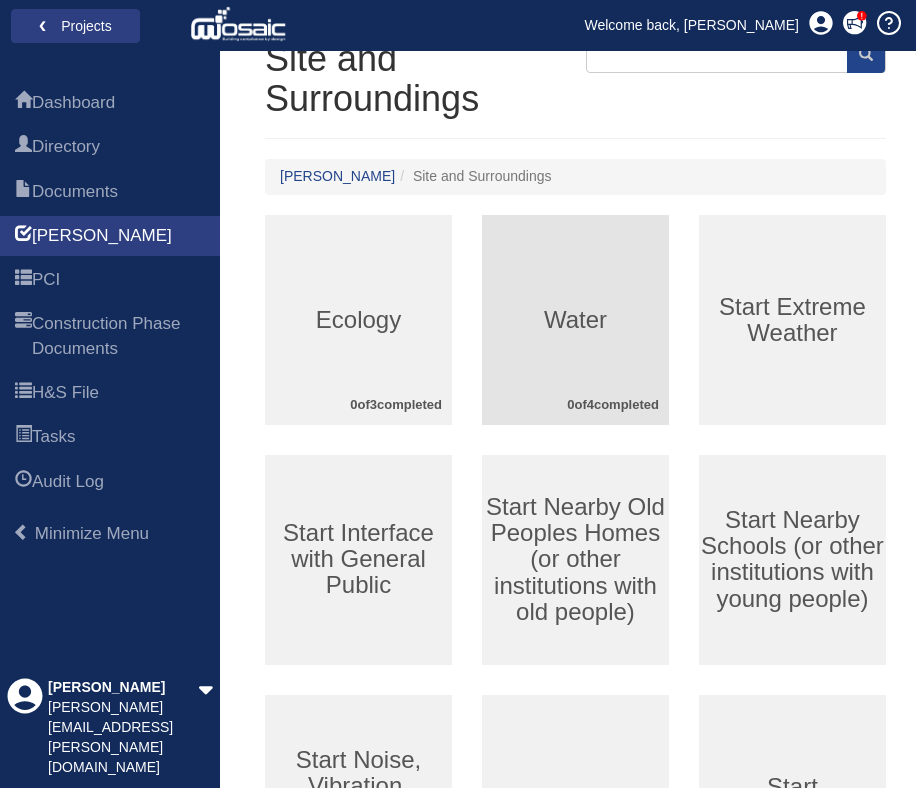 scroll, scrollTop: 158, scrollLeft: 0, axis: vertical 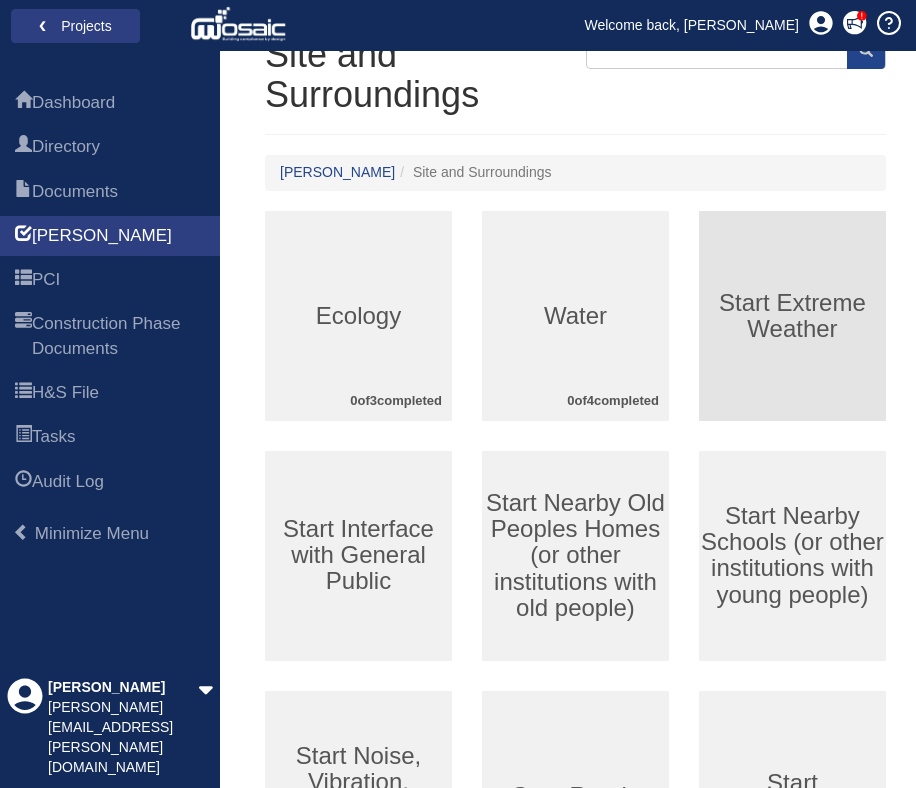 click on "Start   Extreme Weather" at bounding box center (792, 316) 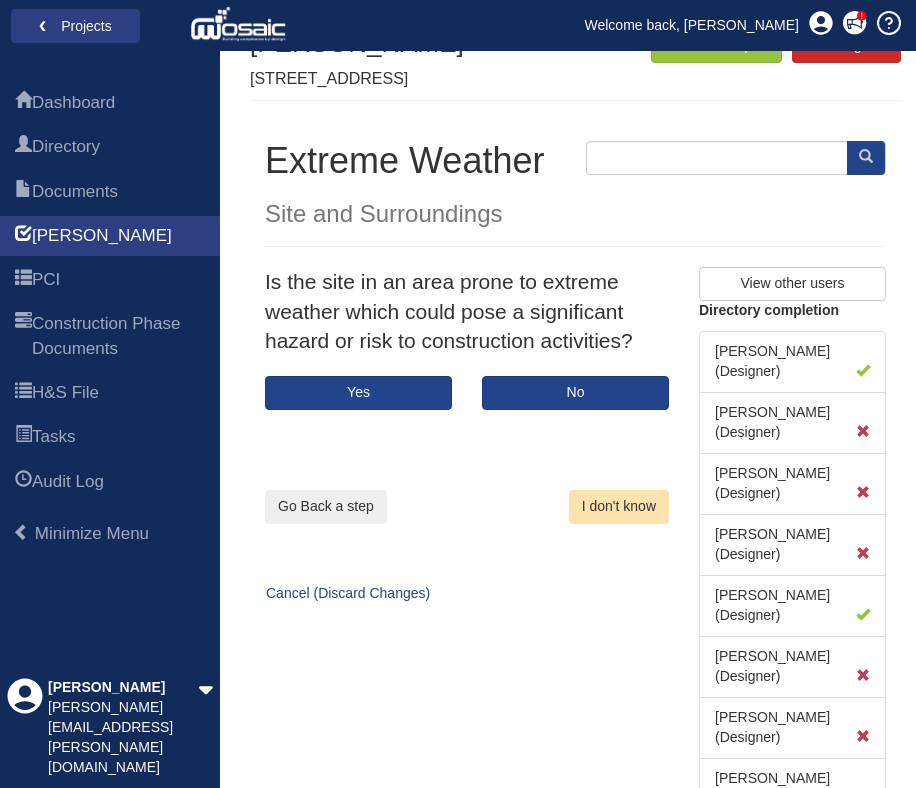 scroll, scrollTop: 51, scrollLeft: 0, axis: vertical 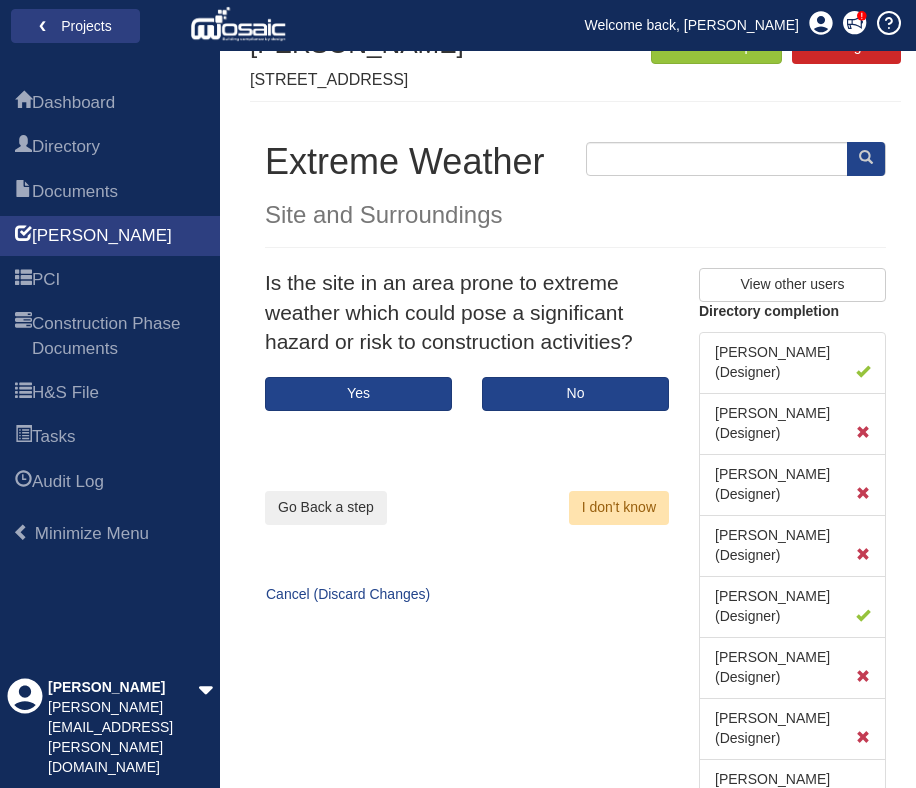 click on "Is the site in an area prone to extreme weather which could pose a significant hazard or risk to construction activities?" at bounding box center [467, 322] 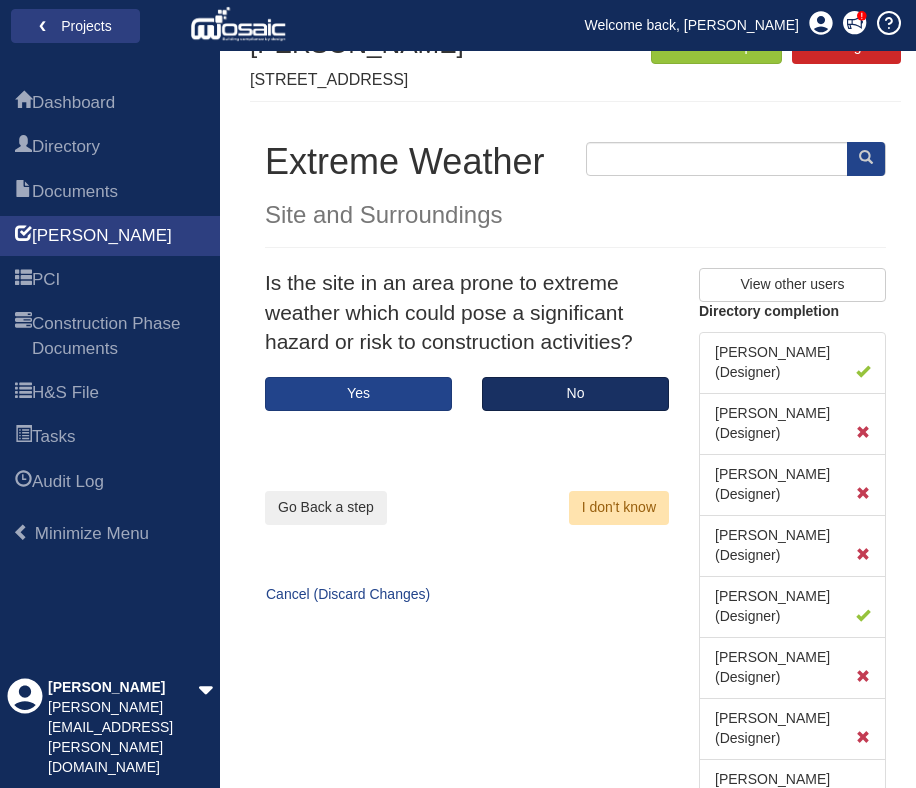 click on "No" at bounding box center (575, 394) 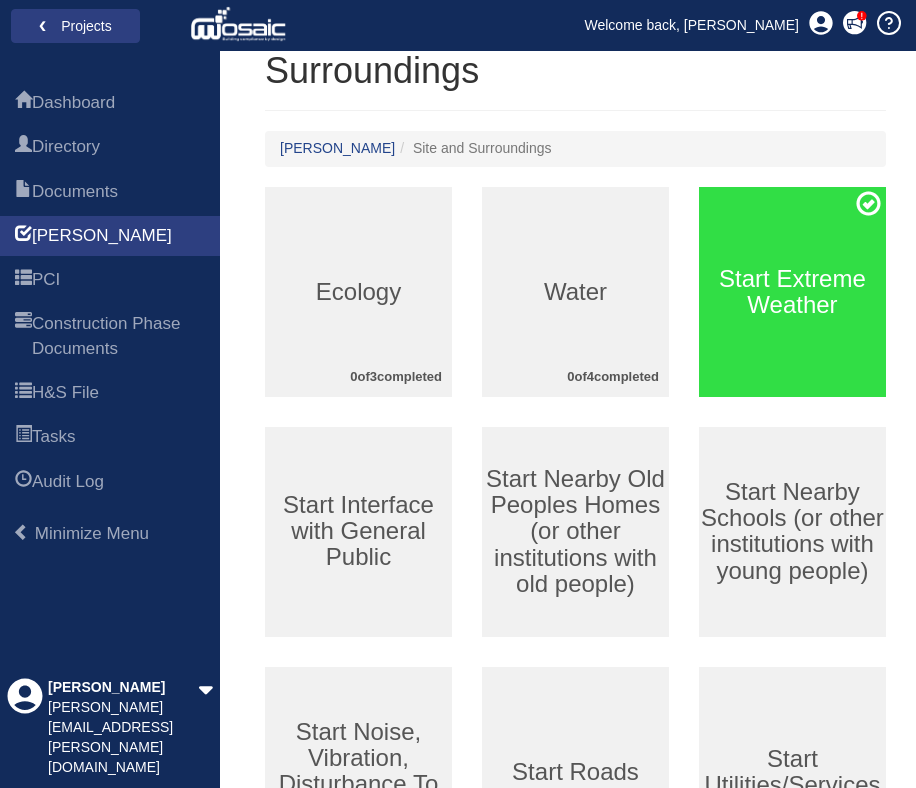 scroll, scrollTop: 183, scrollLeft: 0, axis: vertical 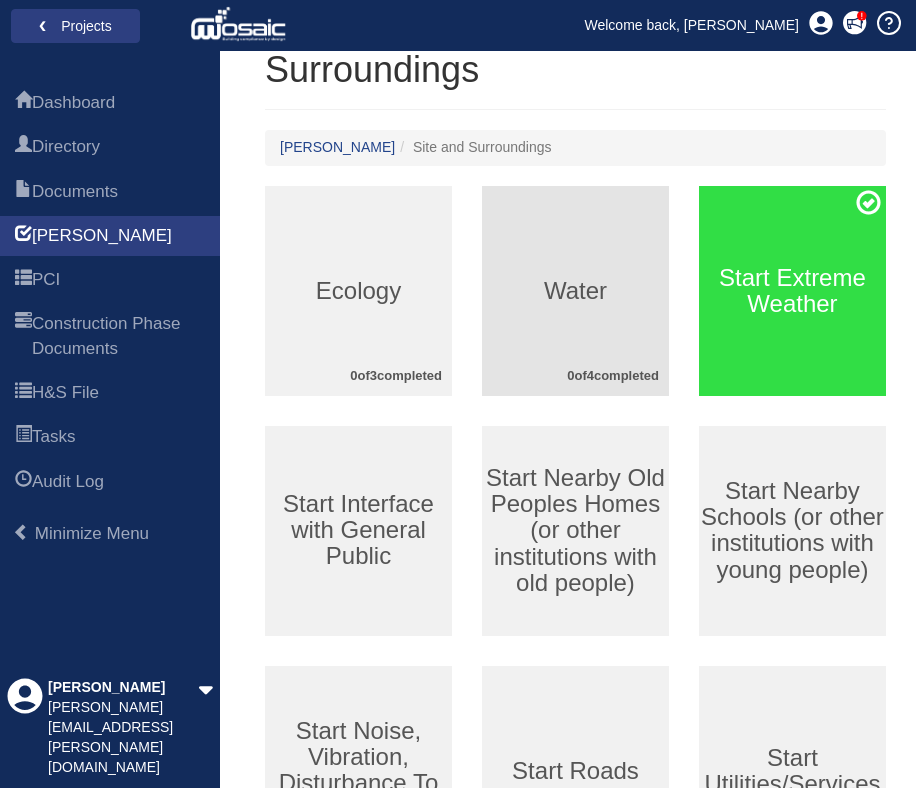 click on "Water 0  of  4  completed" at bounding box center (575, 291) 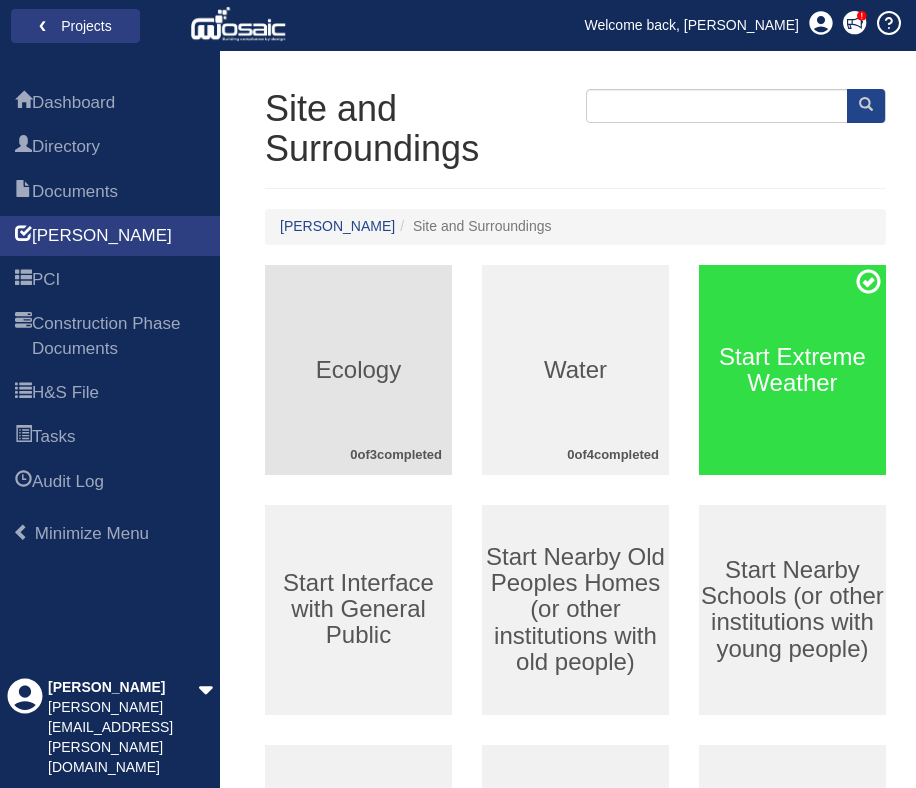 click on "Ecology 0  of  3  completed" at bounding box center (358, 370) 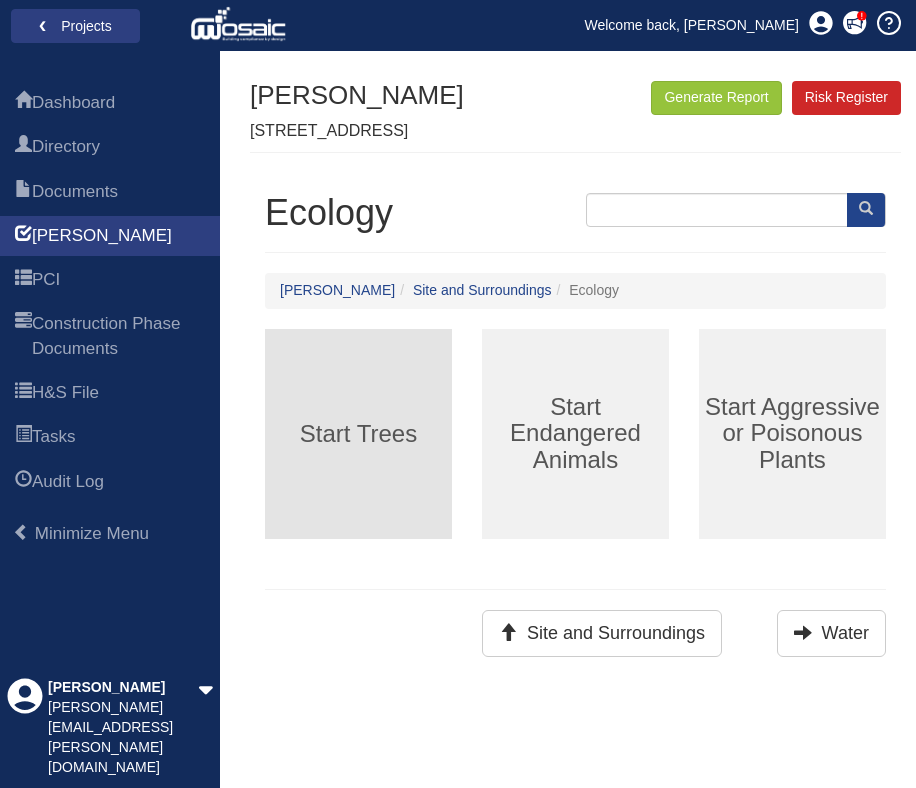 click on "Start   Trees" at bounding box center (358, 434) 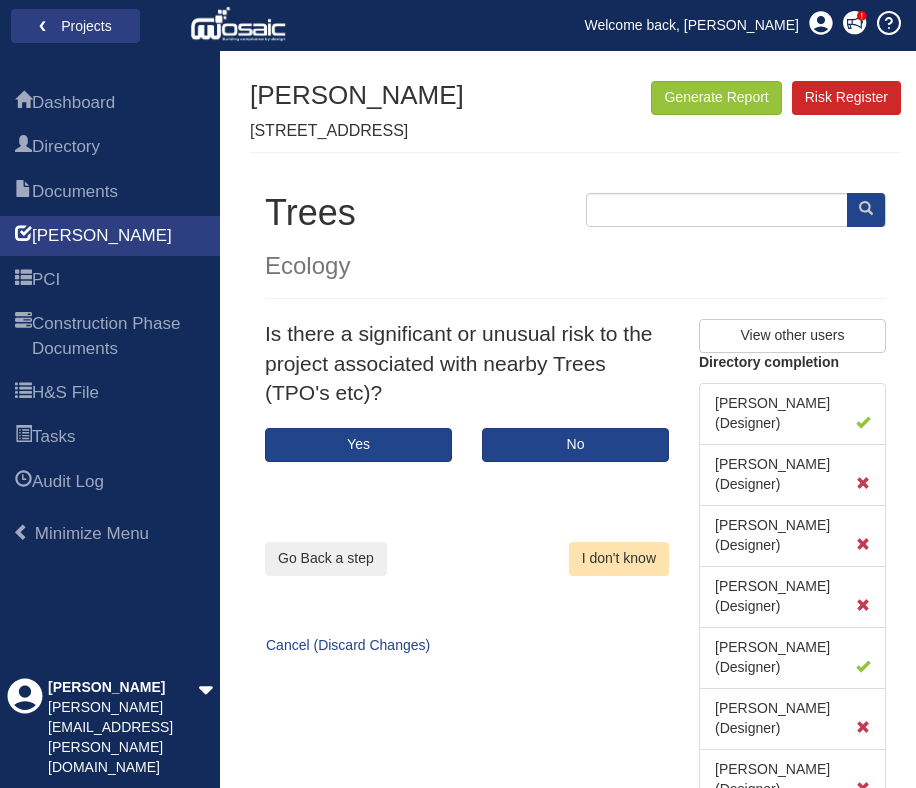 click on "I don't know" at bounding box center (619, 559) 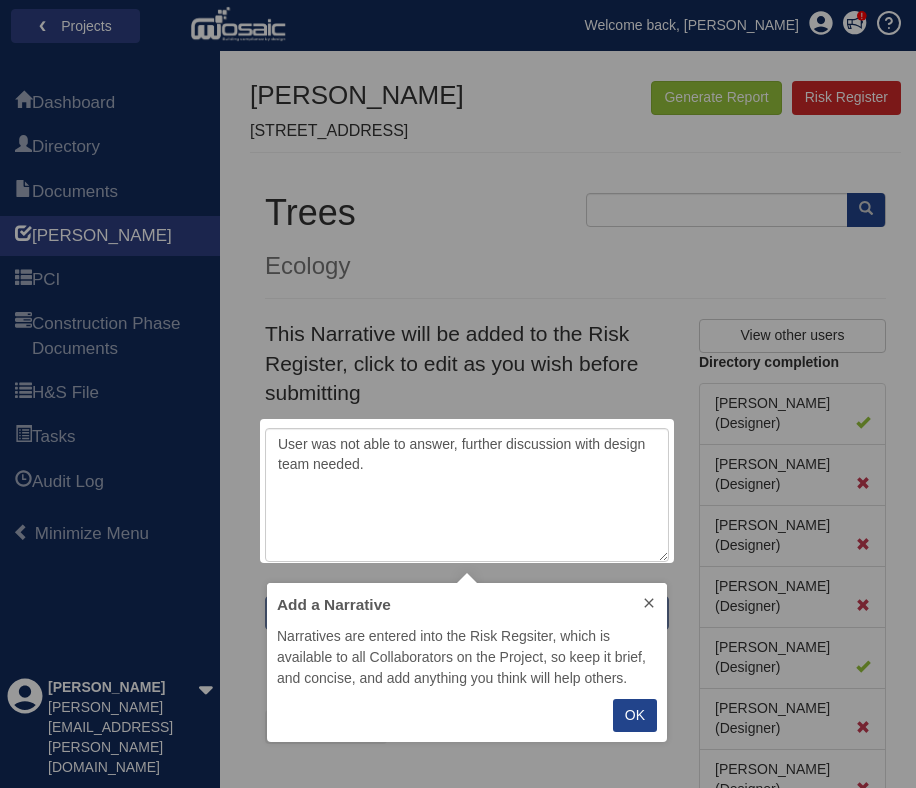 type on "User was unable to answer, client to advise" 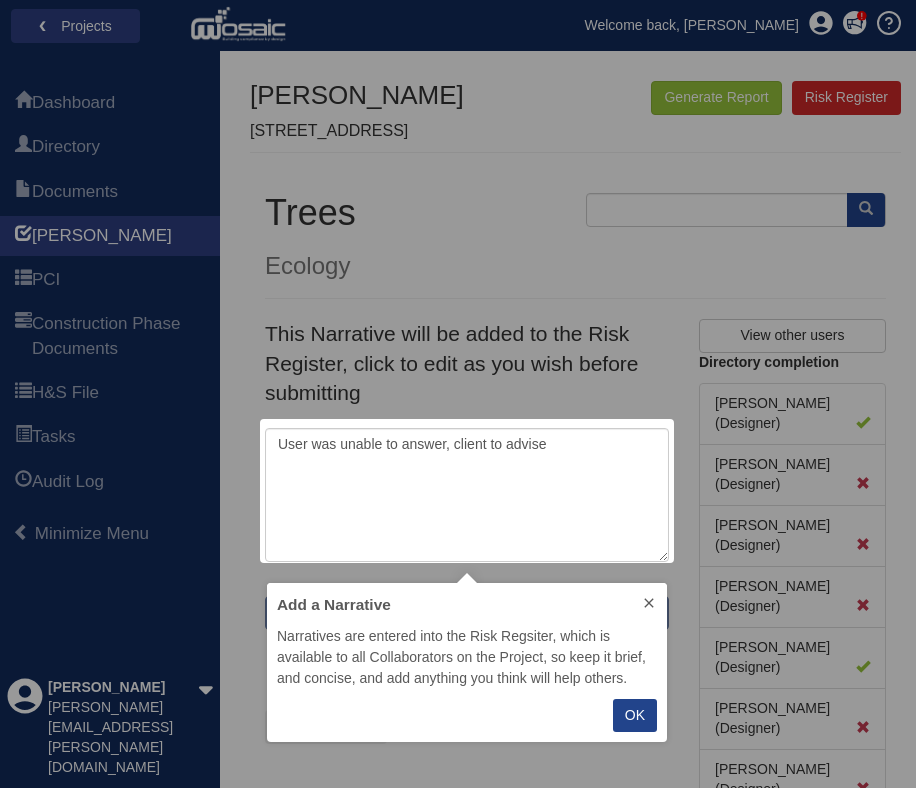 scroll, scrollTop: 1, scrollLeft: 1, axis: both 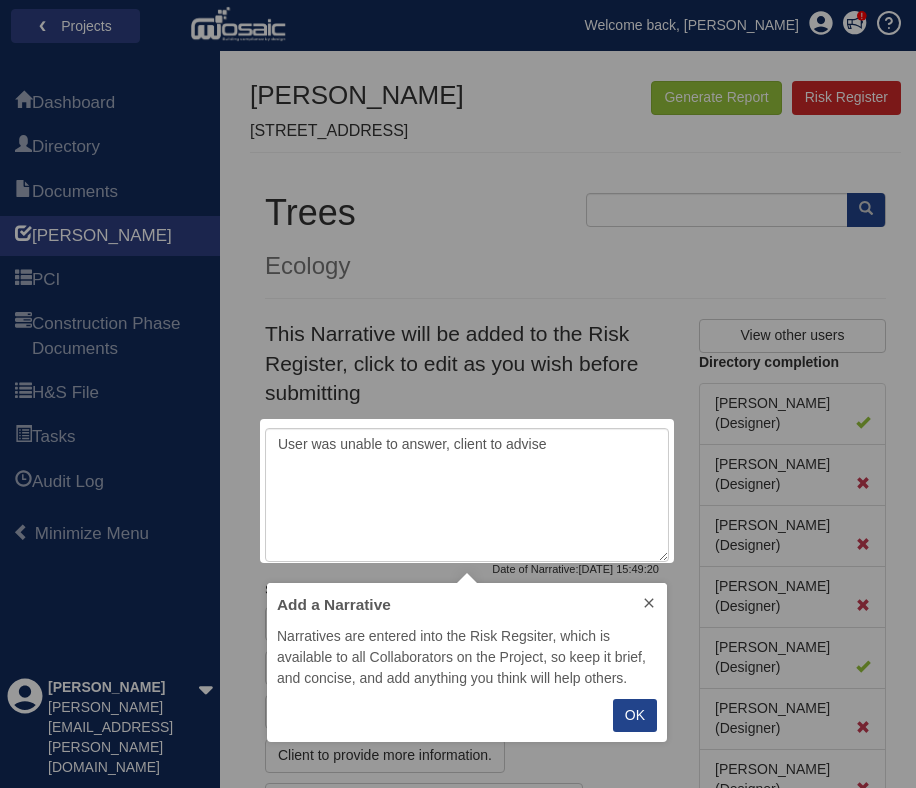 click 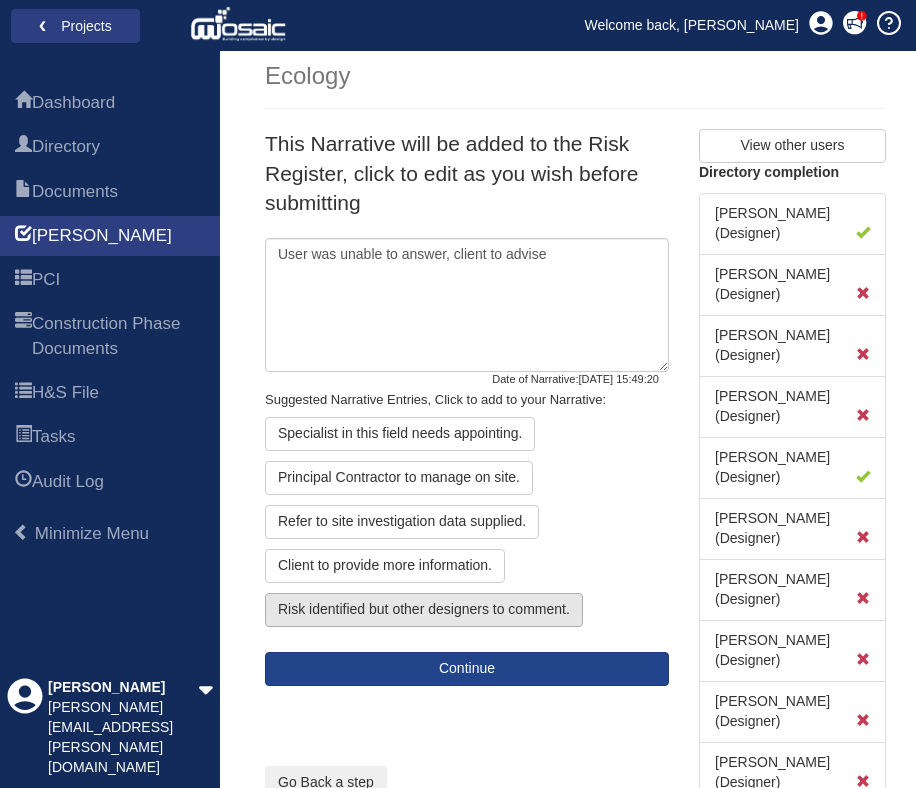 scroll, scrollTop: 219, scrollLeft: 0, axis: vertical 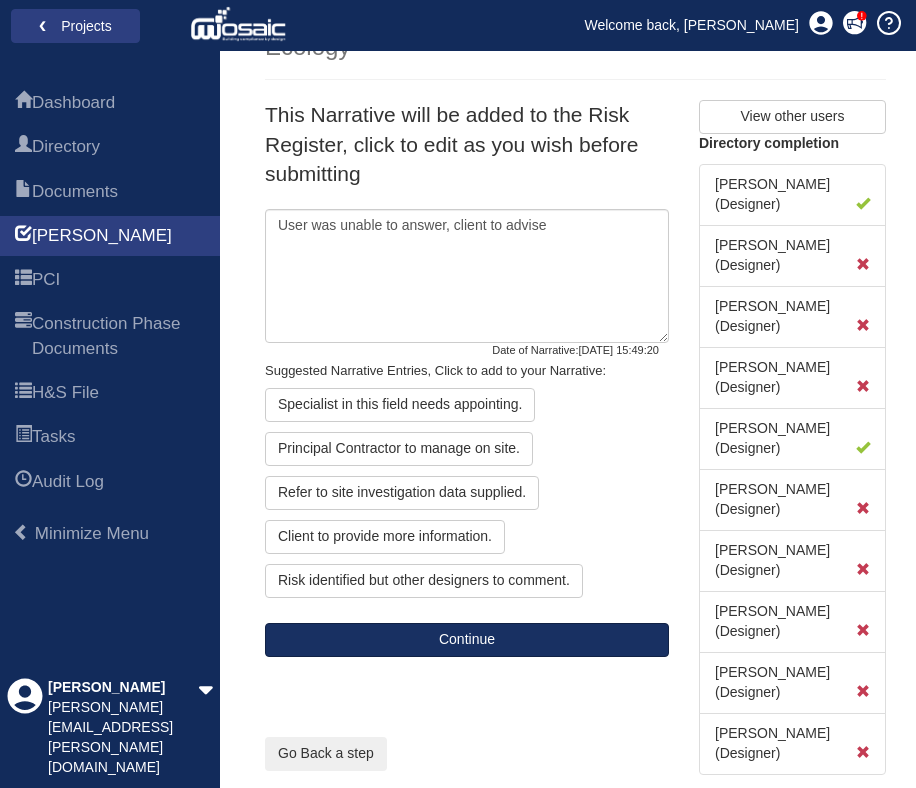 click on "Continue" at bounding box center [467, 640] 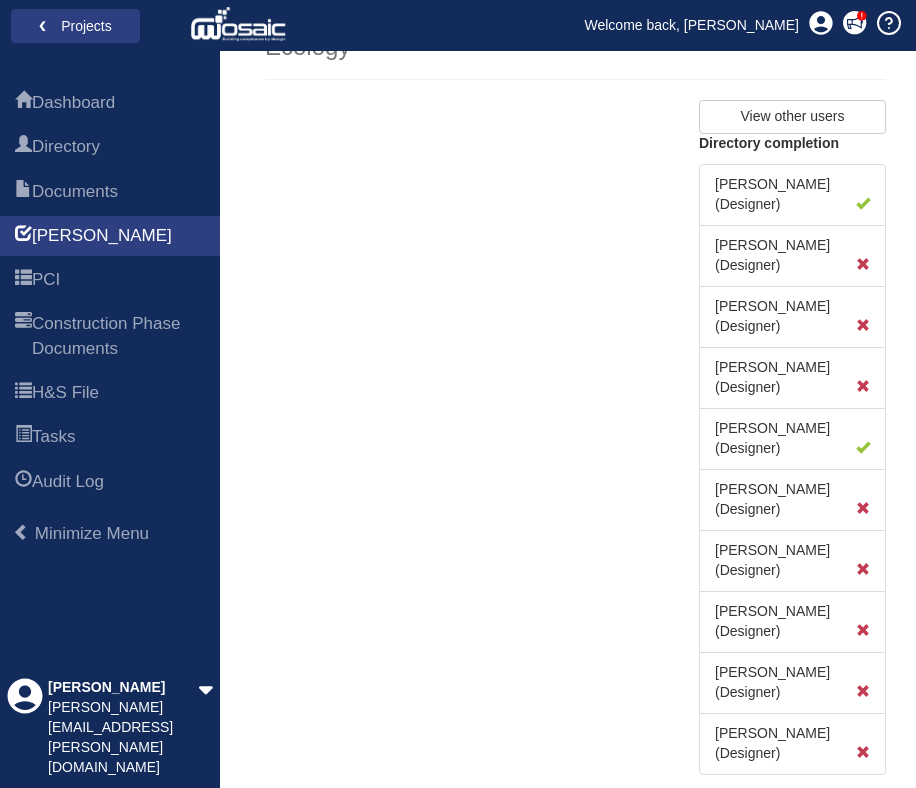 scroll, scrollTop: 51, scrollLeft: 0, axis: vertical 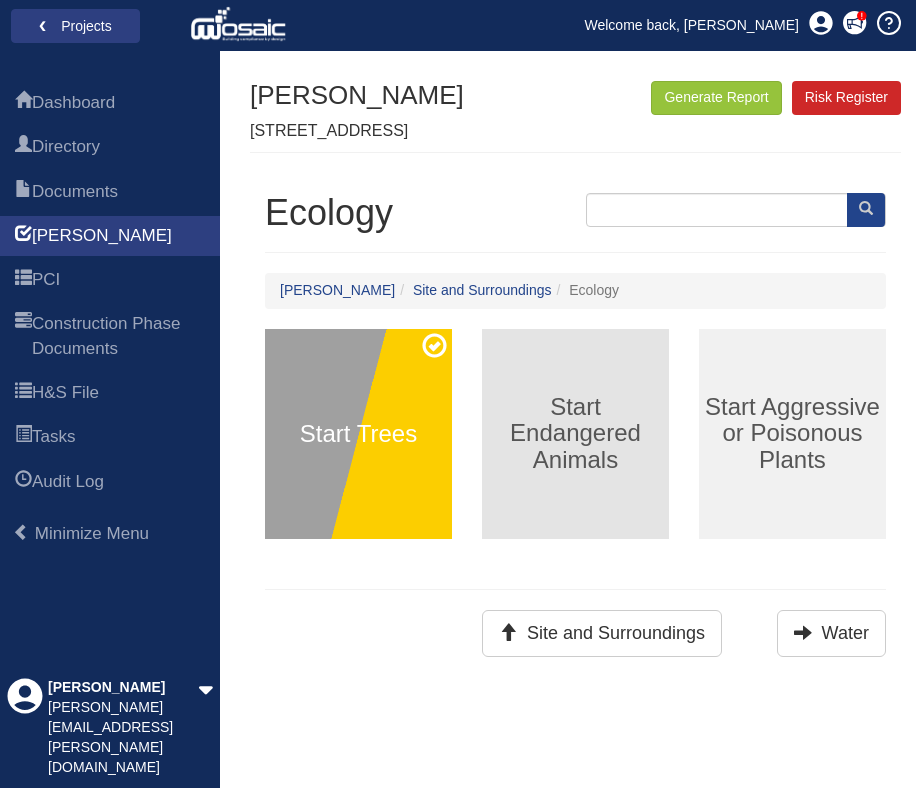 click on "Start   Endangered Animals" at bounding box center (575, 434) 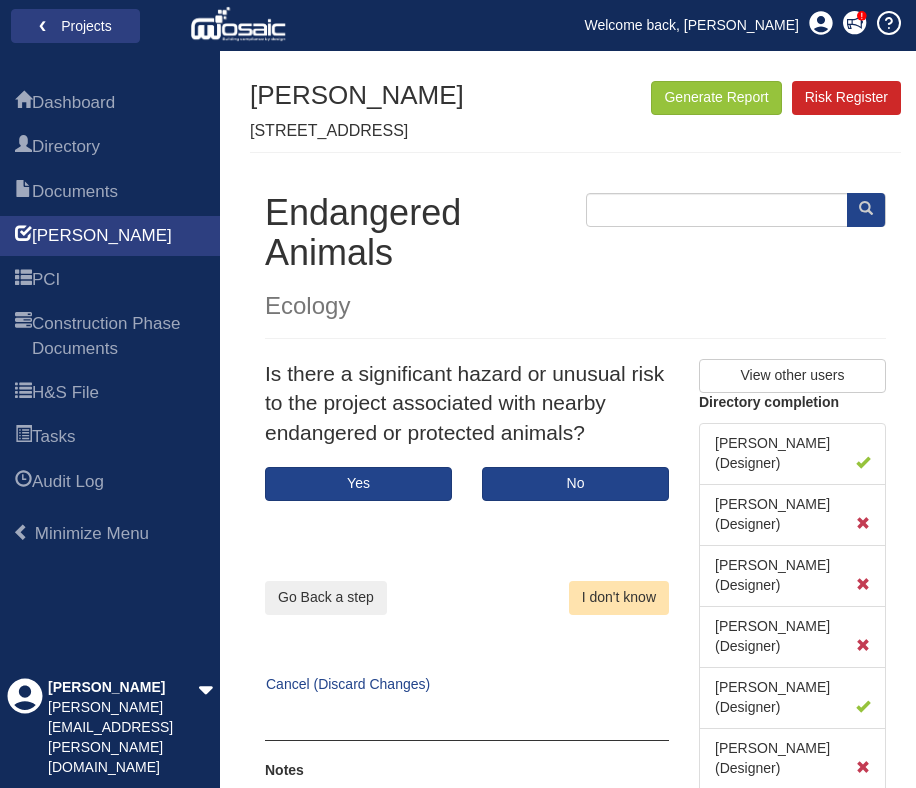 click on "I don't know" at bounding box center (619, 598) 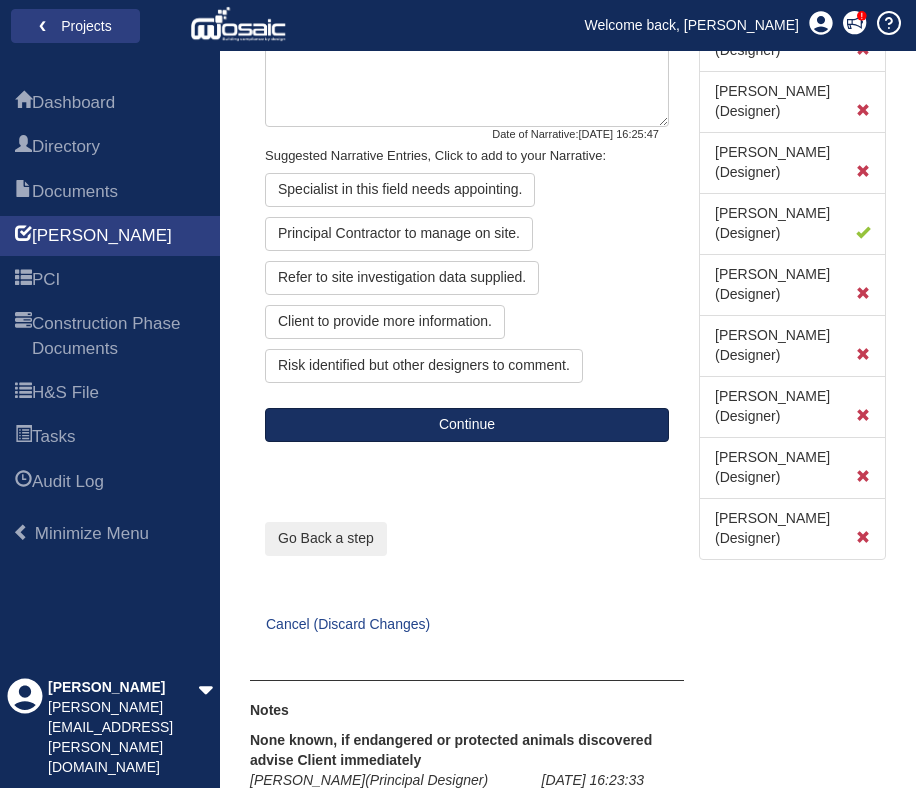 click on "Continue" at bounding box center [467, 425] 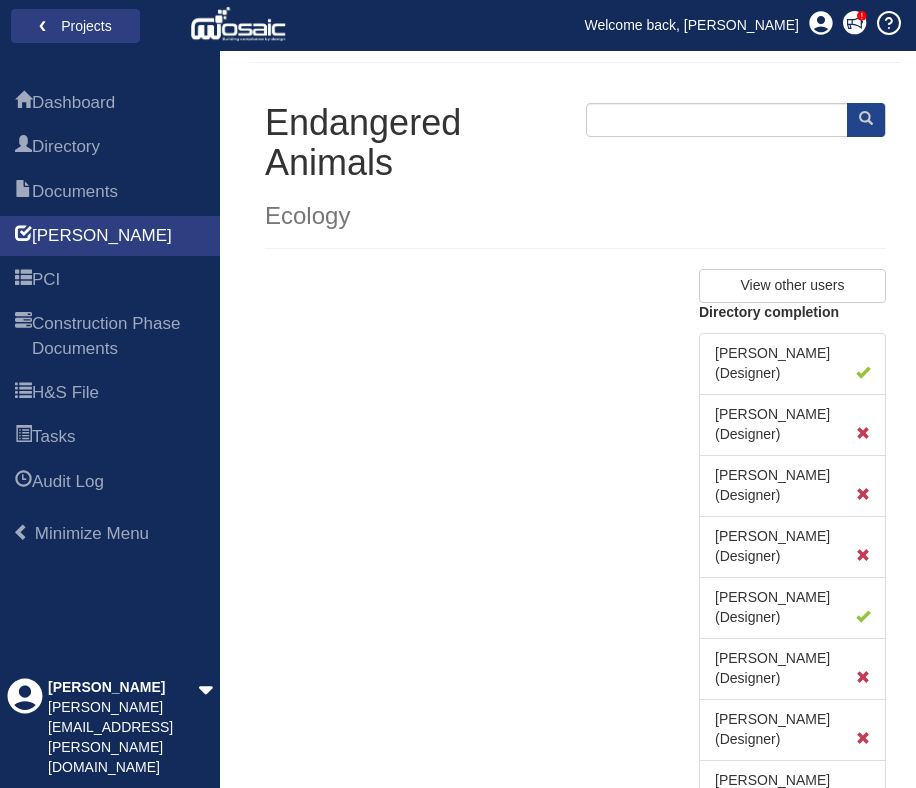 scroll, scrollTop: 0, scrollLeft: 0, axis: both 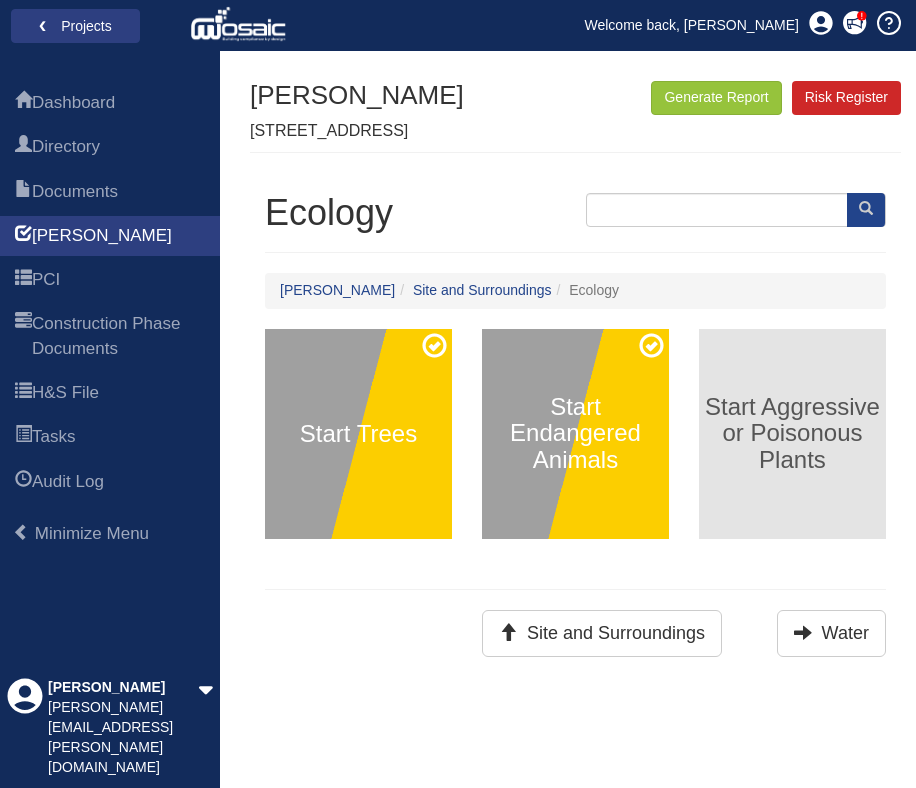 click on "Start   Aggressive or Poisonous Plants" at bounding box center [792, 433] 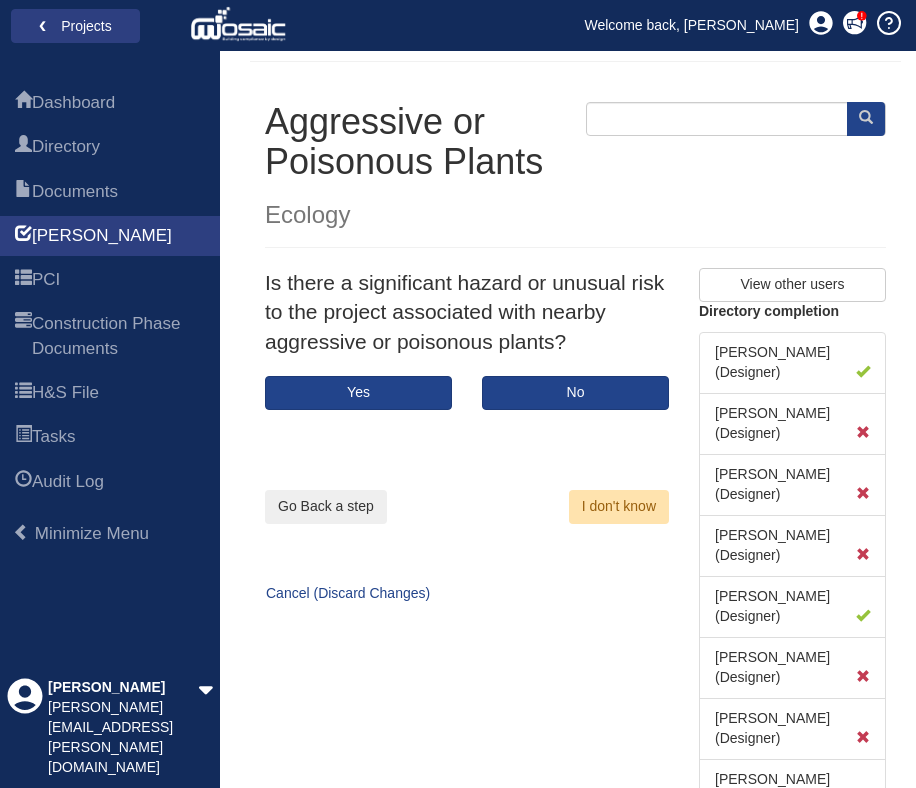 scroll, scrollTop: 90, scrollLeft: 0, axis: vertical 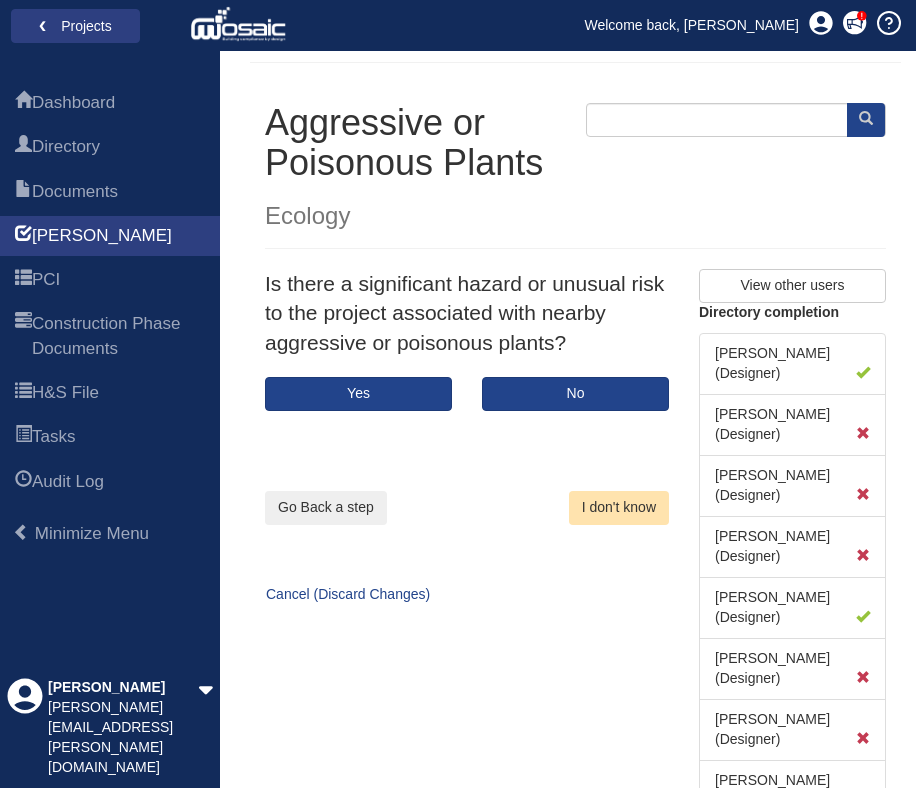 click on "I don't know" at bounding box center (619, 508) 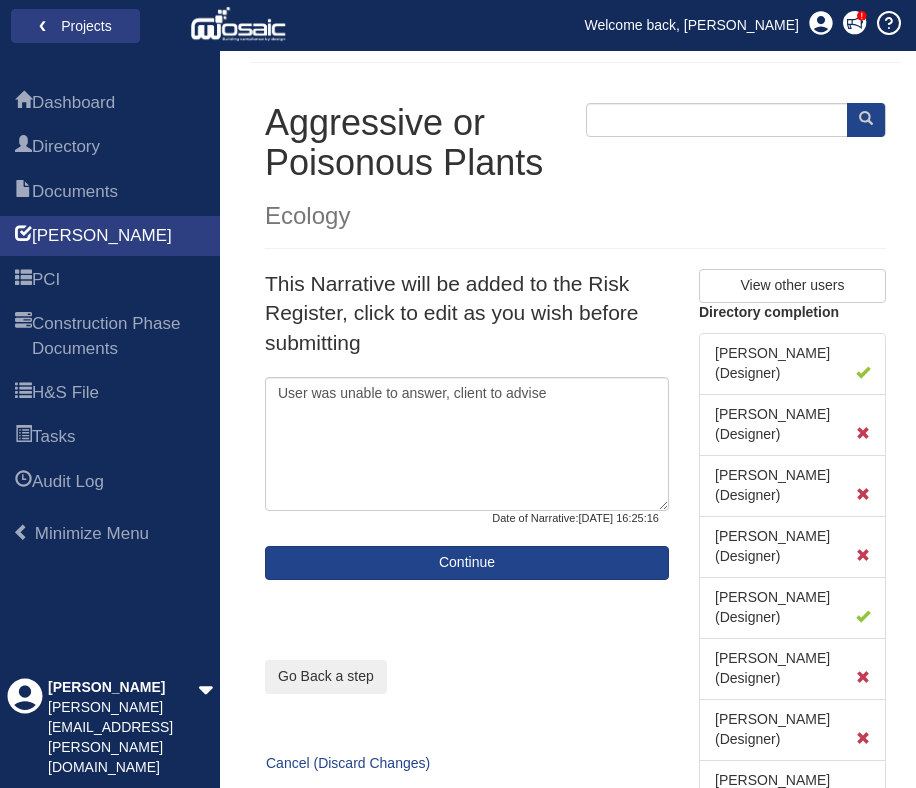 type on "User was not able to answer, further discussion with design team needed." 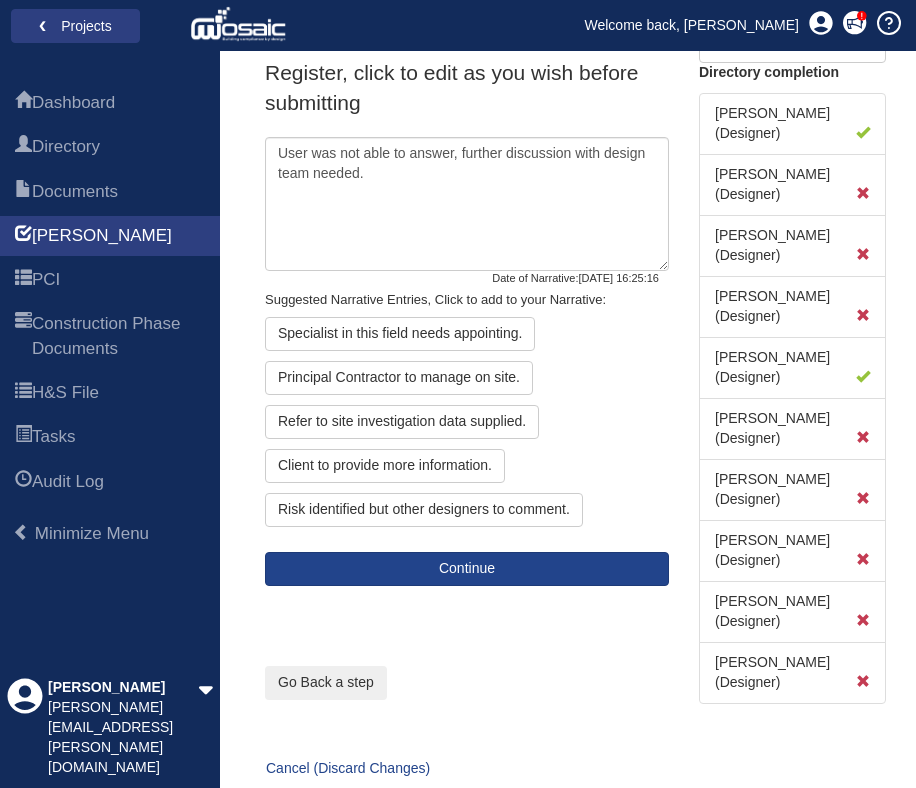 scroll, scrollTop: 329, scrollLeft: 0, axis: vertical 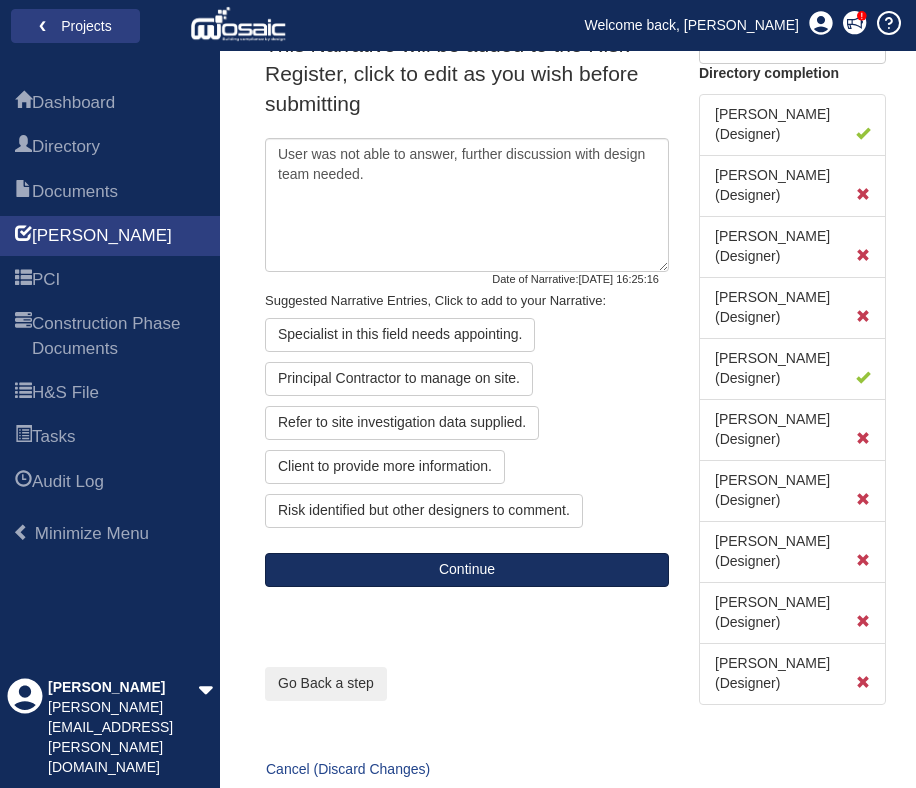 click on "Continue" at bounding box center [467, 570] 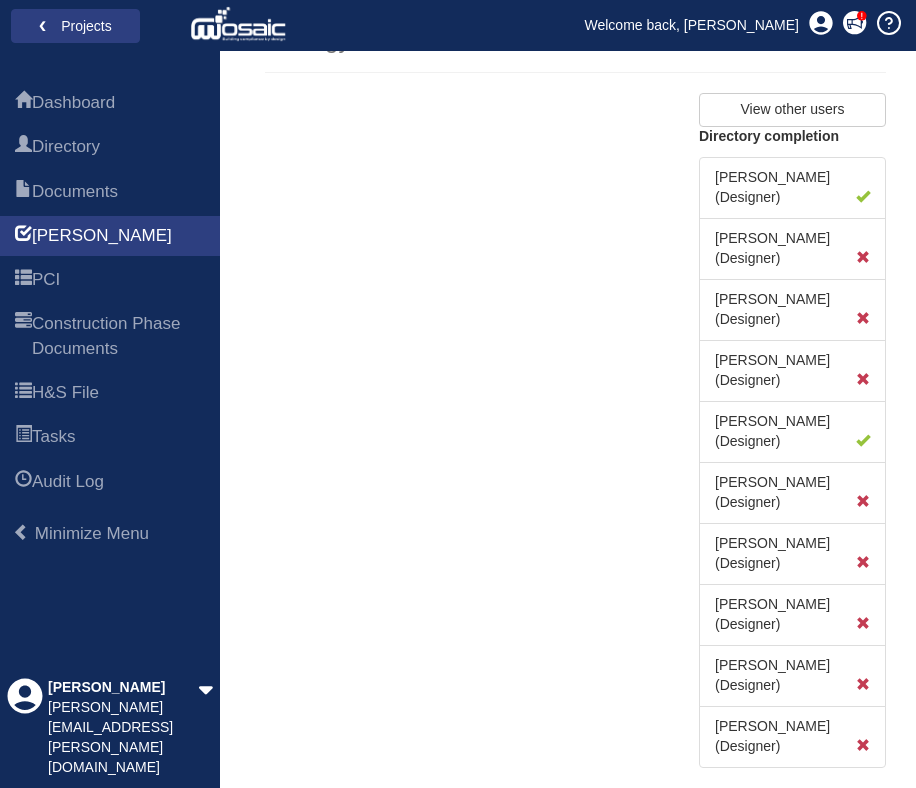 scroll, scrollTop: 90, scrollLeft: 0, axis: vertical 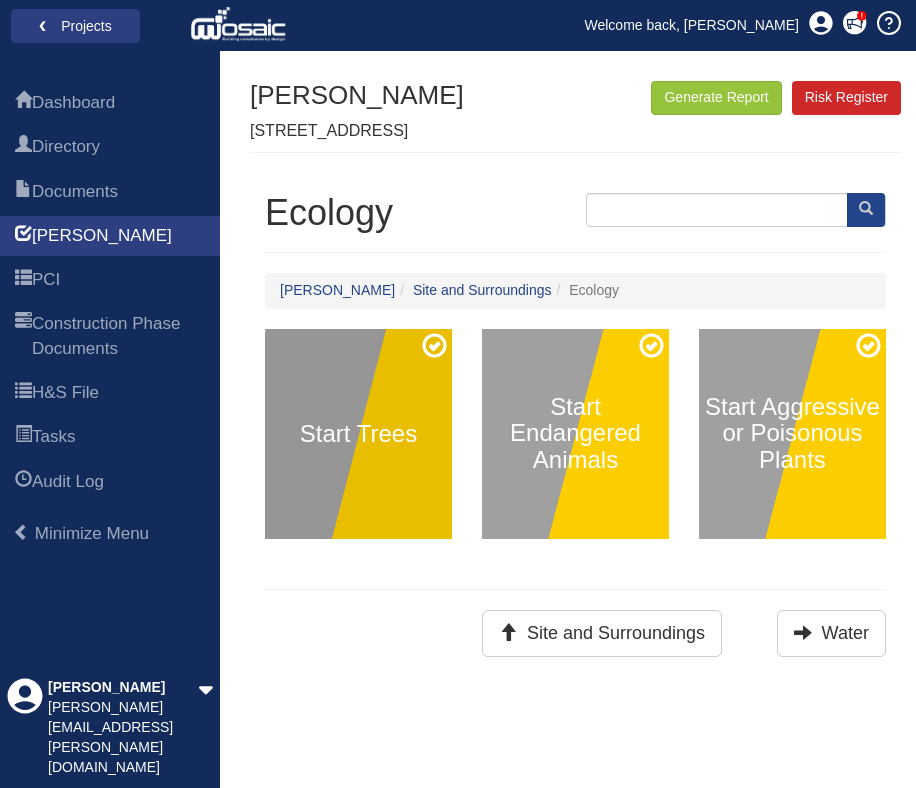 click on "Start   Trees" at bounding box center (358, 434) 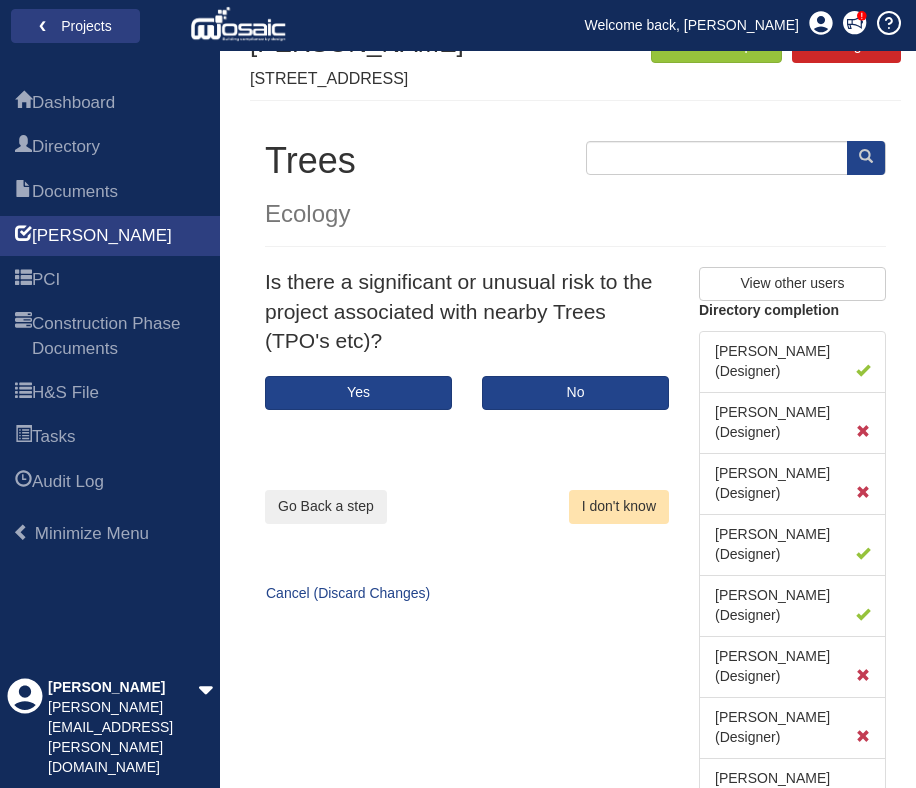 scroll, scrollTop: 51, scrollLeft: 0, axis: vertical 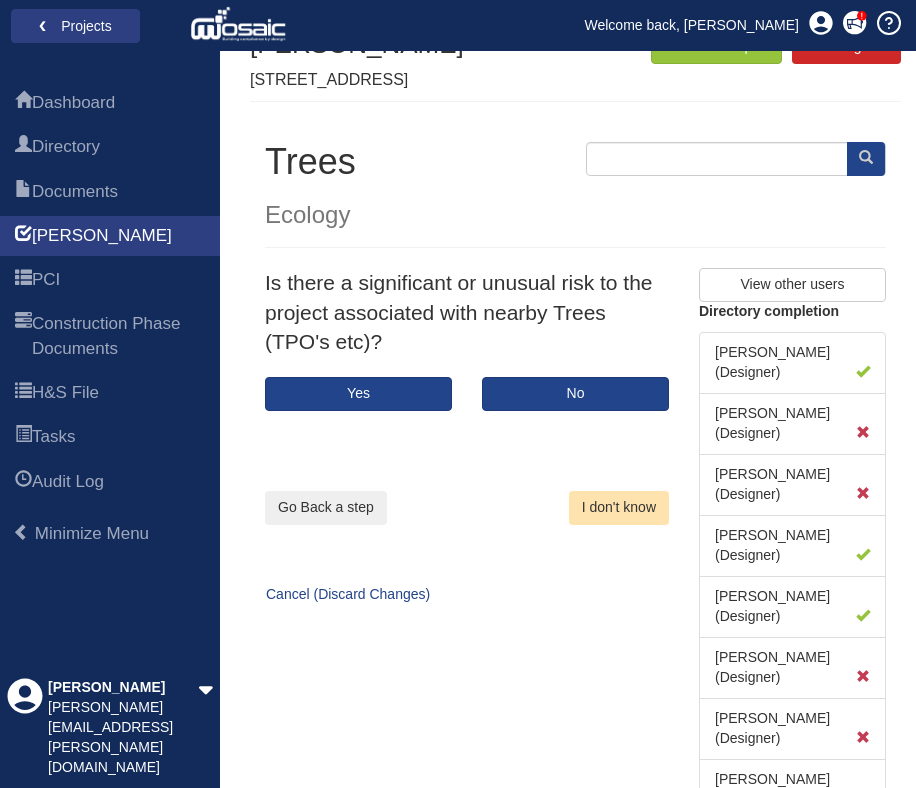 click on "I don't know" at bounding box center (619, 508) 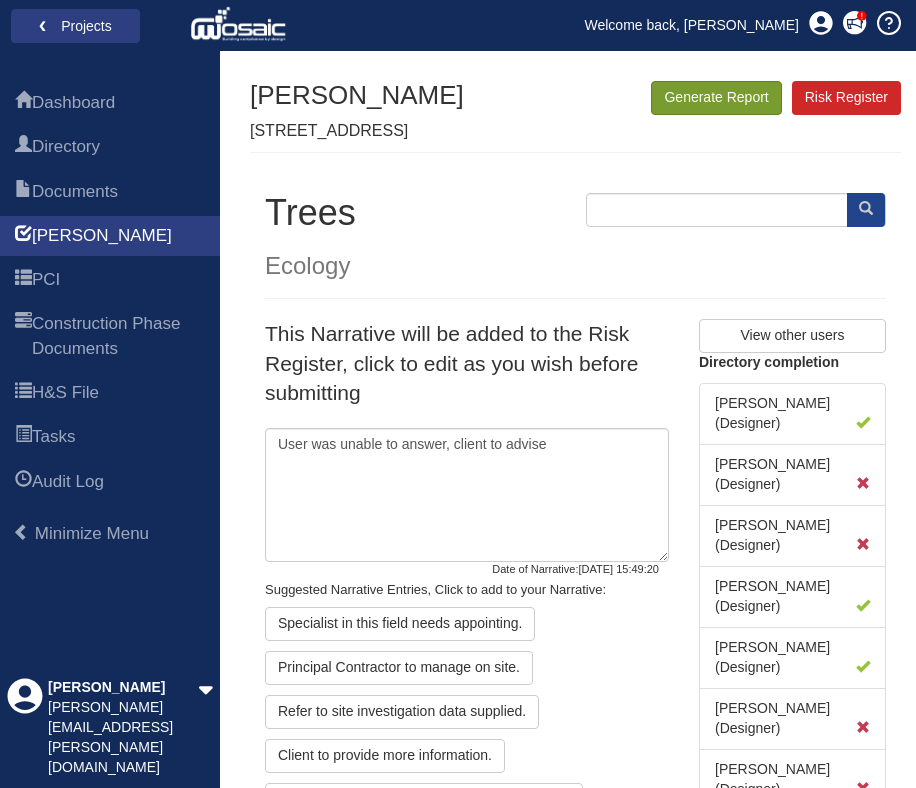 scroll, scrollTop: 0, scrollLeft: 0, axis: both 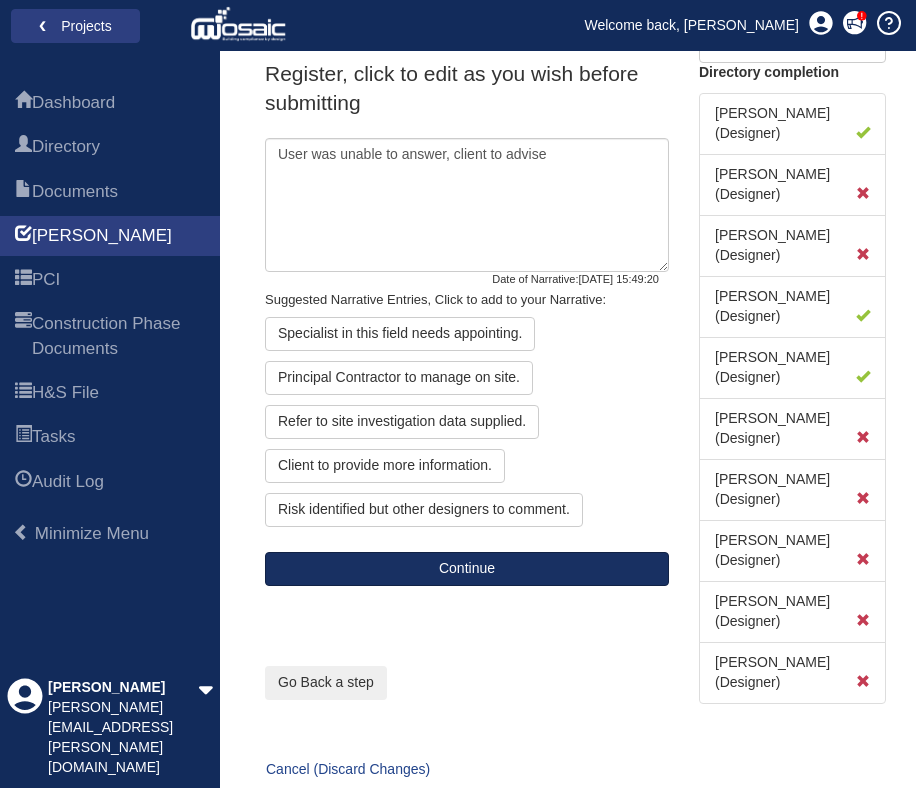 click on "Continue" at bounding box center [467, 569] 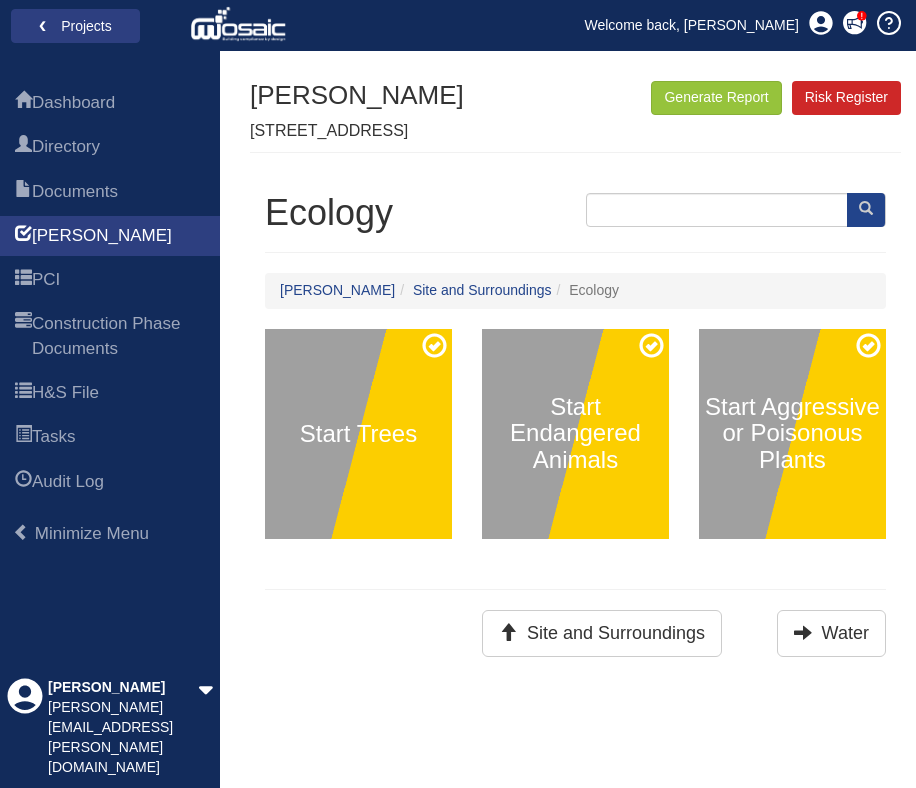 scroll, scrollTop: 0, scrollLeft: 0, axis: both 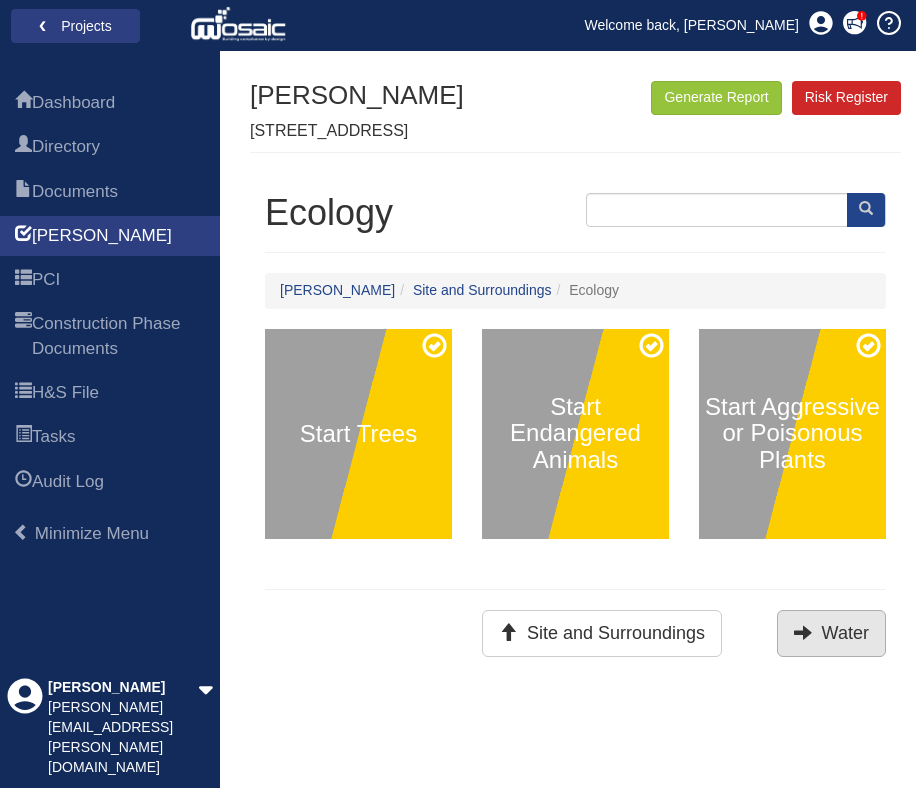 click on "Water" at bounding box center [831, 633] 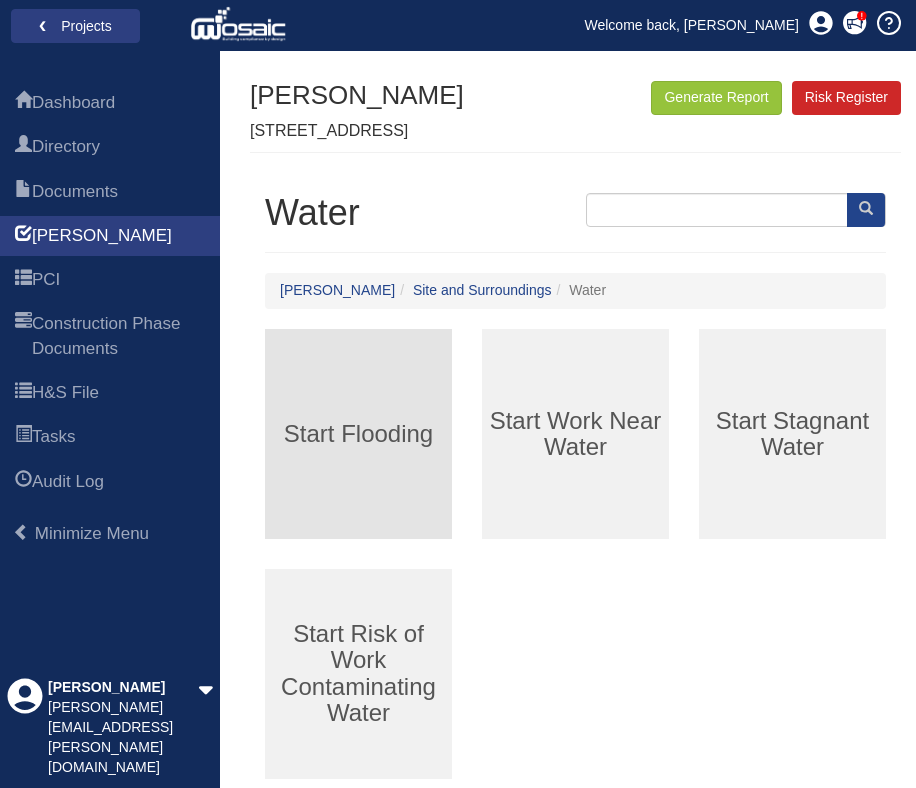 click on "Start   Flooding" at bounding box center (358, 434) 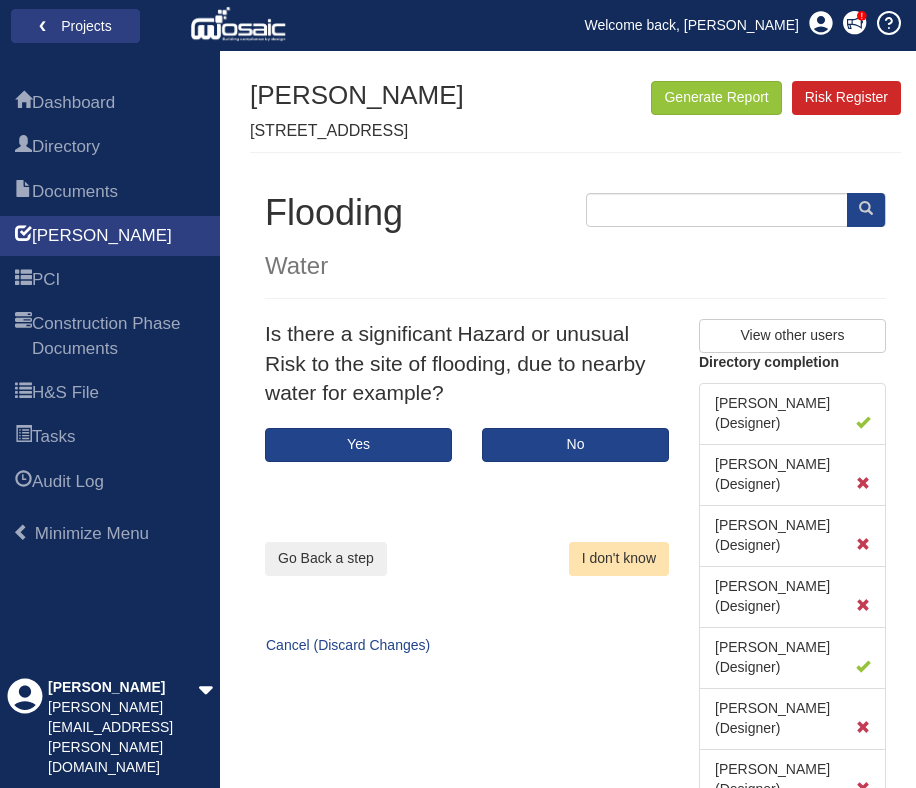 click on "I don't know" at bounding box center [619, 559] 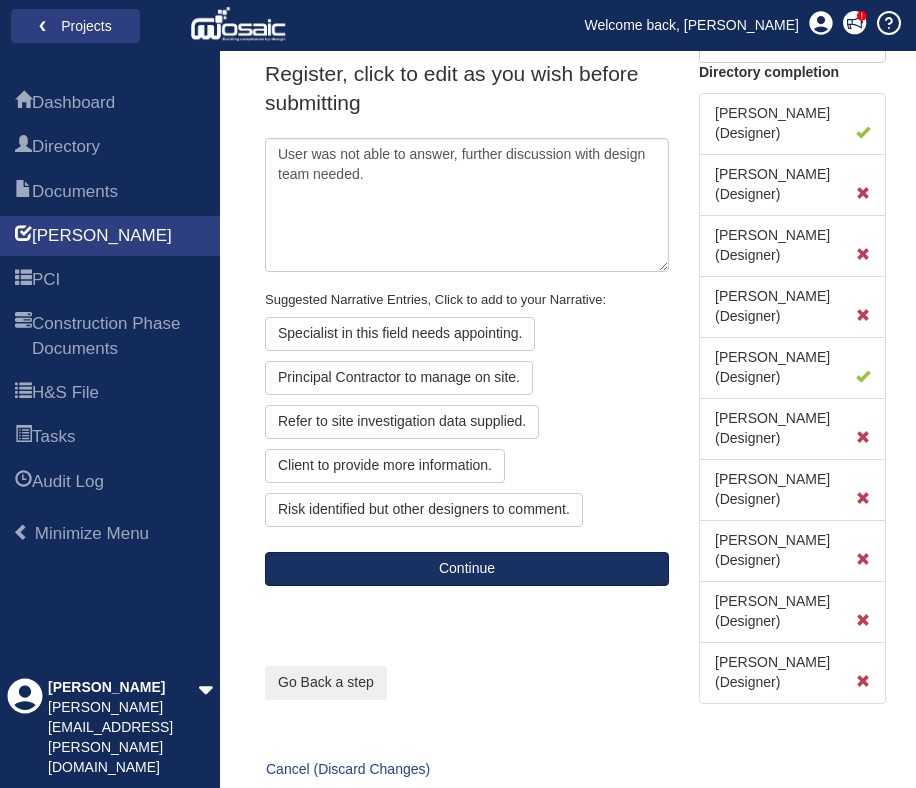 click on "Continue" at bounding box center (467, 569) 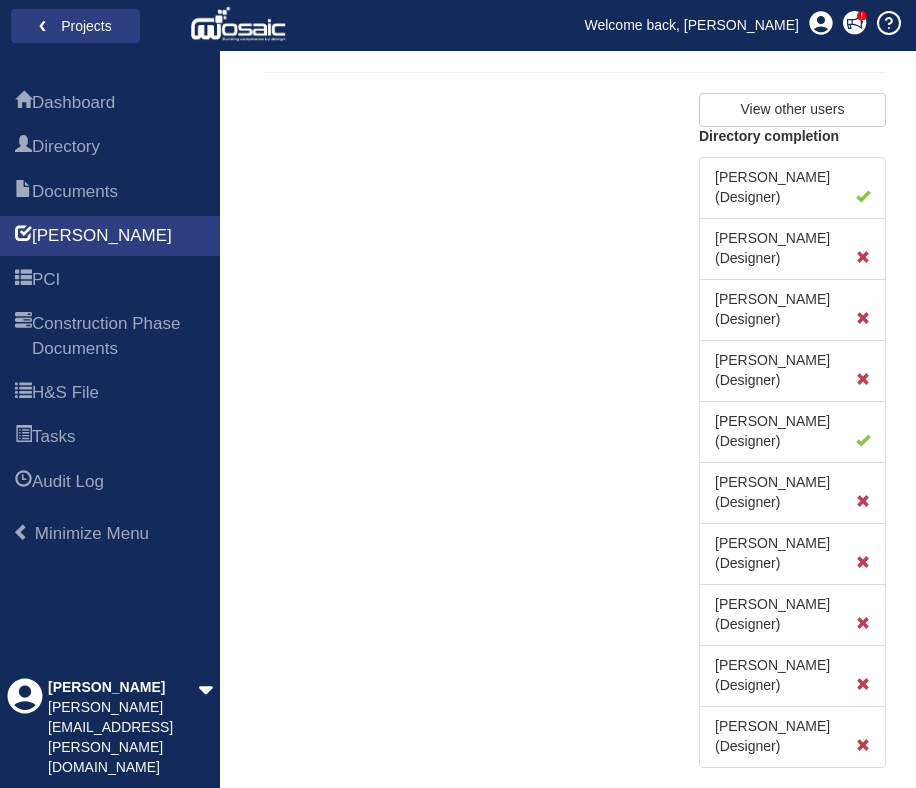 scroll, scrollTop: 51, scrollLeft: 0, axis: vertical 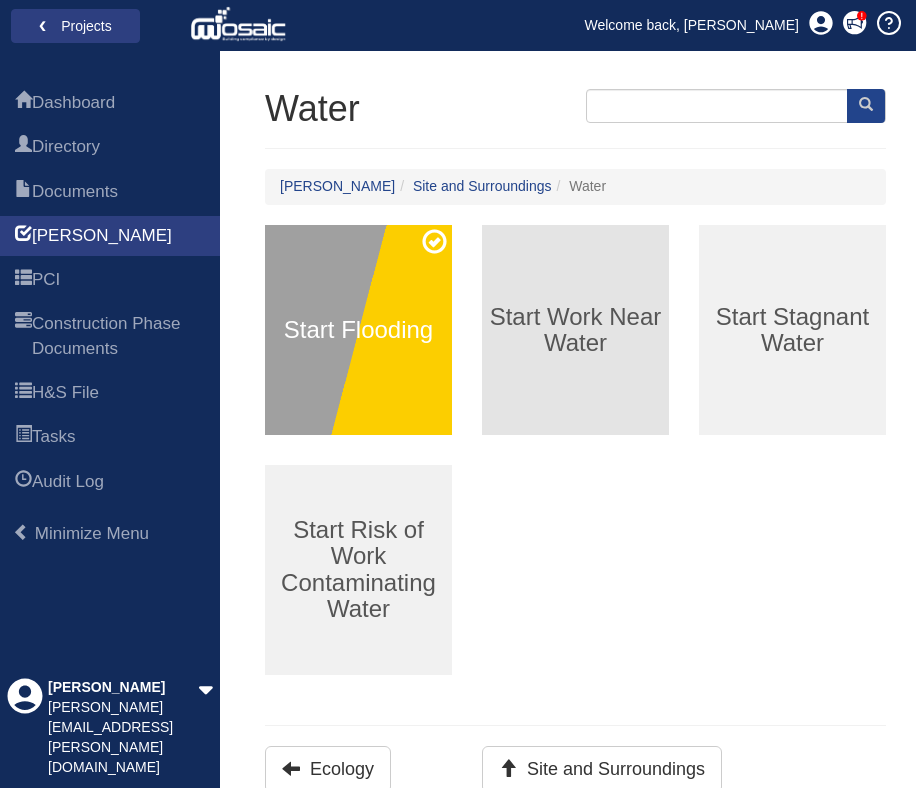 click on "Start   Work Near Water" at bounding box center [575, 330] 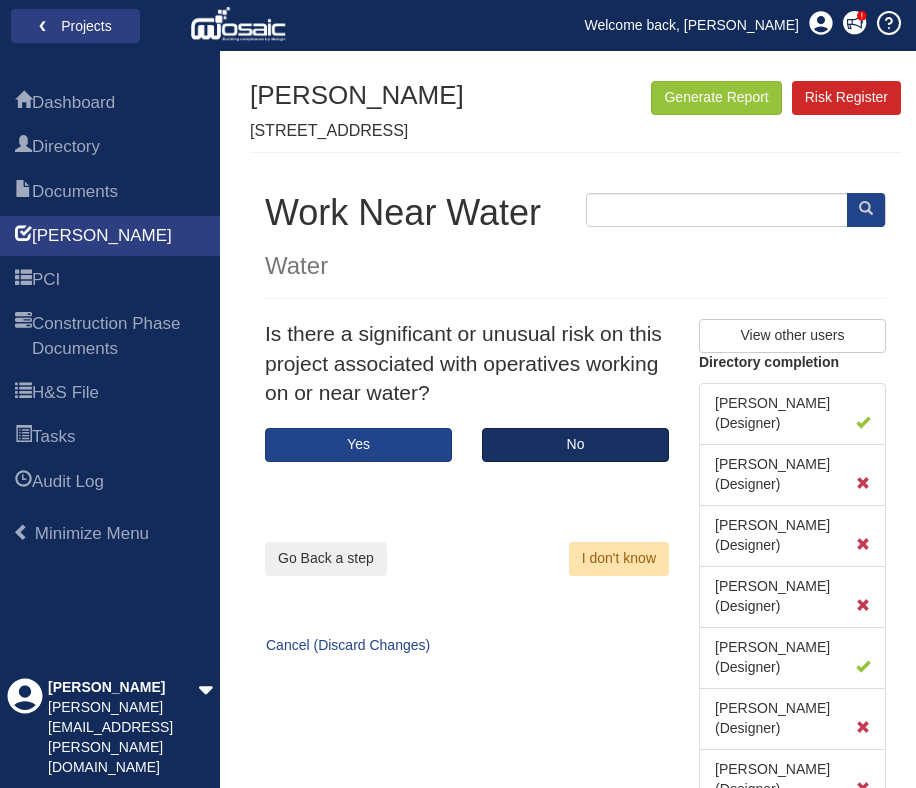 click on "No" at bounding box center [575, 445] 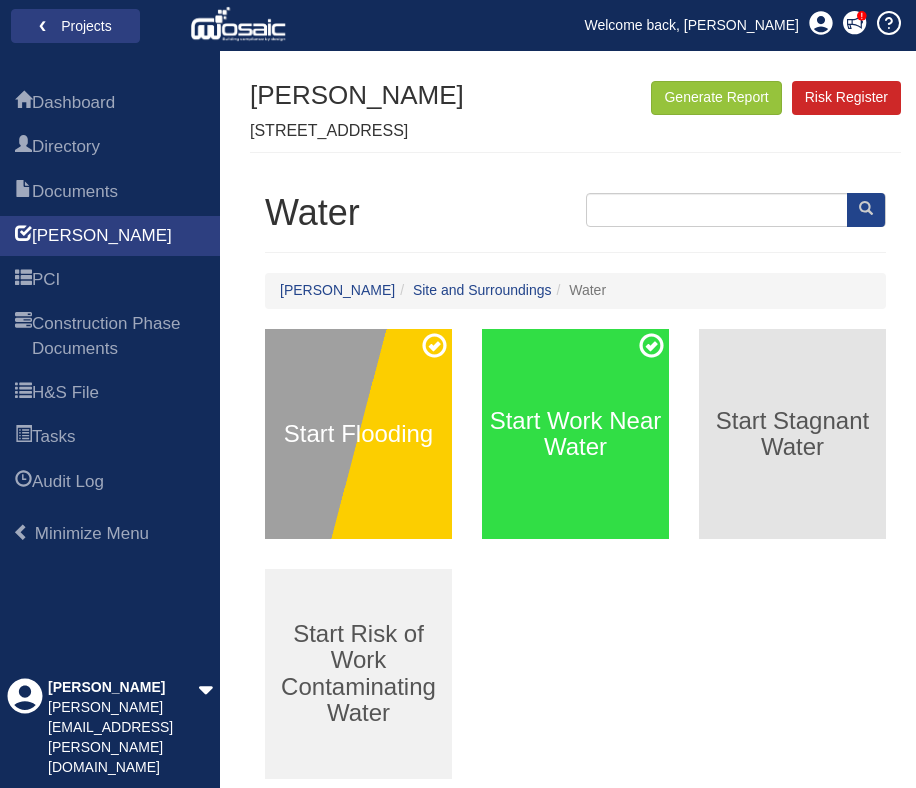 click on "Start   Stagnant Water" at bounding box center [792, 434] 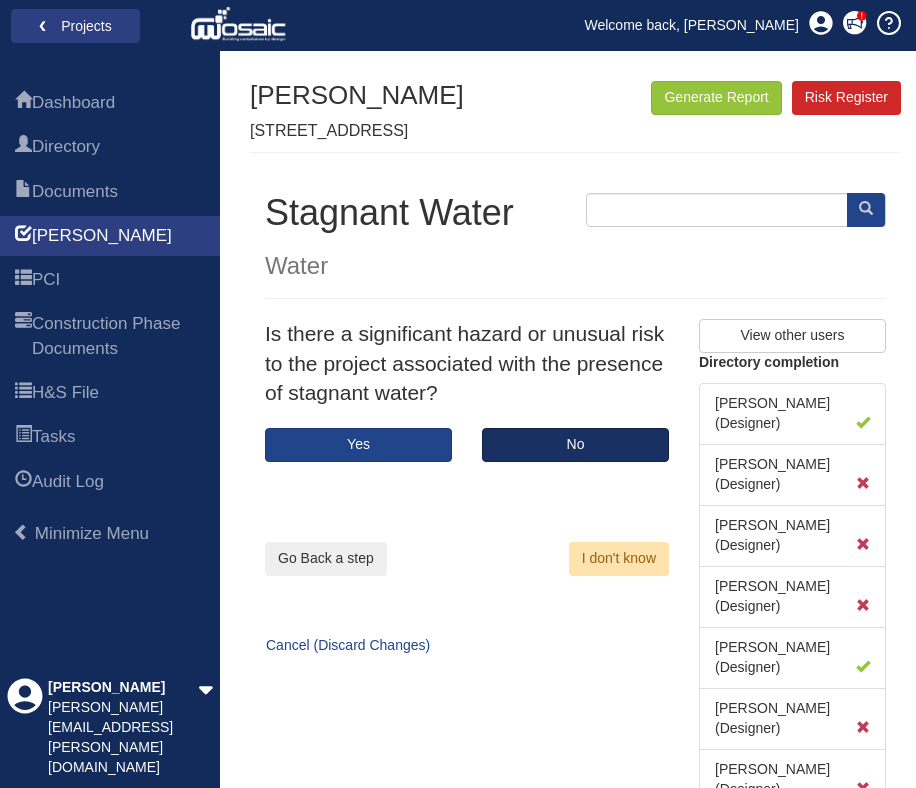 click on "No" at bounding box center [575, 445] 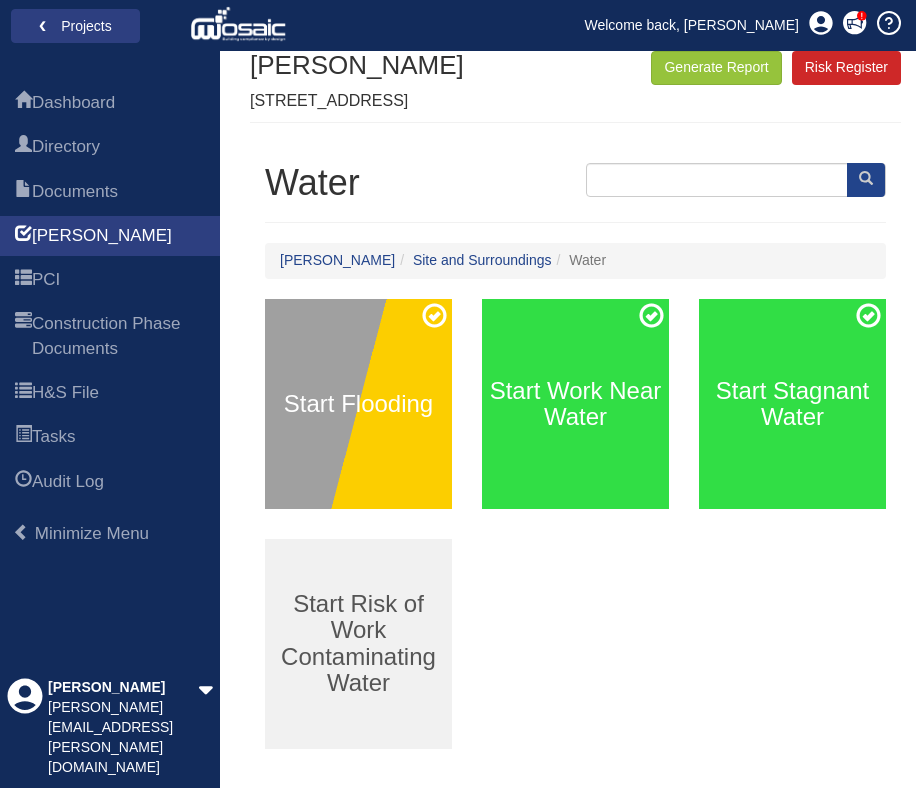 scroll, scrollTop: 65, scrollLeft: 0, axis: vertical 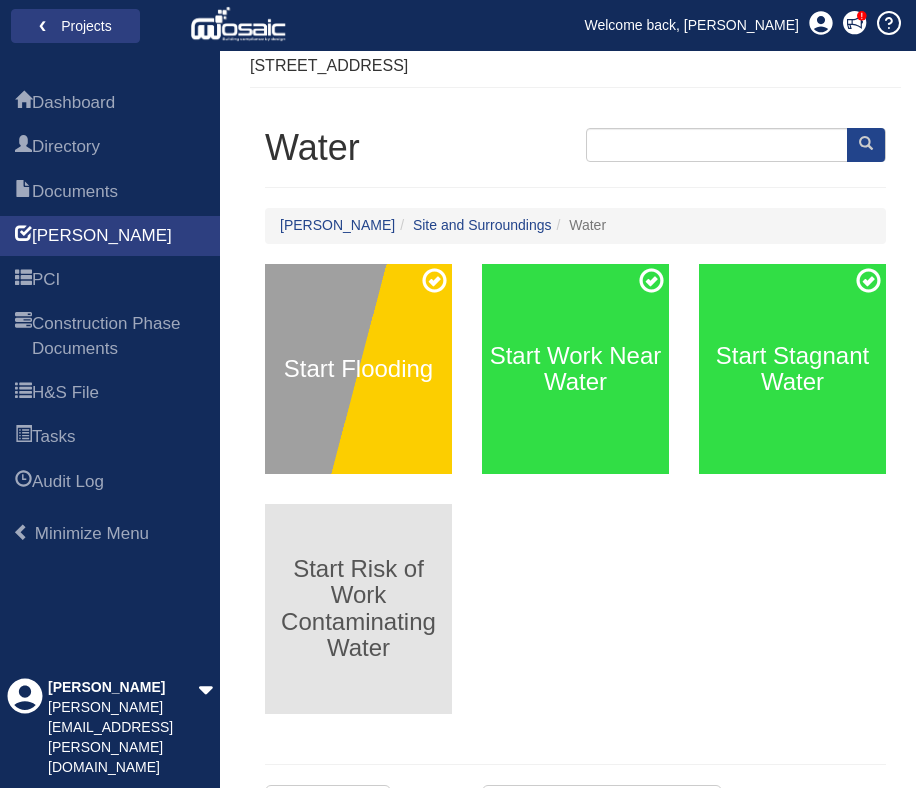click on "Start   Risk of Work Contaminating Water" at bounding box center [358, 609] 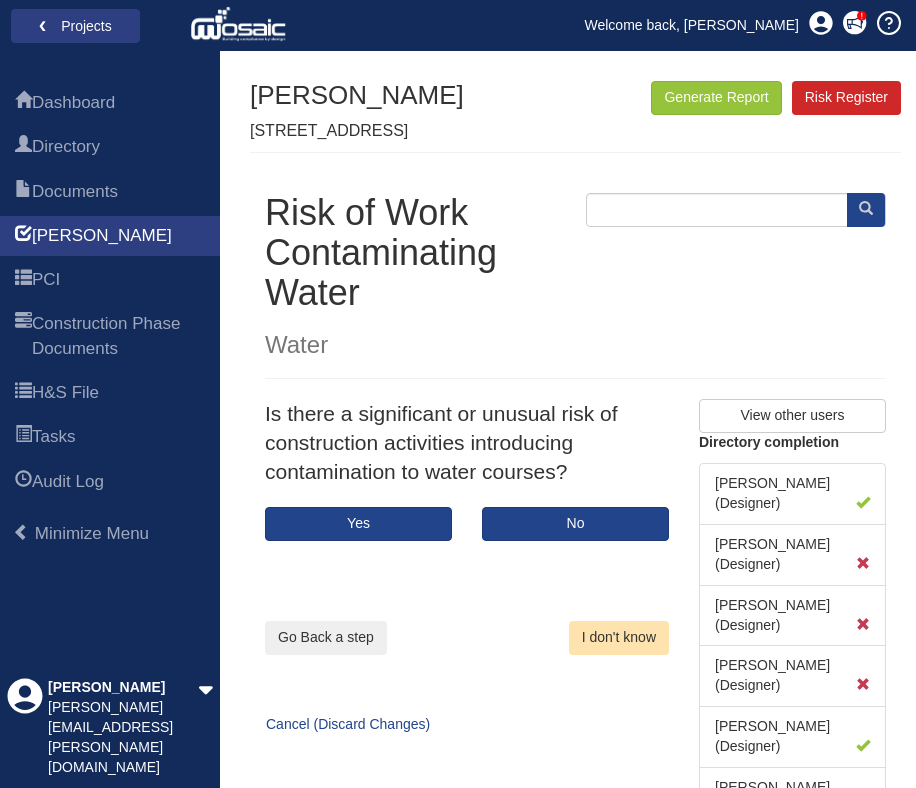 click on "I don't know" at bounding box center (619, 638) 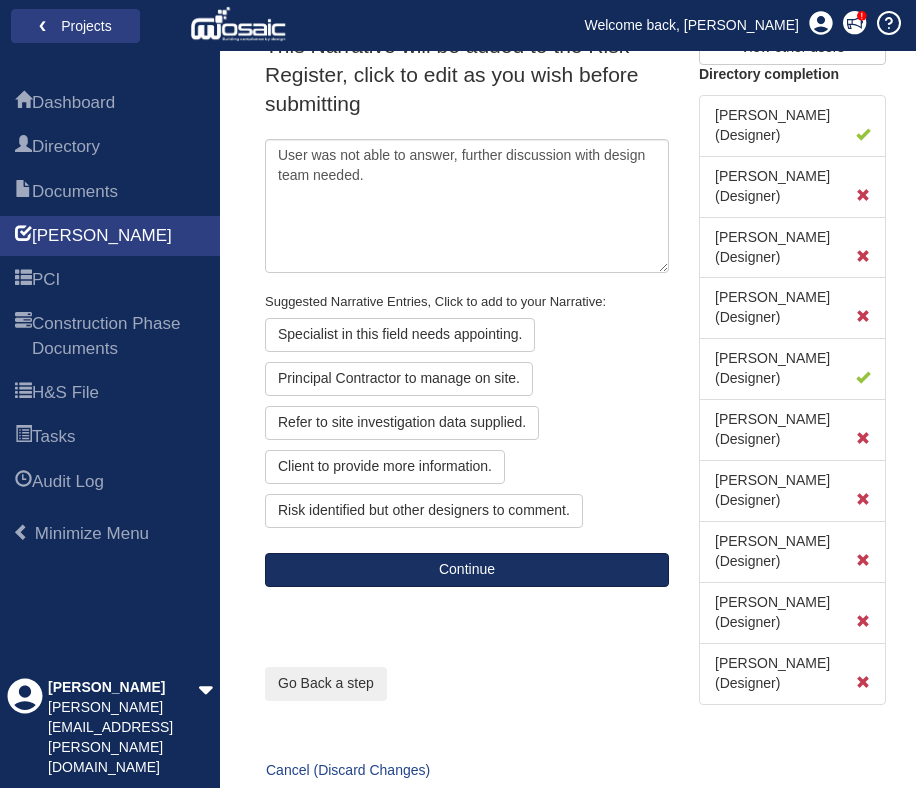 click on "Continue" at bounding box center [467, 570] 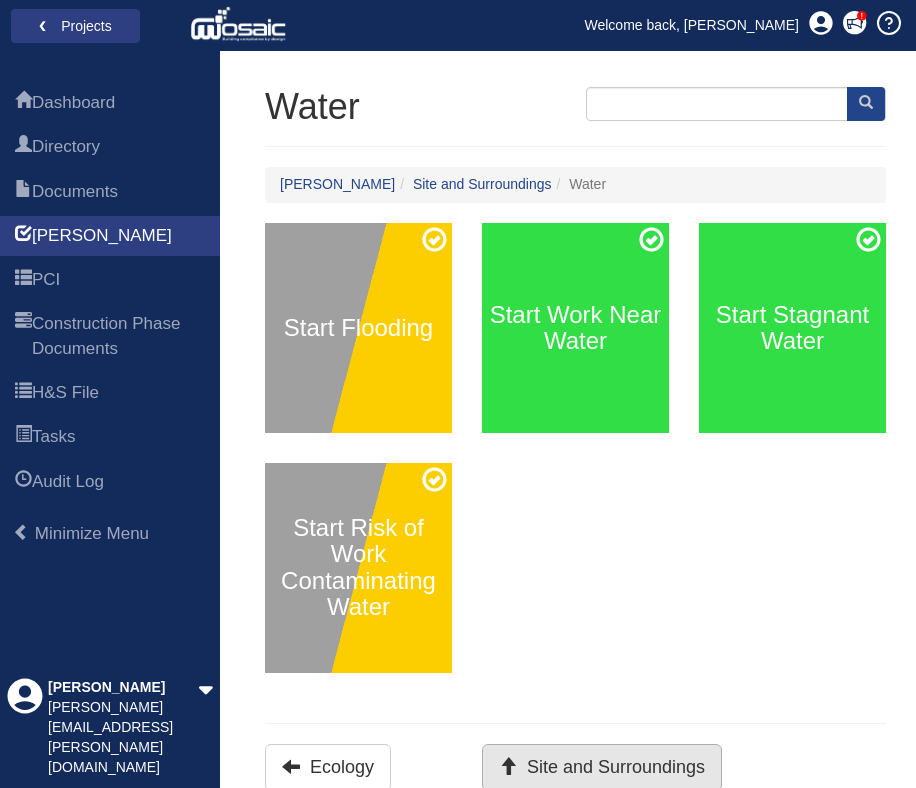 scroll, scrollTop: 104, scrollLeft: 0, axis: vertical 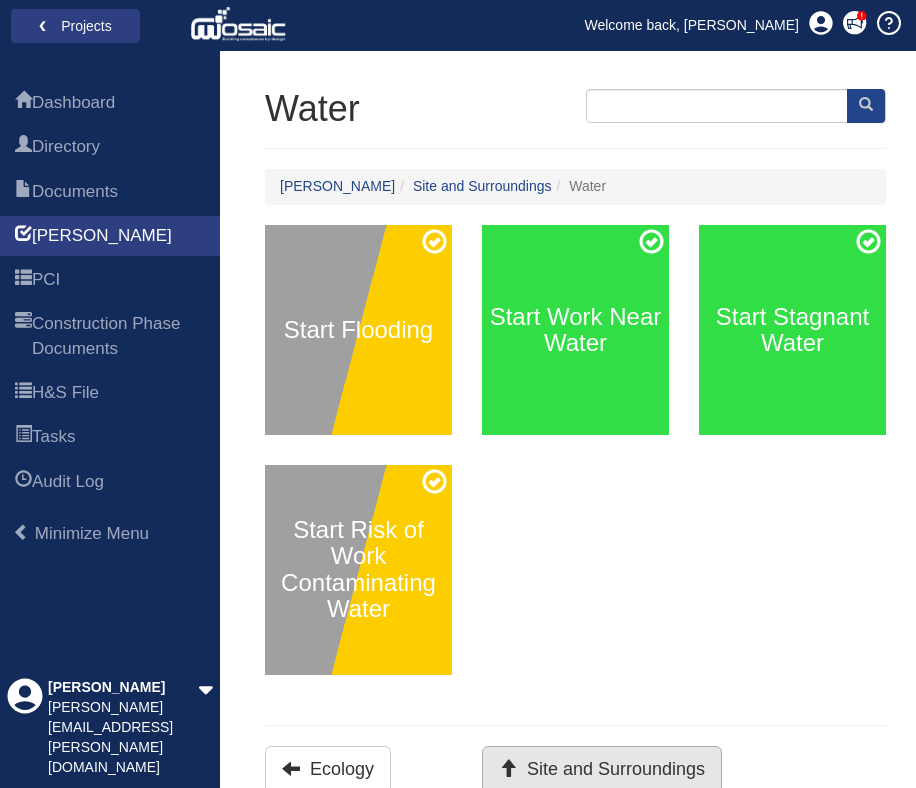 click on "Site and Surroundings" at bounding box center (602, 769) 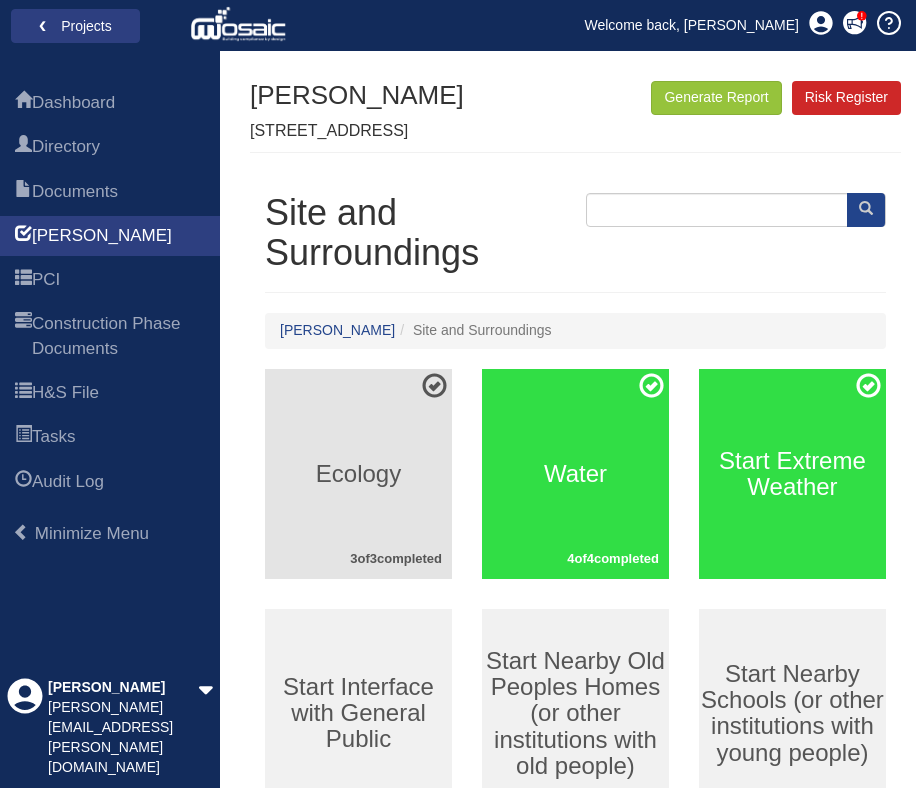 scroll, scrollTop: 0, scrollLeft: 0, axis: both 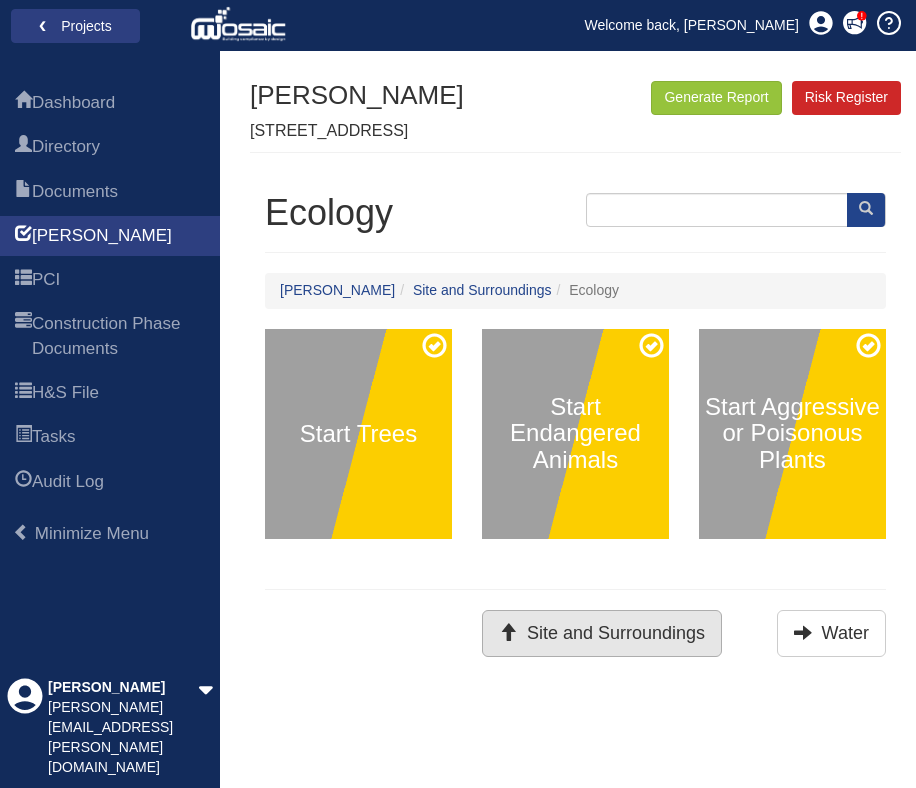 click on "Site and Surroundings" at bounding box center (602, 633) 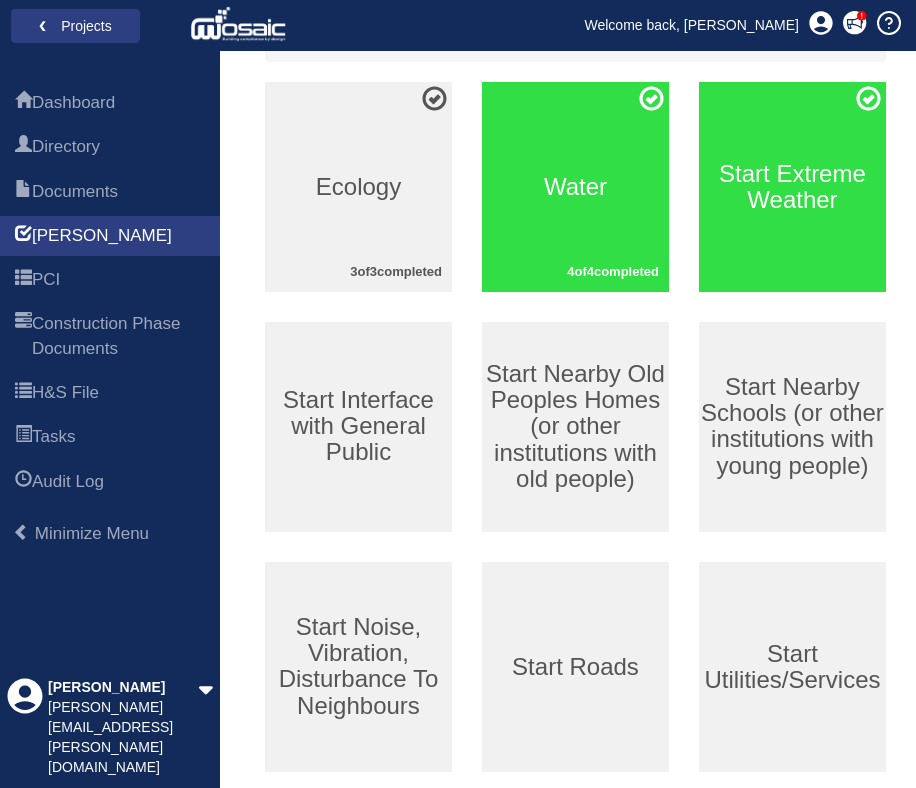 scroll, scrollTop: 319, scrollLeft: 0, axis: vertical 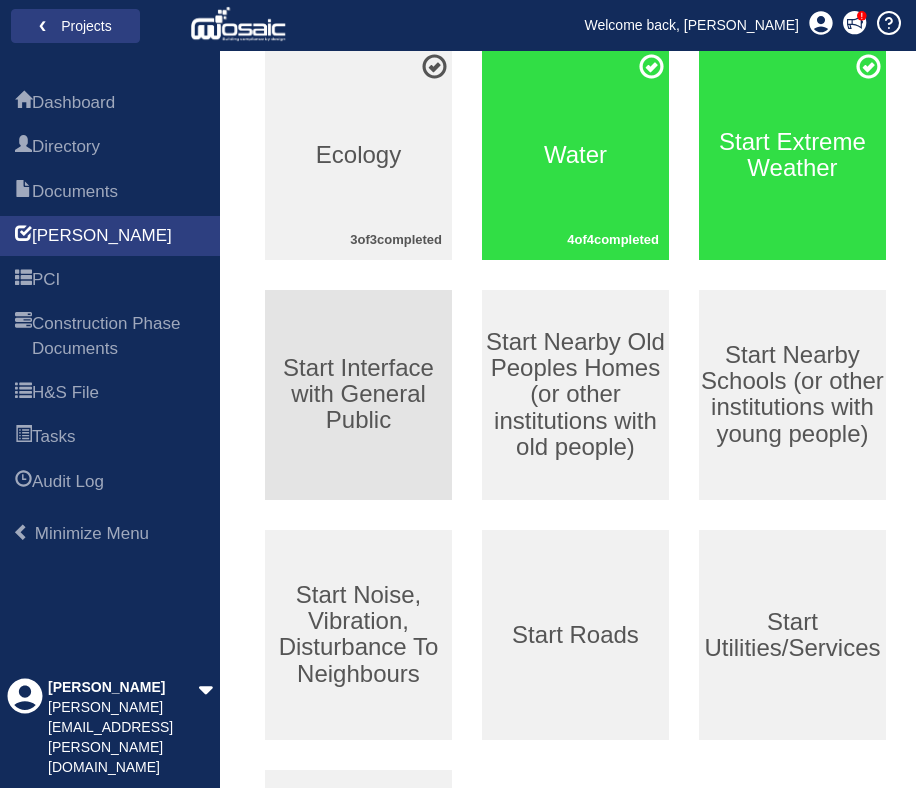 click on "Start   Interface with General Public" at bounding box center [358, 394] 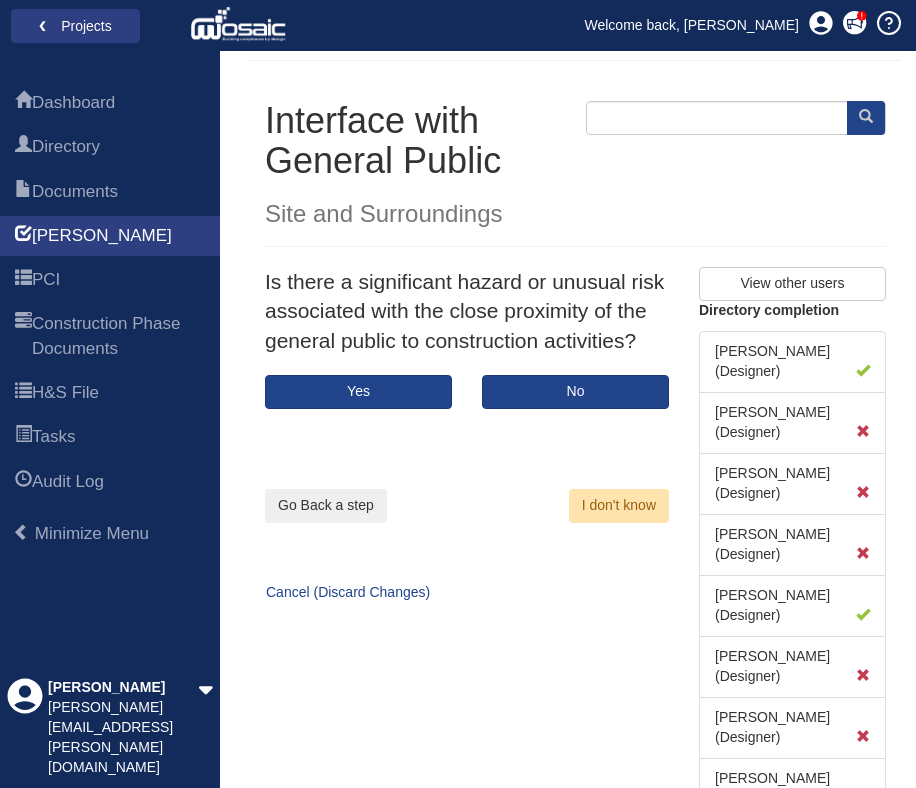 scroll, scrollTop: 90, scrollLeft: 0, axis: vertical 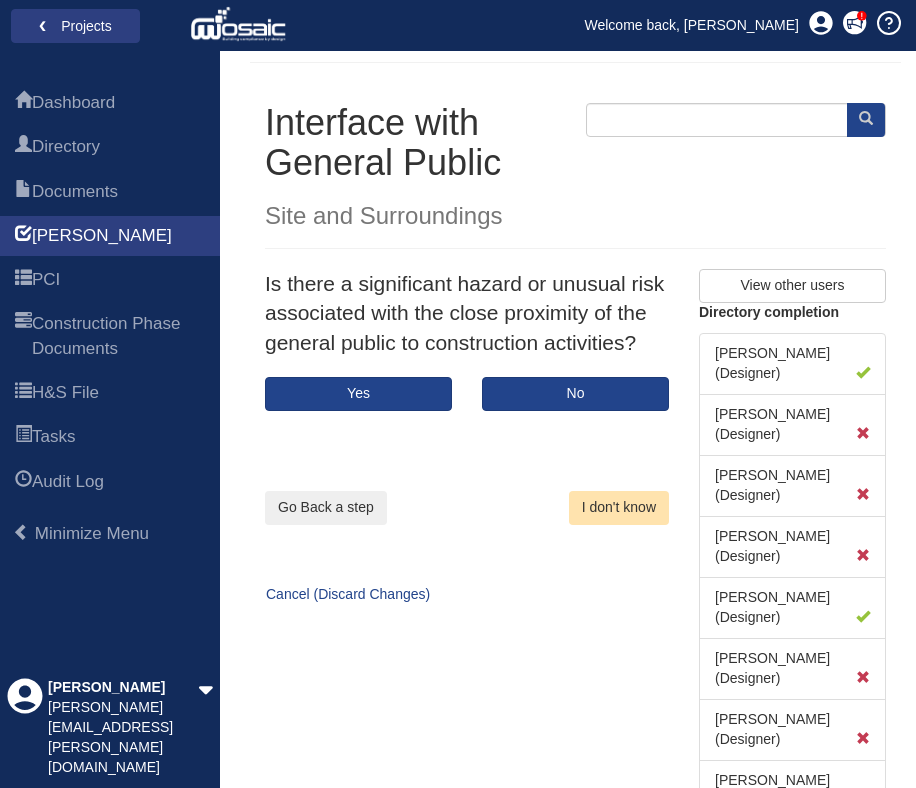 click on "I don't know" at bounding box center (619, 508) 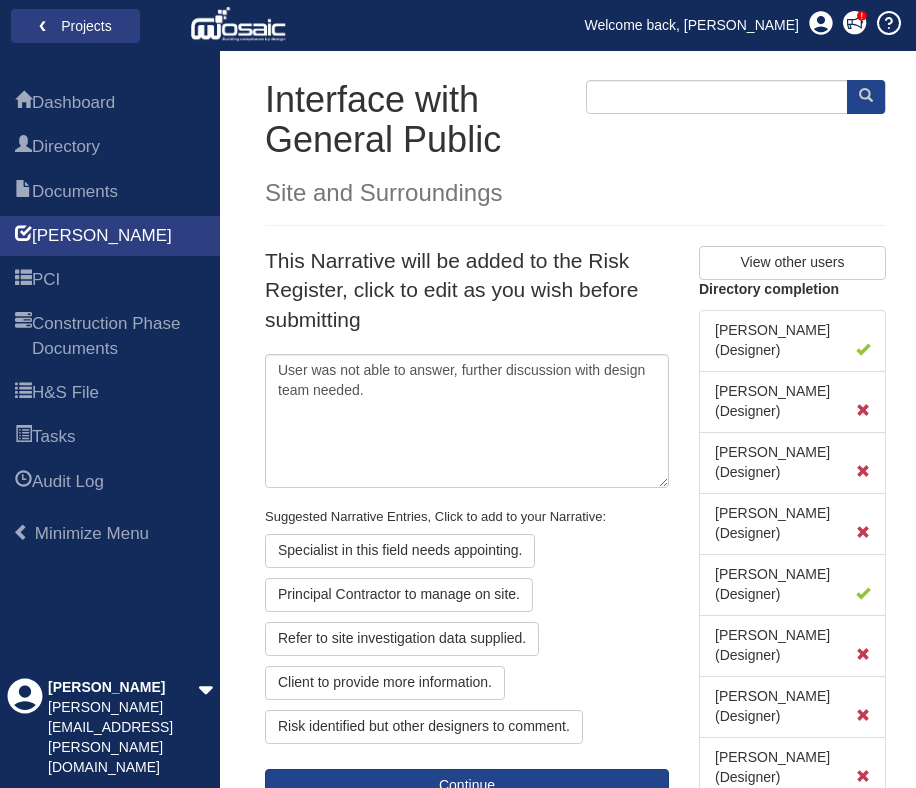 scroll, scrollTop: 156, scrollLeft: 0, axis: vertical 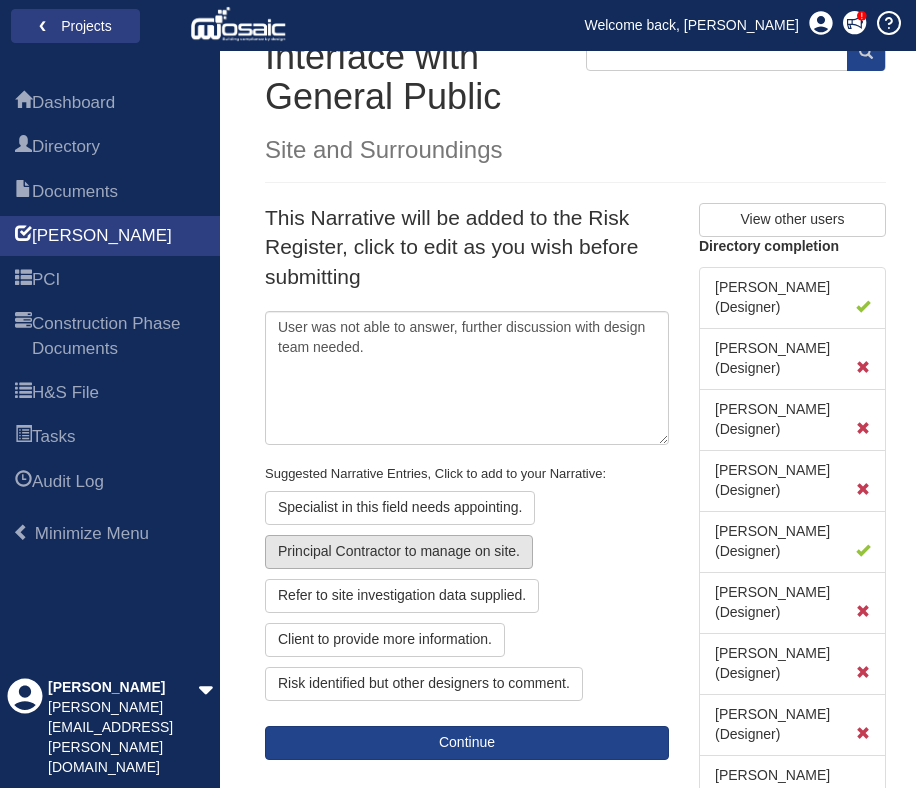 click on "Principal Contractor to manage on site." 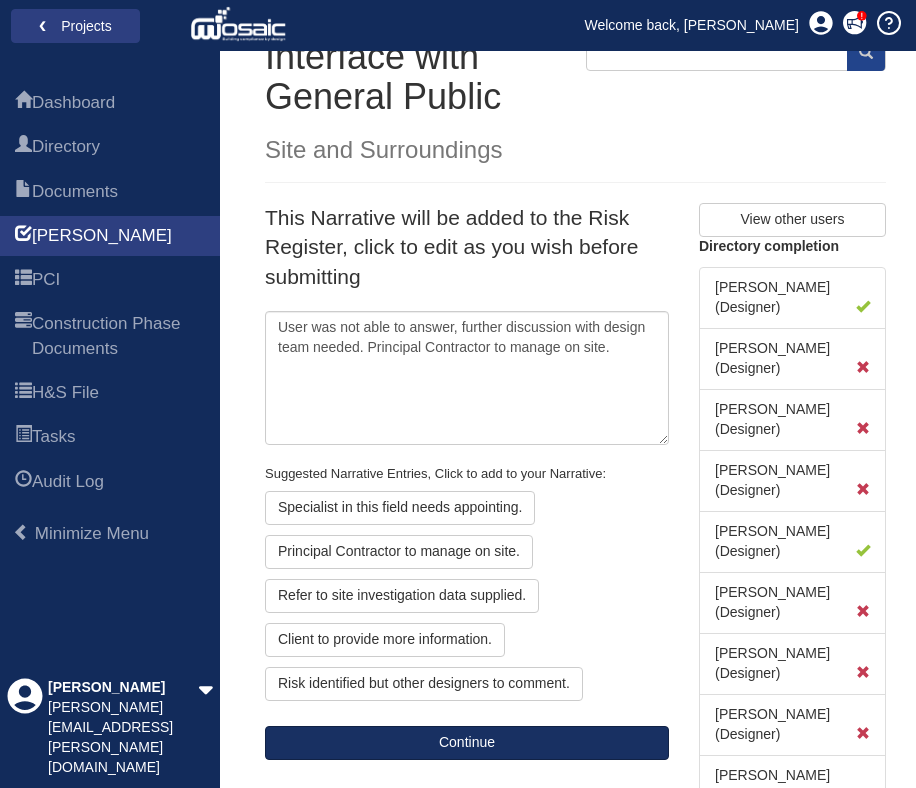 click on "Continue" at bounding box center [467, 743] 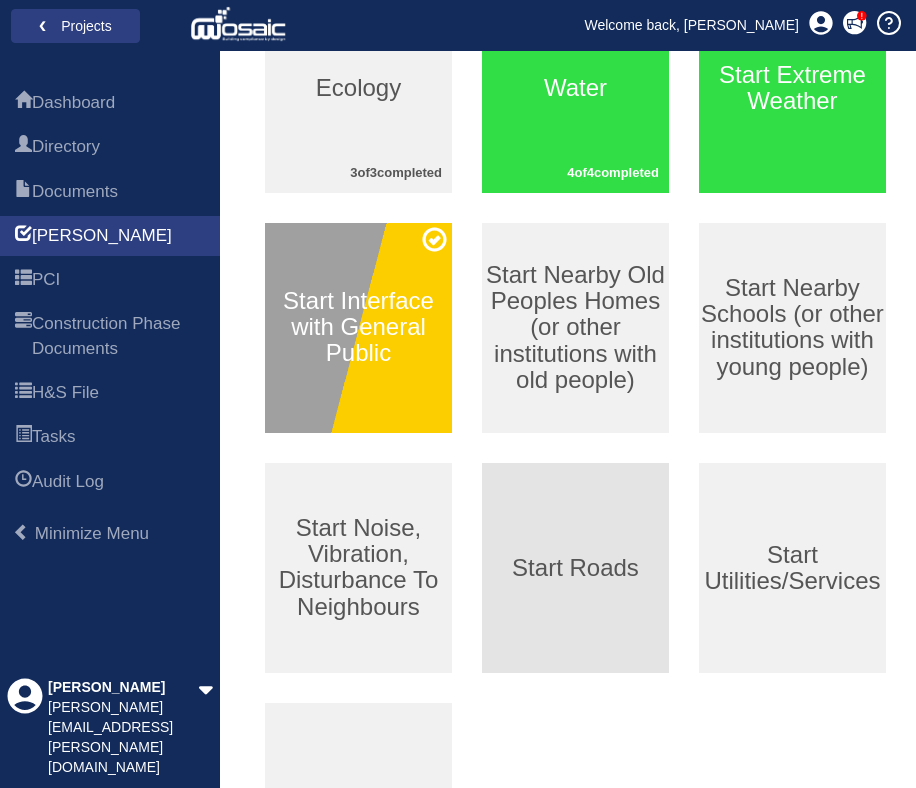 scroll, scrollTop: 401, scrollLeft: 0, axis: vertical 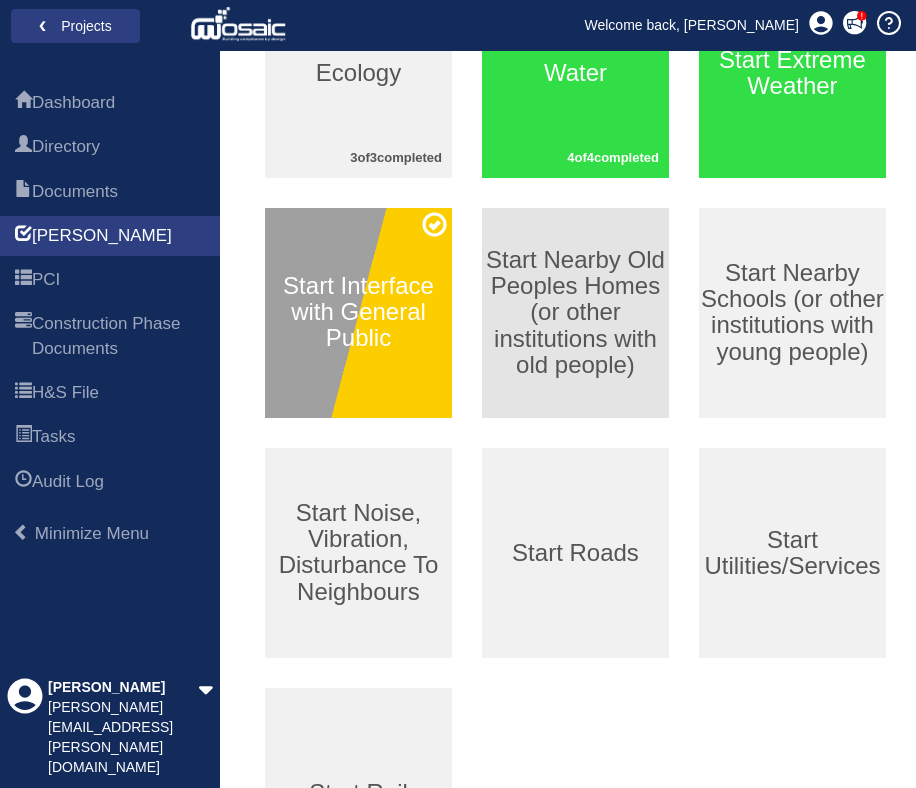 click on "Start   Nearby Old Peoples Homes (or other institutions with old people)" at bounding box center [575, 313] 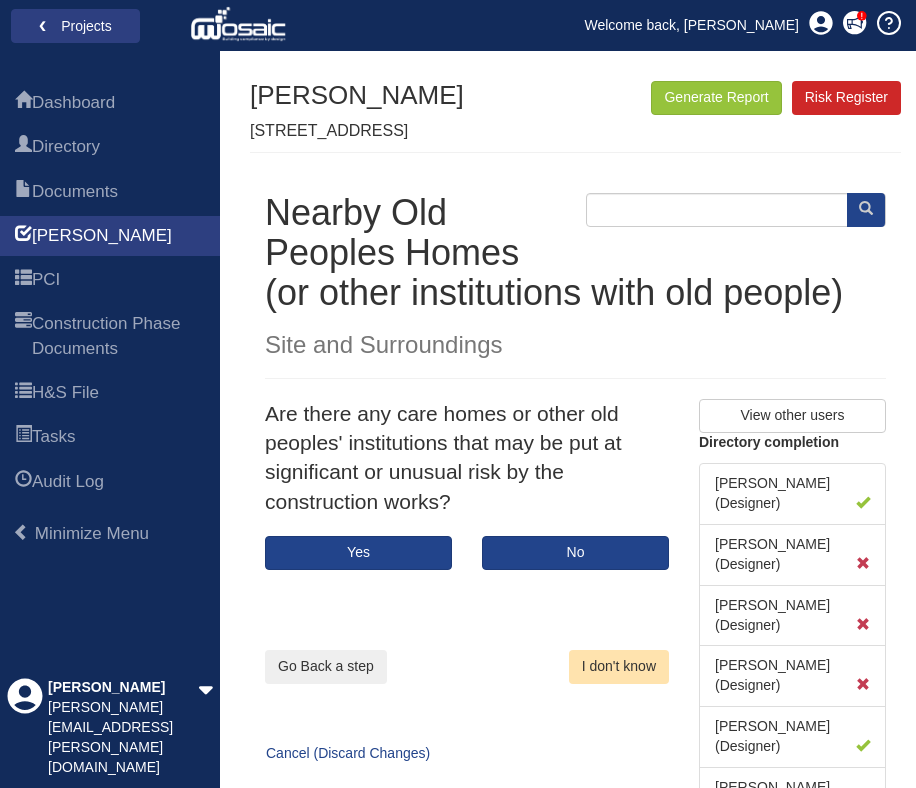 click on "I don't know" at bounding box center (619, 667) 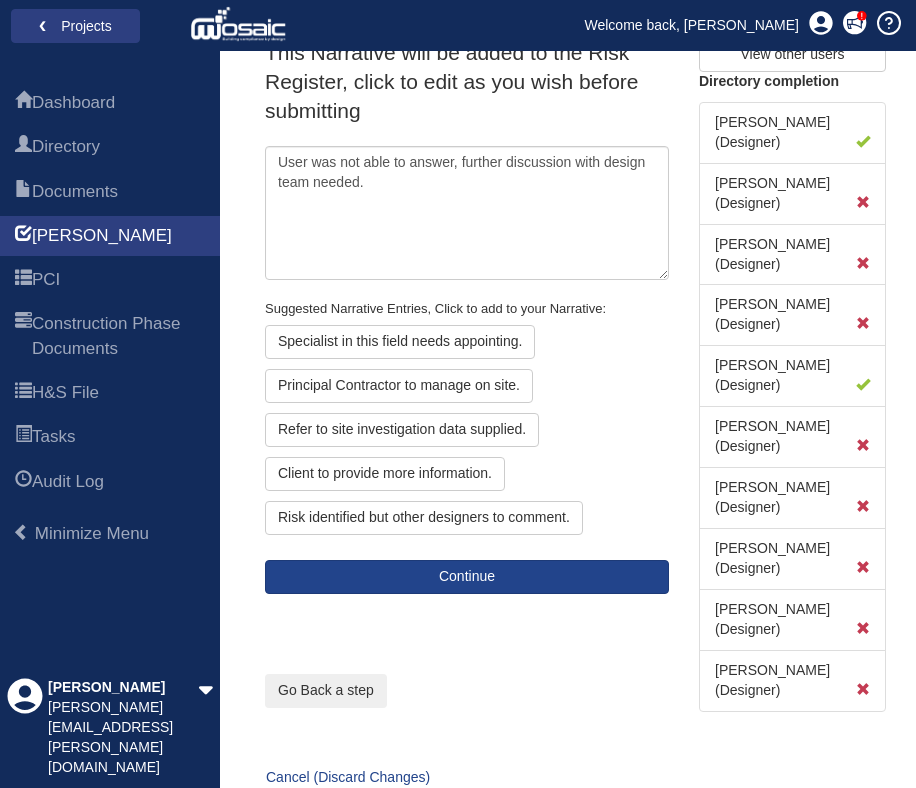 scroll, scrollTop: 362, scrollLeft: 0, axis: vertical 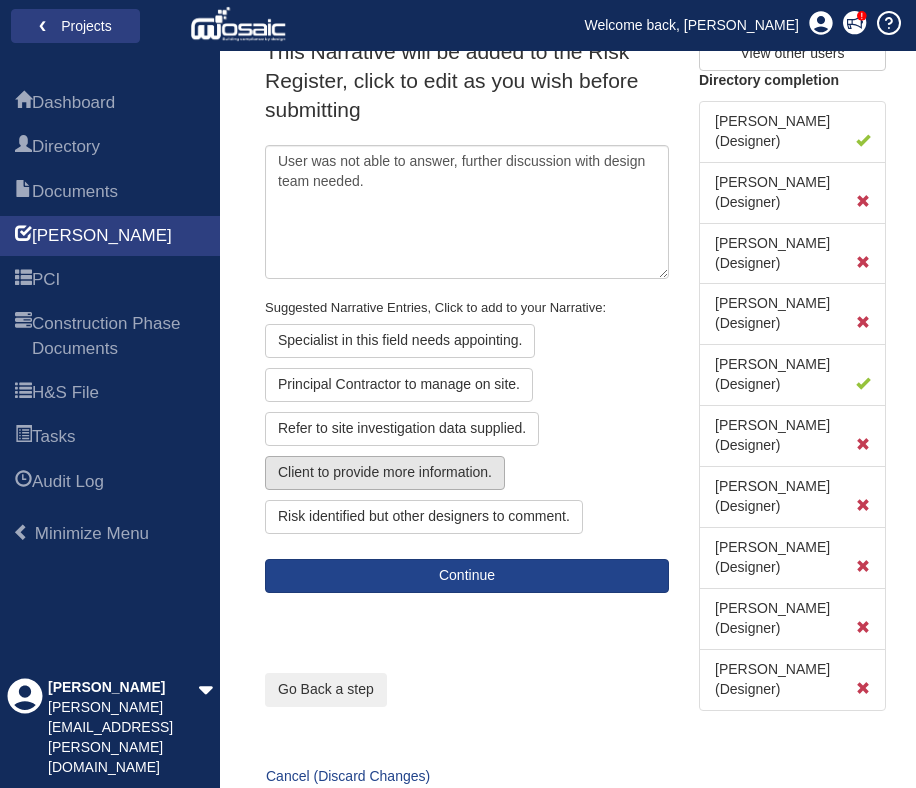 click on "Client to provide more information." 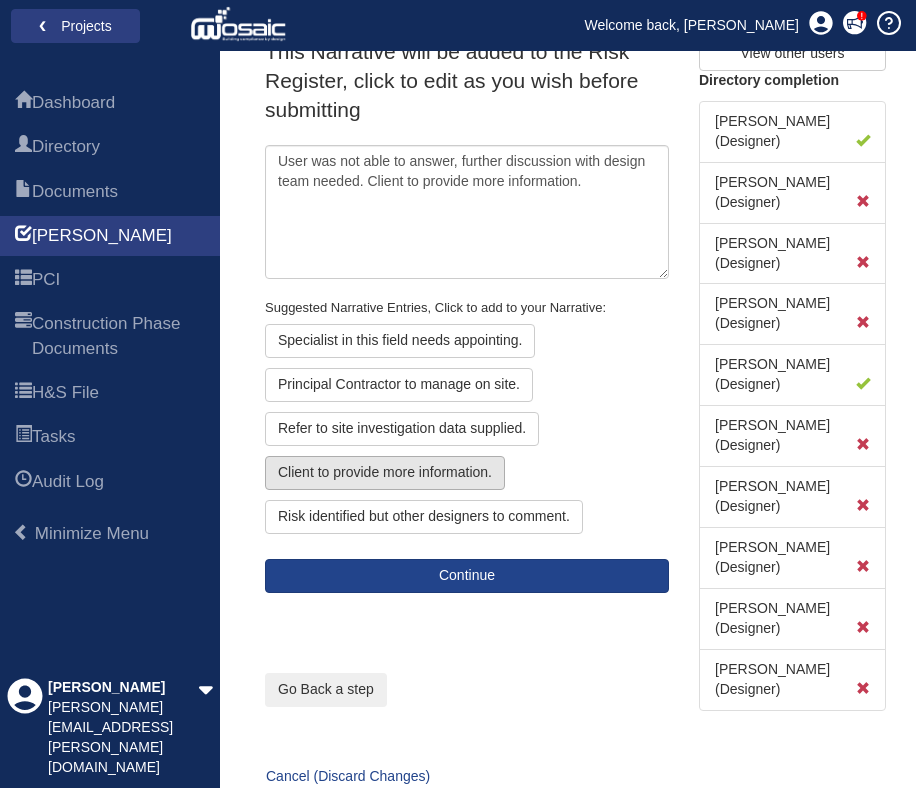 click on "Client to provide more information." 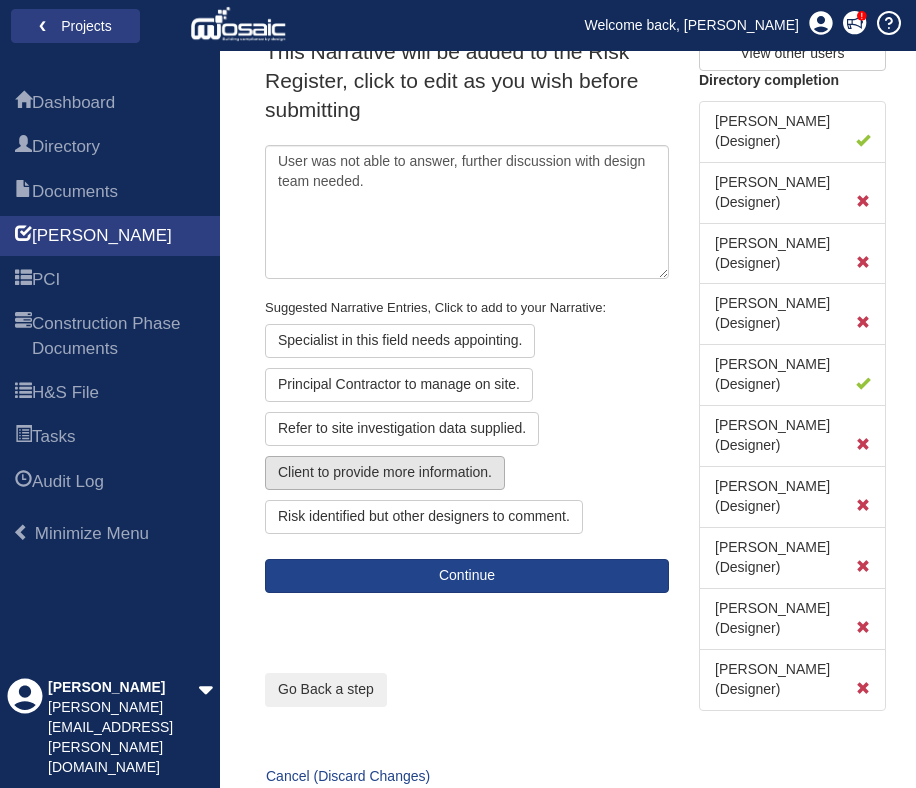 click on "Client to provide more information." 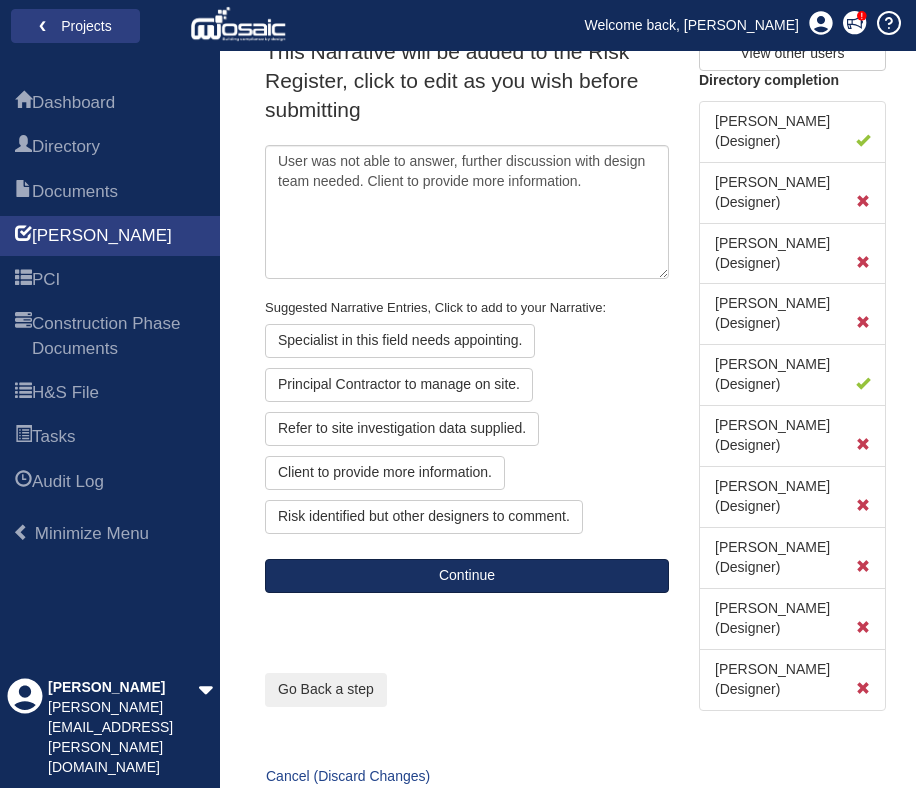 click on "Continue" at bounding box center [467, 576] 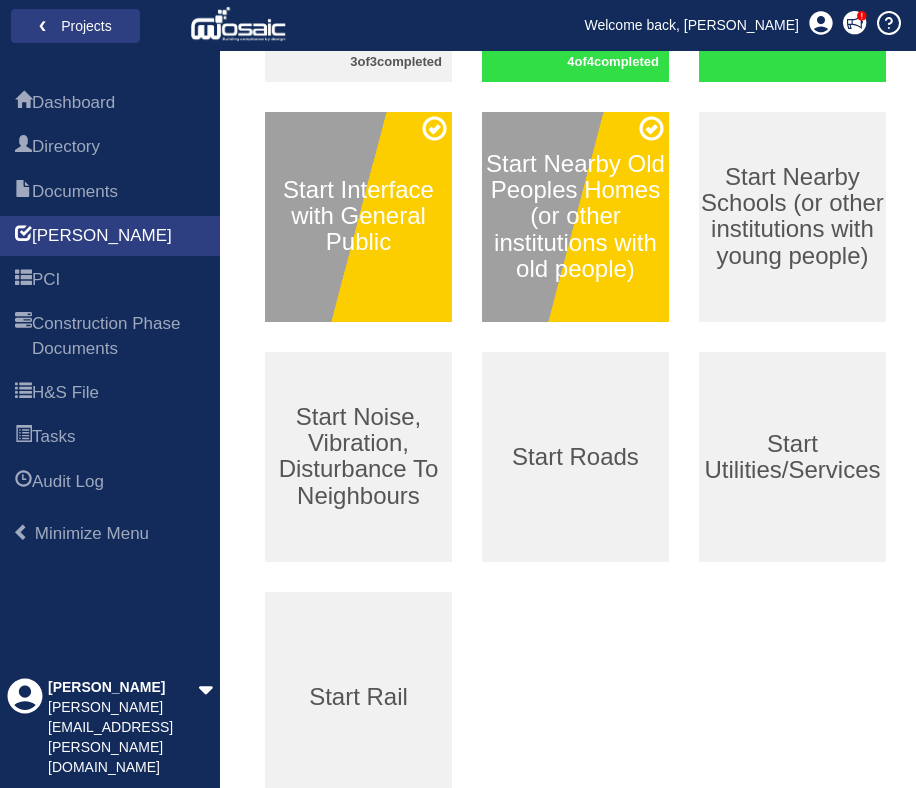 scroll, scrollTop: 478, scrollLeft: 0, axis: vertical 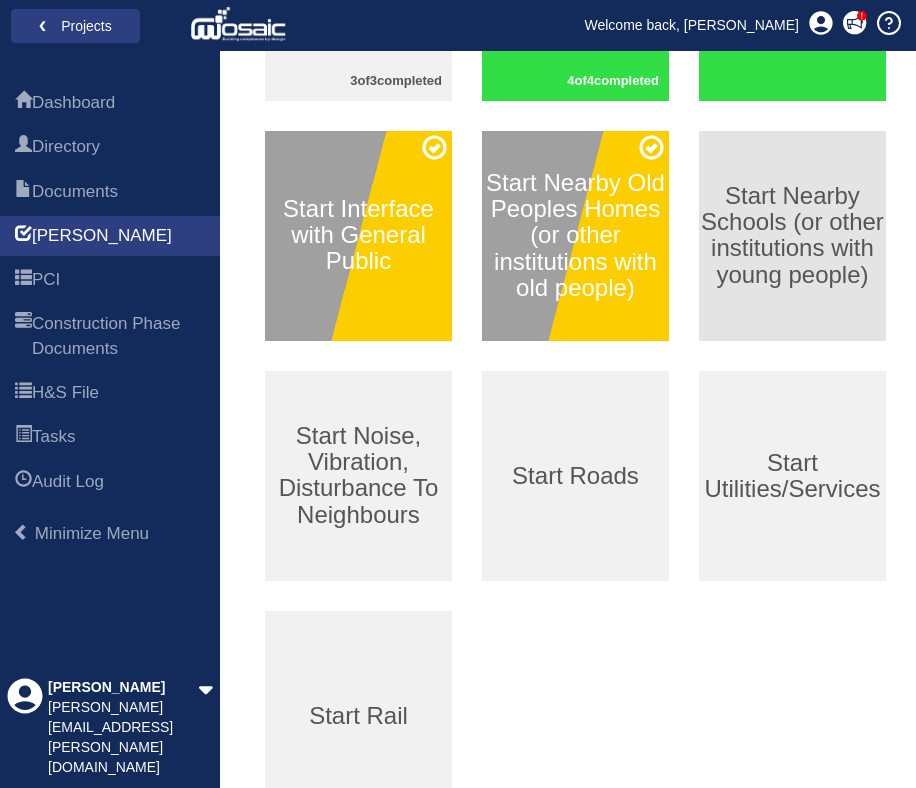 click on "Start   Nearby Schools (or other institutions with young people)" at bounding box center [792, 236] 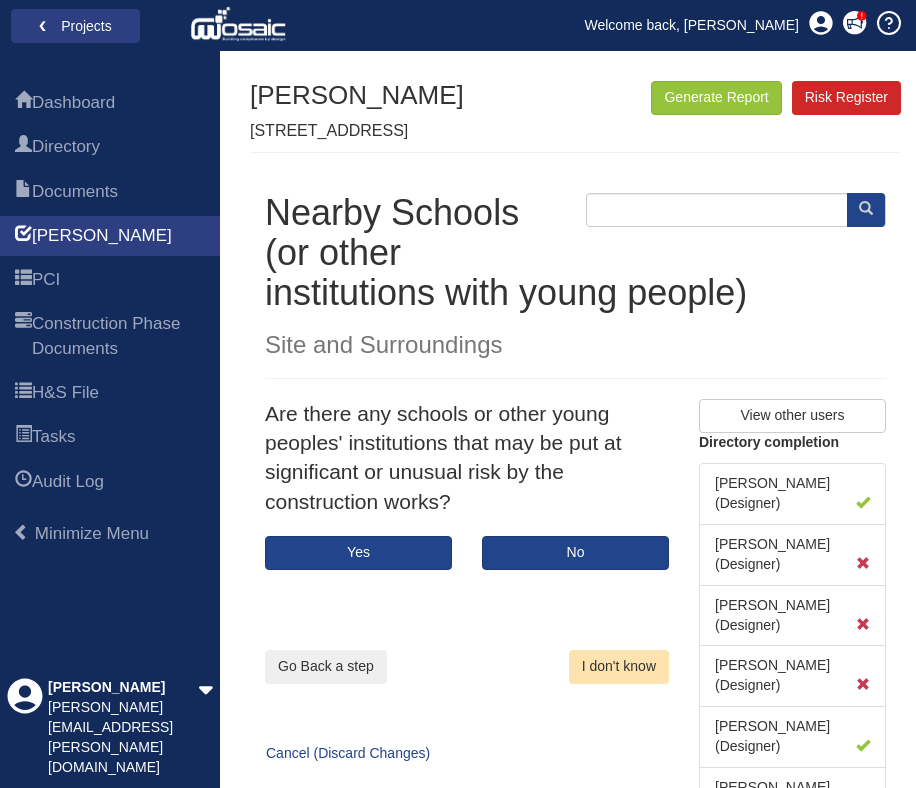 click on "I don't know" at bounding box center [619, 667] 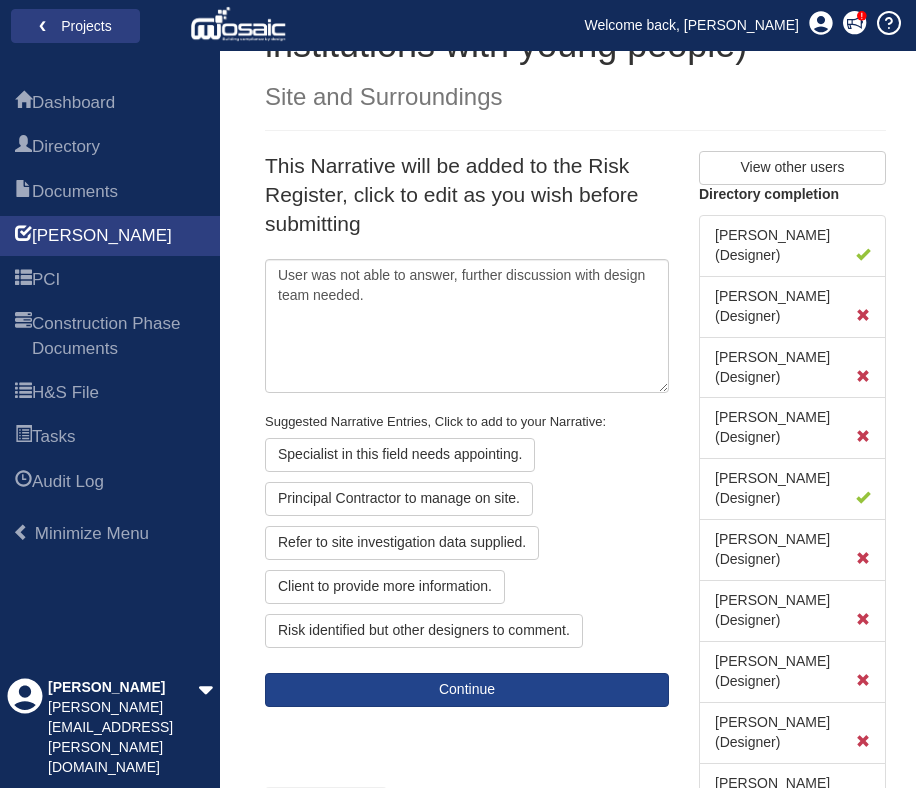scroll, scrollTop: 257, scrollLeft: 0, axis: vertical 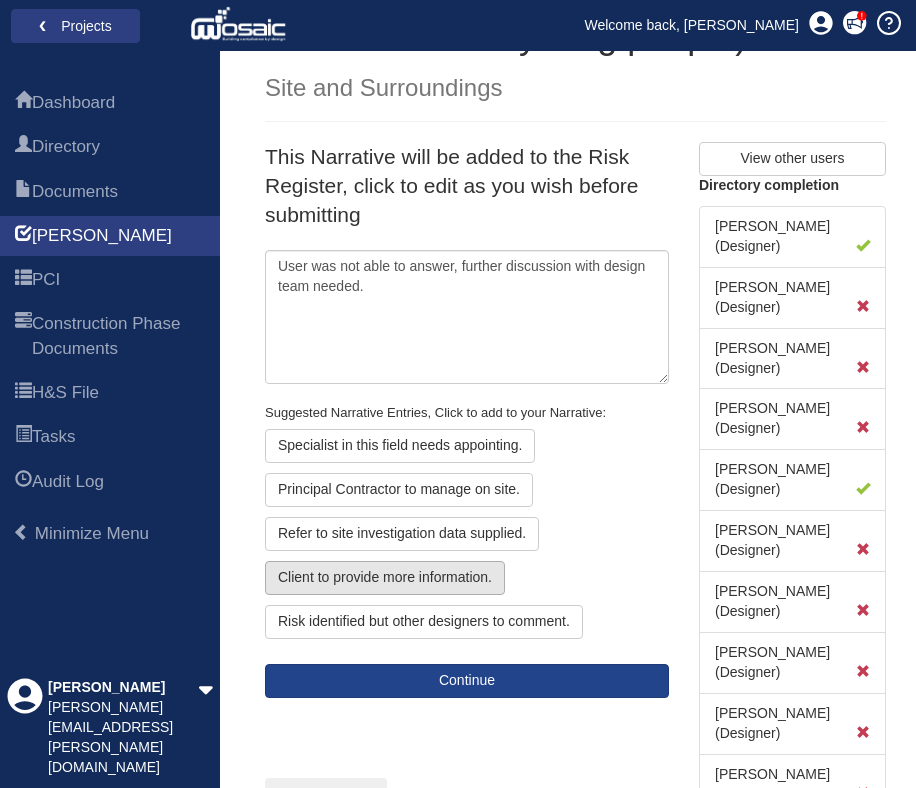 click on "Client to provide more information." 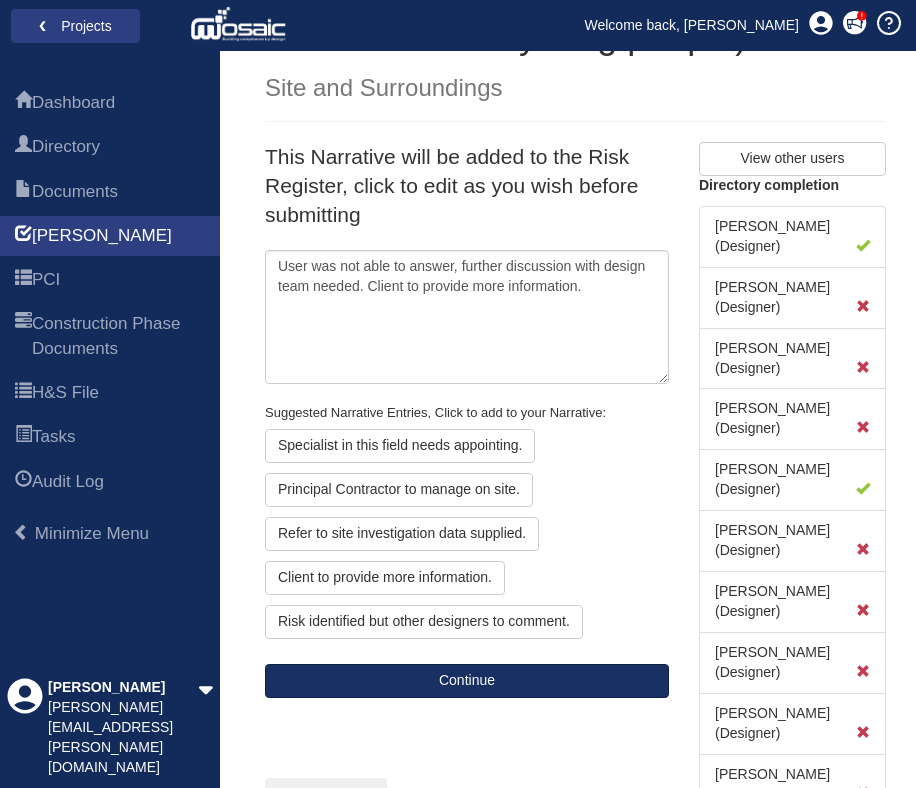 click on "Continue" at bounding box center [467, 681] 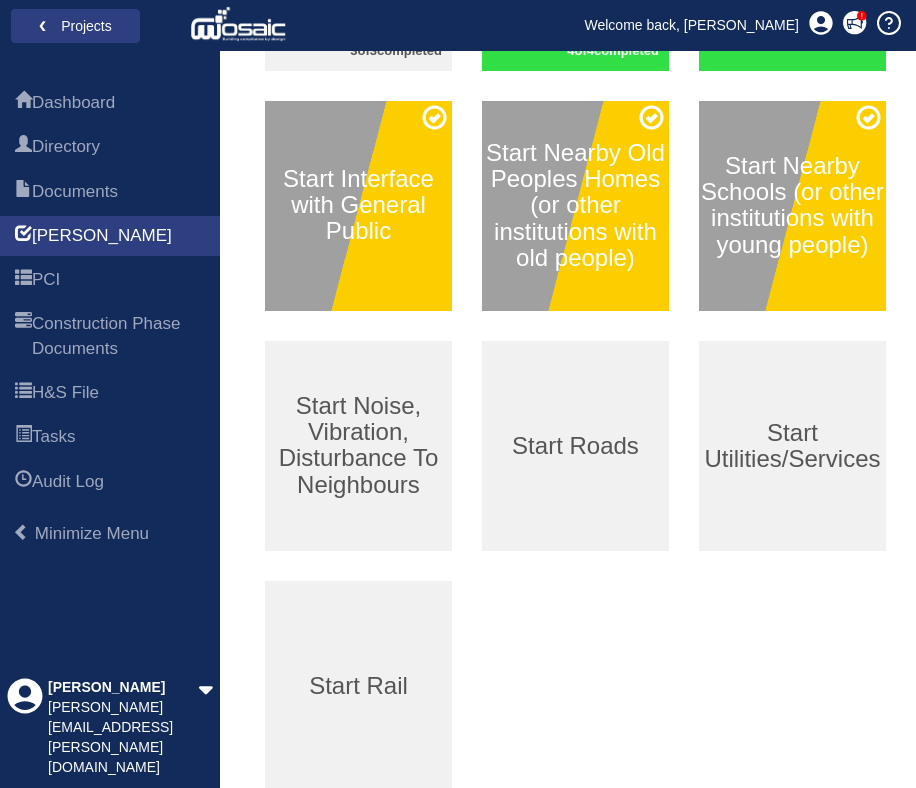 scroll, scrollTop: 513, scrollLeft: 0, axis: vertical 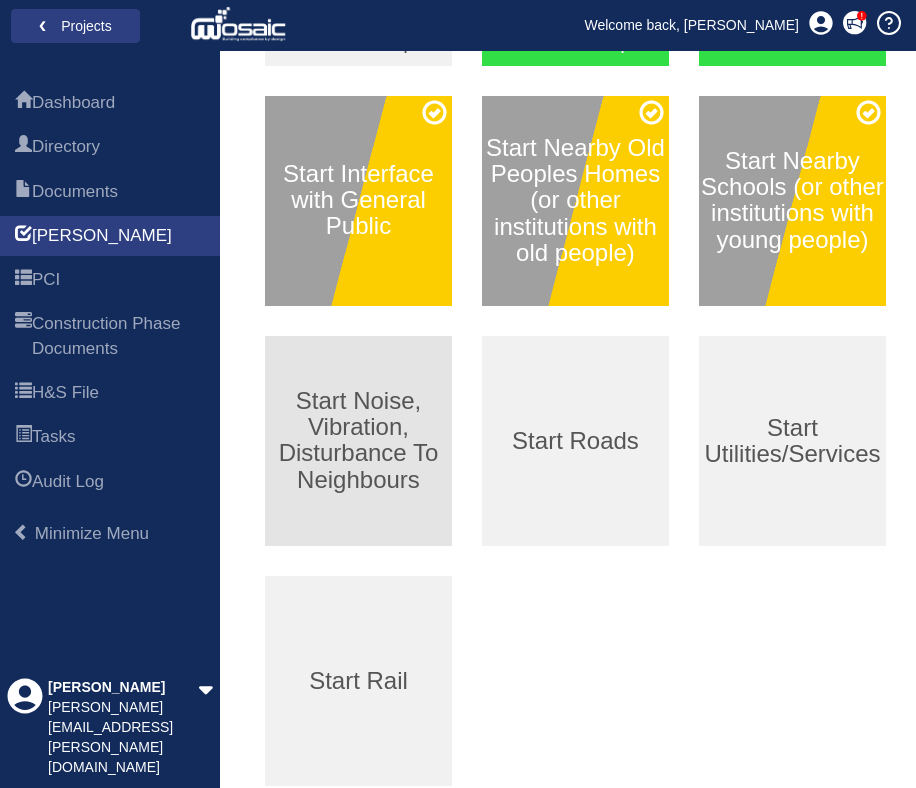 click on "Start   Noise, Vibration, Disturbance To Neighbours" at bounding box center (358, 441) 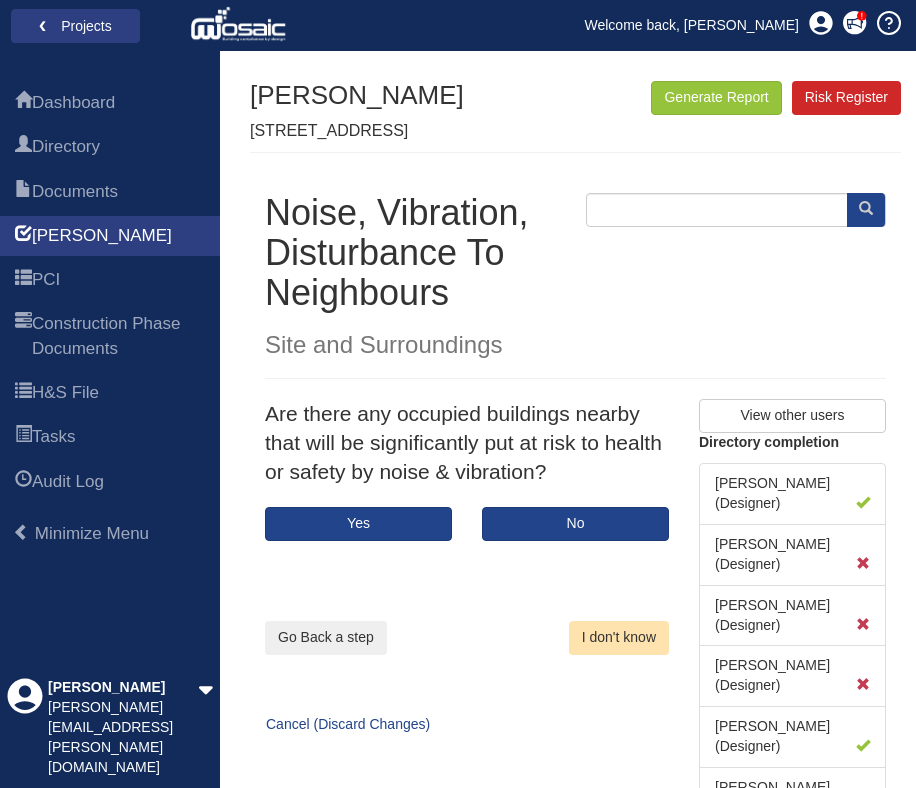 click on "I don't know" at bounding box center [619, 638] 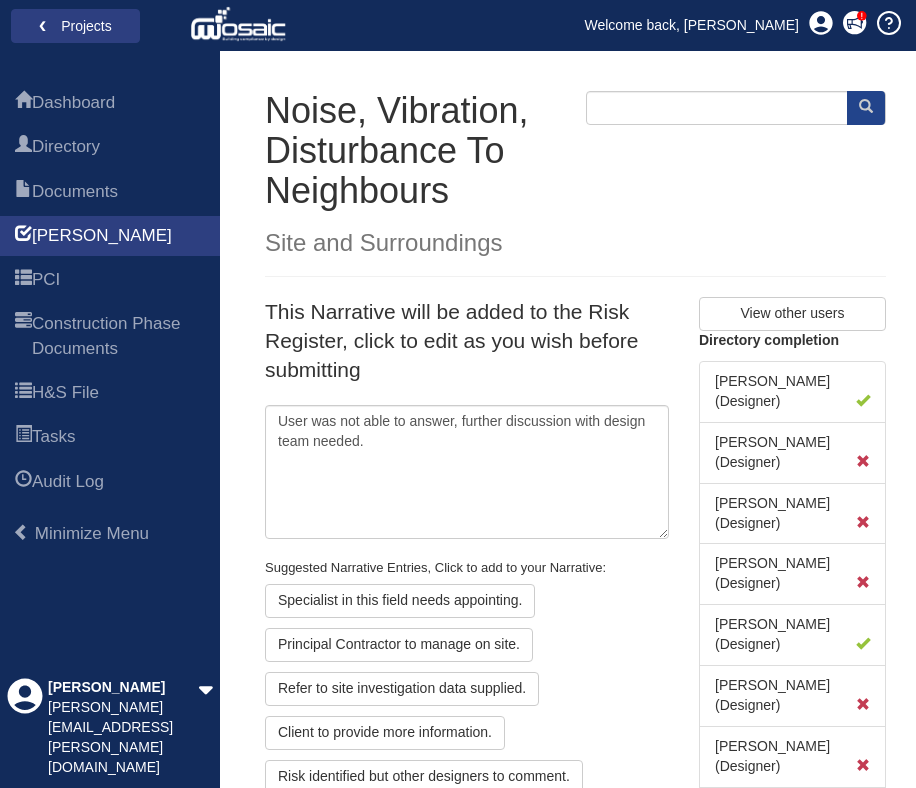 scroll, scrollTop: 114, scrollLeft: 0, axis: vertical 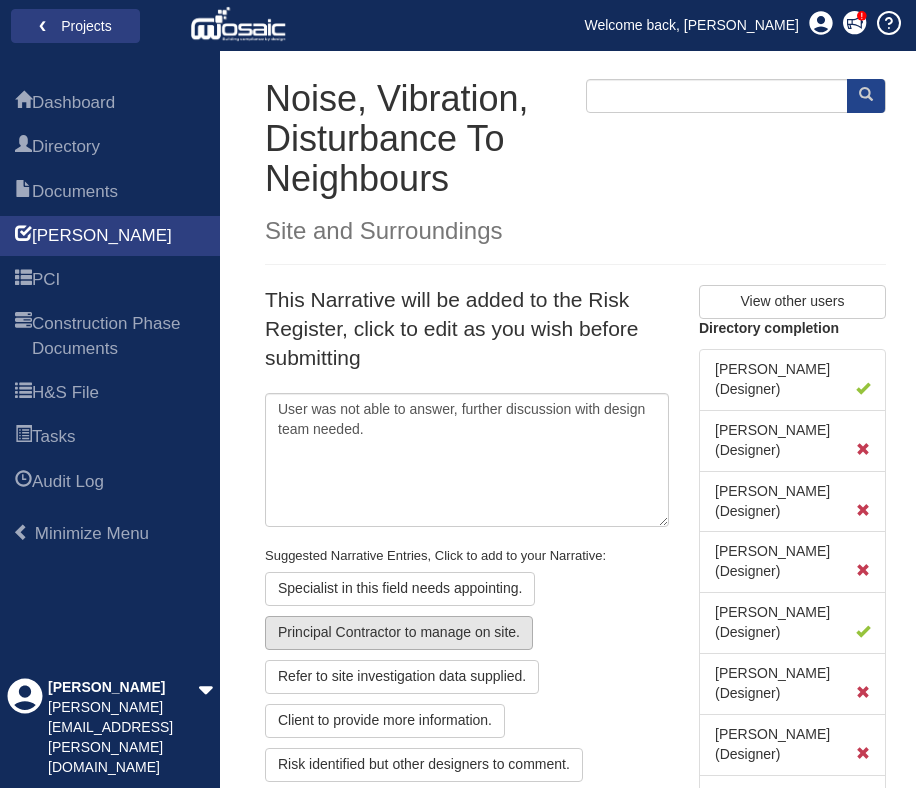 click on "Principal Contractor to manage on site." 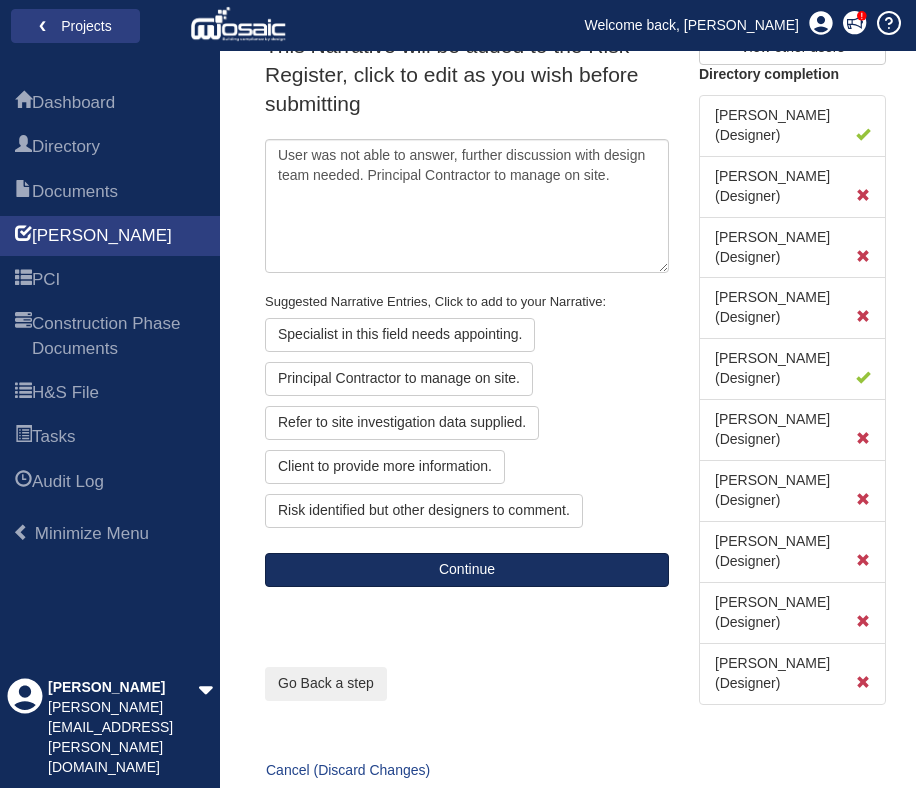click on "Continue" at bounding box center [467, 570] 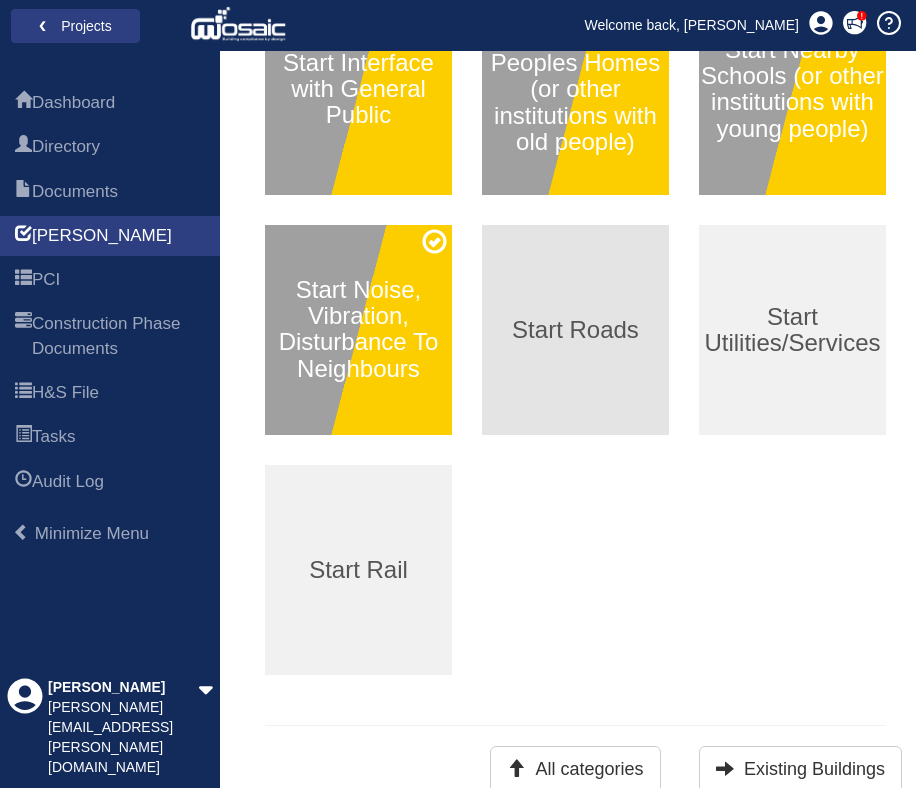 scroll, scrollTop: 623, scrollLeft: 0, axis: vertical 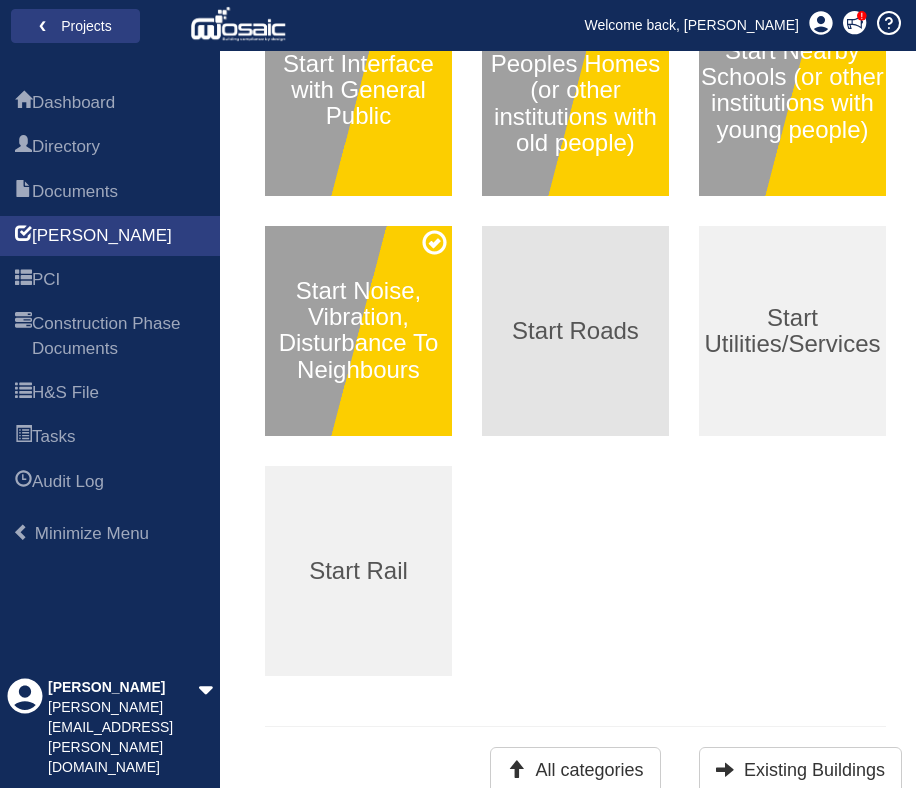 click on "Start   Roads" at bounding box center (575, 330) 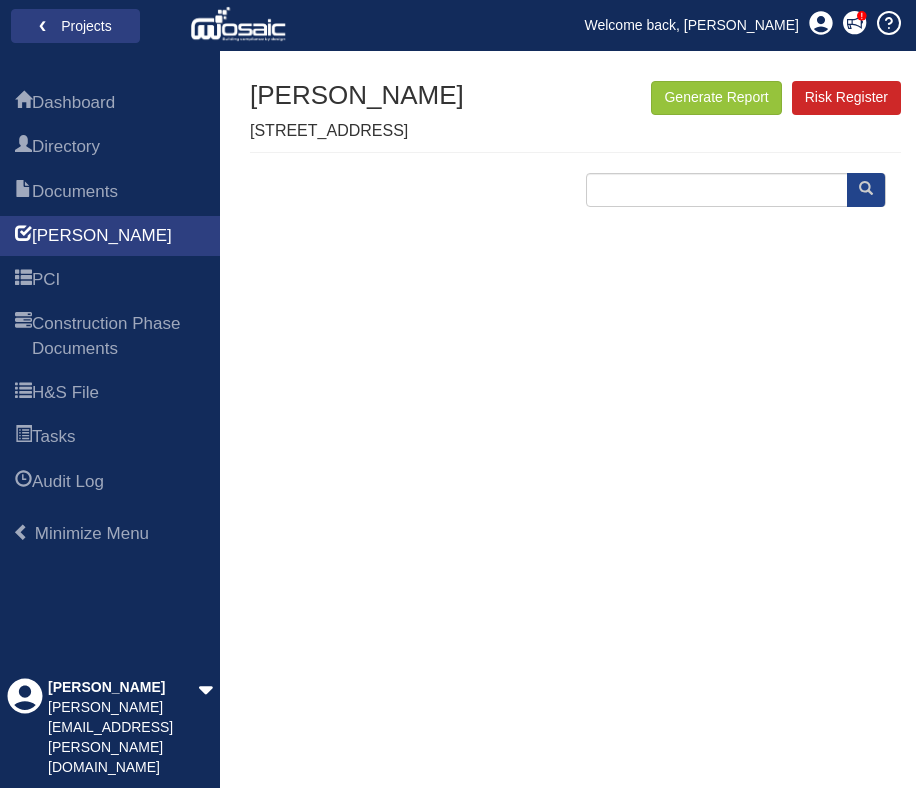 scroll, scrollTop: 0, scrollLeft: 0, axis: both 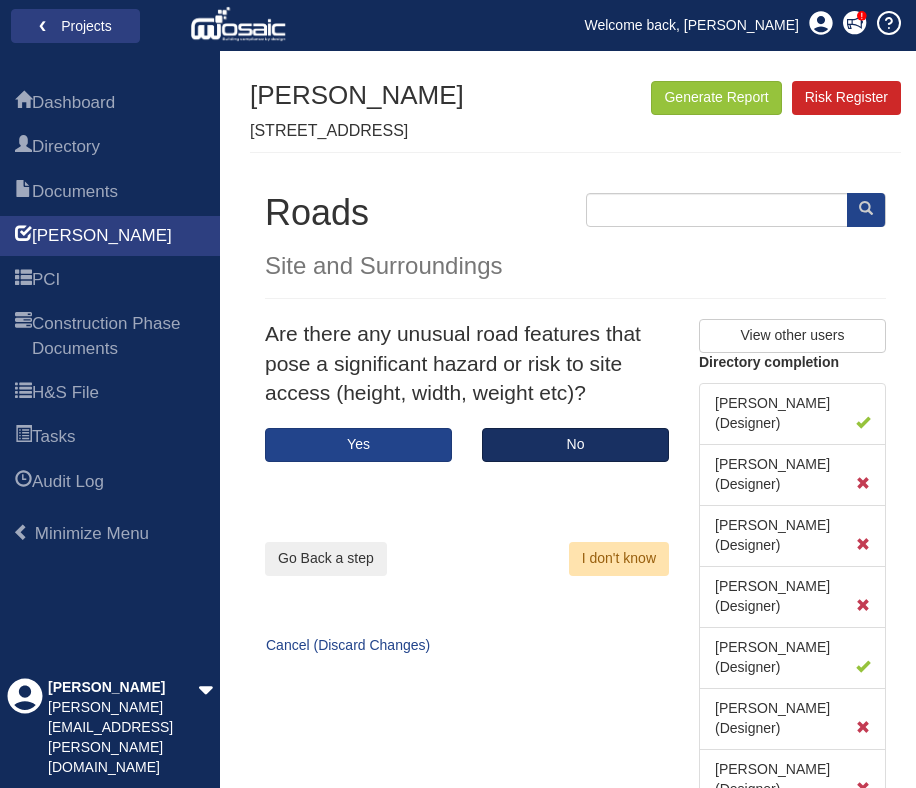 click on "No" at bounding box center (575, 445) 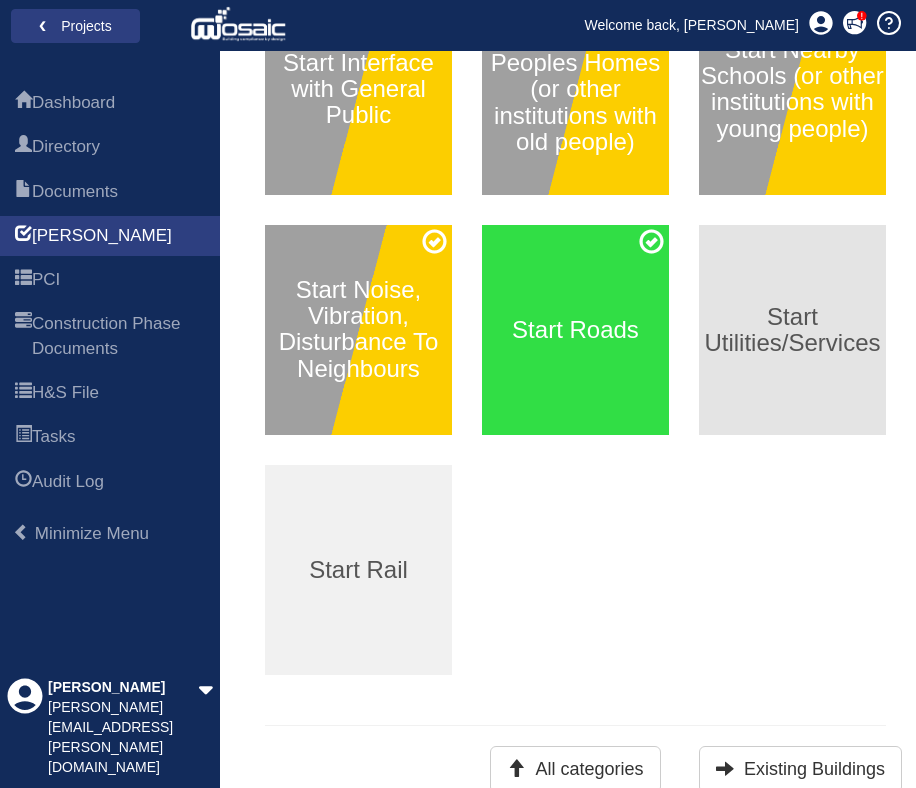 scroll, scrollTop: 623, scrollLeft: 0, axis: vertical 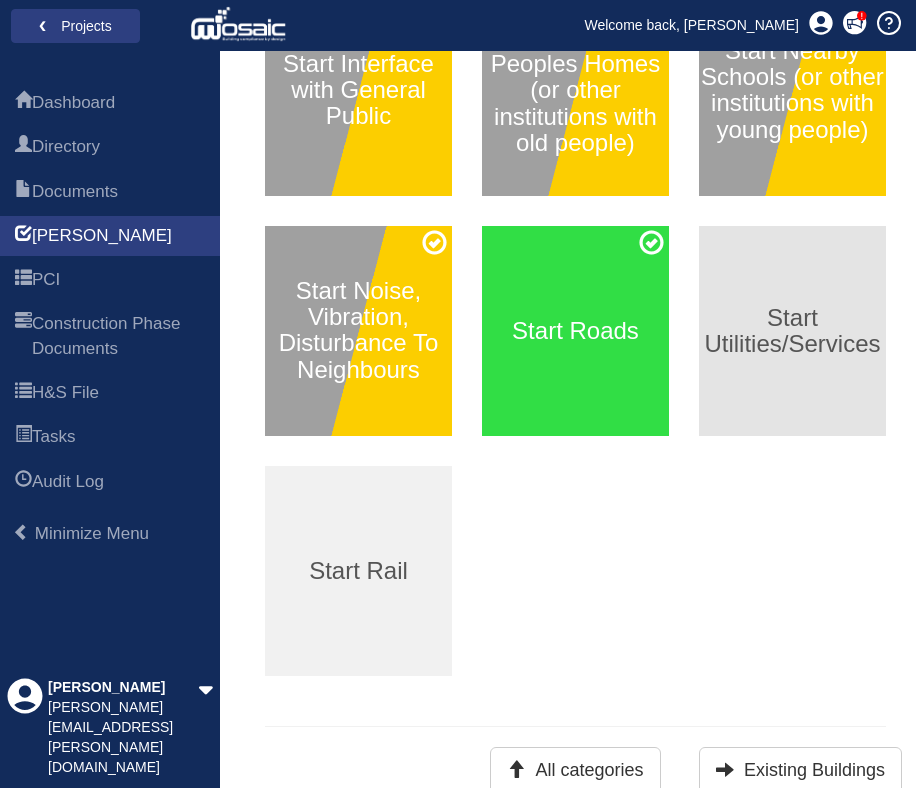 click on "Start   Utilities/Services" at bounding box center (792, 330) 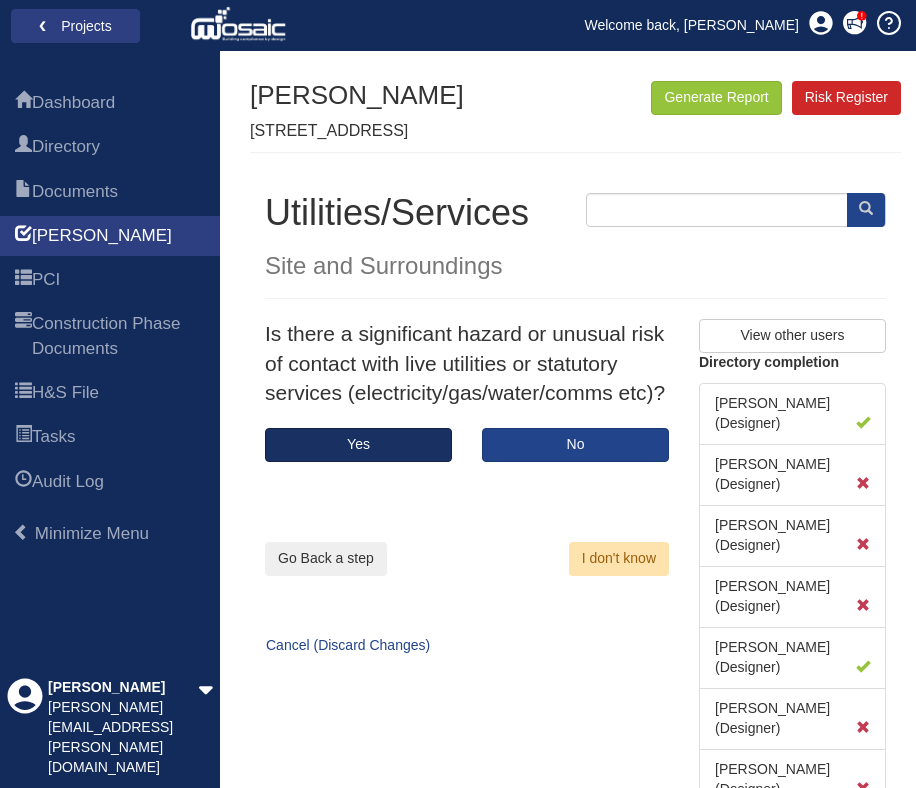 click on "Yes" at bounding box center [358, 445] 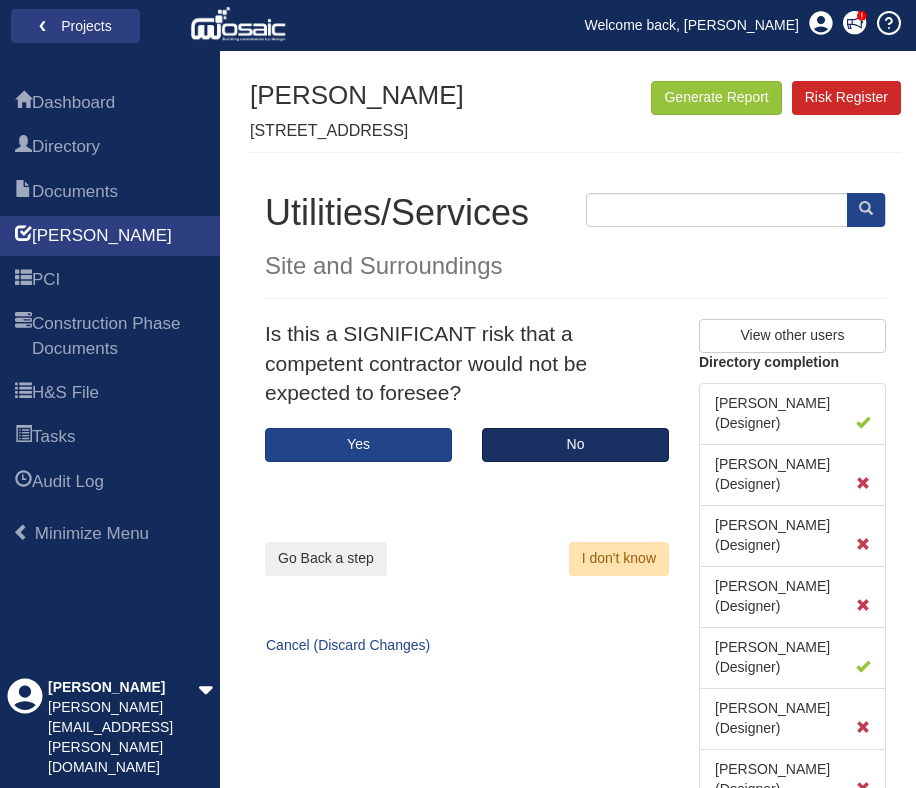 click on "No" at bounding box center [575, 445] 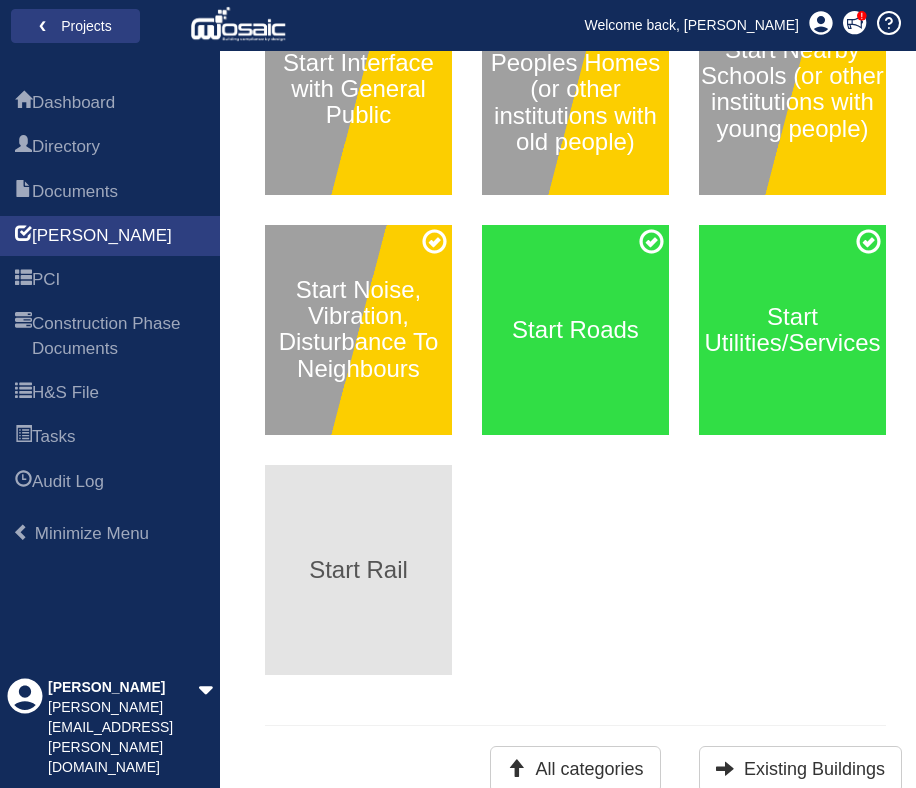scroll, scrollTop: 623, scrollLeft: 0, axis: vertical 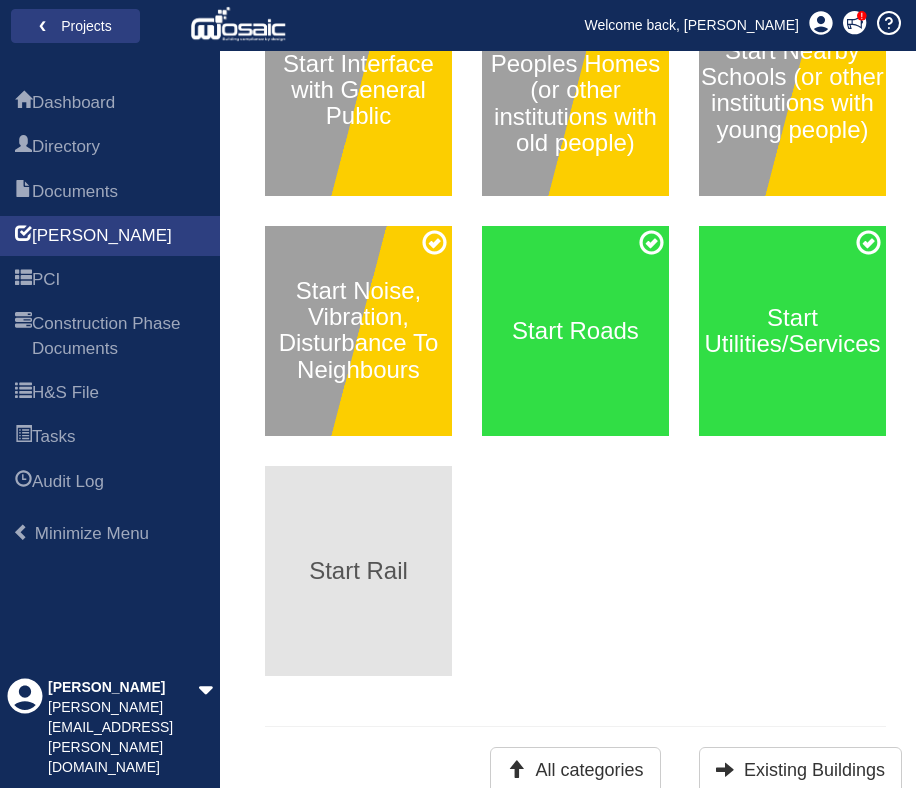 click on "Start   Rail" at bounding box center [358, 571] 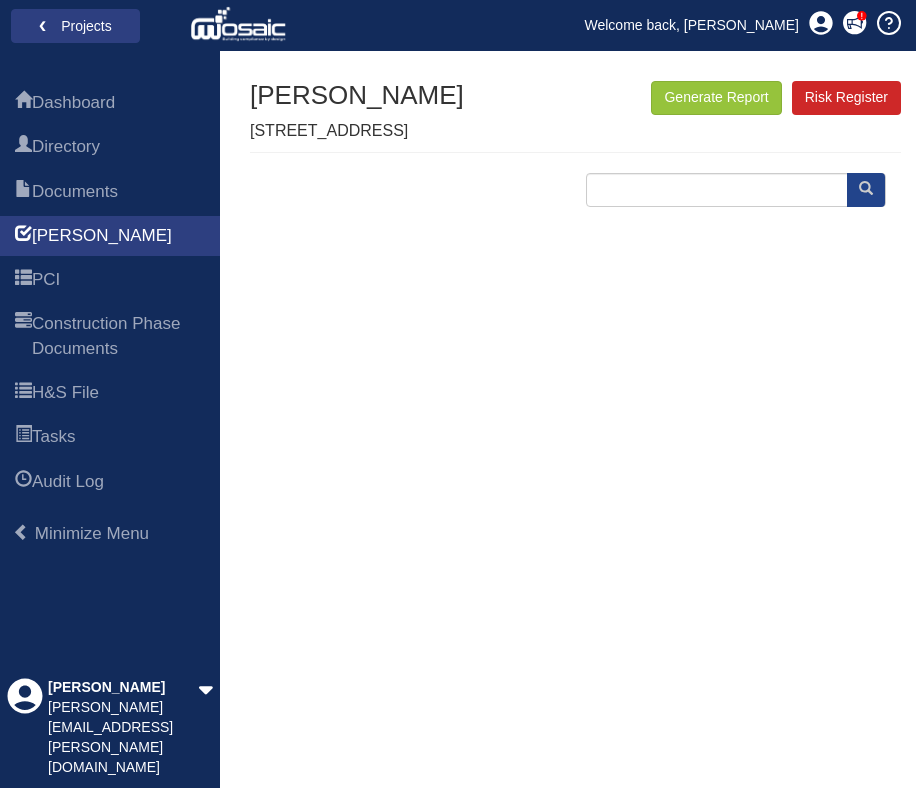 scroll, scrollTop: 0, scrollLeft: 0, axis: both 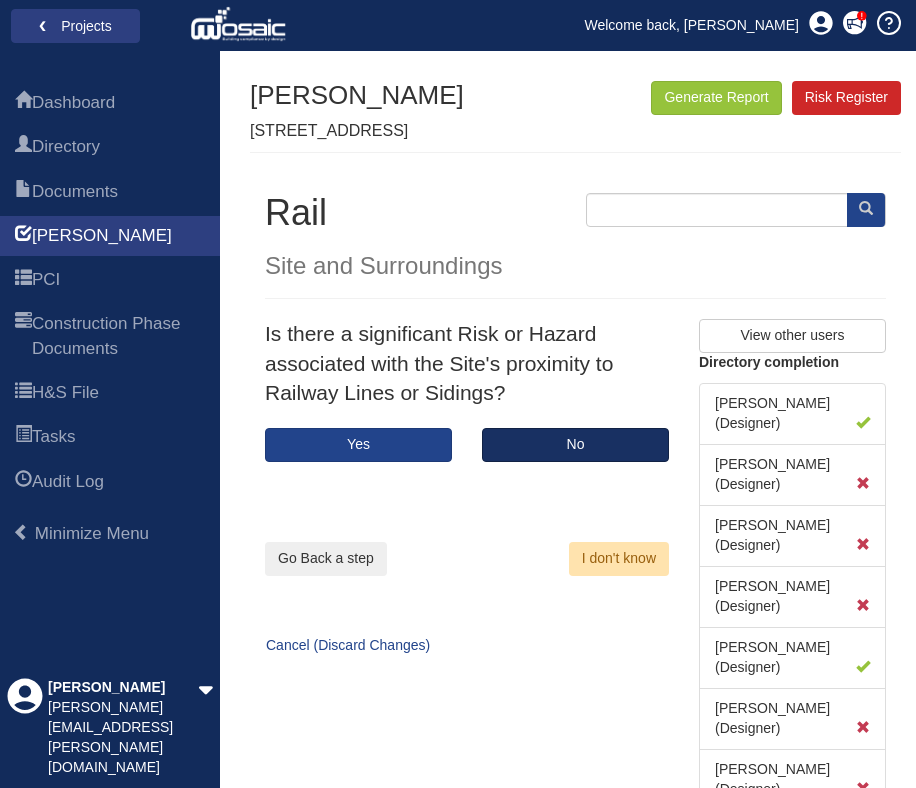 click on "No" at bounding box center [575, 445] 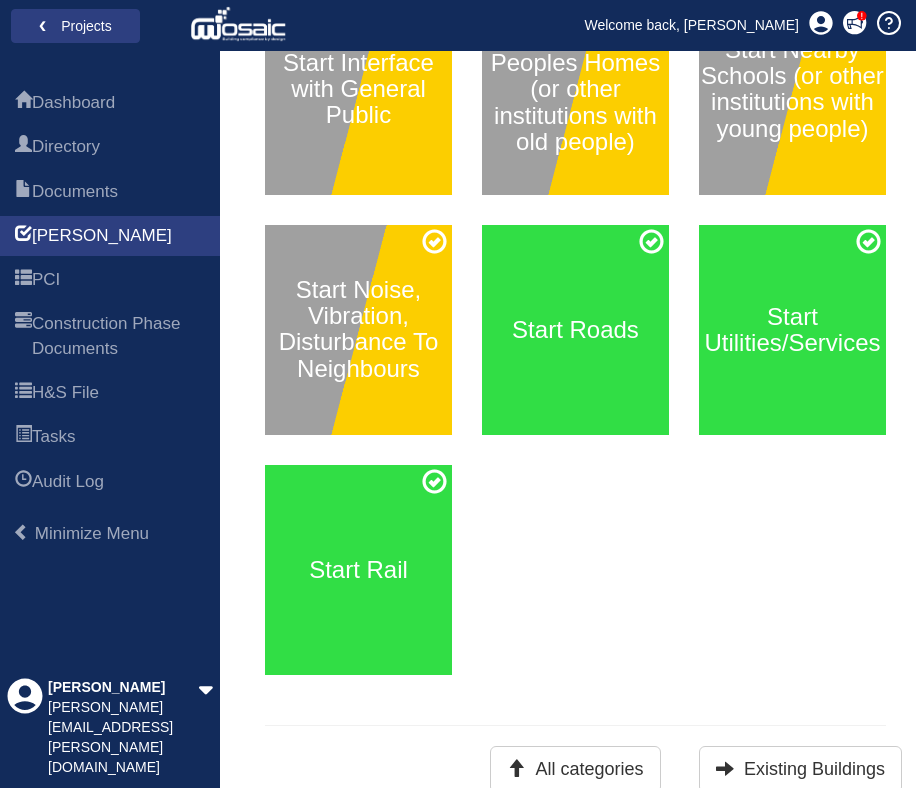 scroll, scrollTop: 623, scrollLeft: 0, axis: vertical 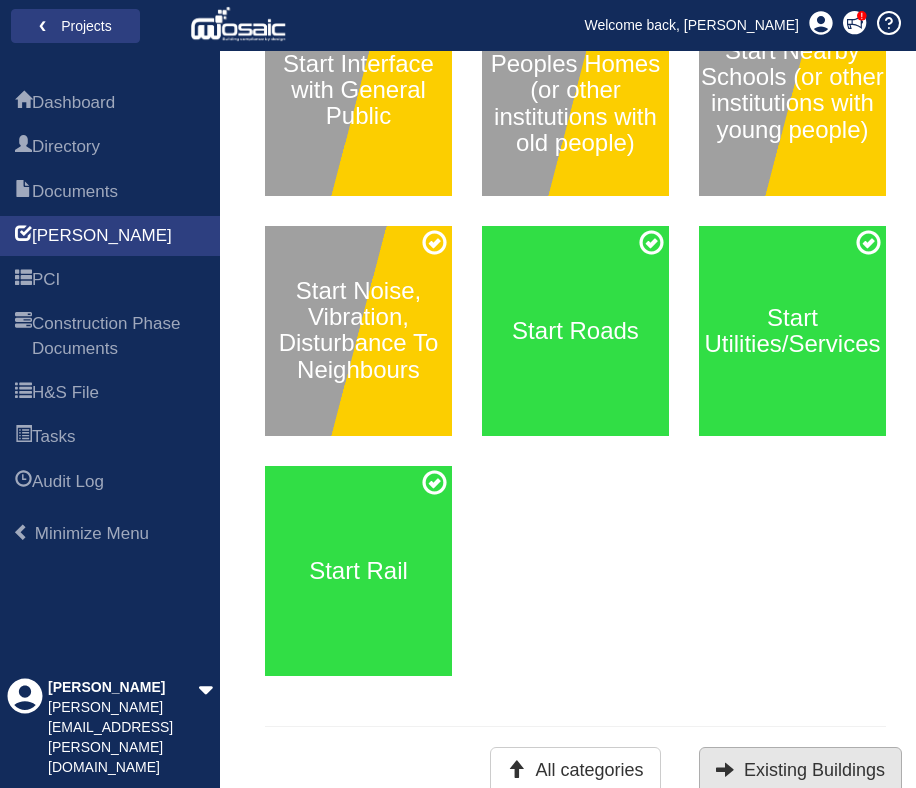 click on "Existing Buildings" at bounding box center [800, 770] 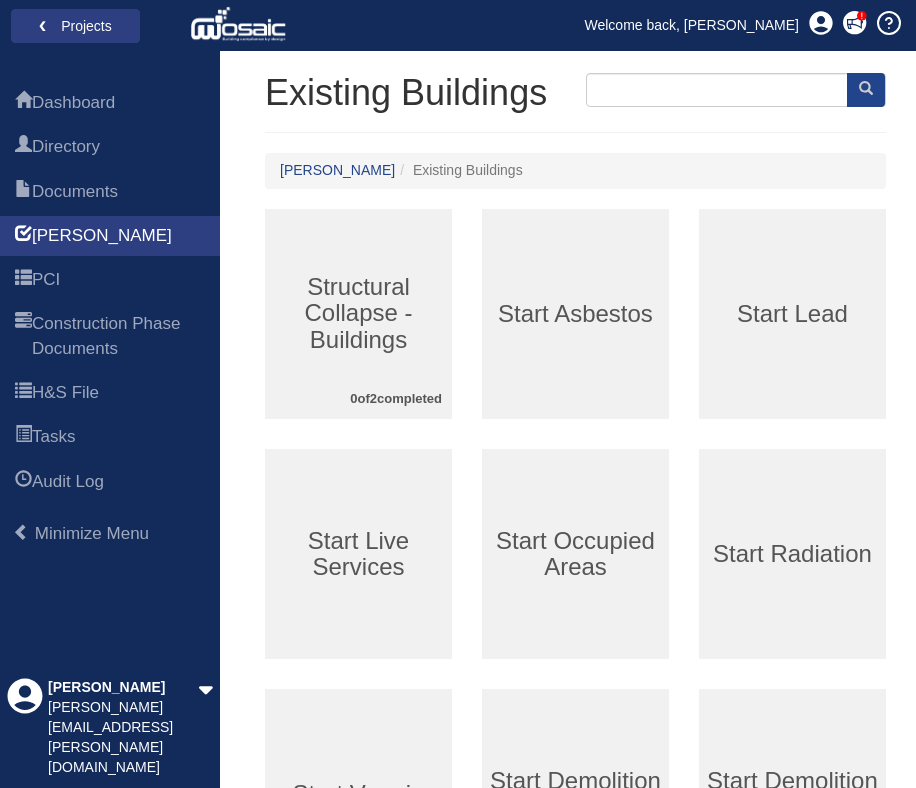 scroll, scrollTop: 121, scrollLeft: 0, axis: vertical 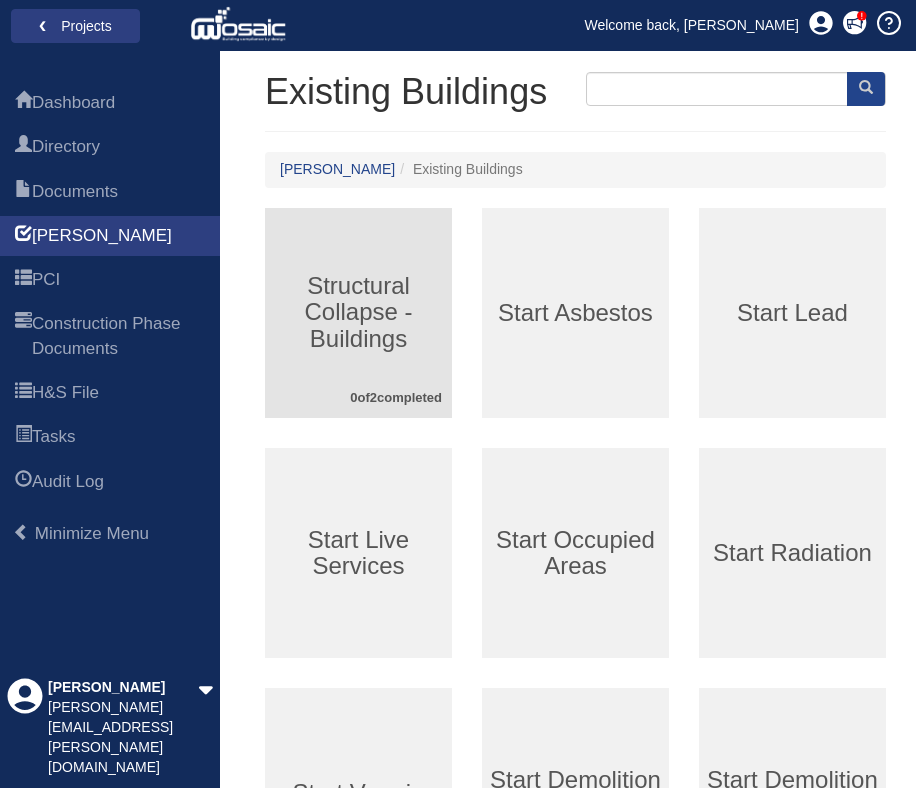 click on "Structural Collapse - Buildings" at bounding box center [358, 312] 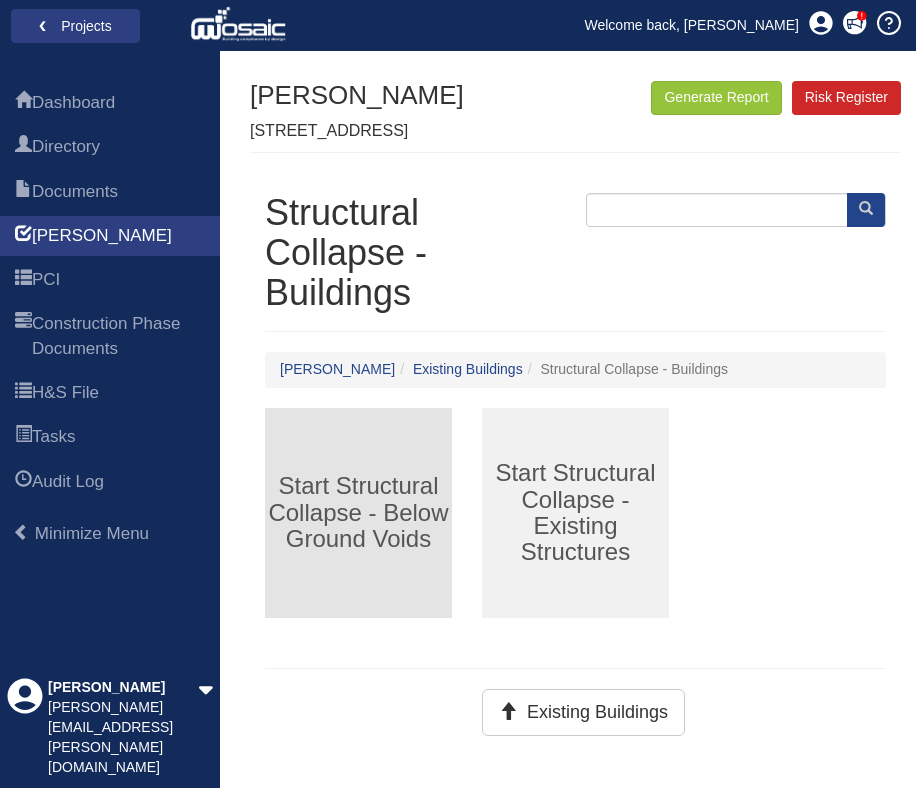 click on "Start   Structural Collapse - Below Ground Voids" at bounding box center (358, 513) 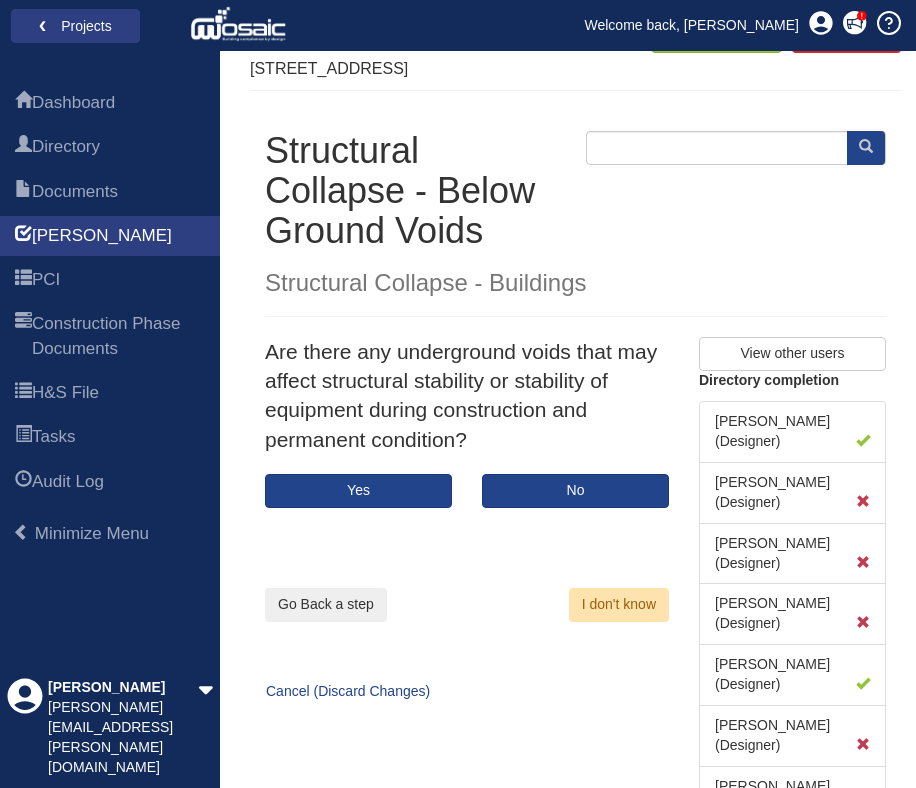 scroll, scrollTop: 69, scrollLeft: 0, axis: vertical 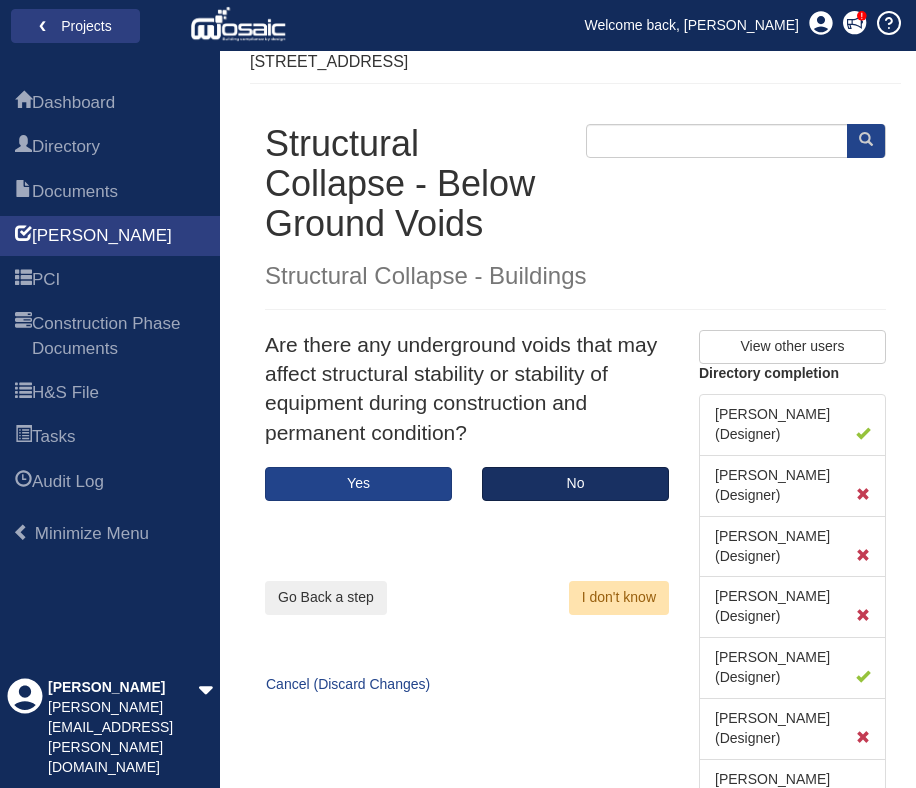 click on "No" at bounding box center [575, 484] 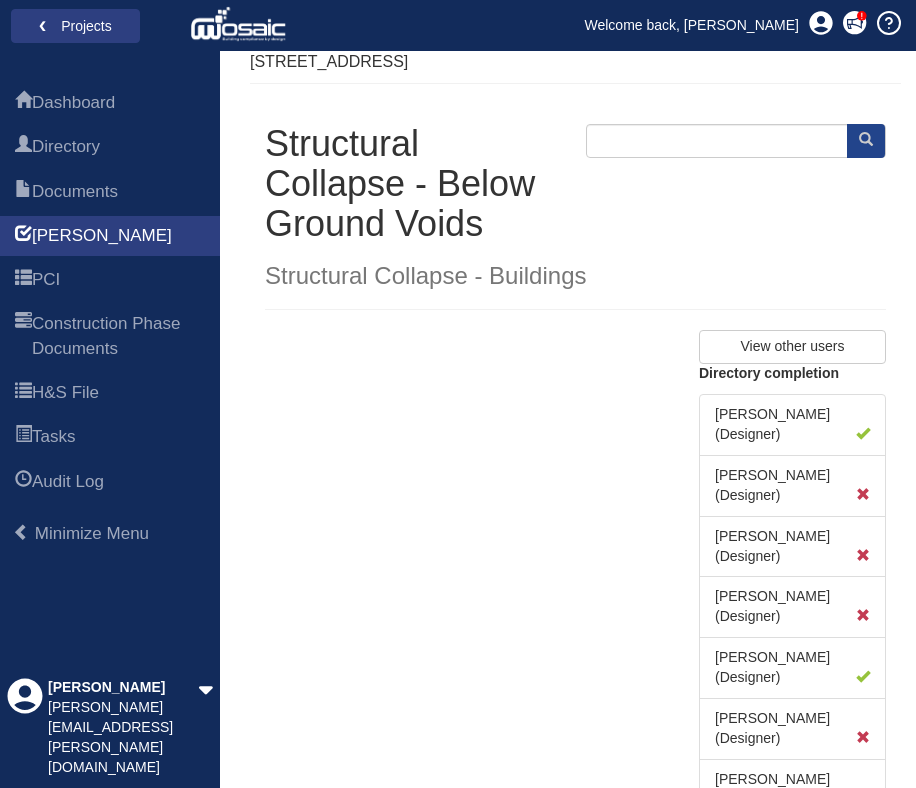 scroll, scrollTop: 0, scrollLeft: 0, axis: both 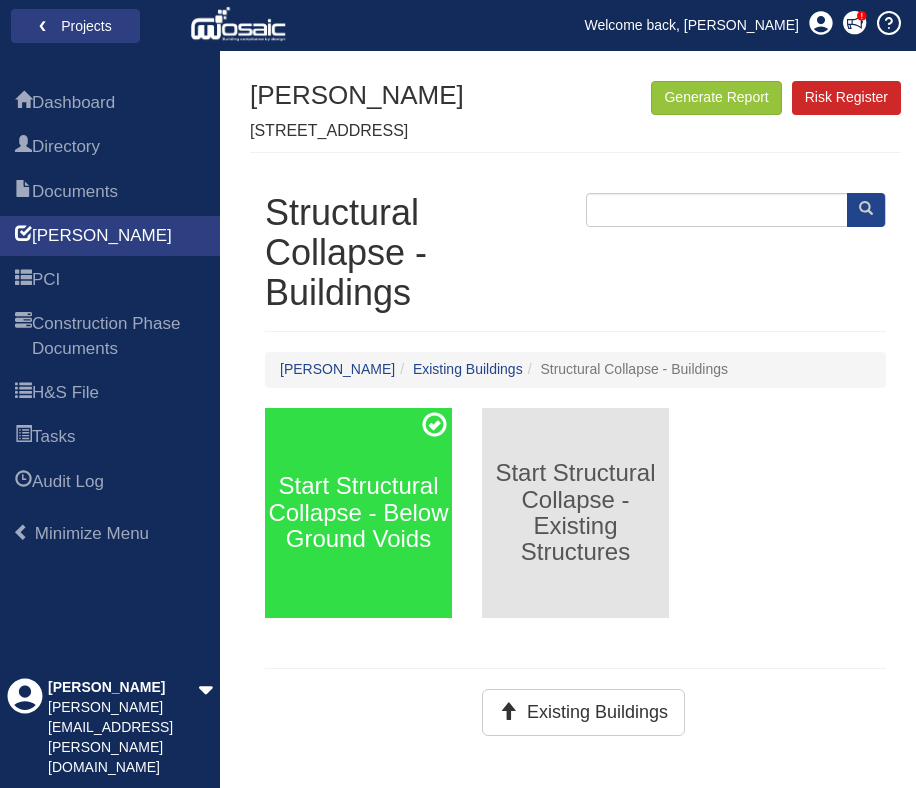 click on "Start   Structural Collapse - Existing Structures" at bounding box center (575, 513) 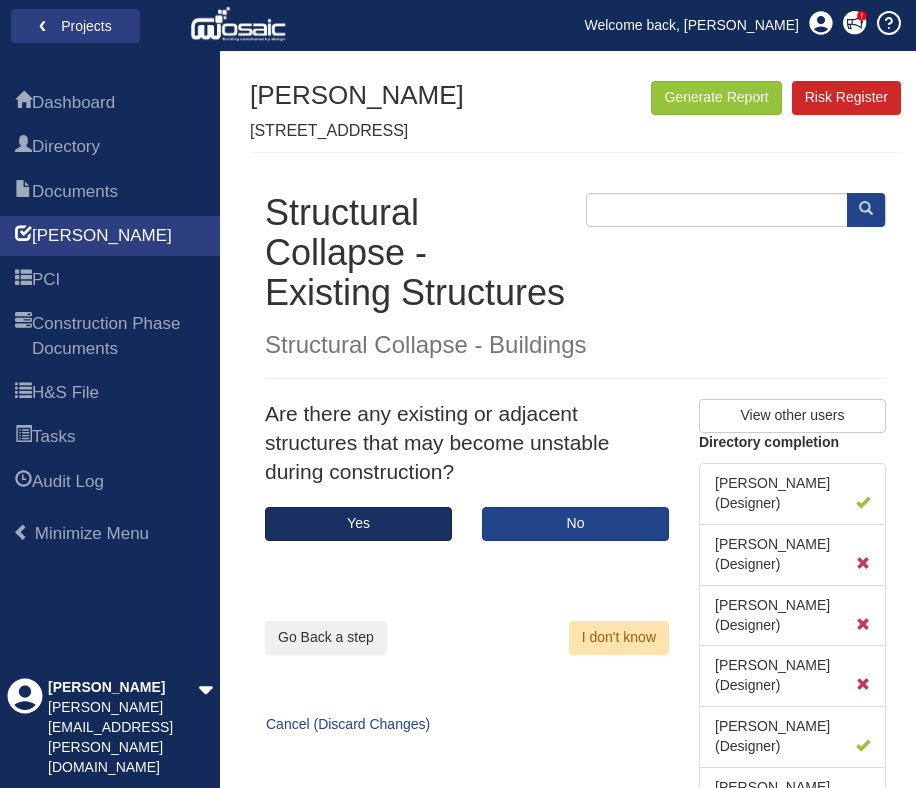 click on "Yes" at bounding box center [358, 524] 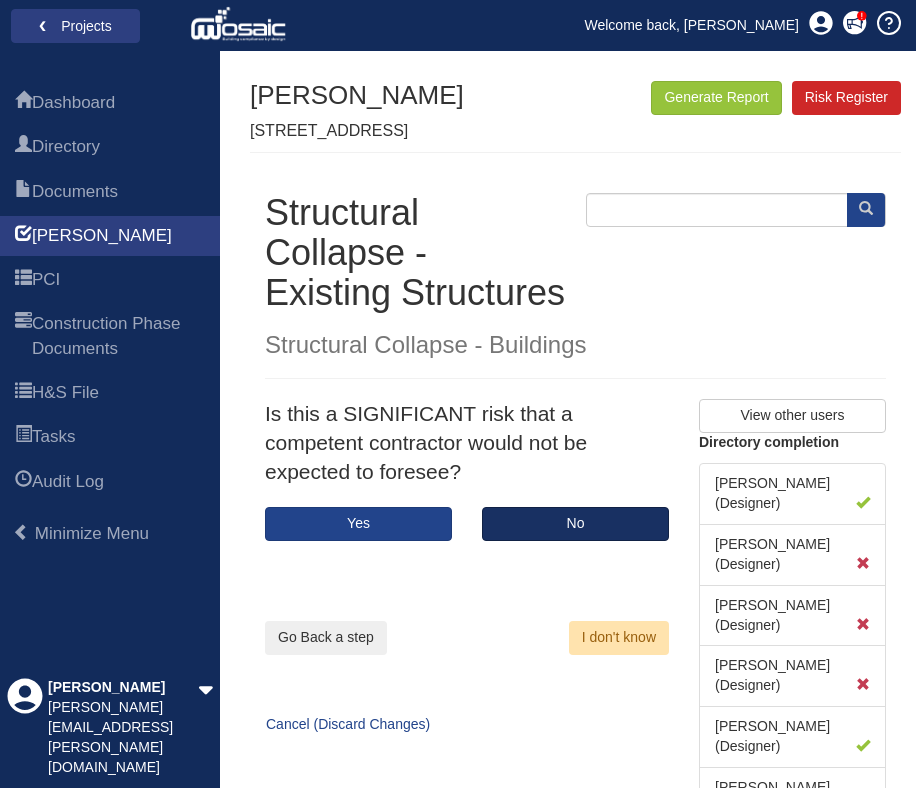 click on "No" at bounding box center [575, 524] 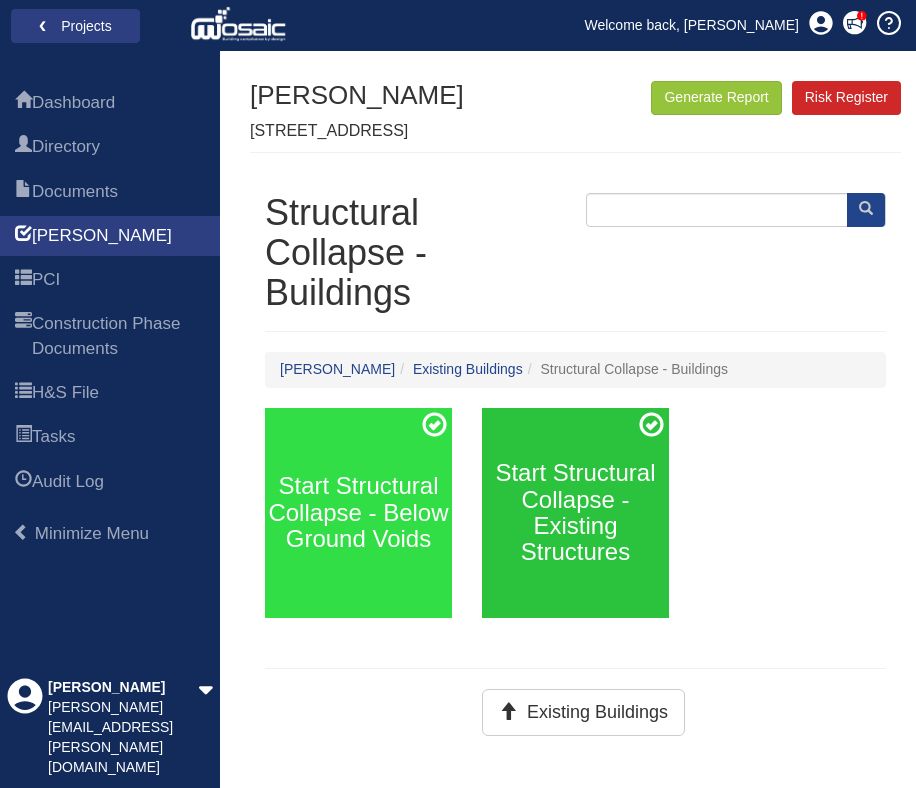 scroll, scrollTop: 0, scrollLeft: 0, axis: both 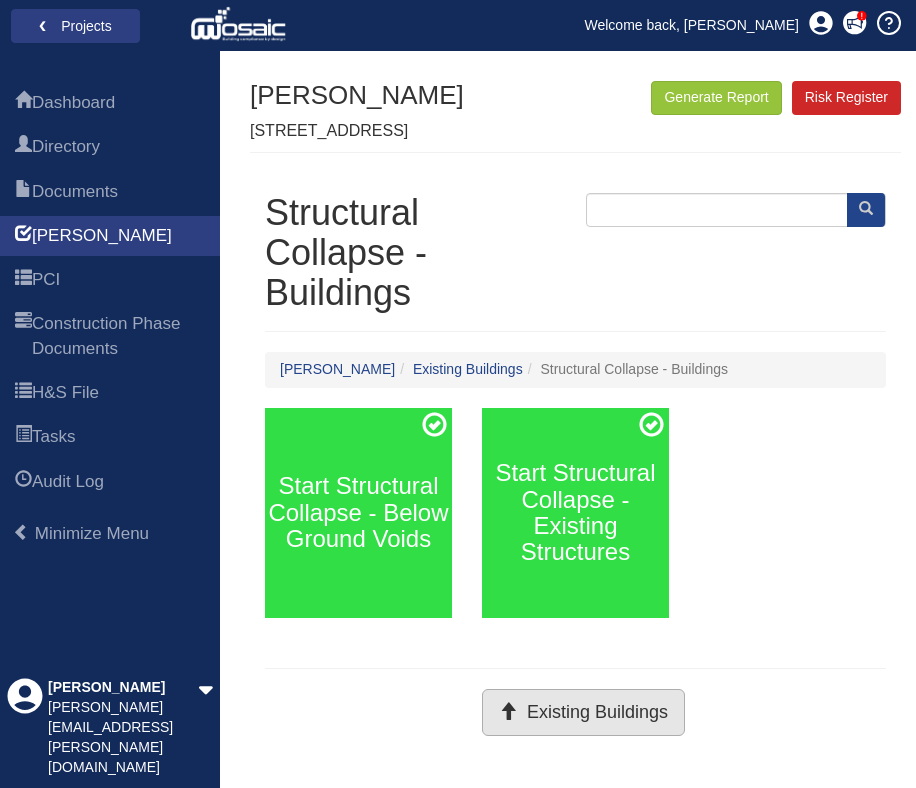 click on "Existing Buildings" at bounding box center (583, 712) 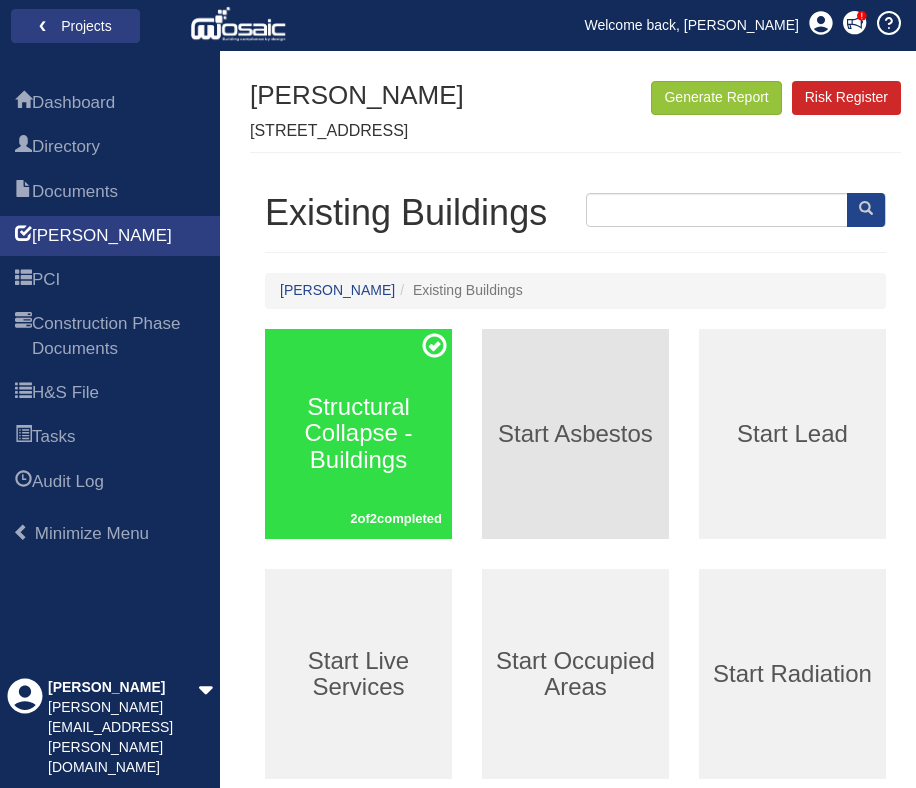 click on "Start   Asbestos" at bounding box center (575, 434) 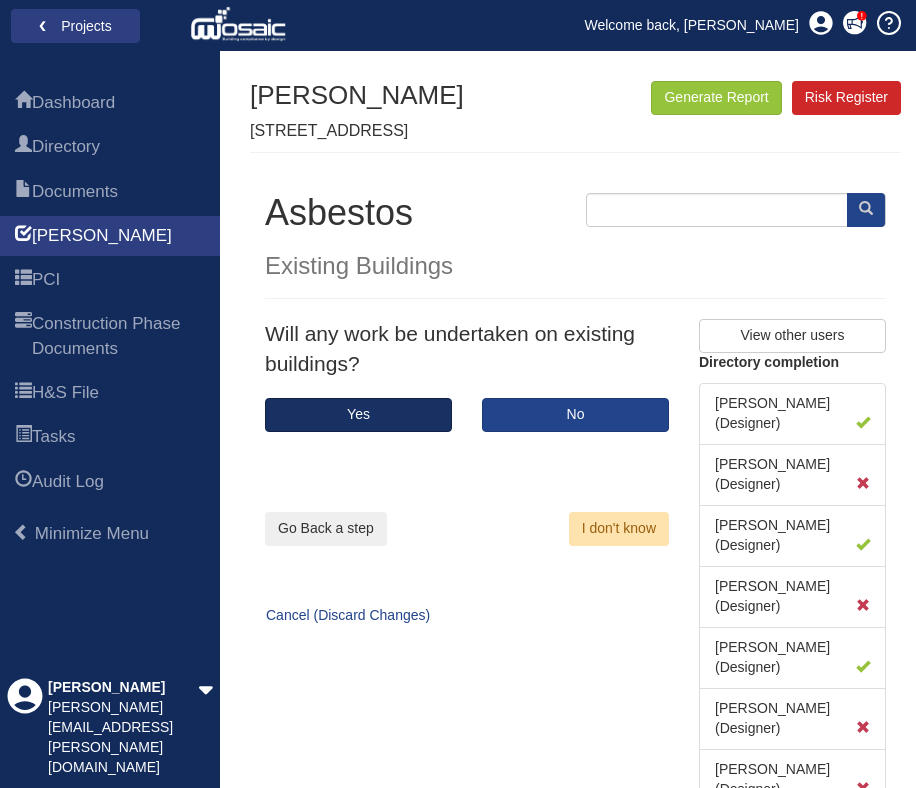 click on "Yes" at bounding box center [358, 415] 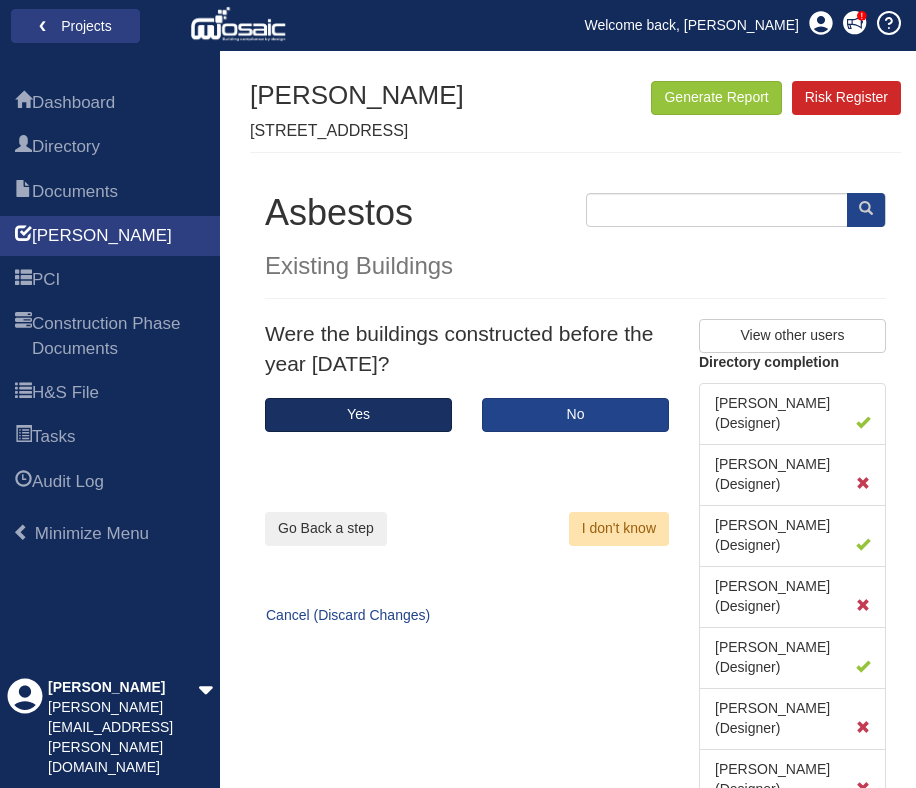 click on "Yes" at bounding box center [358, 415] 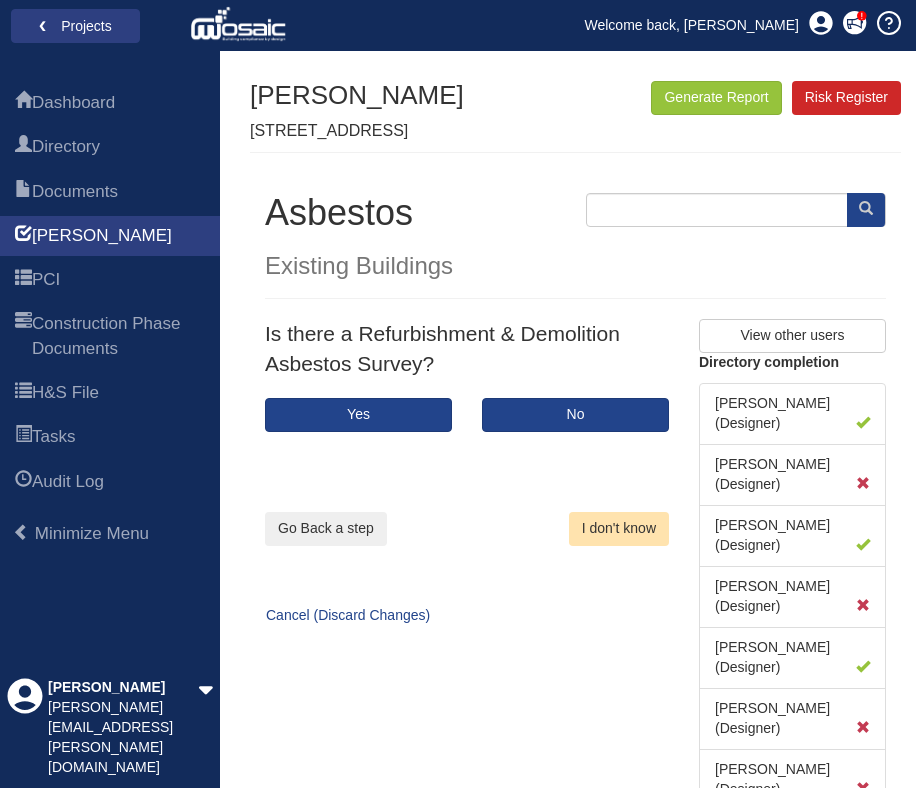 click on "I don't know" at bounding box center [619, 529] 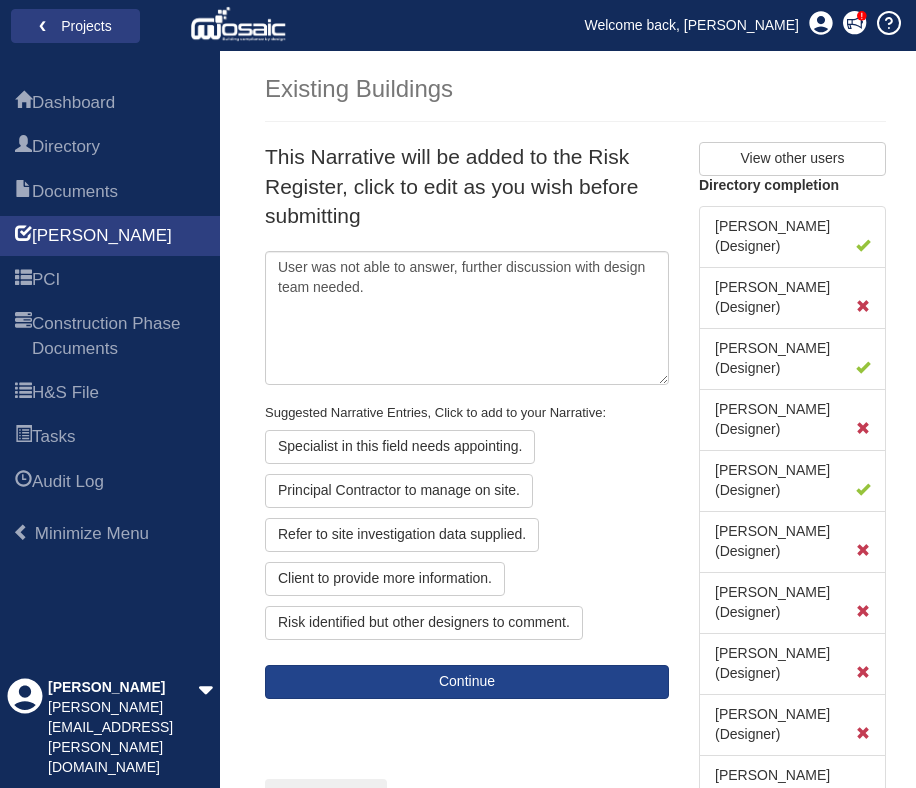 scroll, scrollTop: 178, scrollLeft: 0, axis: vertical 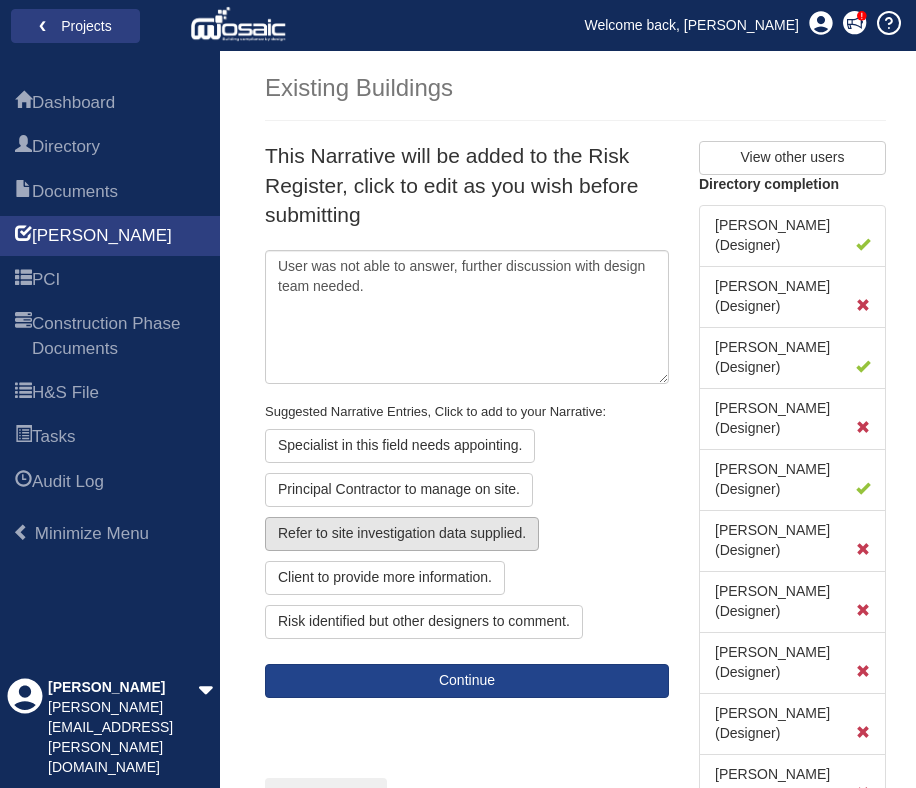 click on "Refer to site investigation data supplied." 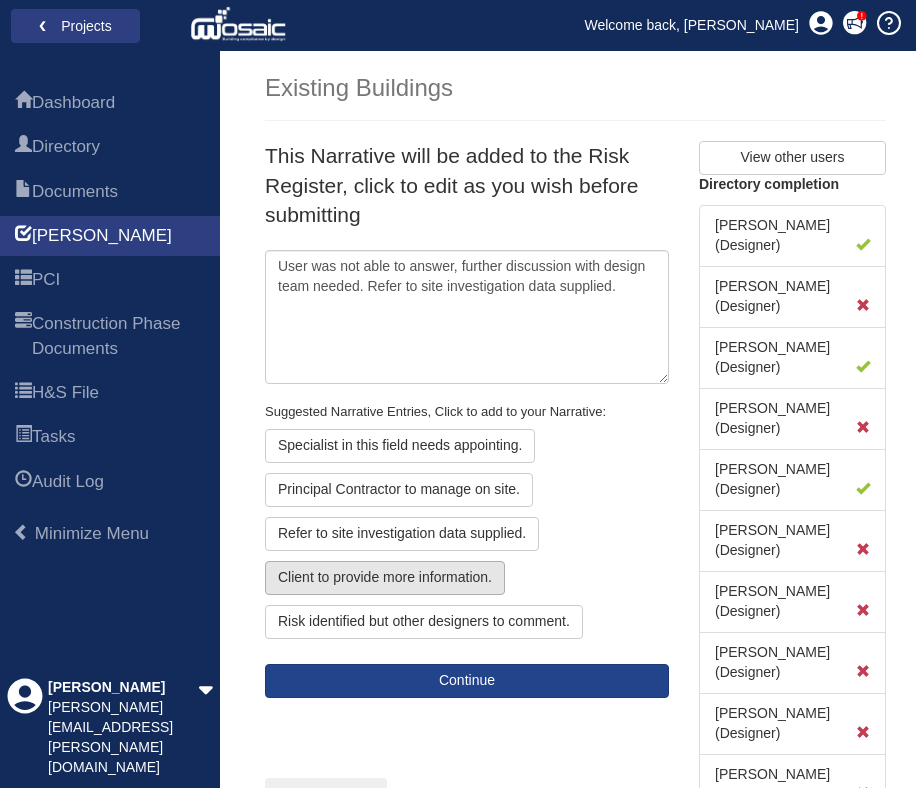 click on "Client to provide more information." 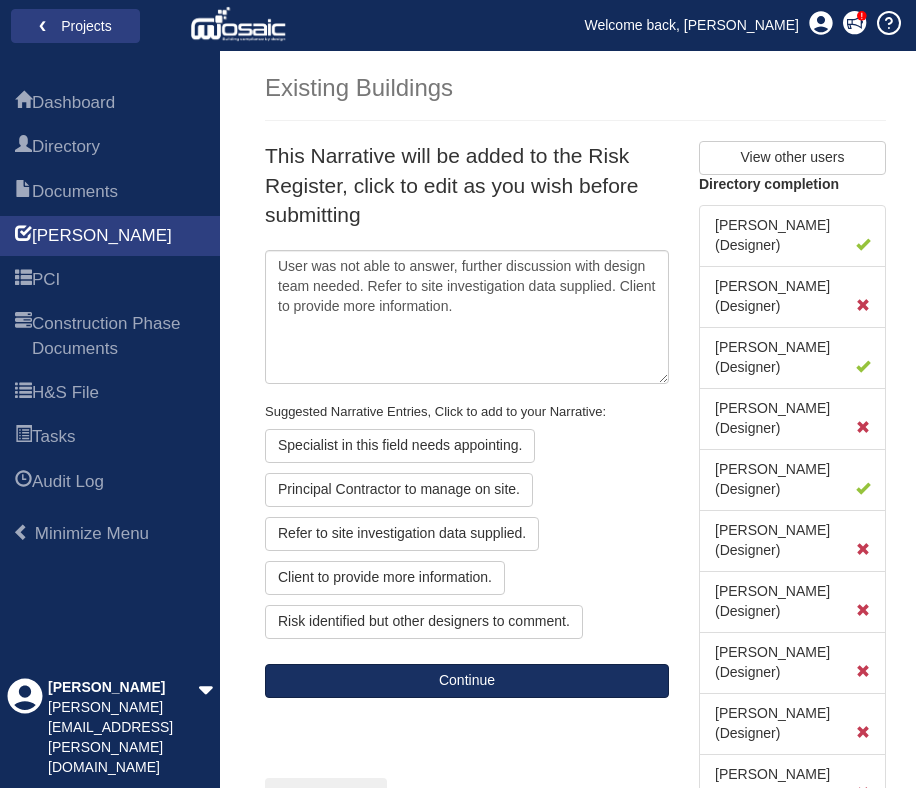 click on "Continue" at bounding box center [467, 681] 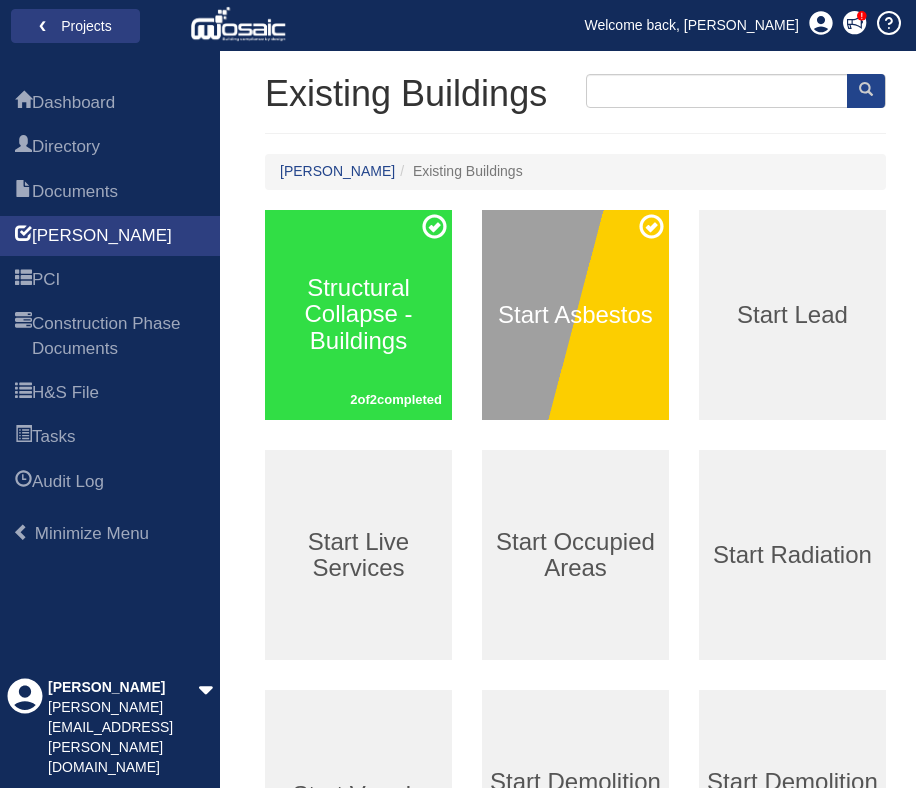 scroll, scrollTop: 167, scrollLeft: 0, axis: vertical 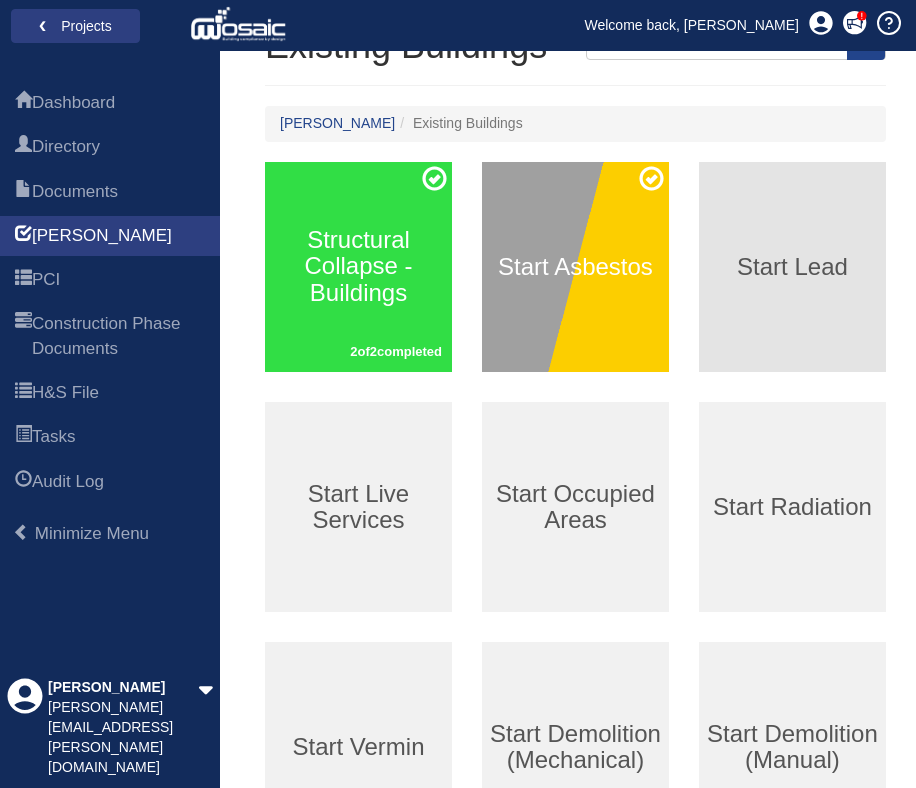 click on "Start   Lead" at bounding box center [792, 267] 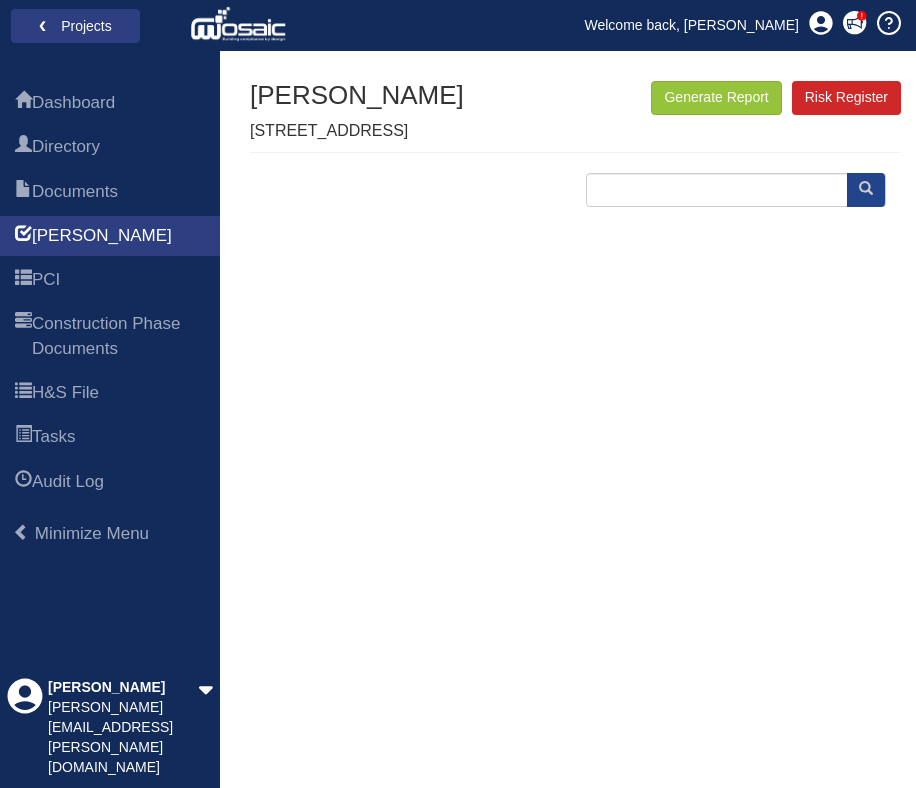 scroll, scrollTop: 0, scrollLeft: 0, axis: both 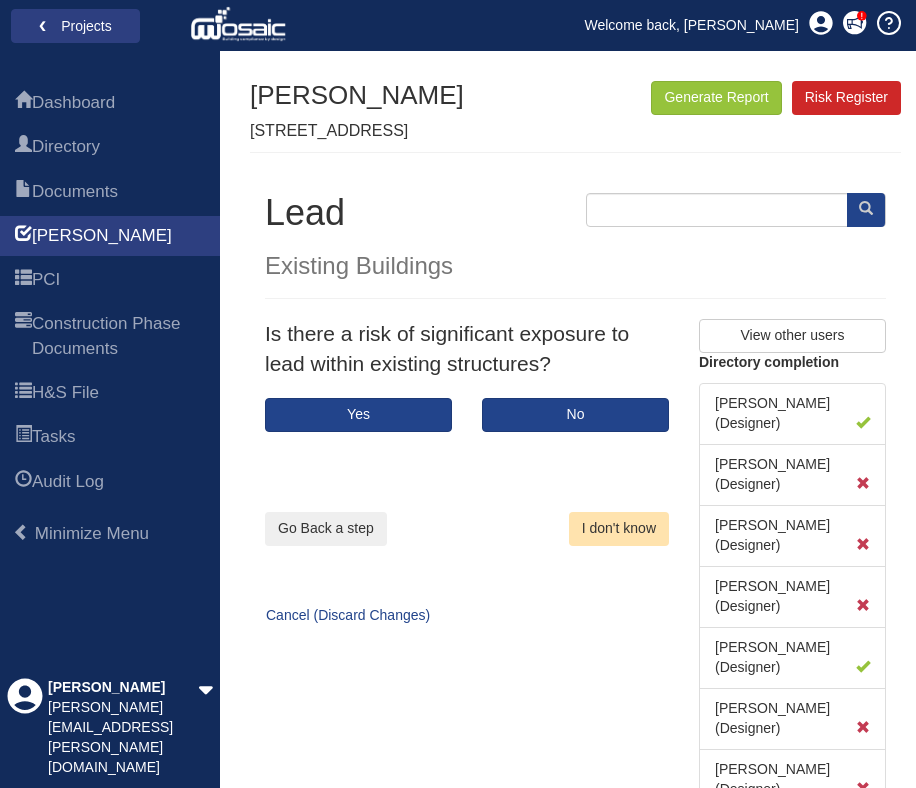 click on "I don't know" at bounding box center [619, 529] 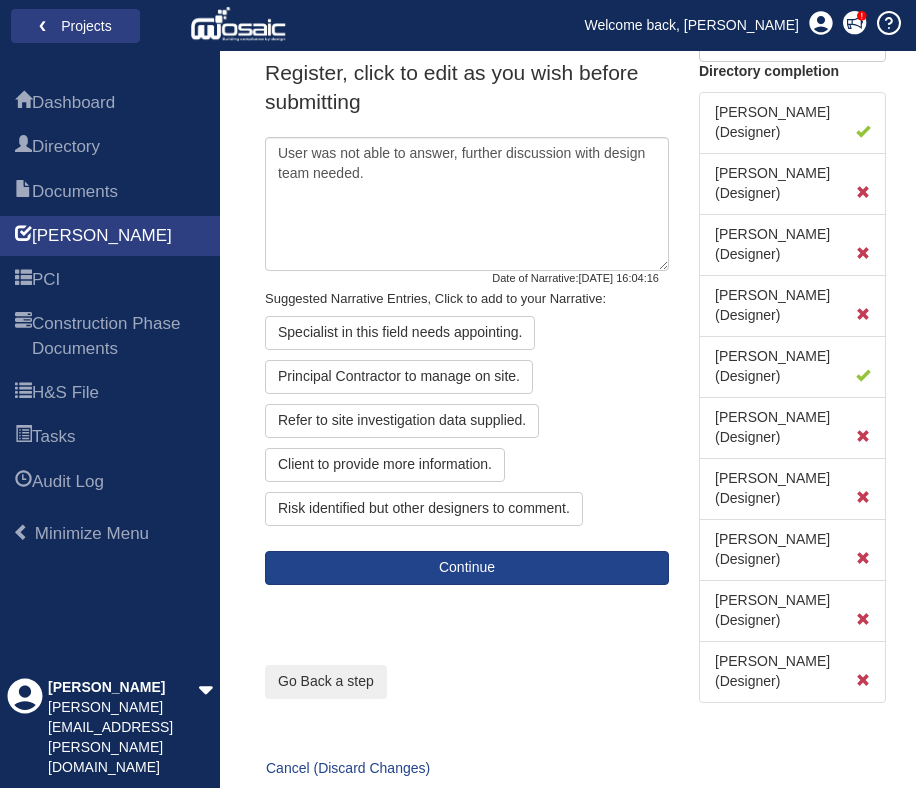 scroll, scrollTop: 290, scrollLeft: 0, axis: vertical 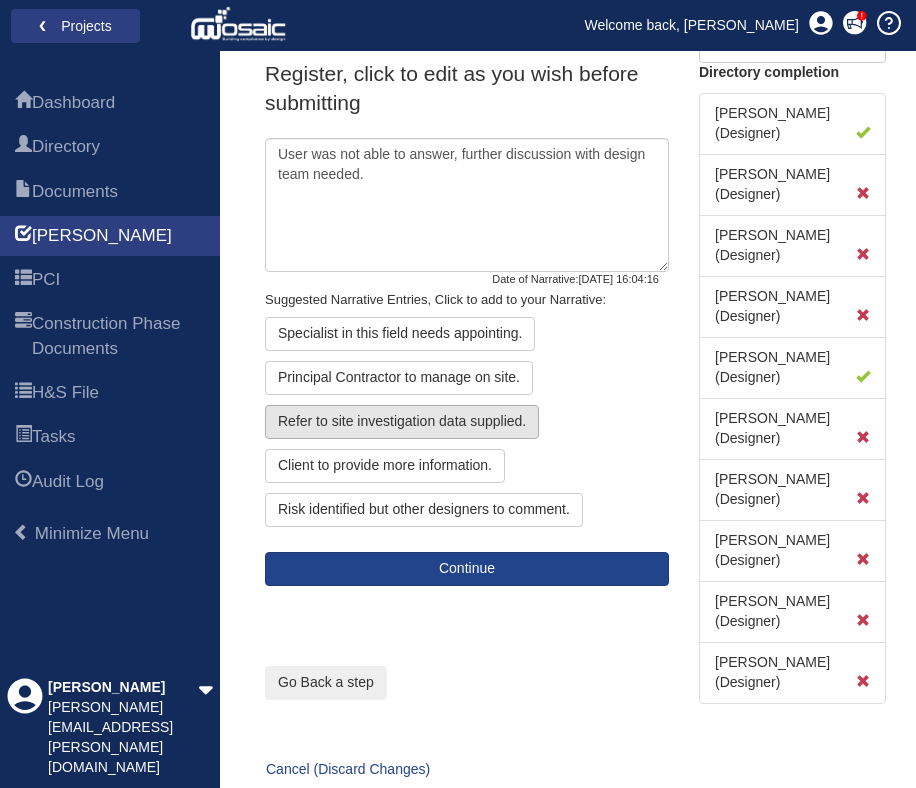 click on "Refer to site investigation data supplied." at bounding box center [402, 422] 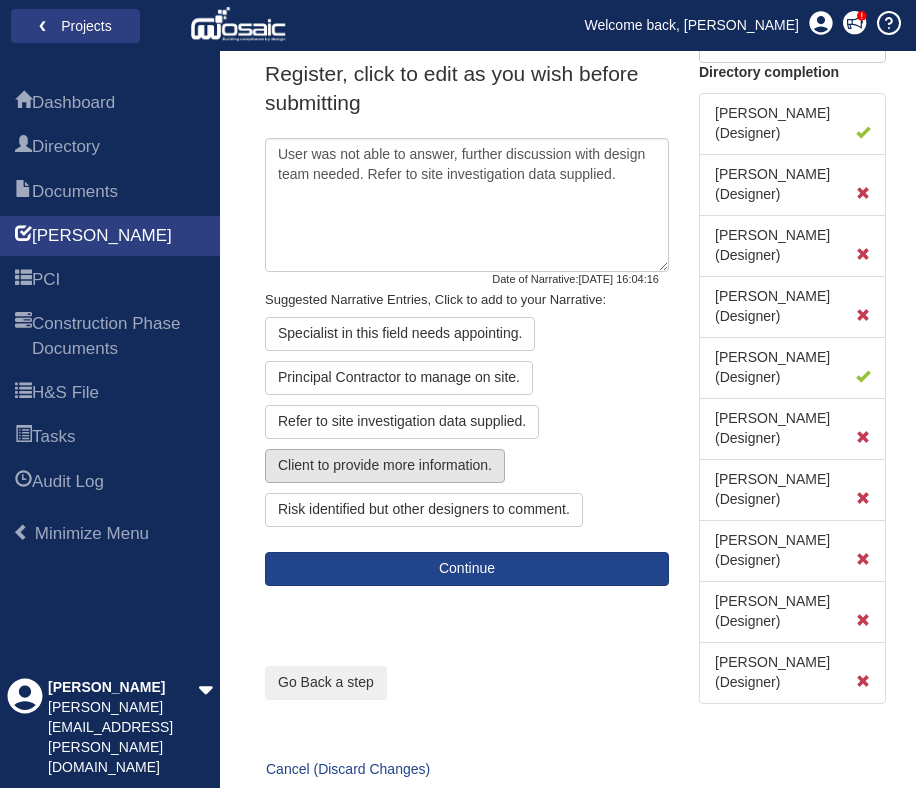 click on "Client to provide more information." at bounding box center (385, 466) 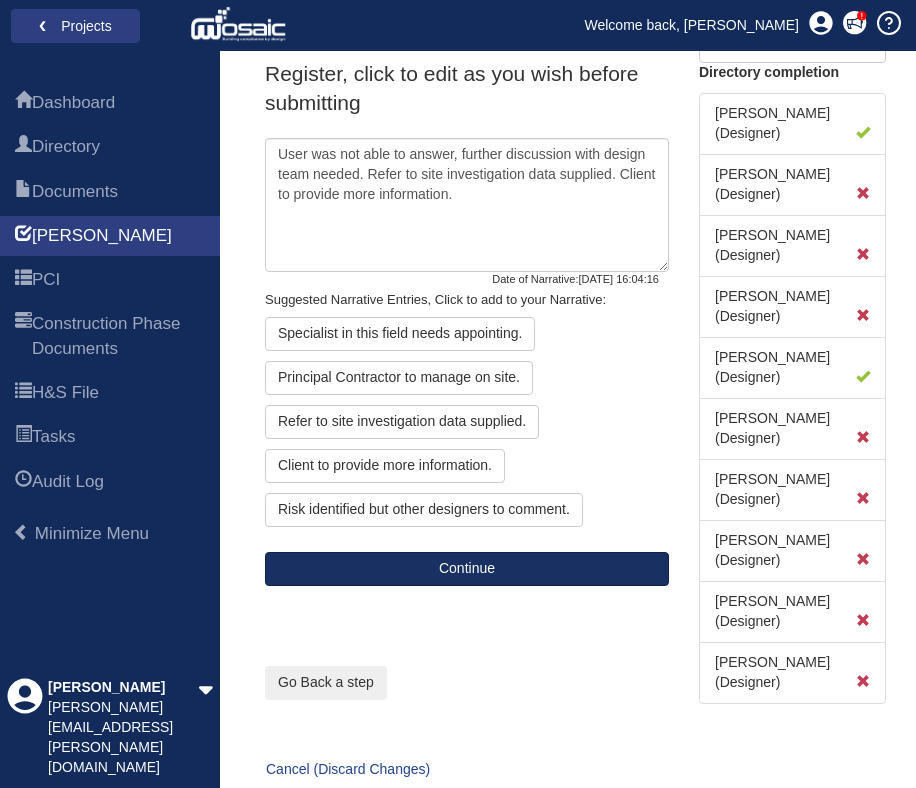 click on "Continue" at bounding box center (467, 569) 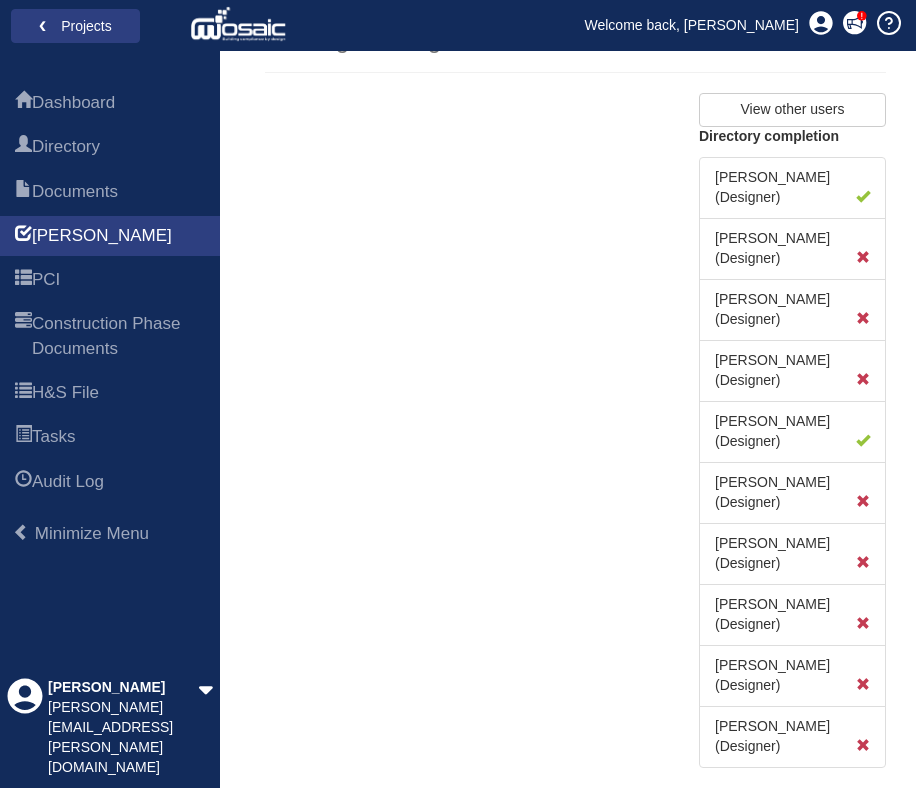 scroll, scrollTop: 51, scrollLeft: 0, axis: vertical 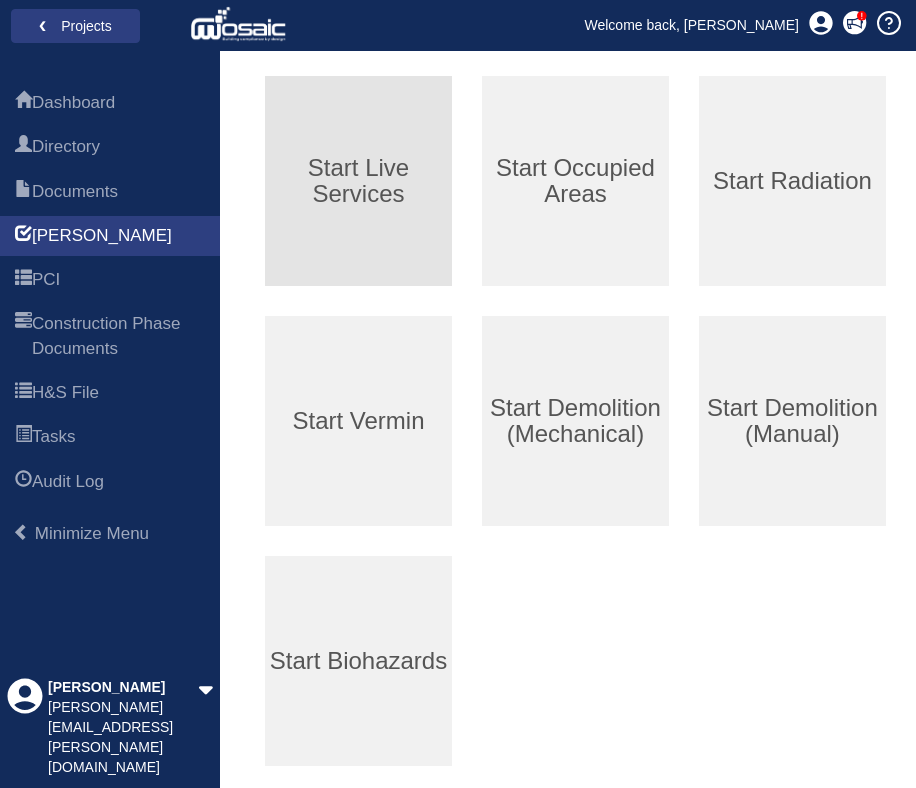 click on "Start   Live Services" at bounding box center (358, 181) 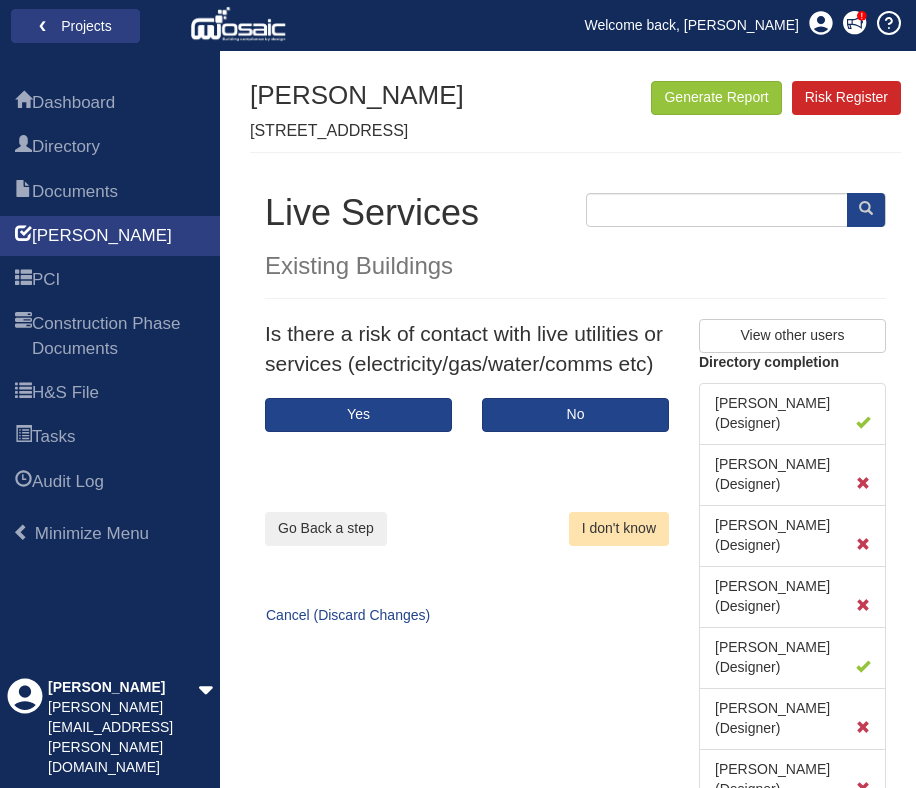 click on "I don't know" at bounding box center (619, 529) 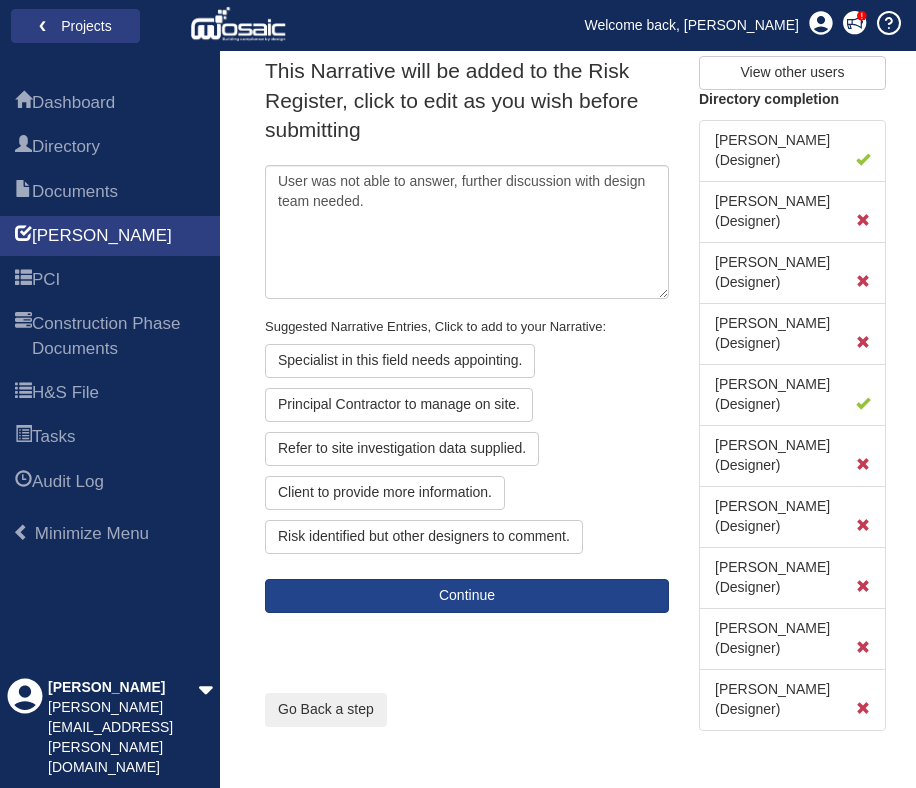 scroll, scrollTop: 267, scrollLeft: 0, axis: vertical 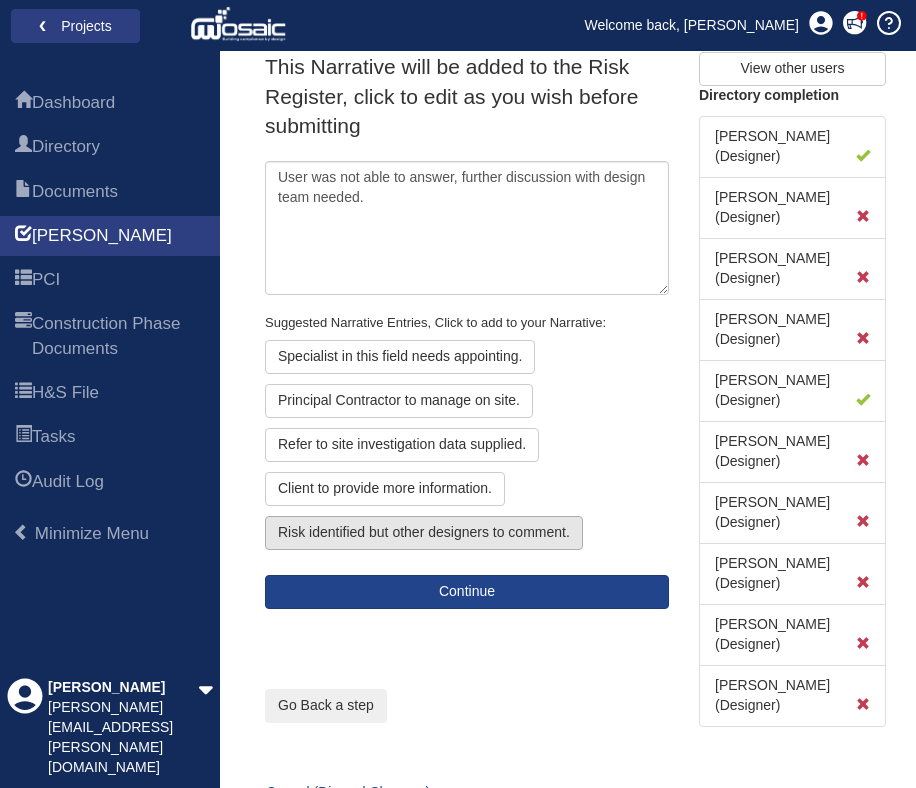 click on "Risk identified but other designers to comment." 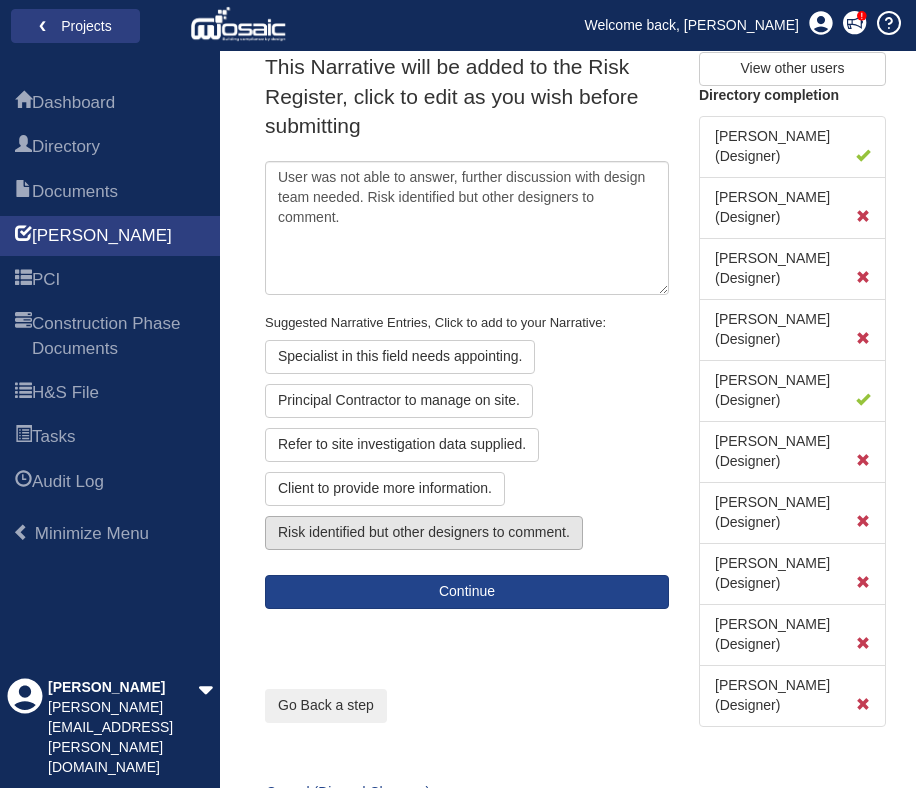 click on "Risk identified but other designers to comment." 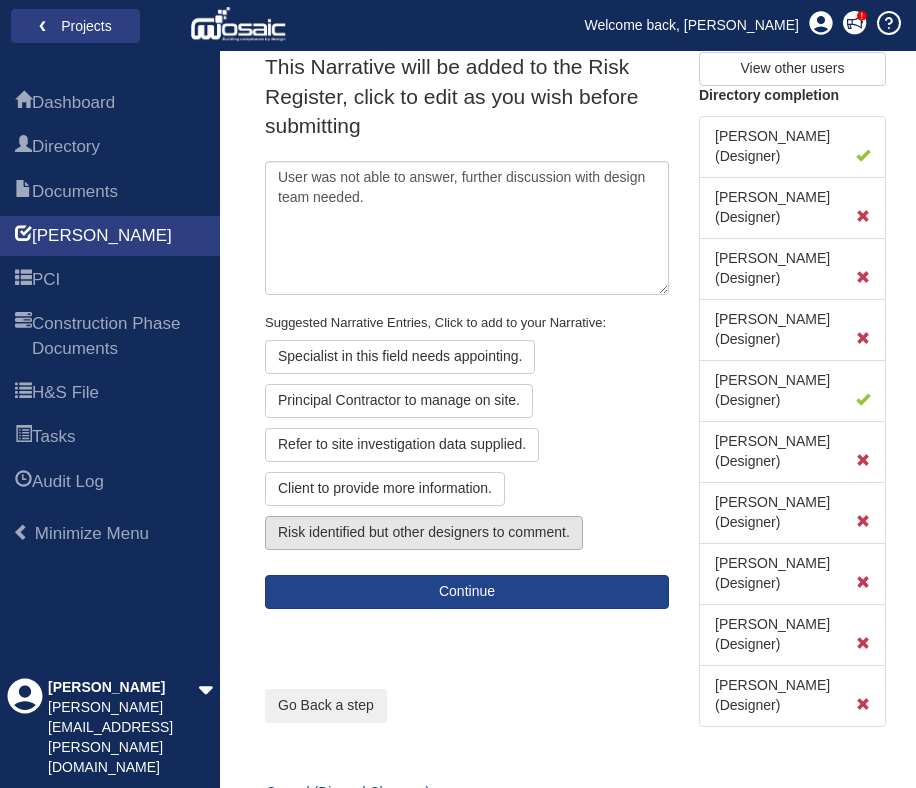 click on "Risk identified but other designers to comment." 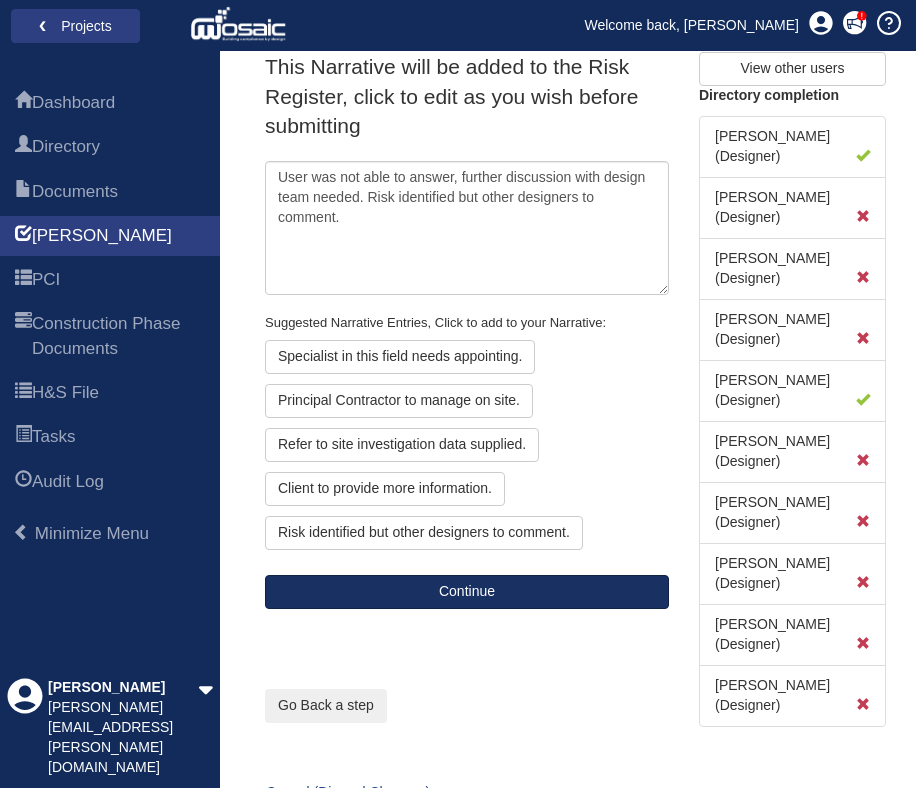 click on "Continue" at bounding box center [467, 592] 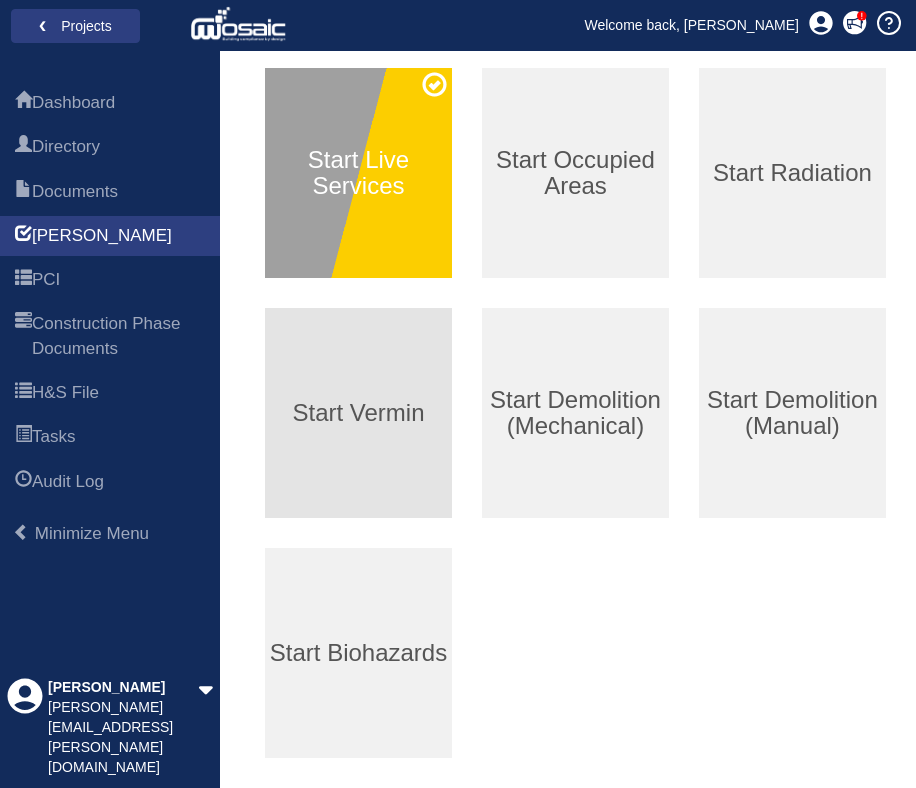 scroll, scrollTop: 517, scrollLeft: 0, axis: vertical 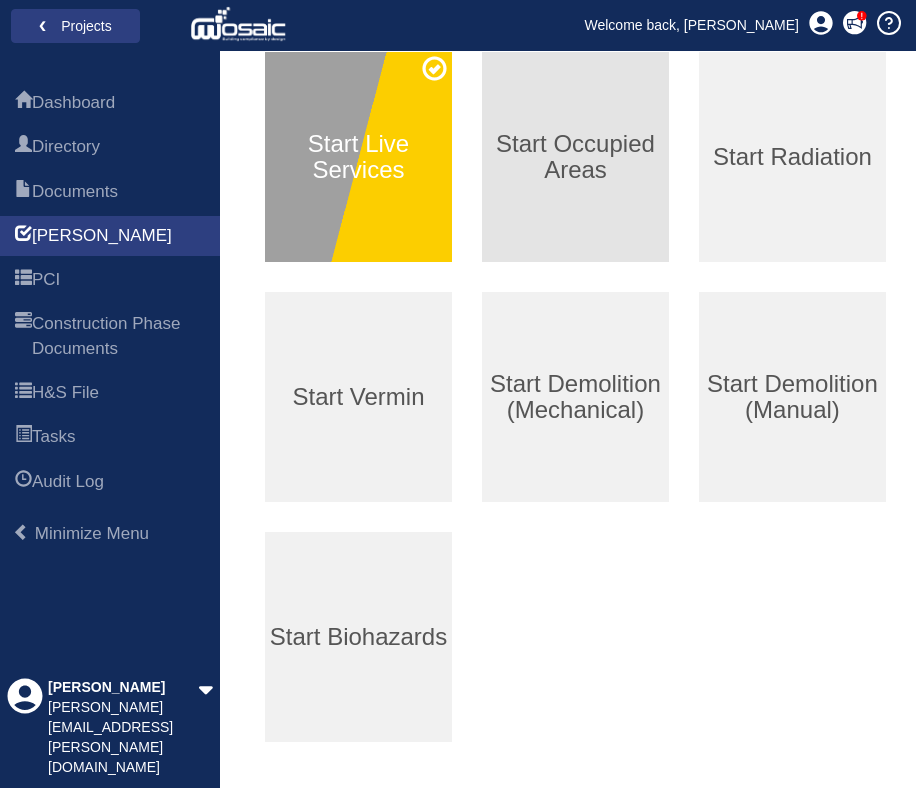 click on "Start   Occupied Areas" at bounding box center [575, 157] 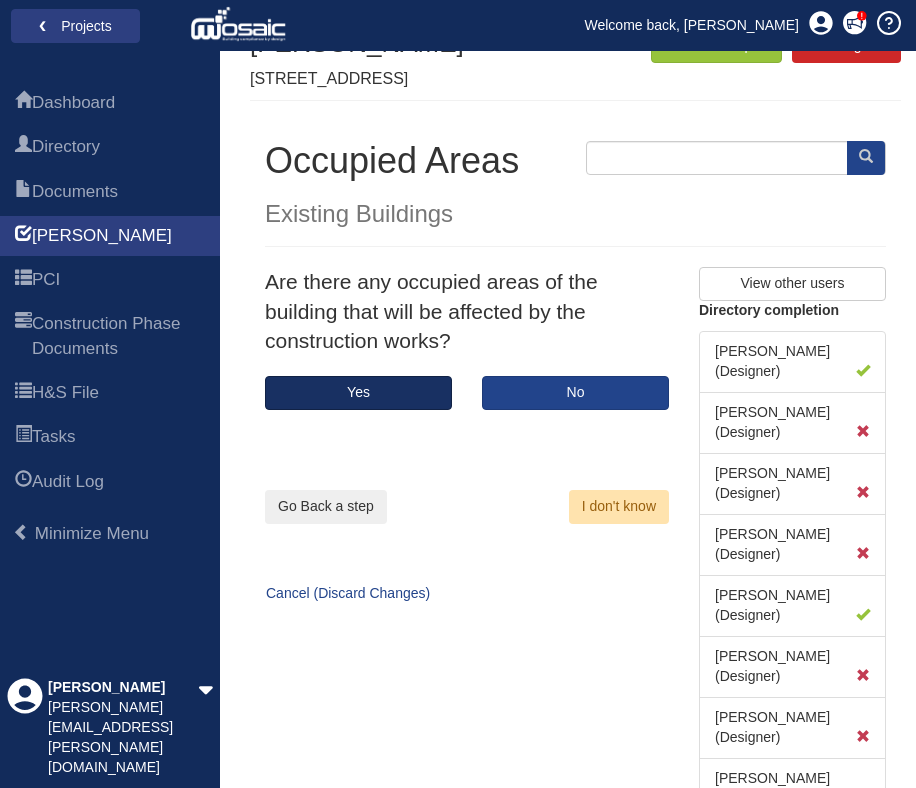 scroll, scrollTop: 51, scrollLeft: 0, axis: vertical 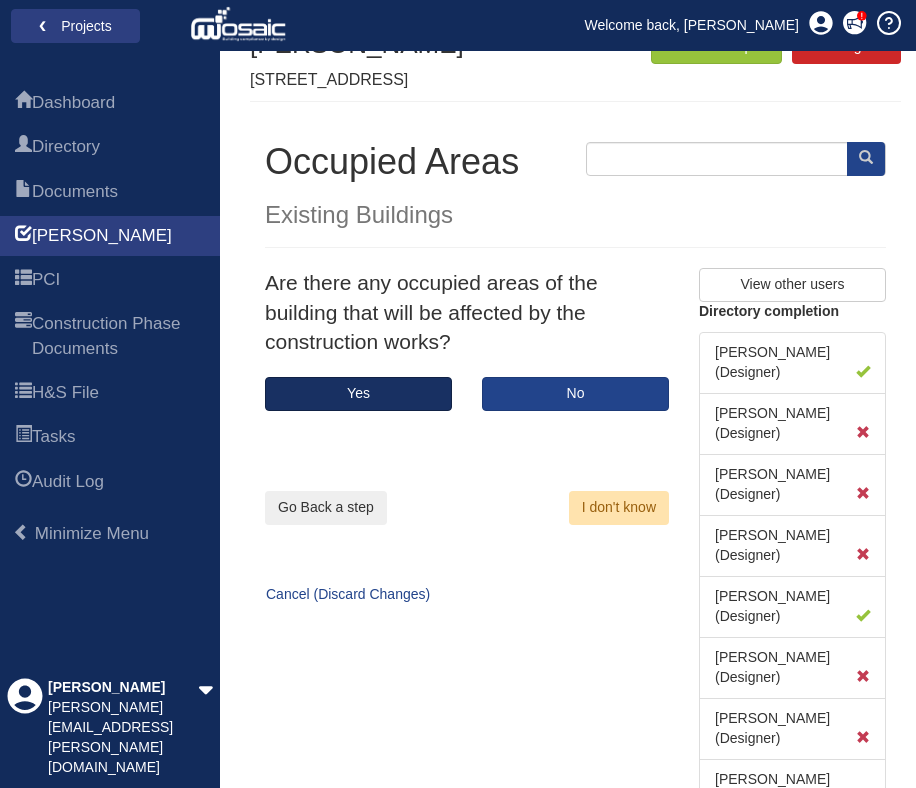 click on "Yes" at bounding box center [358, 394] 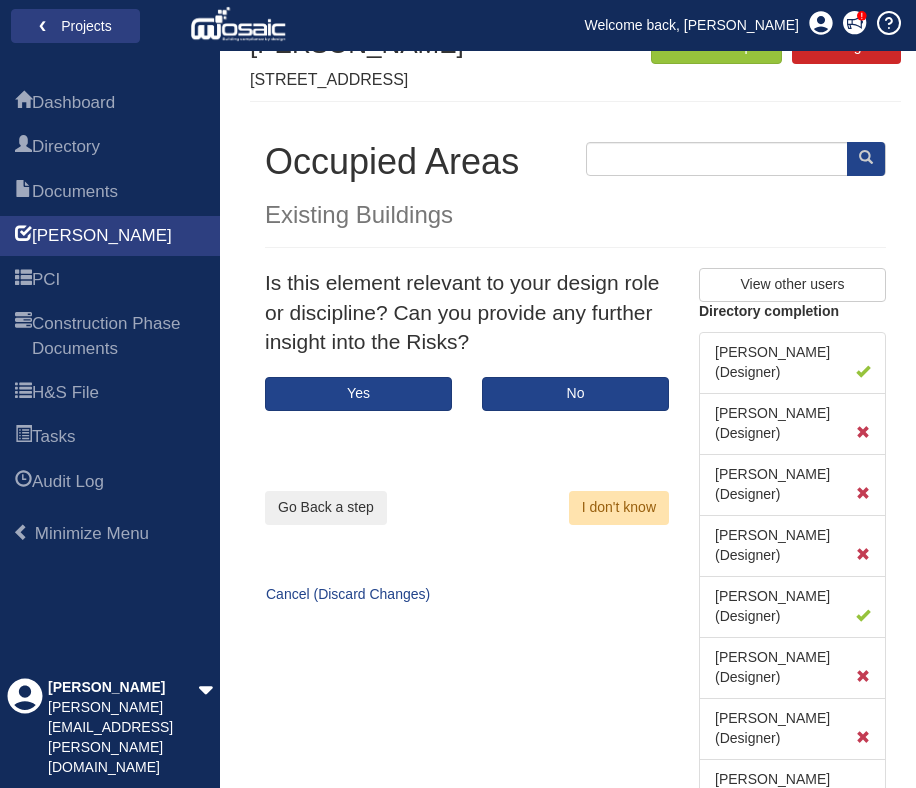 click on "Go Back a step" at bounding box center (326, 508) 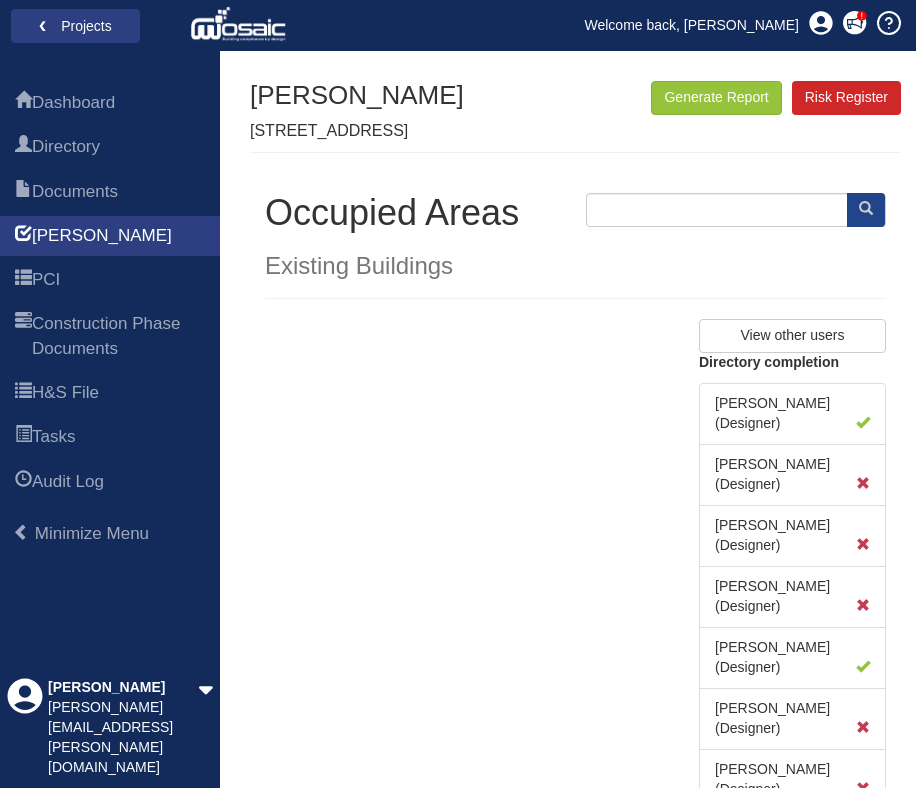 scroll, scrollTop: 0, scrollLeft: 0, axis: both 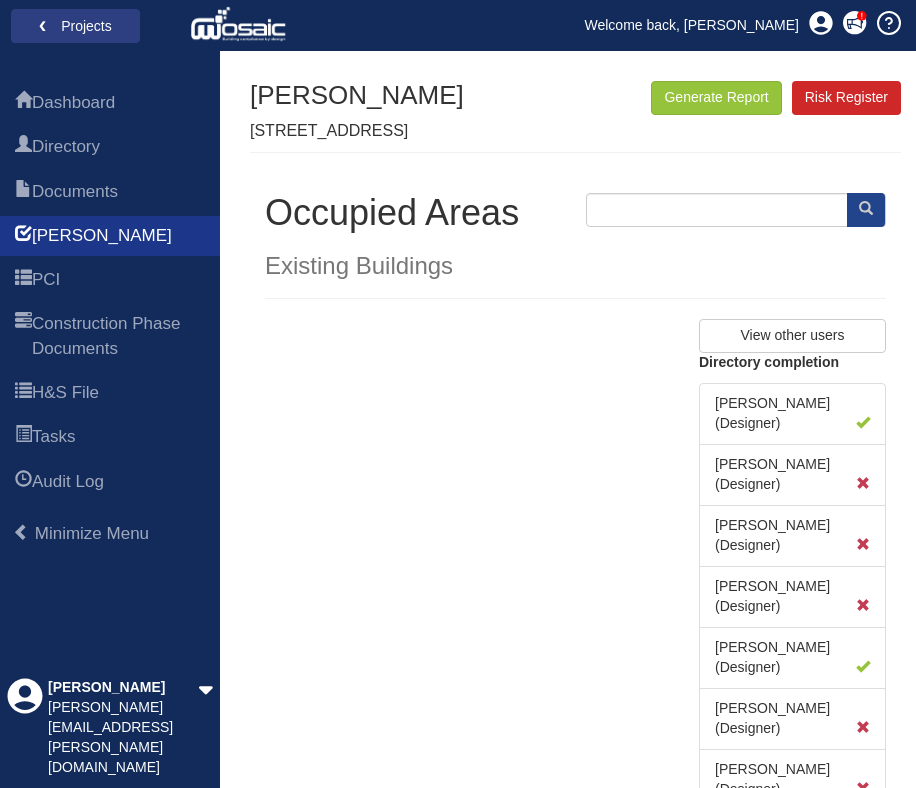 click on "[PERSON_NAME]" at bounding box center (102, 236) 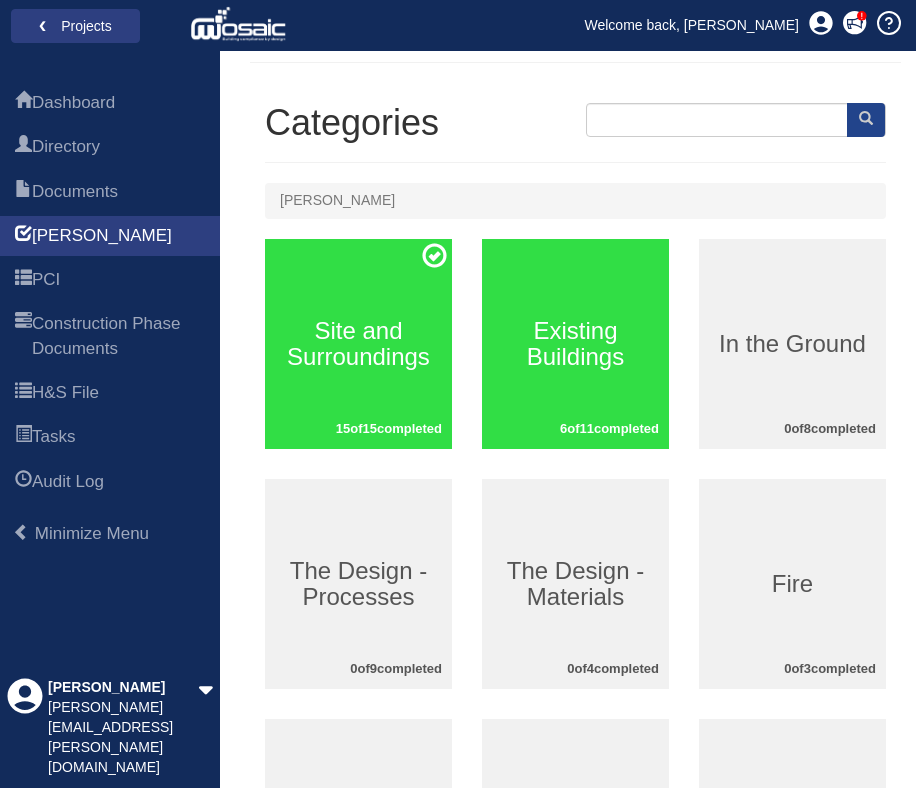 scroll, scrollTop: 106, scrollLeft: 0, axis: vertical 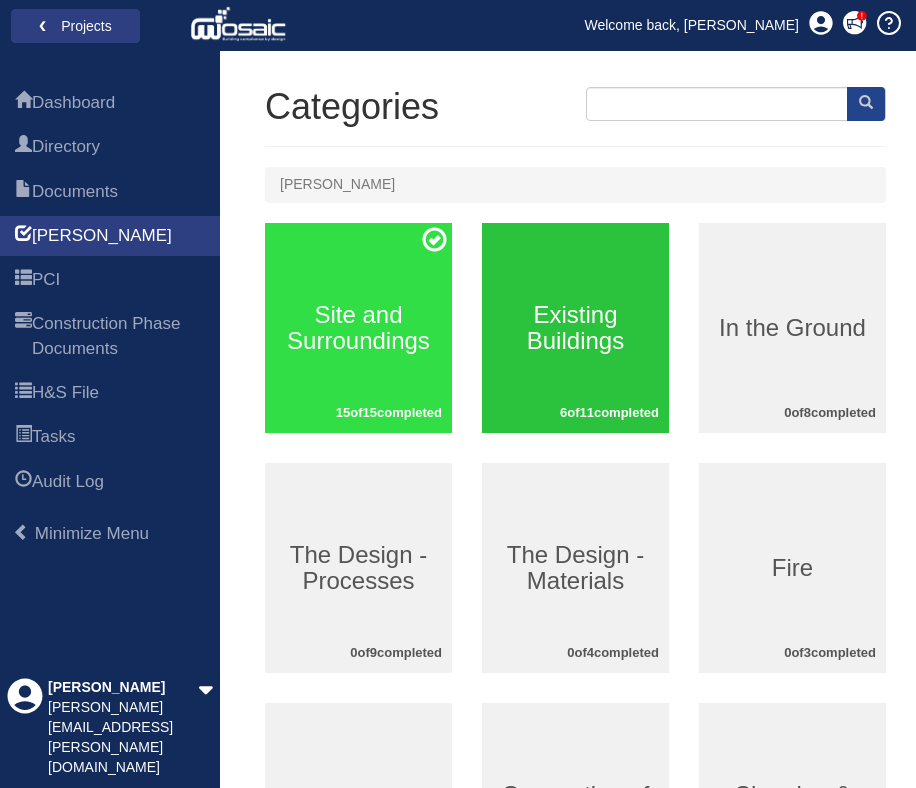 click on "Existing Buildings" at bounding box center [575, 328] 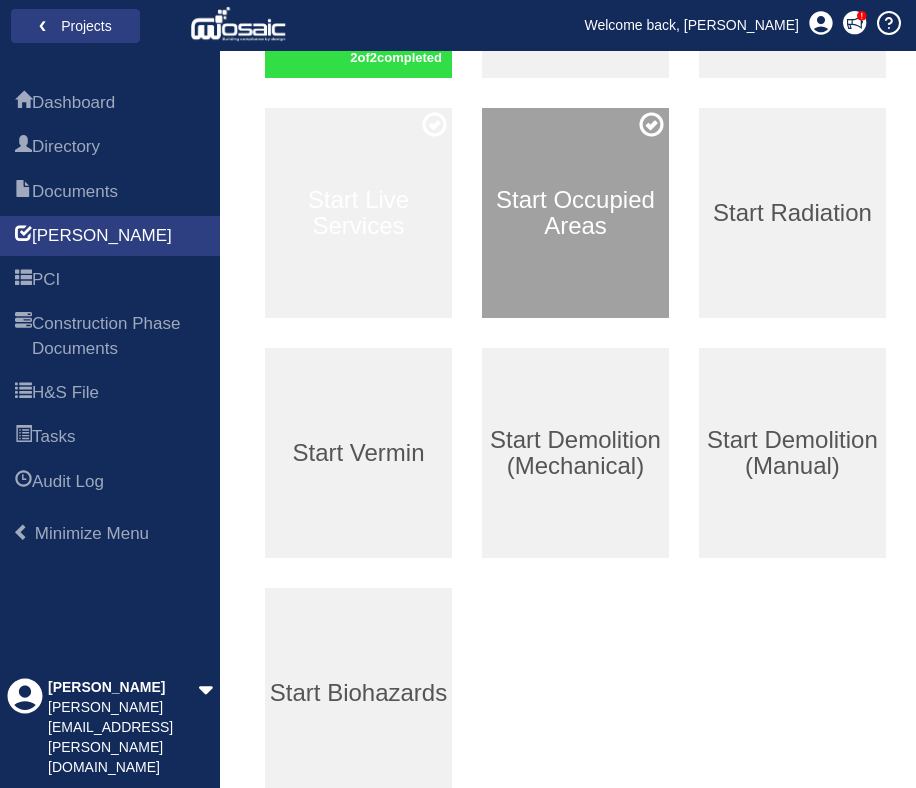 scroll, scrollTop: 475, scrollLeft: 0, axis: vertical 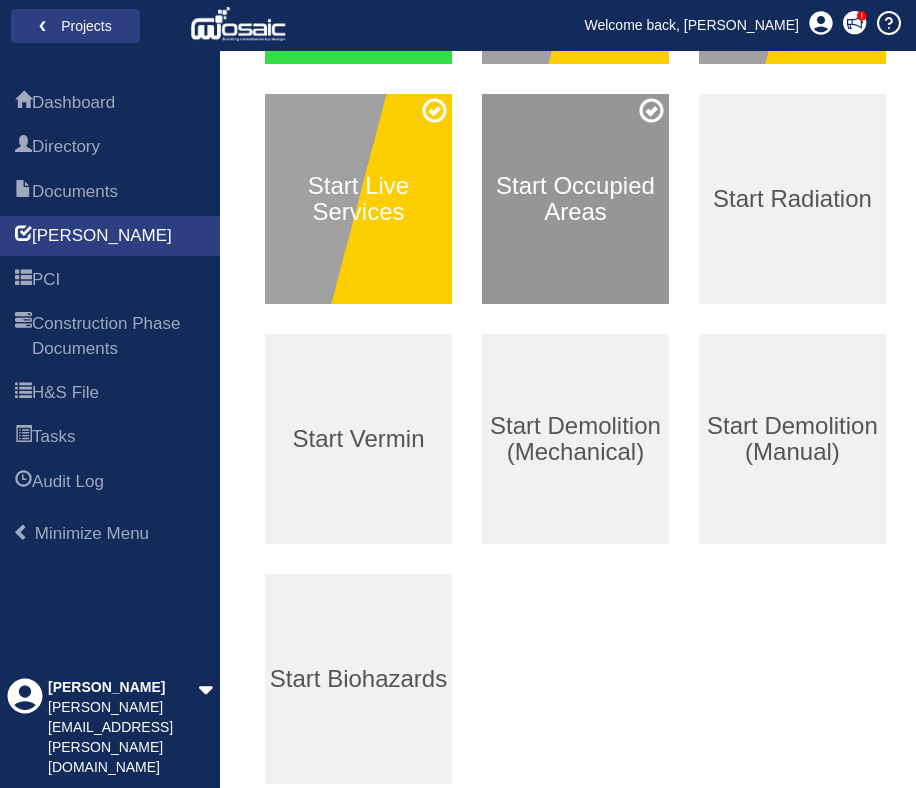 click on "Start   Occupied Areas" at bounding box center (575, 199) 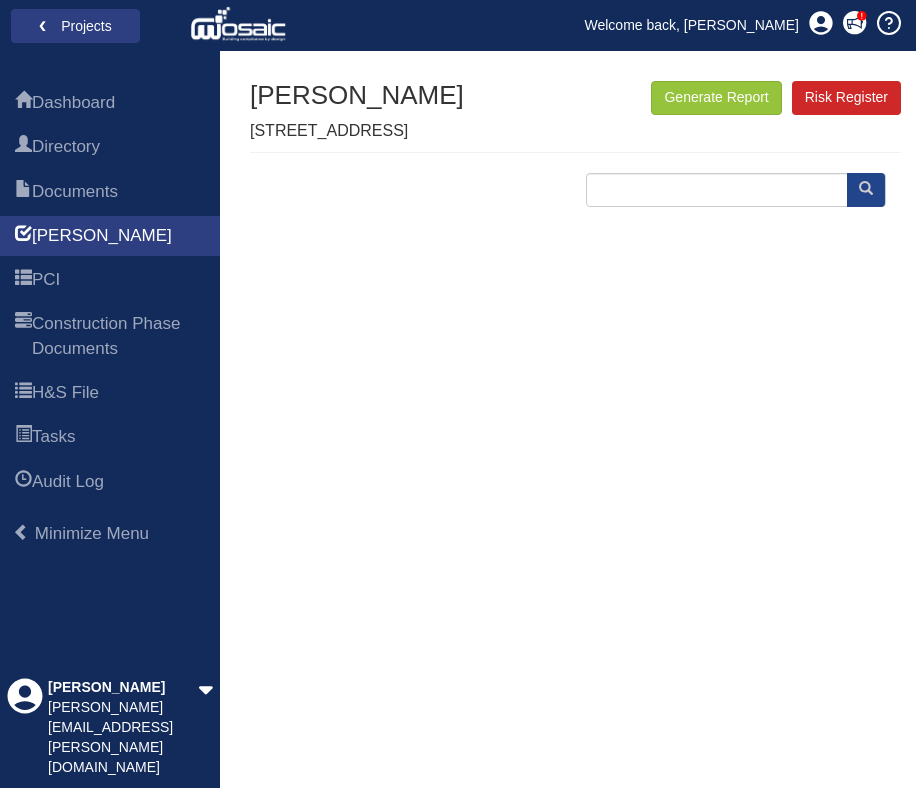 scroll, scrollTop: 0, scrollLeft: 0, axis: both 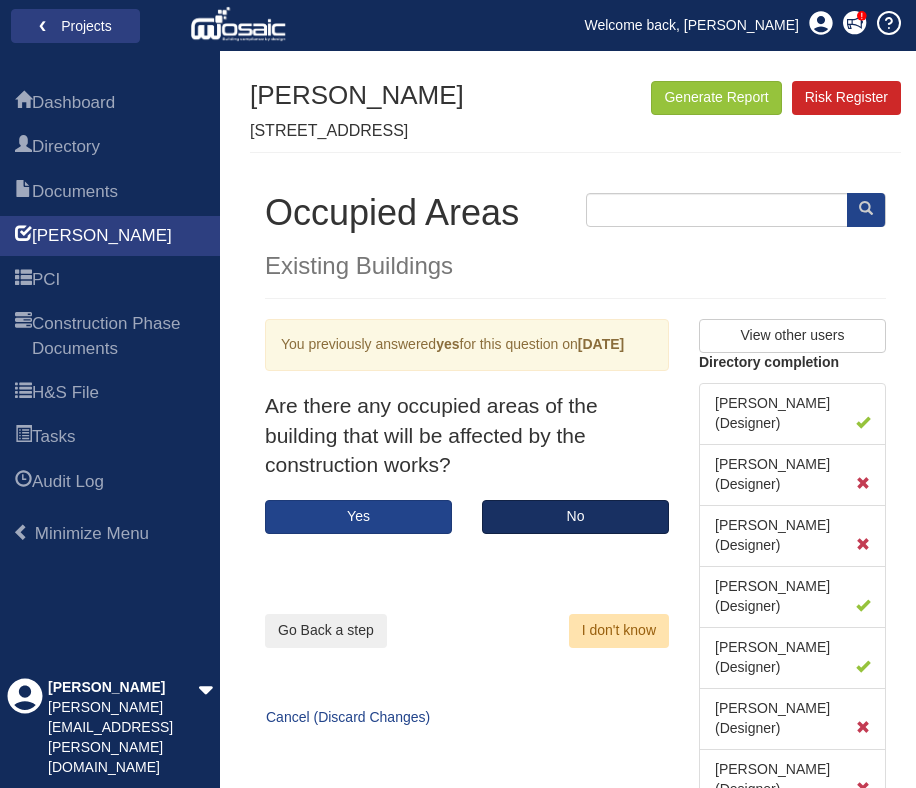 click on "No" at bounding box center (575, 517) 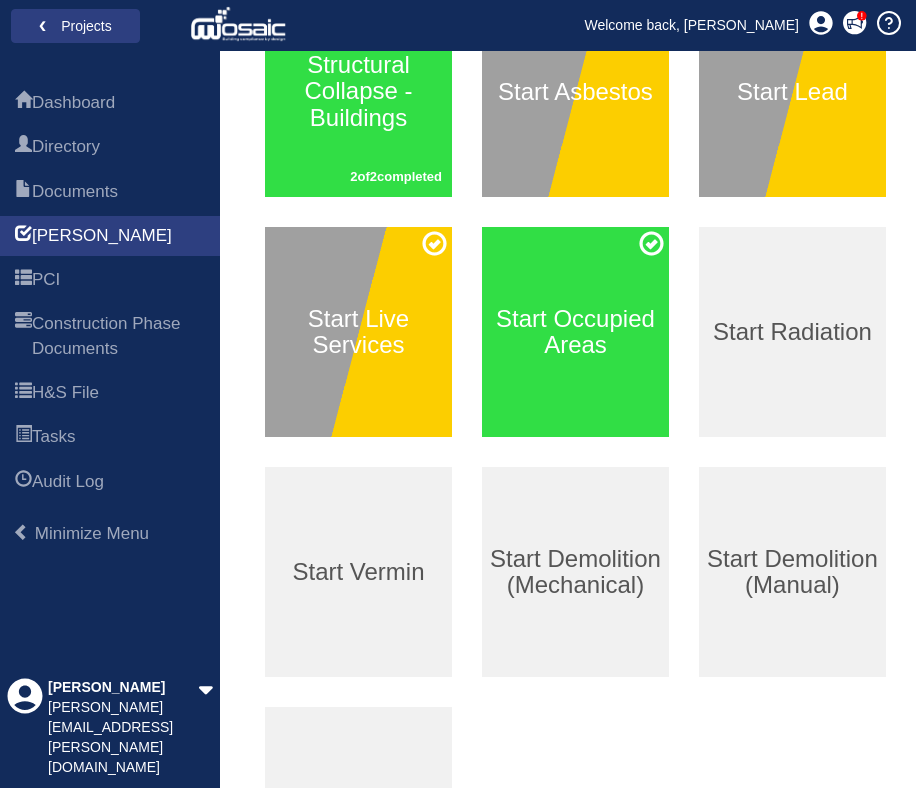 scroll, scrollTop: 367, scrollLeft: 0, axis: vertical 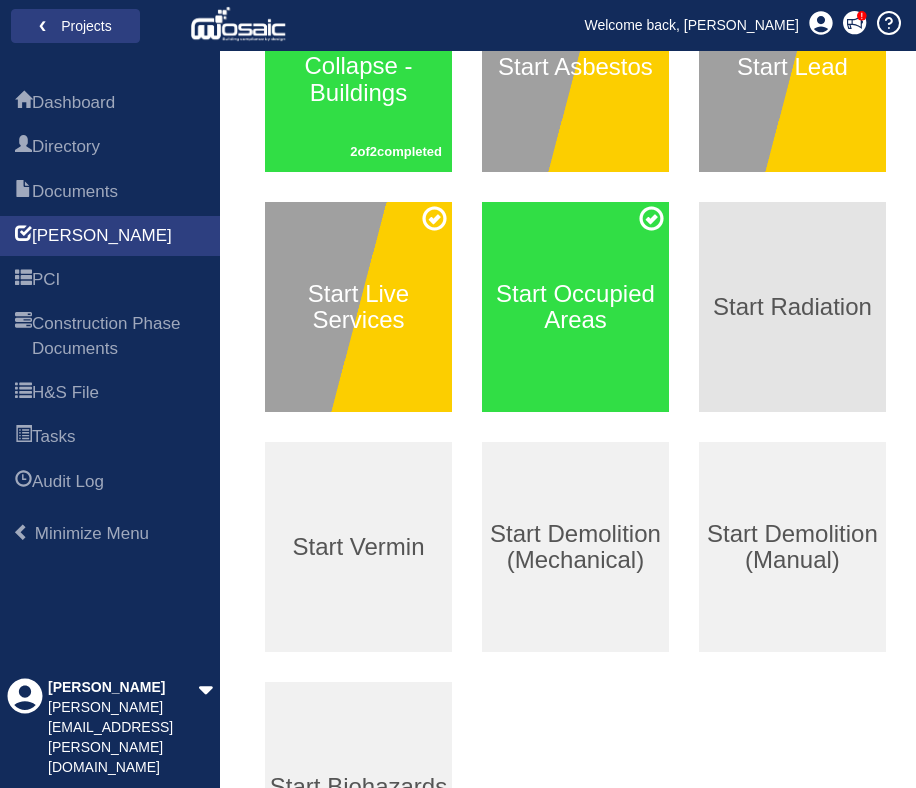 click on "Start   Radiation" at bounding box center [792, 307] 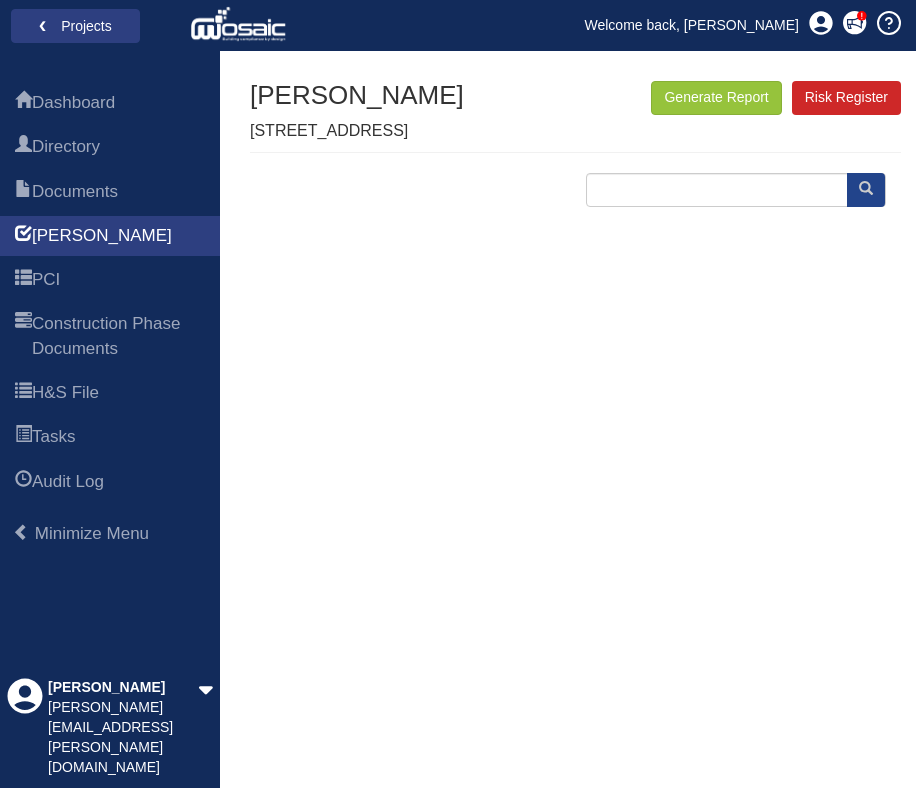 scroll, scrollTop: 0, scrollLeft: 0, axis: both 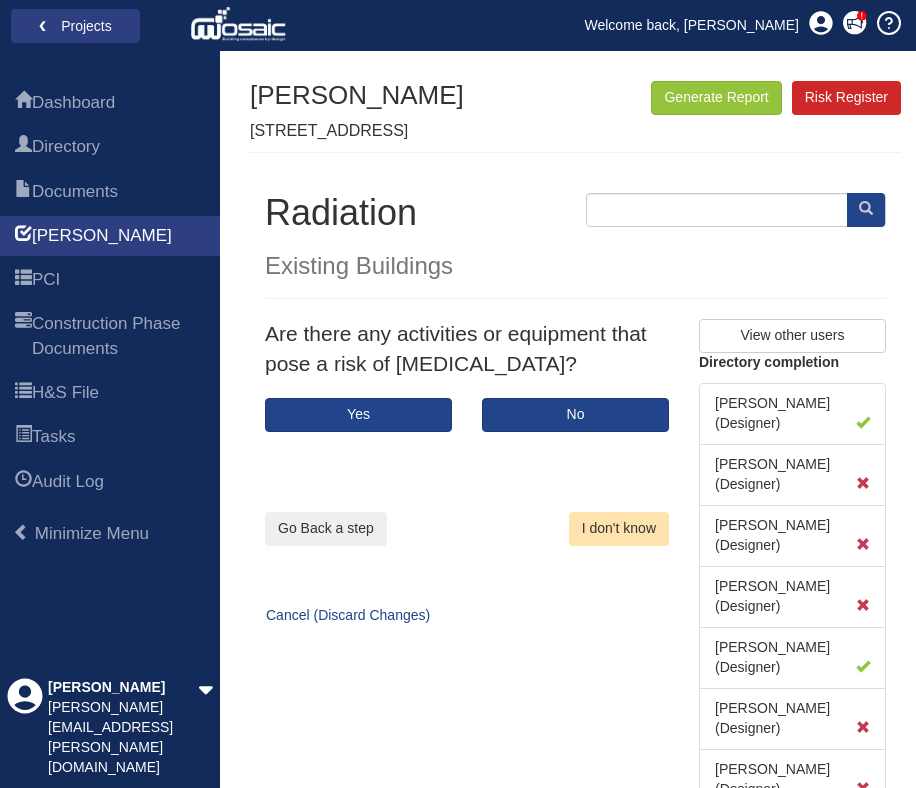click on "I don't know" at bounding box center (619, 529) 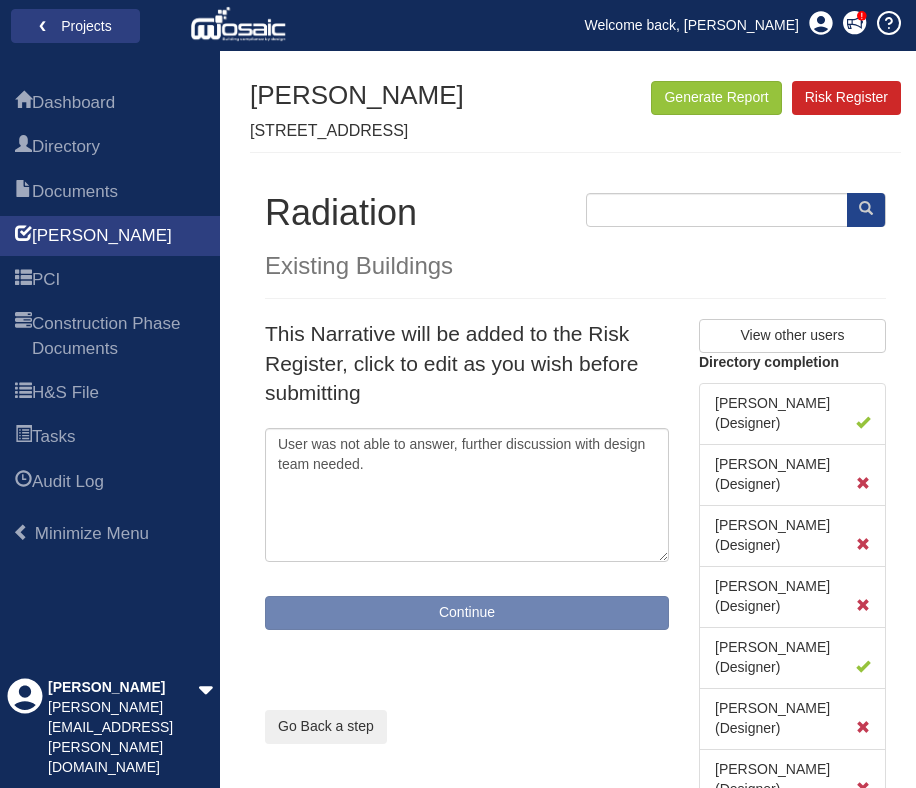 type on "User was unable to answer, client to advise" 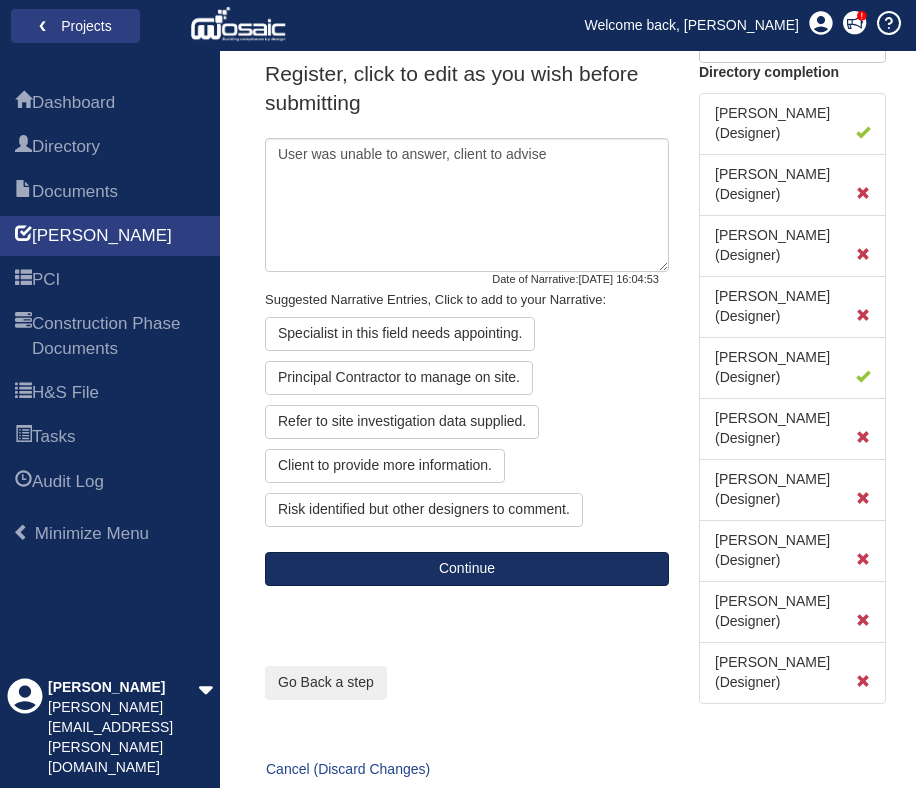 click on "Continue" at bounding box center (467, 569) 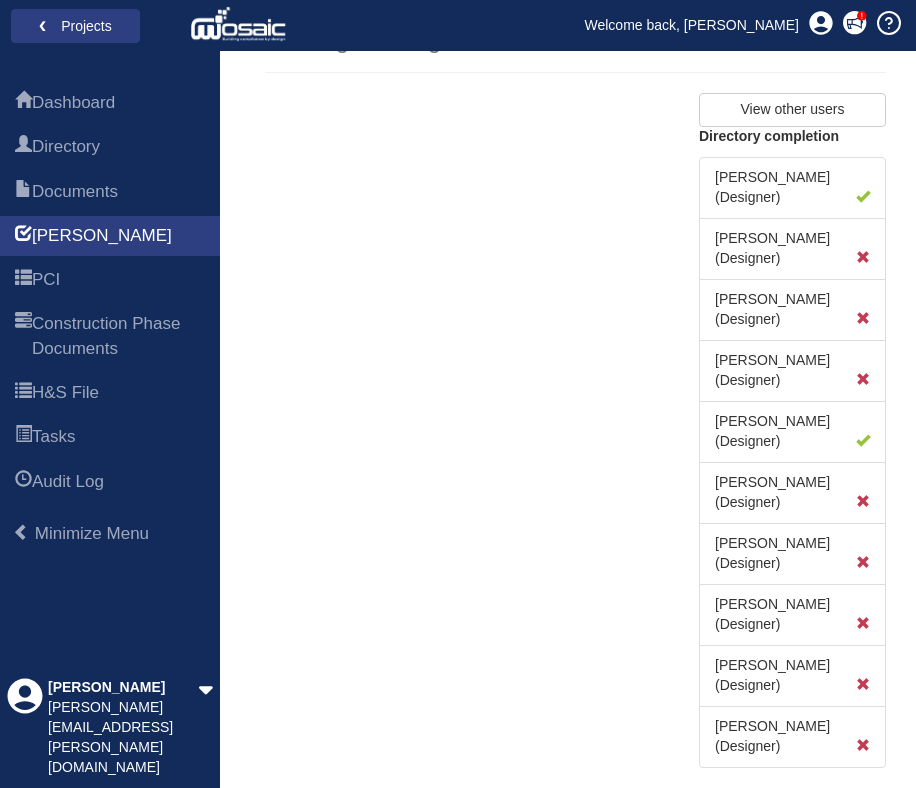 scroll, scrollTop: 51, scrollLeft: 0, axis: vertical 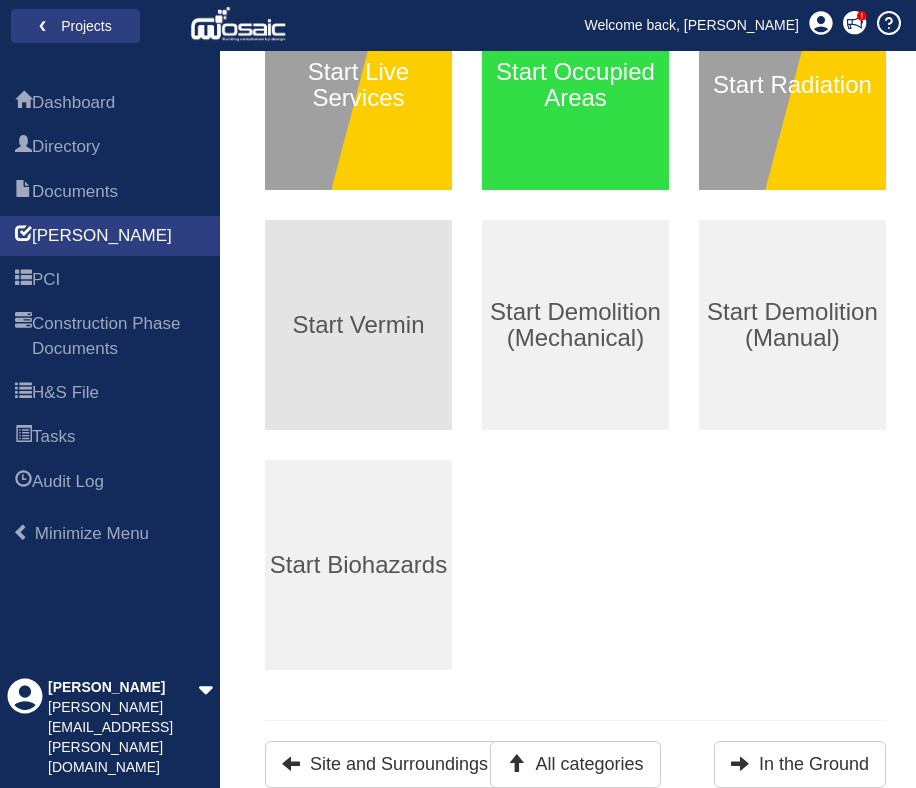 click on "Start   Vermin" at bounding box center [358, 325] 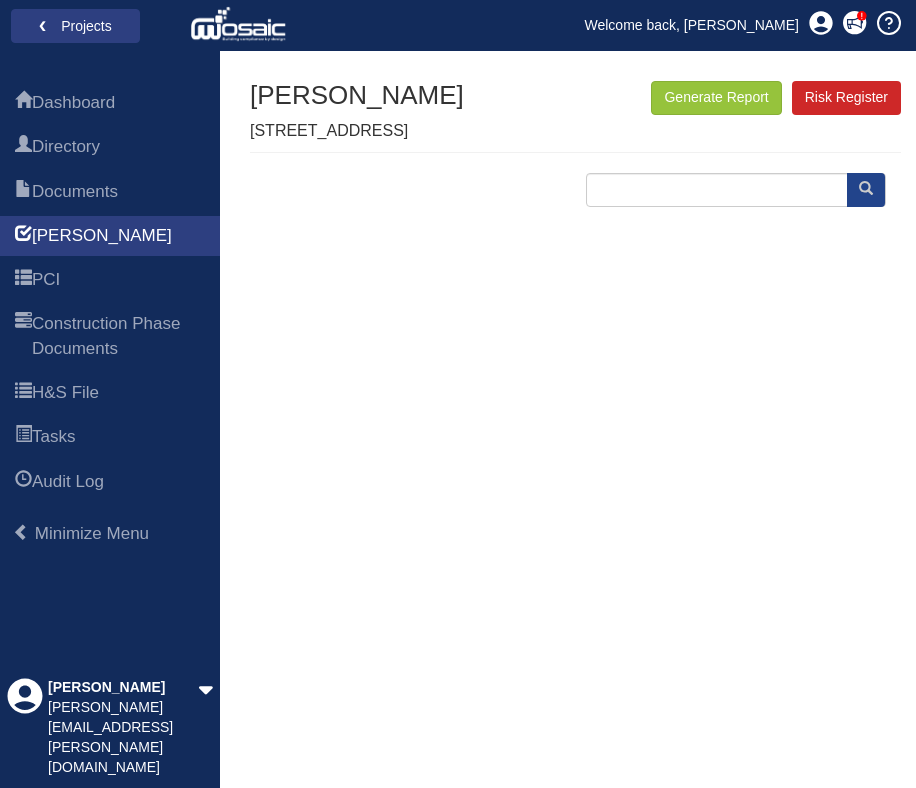 scroll, scrollTop: 0, scrollLeft: 0, axis: both 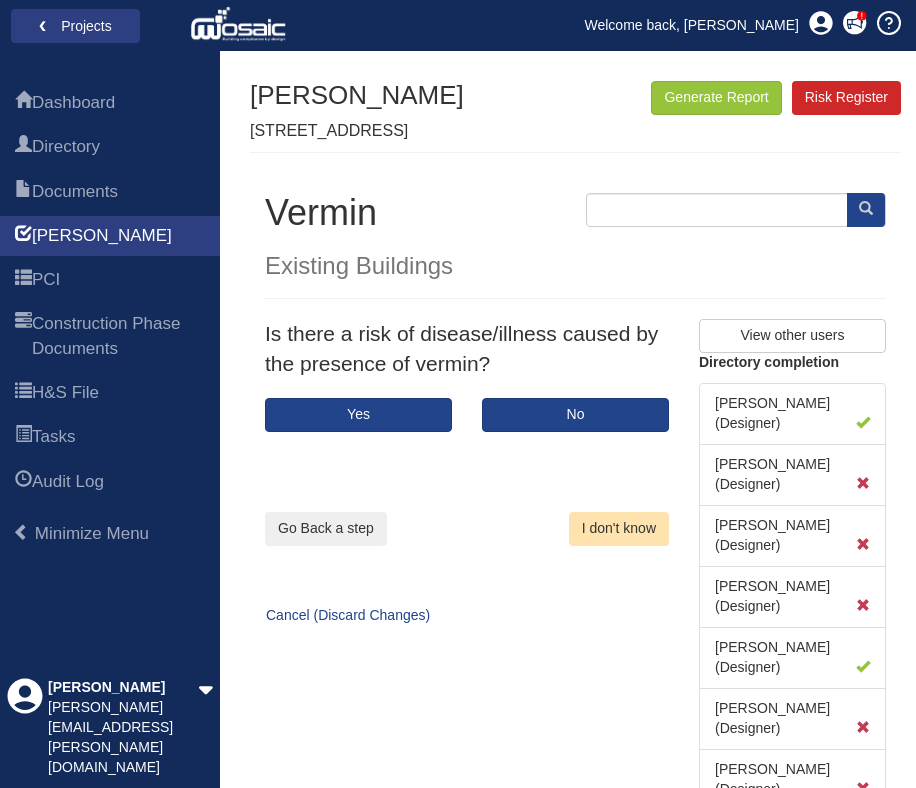 click on "I don't know" at bounding box center (619, 529) 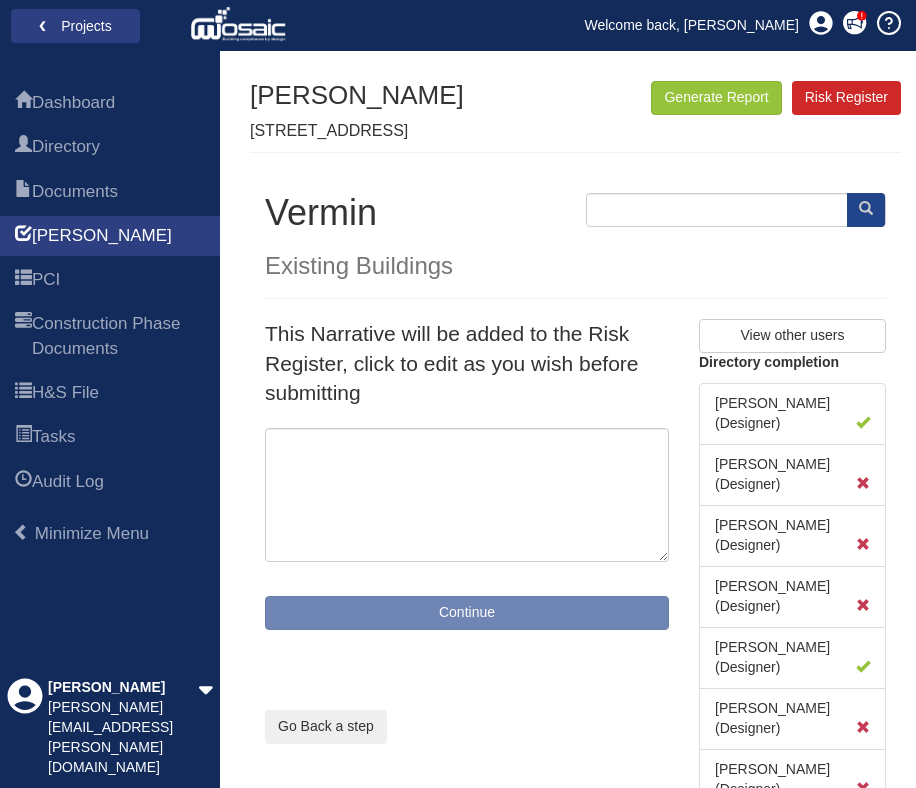 type on "User was not able to answer, further discussion with design team needed." 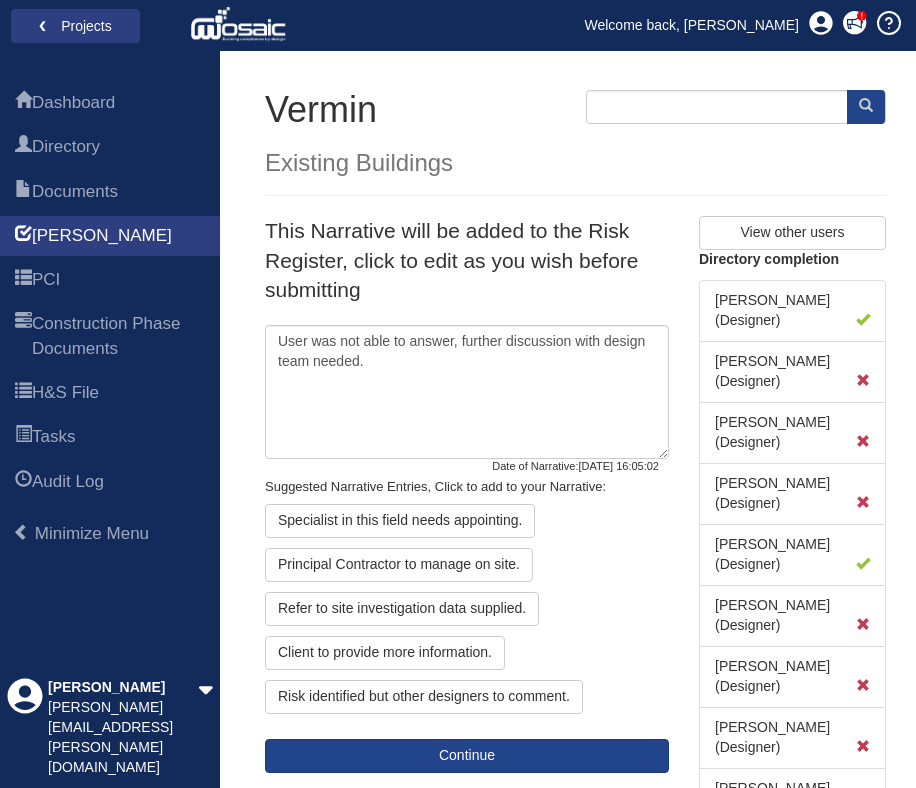 scroll, scrollTop: 115, scrollLeft: 0, axis: vertical 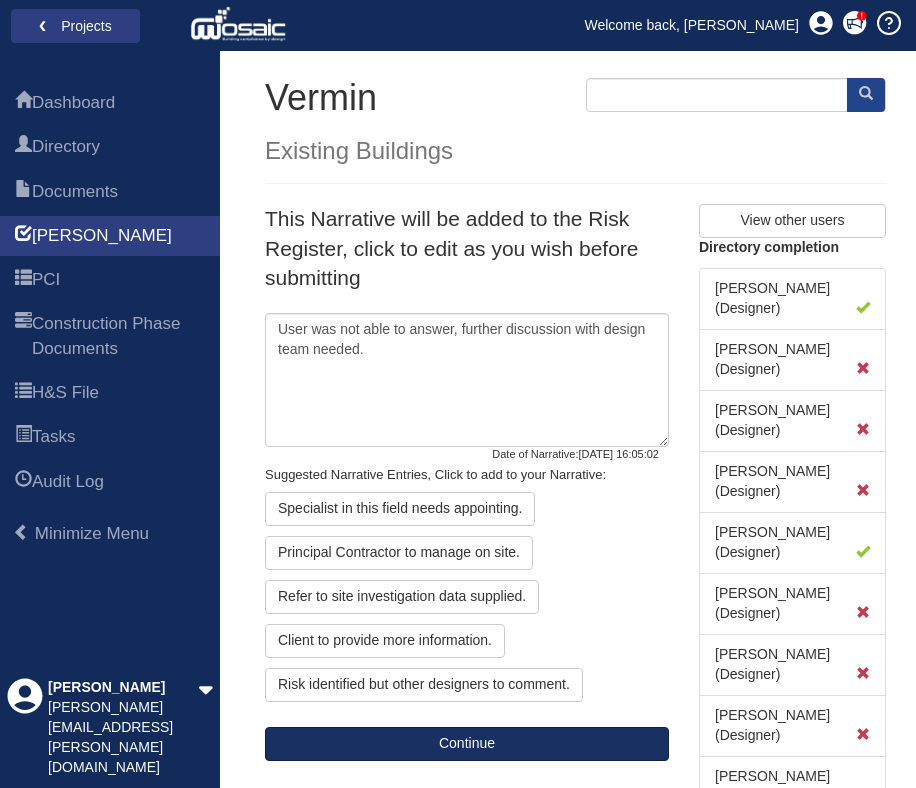 click on "Continue" at bounding box center [467, 744] 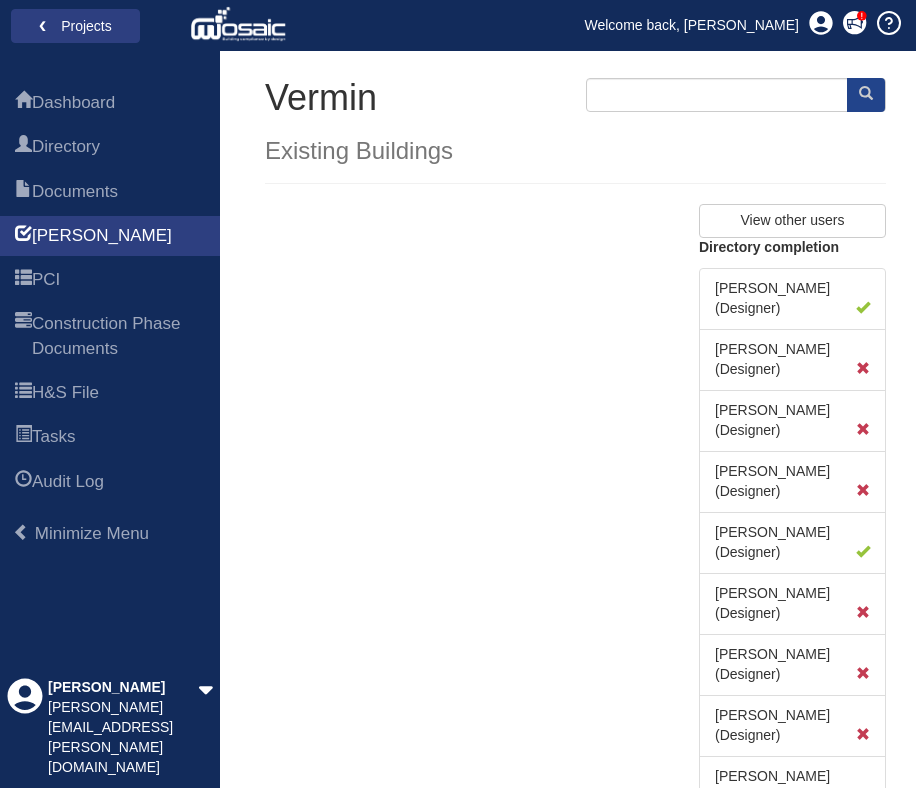 scroll, scrollTop: 51, scrollLeft: 0, axis: vertical 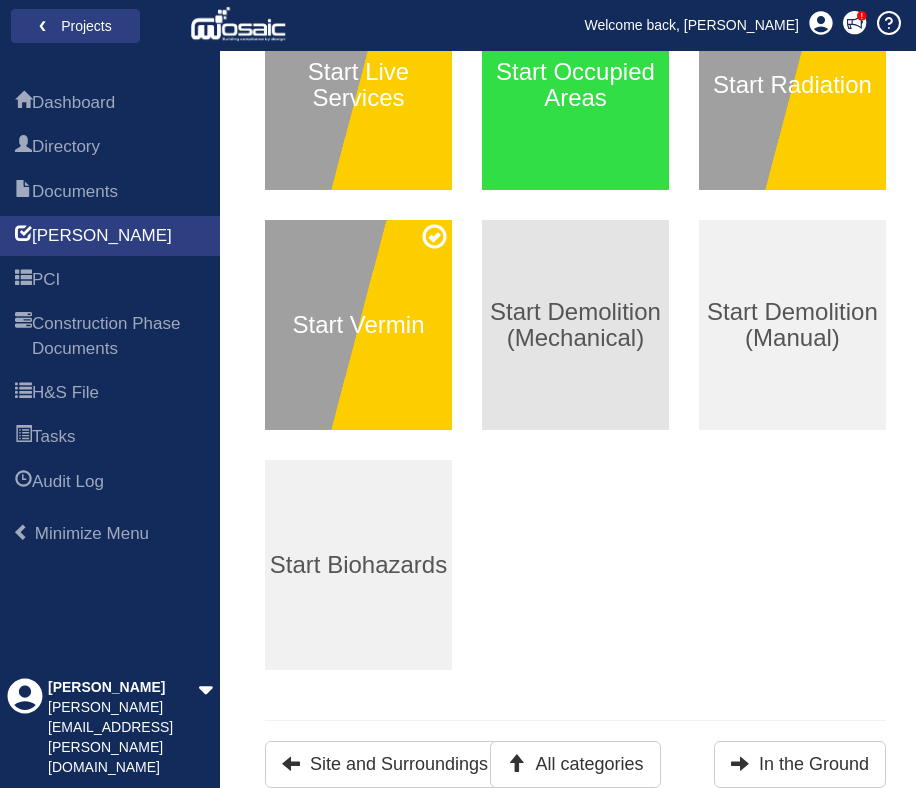 click on "Start   Demolition (Mechanical)" at bounding box center [575, 325] 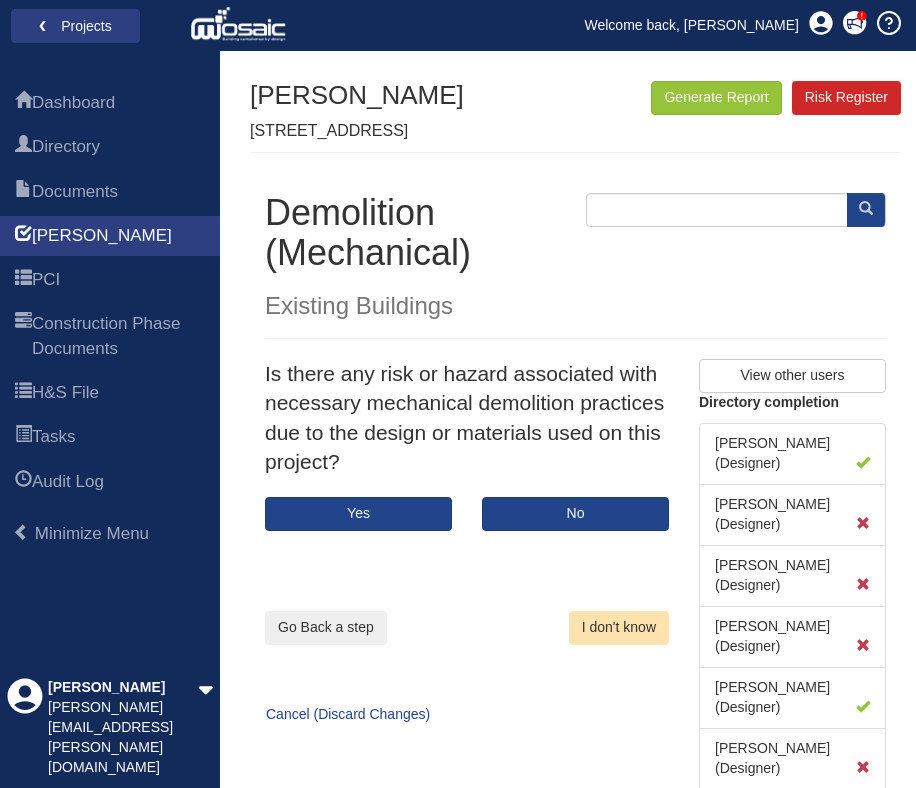 click on "I don't know" at bounding box center [619, 628] 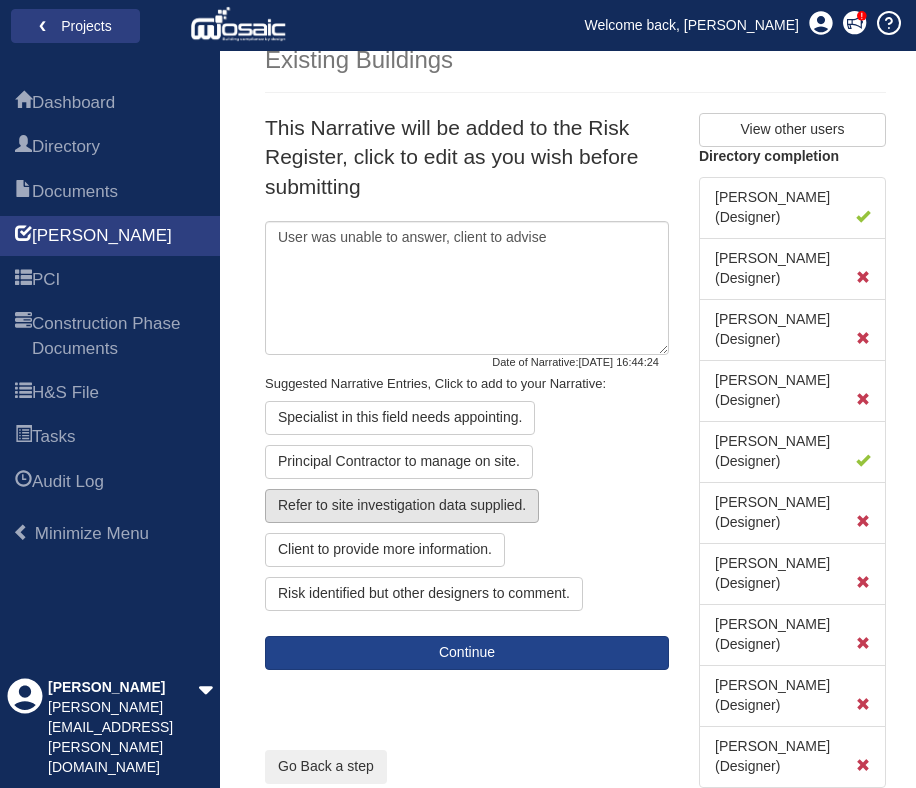 scroll, scrollTop: 260, scrollLeft: 0, axis: vertical 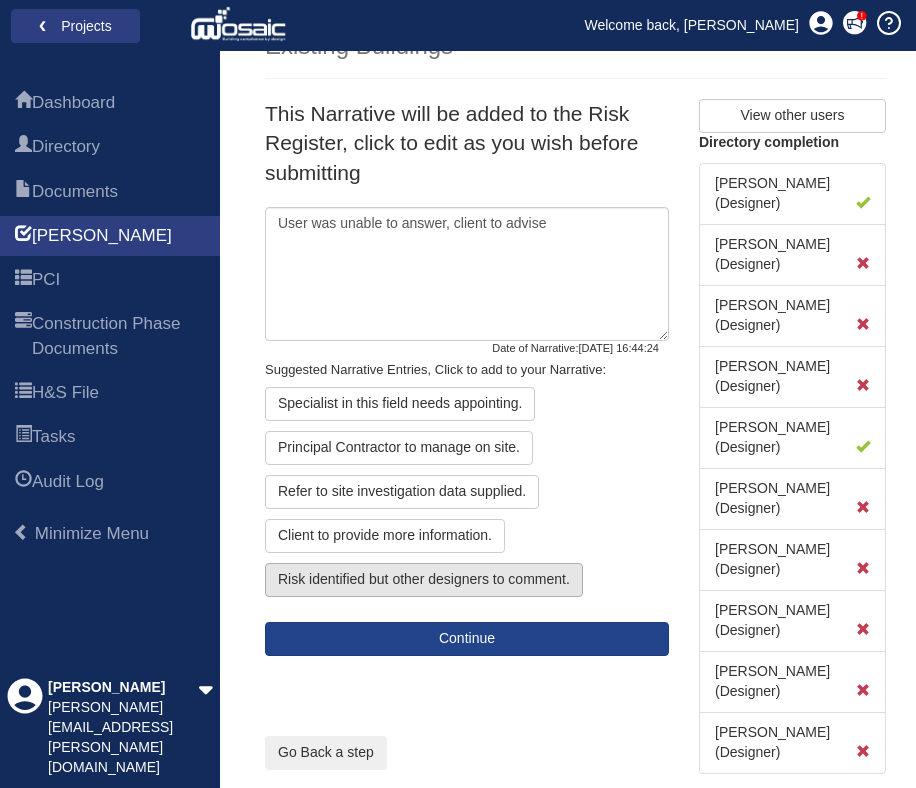 click on "Risk identified but other designers to comment." at bounding box center [424, 580] 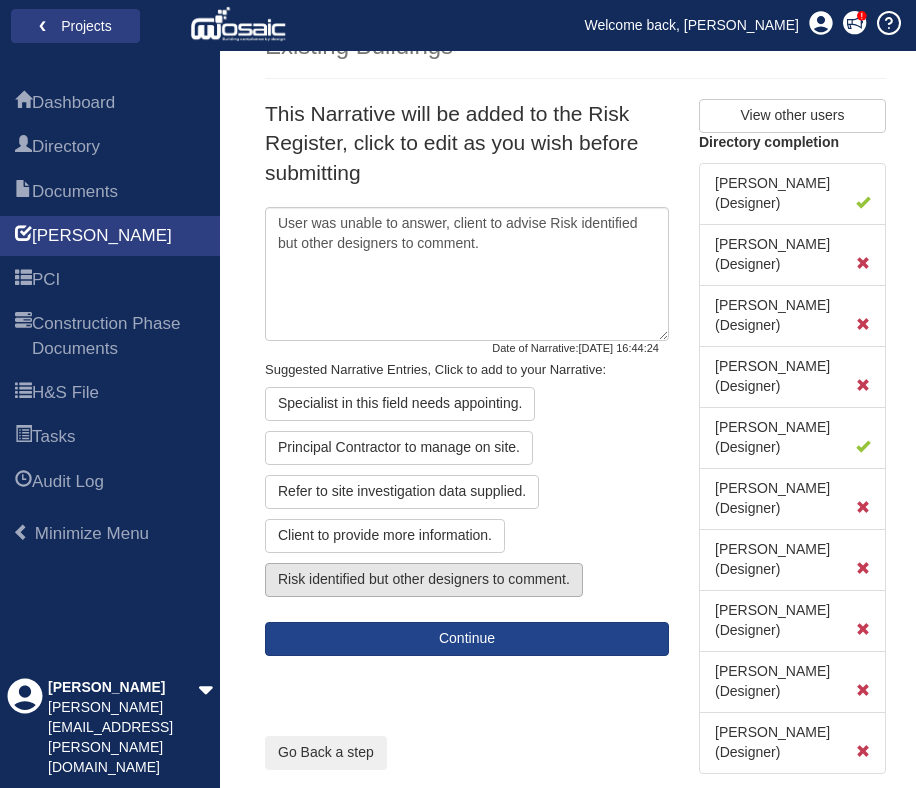 click on "Risk identified but other designers to comment." at bounding box center (424, 580) 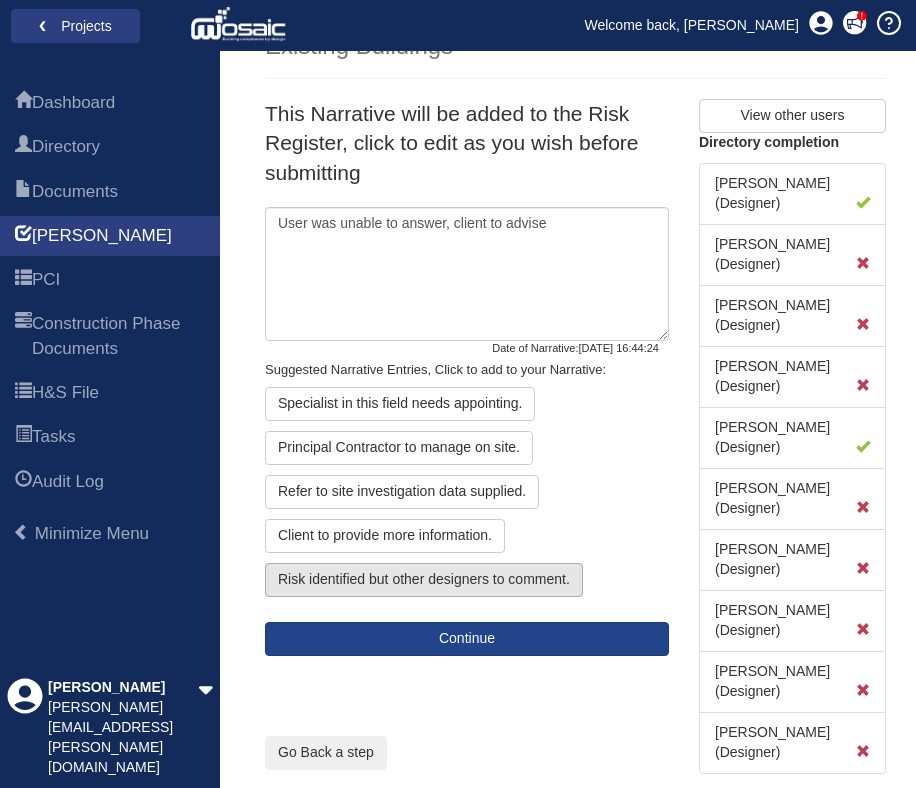 click on "Risk identified but other designers to comment." at bounding box center (424, 580) 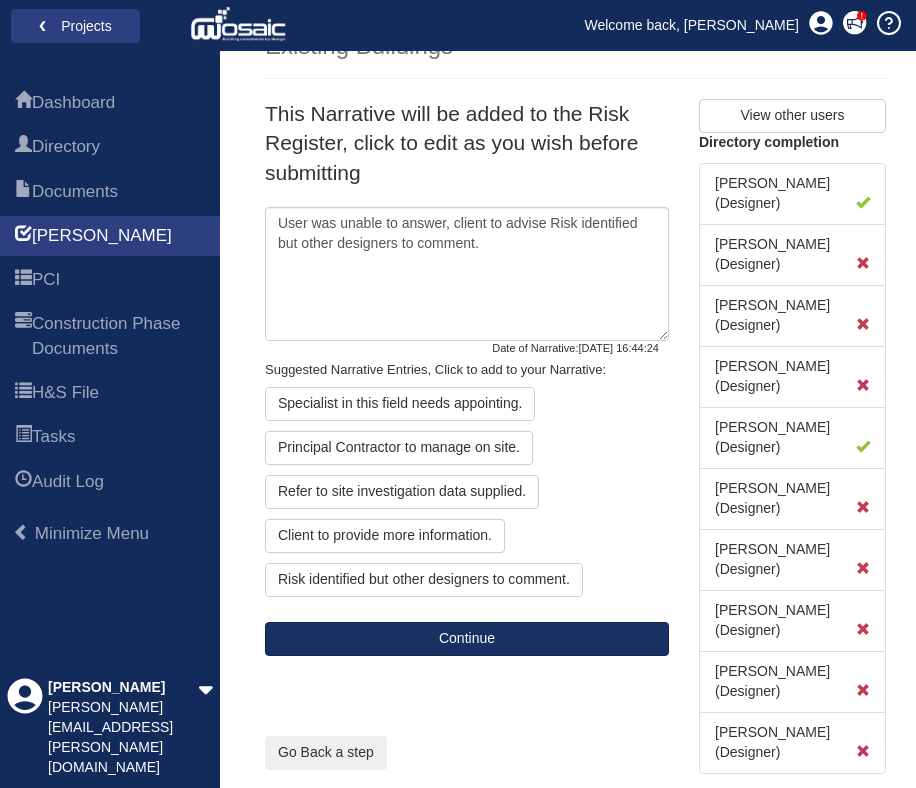 click on "Continue" at bounding box center (467, 639) 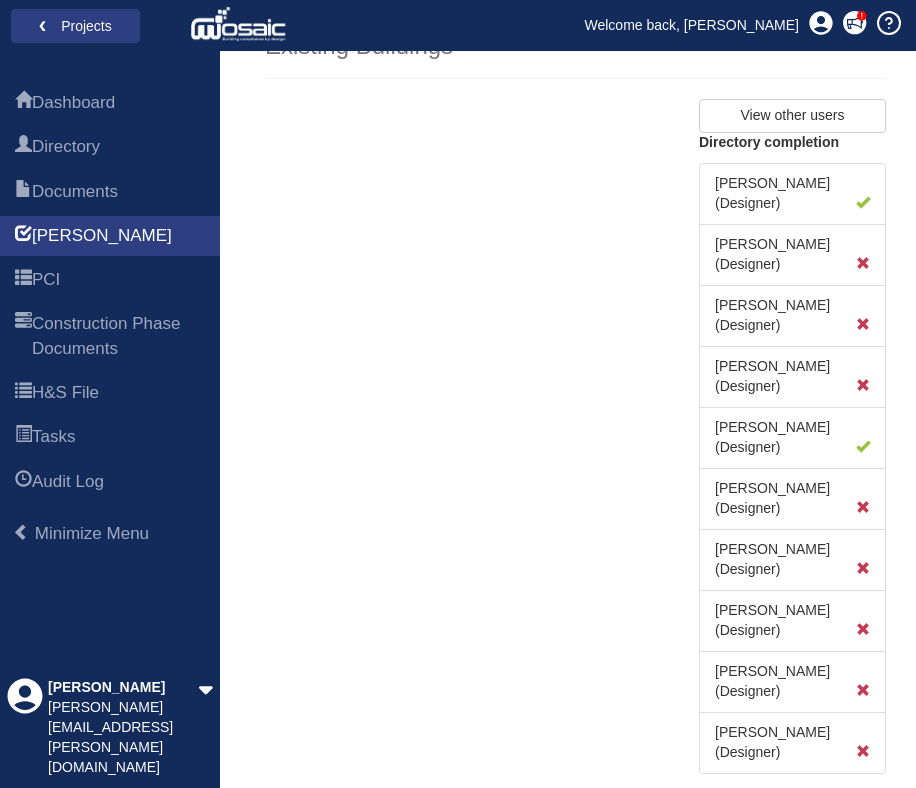 scroll, scrollTop: 90, scrollLeft: 0, axis: vertical 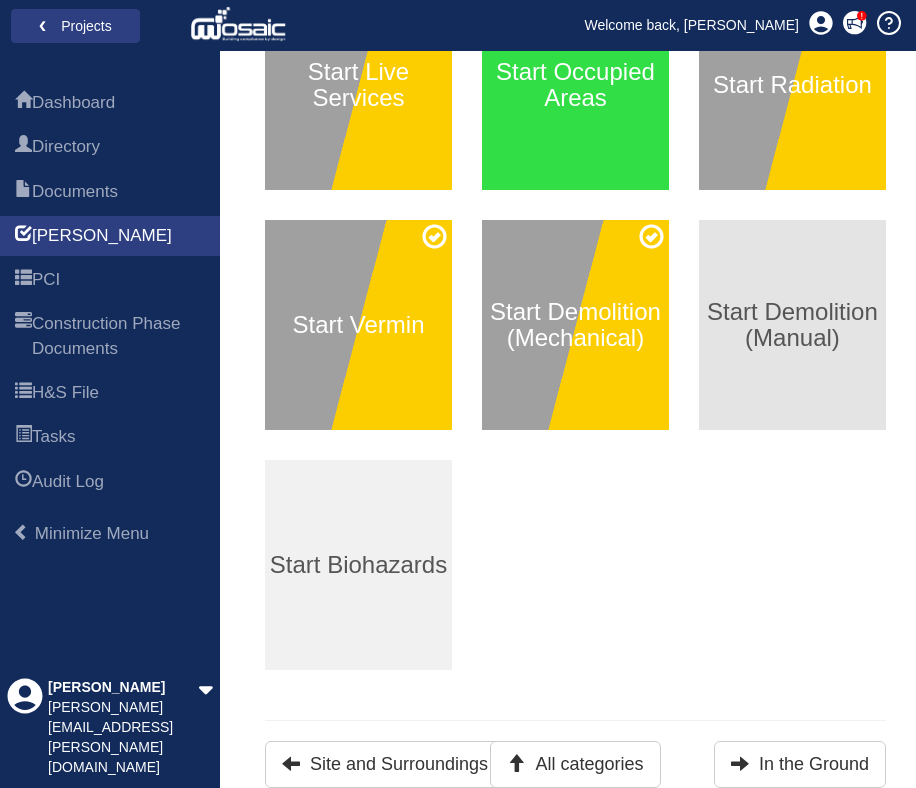 click on "Start   Demolition (Manual)" at bounding box center [792, 325] 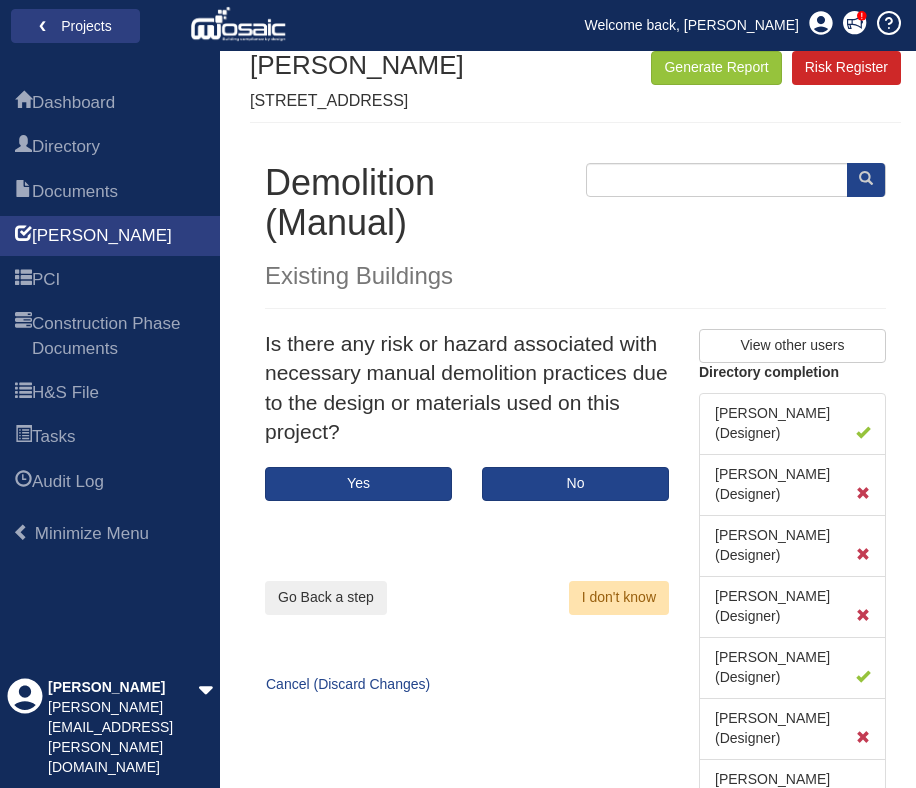scroll, scrollTop: 28, scrollLeft: 0, axis: vertical 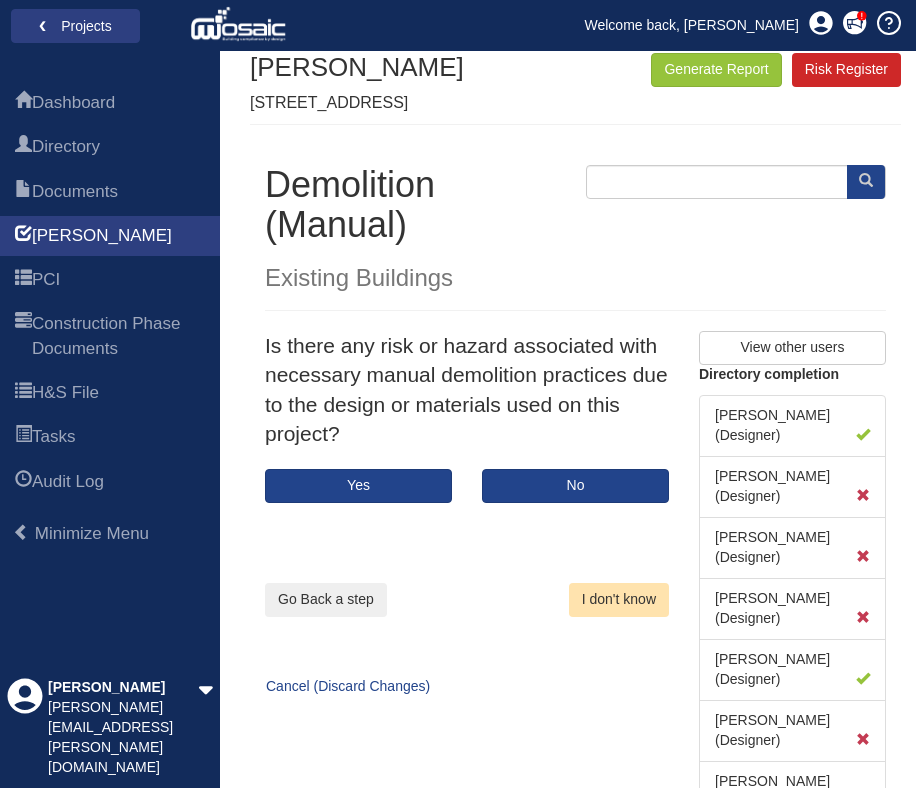 click on "I don't know" at bounding box center [619, 600] 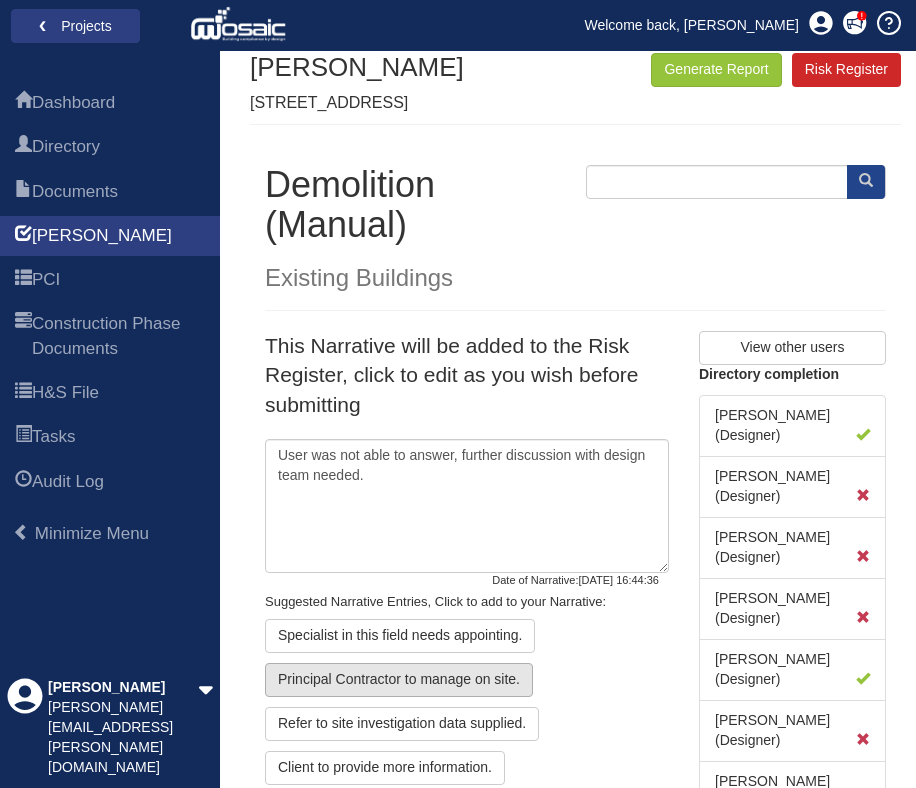 click on "Principal Contractor to manage on site." at bounding box center (399, 680) 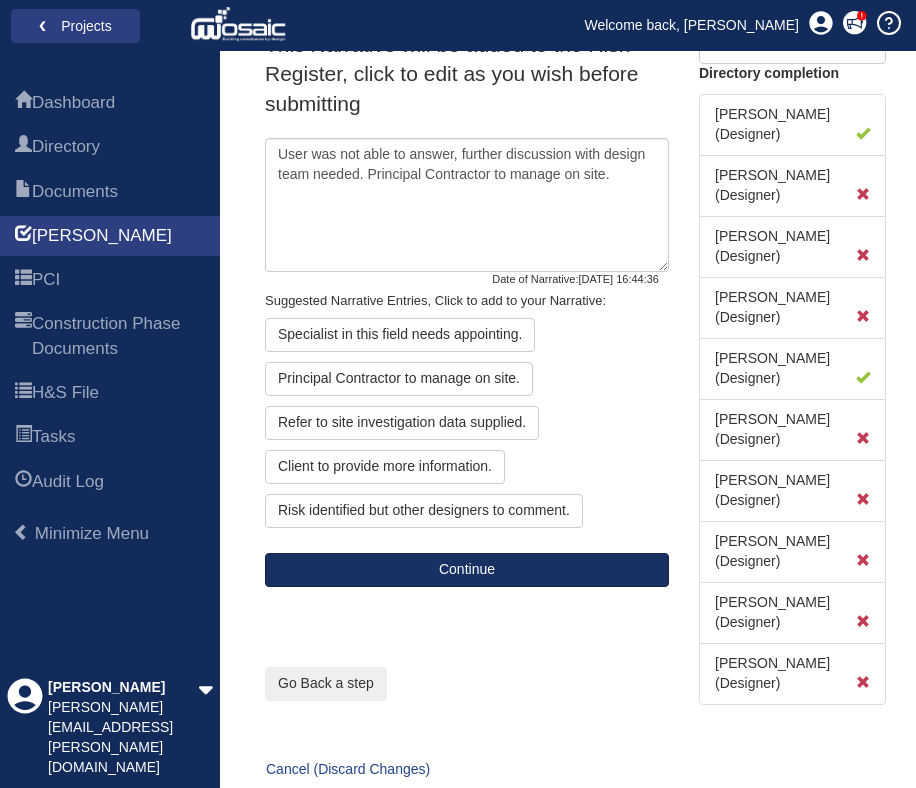 click on "Continue" at bounding box center [467, 570] 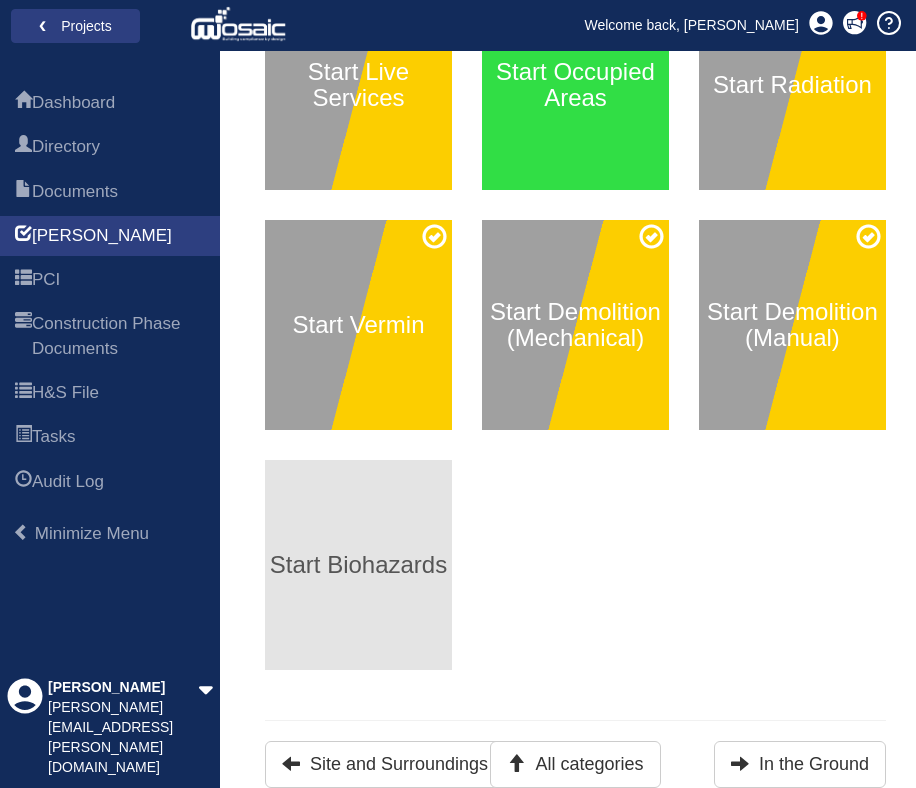 scroll, scrollTop: 623, scrollLeft: 0, axis: vertical 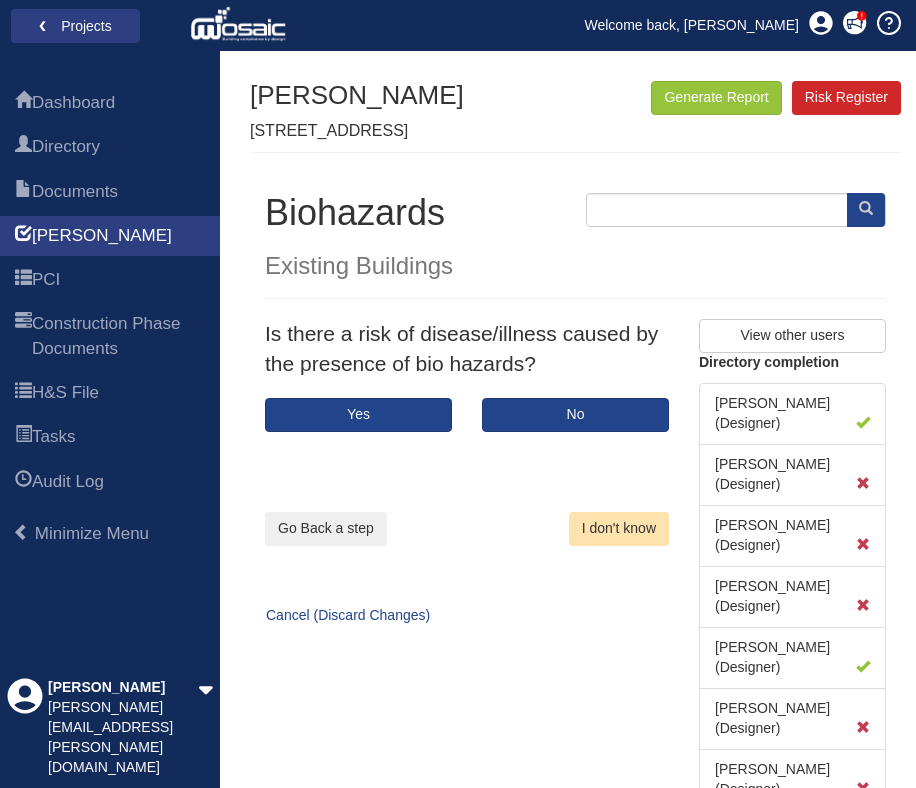 click on "I don't know" at bounding box center (619, 529) 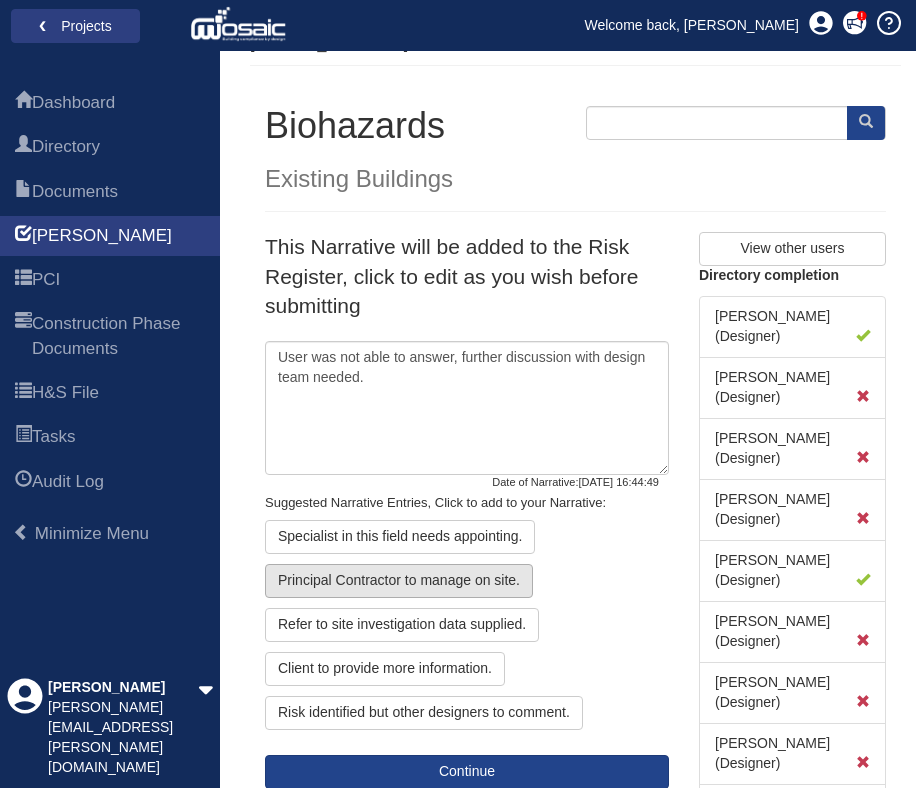 scroll, scrollTop: 88, scrollLeft: 0, axis: vertical 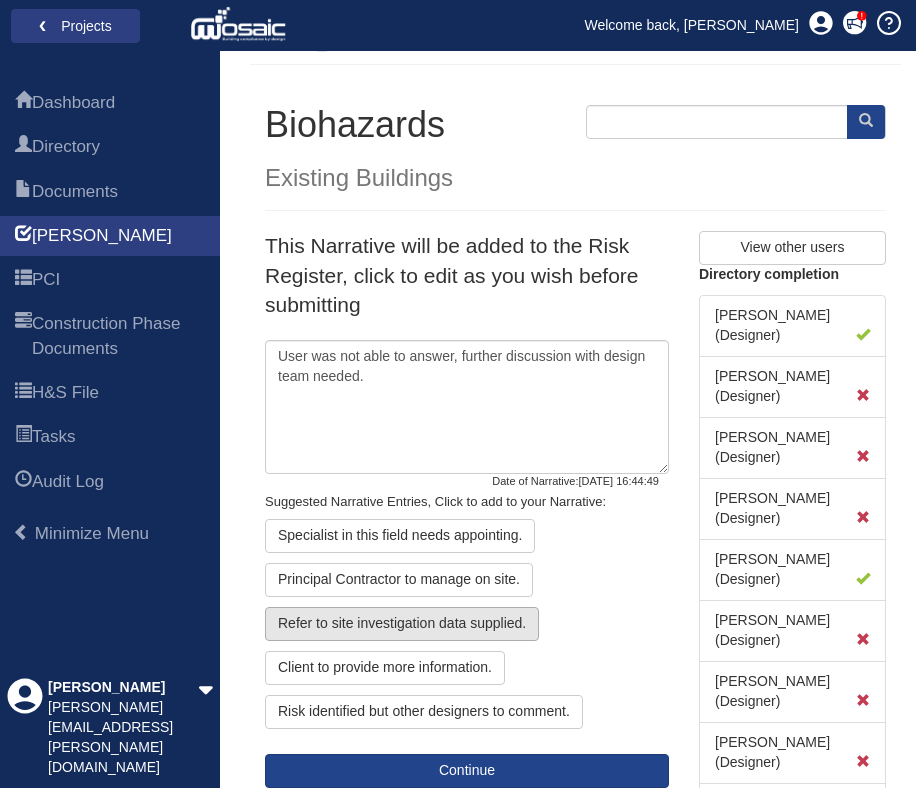 click on "Refer to site investigation data supplied." at bounding box center (402, 624) 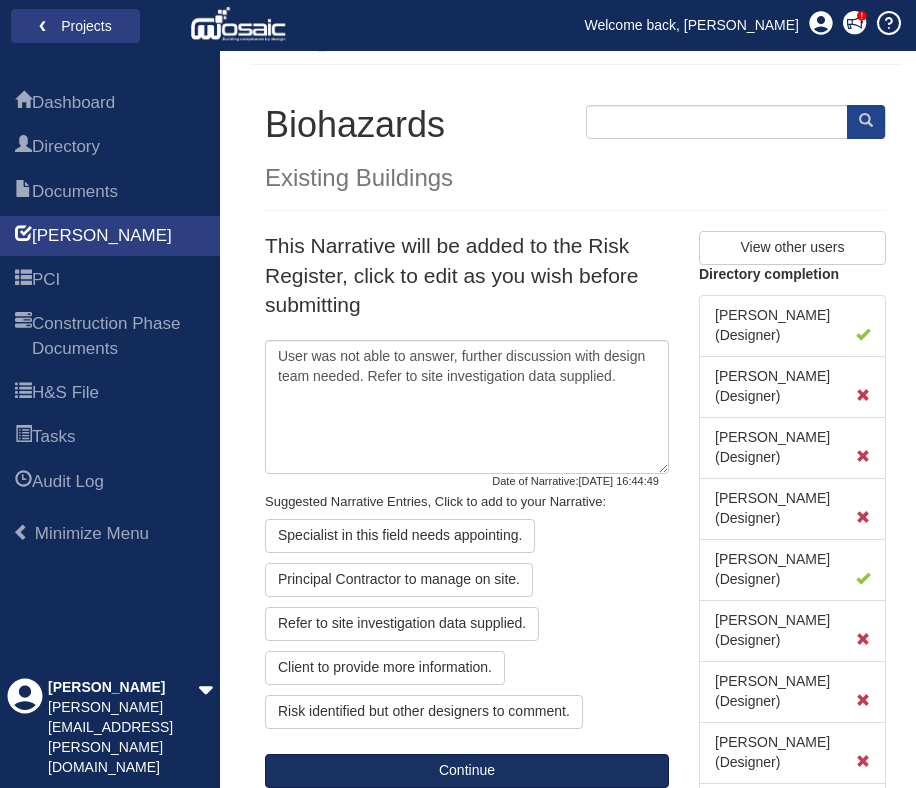 click on "Continue" at bounding box center (467, 771) 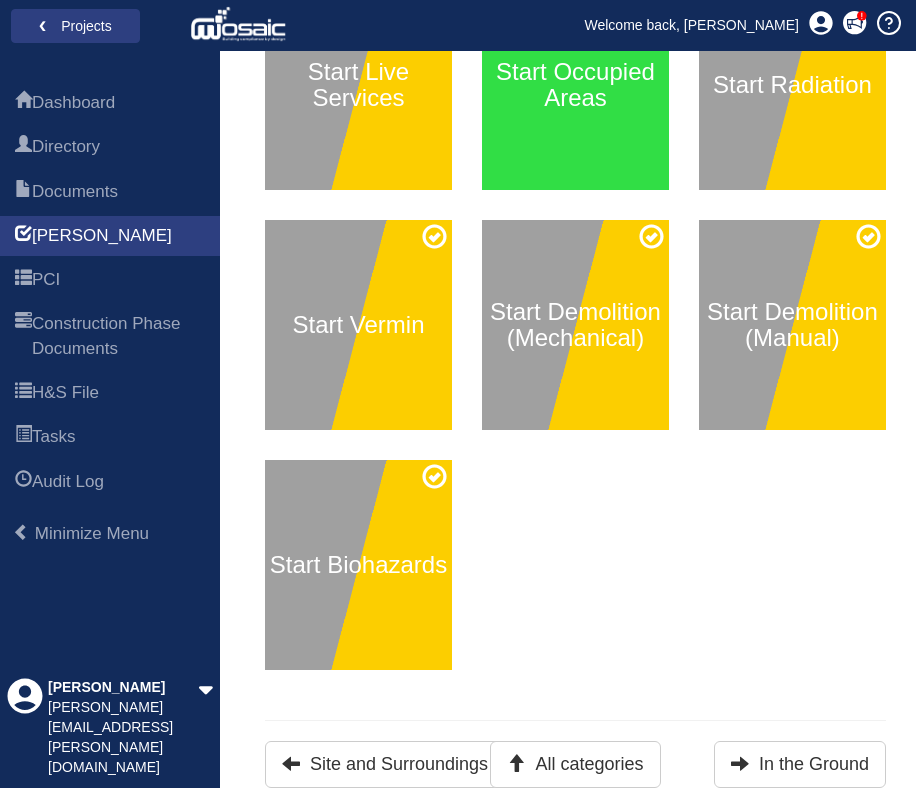 scroll, scrollTop: 623, scrollLeft: 0, axis: vertical 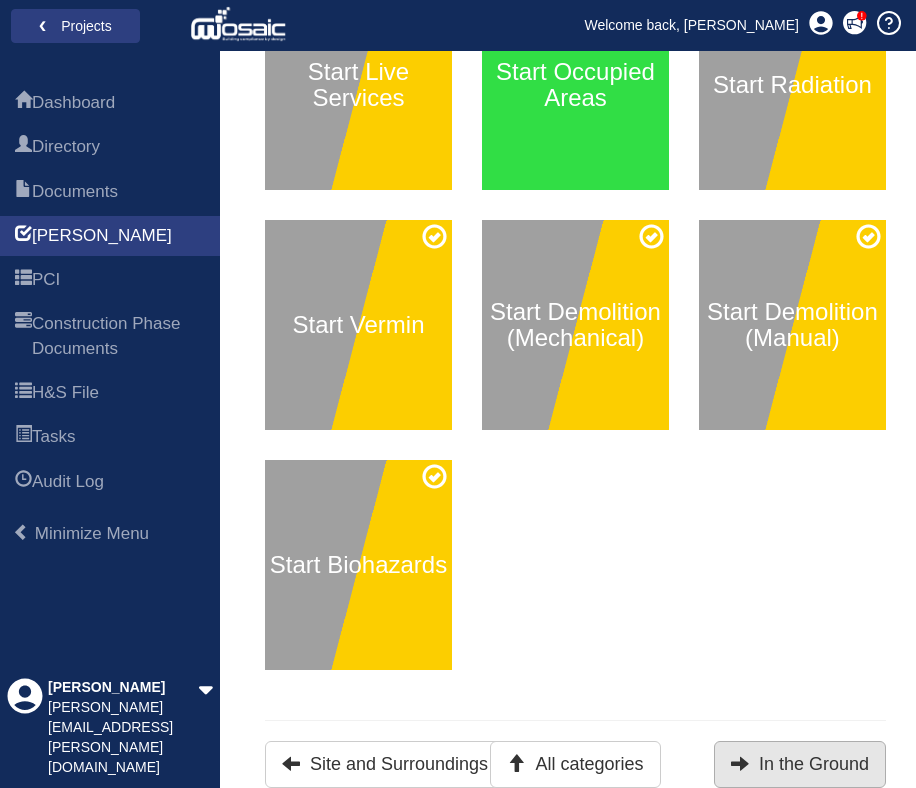 click on "In the Ground" at bounding box center (800, 764) 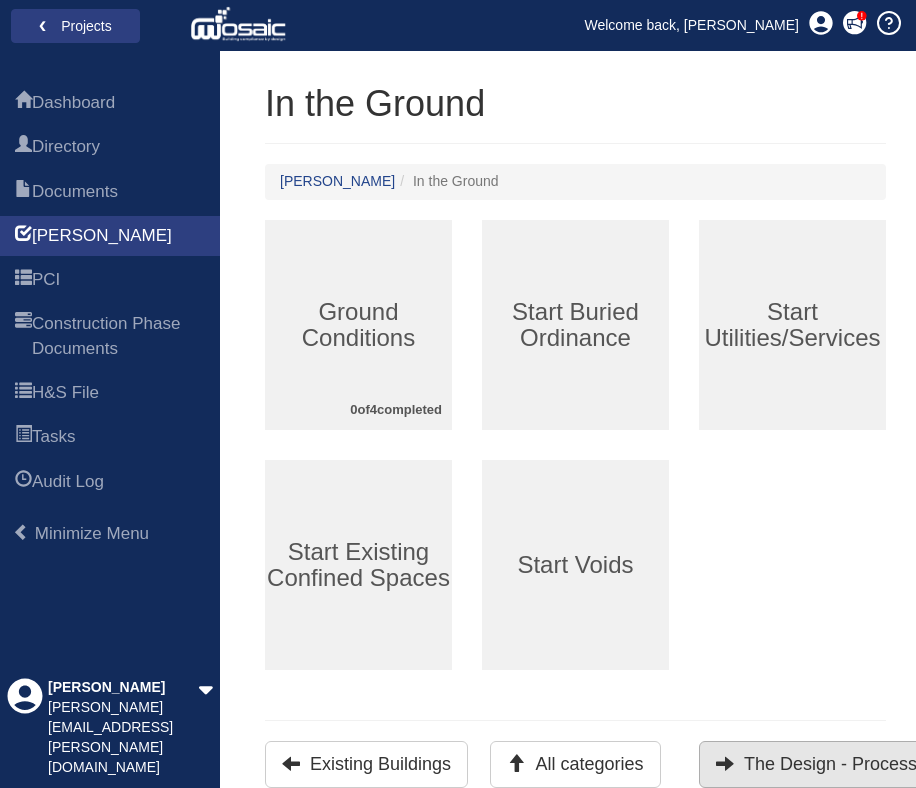 scroll, scrollTop: 104, scrollLeft: 0, axis: vertical 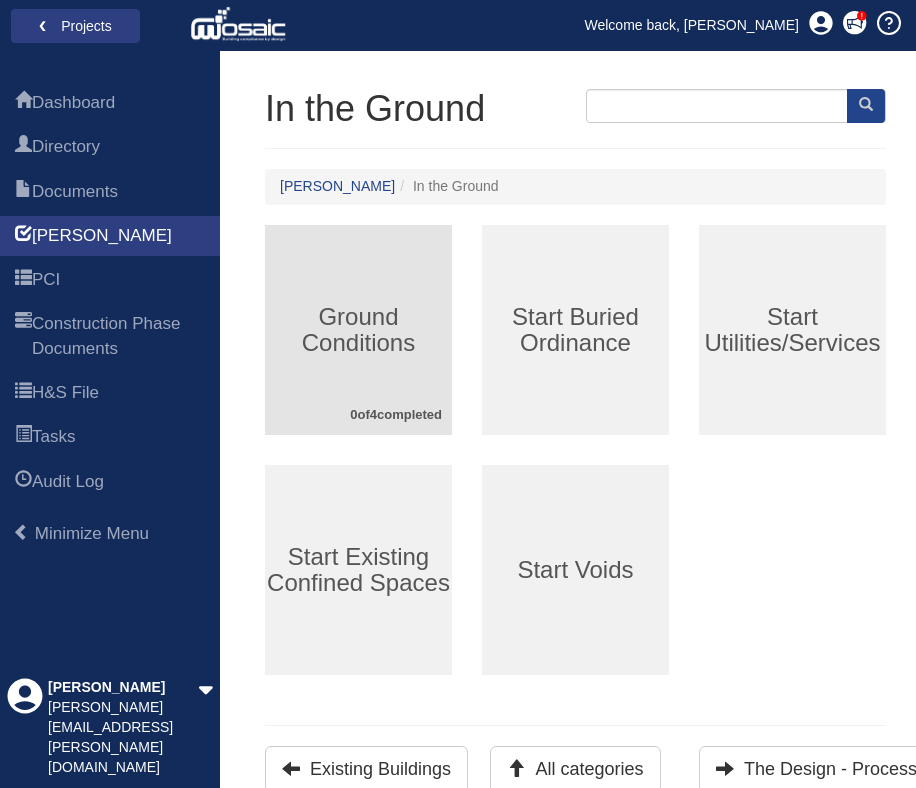 click on "Ground Conditions" at bounding box center (358, 330) 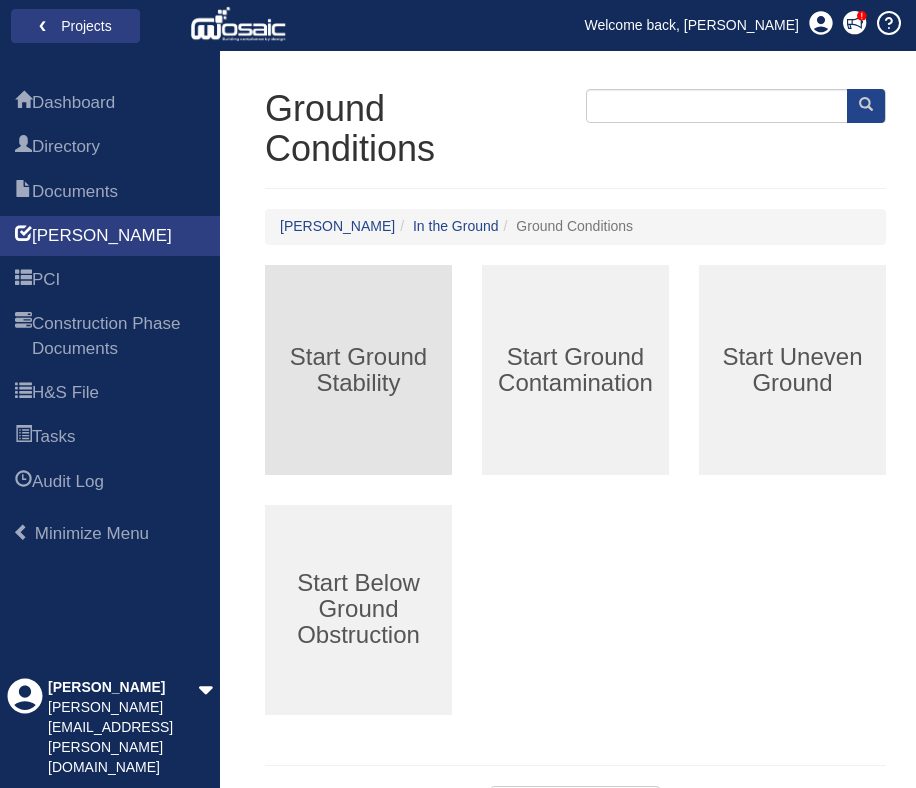 click on "Start   Ground Stability" at bounding box center (358, 369) 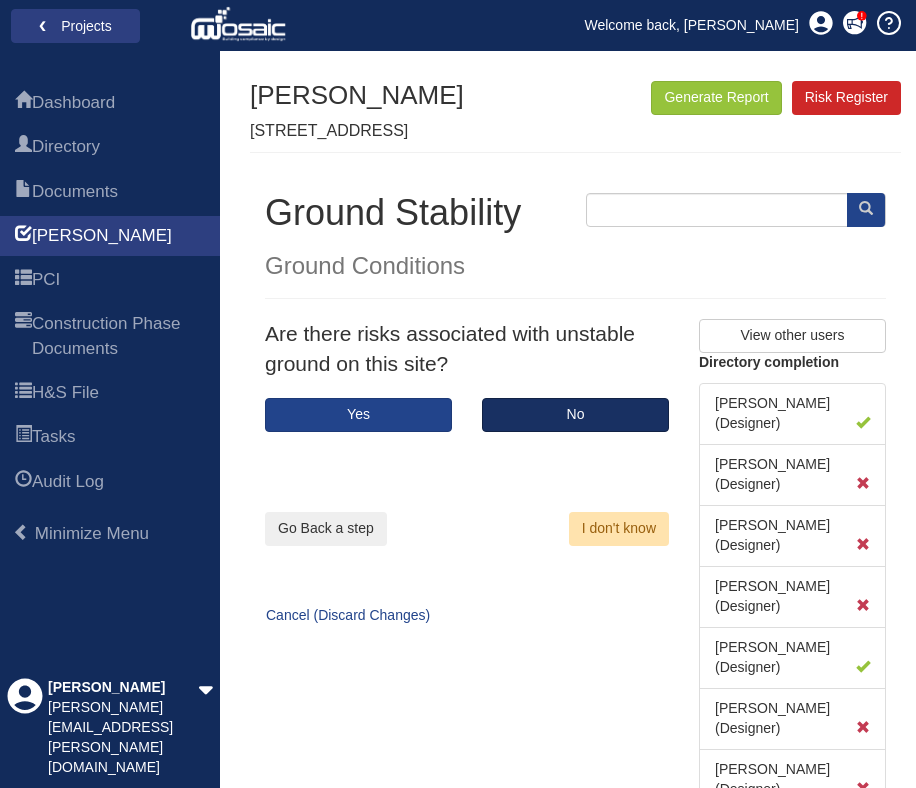 click on "No" at bounding box center [575, 415] 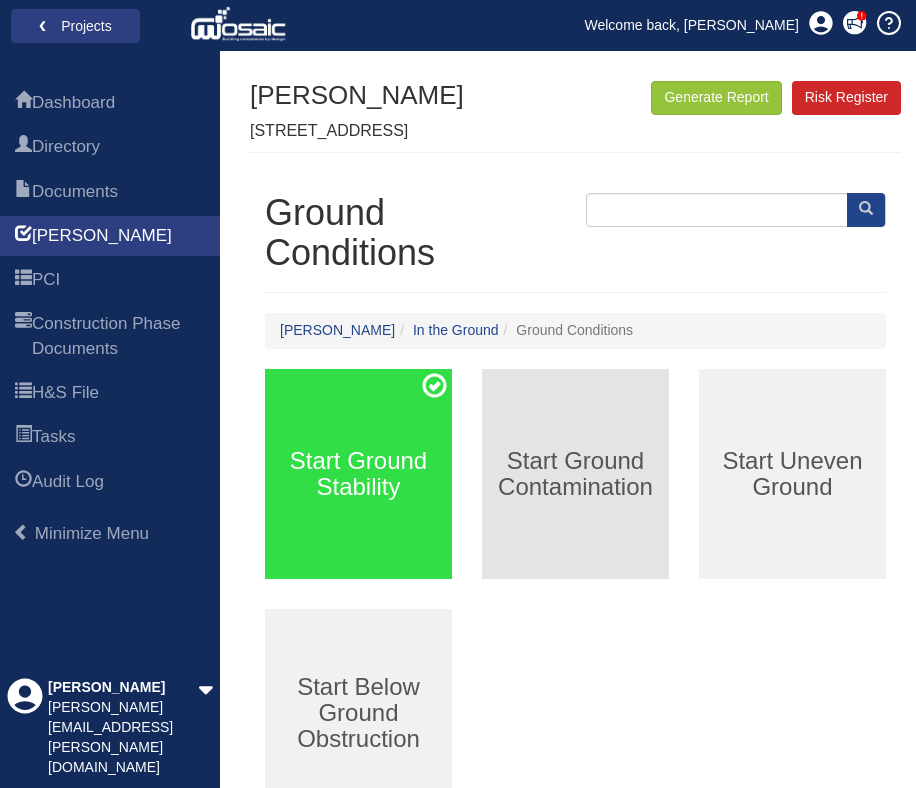 click on "Start   Ground Contamination" at bounding box center [575, 473] 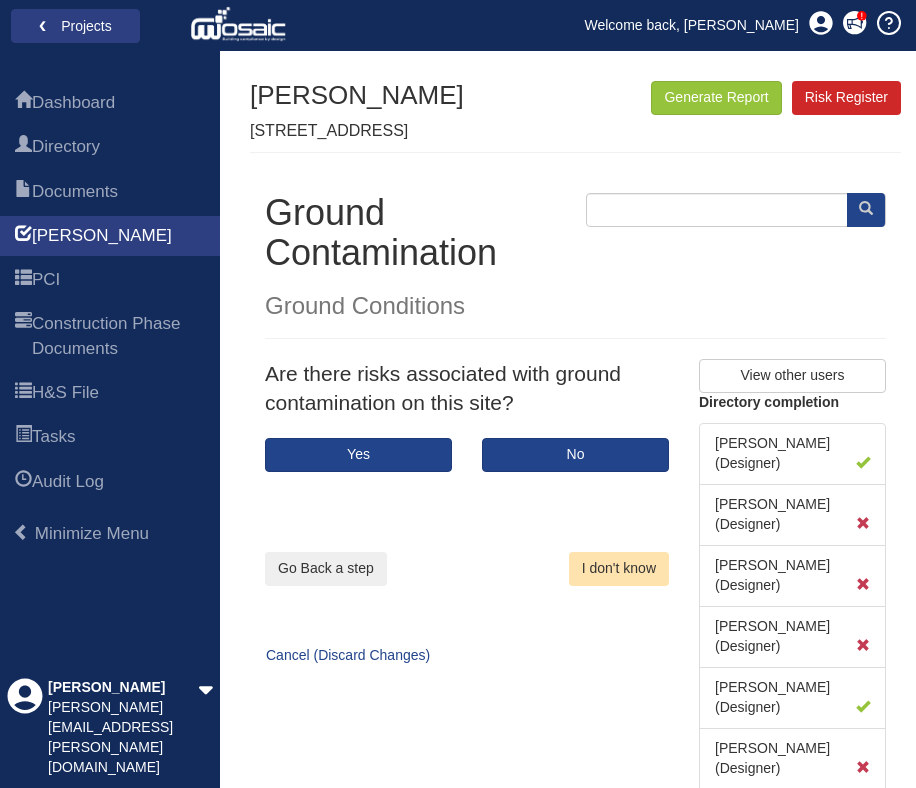 click on "I don't know" at bounding box center (619, 569) 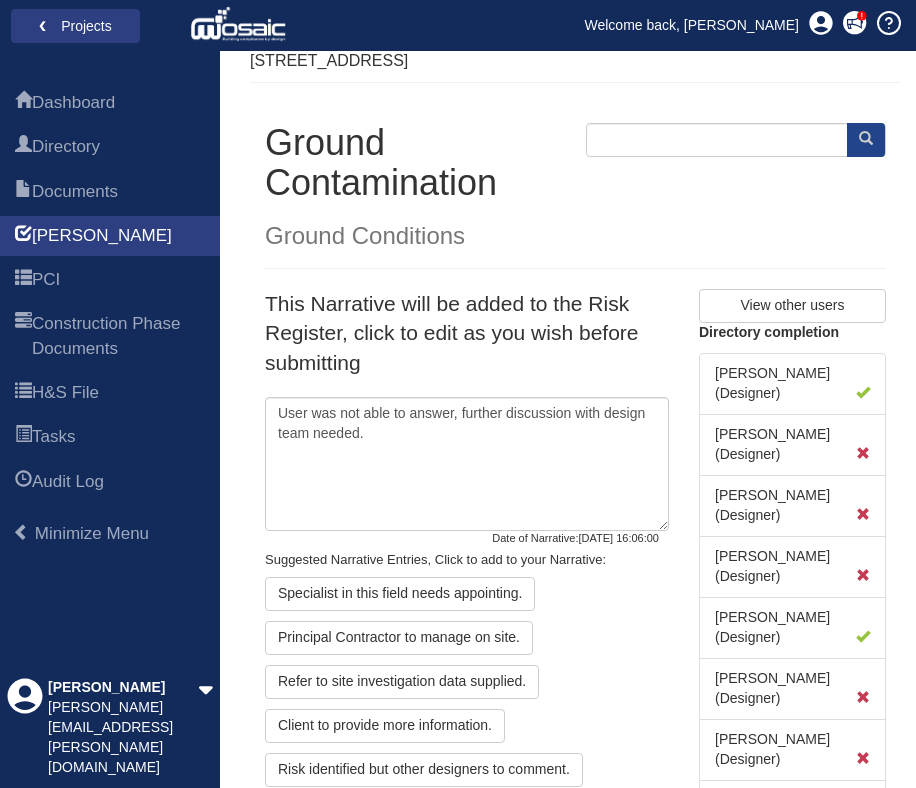 scroll, scrollTop: 101, scrollLeft: 0, axis: vertical 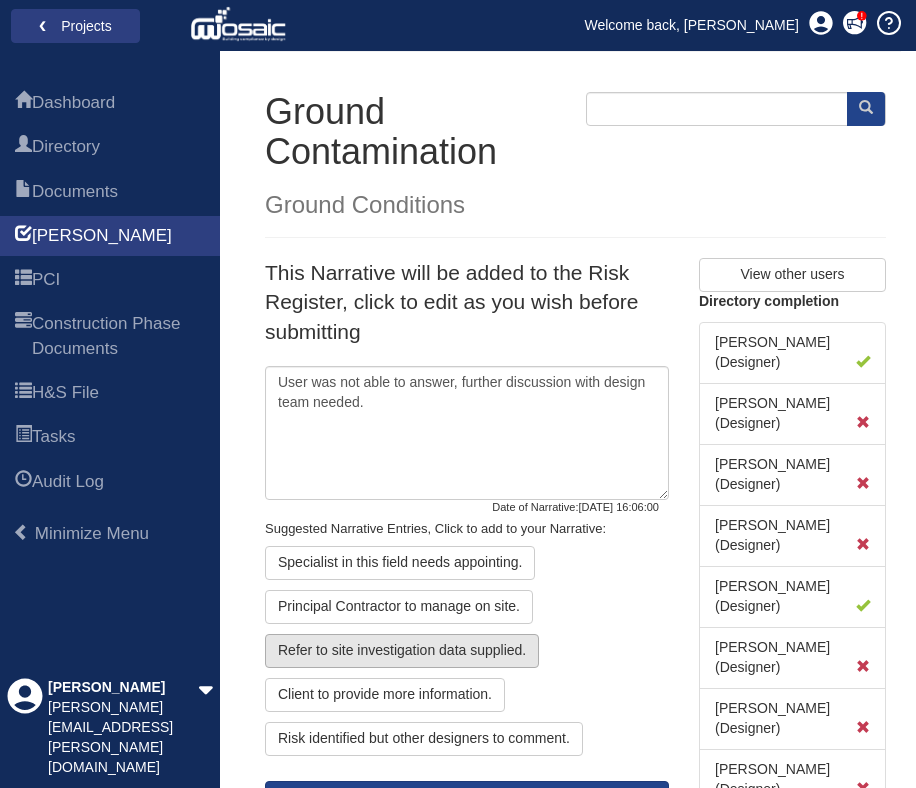 click on "Refer to site investigation data supplied." at bounding box center [402, 651] 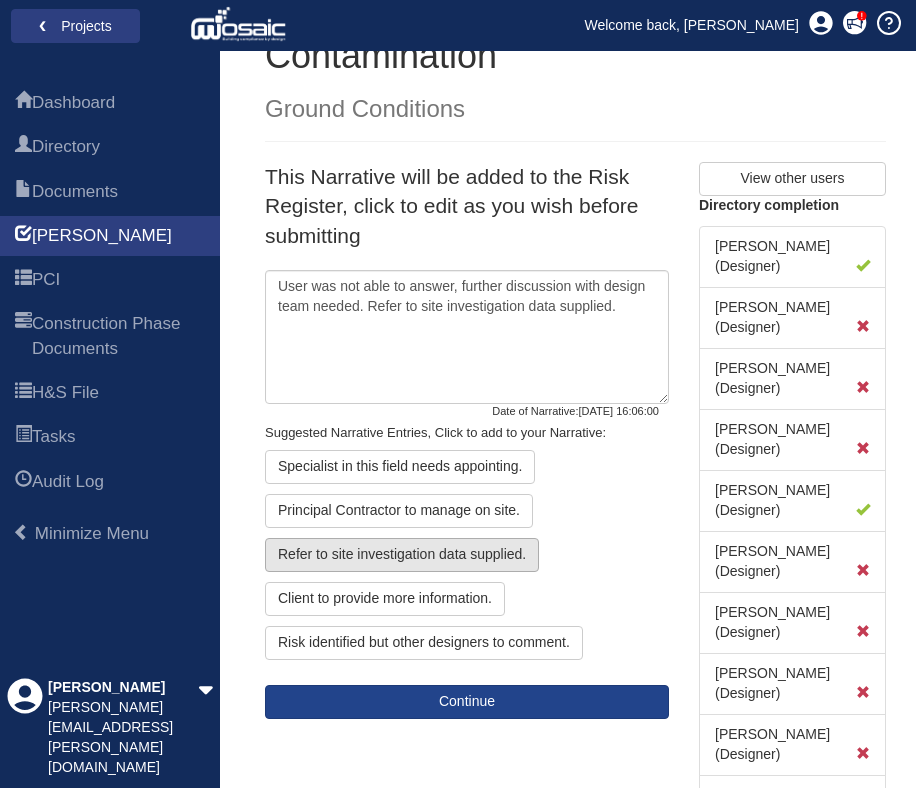 scroll, scrollTop: 250, scrollLeft: 0, axis: vertical 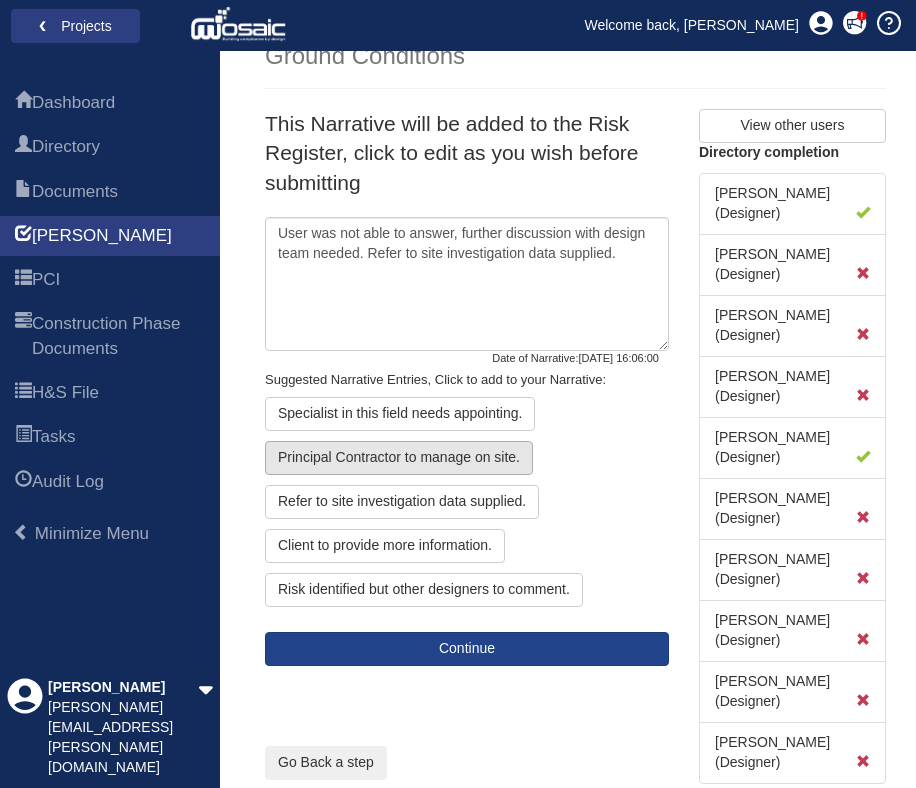click on "Principal Contractor to manage on site." at bounding box center [399, 458] 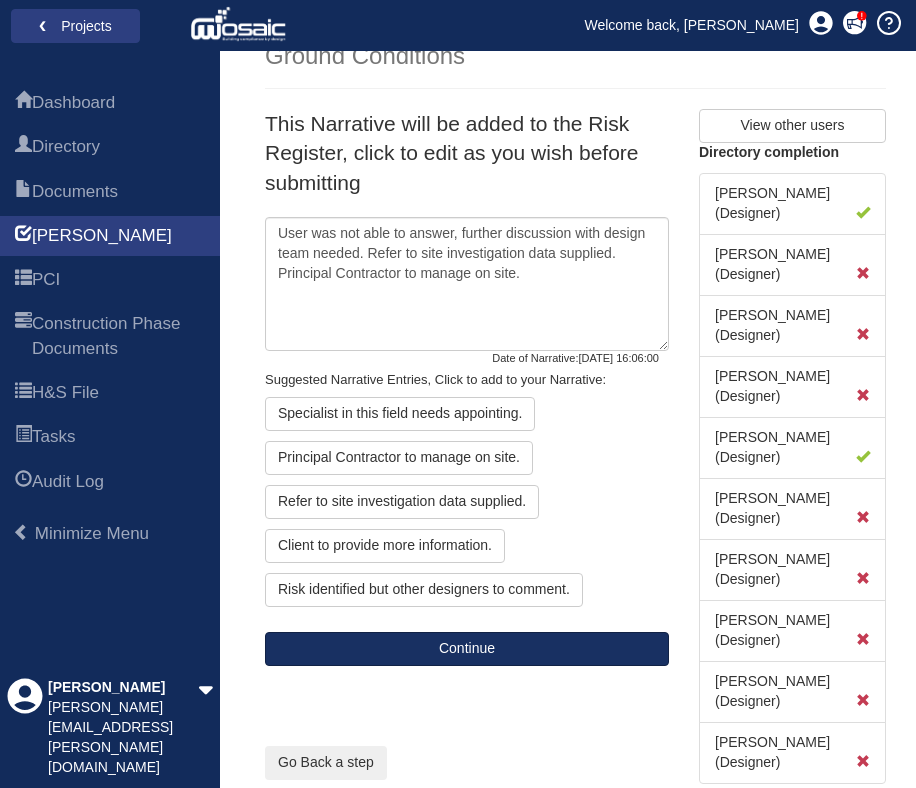 click on "Continue" at bounding box center [467, 649] 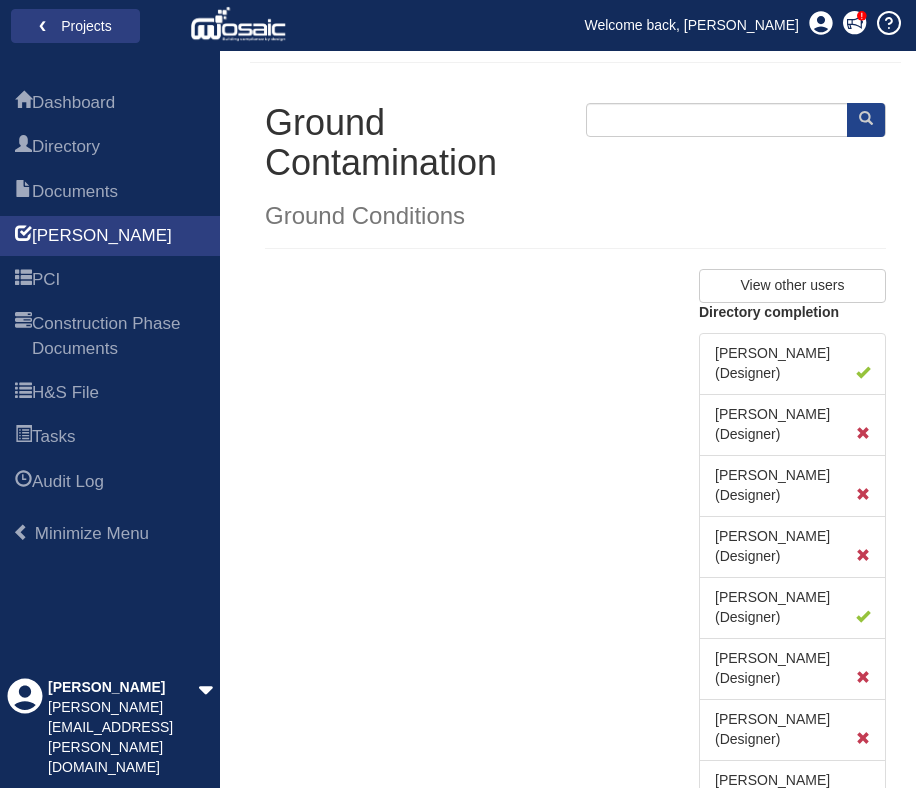 scroll, scrollTop: 0, scrollLeft: 0, axis: both 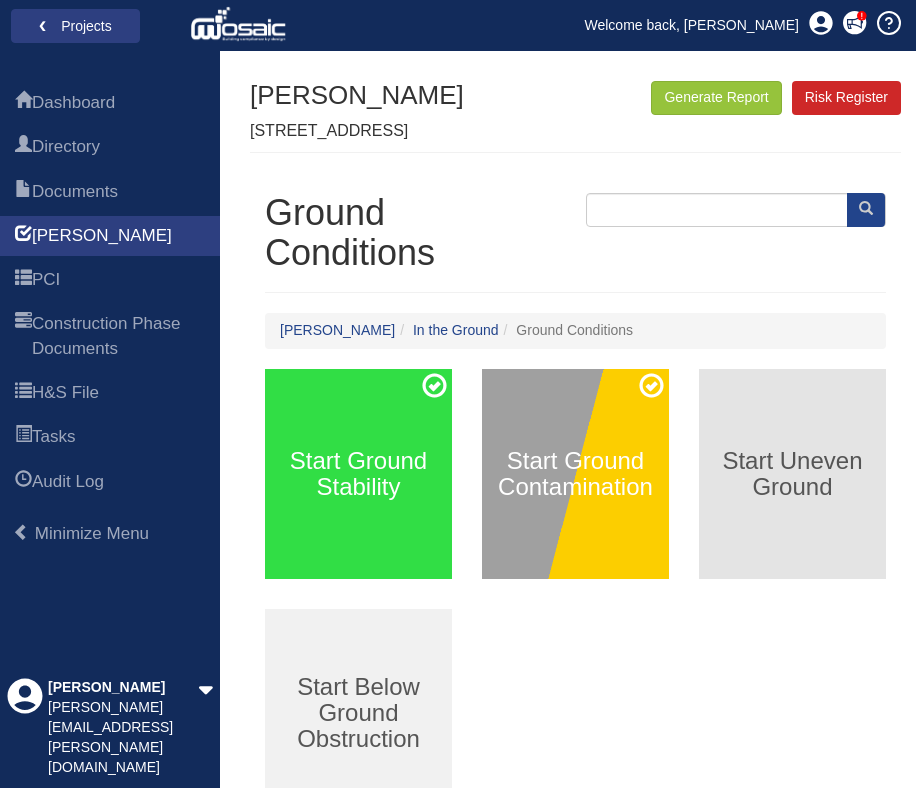click on "Start   Uneven Ground" at bounding box center [792, 474] 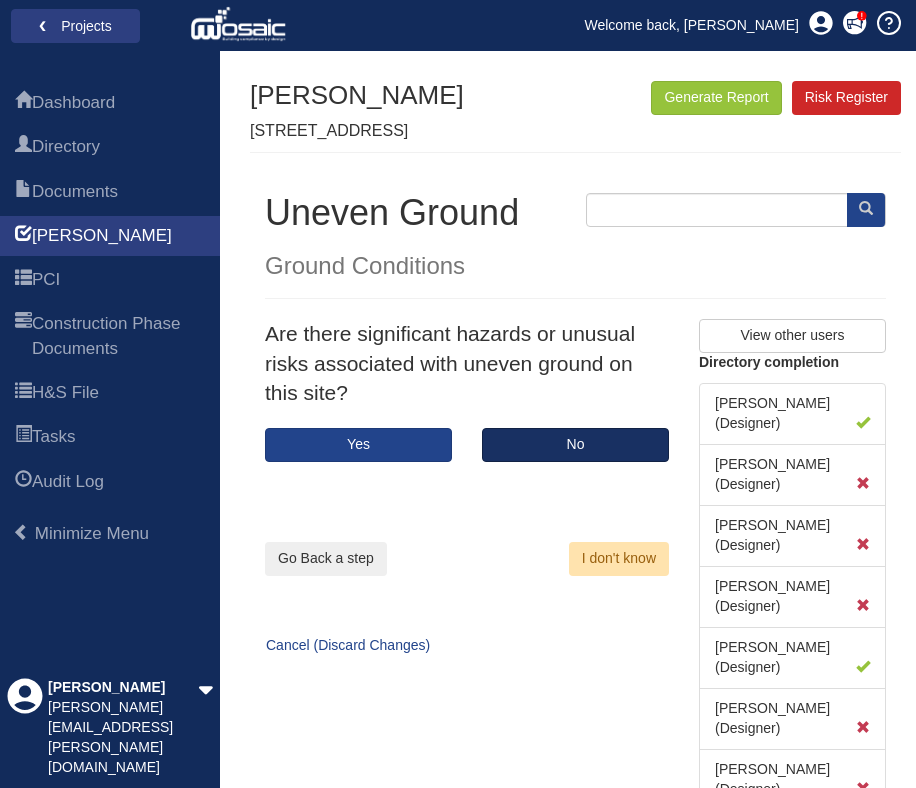 click on "No" at bounding box center (575, 445) 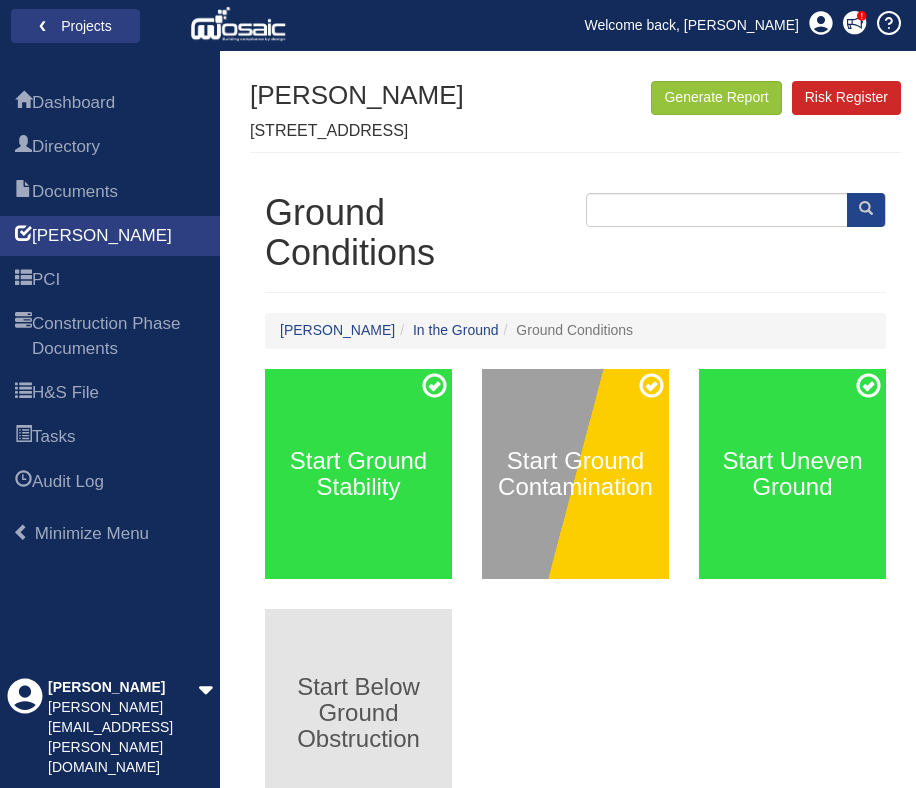 click on "Start   Below Ground Obstruction" at bounding box center [358, 714] 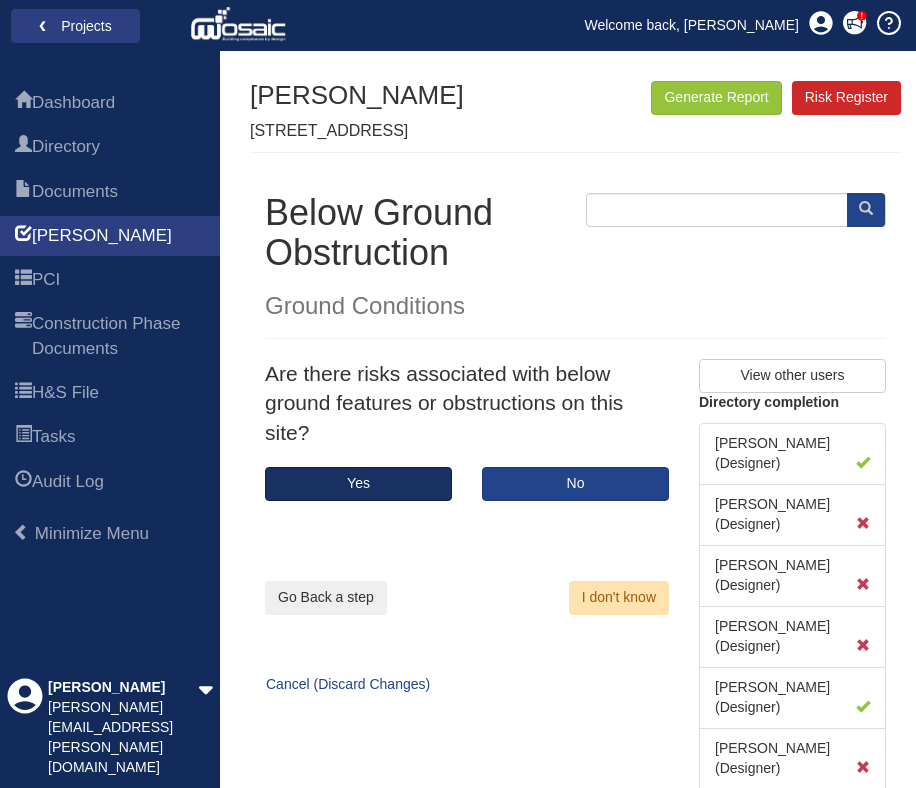 click on "Yes" at bounding box center (358, 484) 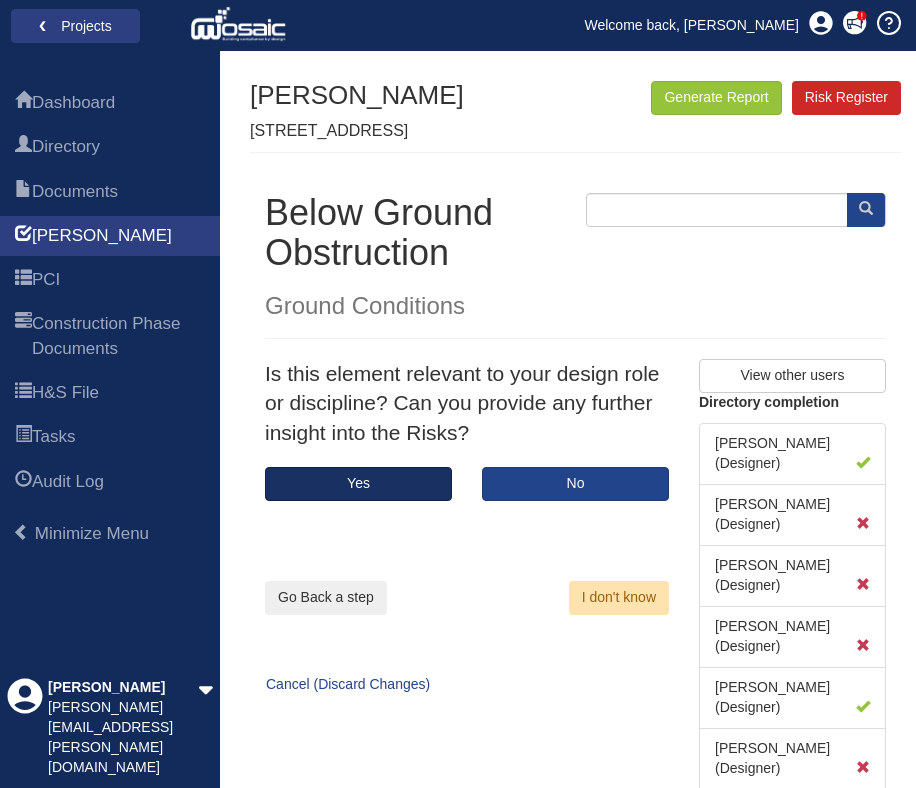 click on "Yes" at bounding box center (358, 484) 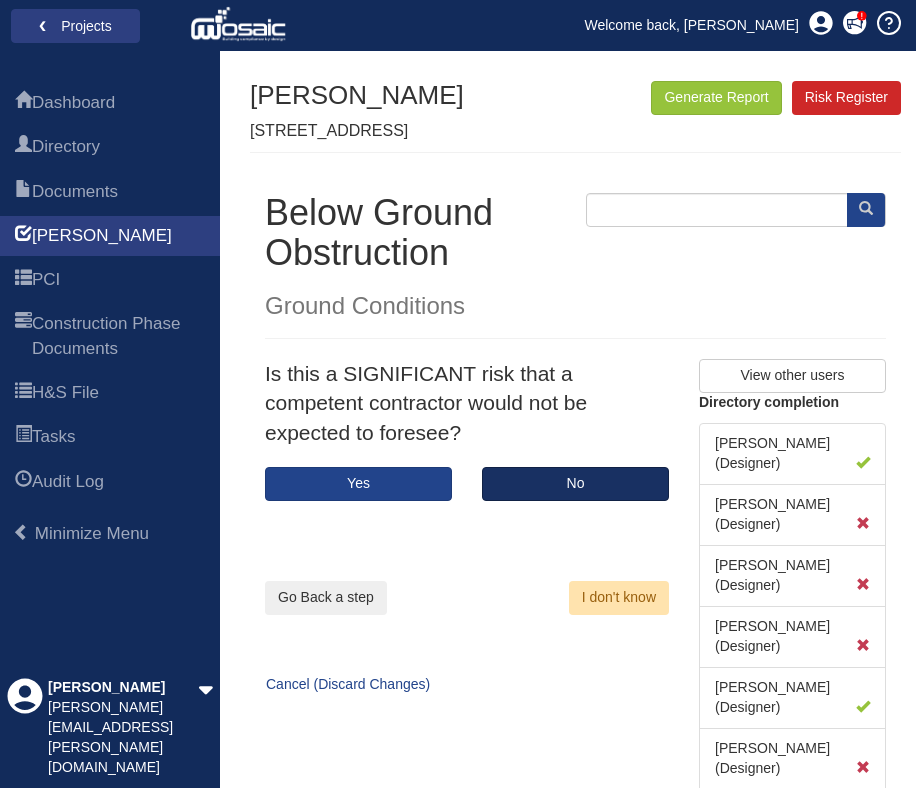 click on "No" at bounding box center [575, 484] 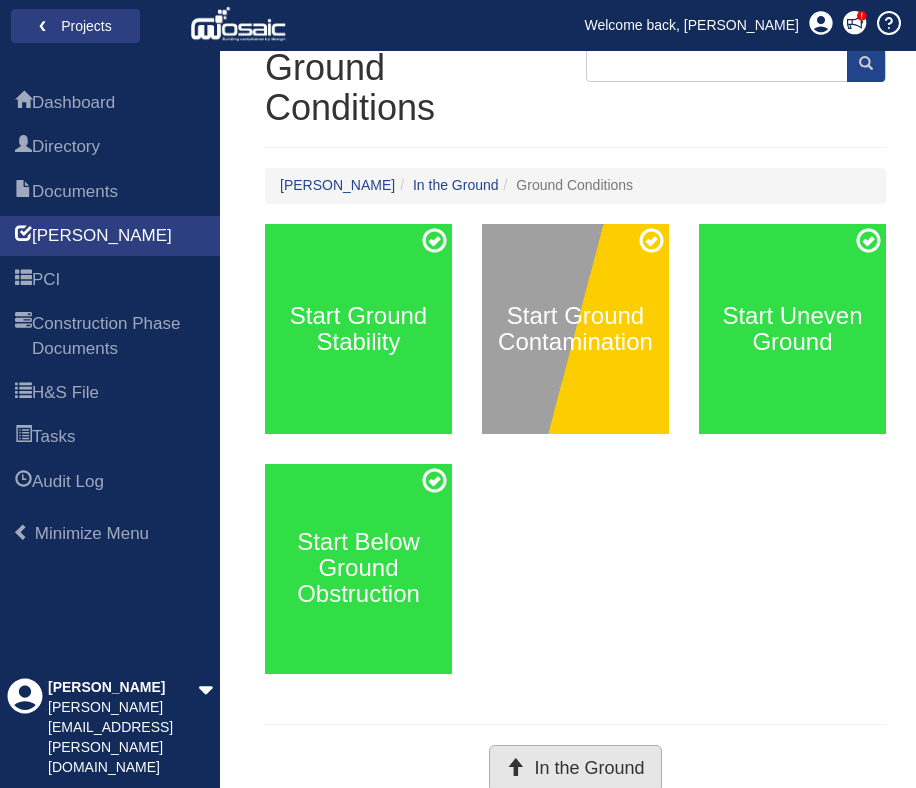 scroll, scrollTop: 143, scrollLeft: 0, axis: vertical 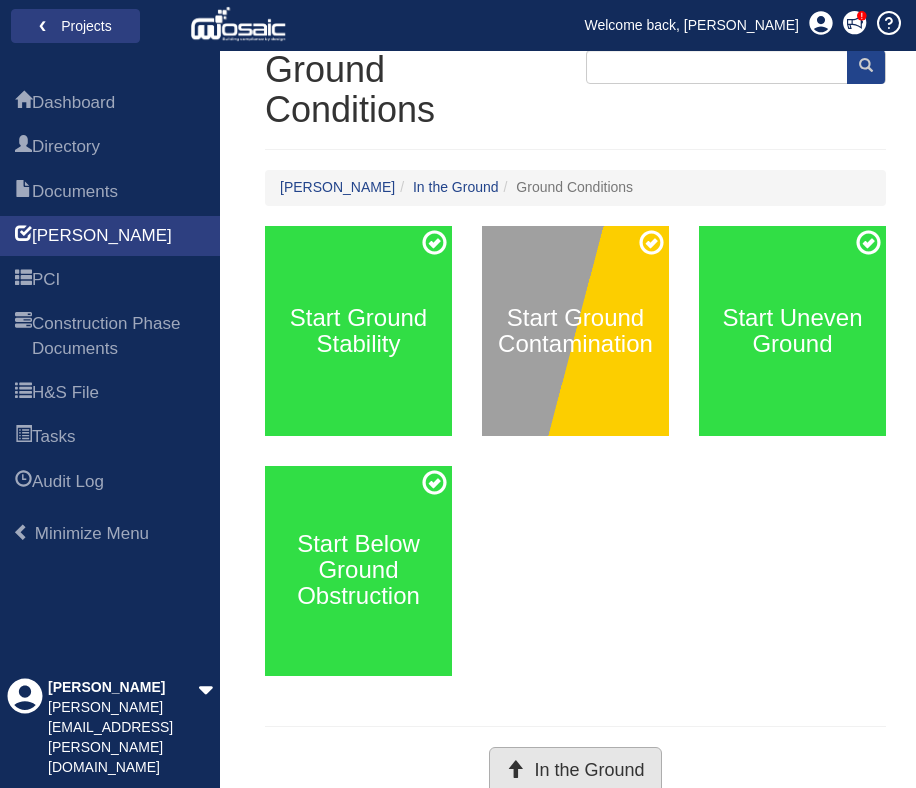 click on "In the Ground" at bounding box center (575, 770) 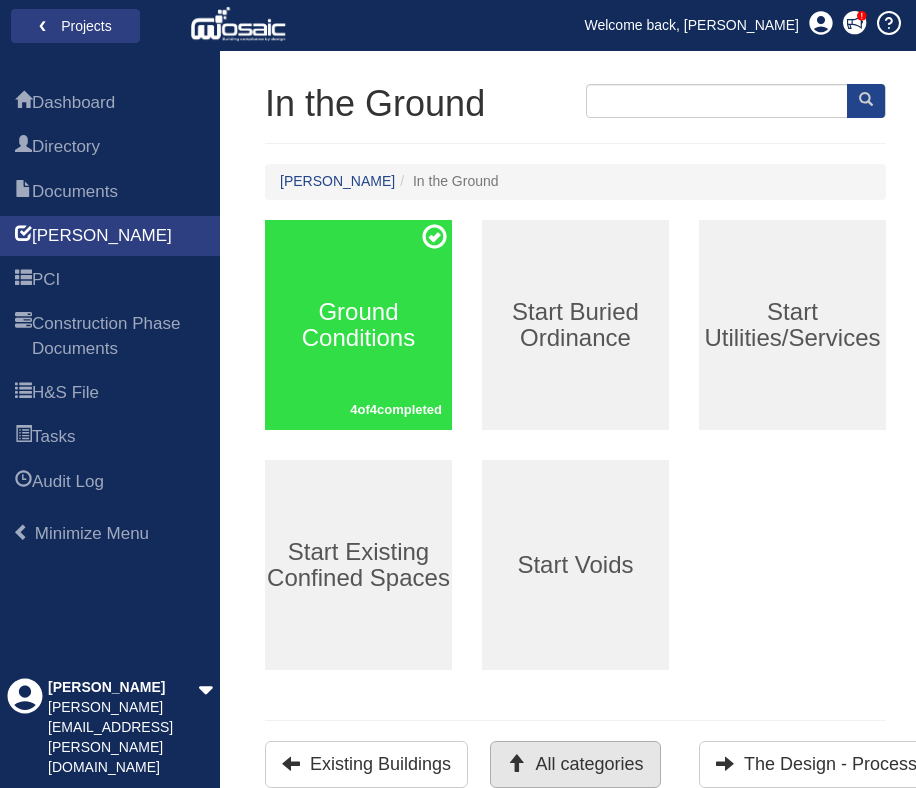 scroll, scrollTop: 104, scrollLeft: 0, axis: vertical 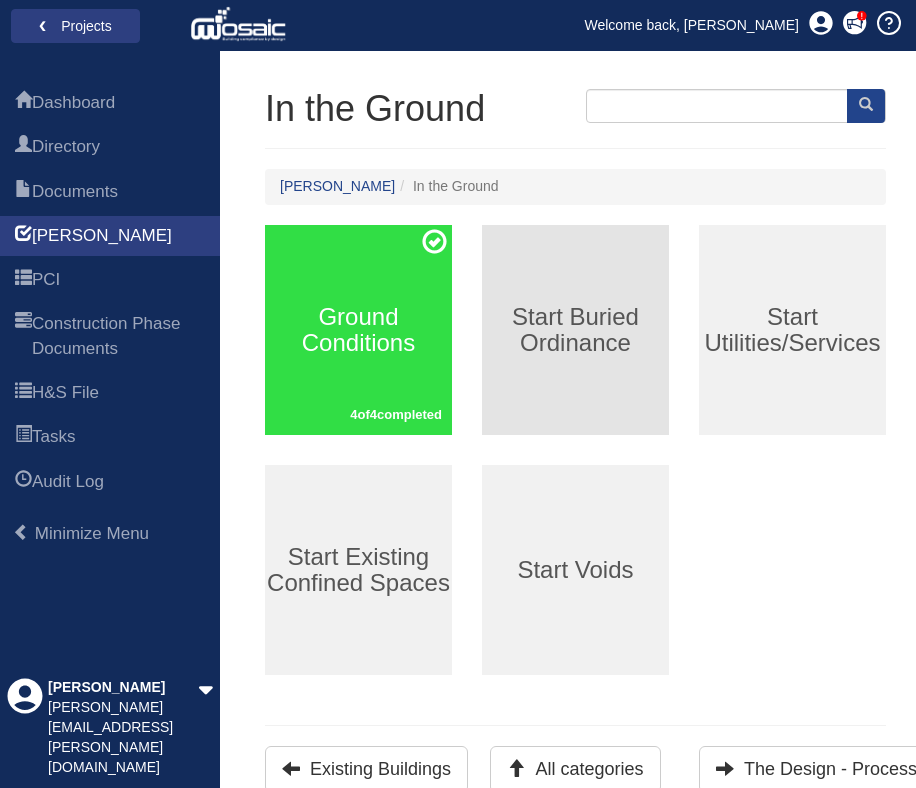 click on "Start   Buried Ordinance" at bounding box center [575, 330] 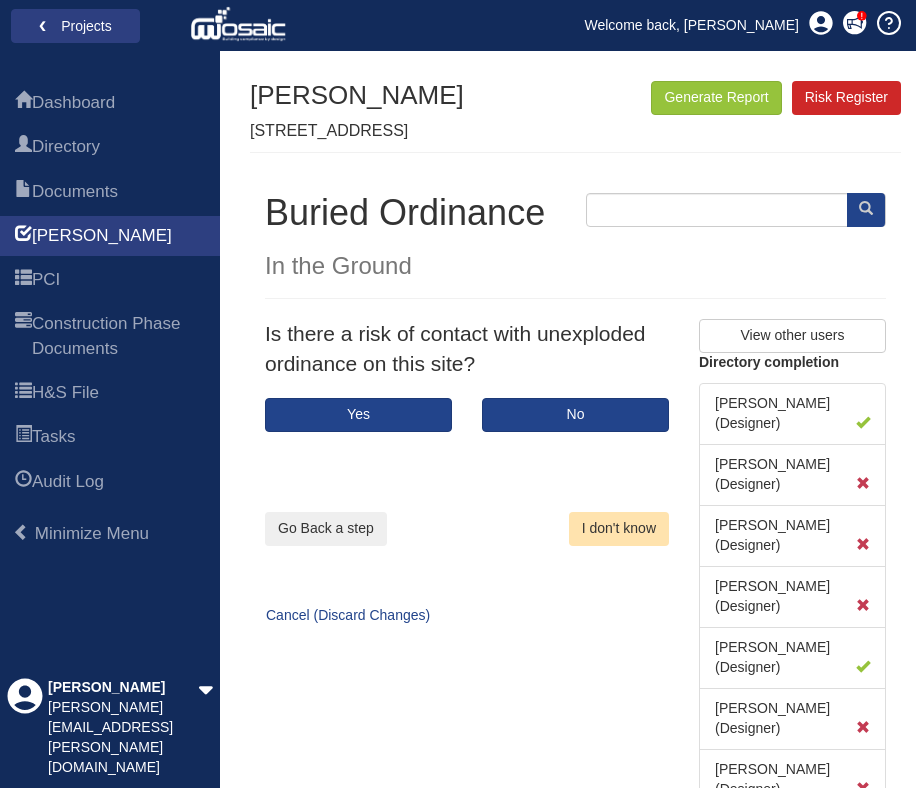 click on "I don't know" at bounding box center [619, 529] 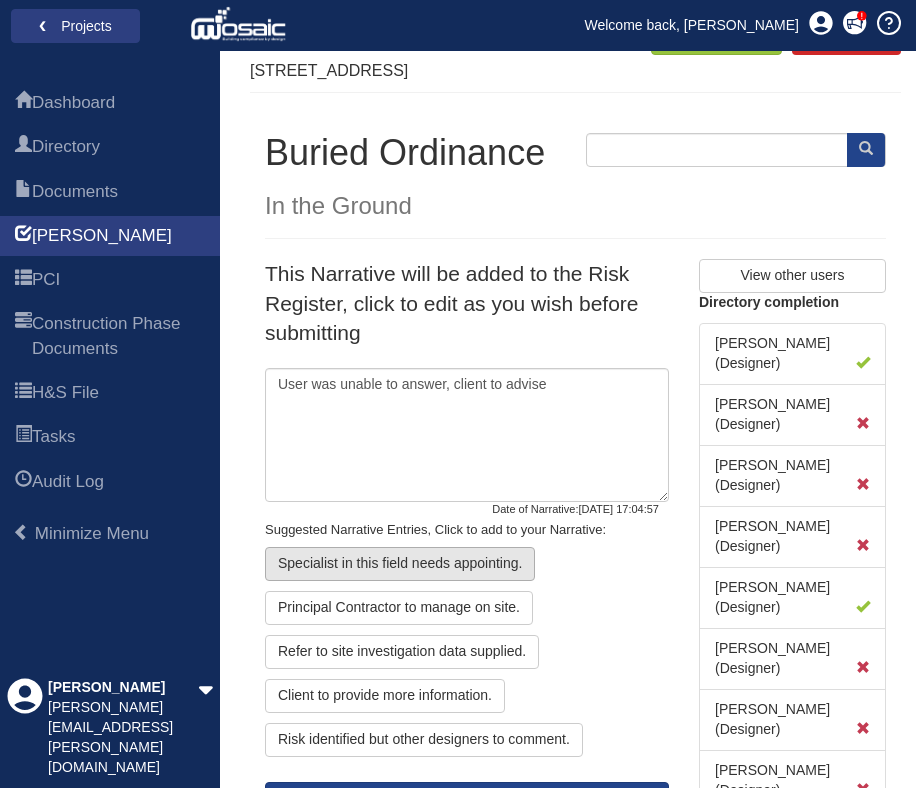 scroll, scrollTop: 98, scrollLeft: 0, axis: vertical 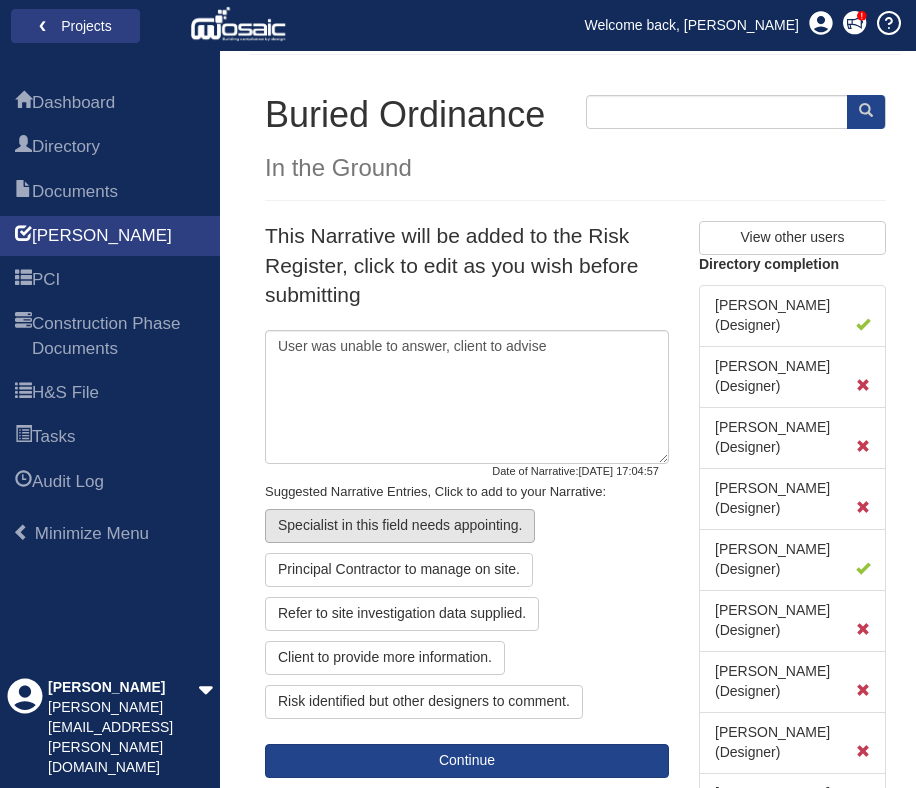 click on "Specialist in this field needs appointing." at bounding box center (400, 526) 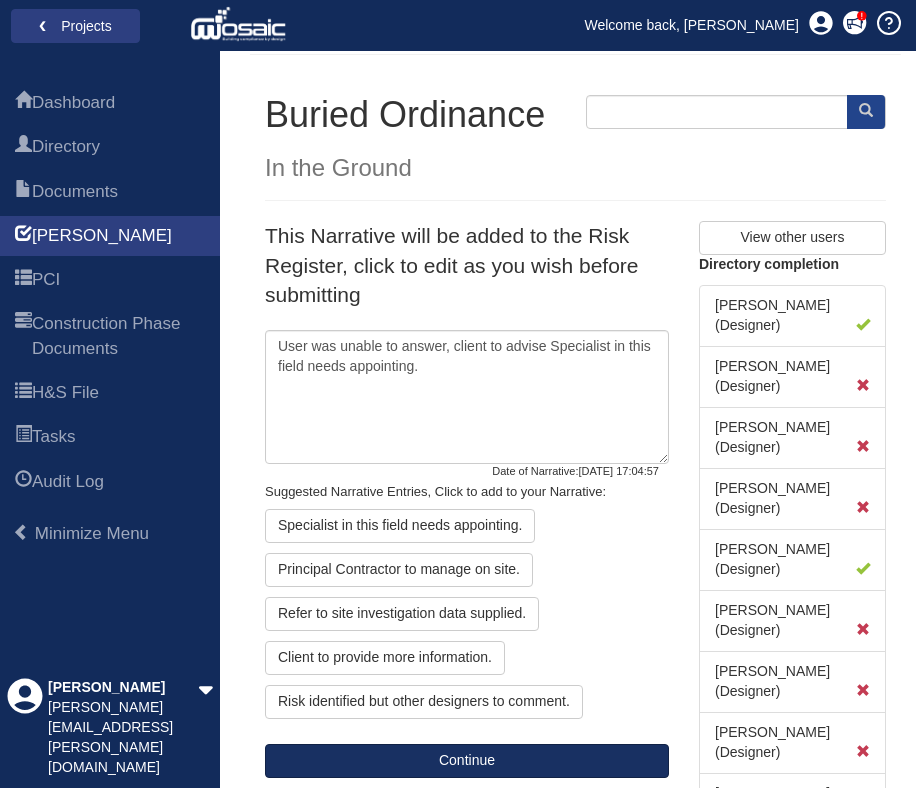 click on "Continue" at bounding box center (467, 761) 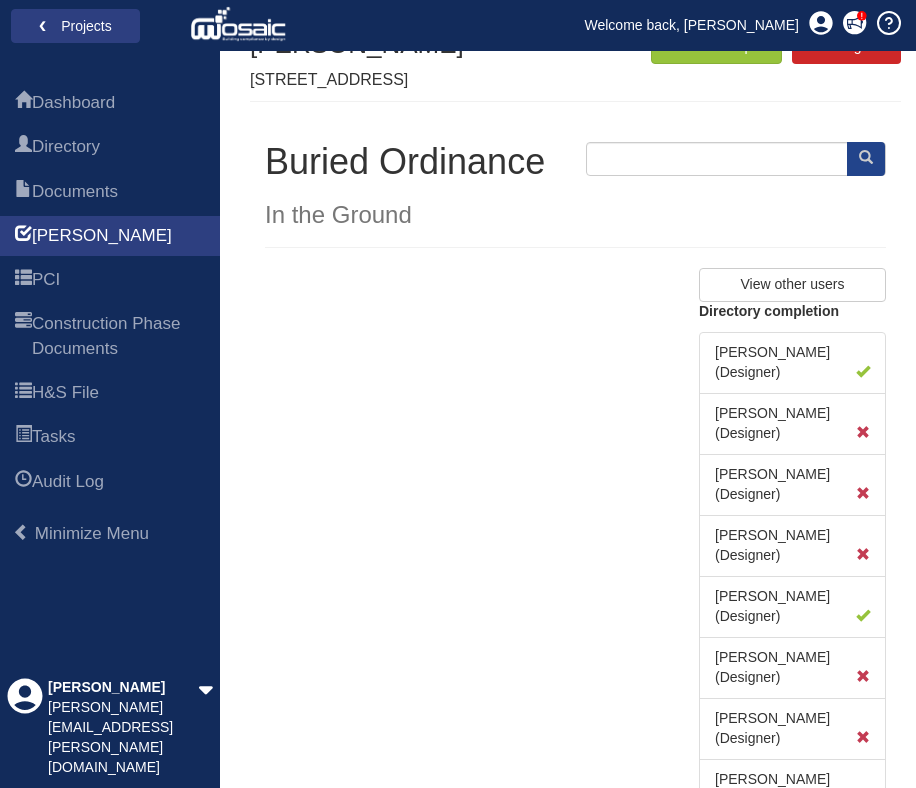 scroll, scrollTop: 0, scrollLeft: 0, axis: both 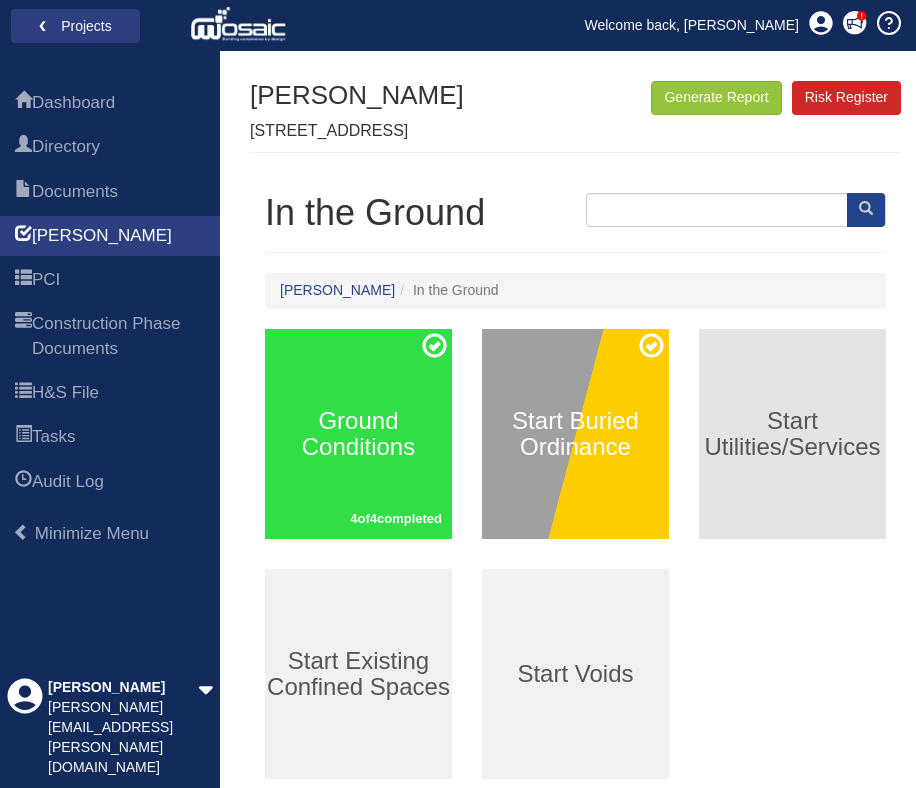 click on "Start   Utilities/Services" at bounding box center (792, 434) 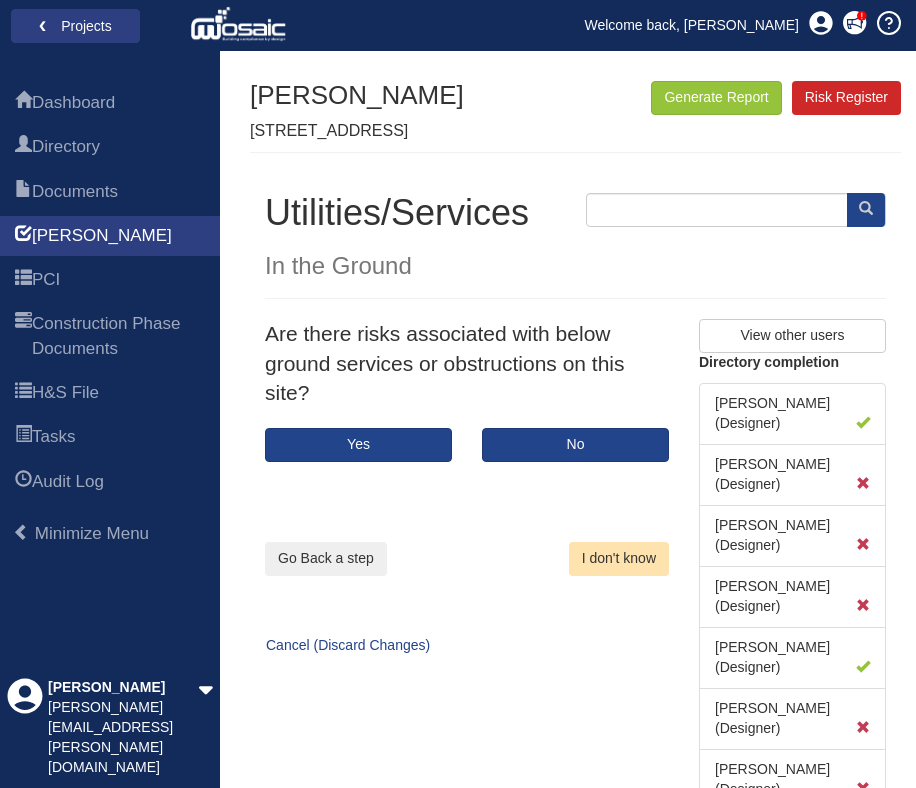 click on "I don't know" at bounding box center (619, 559) 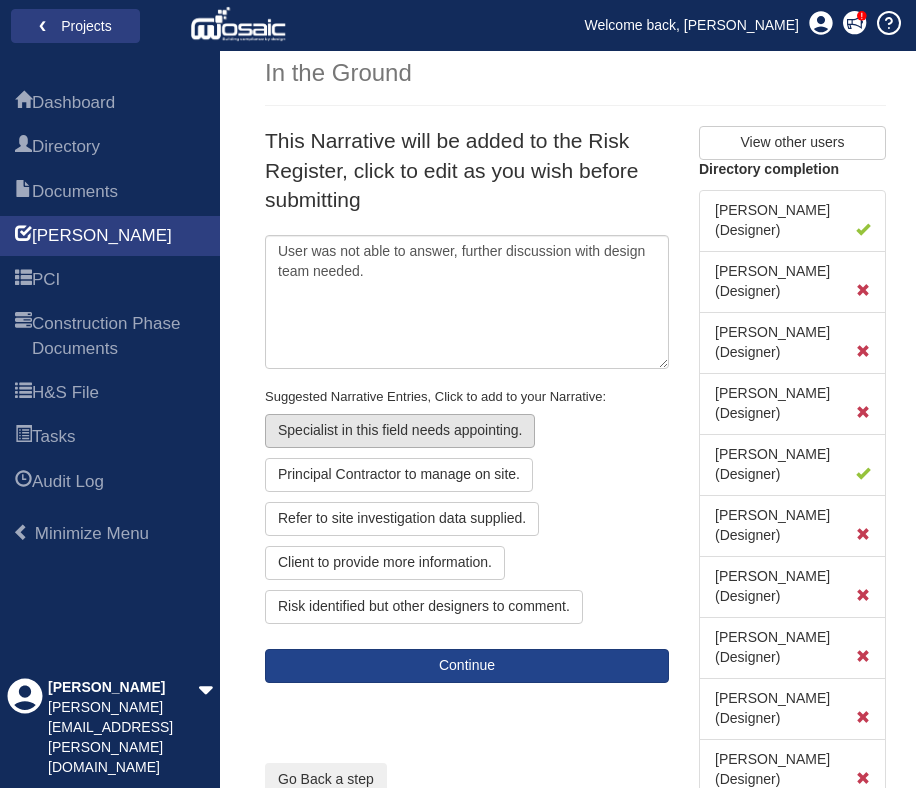 scroll, scrollTop: 227, scrollLeft: 0, axis: vertical 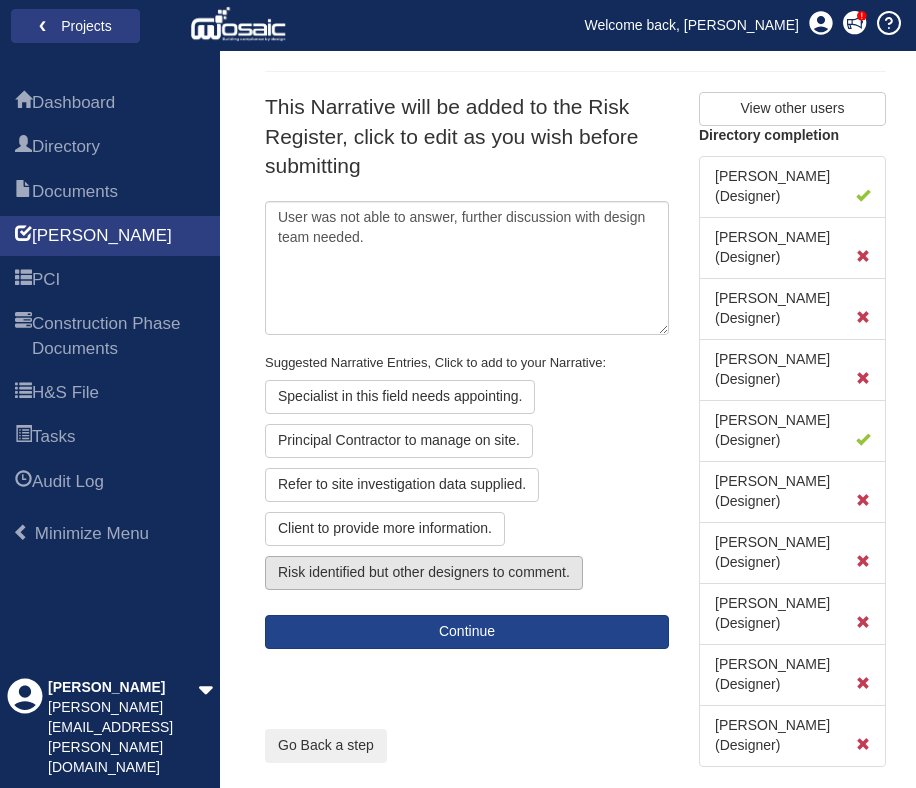 click on "Risk identified but other designers to comment." 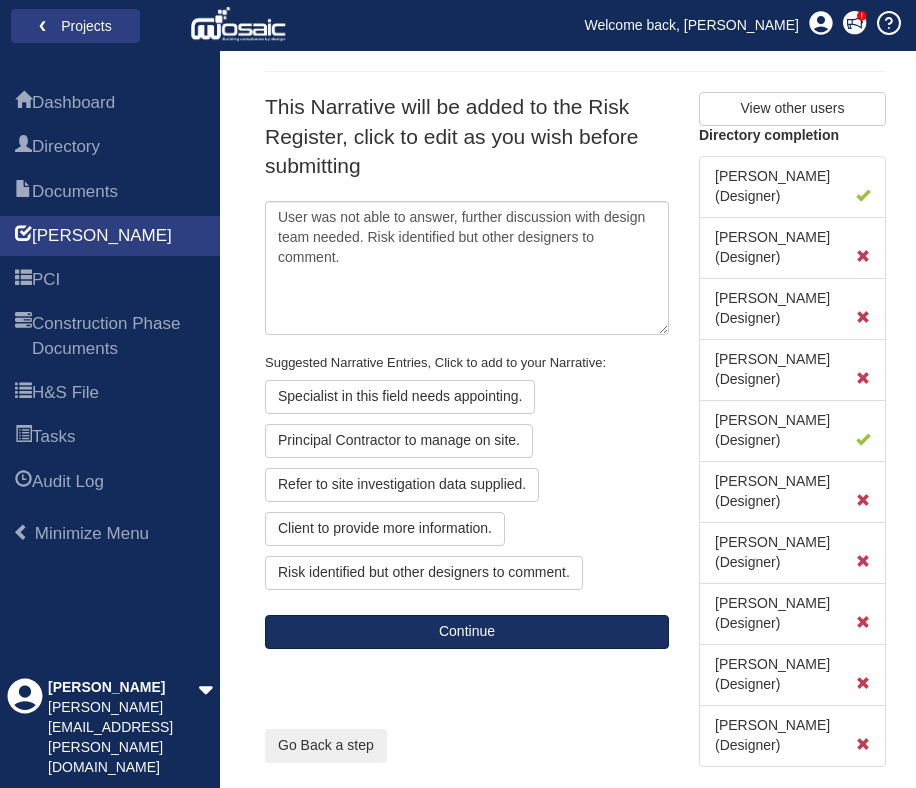 click on "Continue" at bounding box center (467, 632) 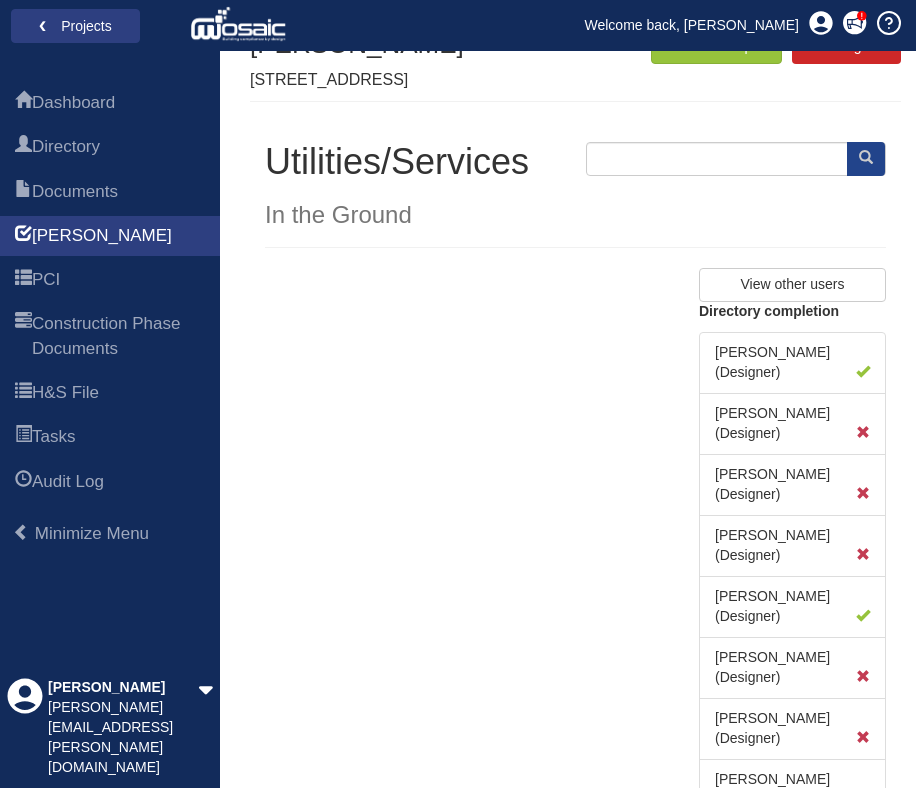 scroll, scrollTop: 0, scrollLeft: 0, axis: both 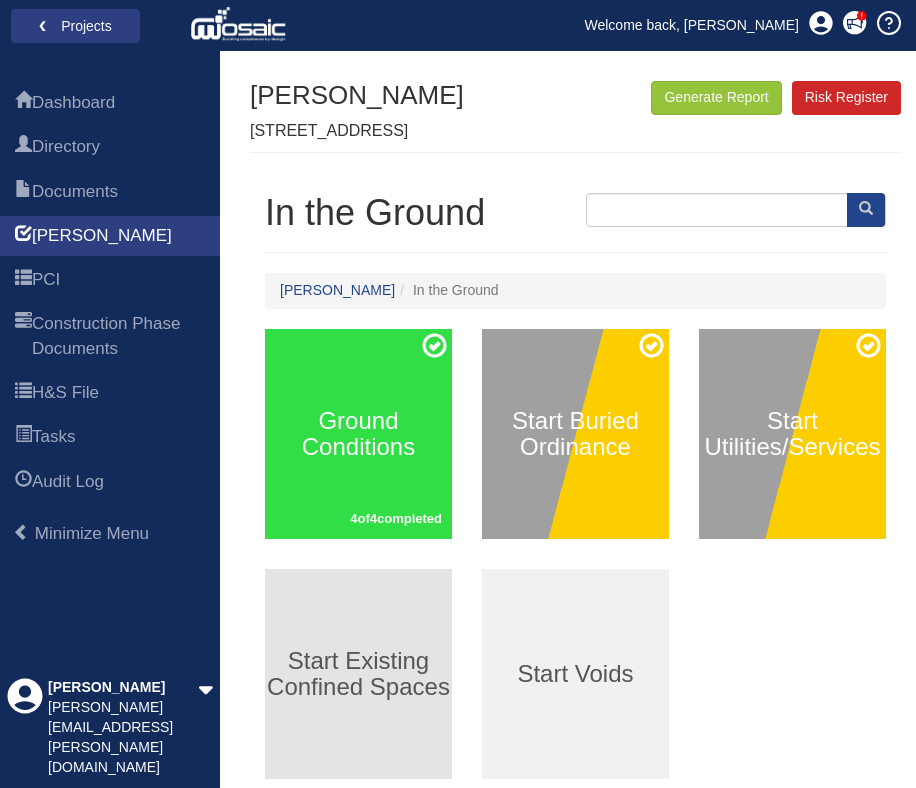click on "Start   Existing Confined Spaces" at bounding box center (358, 674) 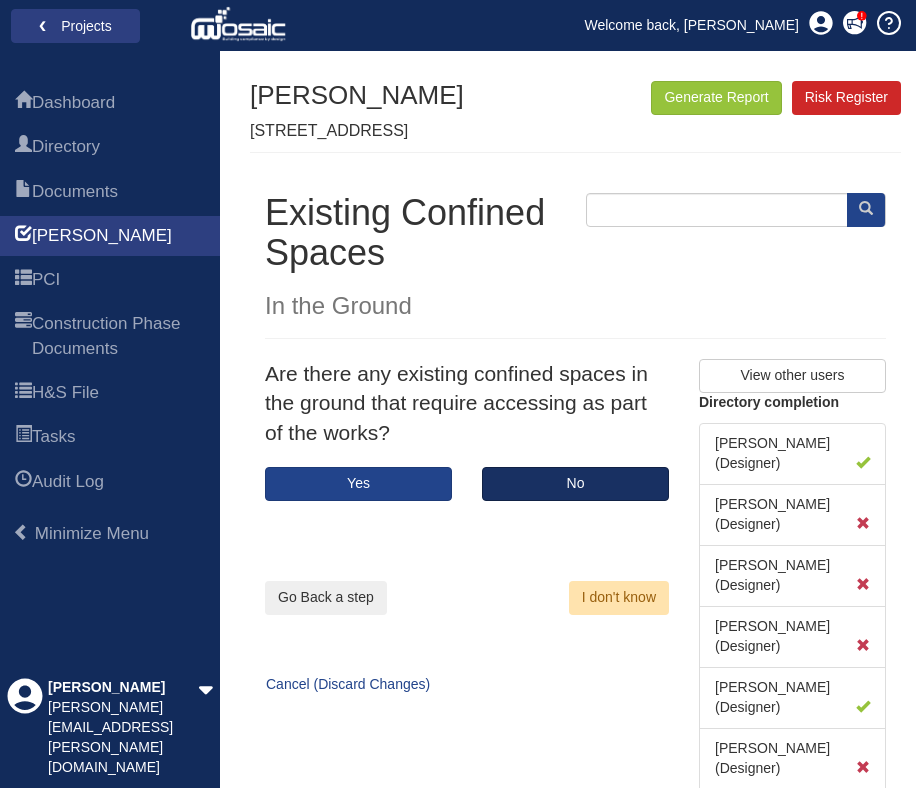 click on "No" at bounding box center [575, 484] 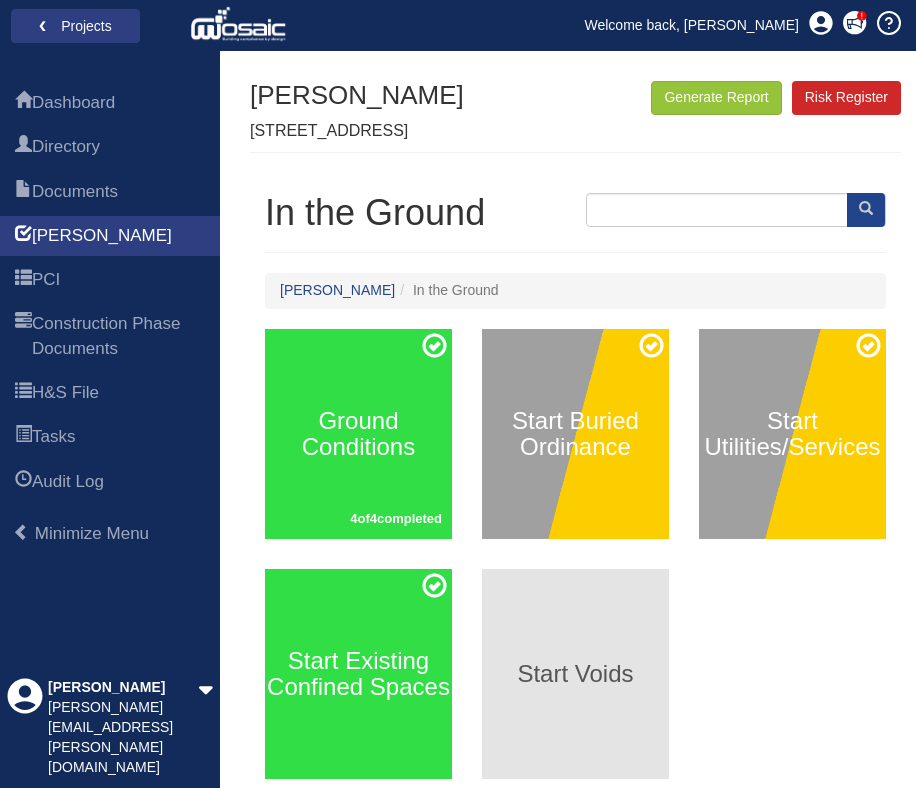 click on "Start   Voids" at bounding box center [575, 674] 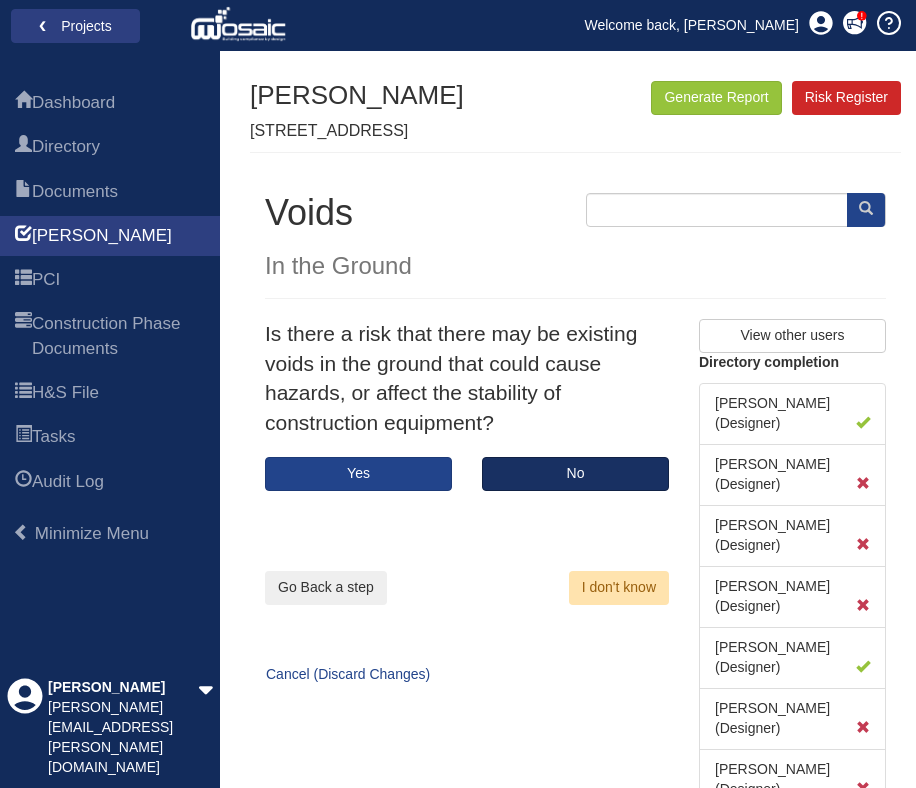 click on "No" at bounding box center (575, 474) 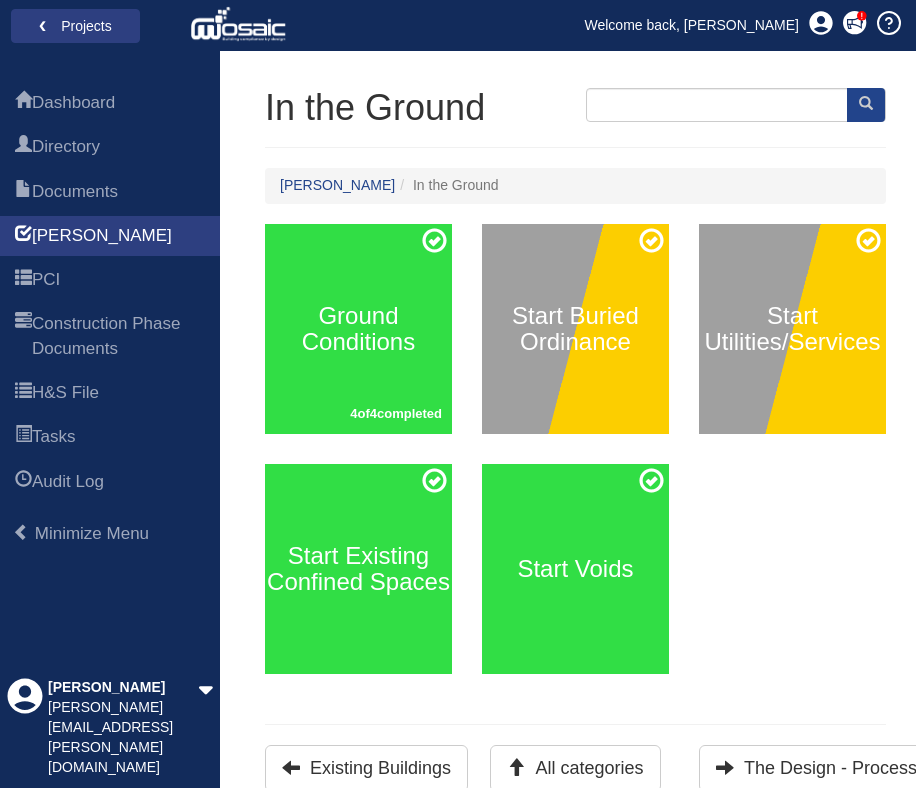 scroll, scrollTop: 104, scrollLeft: 0, axis: vertical 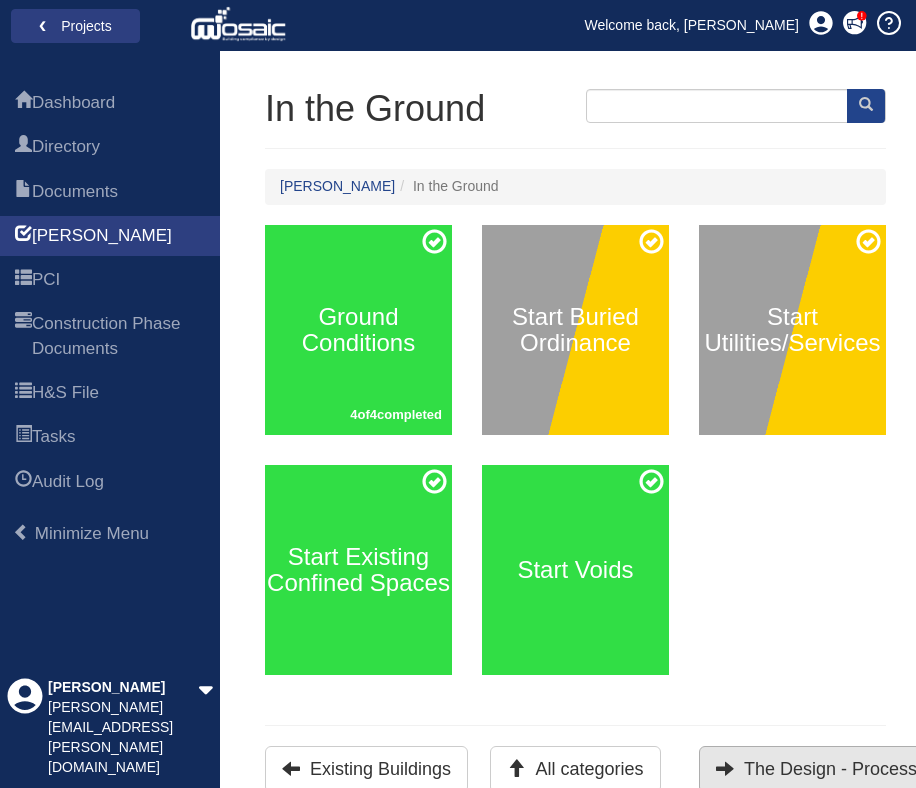 click on "The Design - Processes" at bounding box center (826, 769) 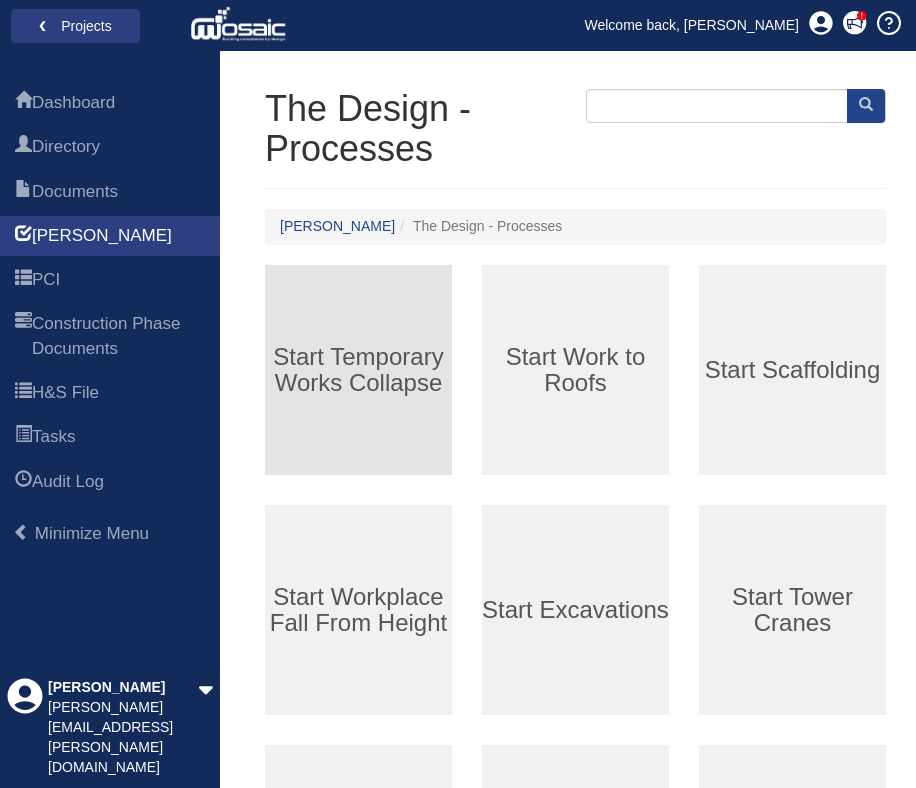 click on "Start   Temporary Works Collapse" at bounding box center [358, 370] 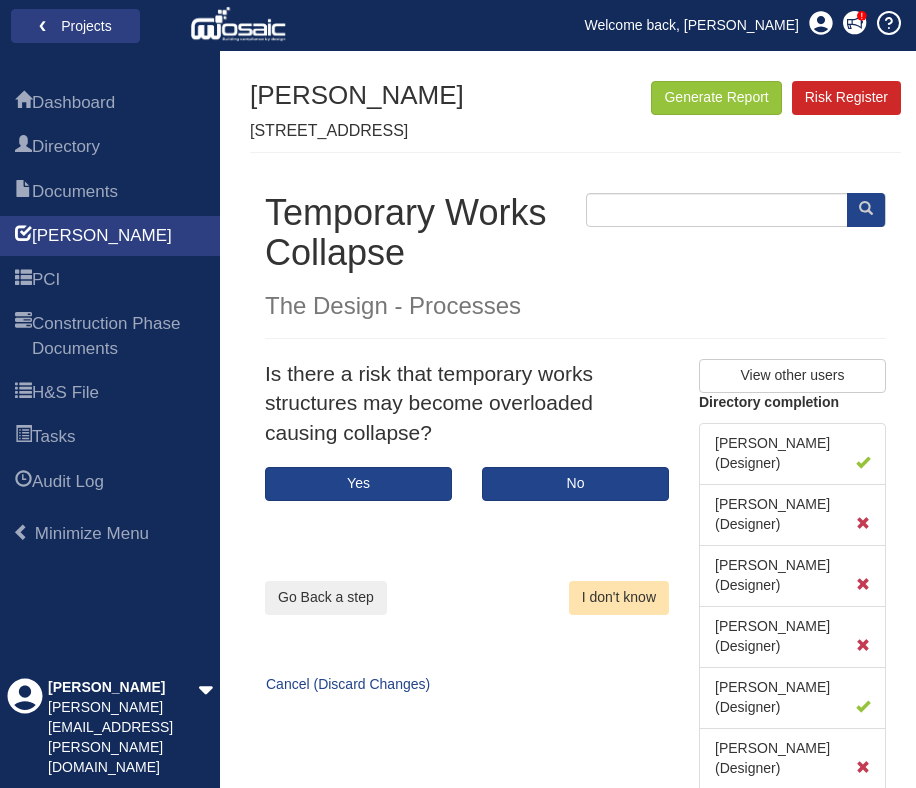 click on "I don't know" at bounding box center (619, 598) 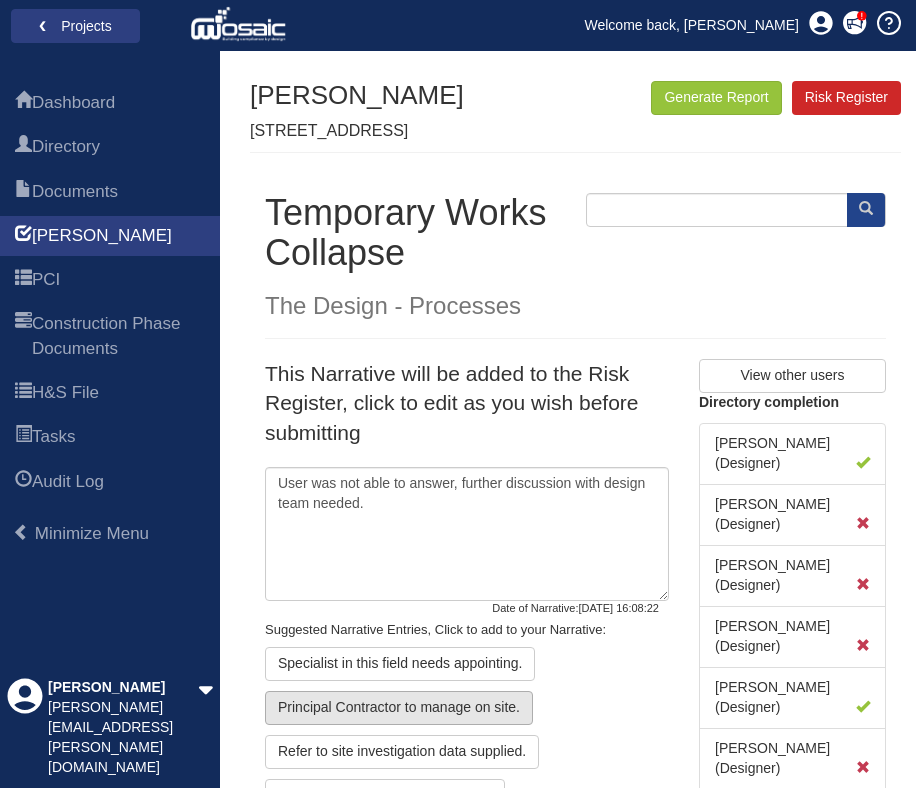 click on "Principal Contractor to manage on site." at bounding box center (399, 708) 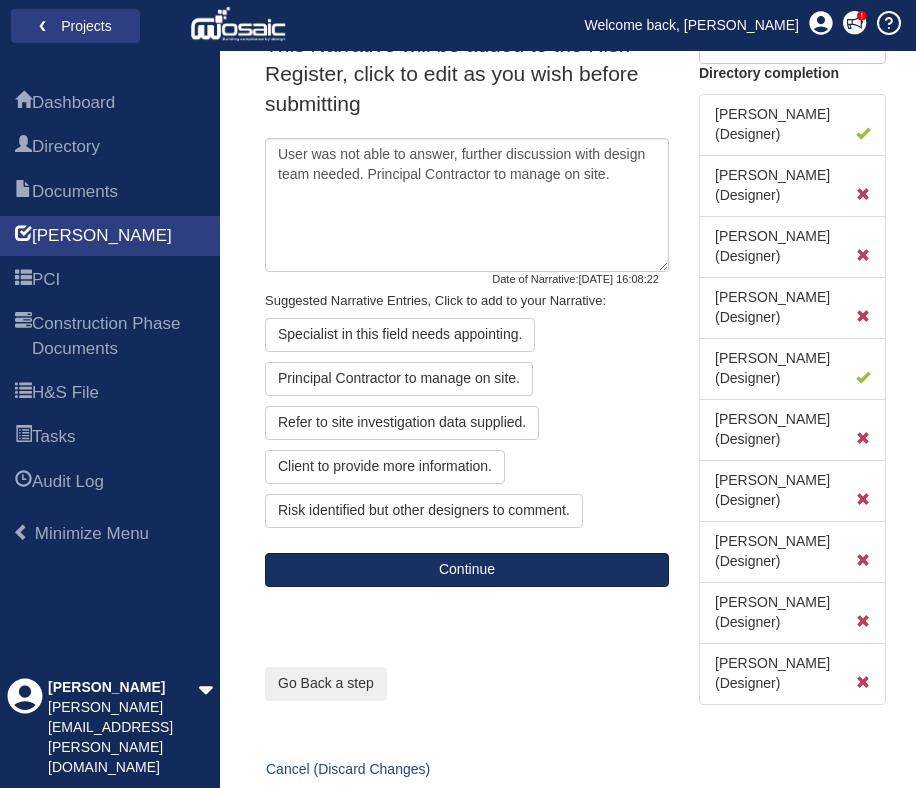 click on "Continue" at bounding box center (467, 570) 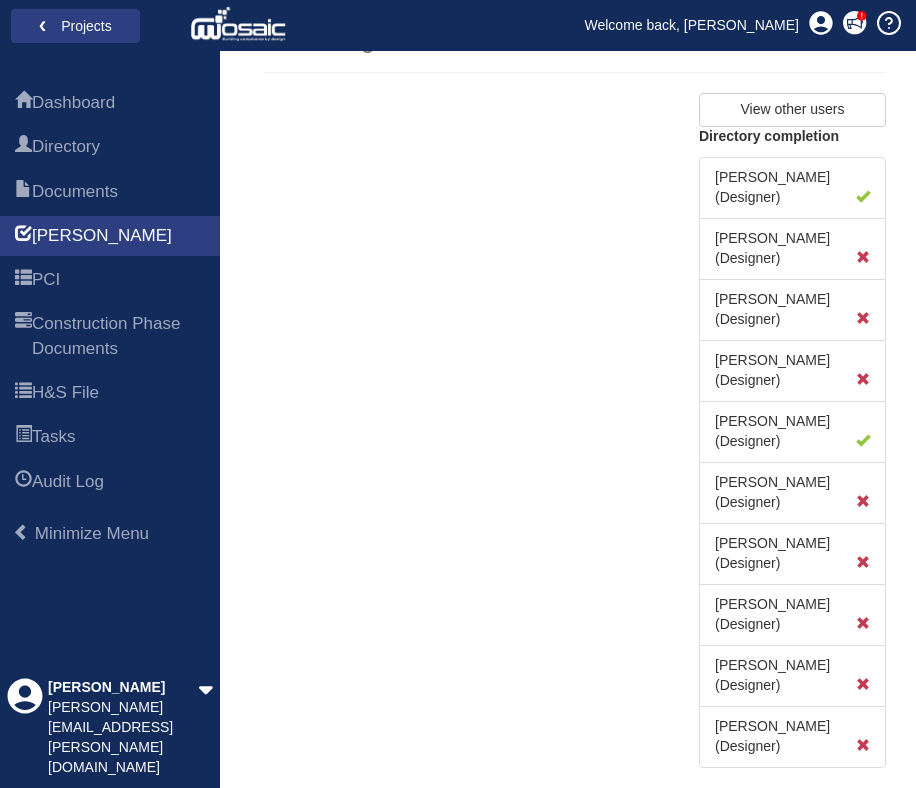 scroll, scrollTop: 90, scrollLeft: 0, axis: vertical 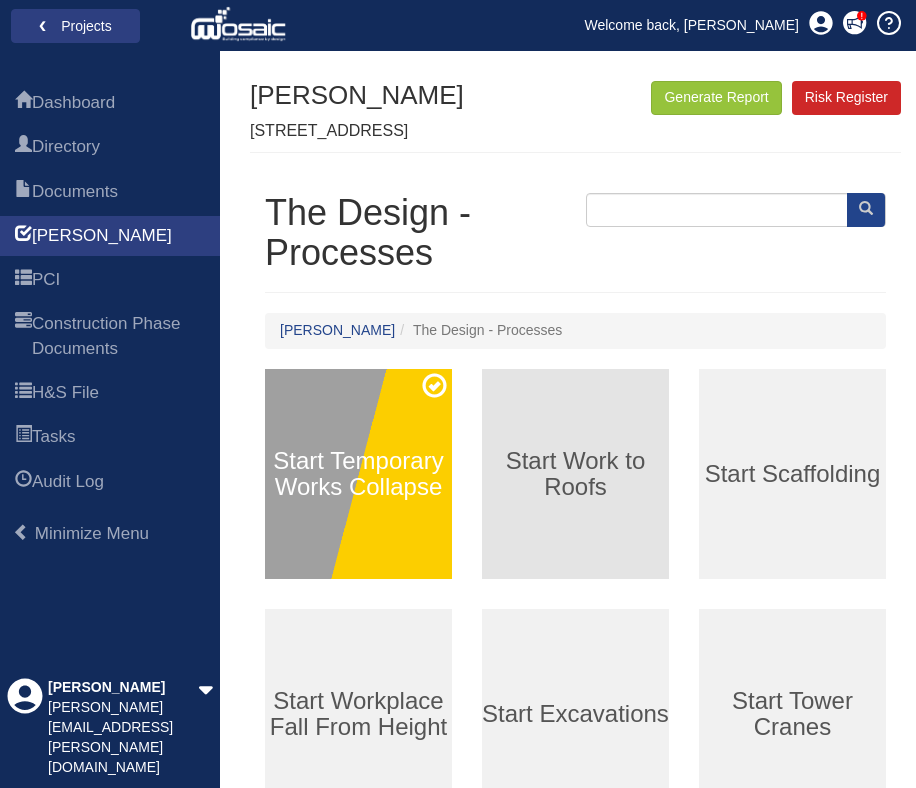 click on "Start   Work to Roofs" at bounding box center [575, 474] 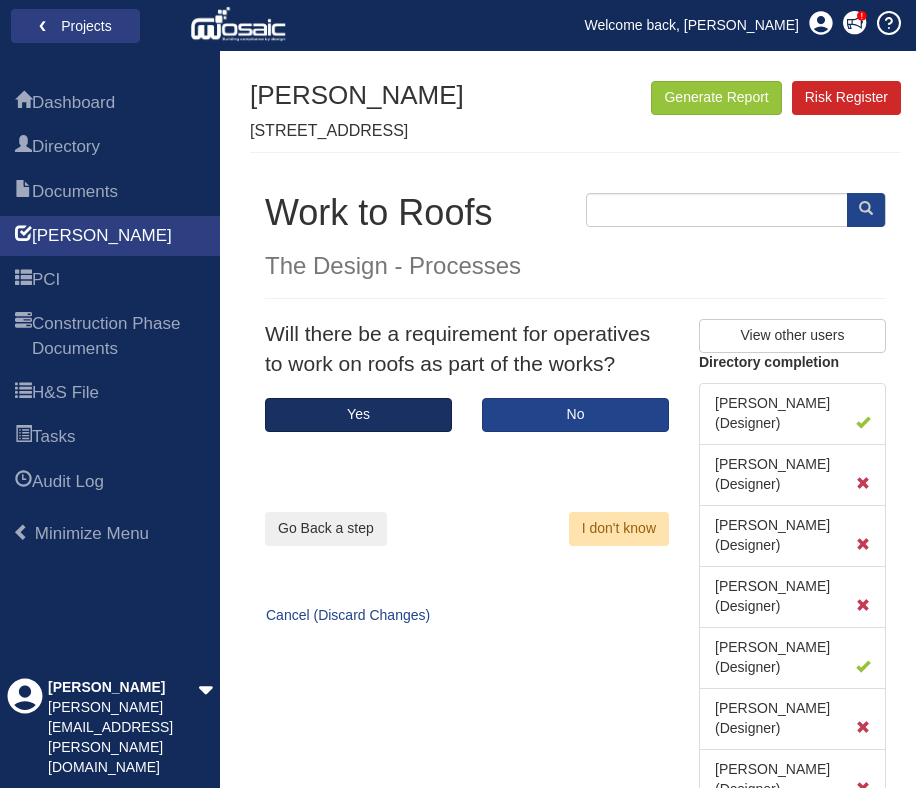 click on "Yes" at bounding box center [358, 415] 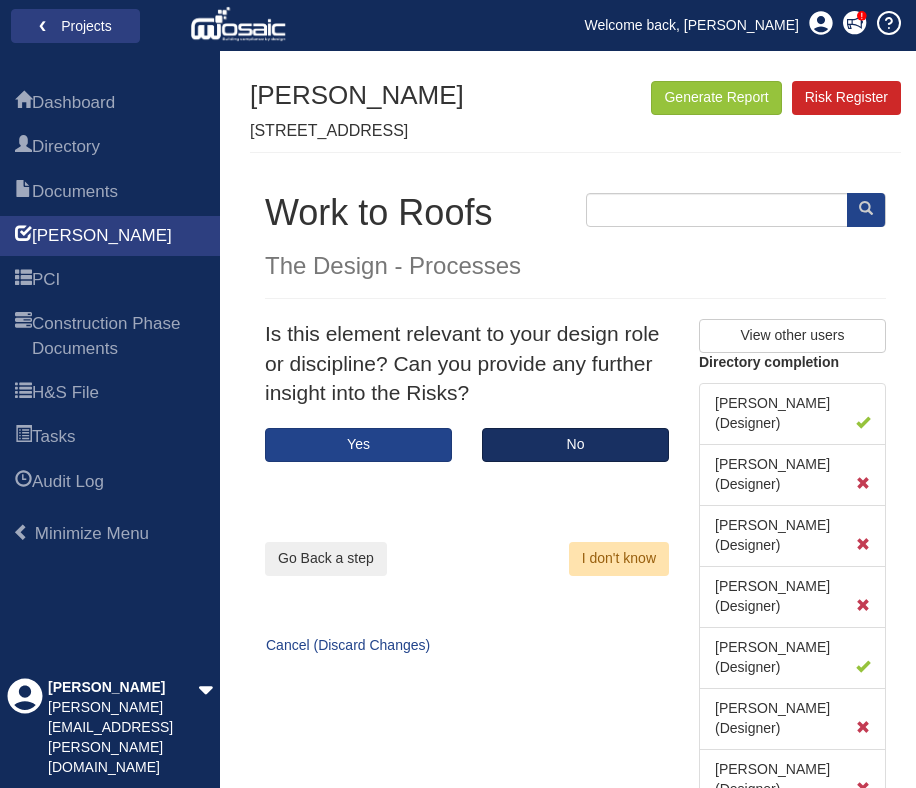 click on "No" at bounding box center (575, 445) 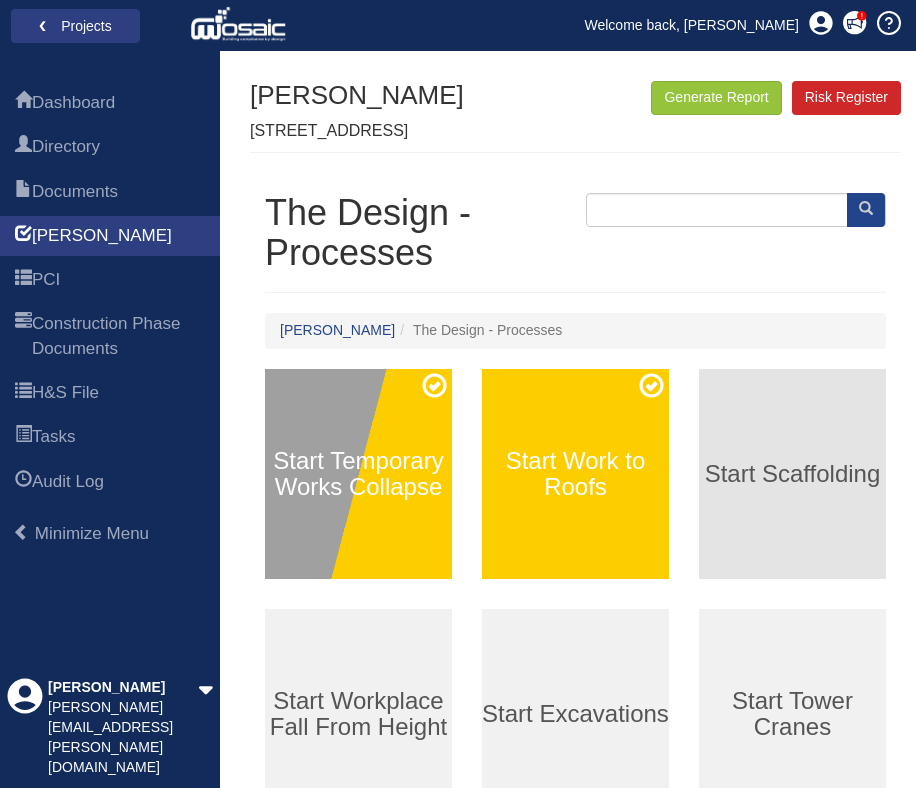 click on "Start   Scaffolding" at bounding box center (792, 473) 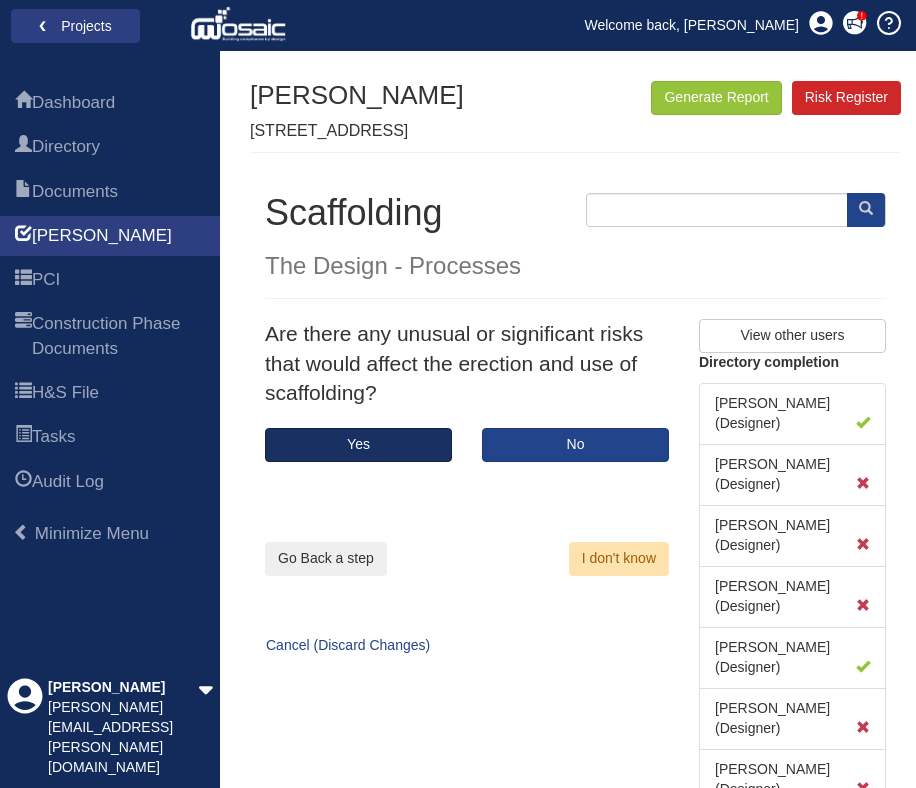 click on "Yes" at bounding box center [358, 445] 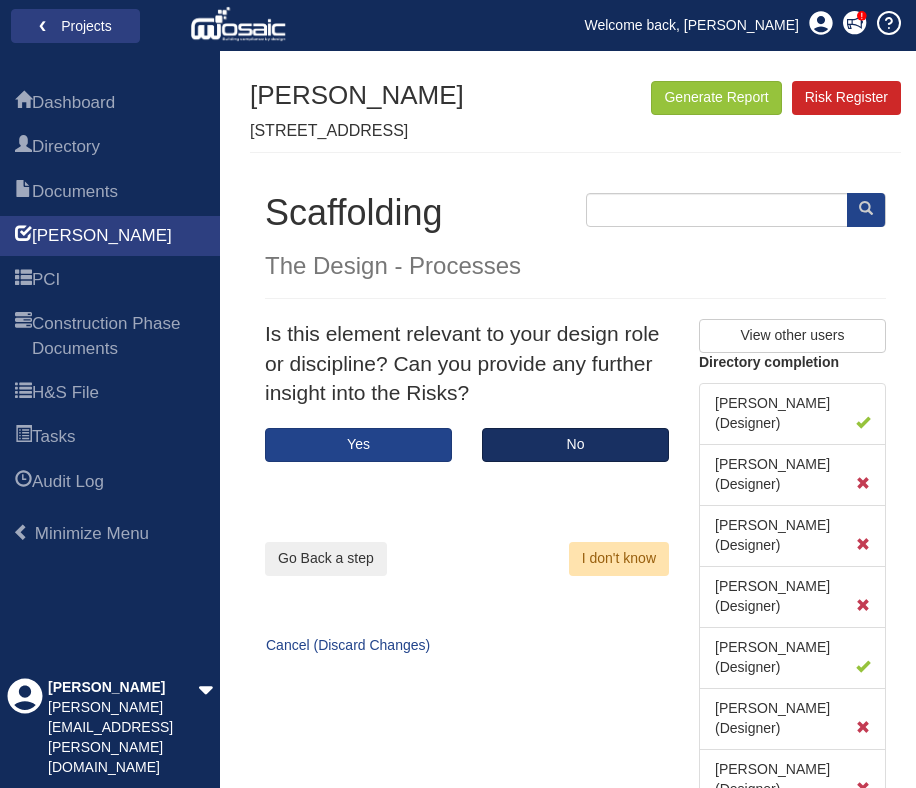 click on "No" at bounding box center [575, 445] 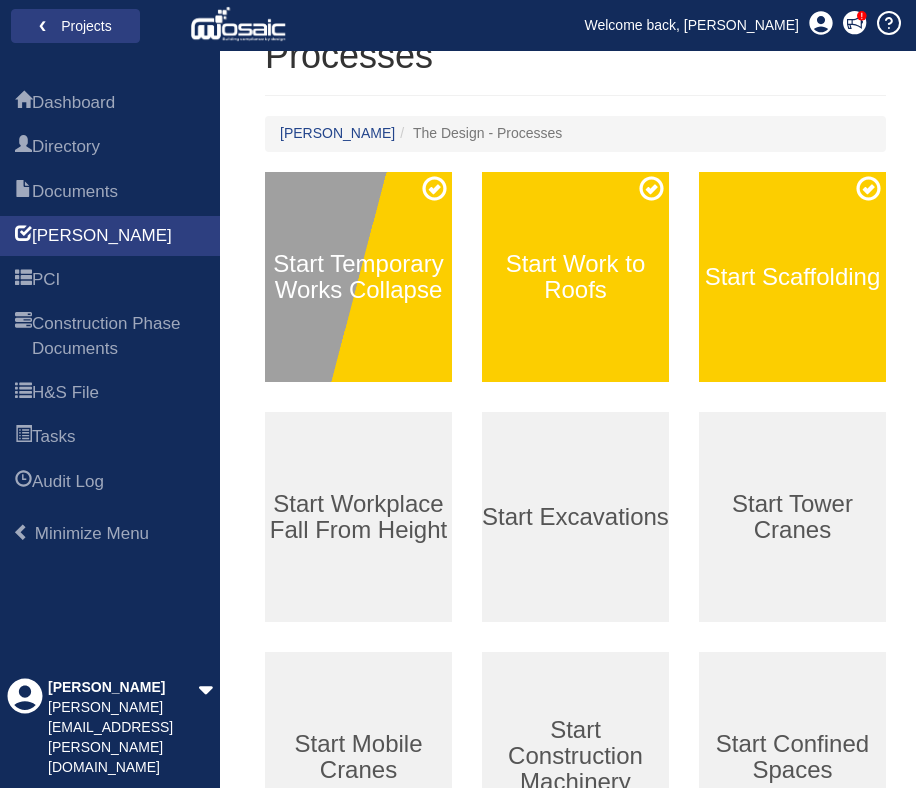 scroll, scrollTop: 232, scrollLeft: 0, axis: vertical 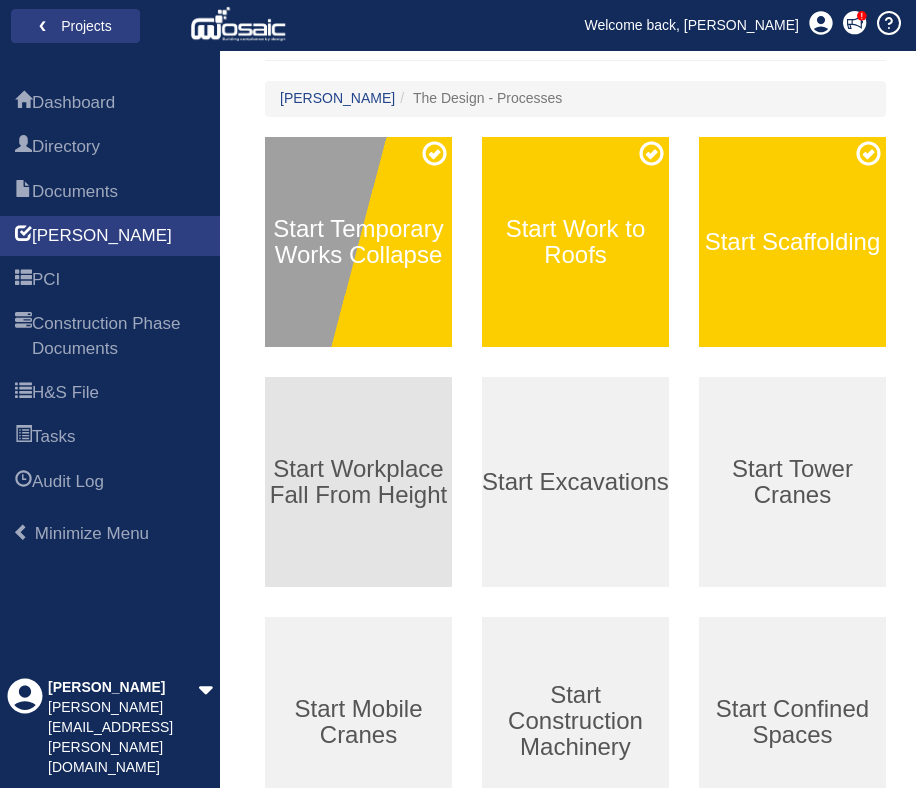 click on "Start   Workplace Fall From Height" at bounding box center (358, 482) 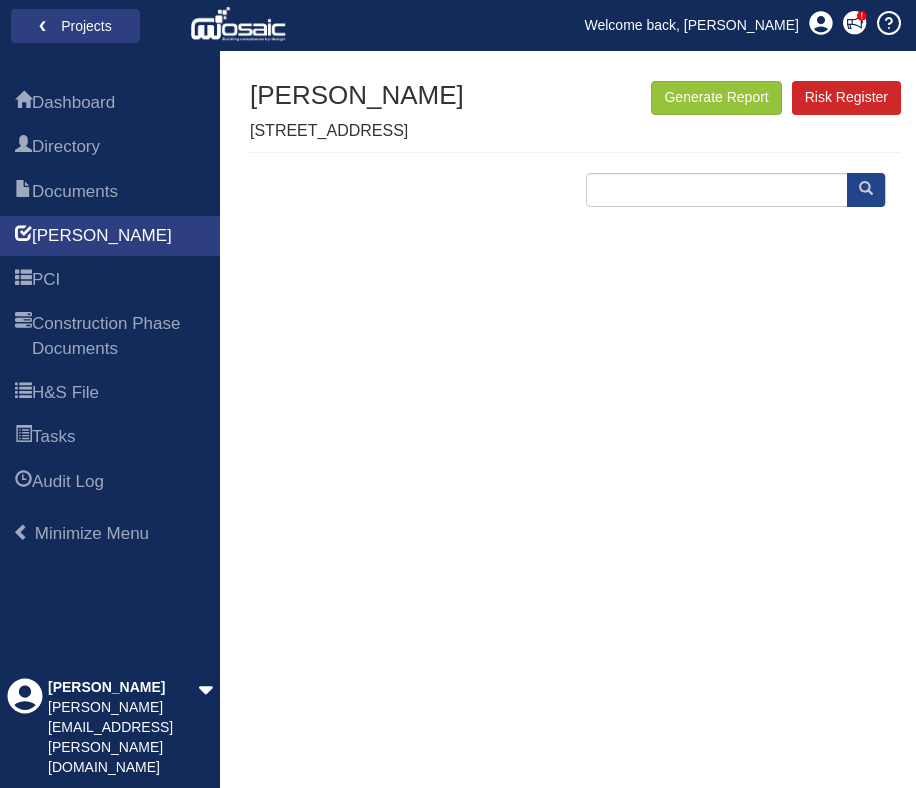 scroll, scrollTop: 0, scrollLeft: 0, axis: both 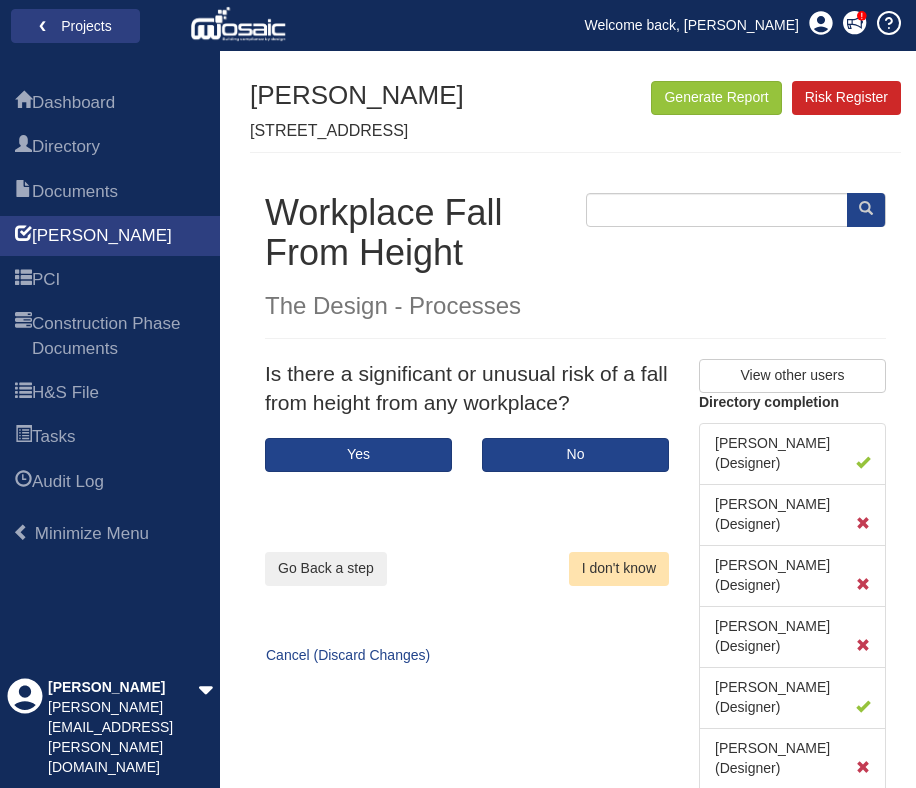 click on "I don't know" at bounding box center [619, 569] 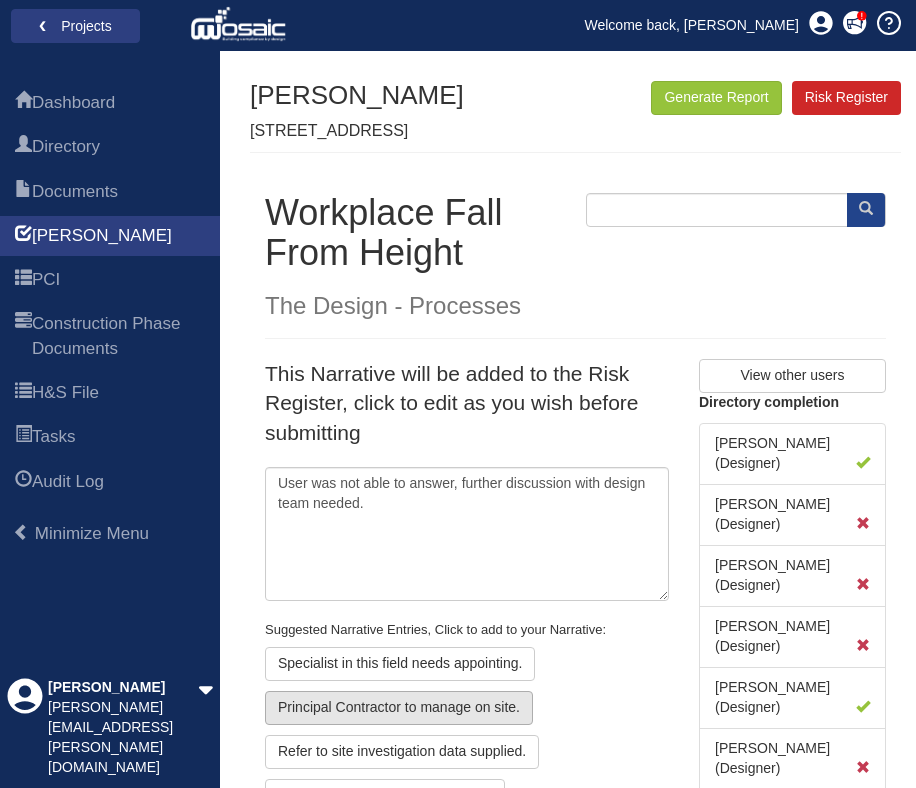 click on "Principal Contractor to manage on site." 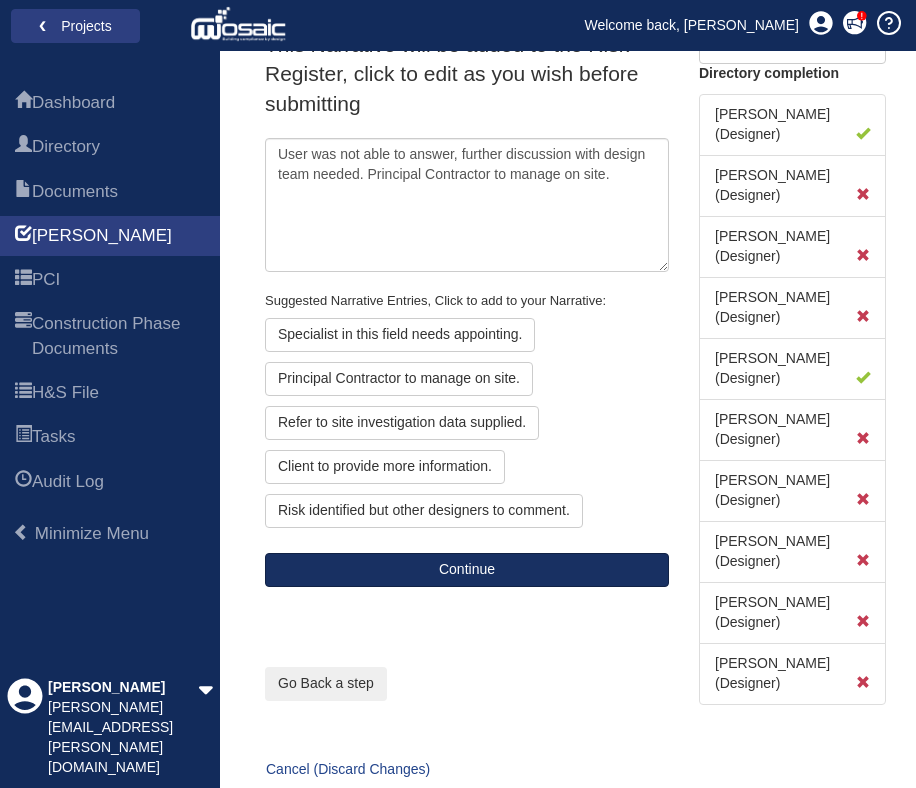 click on "Continue" at bounding box center [467, 570] 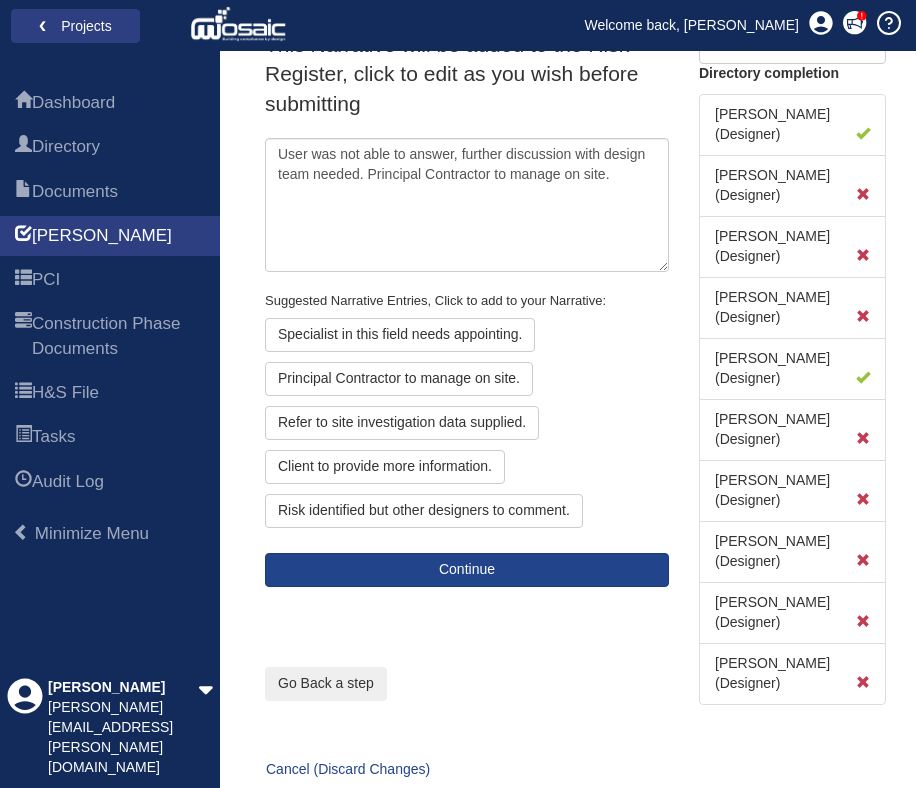 scroll, scrollTop: 90, scrollLeft: 0, axis: vertical 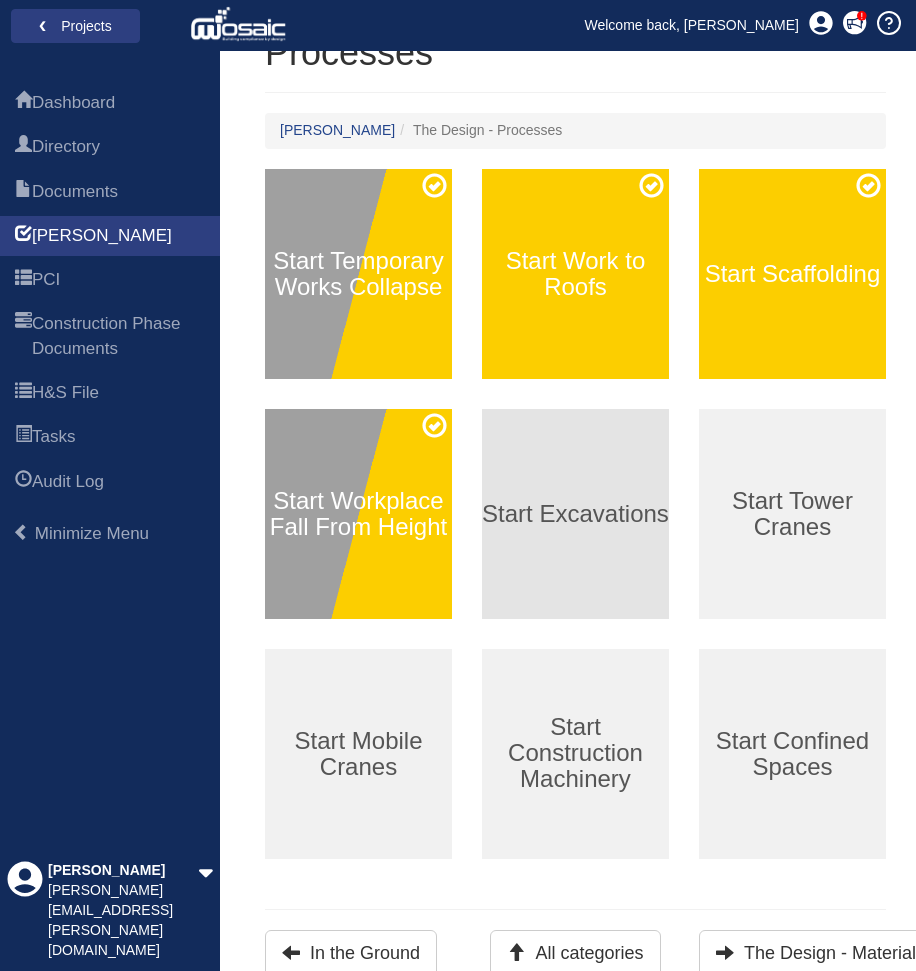 click on "Start   Excavations" at bounding box center (575, 513) 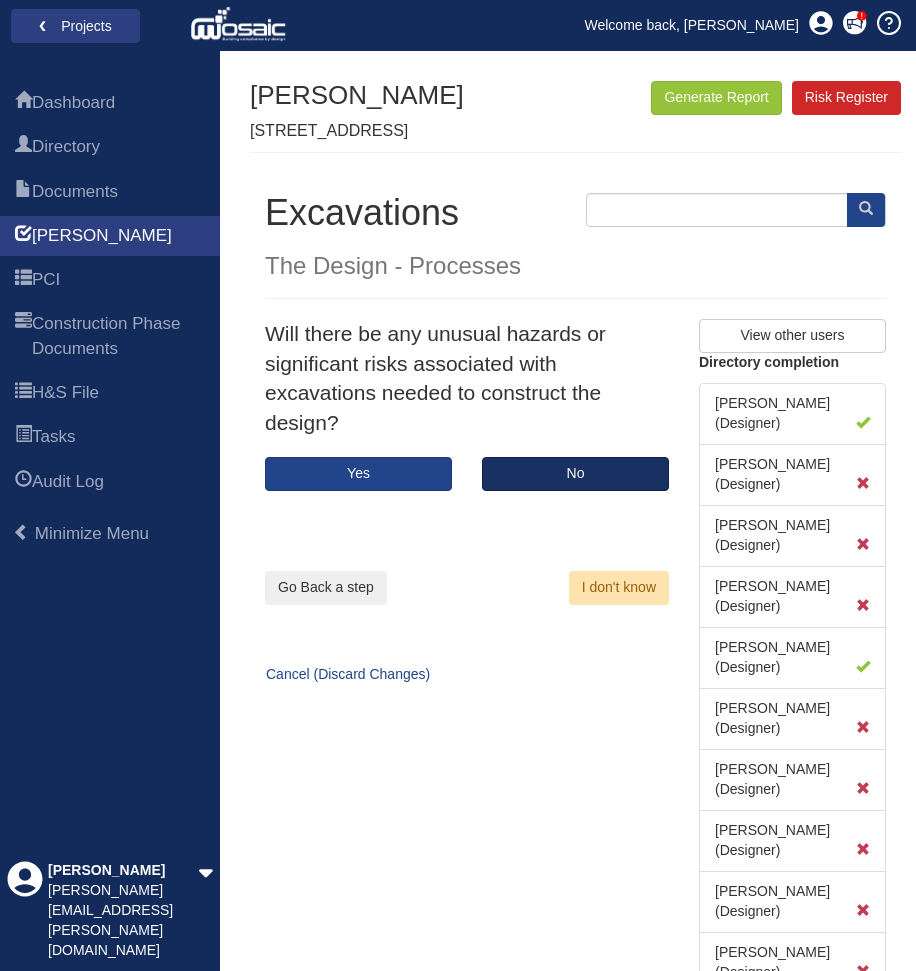 click on "No" at bounding box center [575, 474] 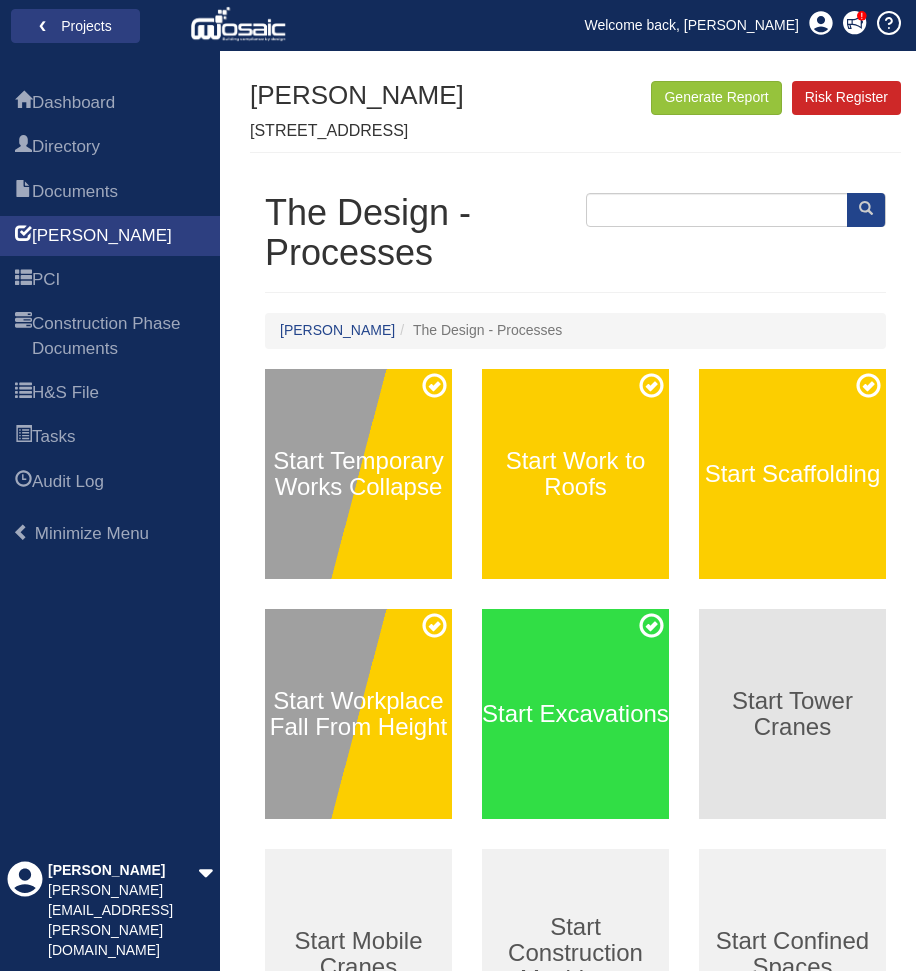 click on "Start   Tower Cranes" at bounding box center (792, 713) 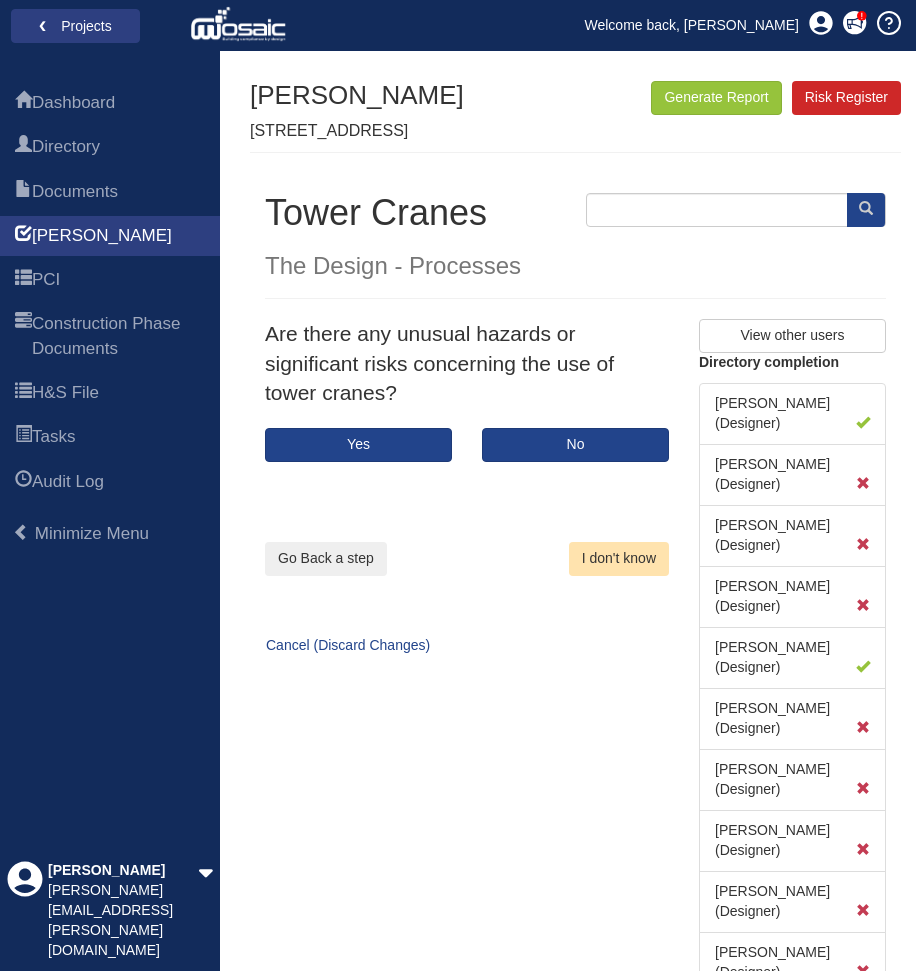 click on "I don't know" at bounding box center (619, 559) 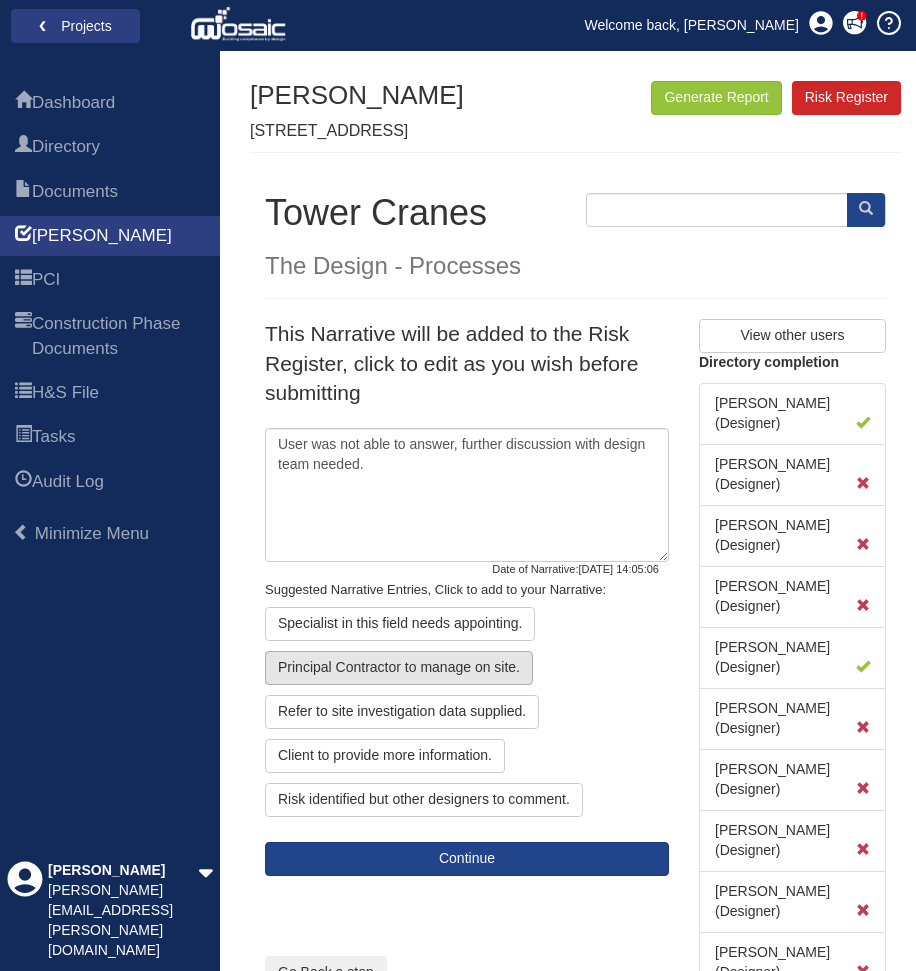 click on "Principal Contractor to manage on site." at bounding box center (399, 668) 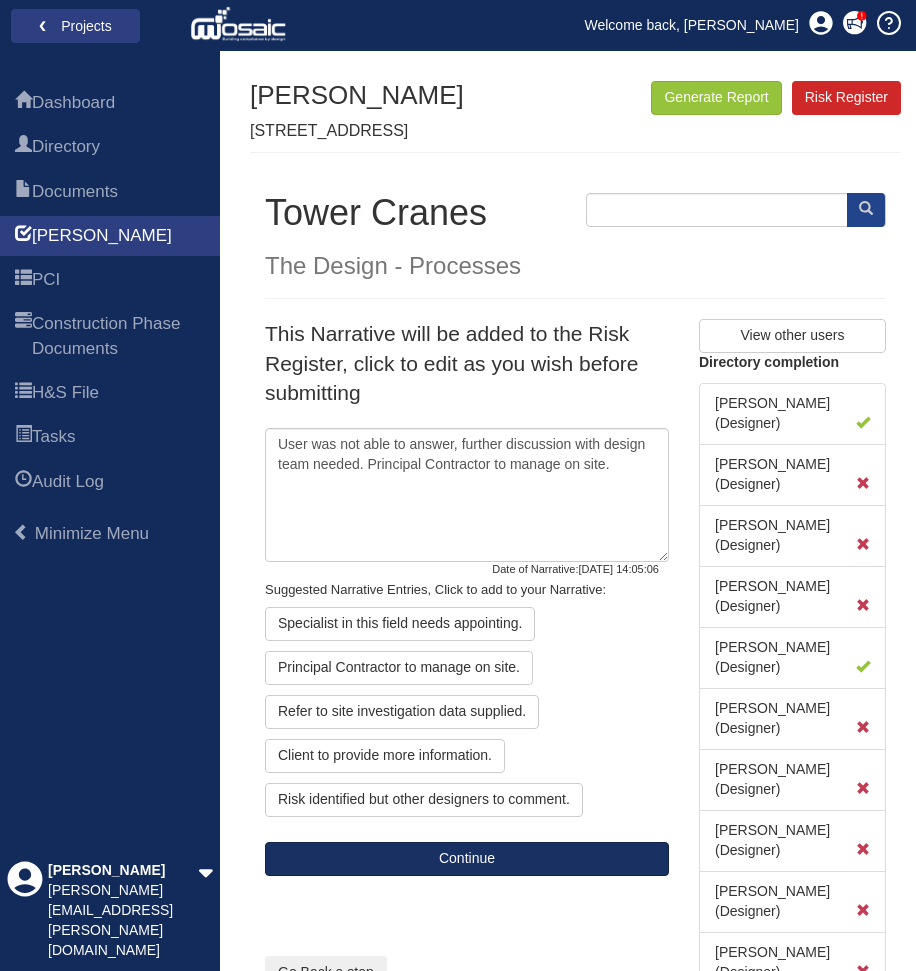 click on "Continue" at bounding box center (467, 859) 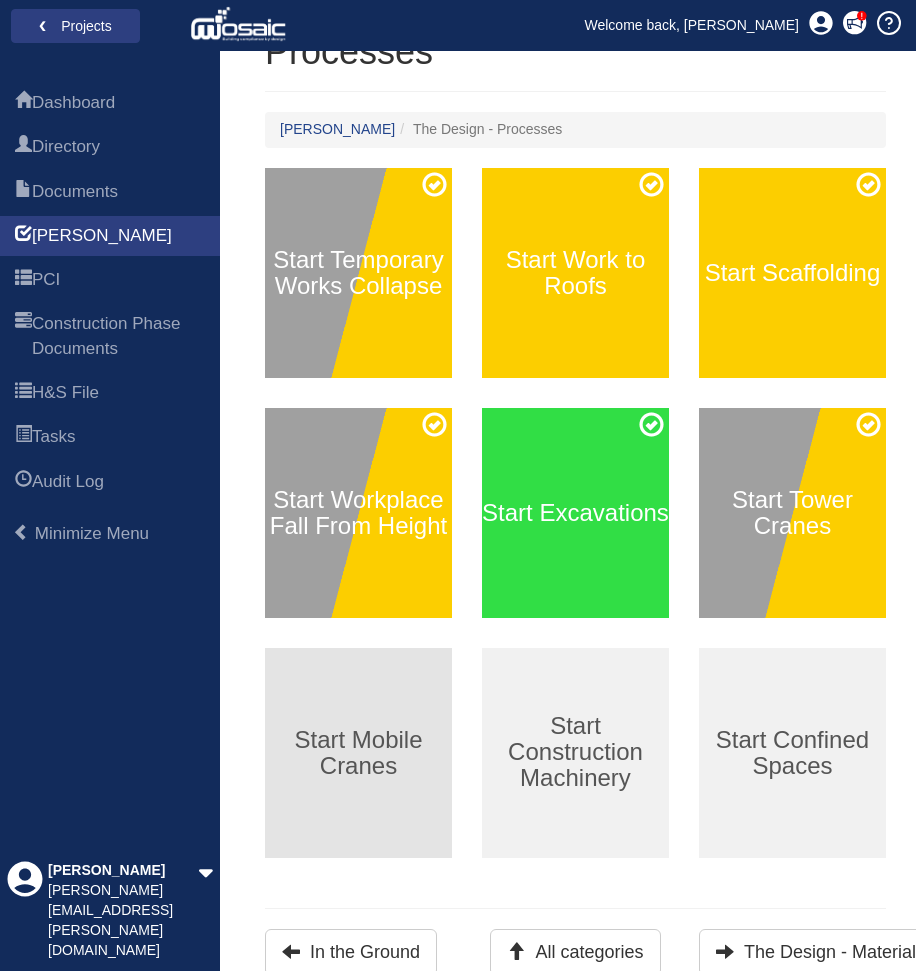 scroll, scrollTop: 200, scrollLeft: 0, axis: vertical 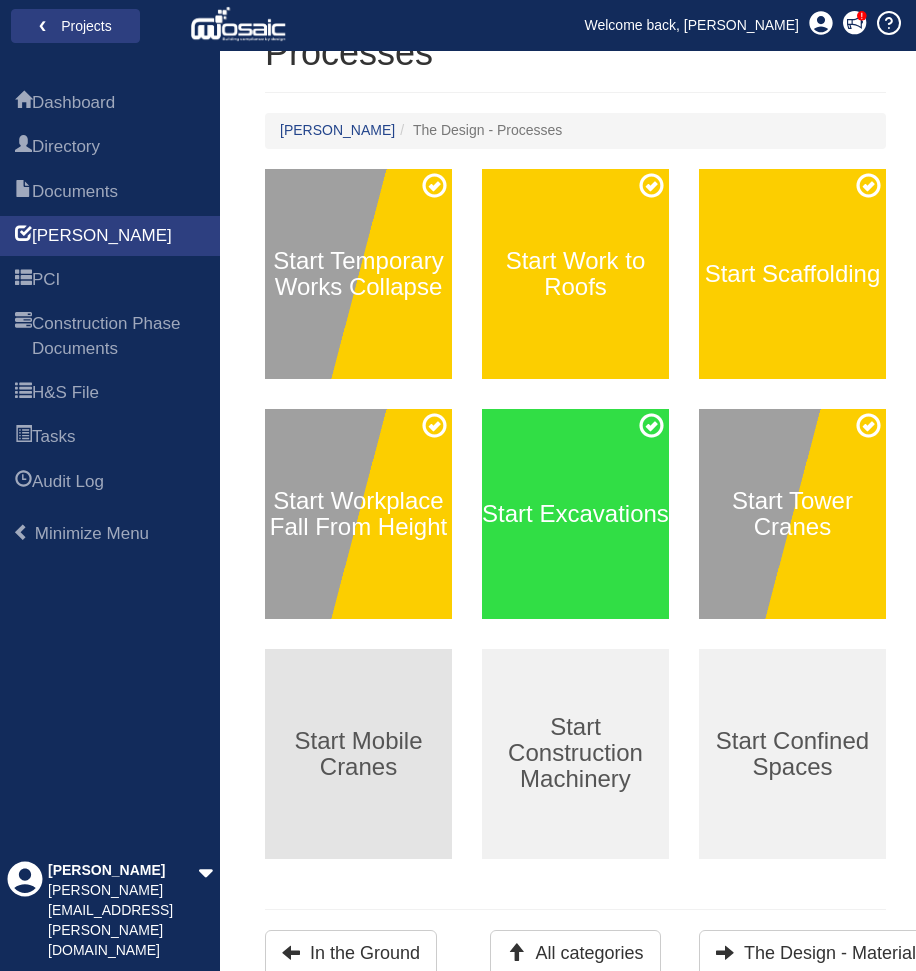click on "Start   Mobile Cranes" at bounding box center (358, 754) 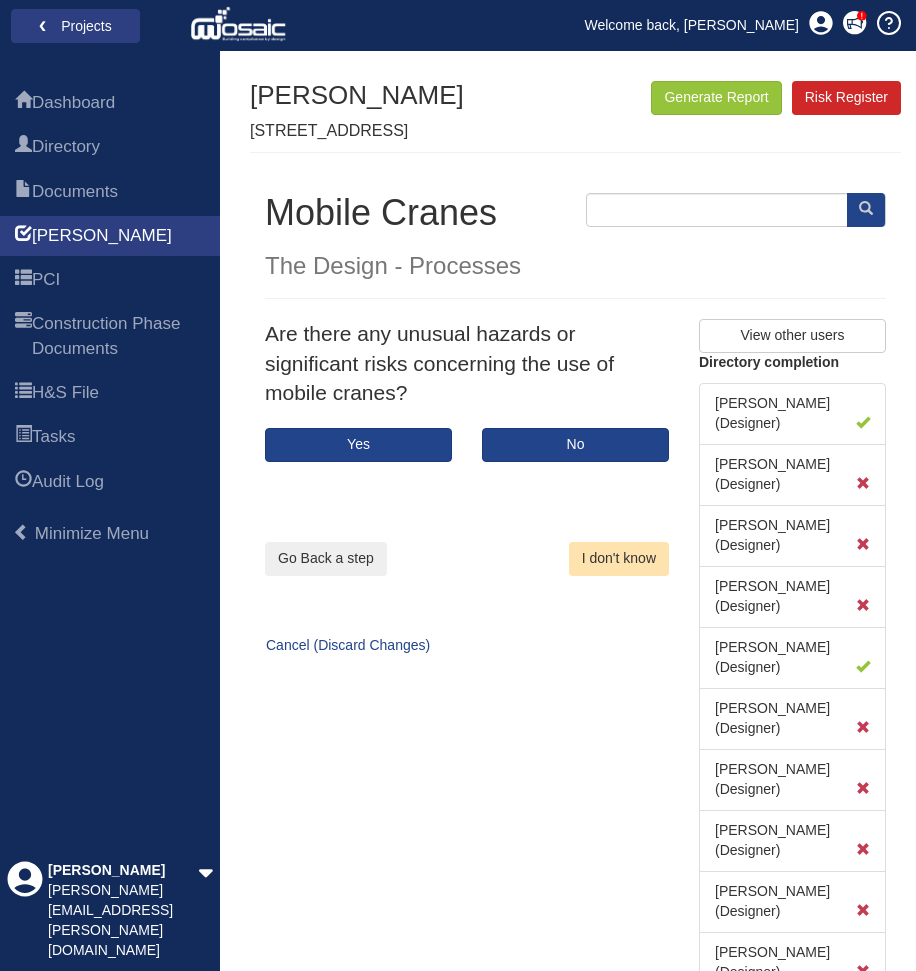 click on "I don't know" at bounding box center [619, 559] 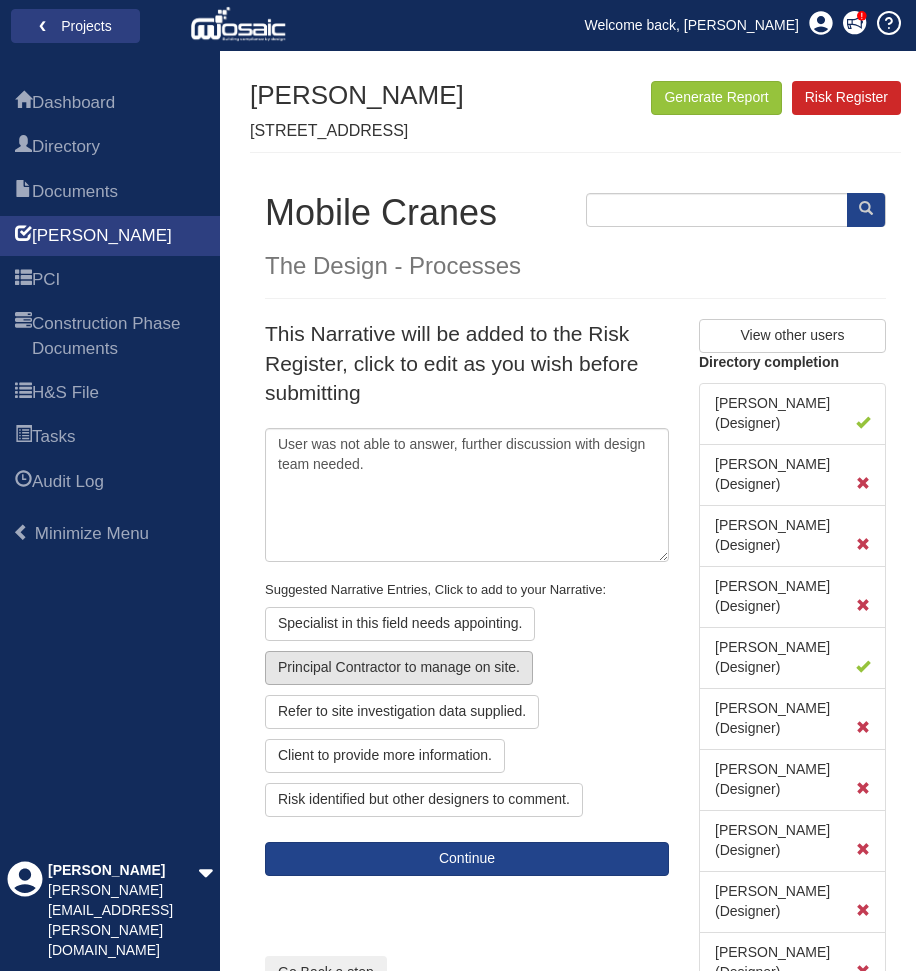 click on "Principal Contractor to manage on site." 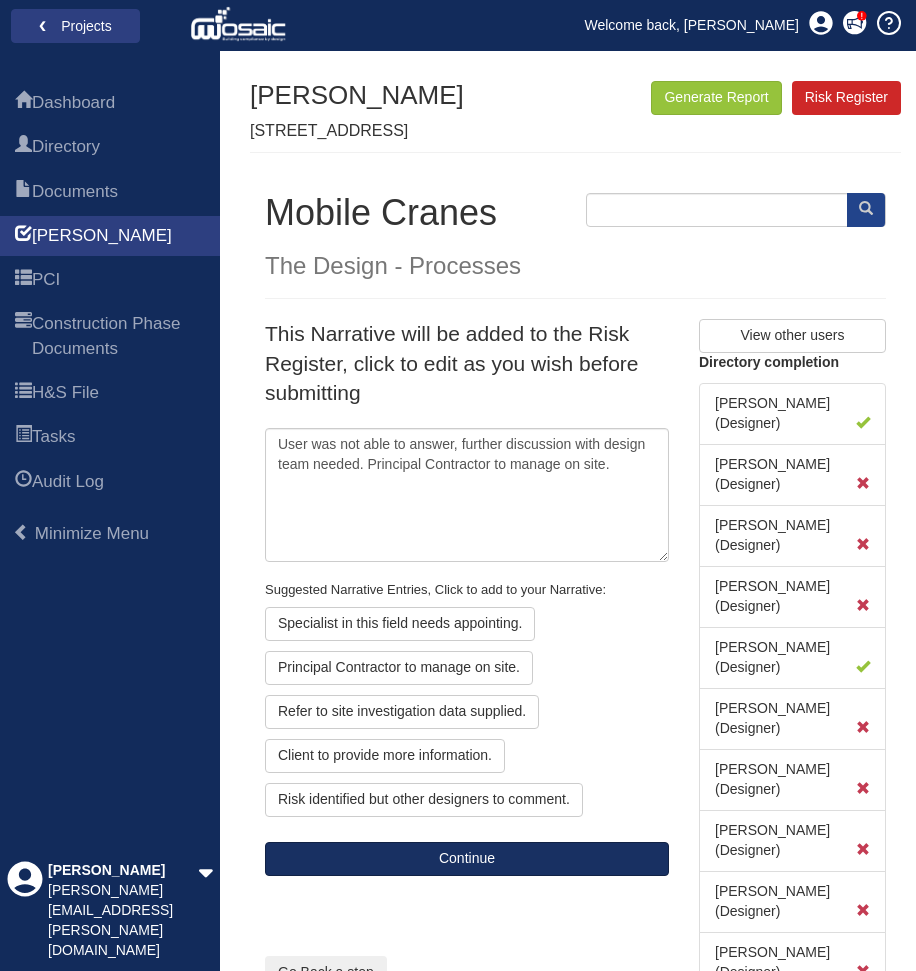 click on "Continue" at bounding box center (467, 859) 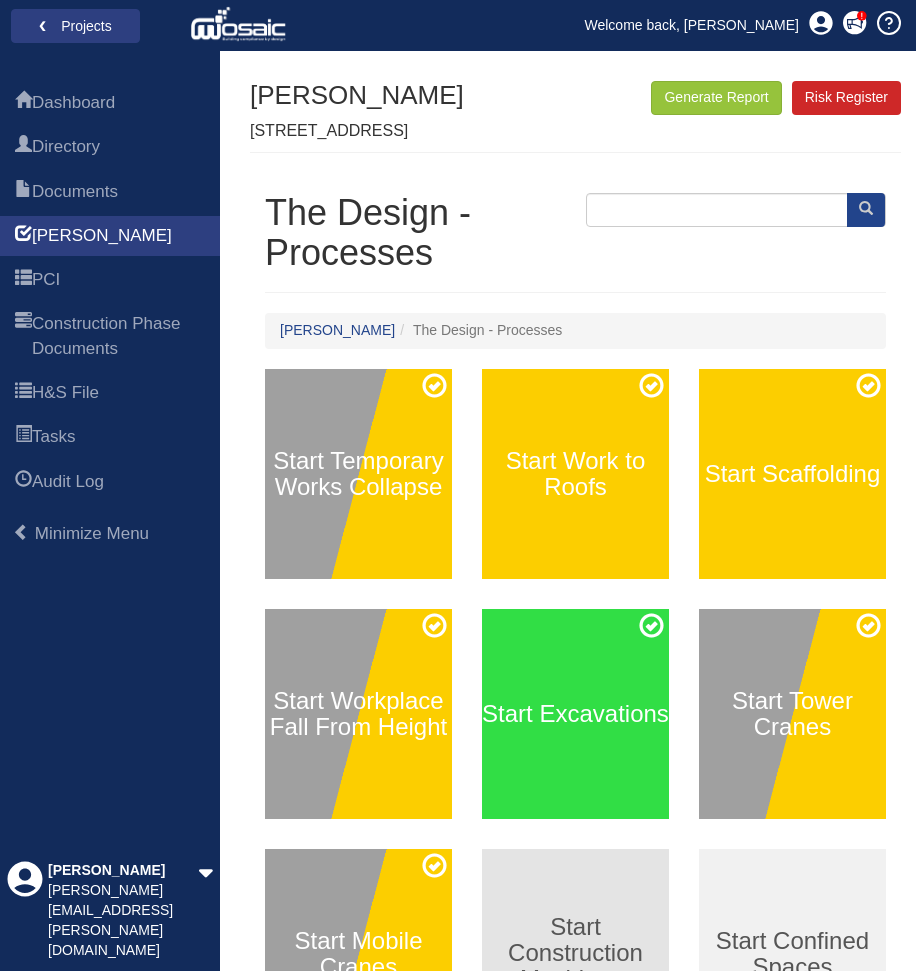 click on "Start   Construction Machinery" at bounding box center [575, 954] 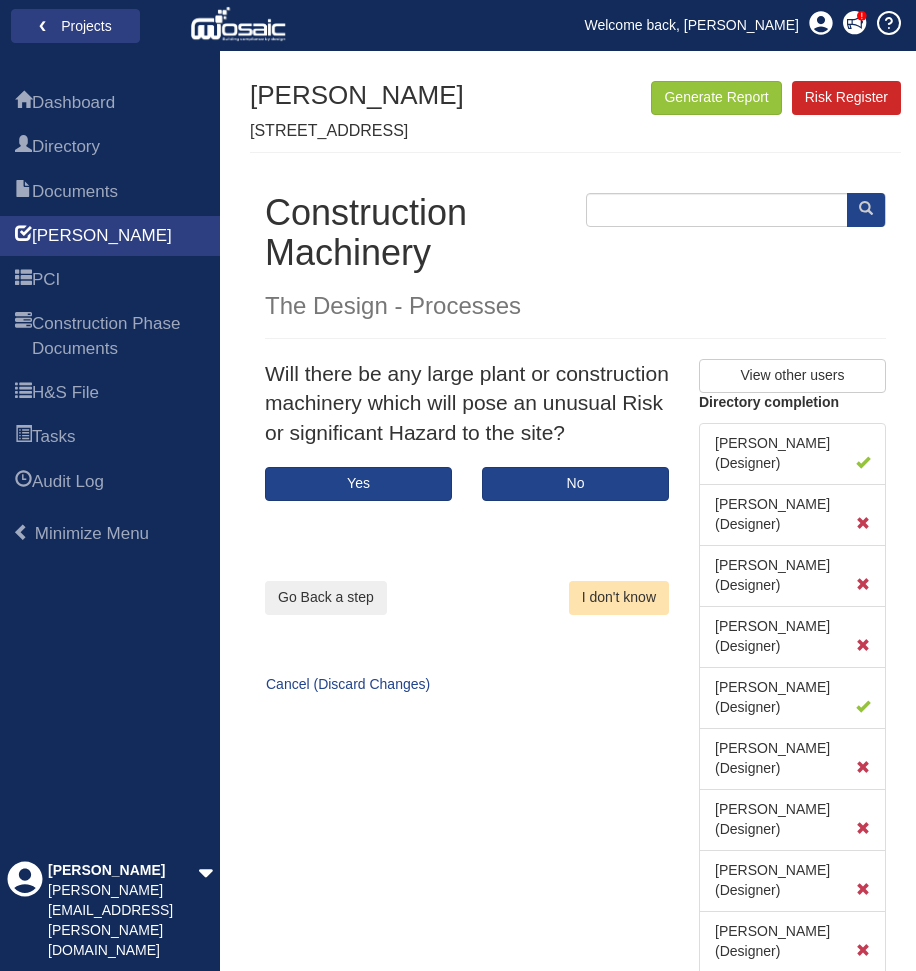 click on "I don't know" at bounding box center [619, 598] 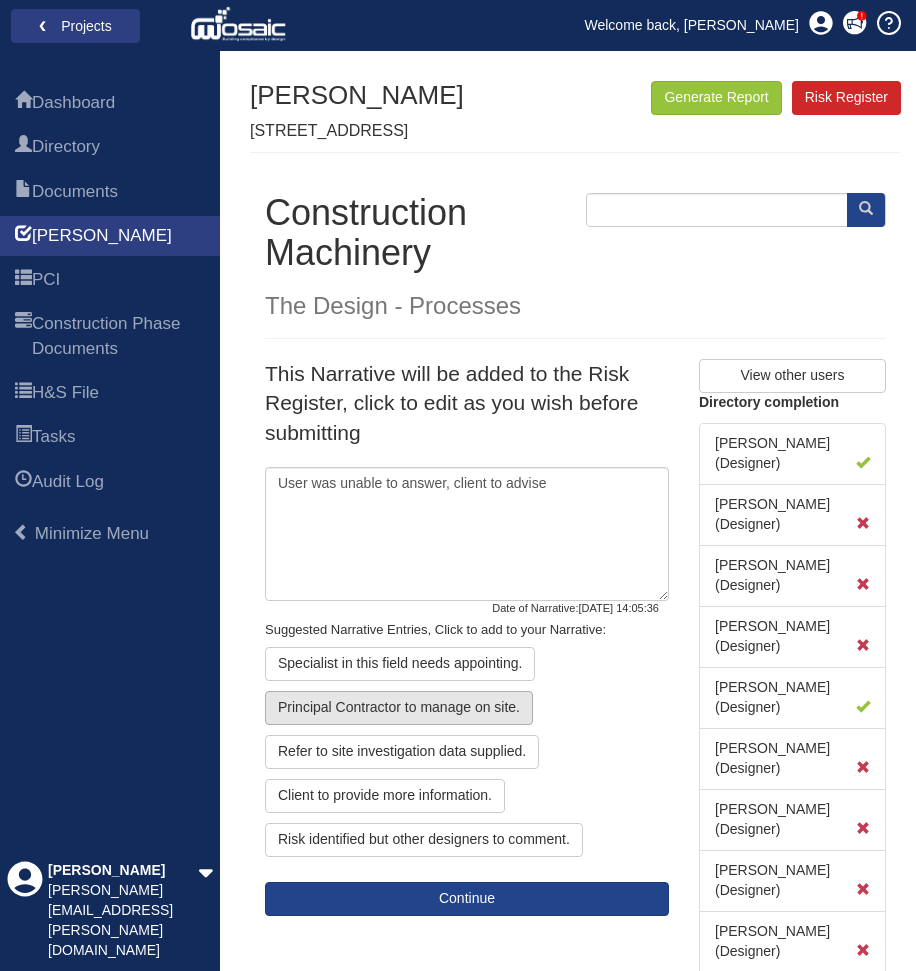 click on "Principal Contractor to manage on site." at bounding box center (399, 708) 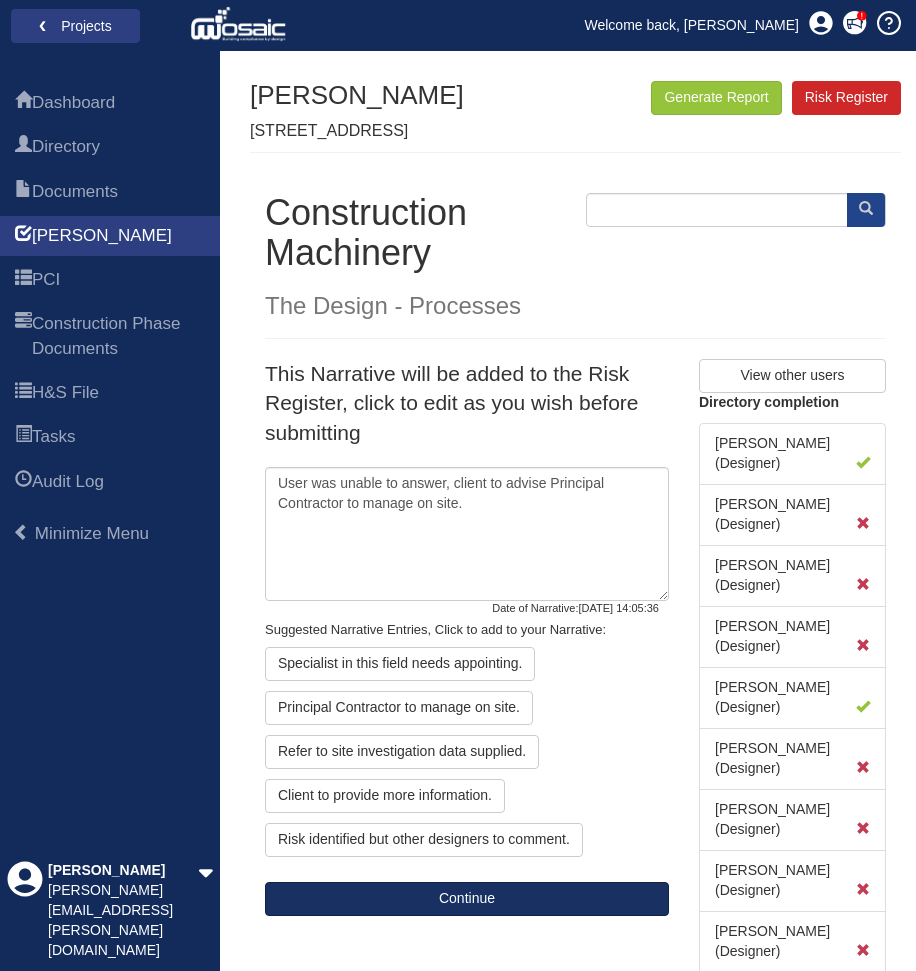 click on "Continue" at bounding box center (467, 899) 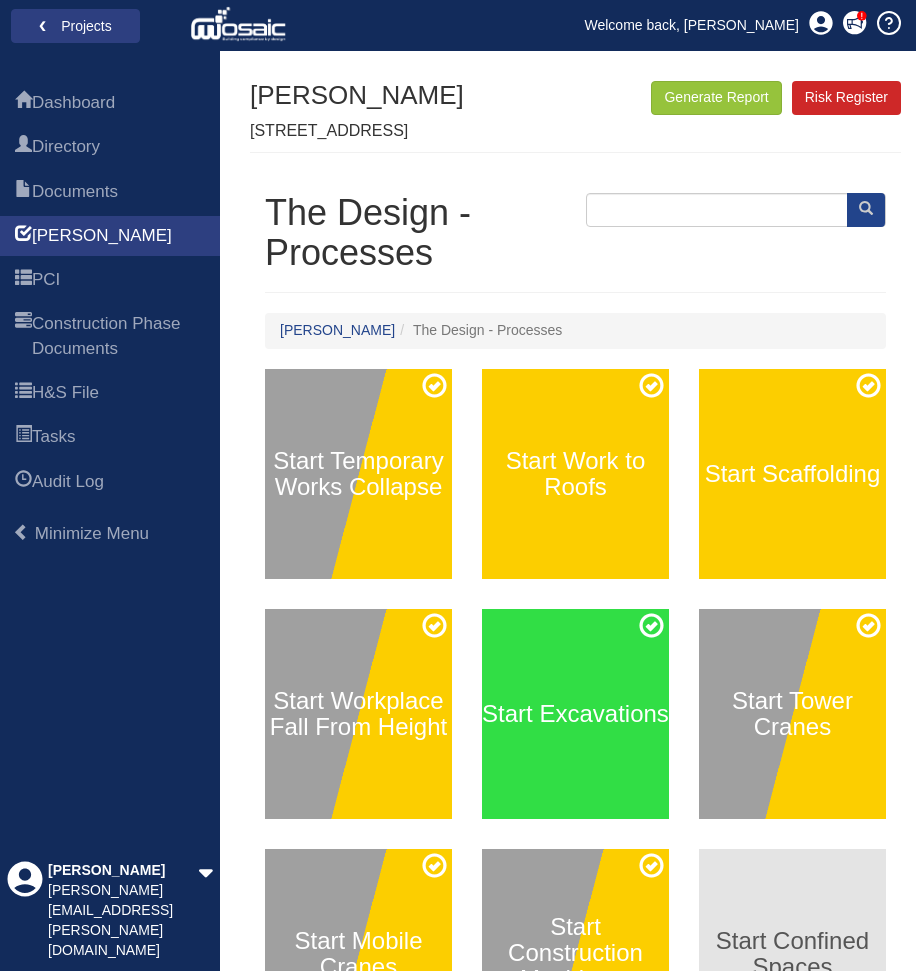 click on "Start   Confined Spaces" at bounding box center (792, 954) 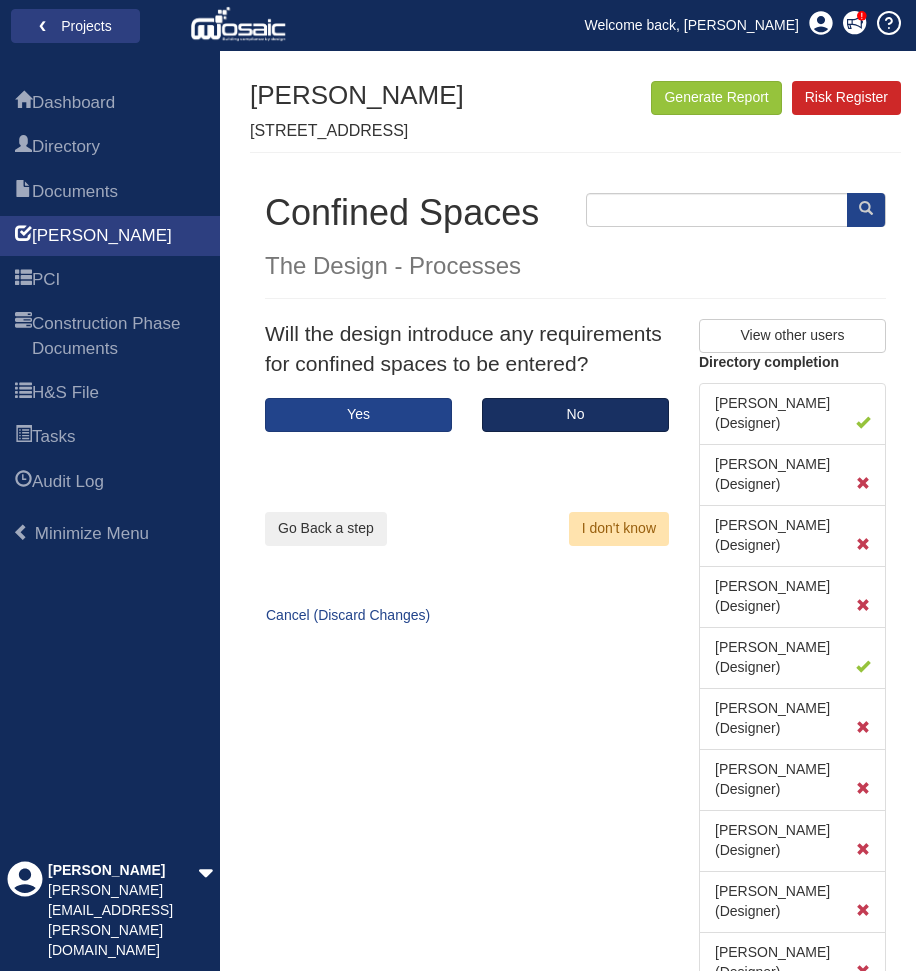 click on "No" at bounding box center (575, 415) 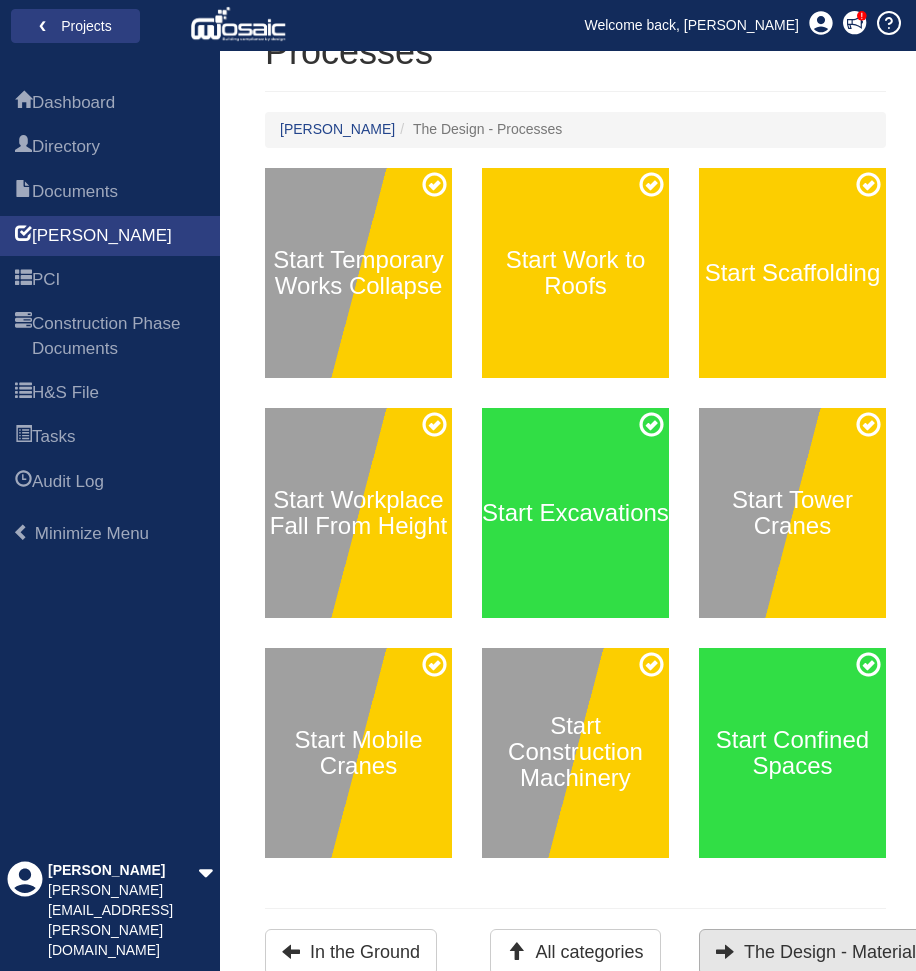 scroll, scrollTop: 200, scrollLeft: 0, axis: vertical 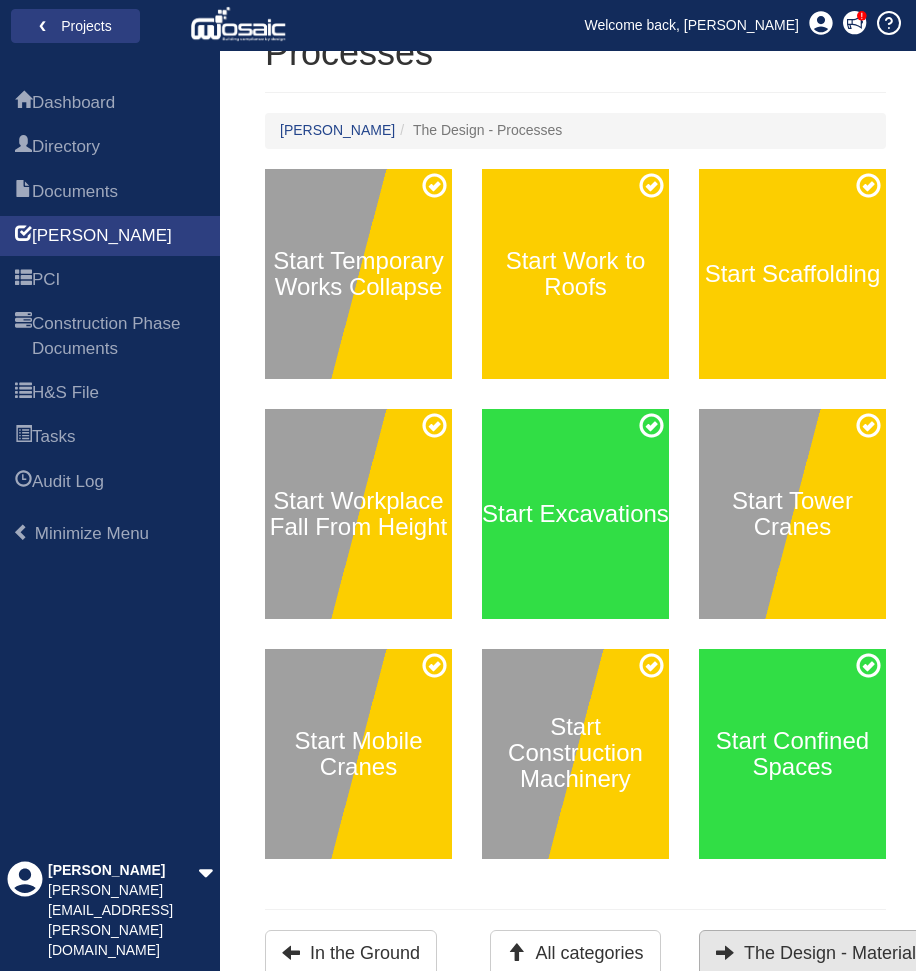 click on "The Design - Materials" at bounding box center [820, 953] 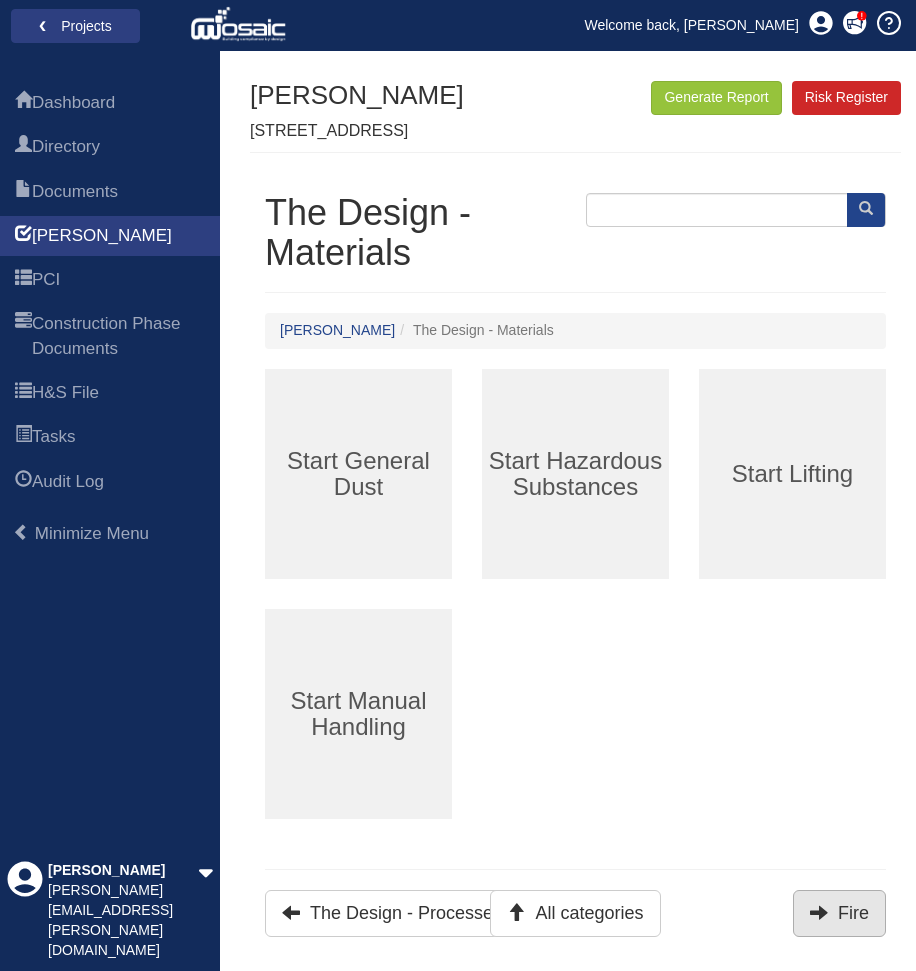 scroll, scrollTop: 0, scrollLeft: 0, axis: both 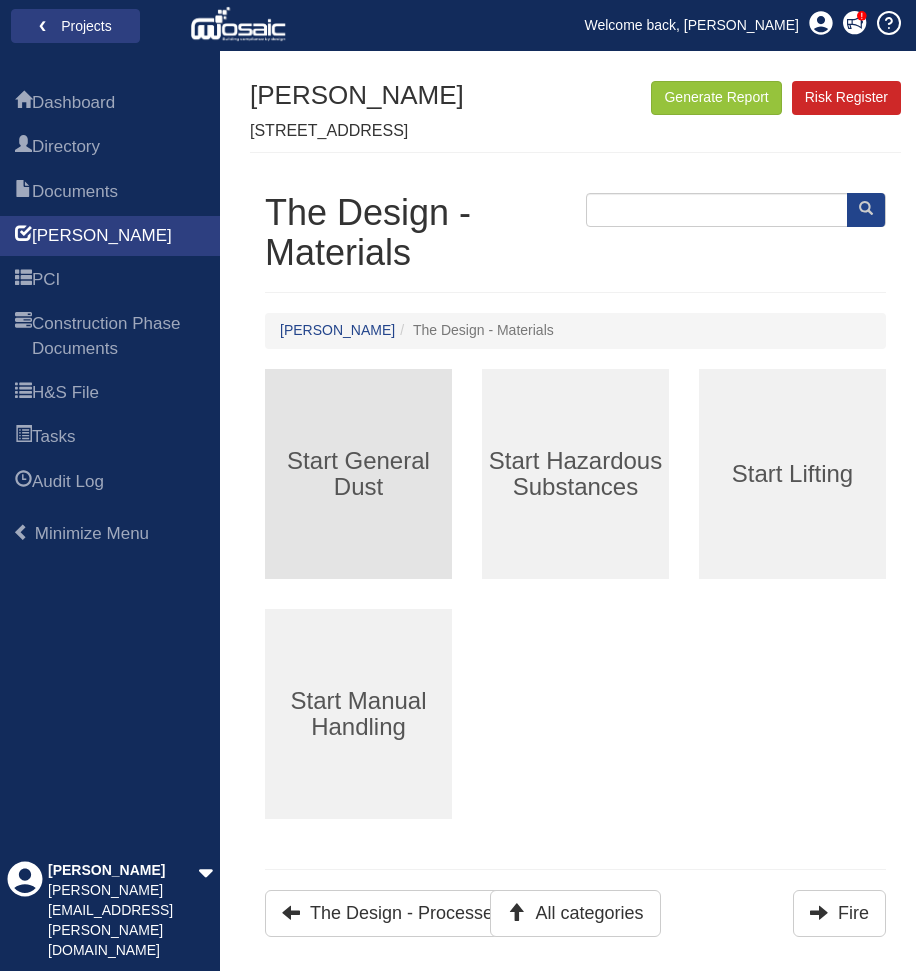click on "Start   General Dust" at bounding box center (358, 474) 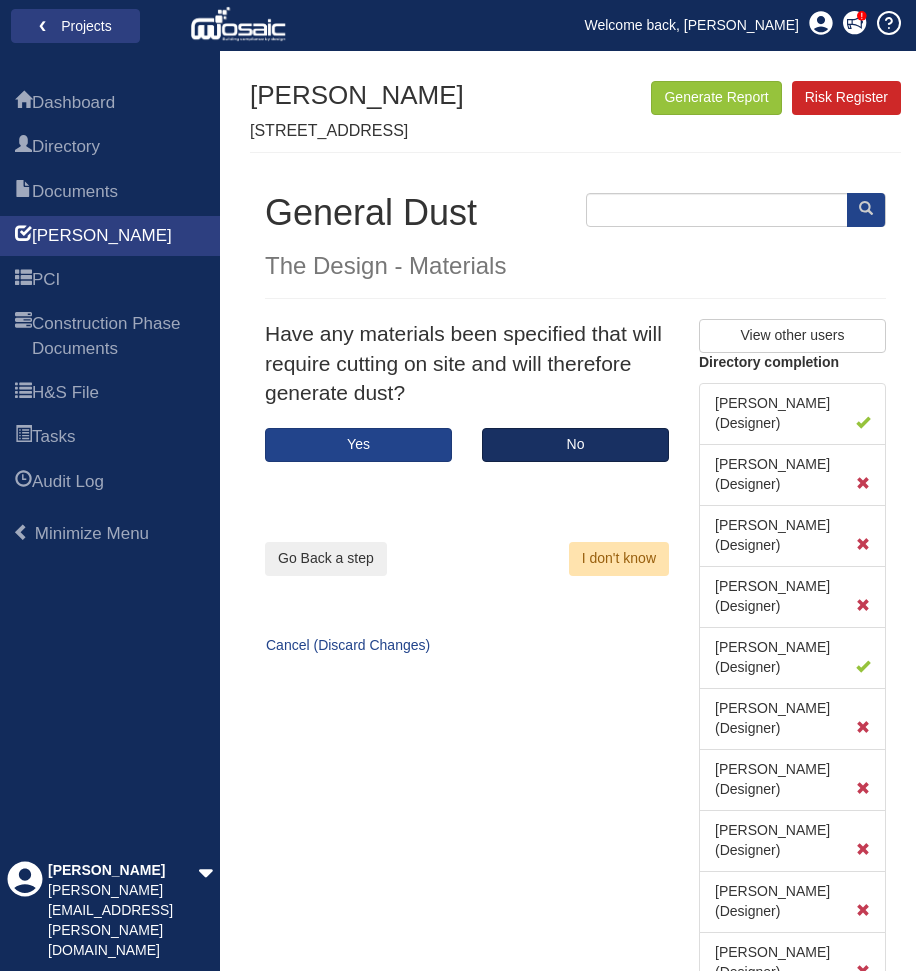 click on "No" at bounding box center (575, 445) 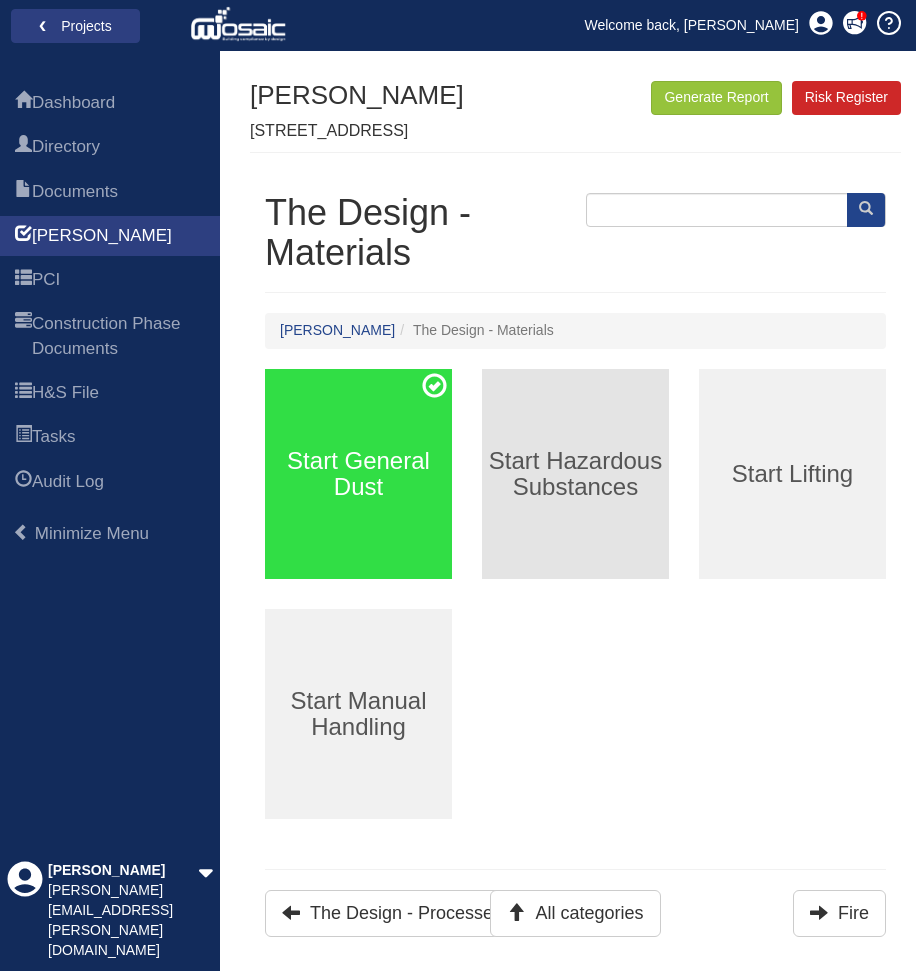 click on "Start   Hazardous Substances" at bounding box center (575, 473) 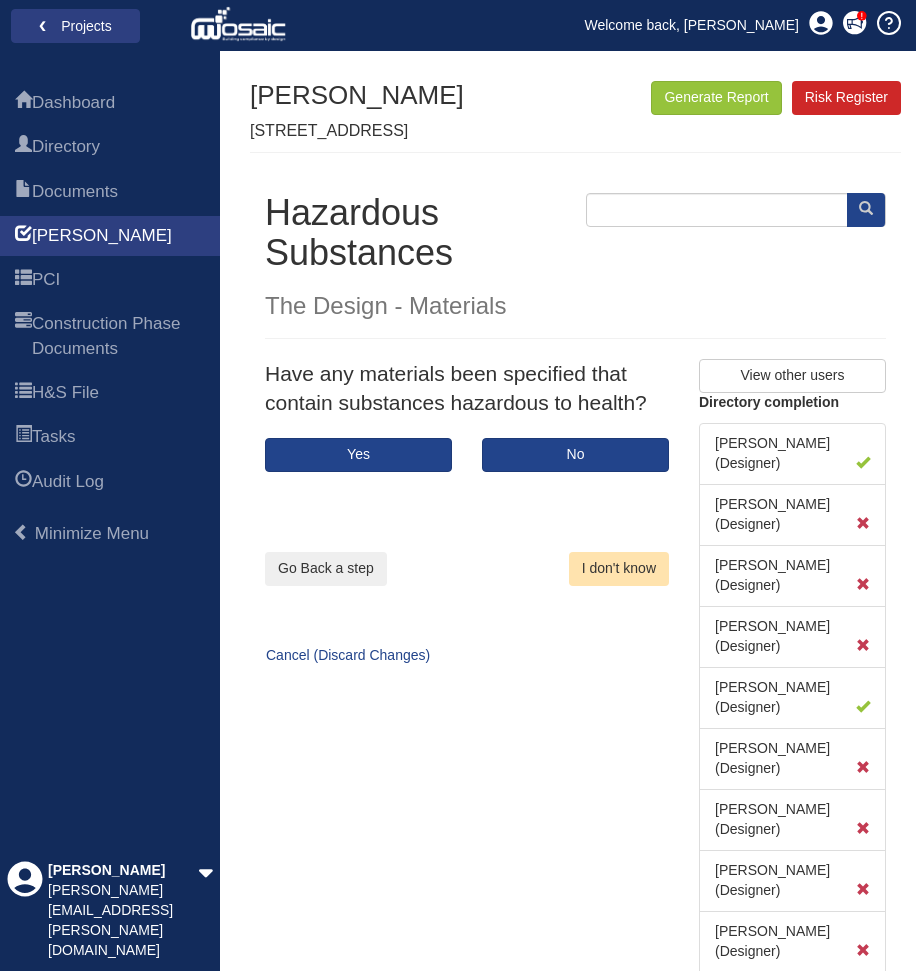 click on "I don't know" at bounding box center [619, 569] 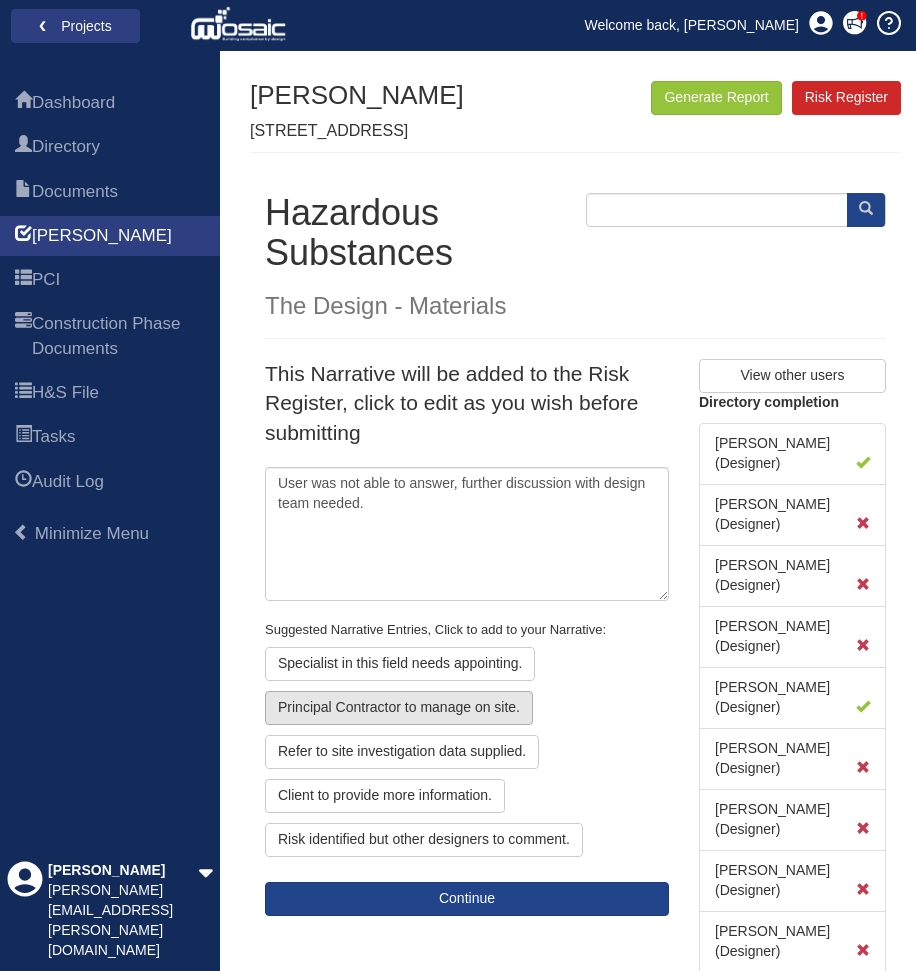 click on "Principal Contractor to manage on site." 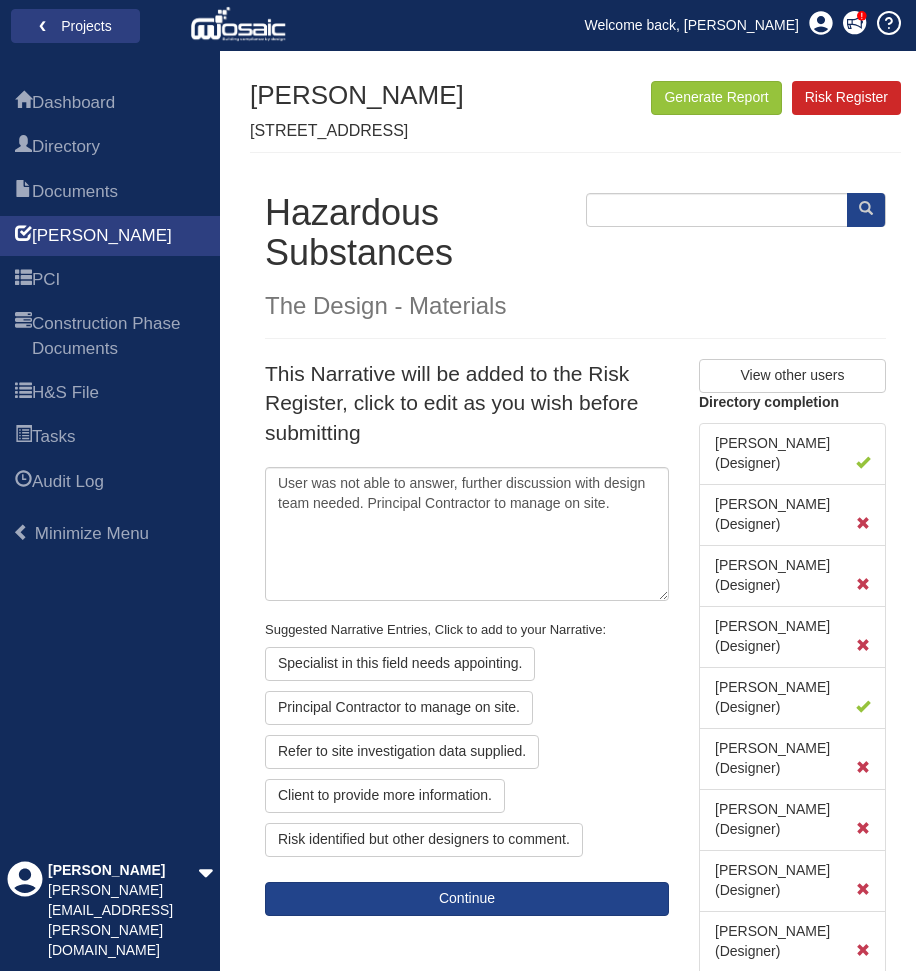 click on "Go Back a step Cancel (Discard Changes)" at bounding box center (467, 734) 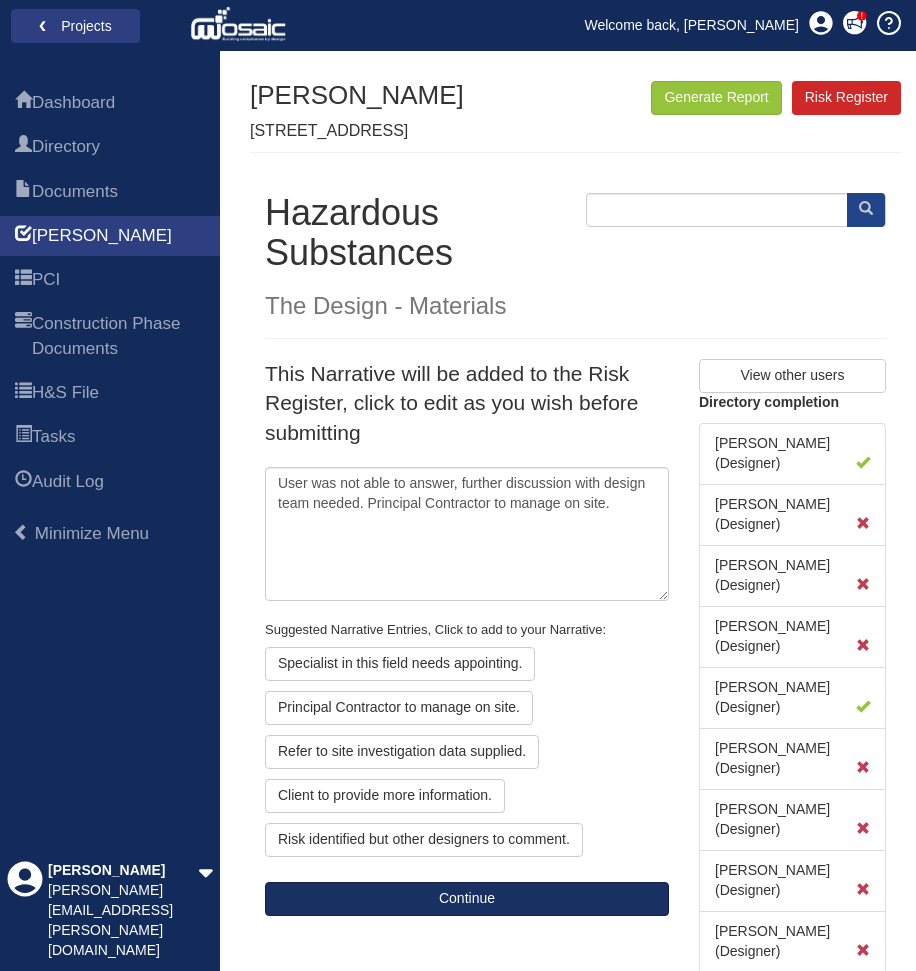 click on "Continue" at bounding box center [467, 899] 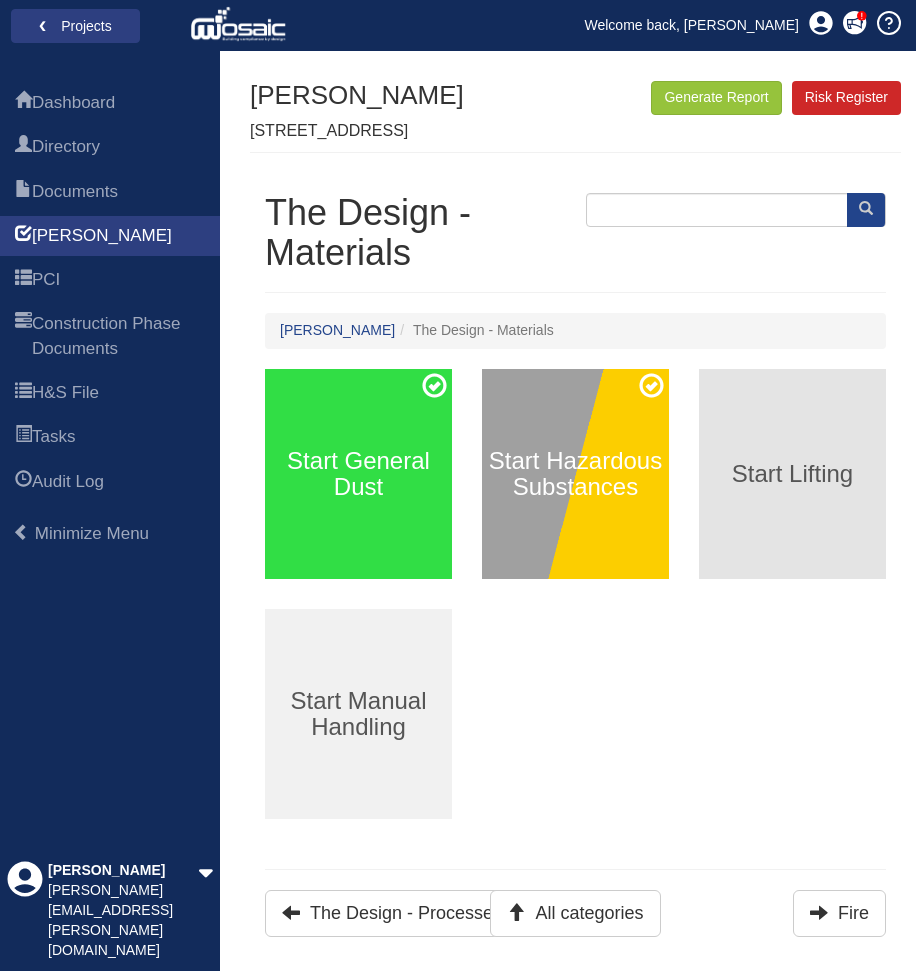 click on "Start   Lifting" at bounding box center [792, 473] 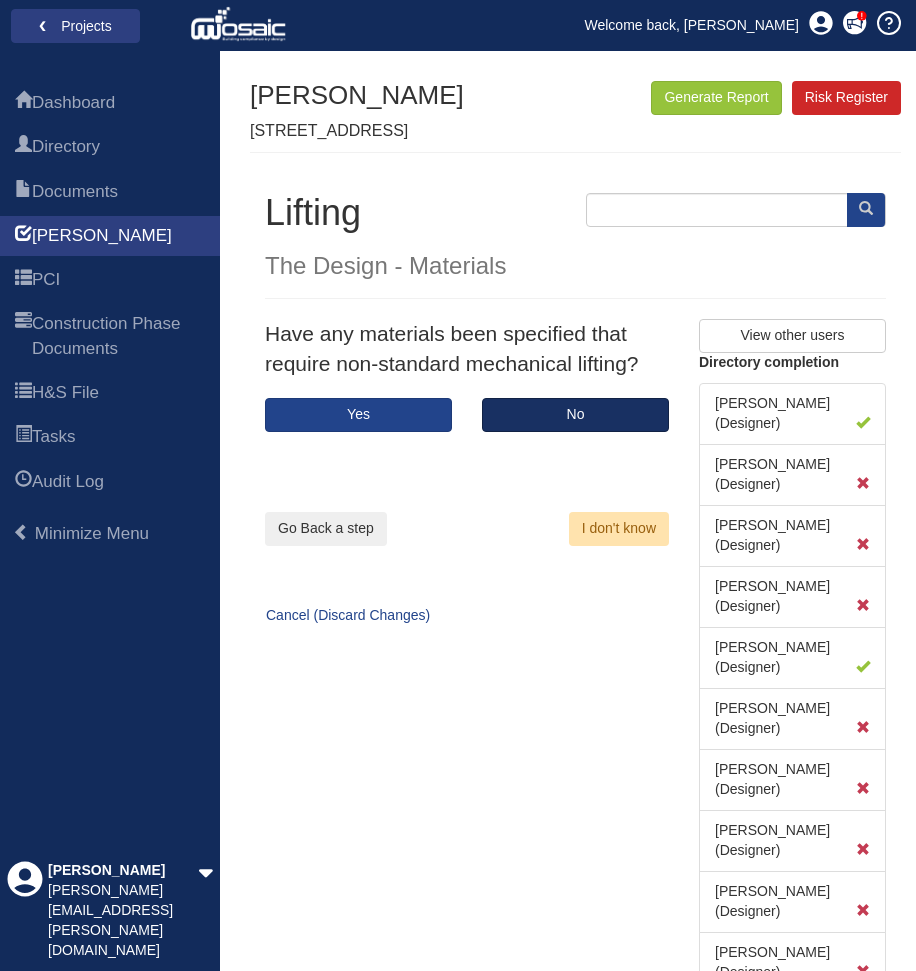 click on "No" at bounding box center [575, 415] 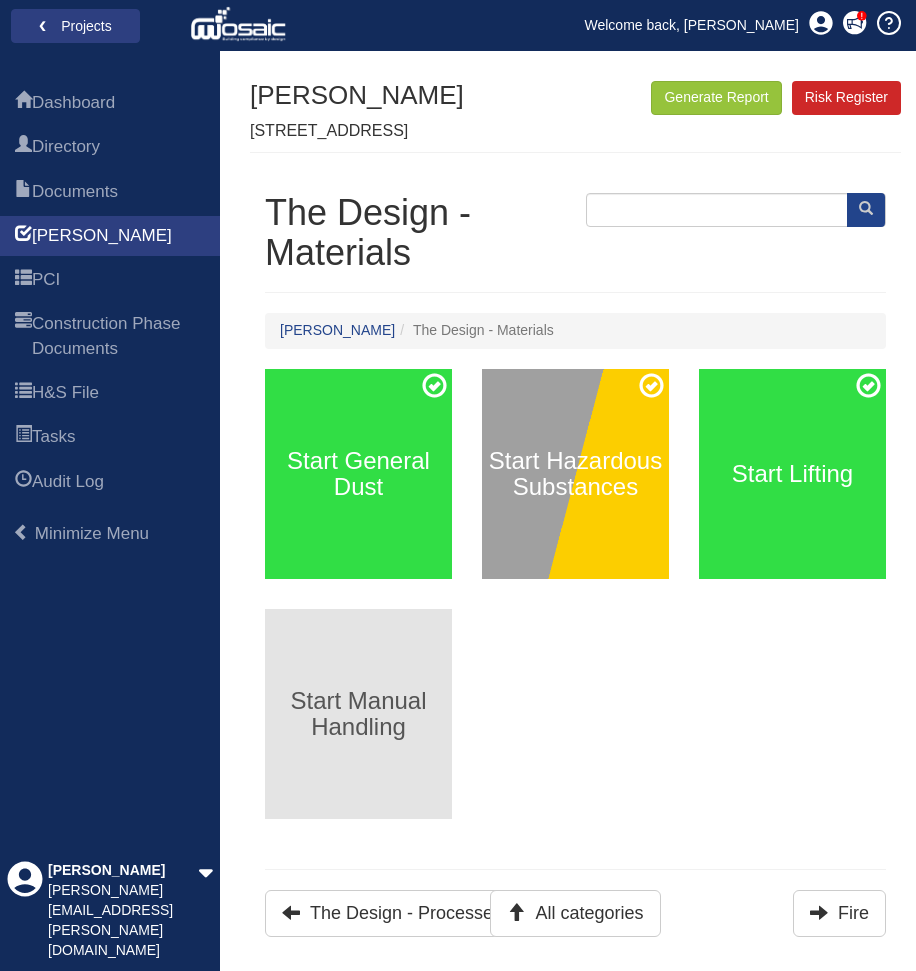 click on "Start   Manual Handling" at bounding box center [358, 713] 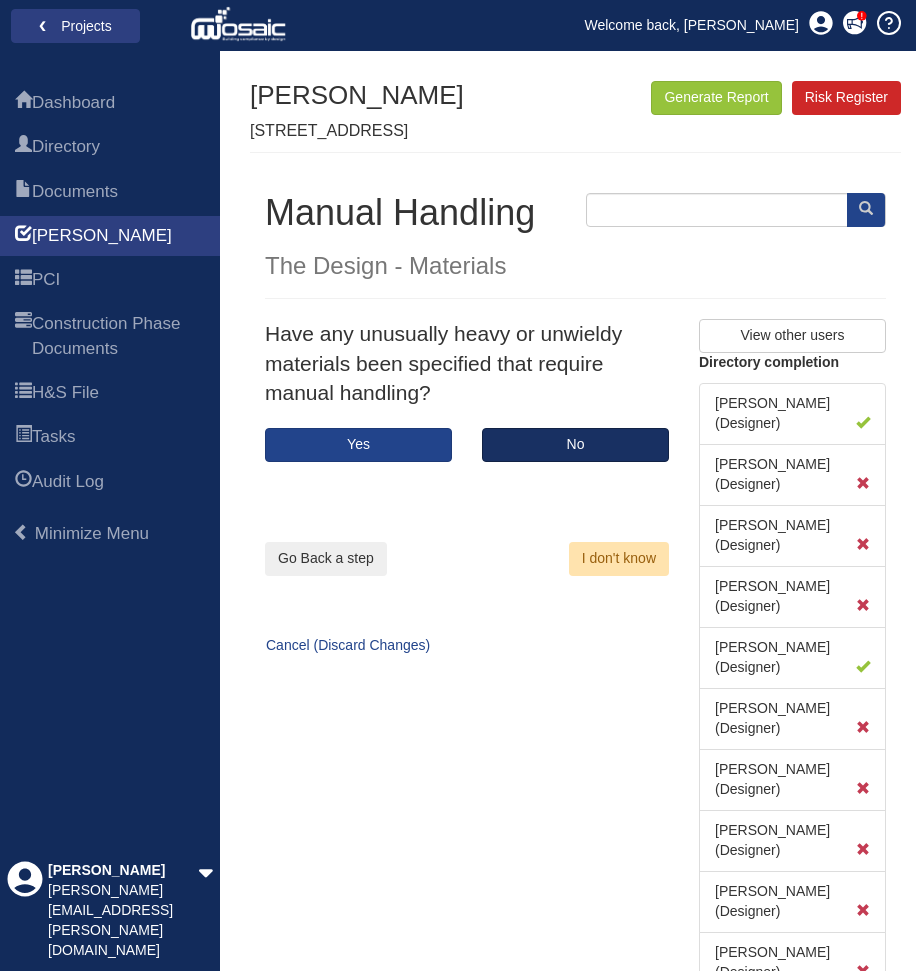 click on "No" at bounding box center [575, 445] 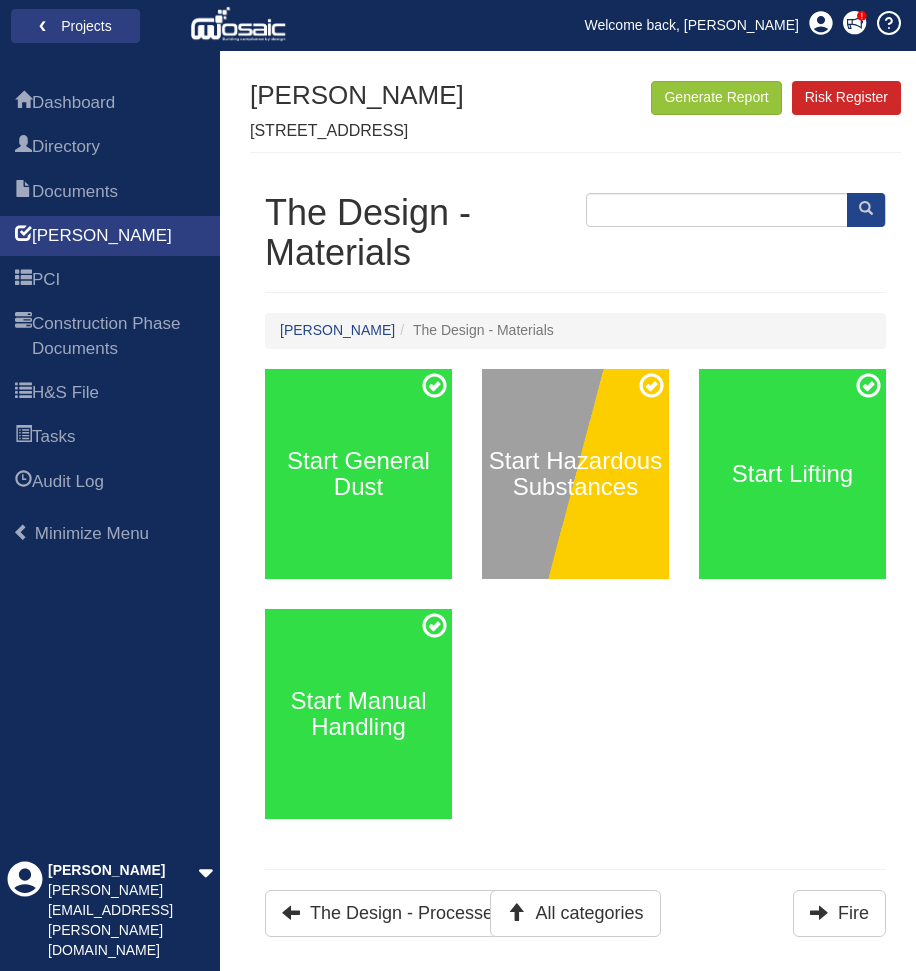 scroll, scrollTop: 0, scrollLeft: 0, axis: both 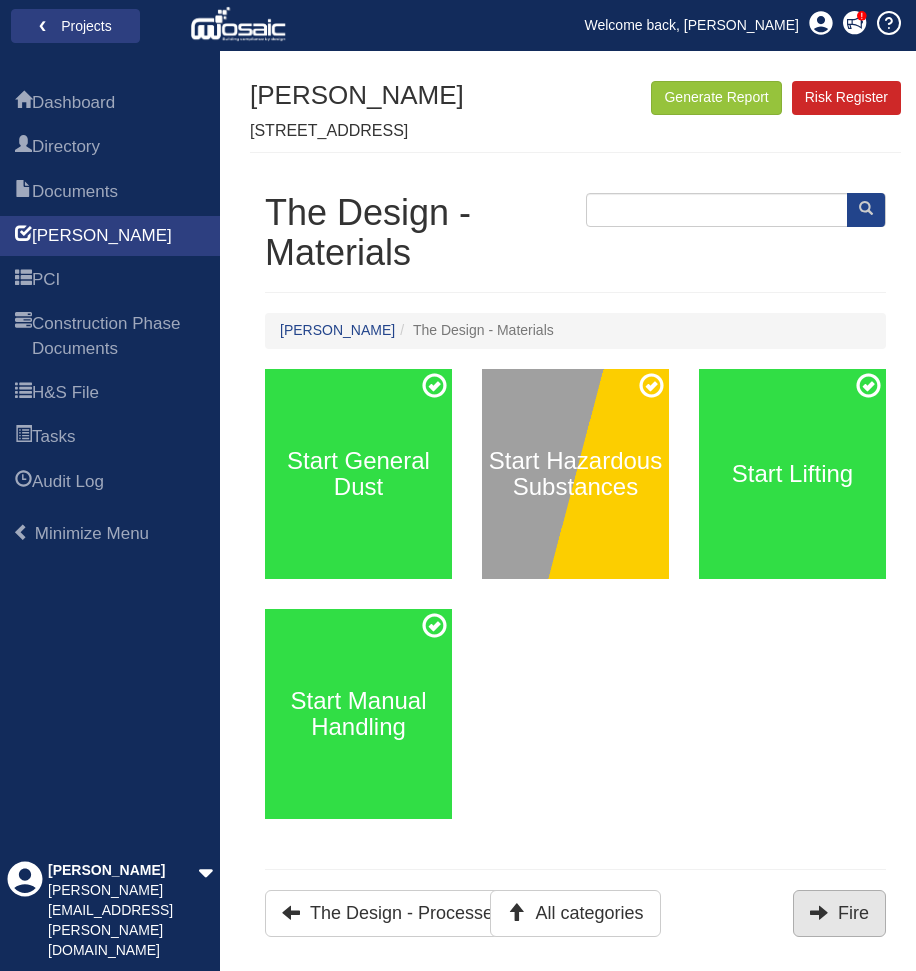 click at bounding box center [819, 912] 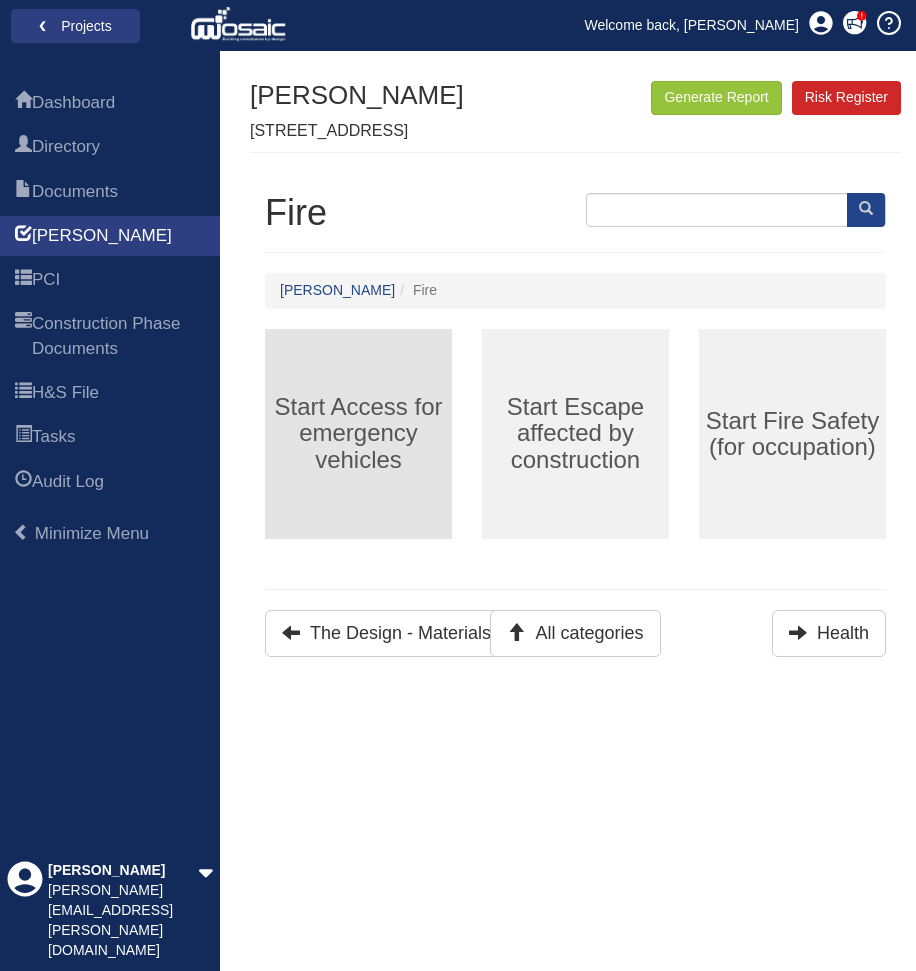 click on "Start   Access for emergency vehicles" at bounding box center [358, 434] 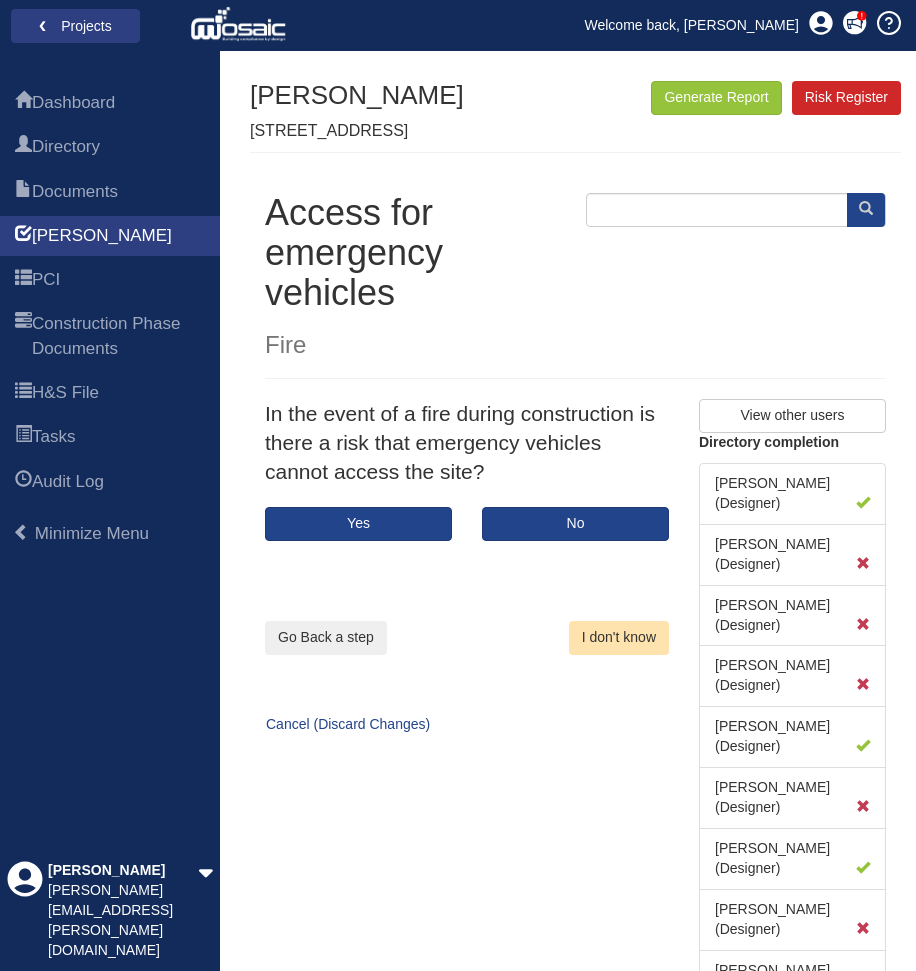 click on "I don't know" at bounding box center (619, 638) 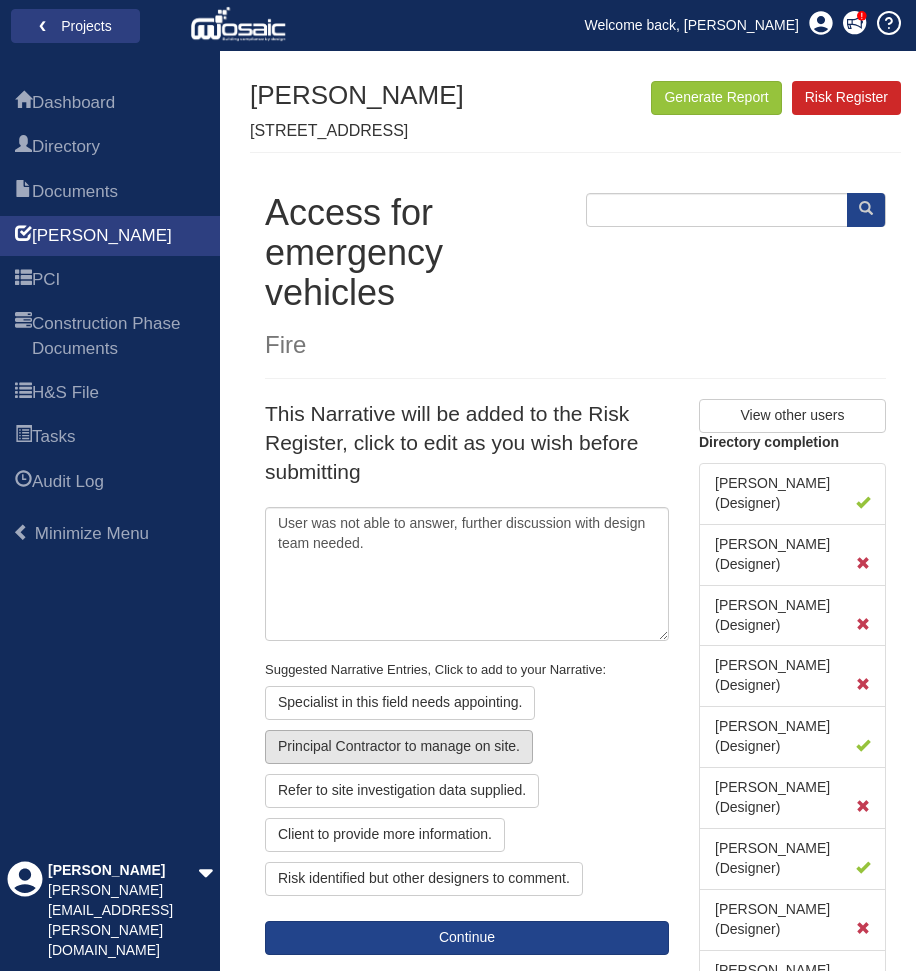 click on "Principal Contractor to manage on site." 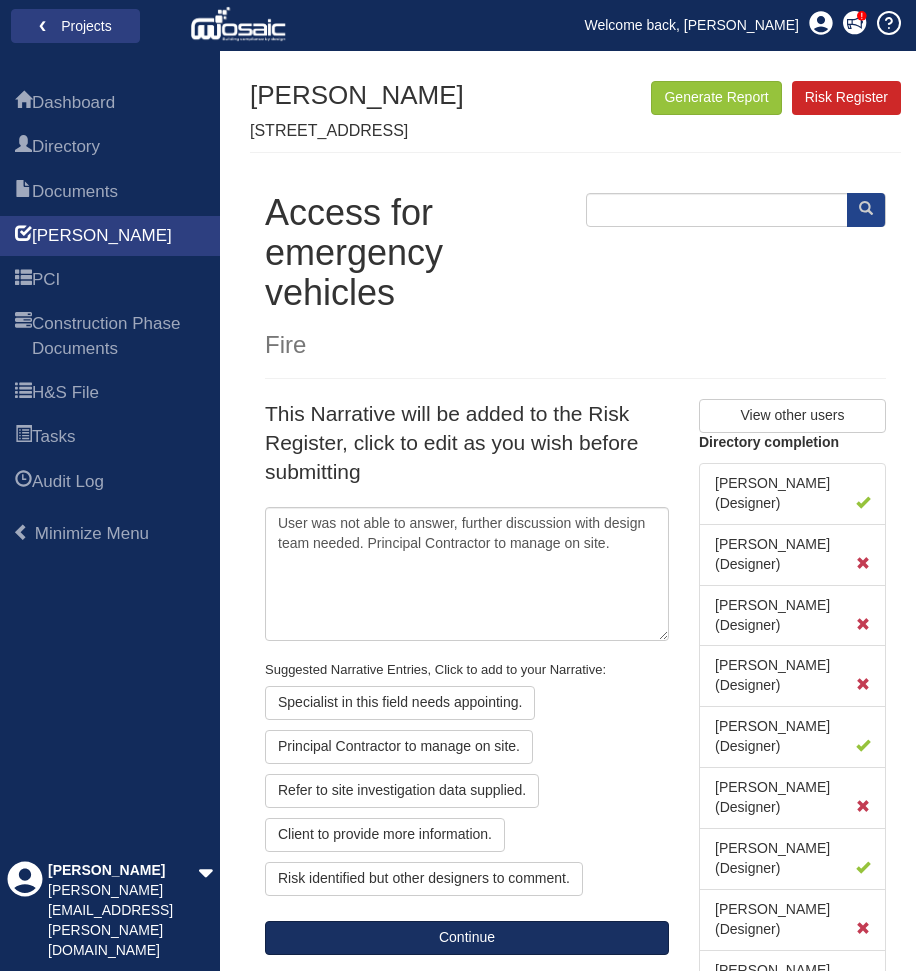click on "Continue" at bounding box center (467, 938) 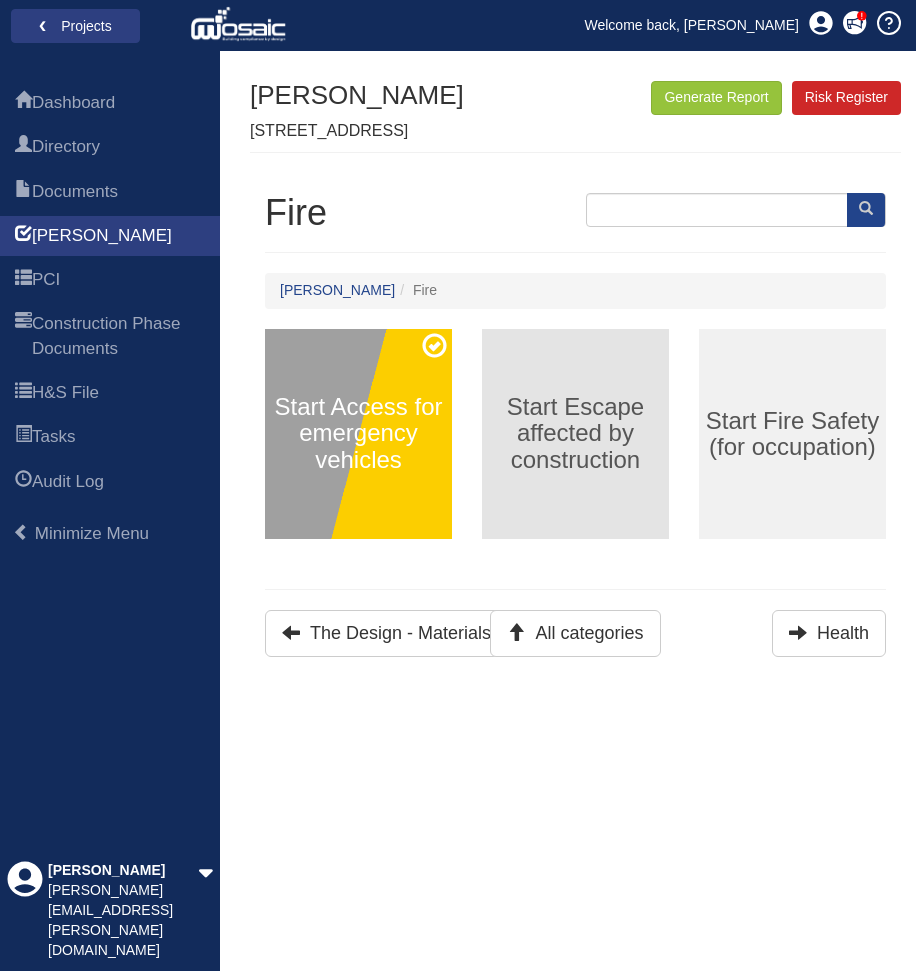 click on "Start   Escape affected by construction" at bounding box center [575, 433] 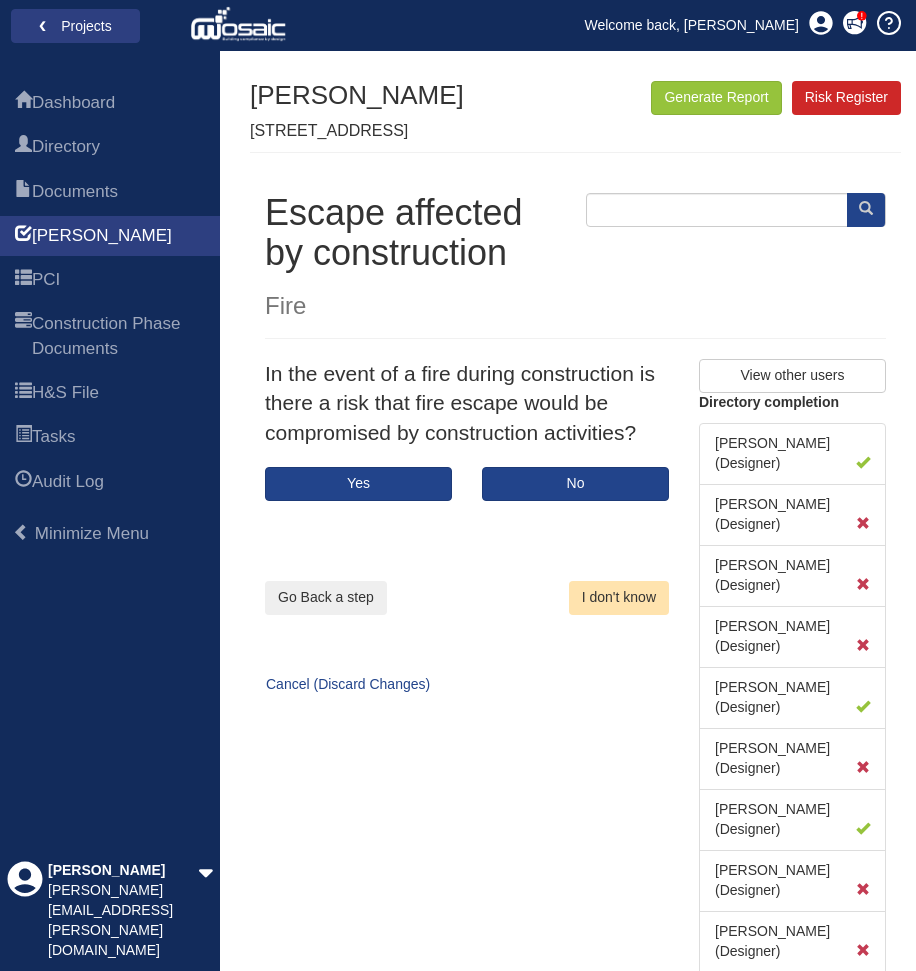 click on "I don't know" at bounding box center (619, 598) 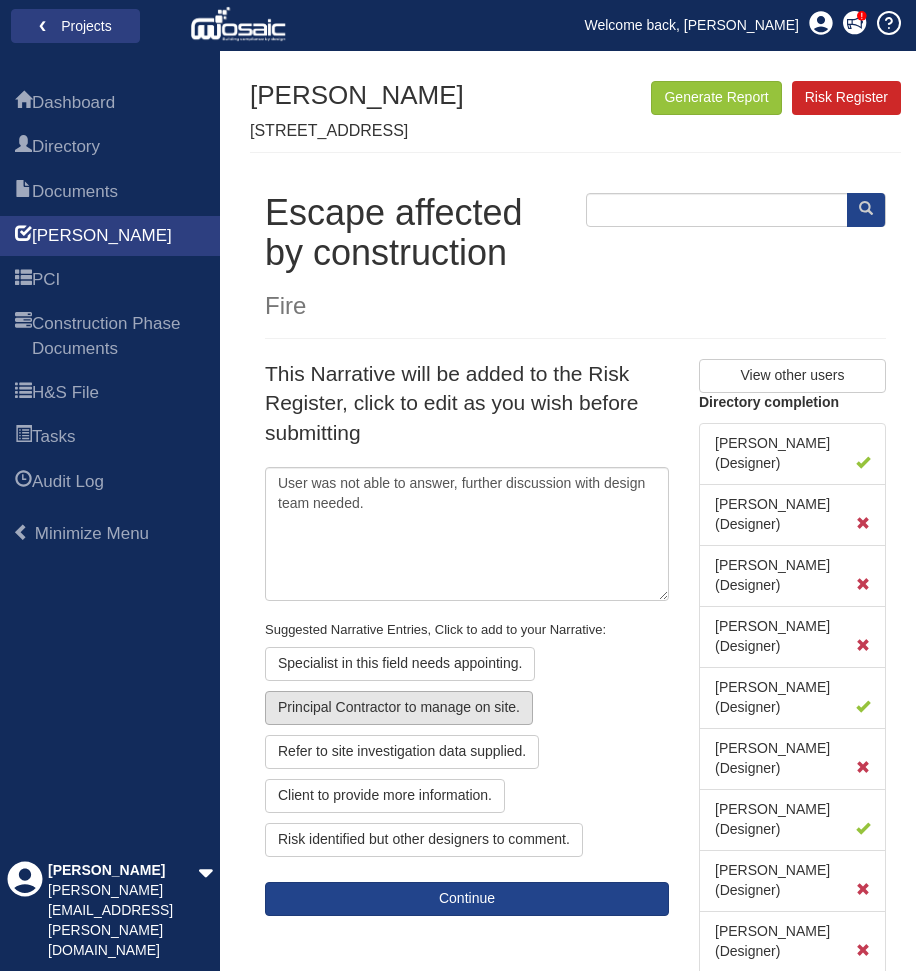 click on "Principal Contractor to manage on site." 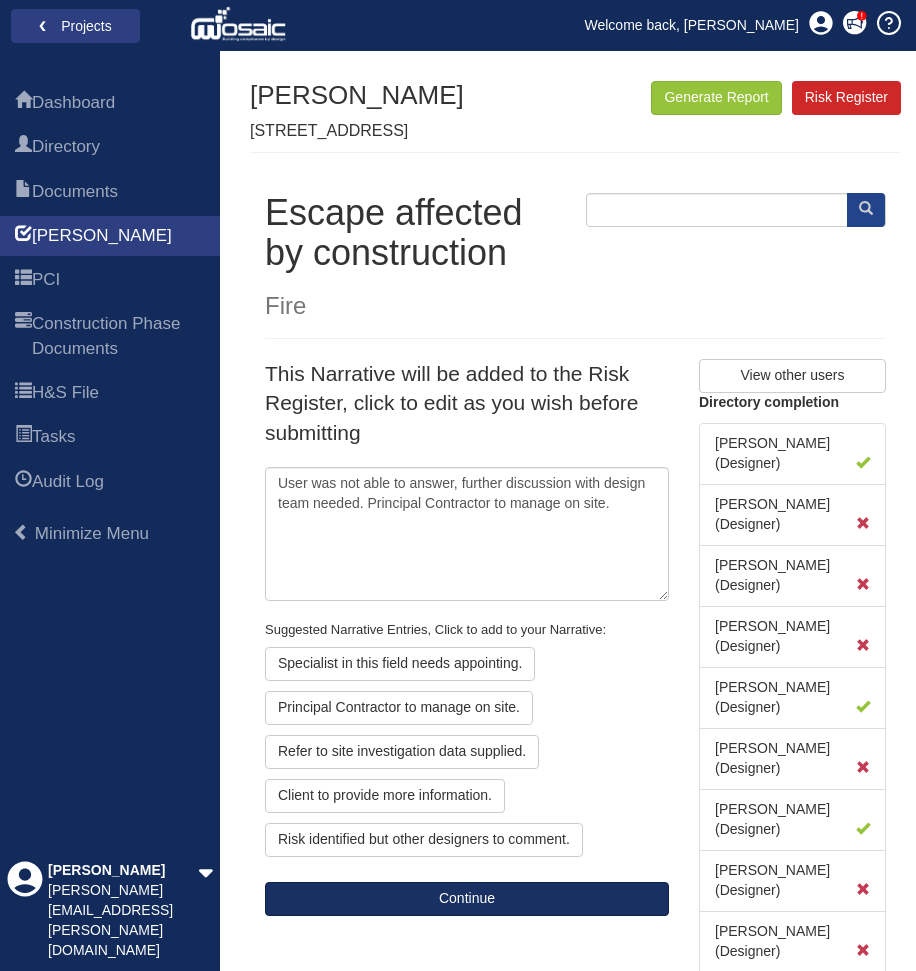 click on "Continue" at bounding box center [467, 899] 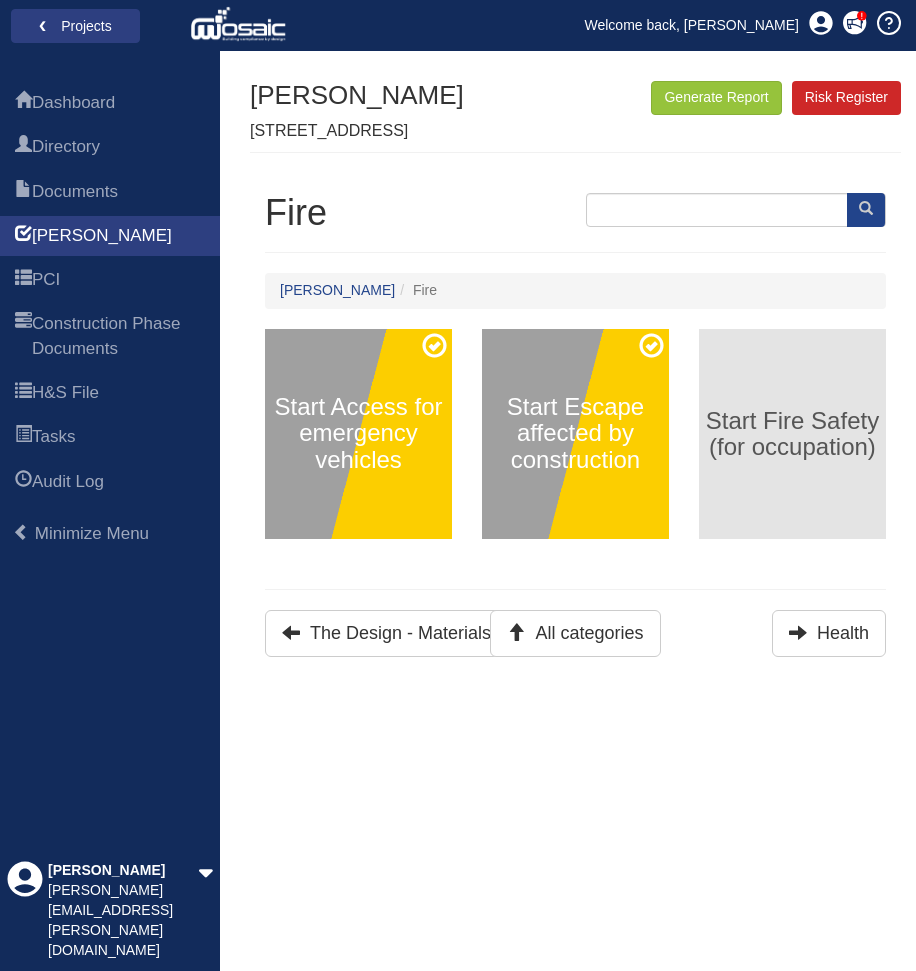 click on "Start   Fire Safety (for occupation)" at bounding box center (792, 434) 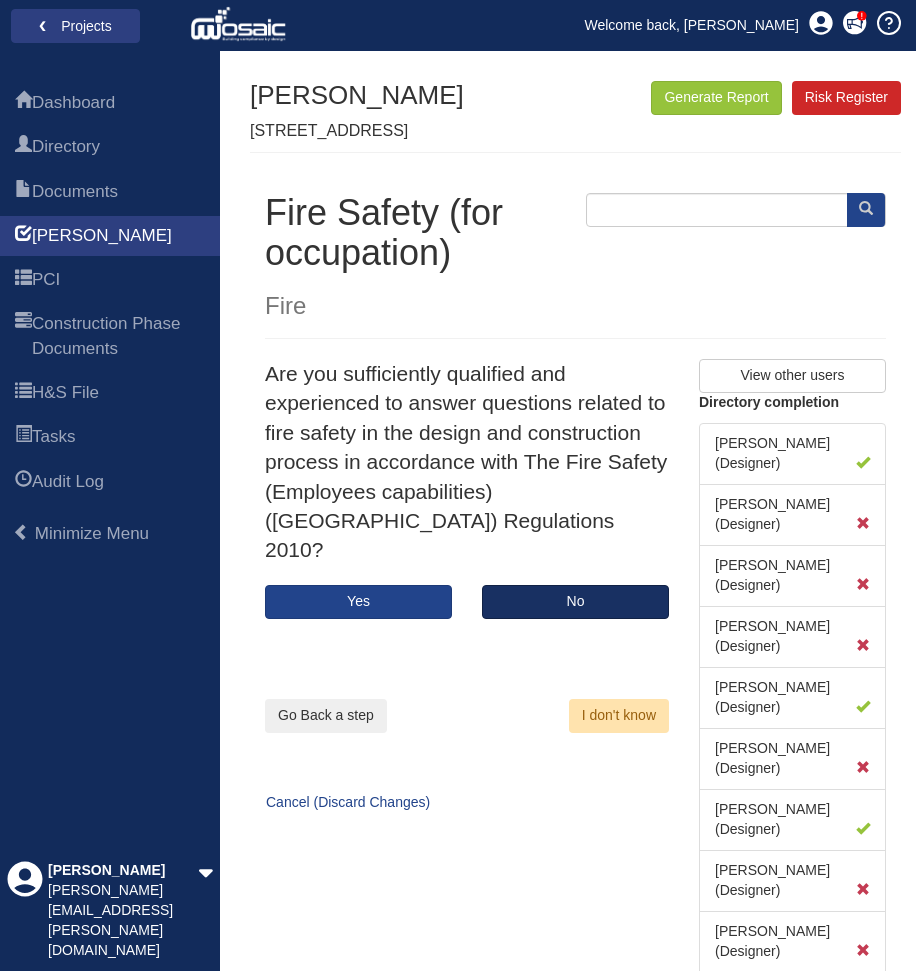 click on "No" at bounding box center (575, 602) 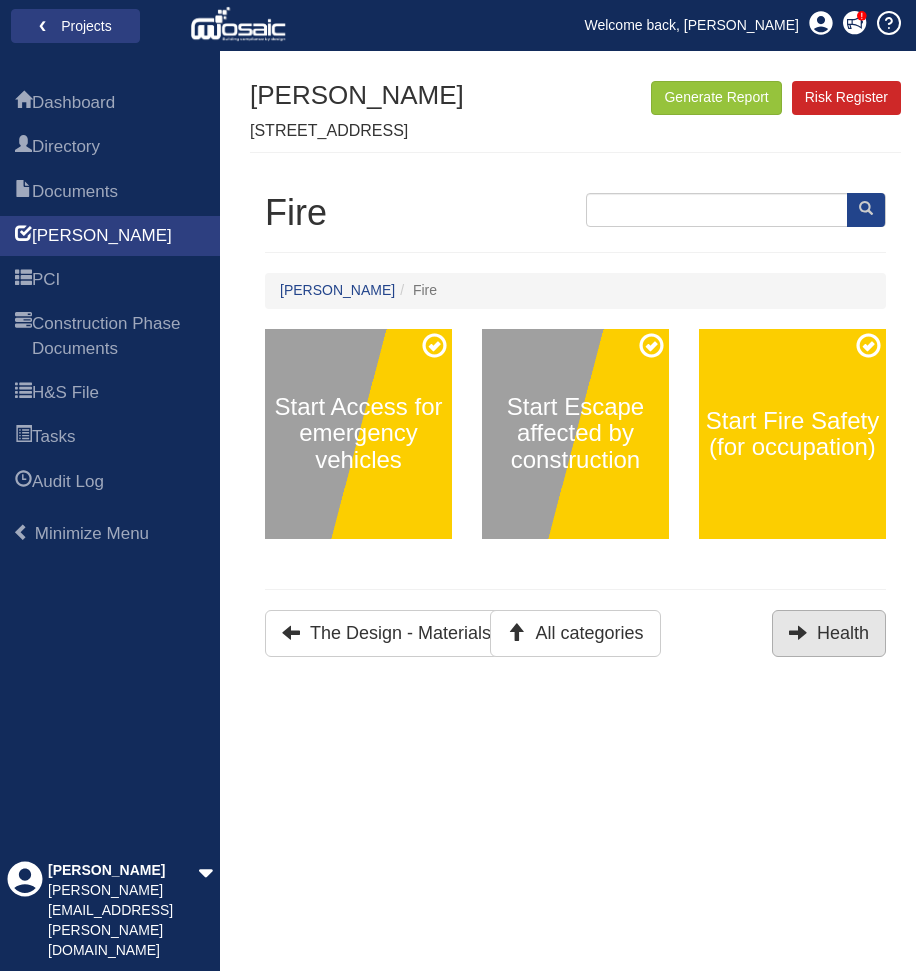 click on "Health" at bounding box center [829, 633] 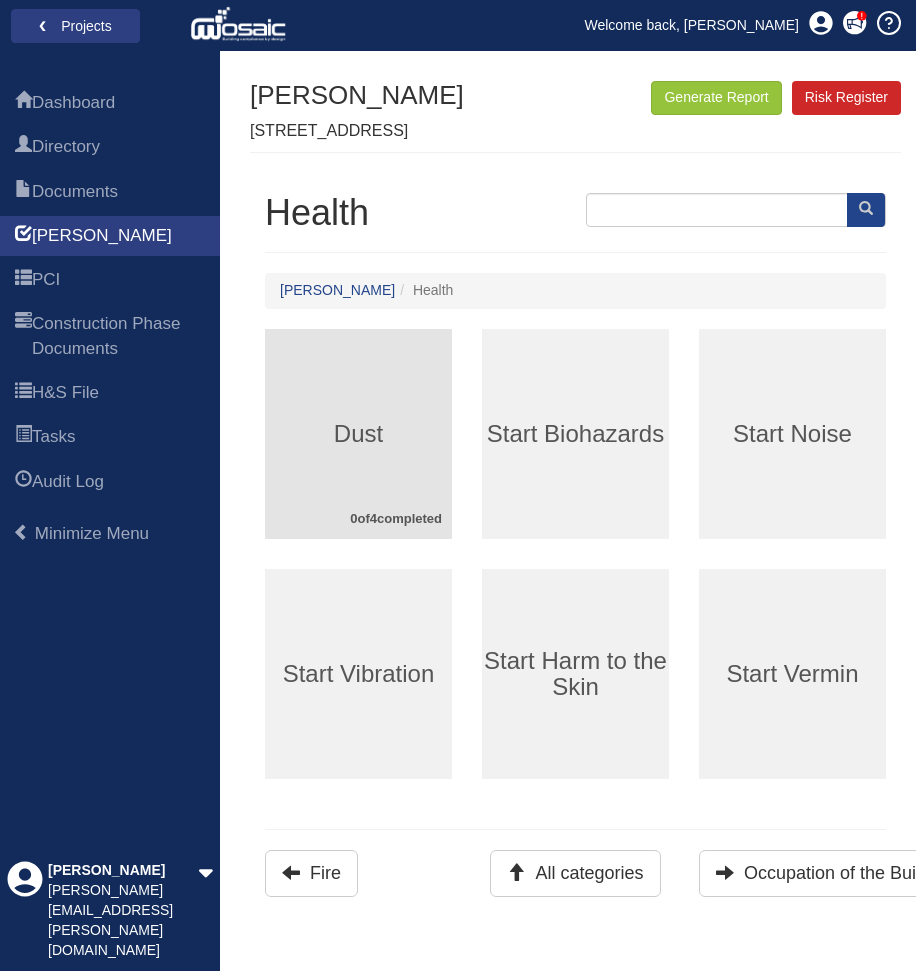 click on "Dust" at bounding box center (358, 434) 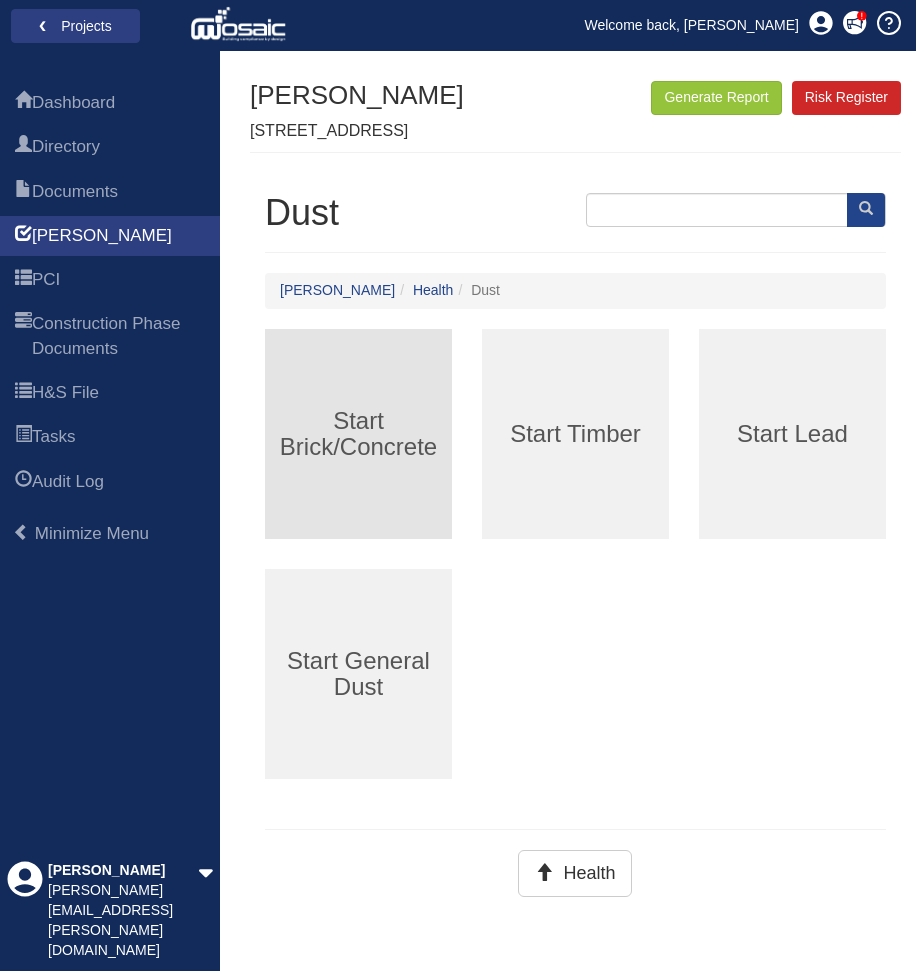 click on "Start   Brick/Concrete" at bounding box center (358, 434) 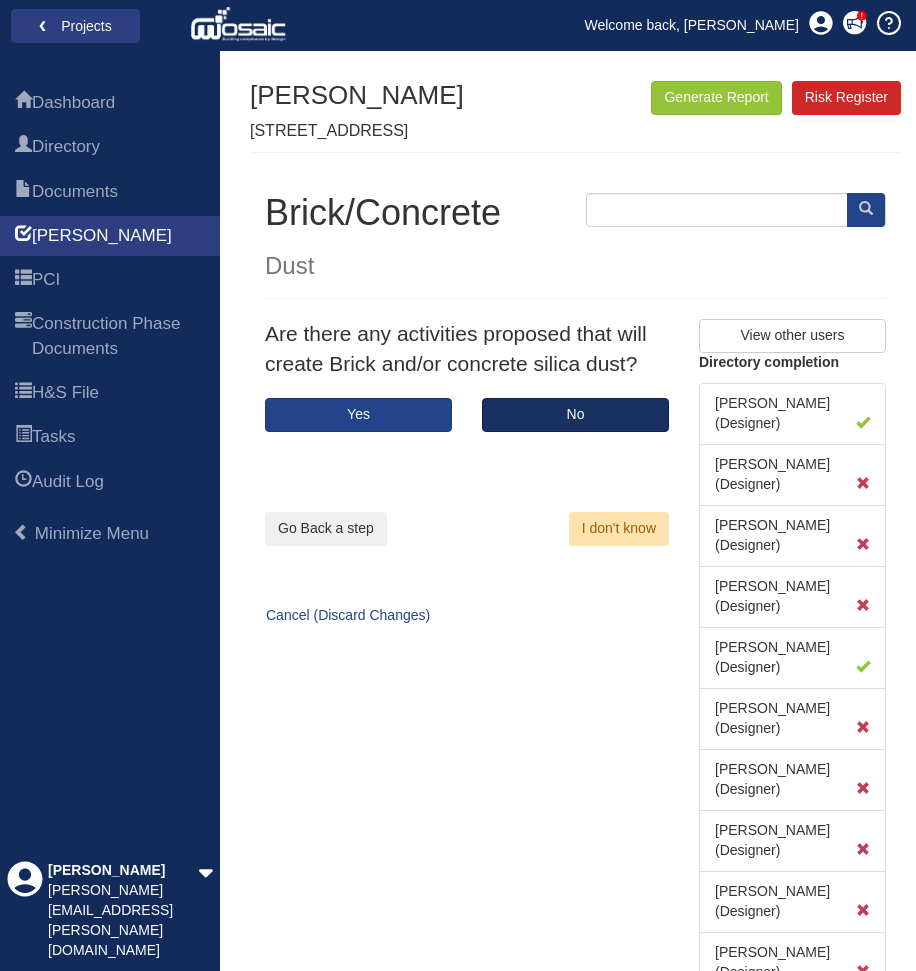 click on "No" at bounding box center [575, 415] 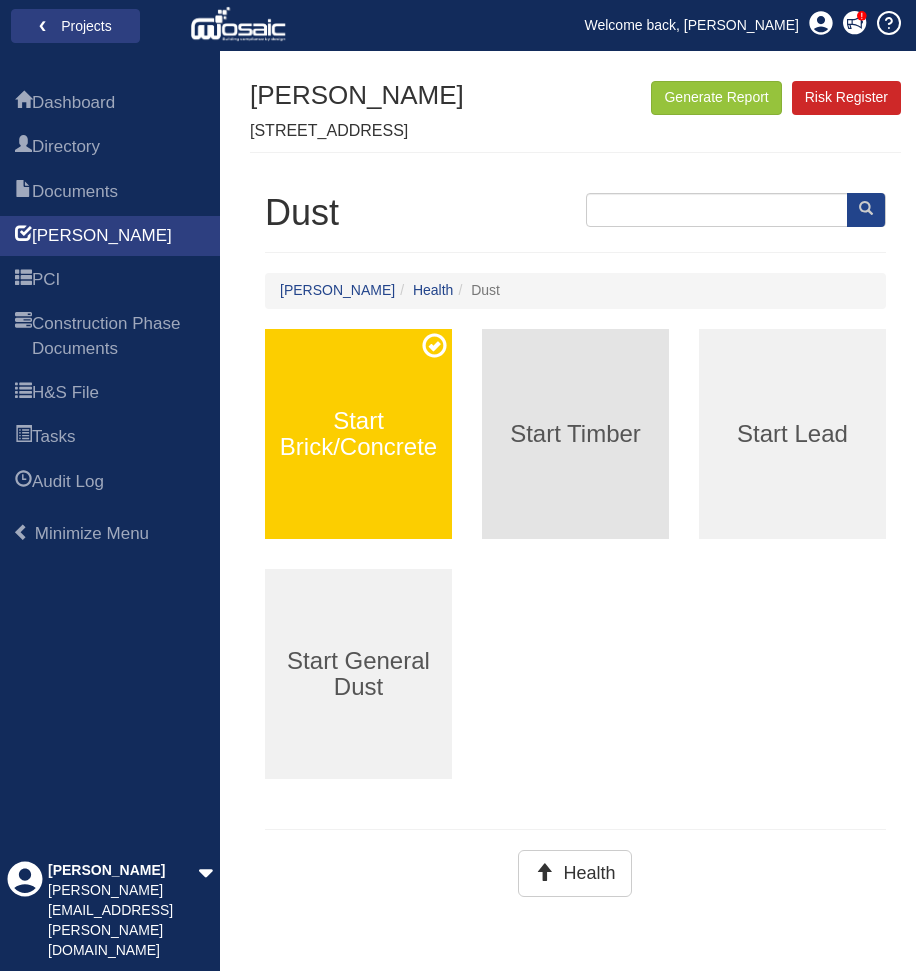 click on "Start   Timber" at bounding box center [575, 434] 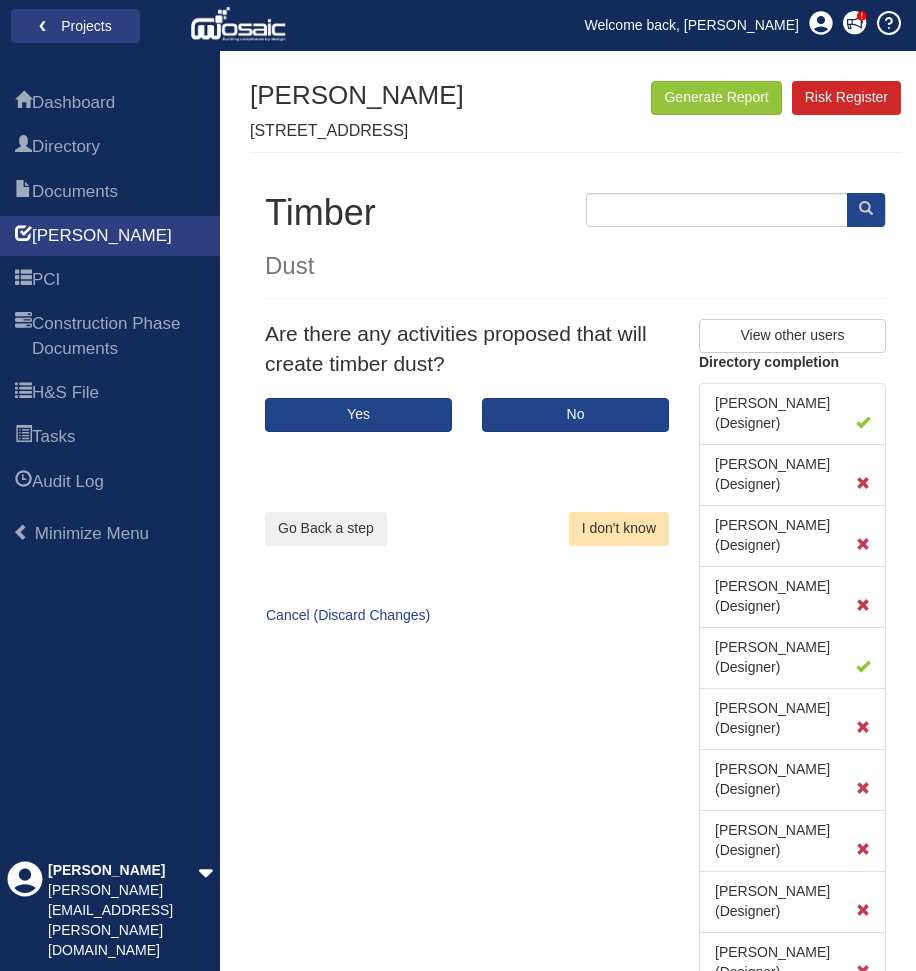 click on "I don't know" at bounding box center [619, 529] 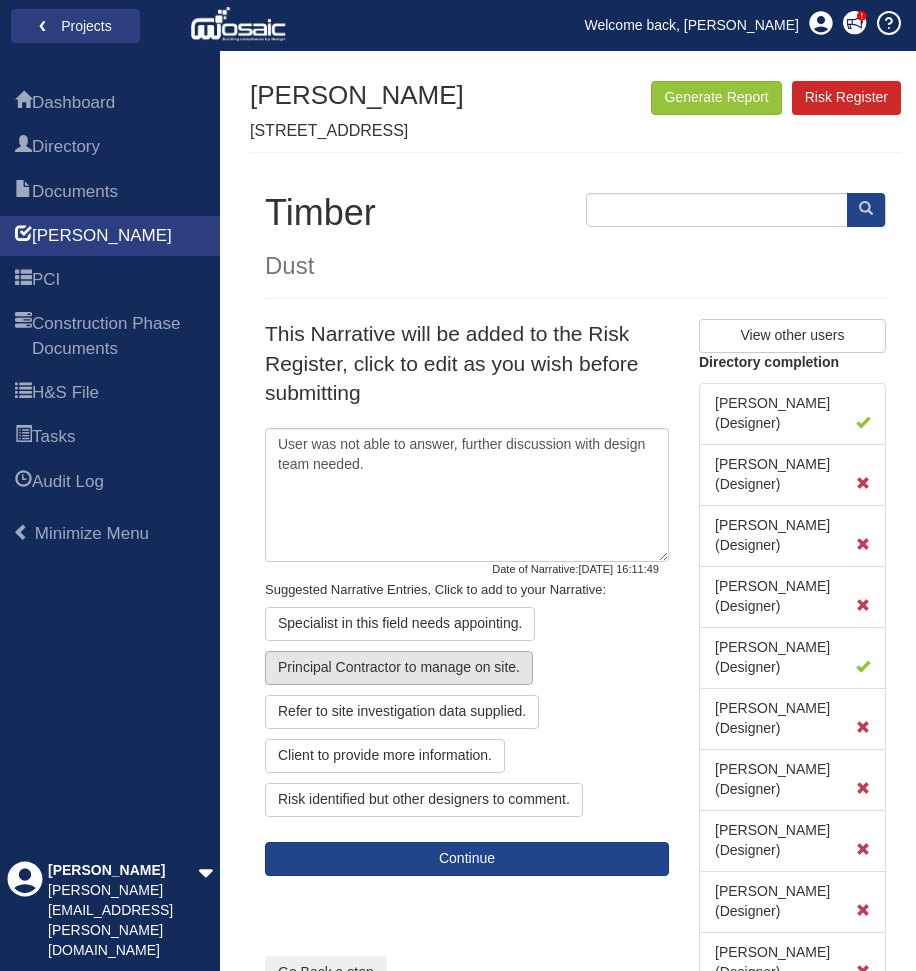 click on "Principal Contractor to manage on site." at bounding box center [399, 668] 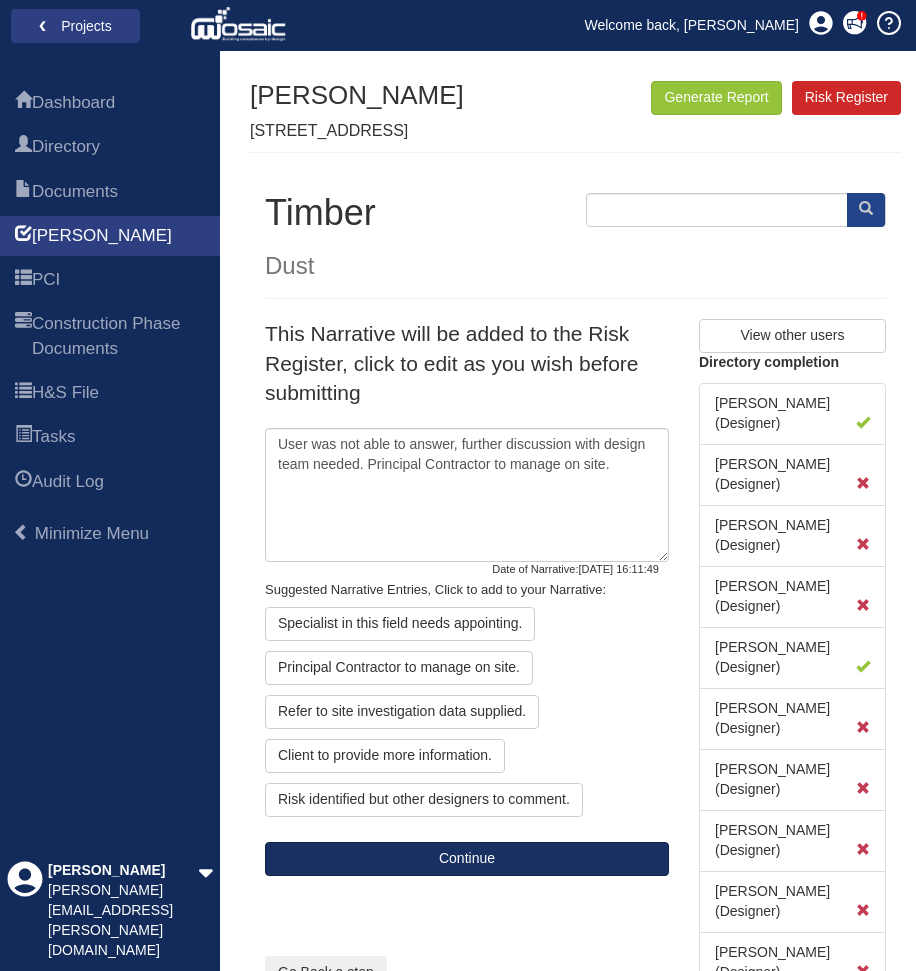 click on "Continue" at bounding box center [467, 859] 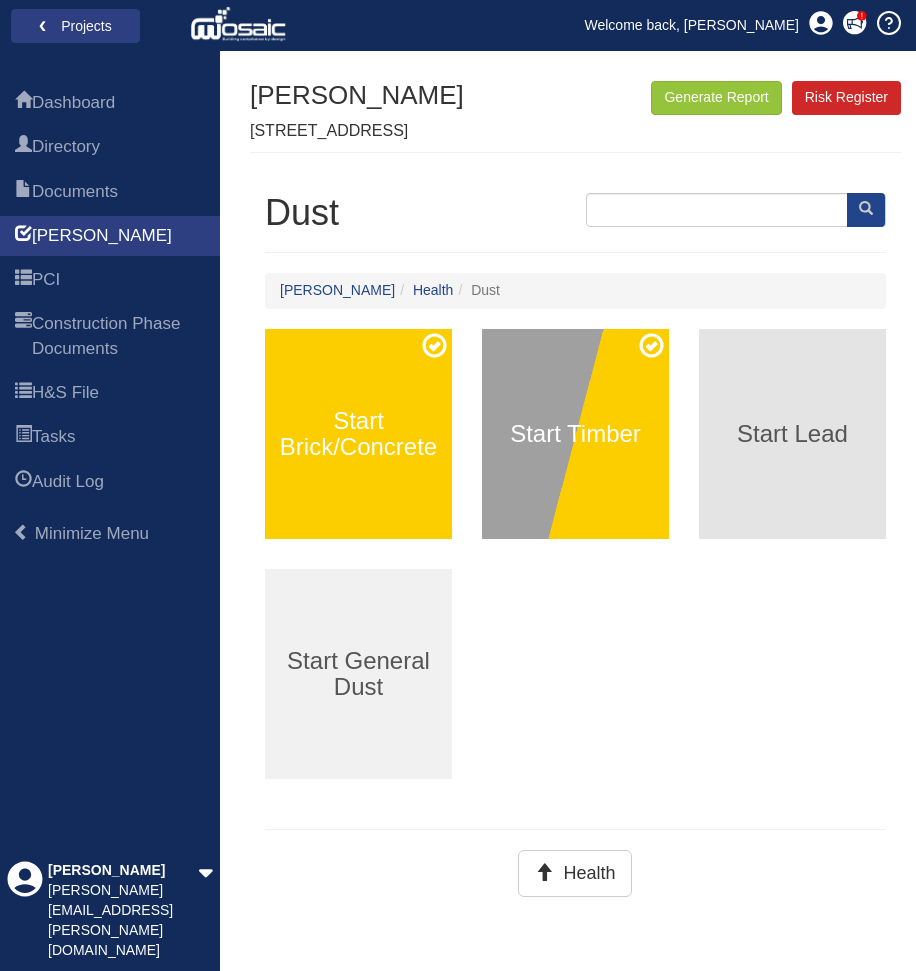 click on "Start   Lead" at bounding box center (792, 434) 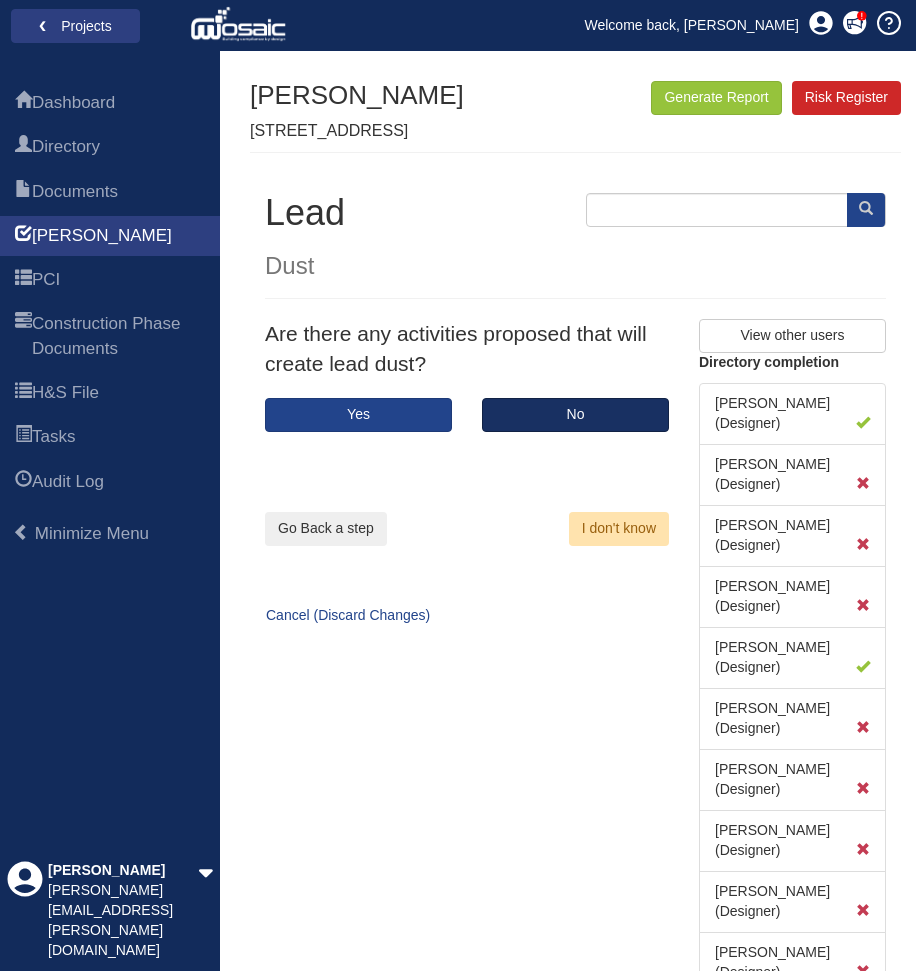 click on "No" at bounding box center (575, 415) 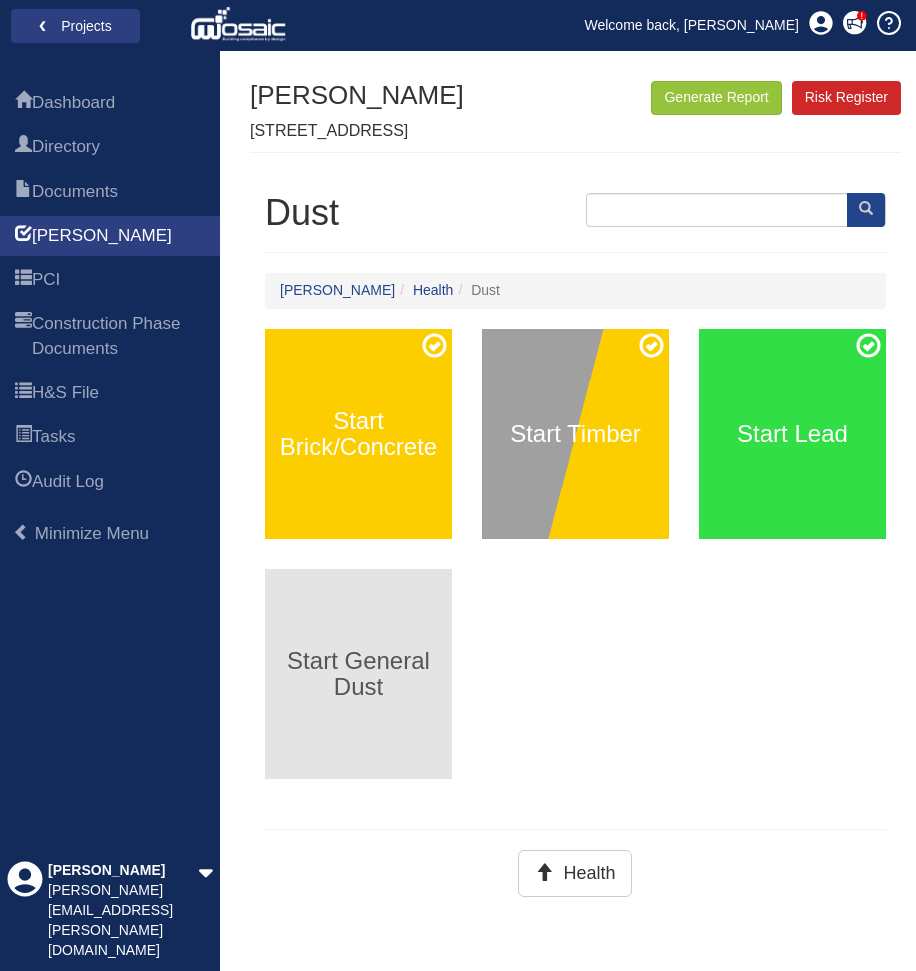 click on "Start   General Dust" at bounding box center (358, 674) 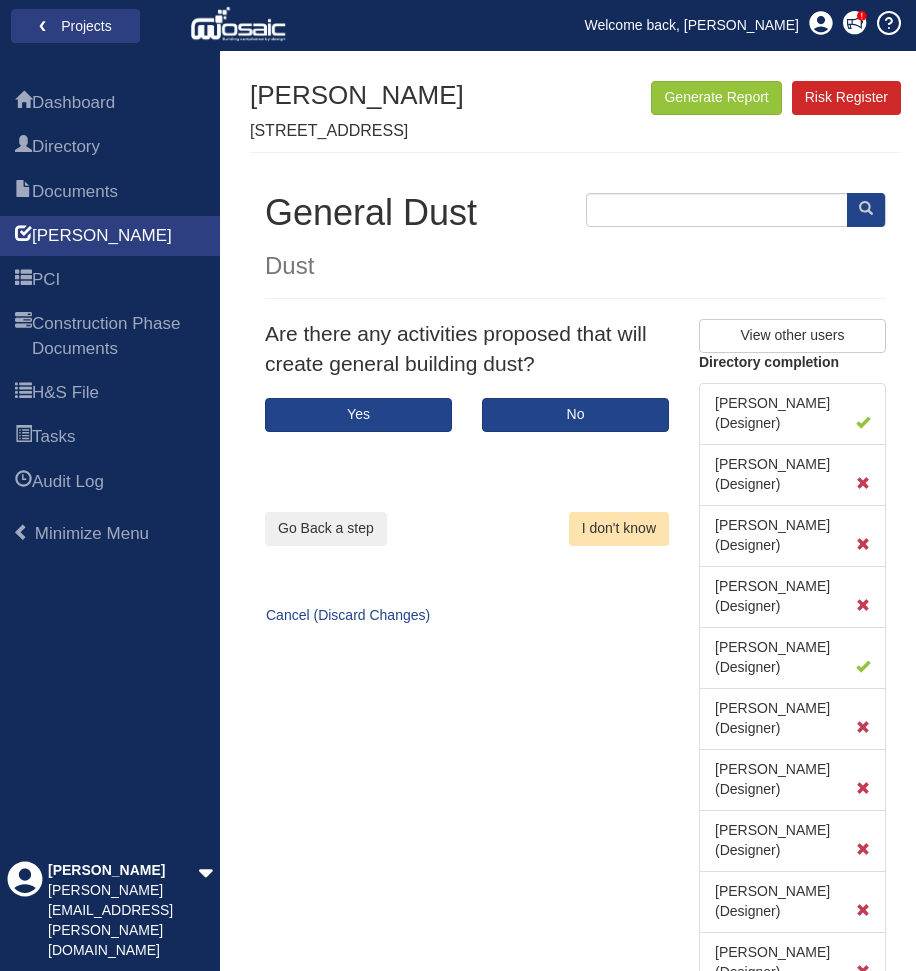 click on "I don't know" at bounding box center (619, 529) 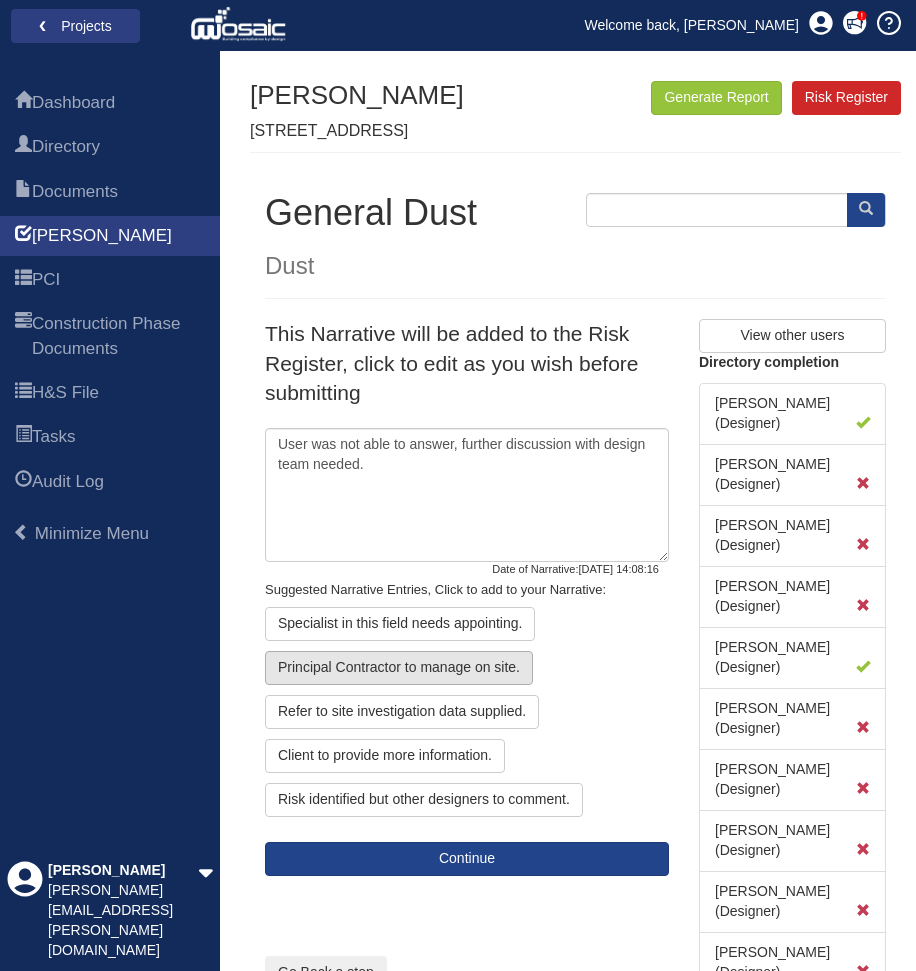 click on "Principal Contractor to manage on site." at bounding box center (399, 668) 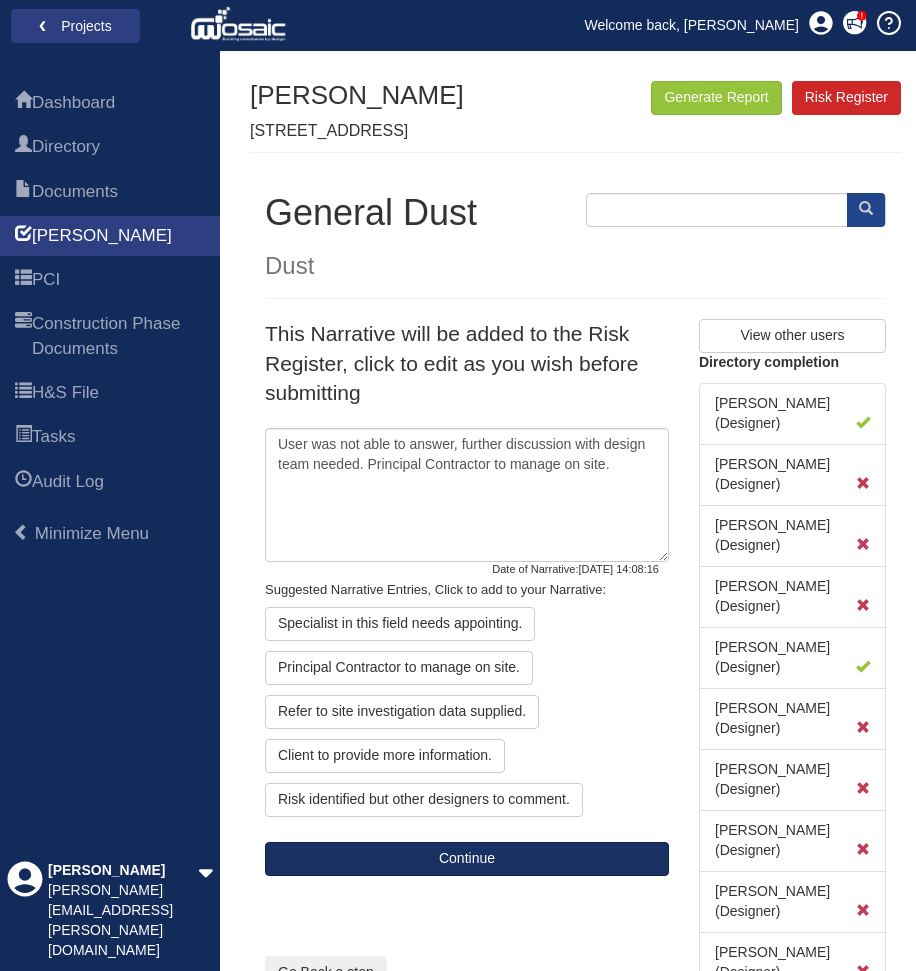 click on "Continue" at bounding box center [467, 859] 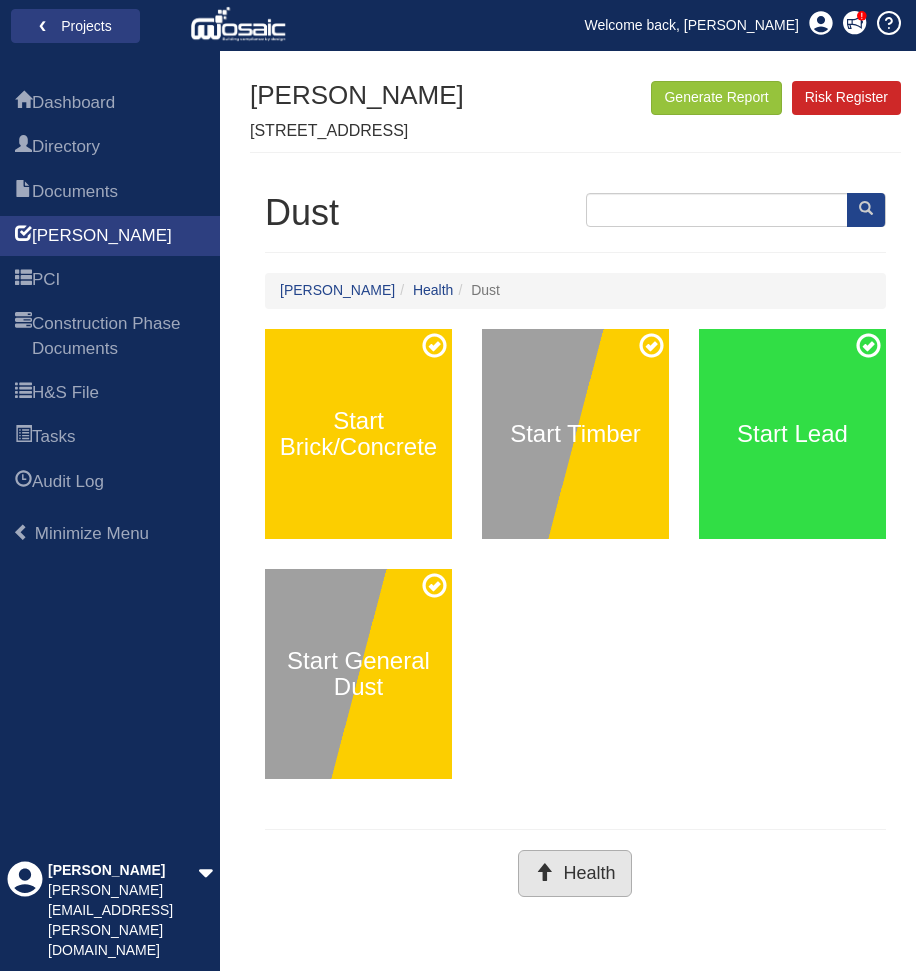 click on "Health" at bounding box center [575, 873] 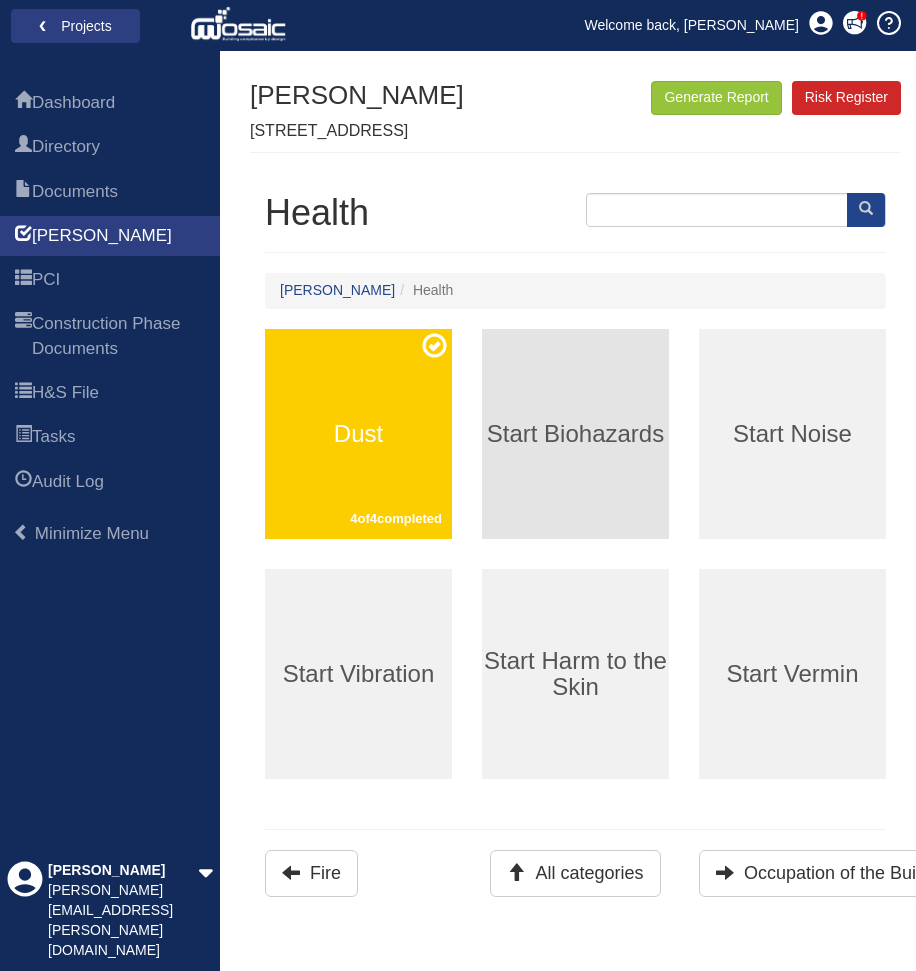 click on "Start   Biohazards" at bounding box center (575, 434) 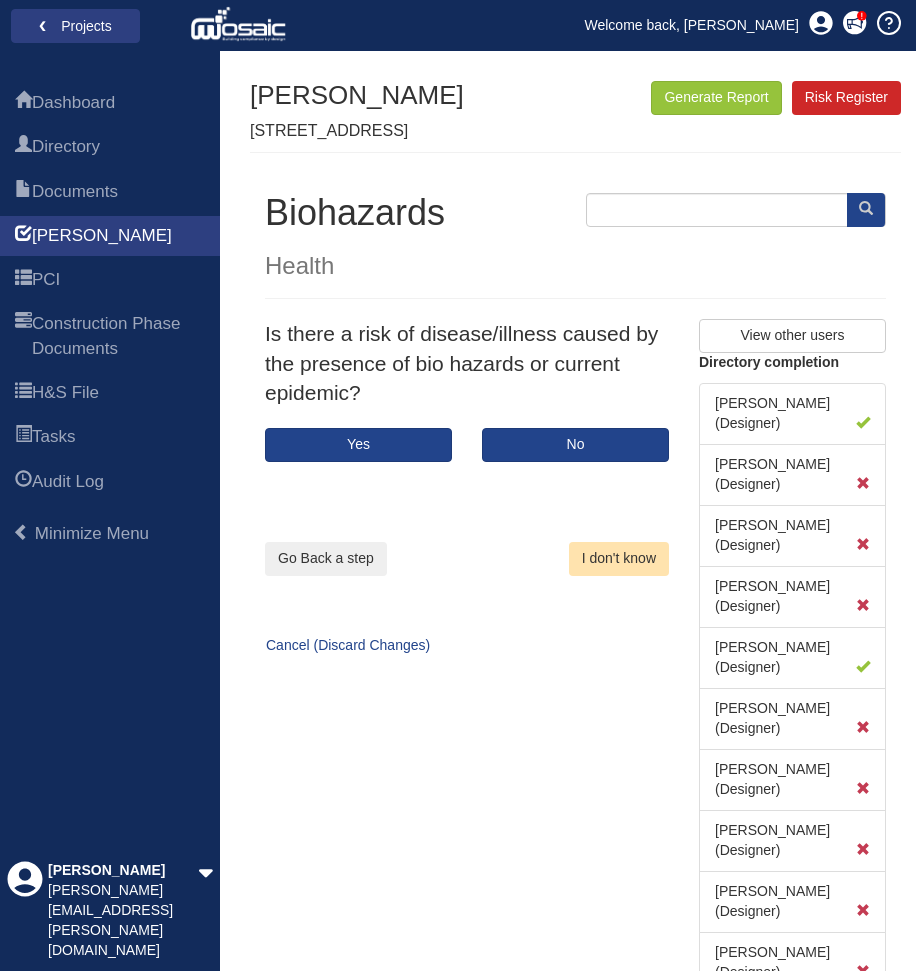 click on "I don't know" at bounding box center (619, 559) 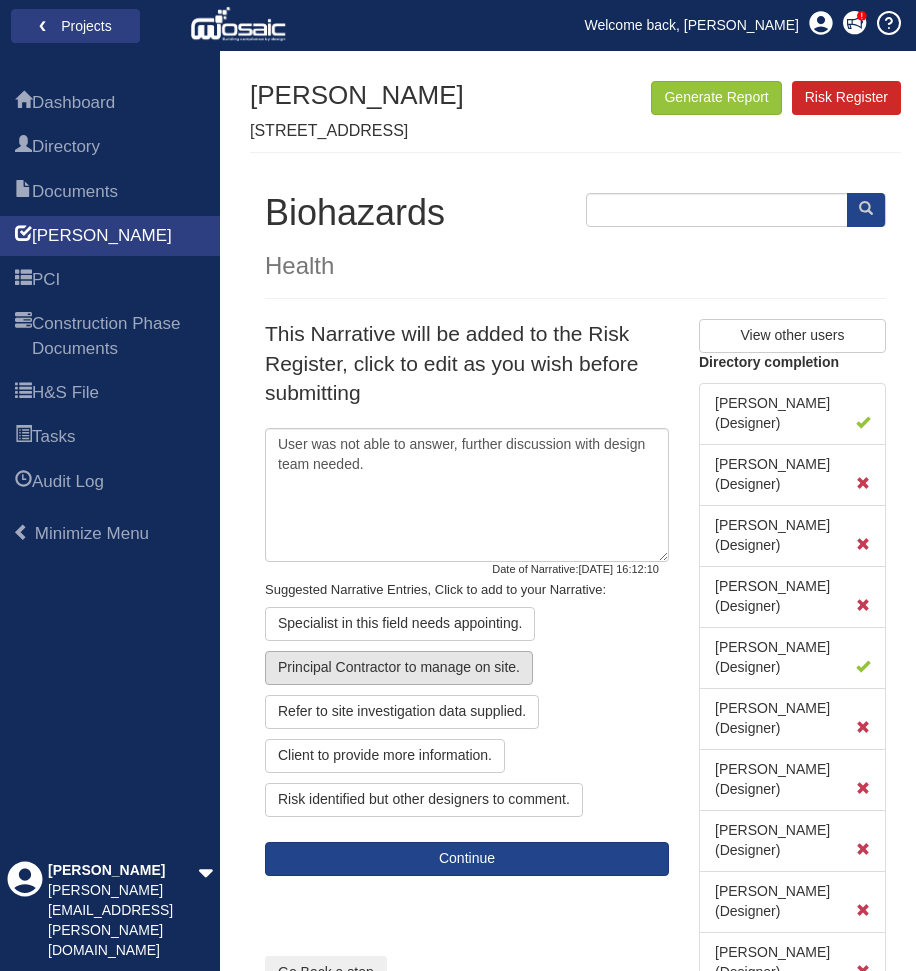click on "Principal Contractor to manage on site." at bounding box center (399, 668) 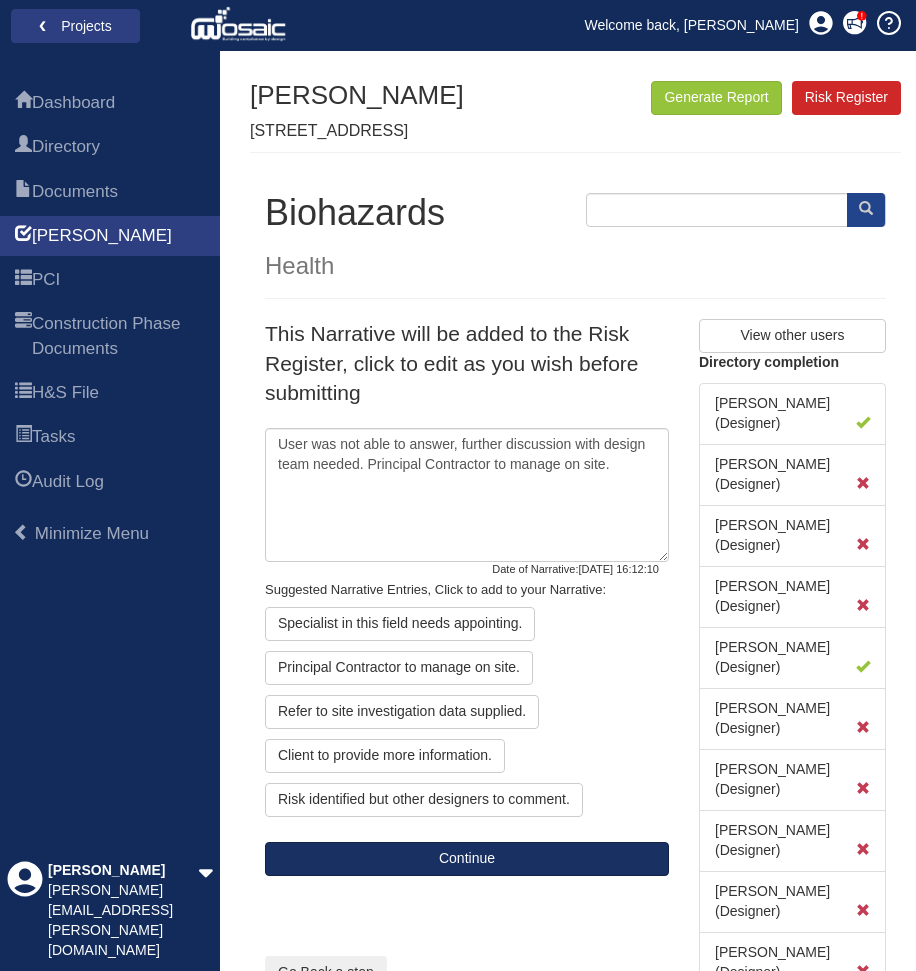 click on "Continue" at bounding box center [467, 859] 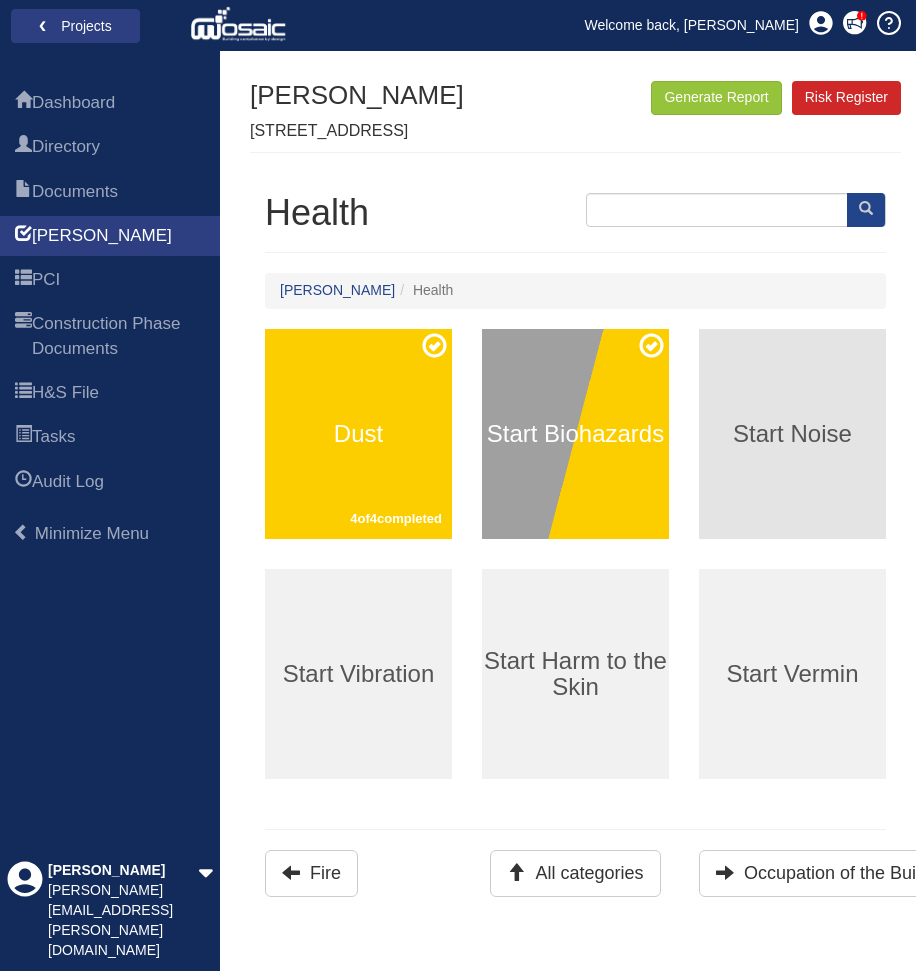 click on "Start   Noise" at bounding box center [792, 434] 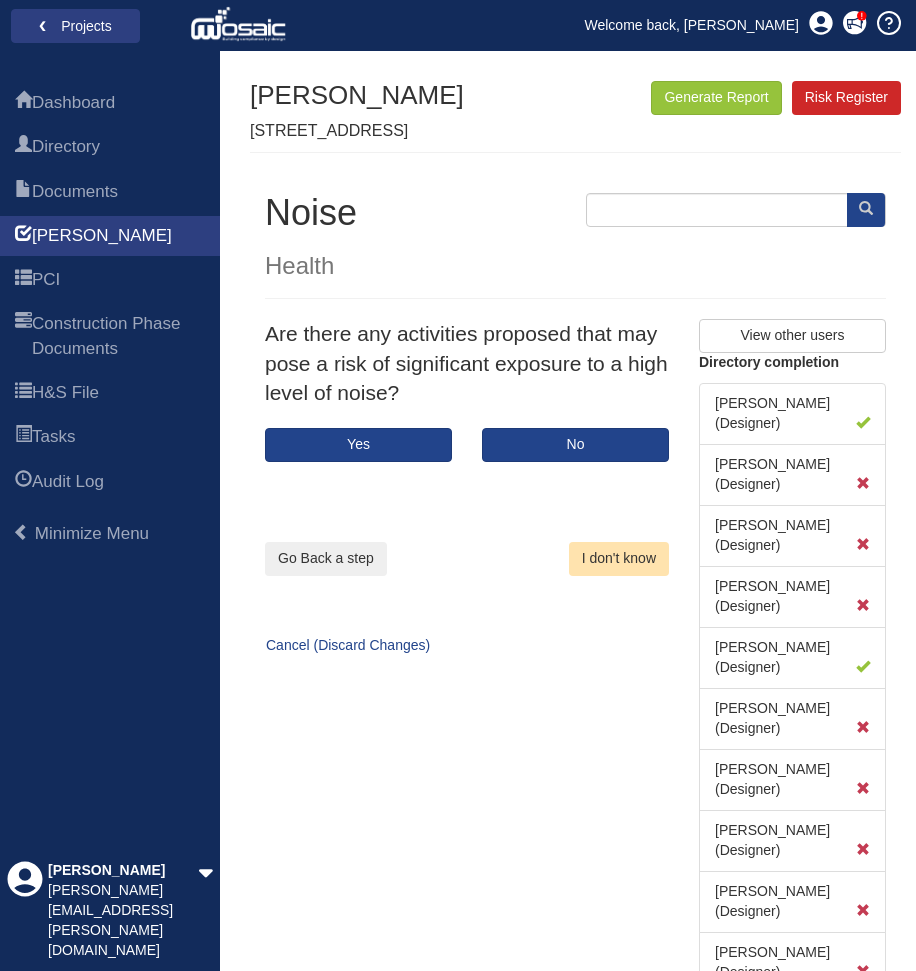 click on "I don't know" at bounding box center (619, 559) 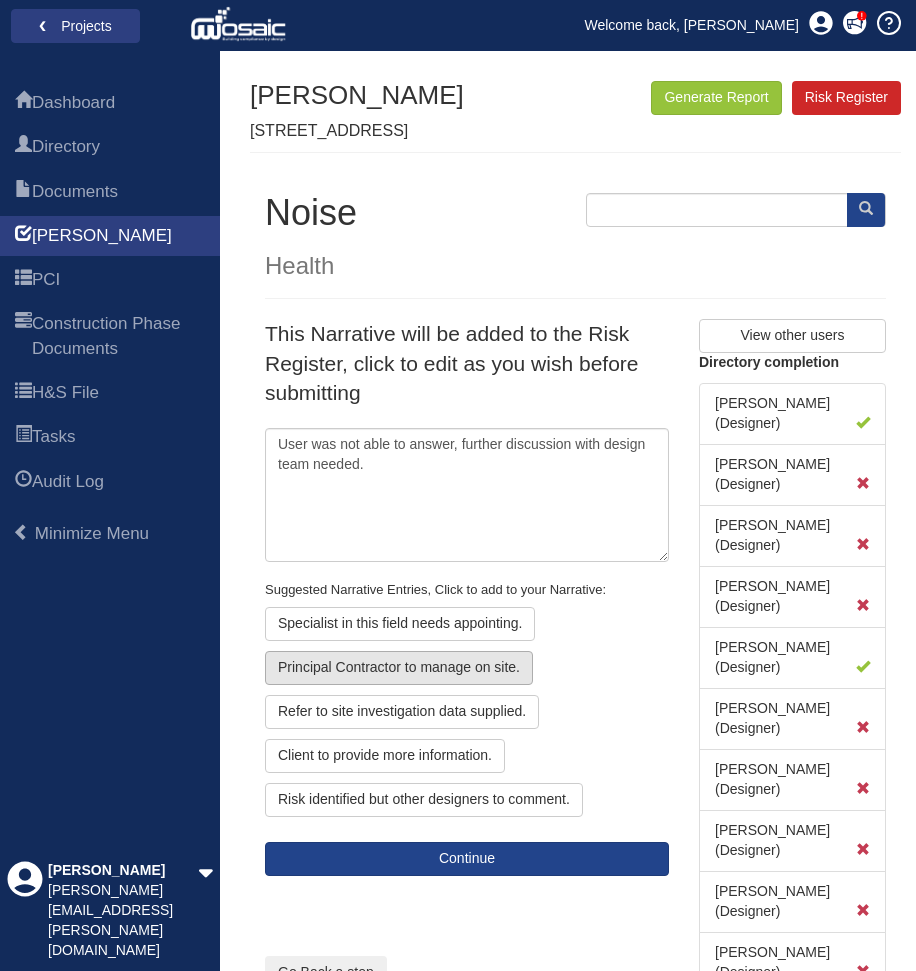 click on "Principal Contractor to manage on site." 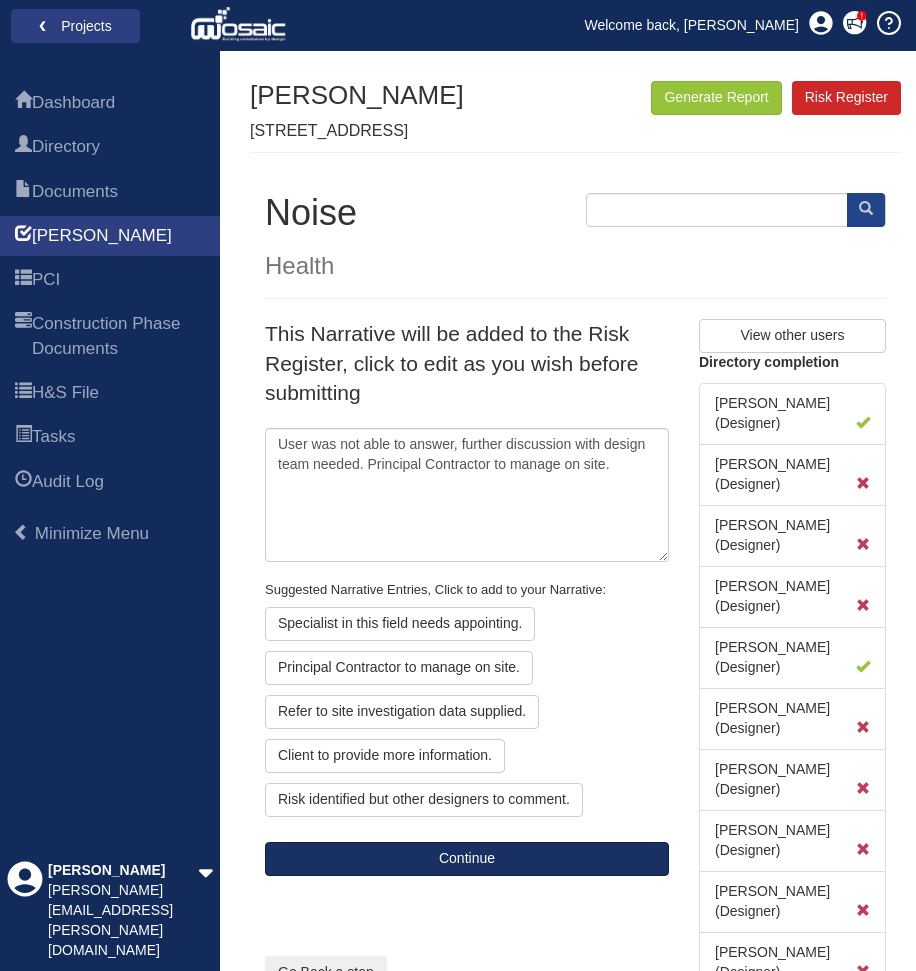 click on "Continue" at bounding box center [467, 859] 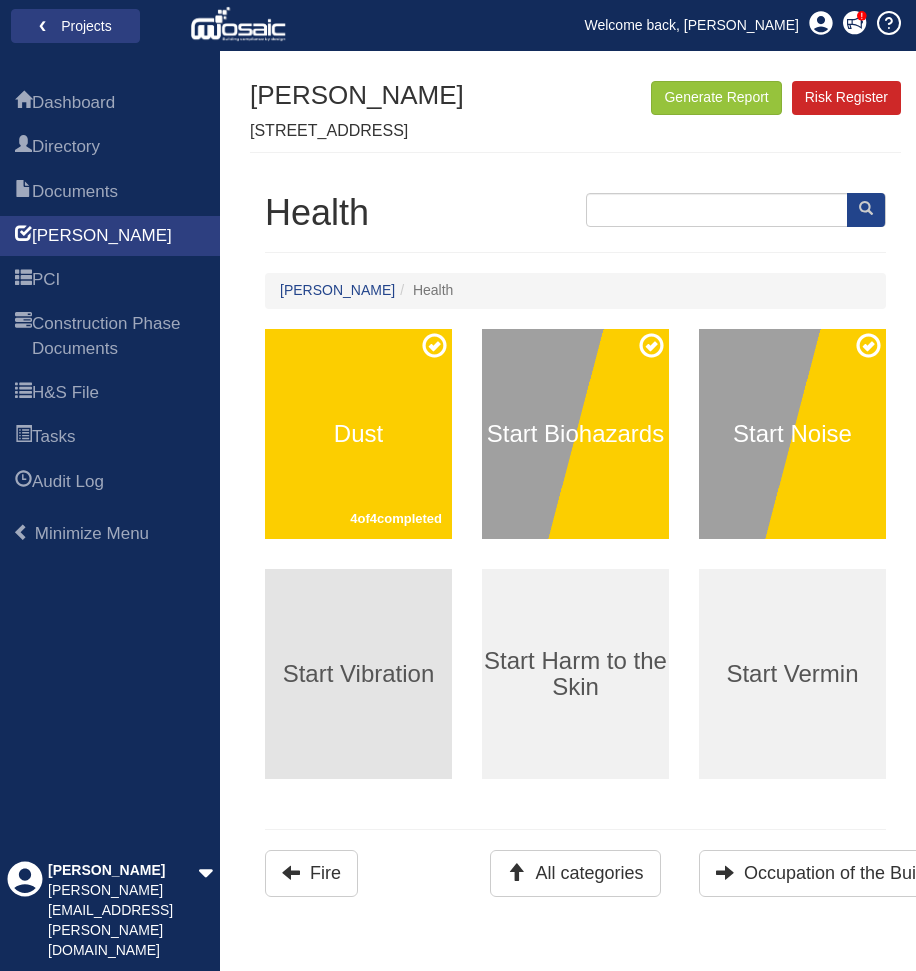 click on "Start   Vibration" at bounding box center [358, 674] 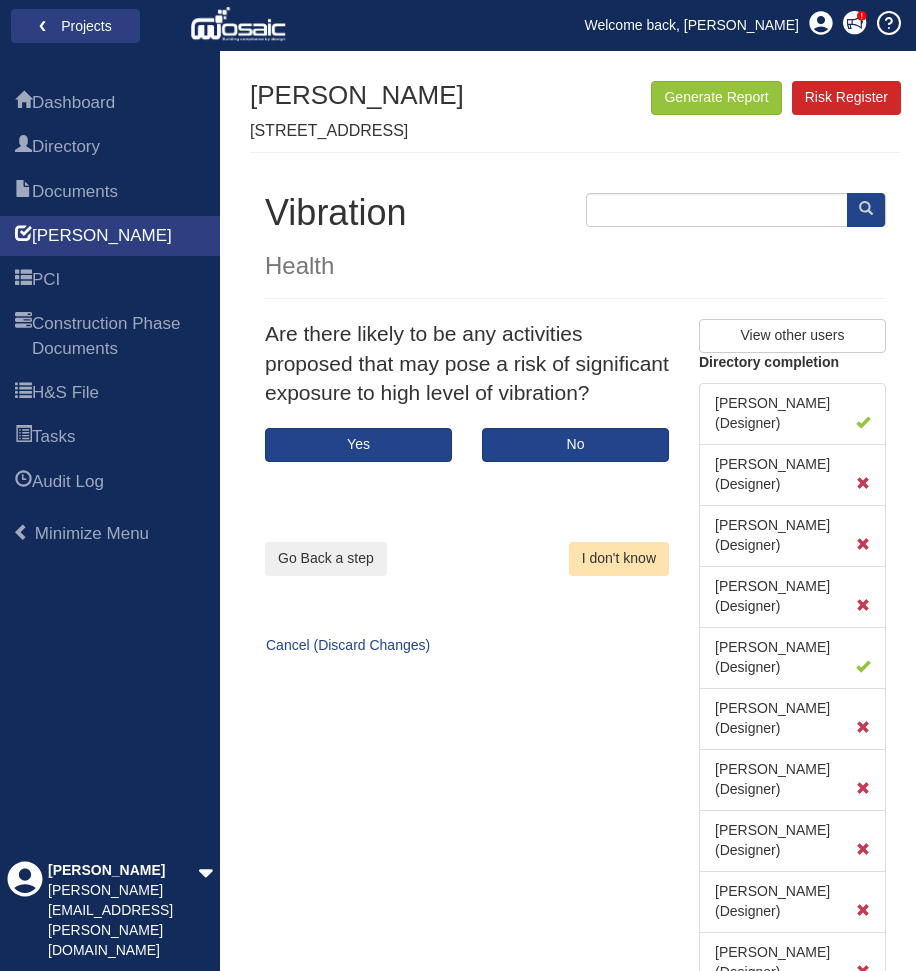 click on "I don't know" at bounding box center [619, 559] 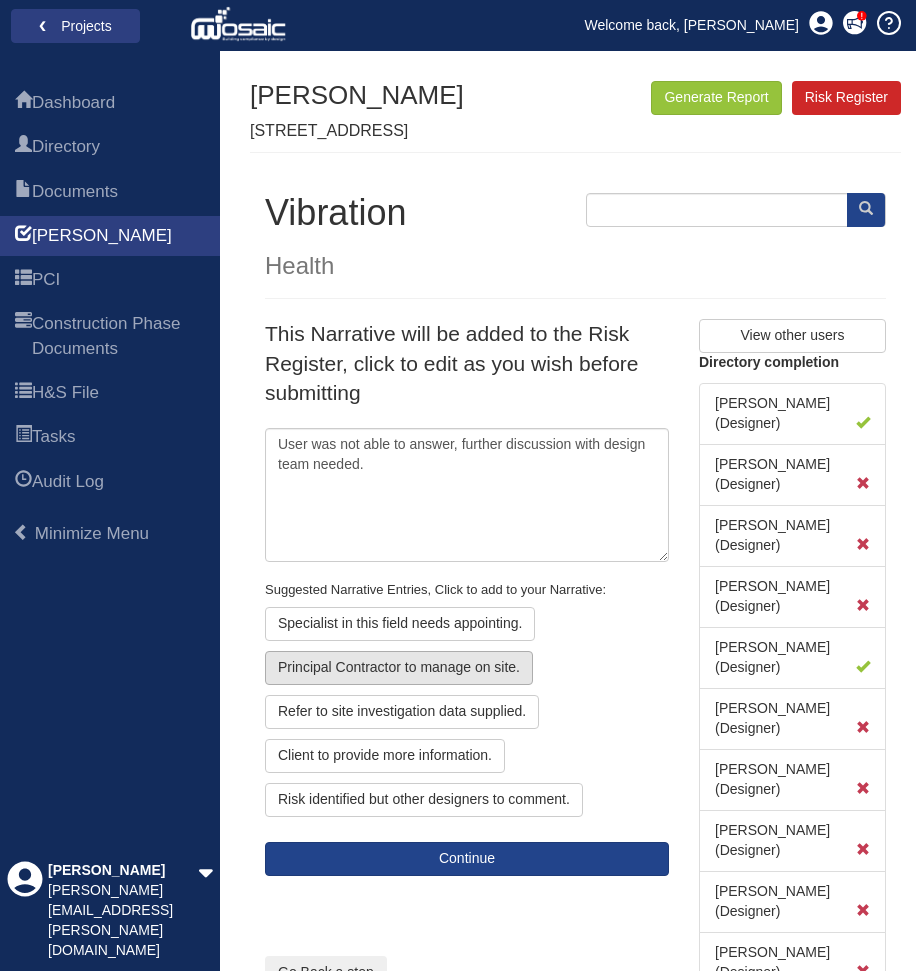 click on "Principal Contractor to manage on site." 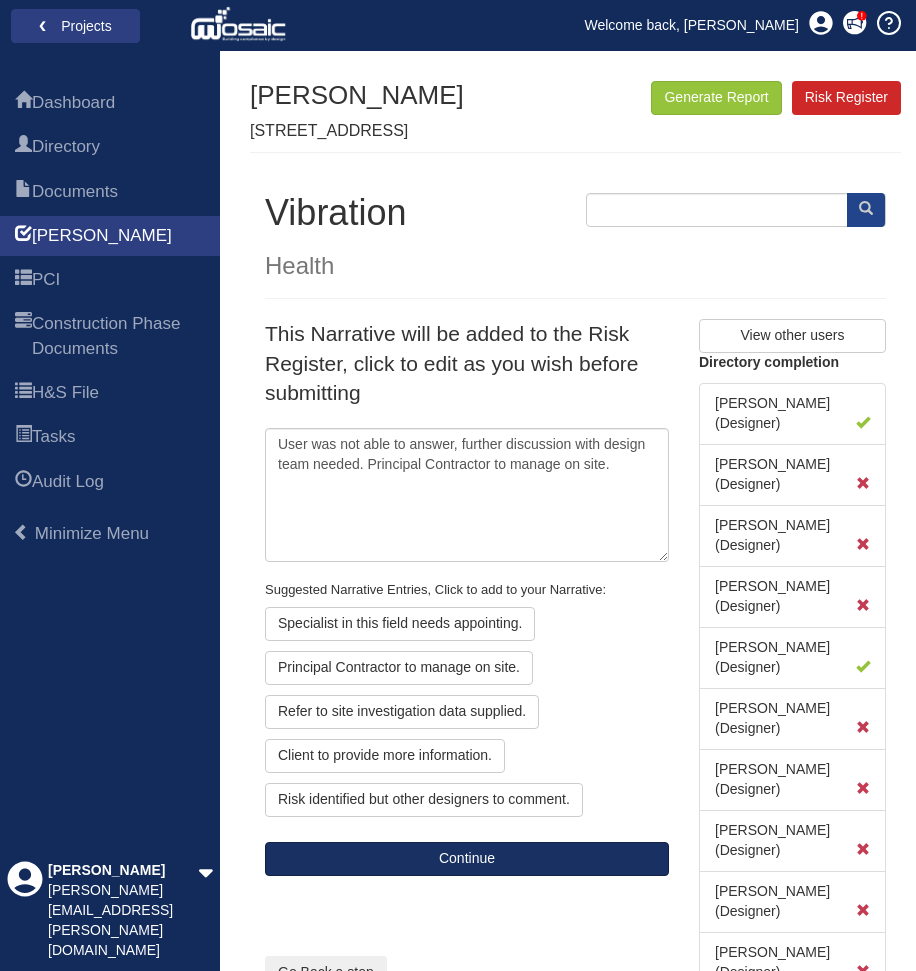 click on "Continue" at bounding box center (467, 859) 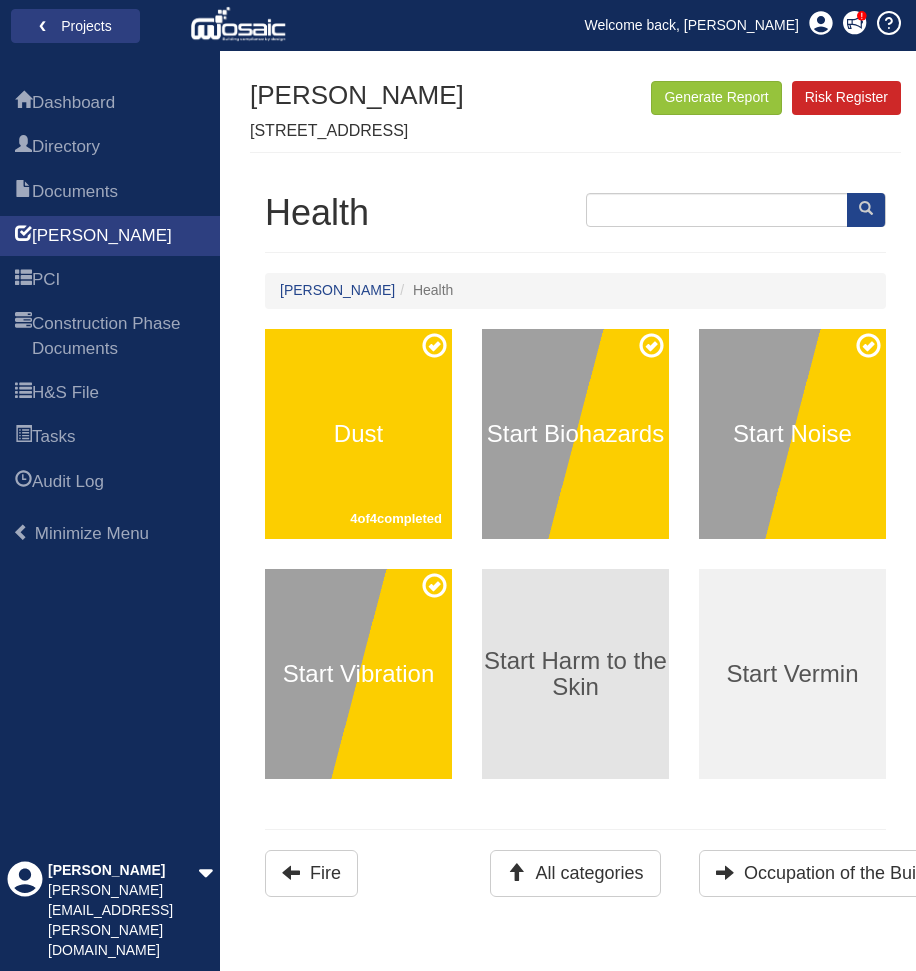 click on "Start   Harm to the Skin" at bounding box center [575, 674] 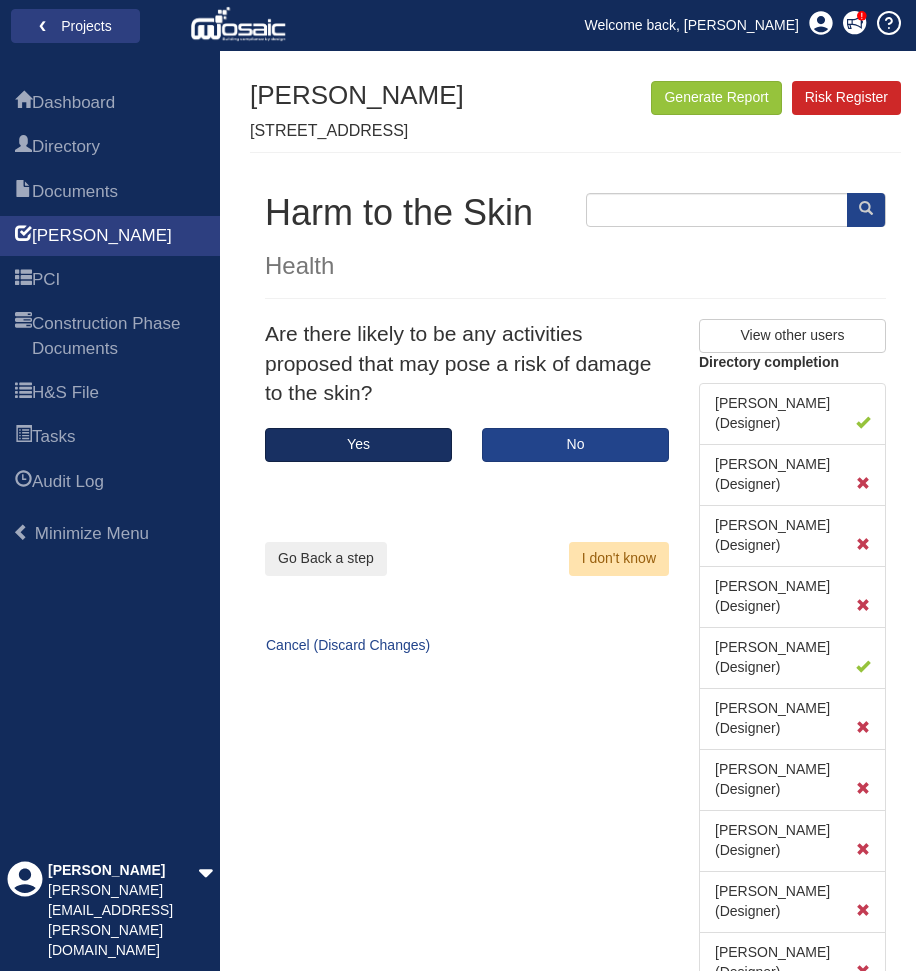 click on "Yes" at bounding box center [358, 445] 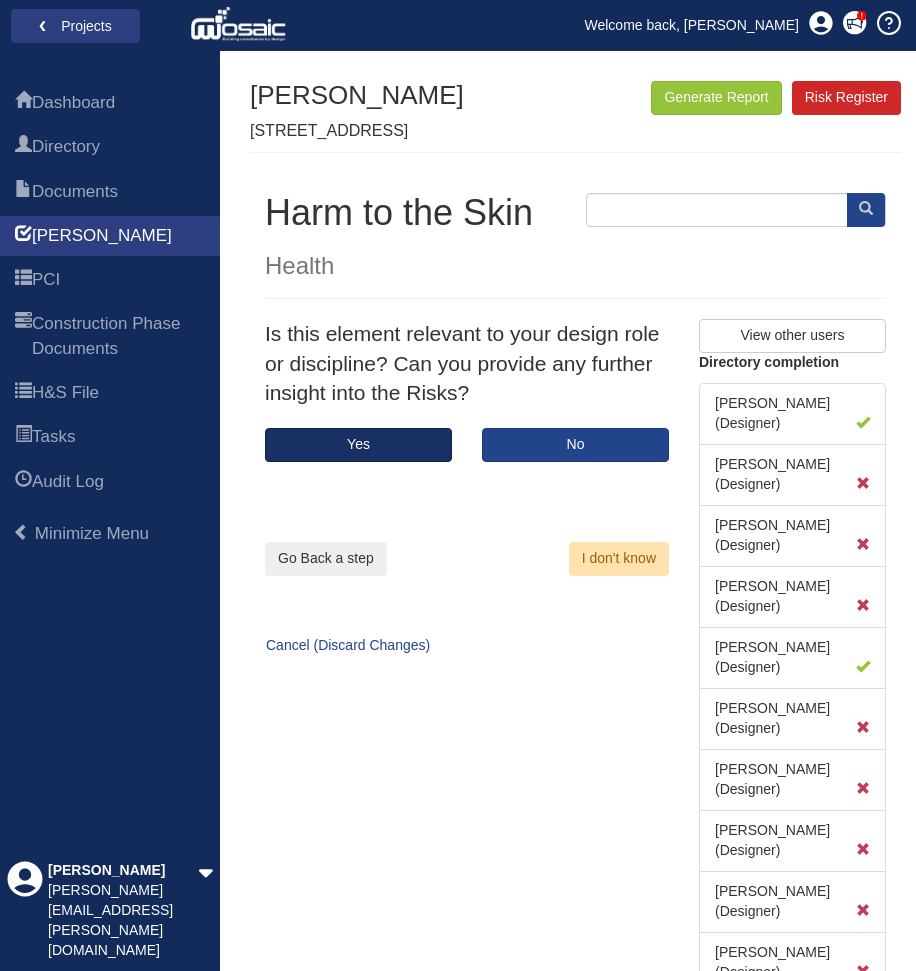 click on "Yes" at bounding box center [358, 445] 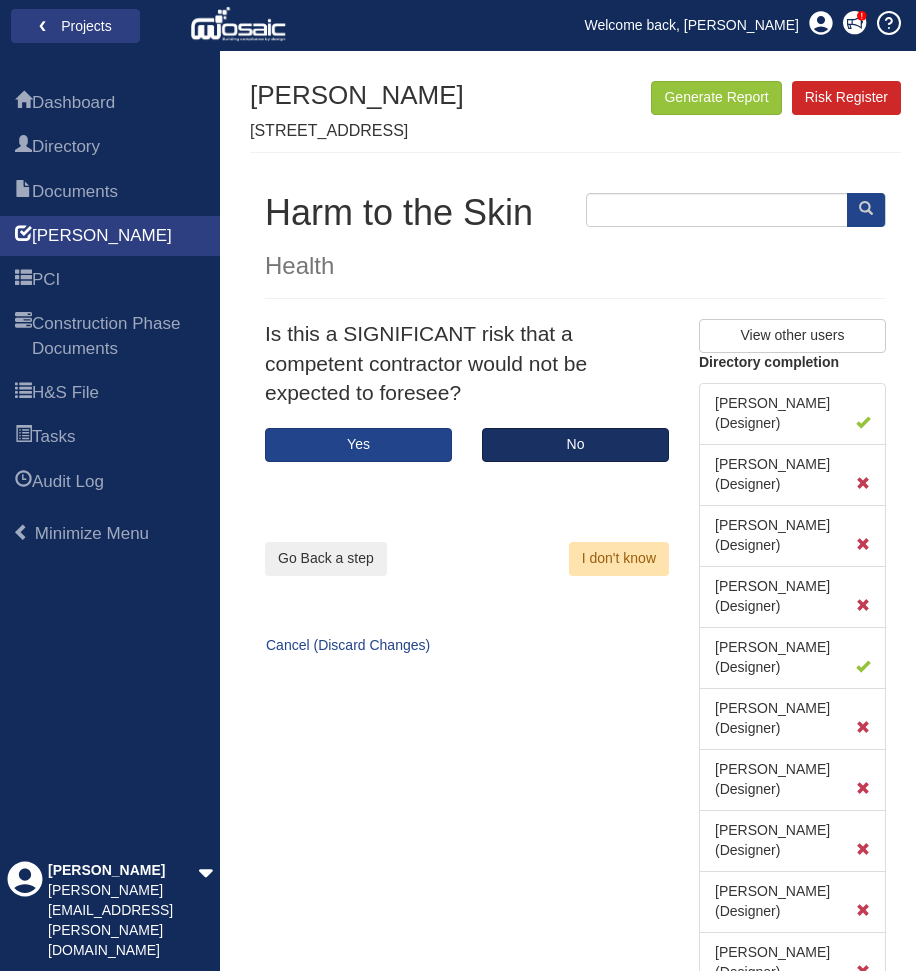 click on "No" at bounding box center (575, 445) 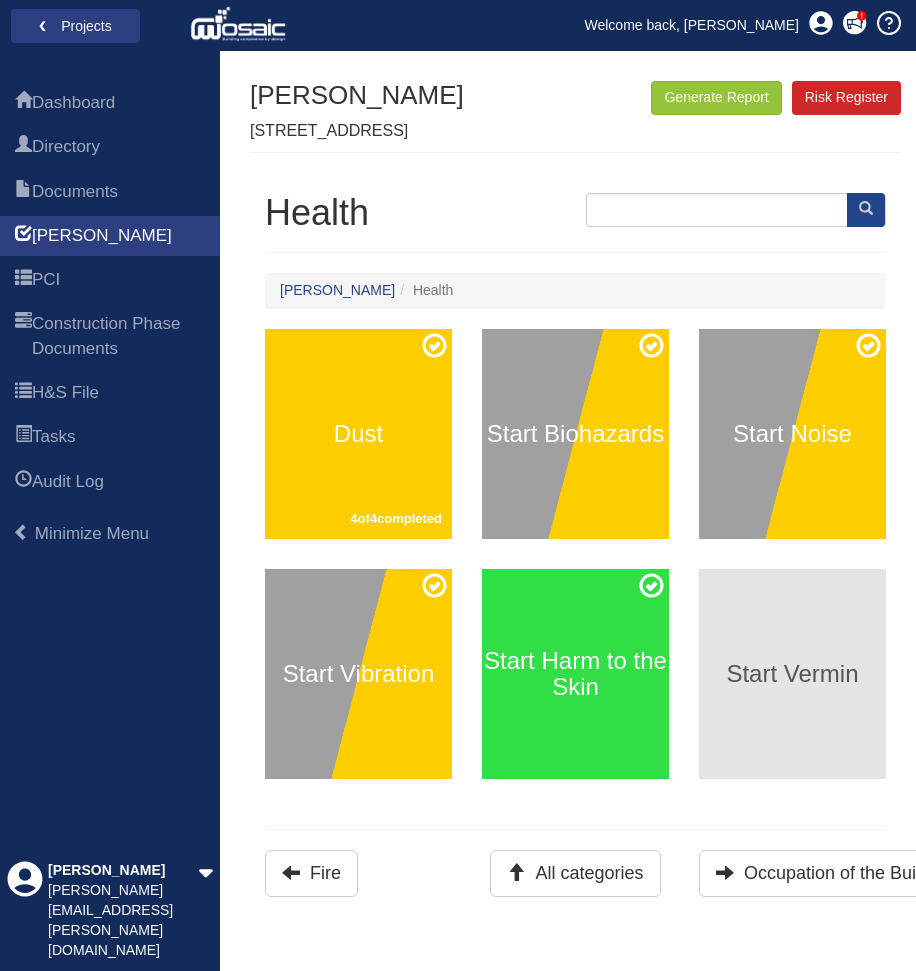 click on "Start   Vermin" at bounding box center [792, 674] 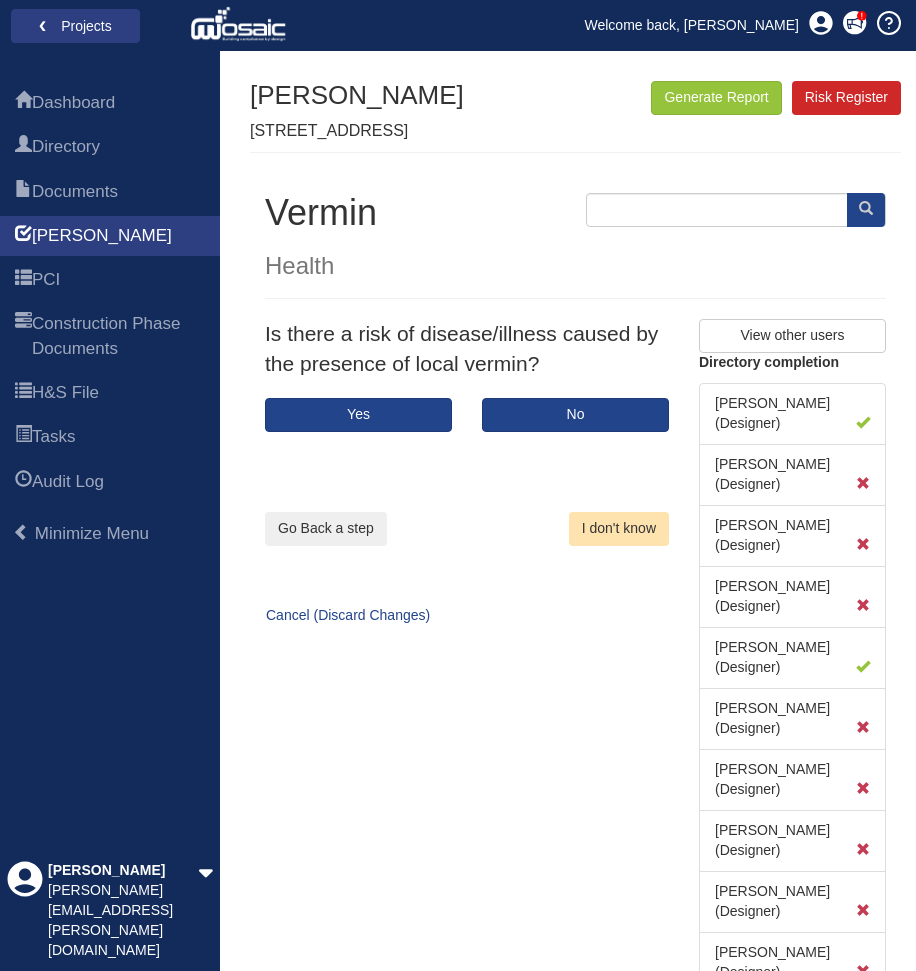 click on "I don't know" at bounding box center (619, 529) 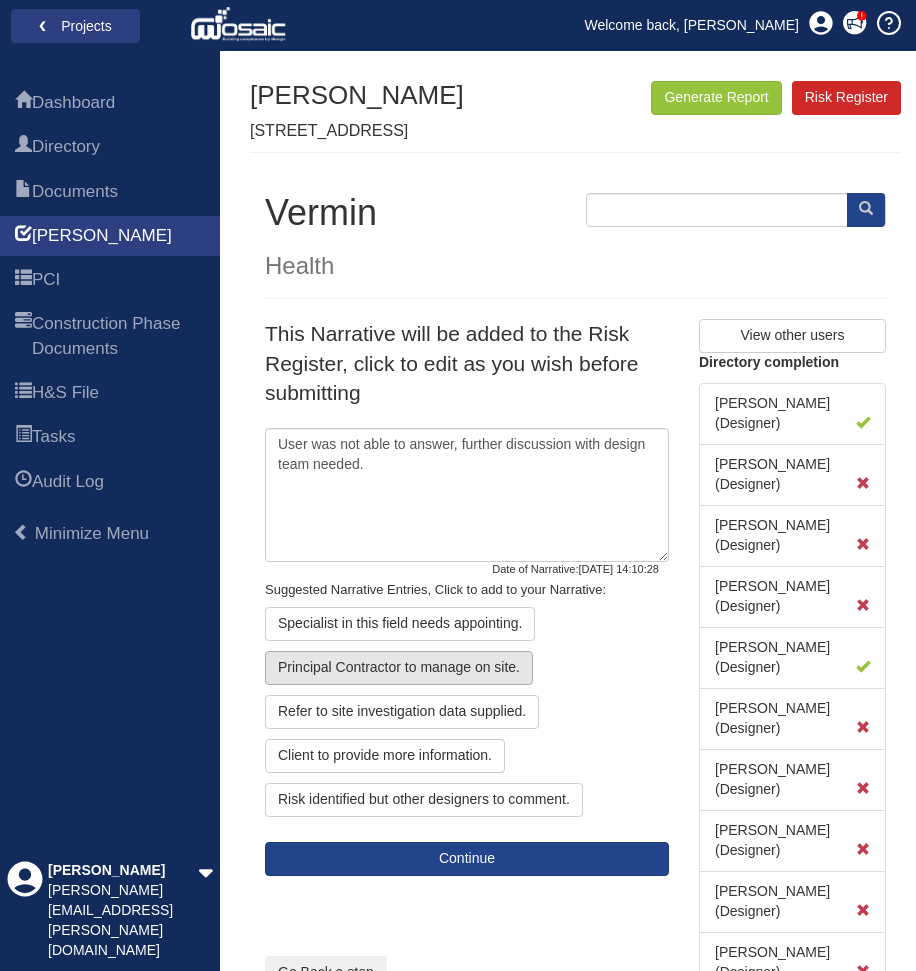 click on "Principal Contractor to manage on site." at bounding box center [399, 668] 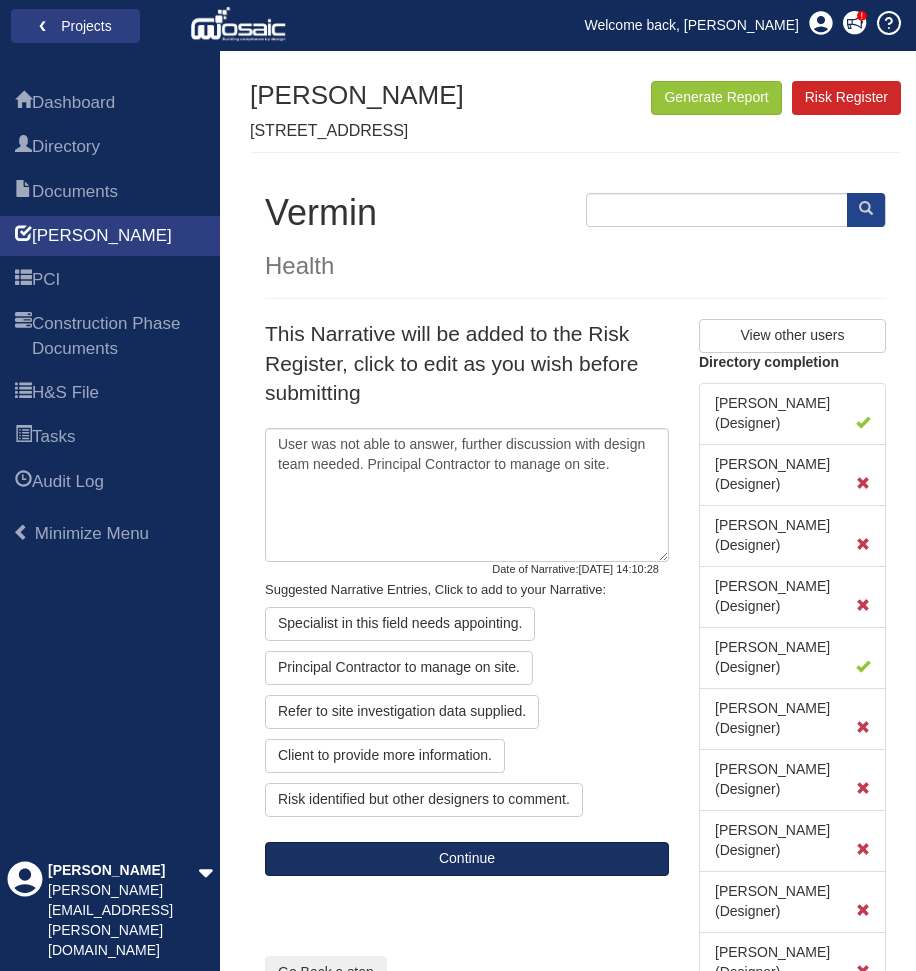 click on "Continue" at bounding box center [467, 859] 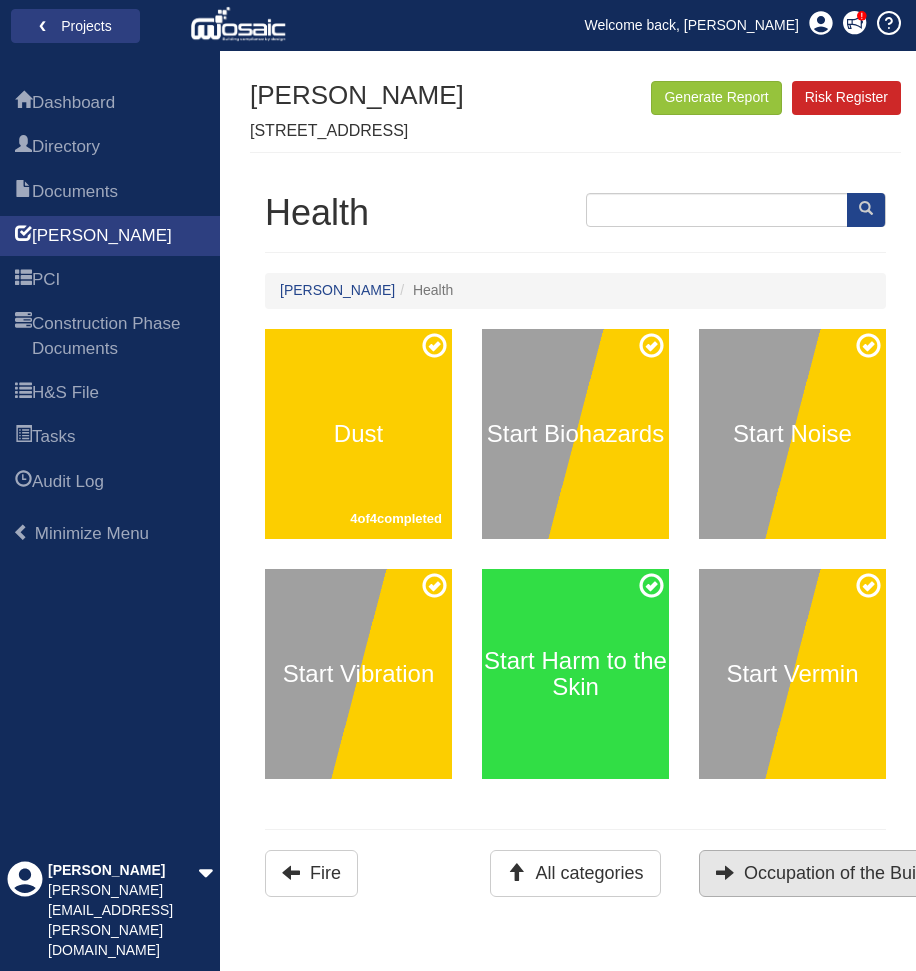 click on "Occupation of the Building" at bounding box center [835, 873] 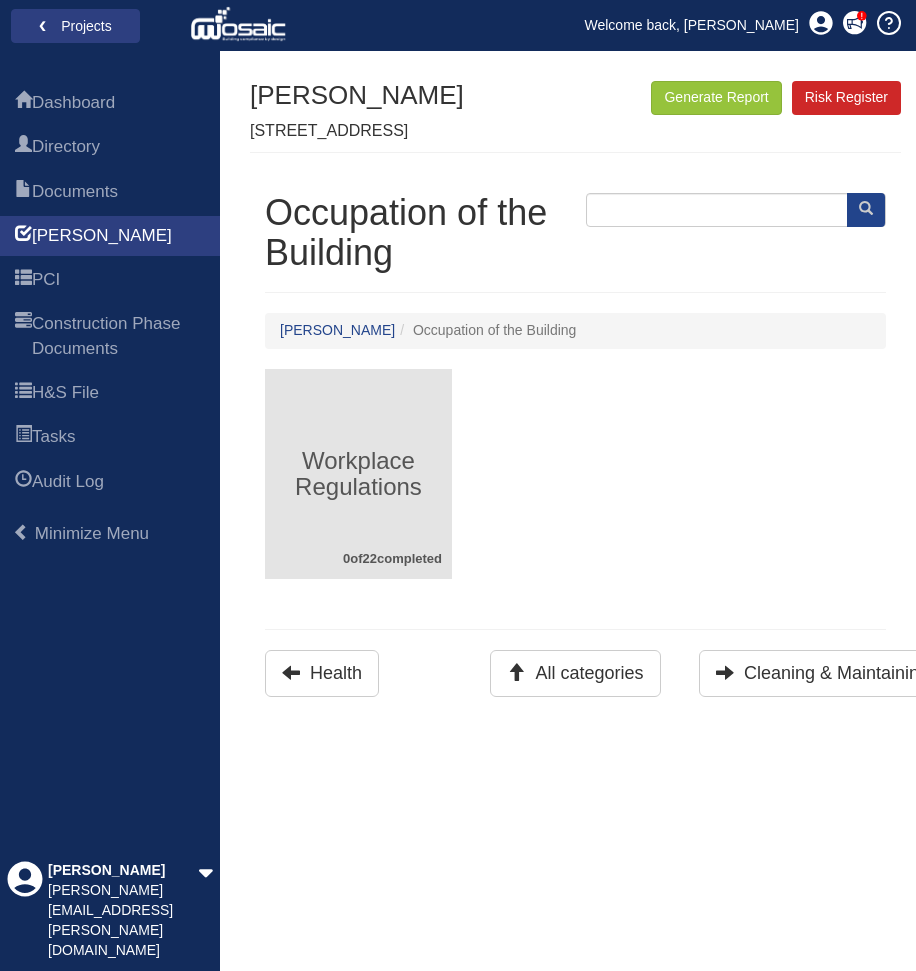 click on "Workplace Regulations" at bounding box center [358, 473] 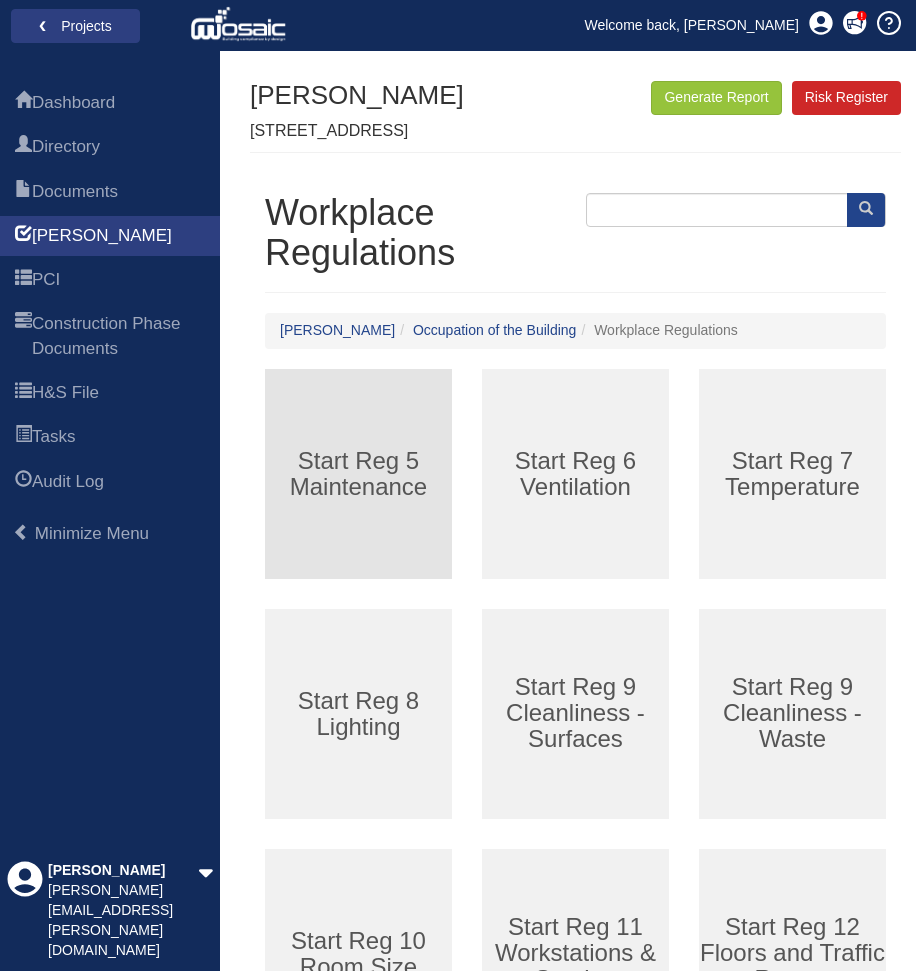 click on "Start   Reg 5 Maintenance" at bounding box center [358, 473] 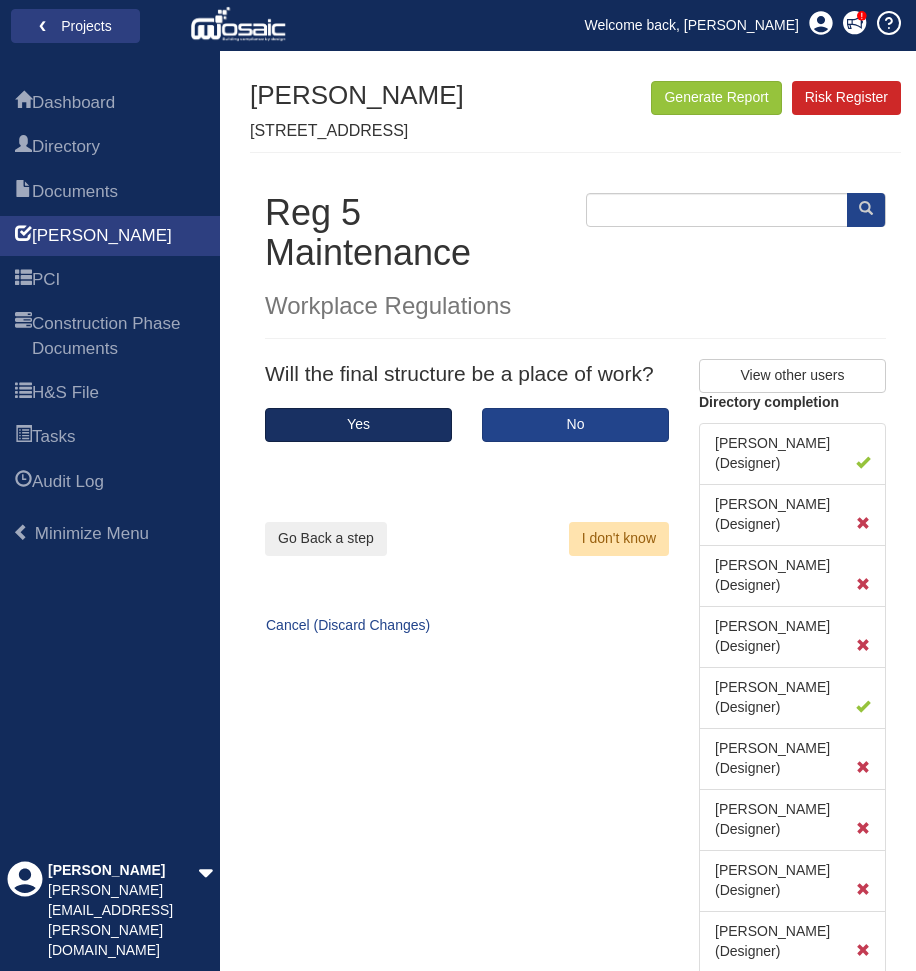 click on "Yes" at bounding box center (358, 425) 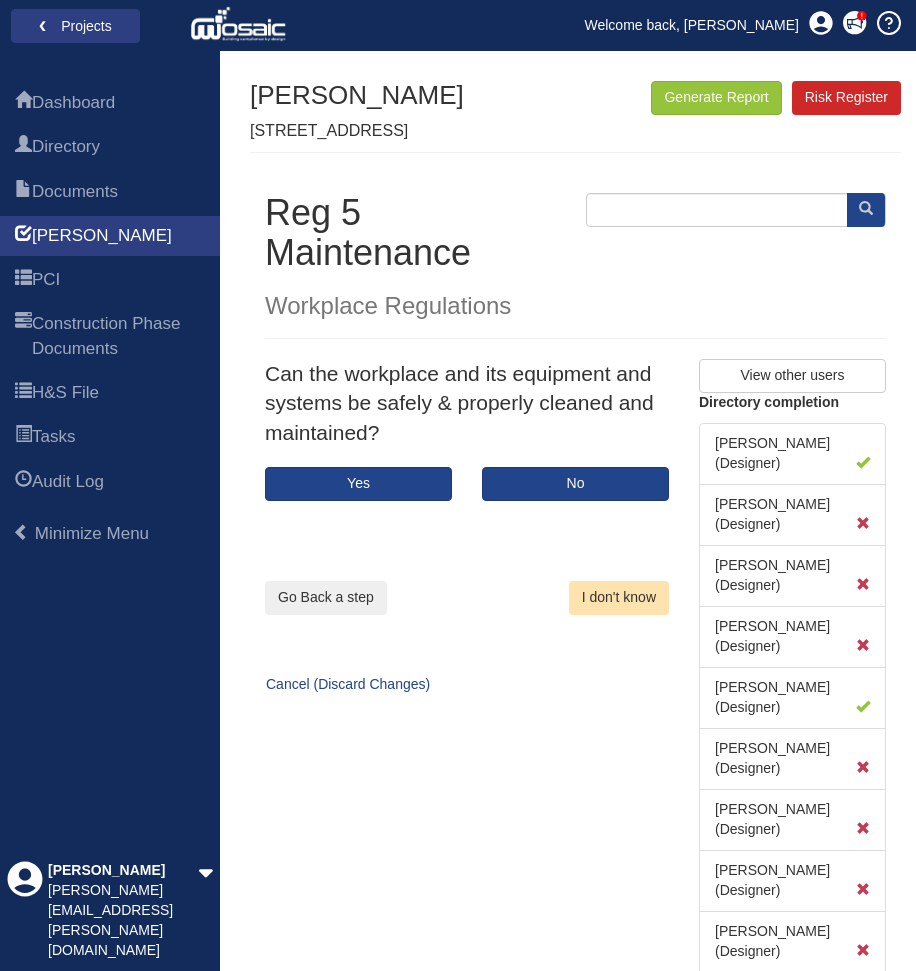 click on "I don't know" at bounding box center [619, 598] 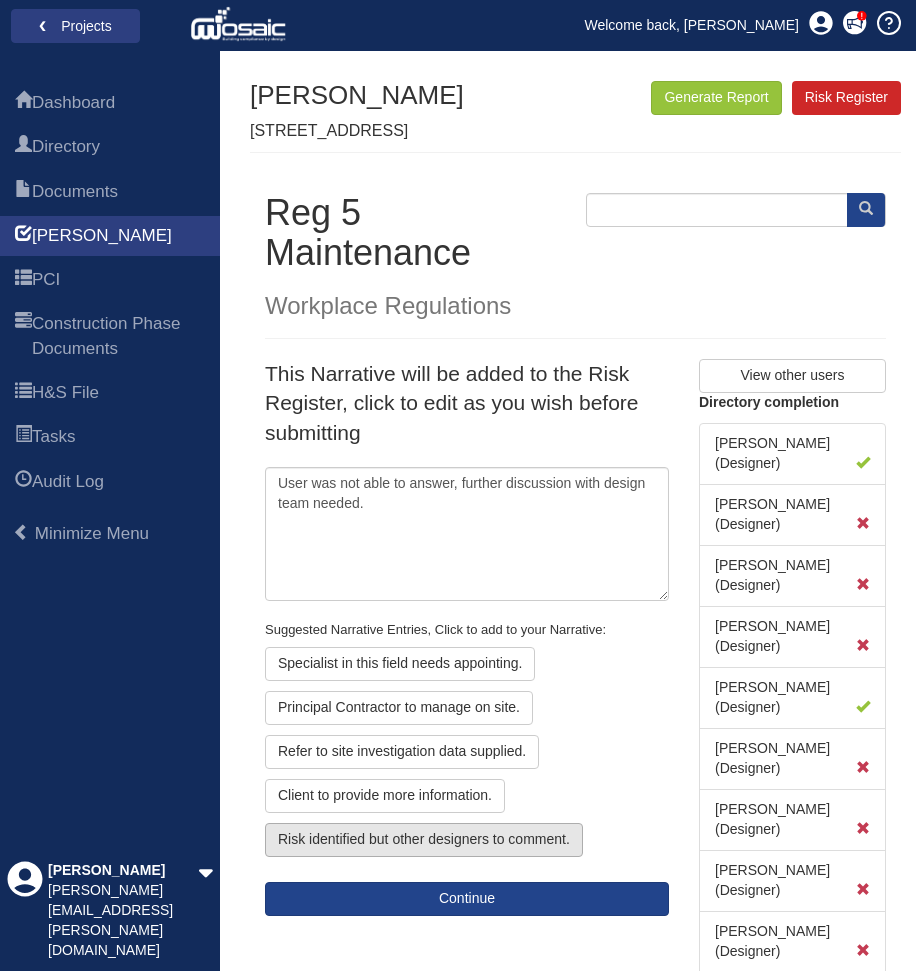 click on "Risk identified but other designers to comment." 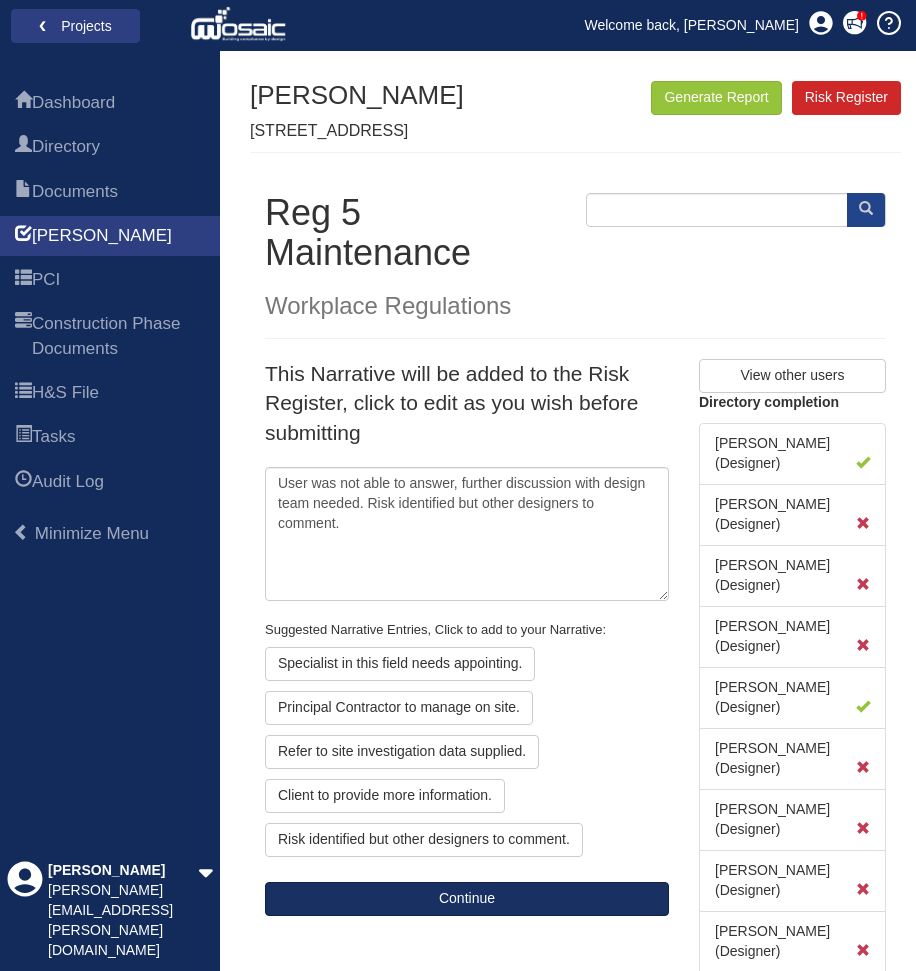 click on "Continue" at bounding box center [467, 899] 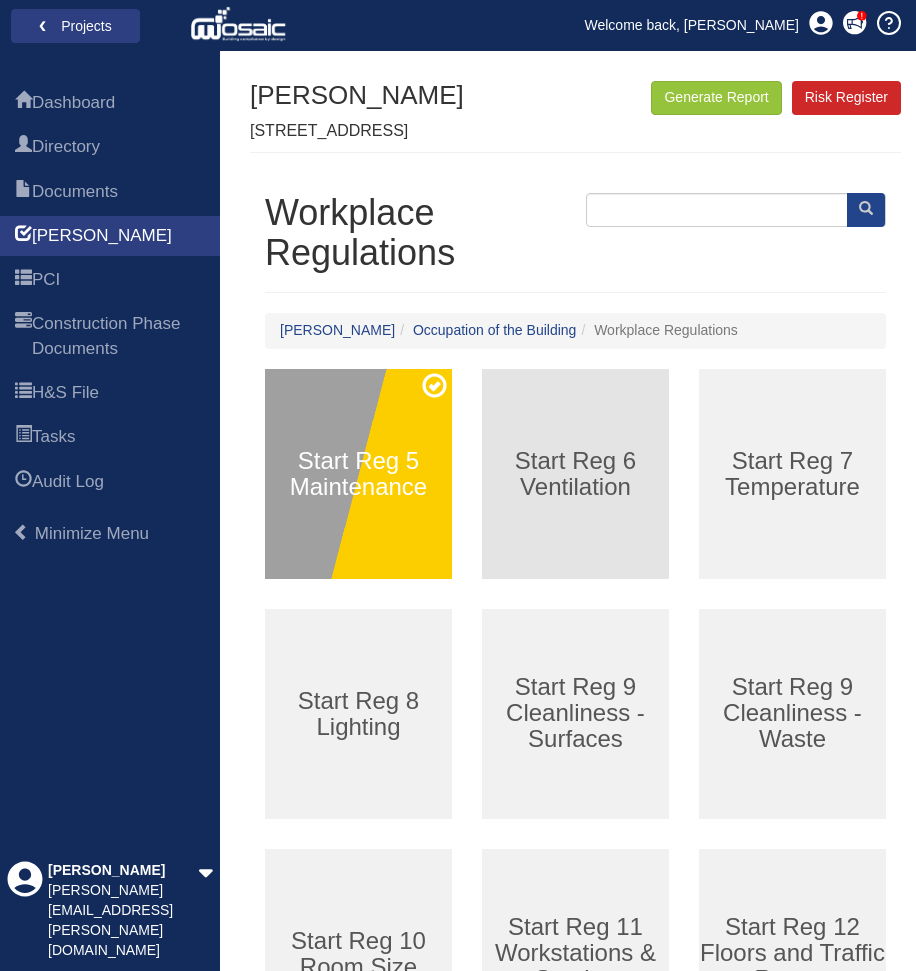 click on "Start   Reg 6 Ventilation" at bounding box center [575, 473] 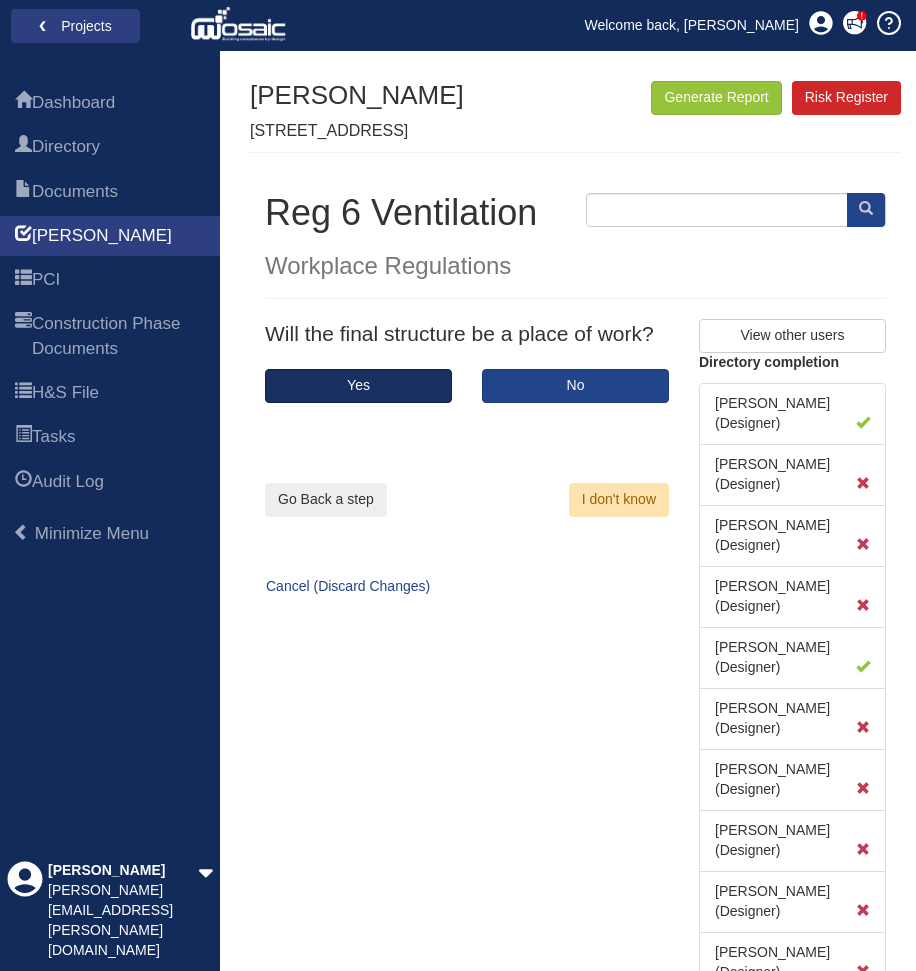 click on "Yes" at bounding box center (358, 386) 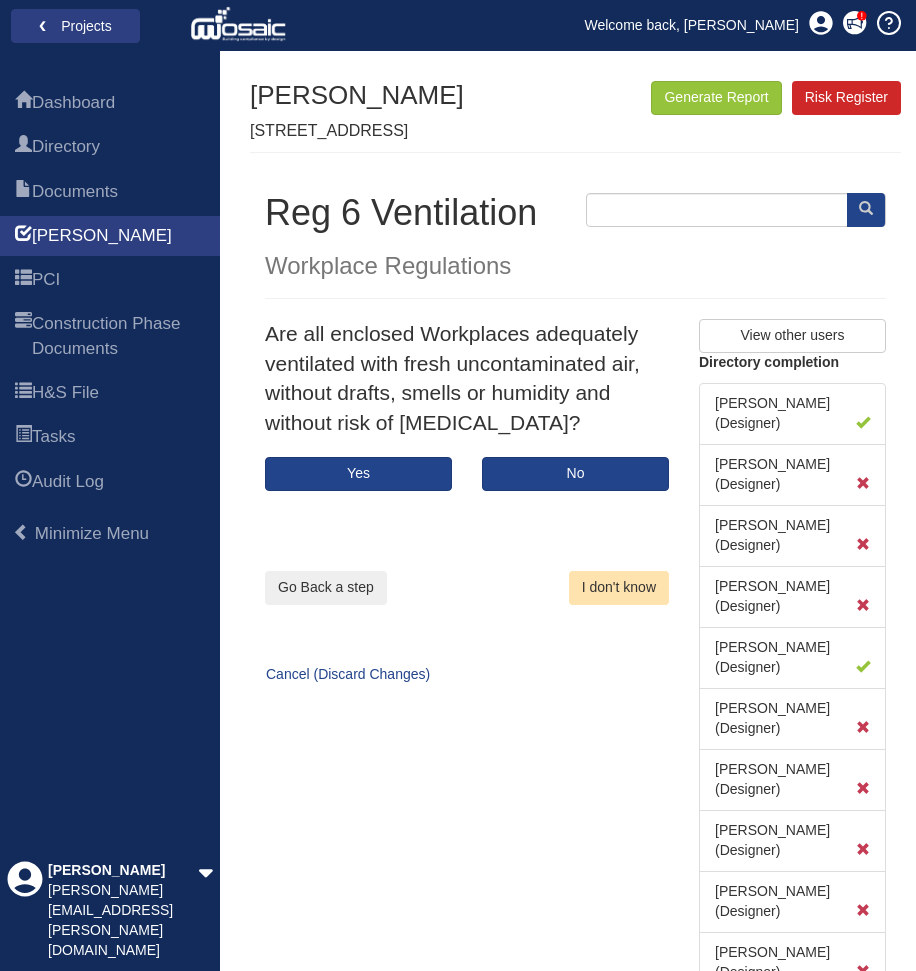 click on "I don't know" at bounding box center (619, 588) 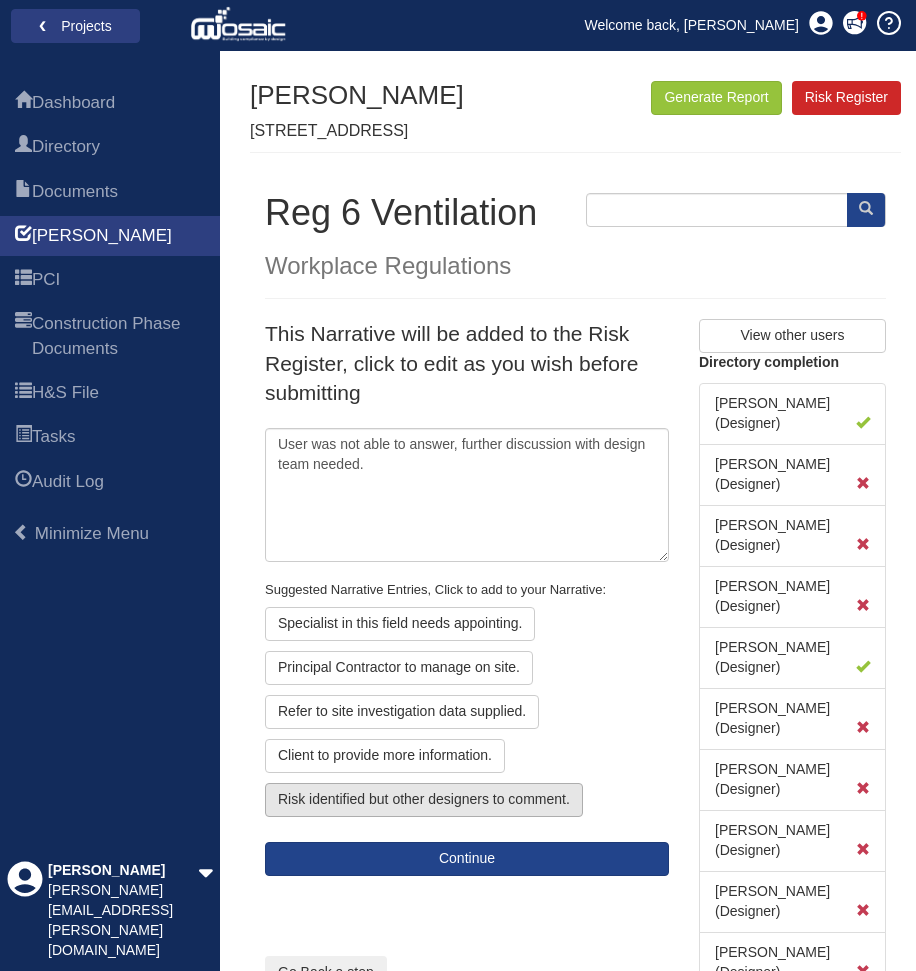 click on "Risk identified but other designers to comment." 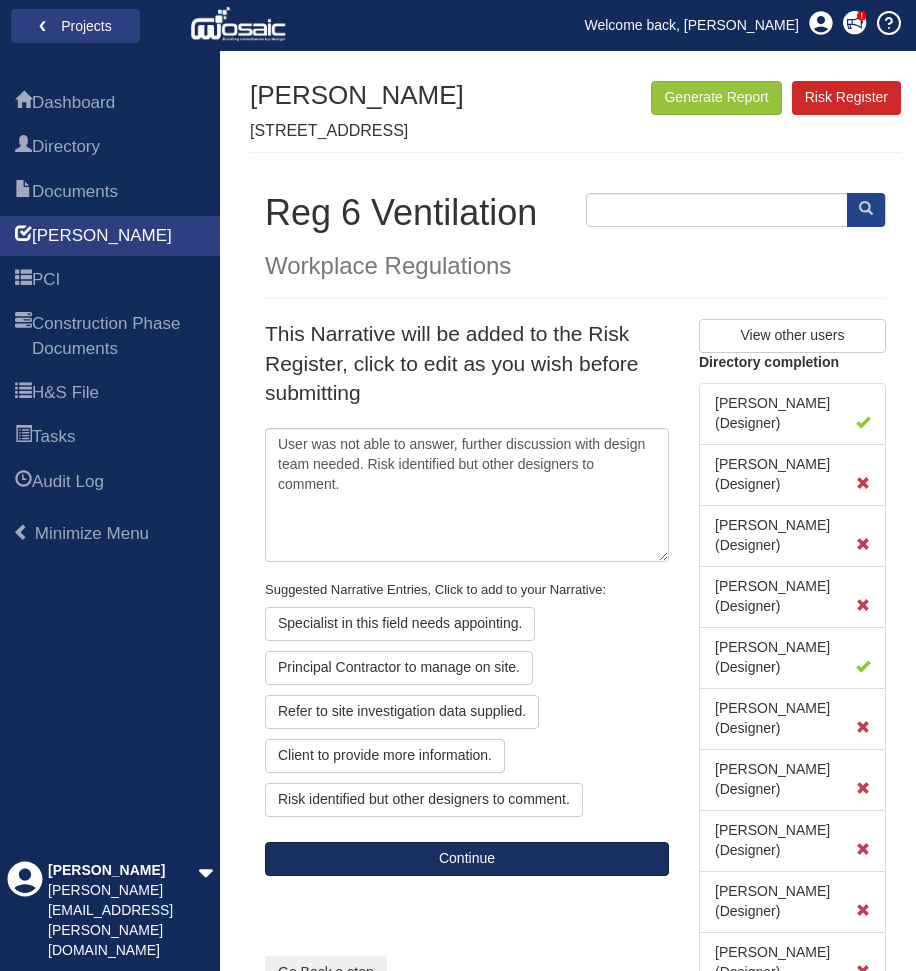click on "Continue" at bounding box center [467, 859] 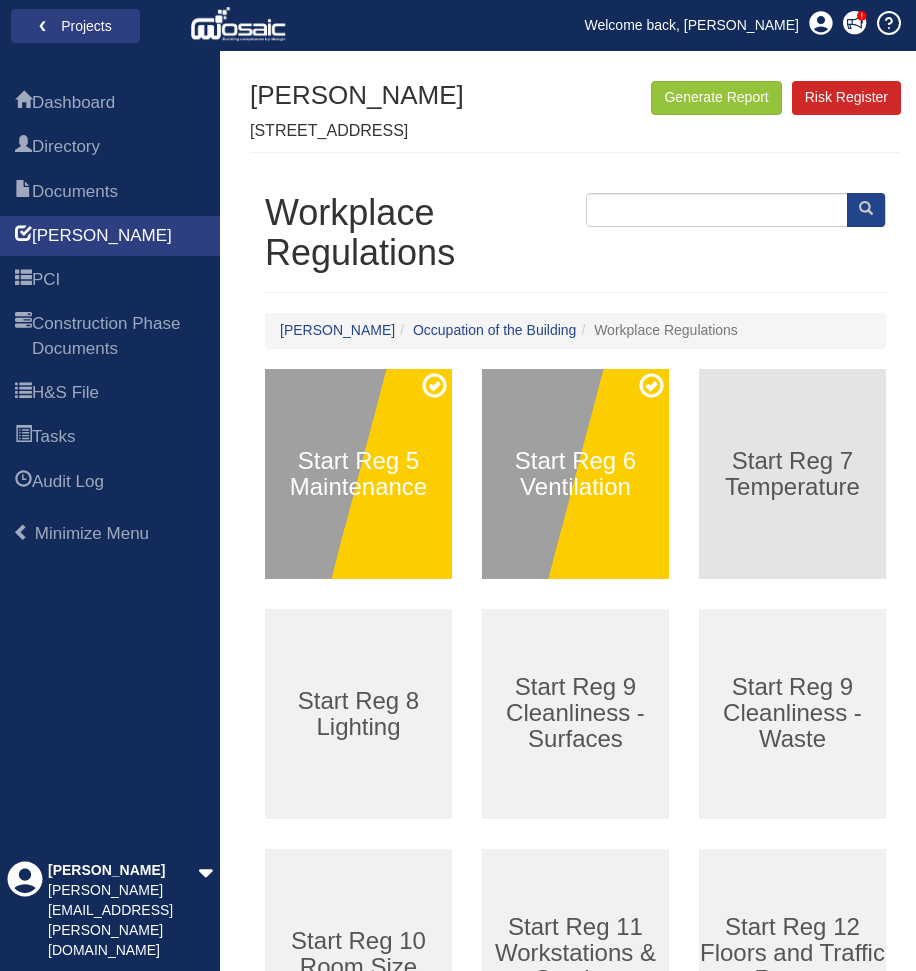 click on "Start   Reg 7 Temperature" at bounding box center (792, 473) 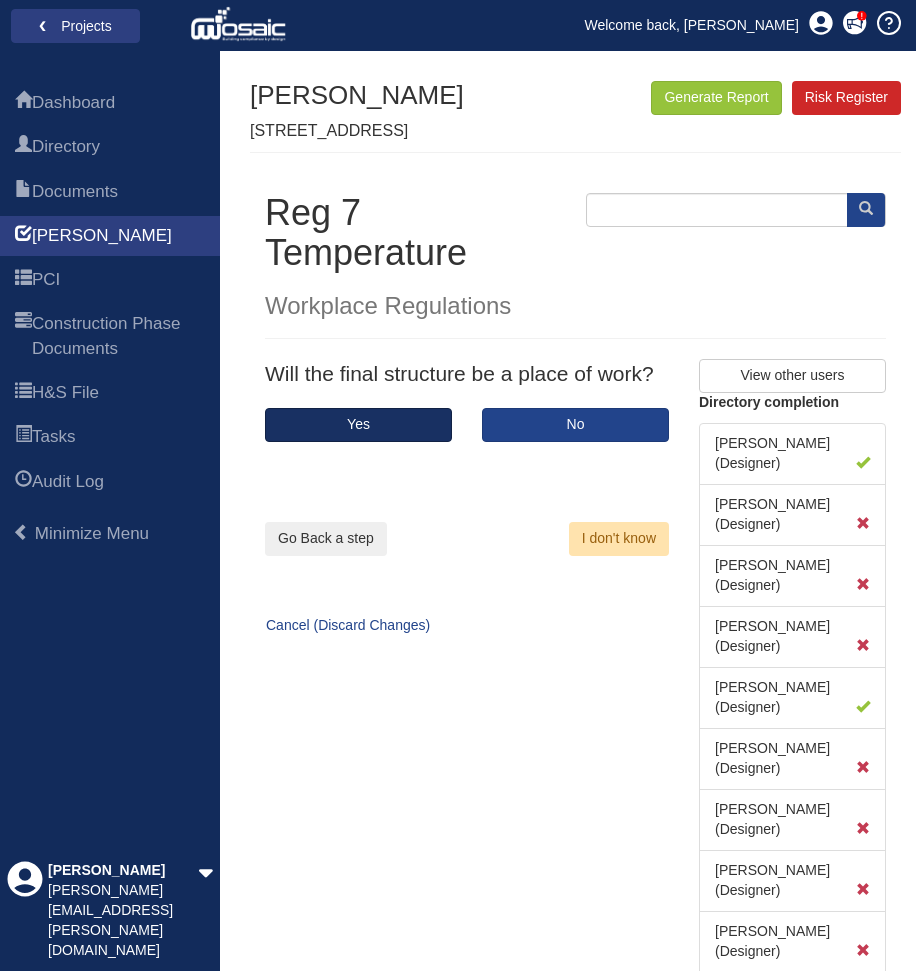 click on "Yes" at bounding box center (358, 425) 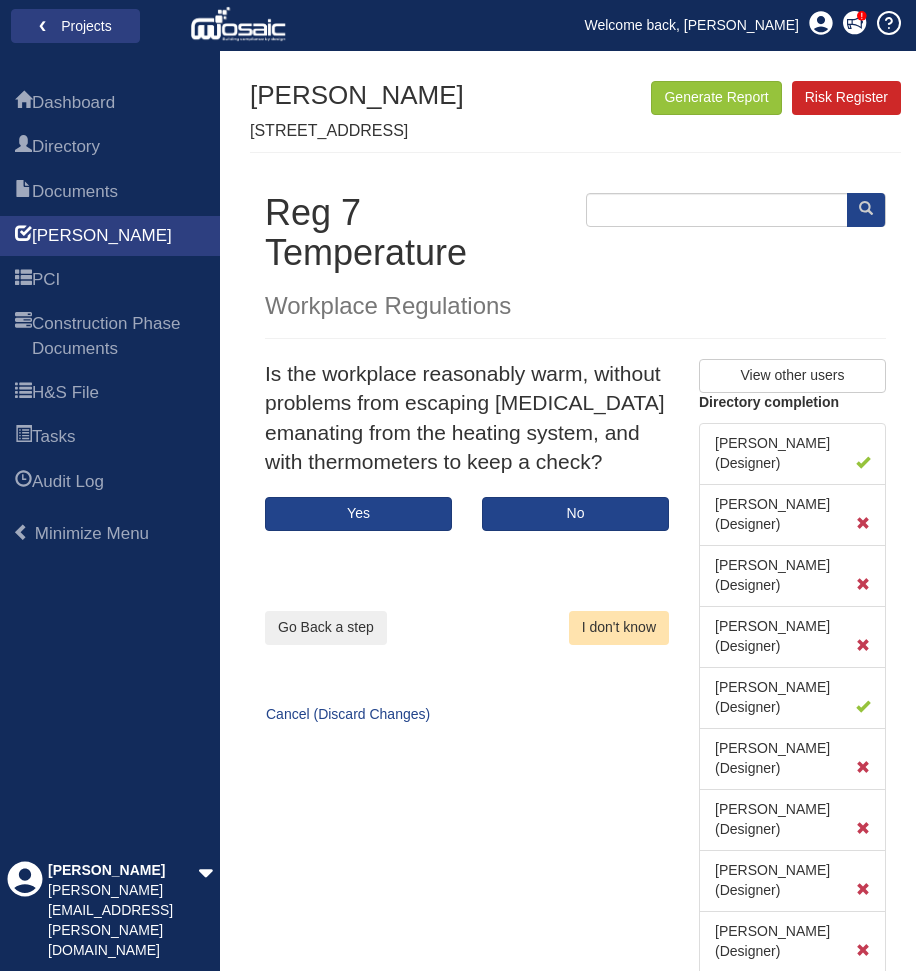 click on "I don't know" at bounding box center [619, 628] 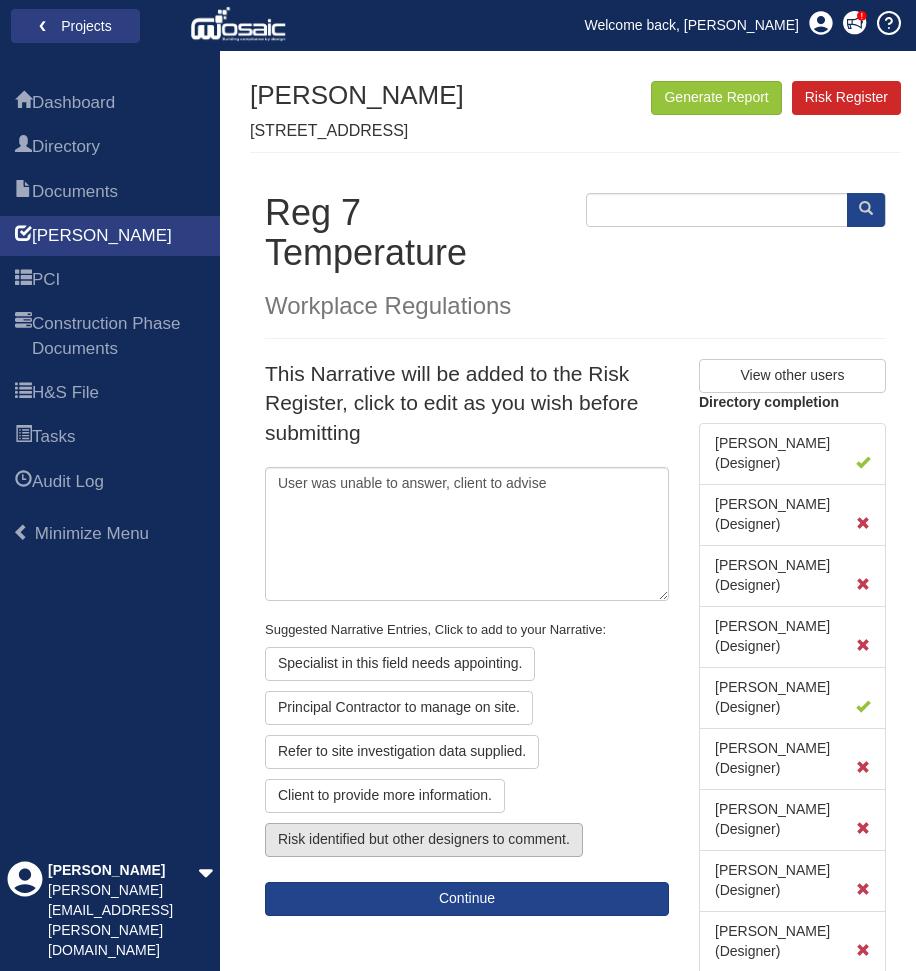 click on "Risk identified but other designers to comment." 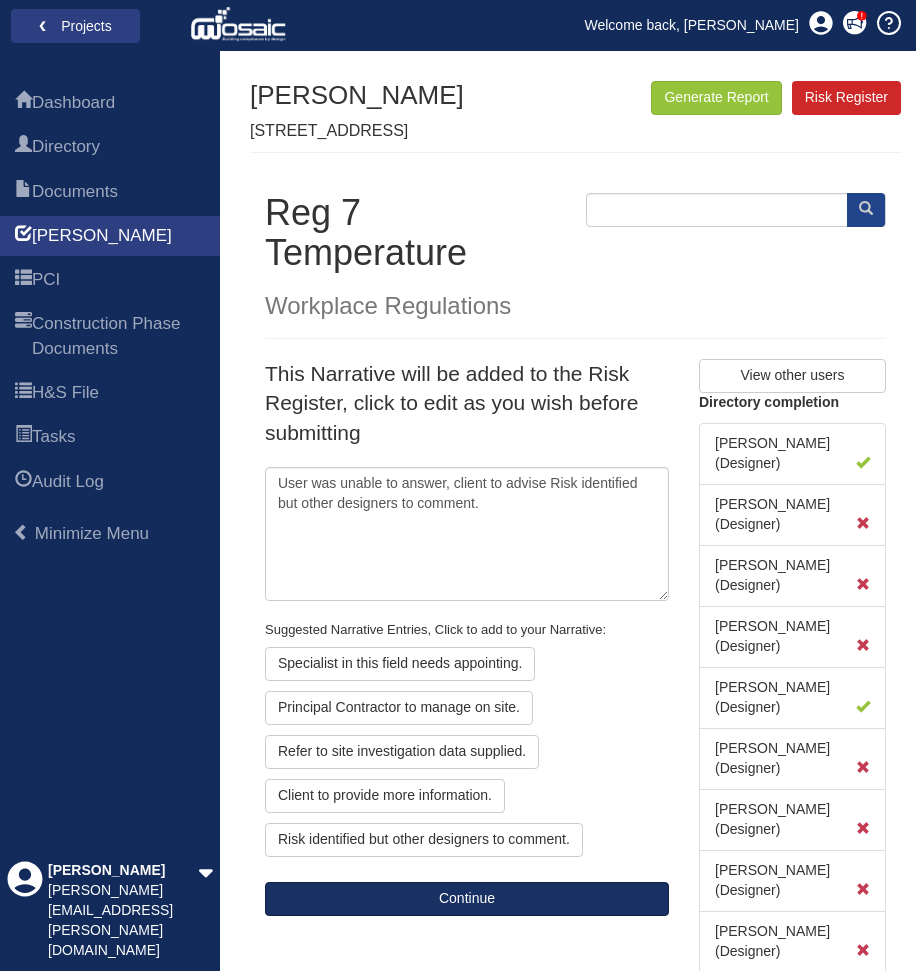 click on "Continue" at bounding box center [467, 899] 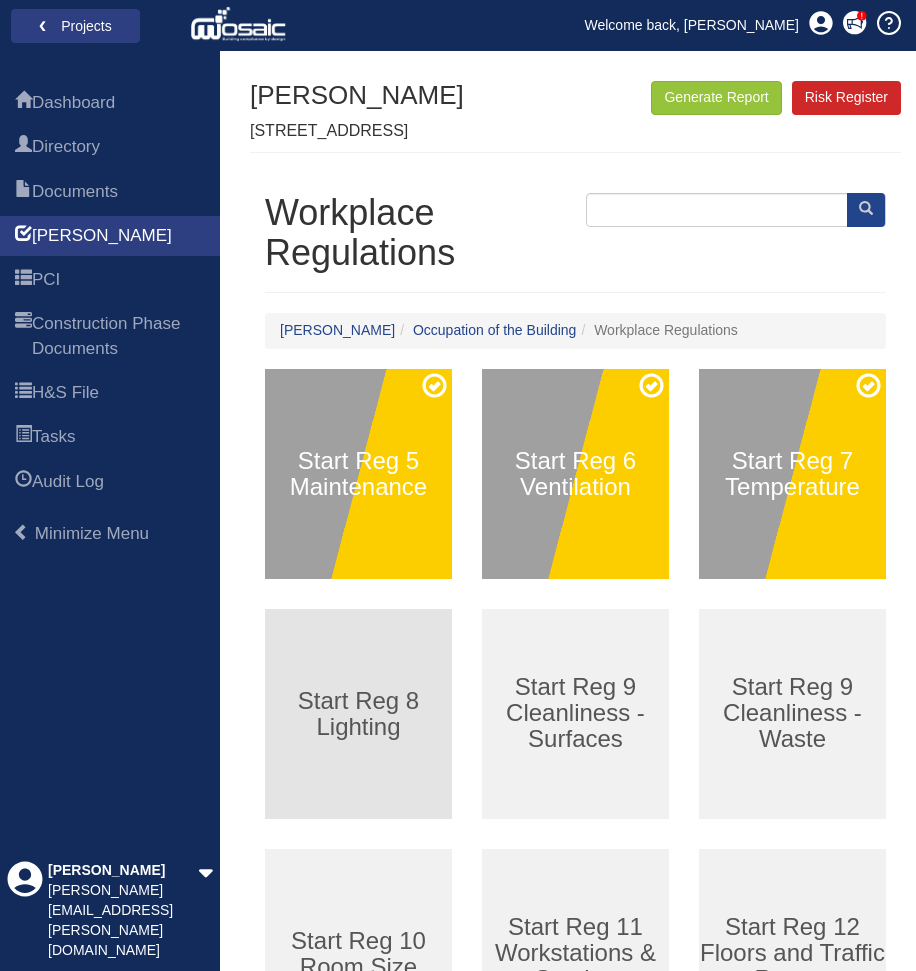 click on "Start   Reg 8 Lighting" at bounding box center (358, 713) 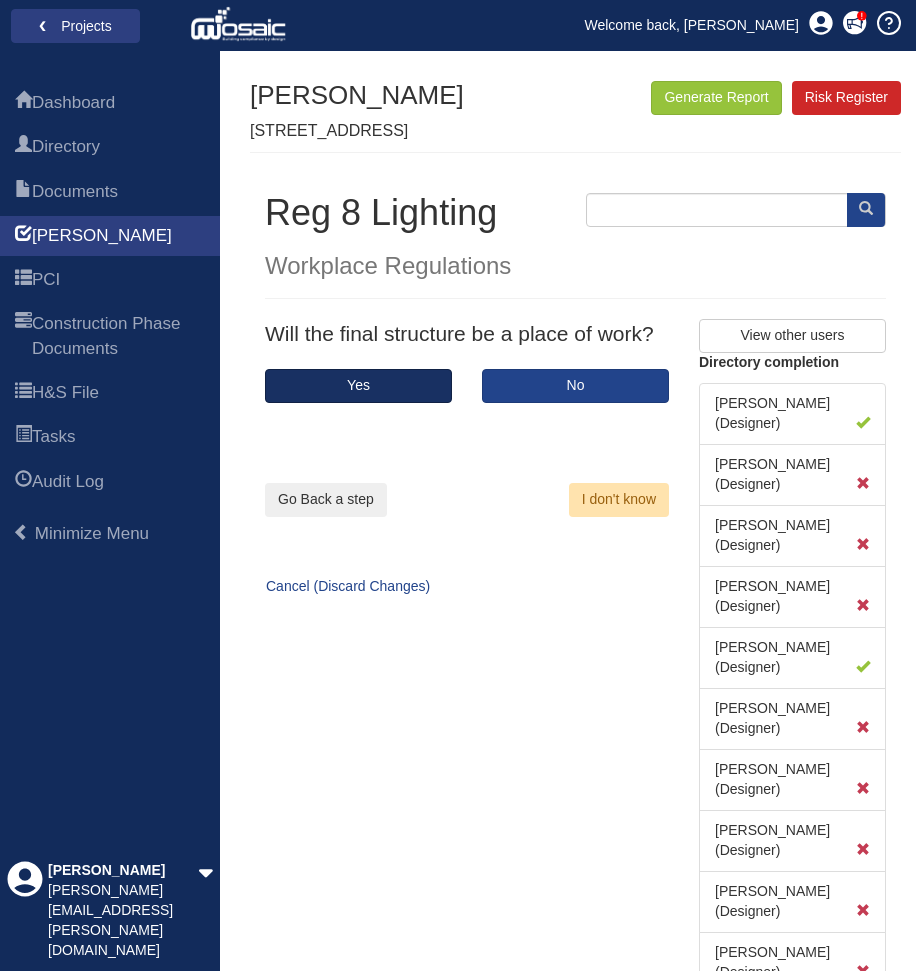 click on "Yes" at bounding box center (358, 386) 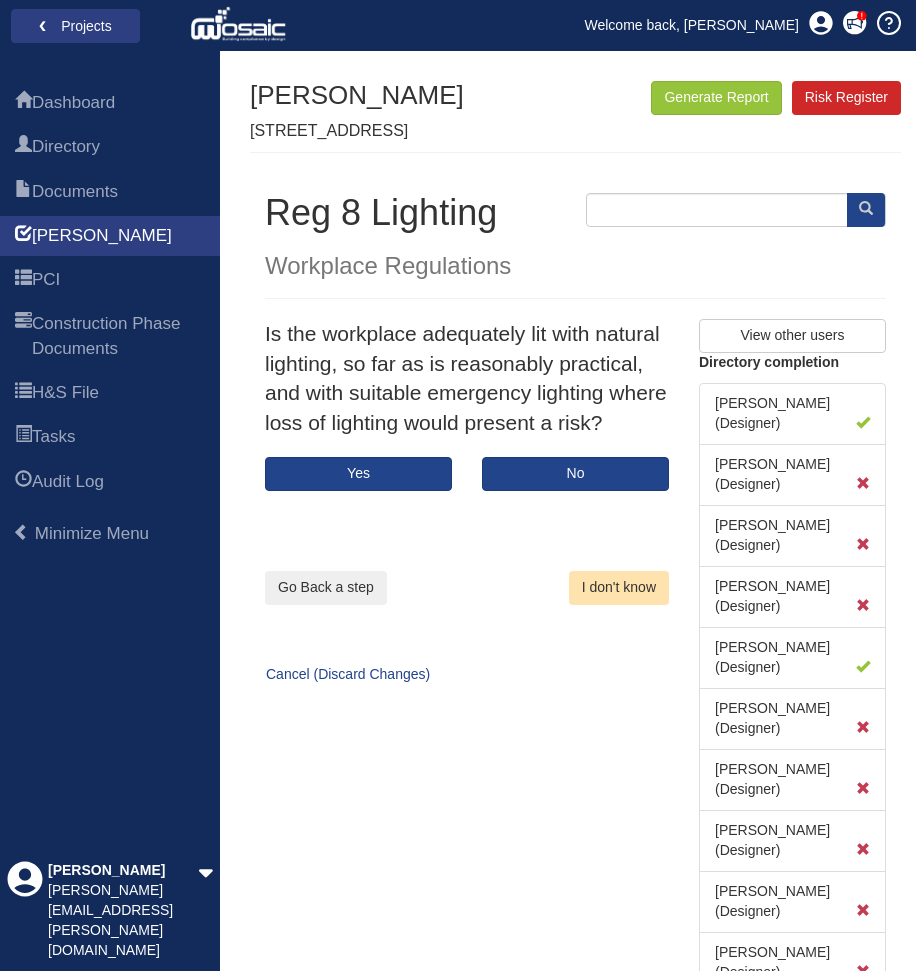 click on "I don't know" at bounding box center [619, 588] 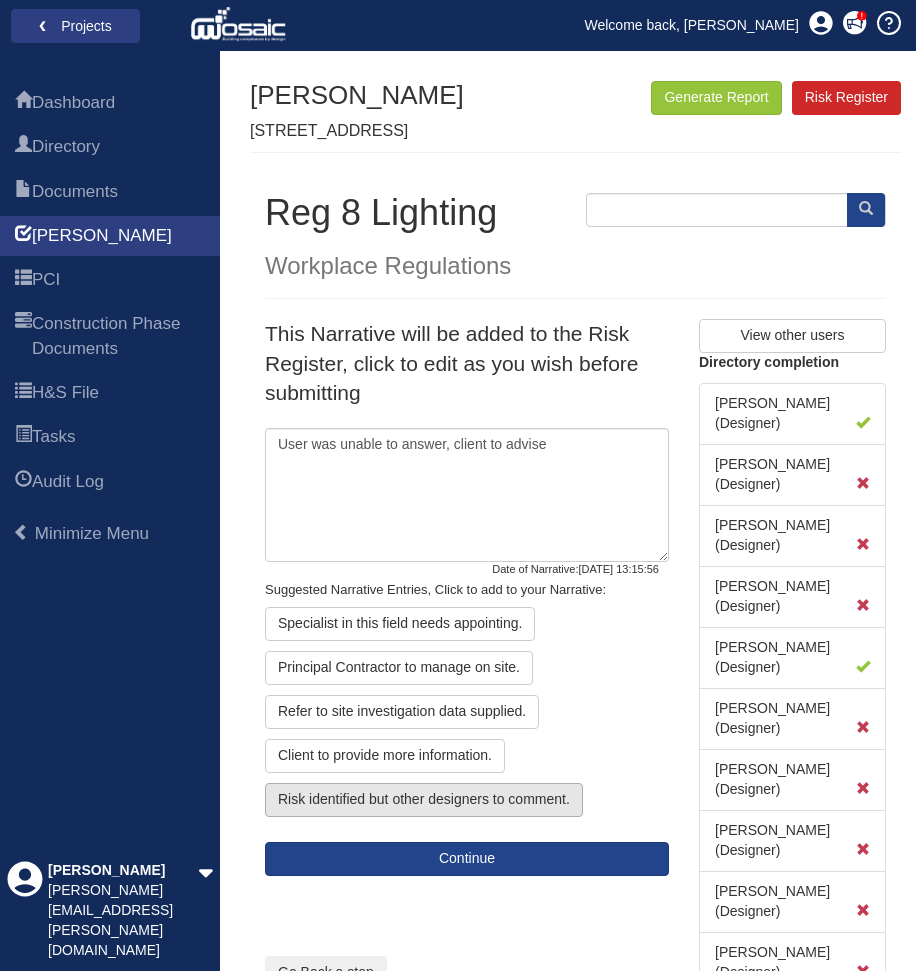 click on "Risk identified but other designers to comment." at bounding box center [424, 800] 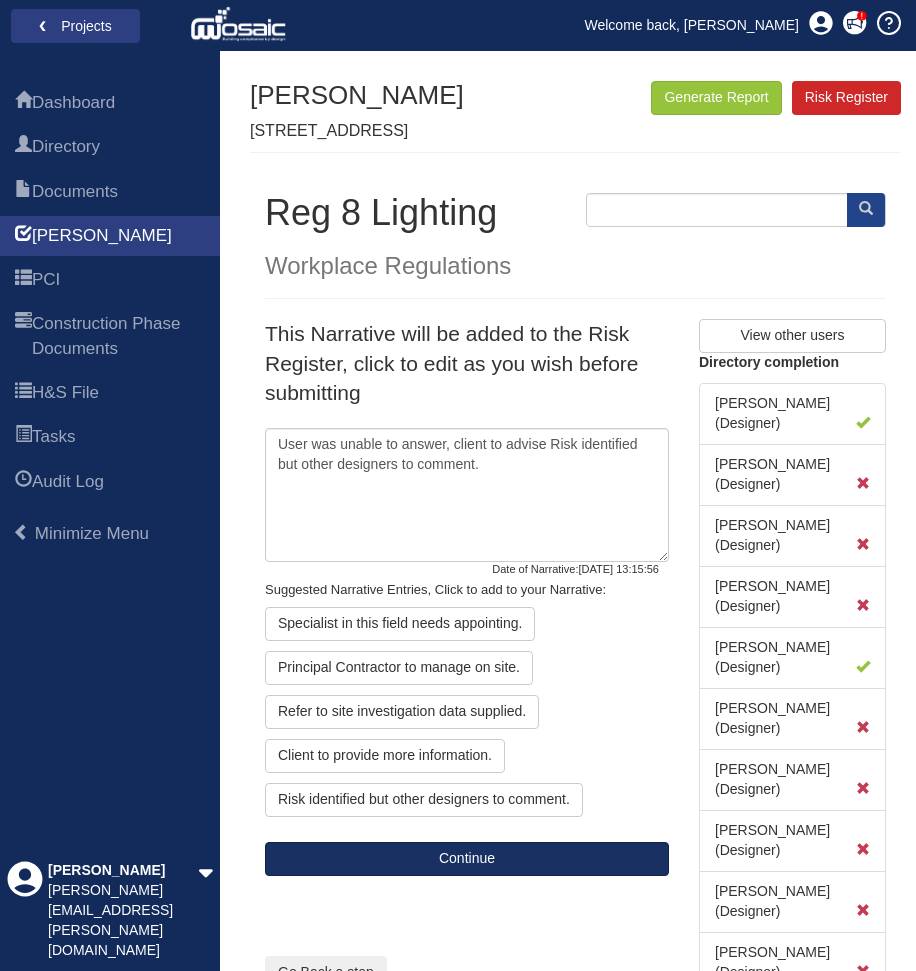 click on "Continue" at bounding box center [467, 859] 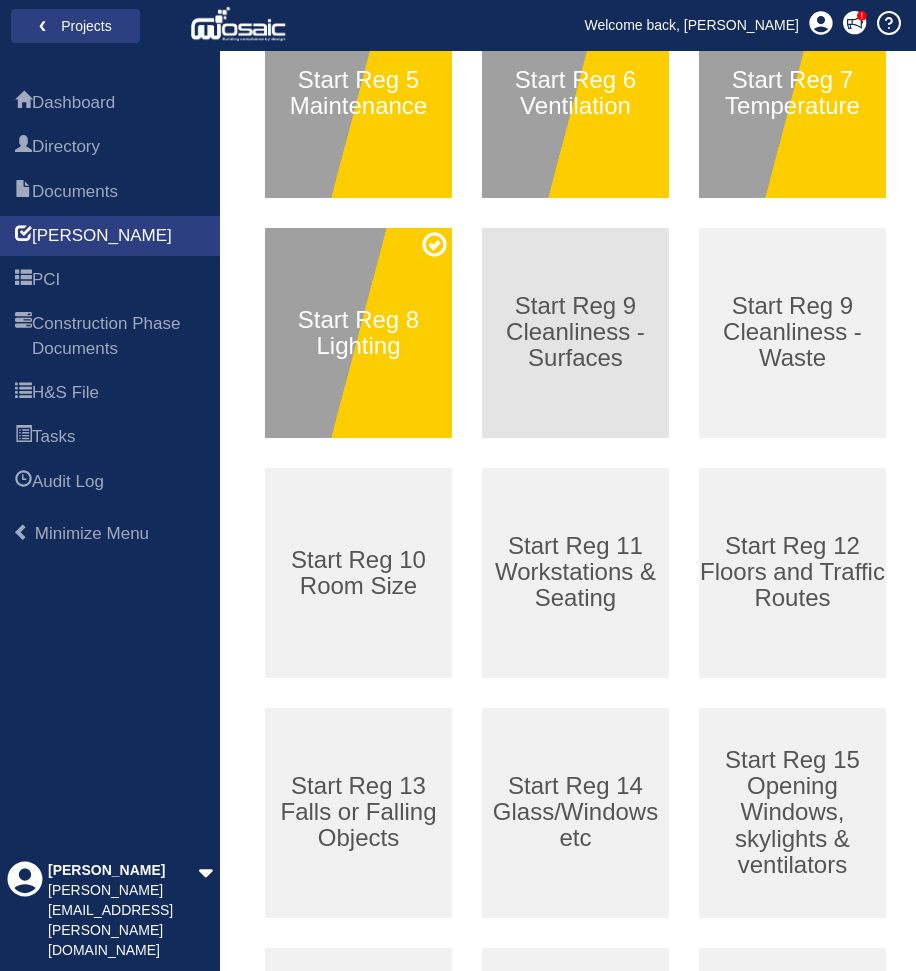 scroll, scrollTop: 383, scrollLeft: 0, axis: vertical 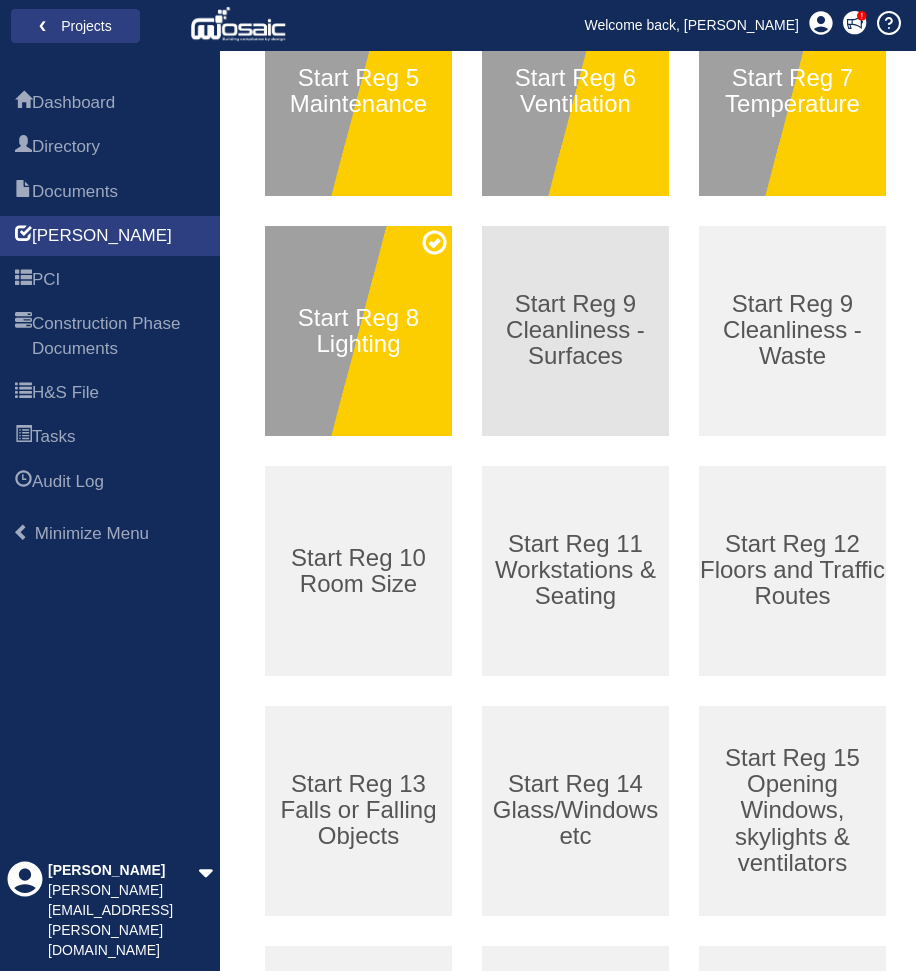 click on "Start   Reg 9 Cleanliness - Surfaces" at bounding box center [575, 330] 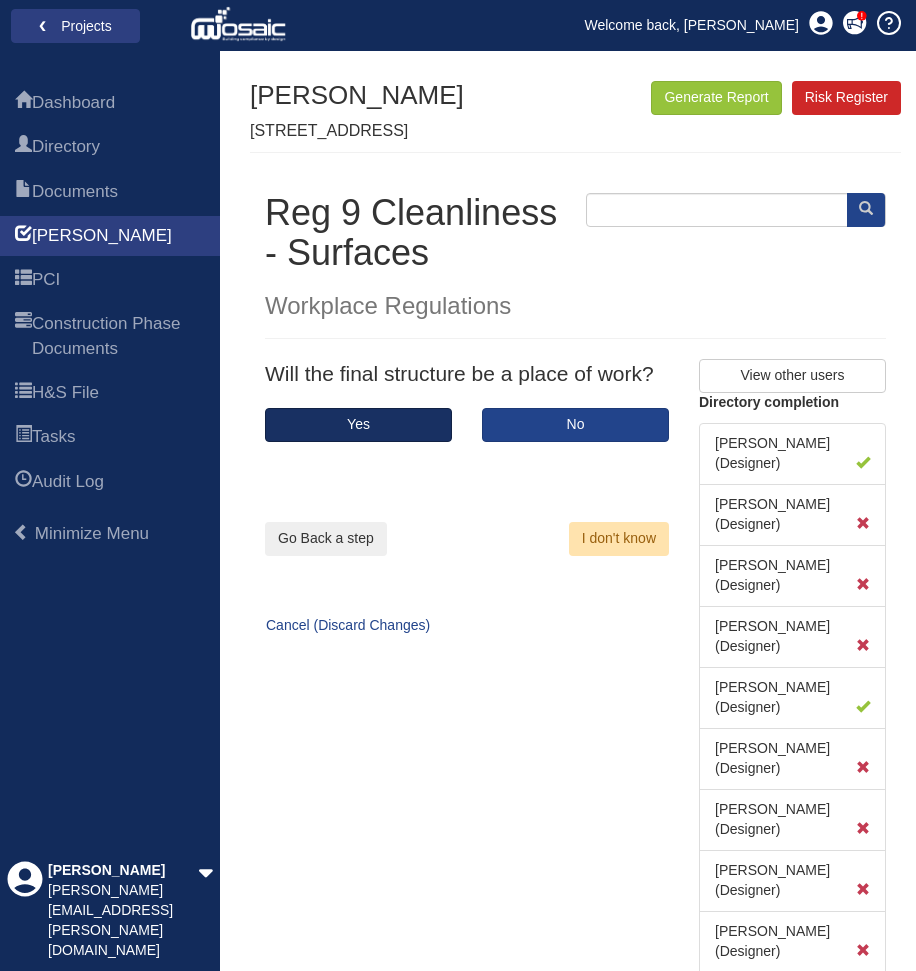 click on "Yes" at bounding box center (358, 425) 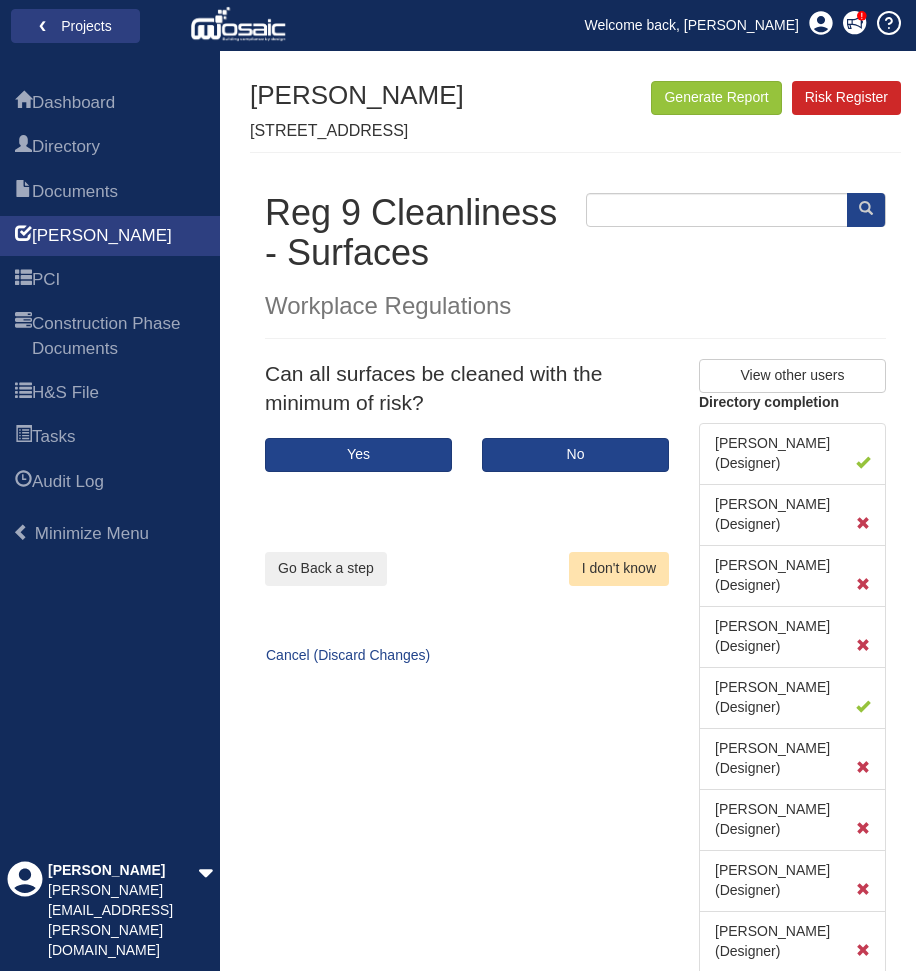 click on "I don't know" at bounding box center (619, 569) 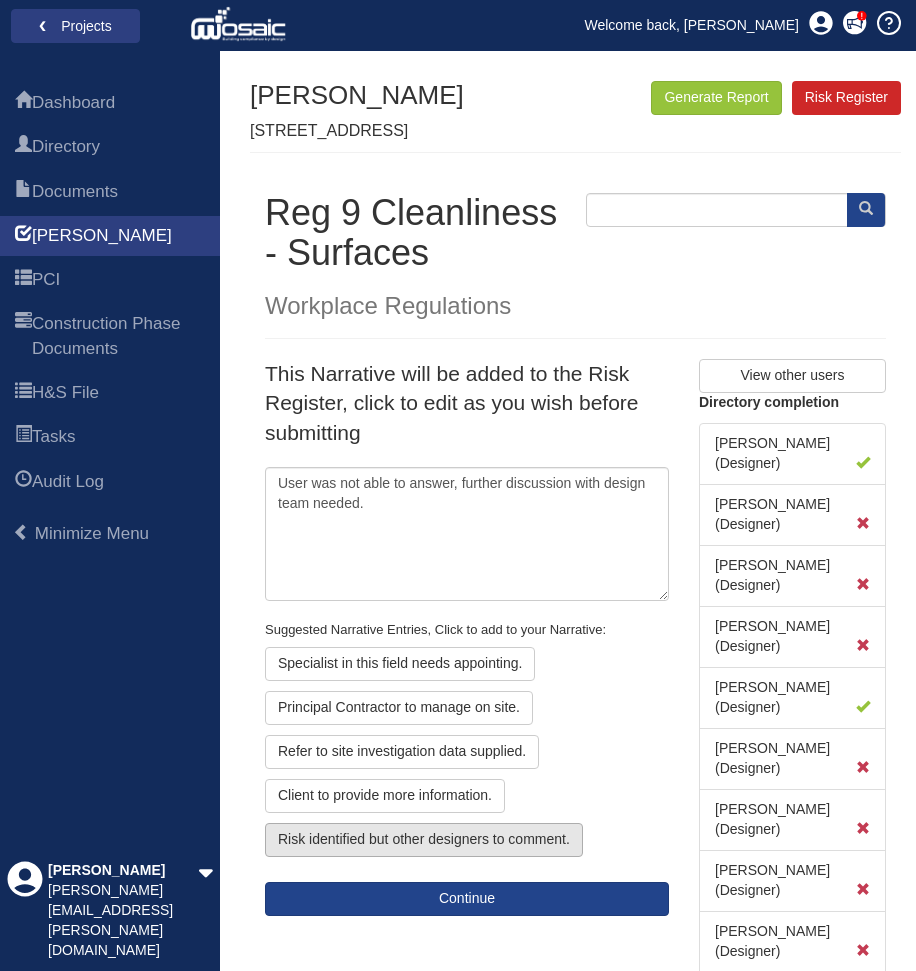 click on "Risk identified but other designers to comment." 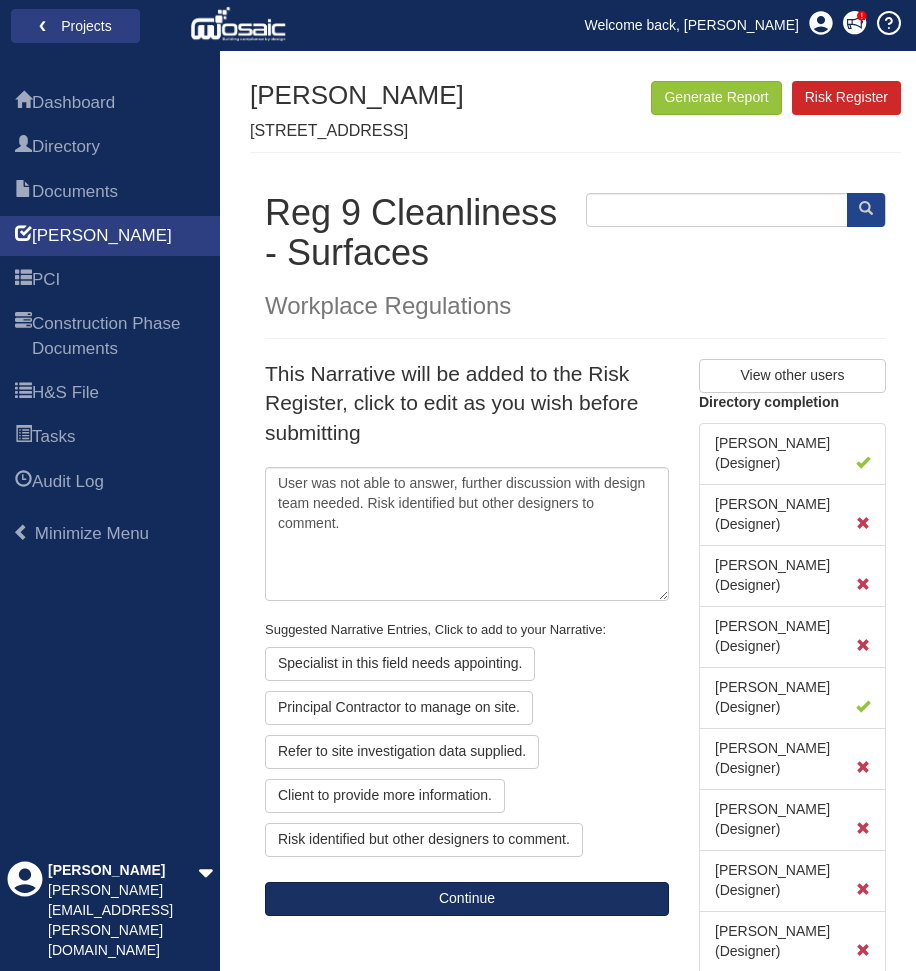 click on "Continue" at bounding box center [467, 899] 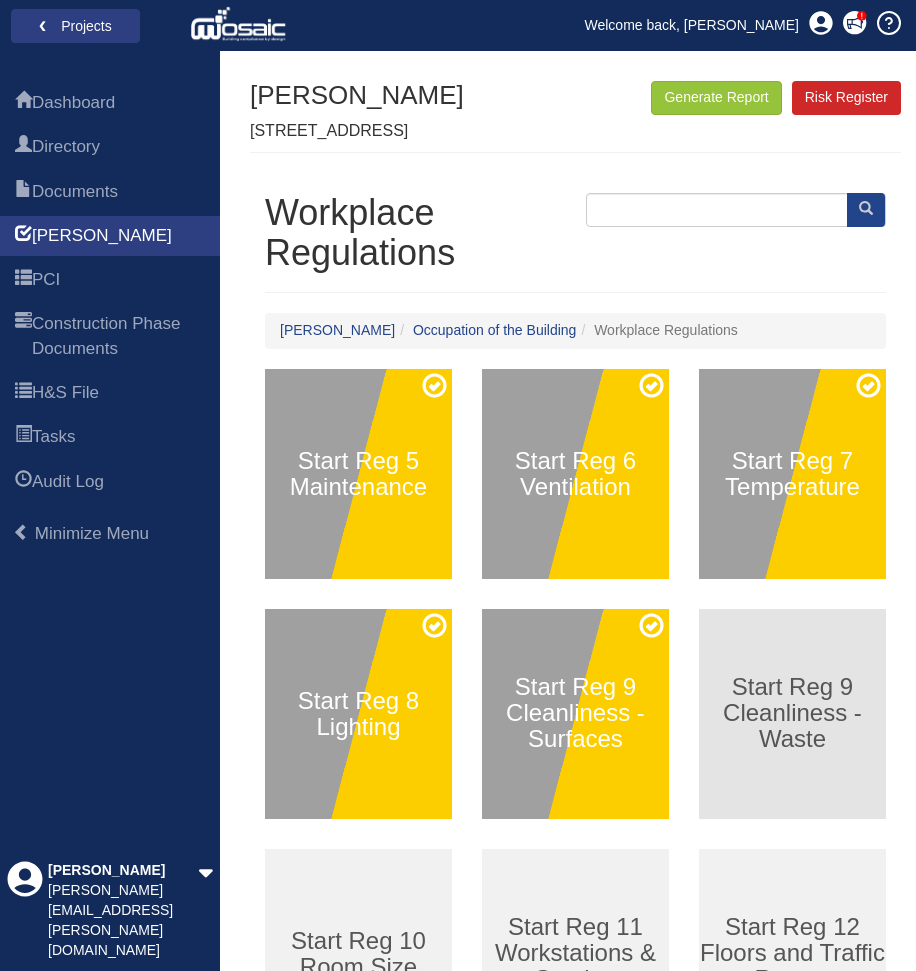 click on "Start   Reg 9 Cleanliness - Waste" at bounding box center (792, 713) 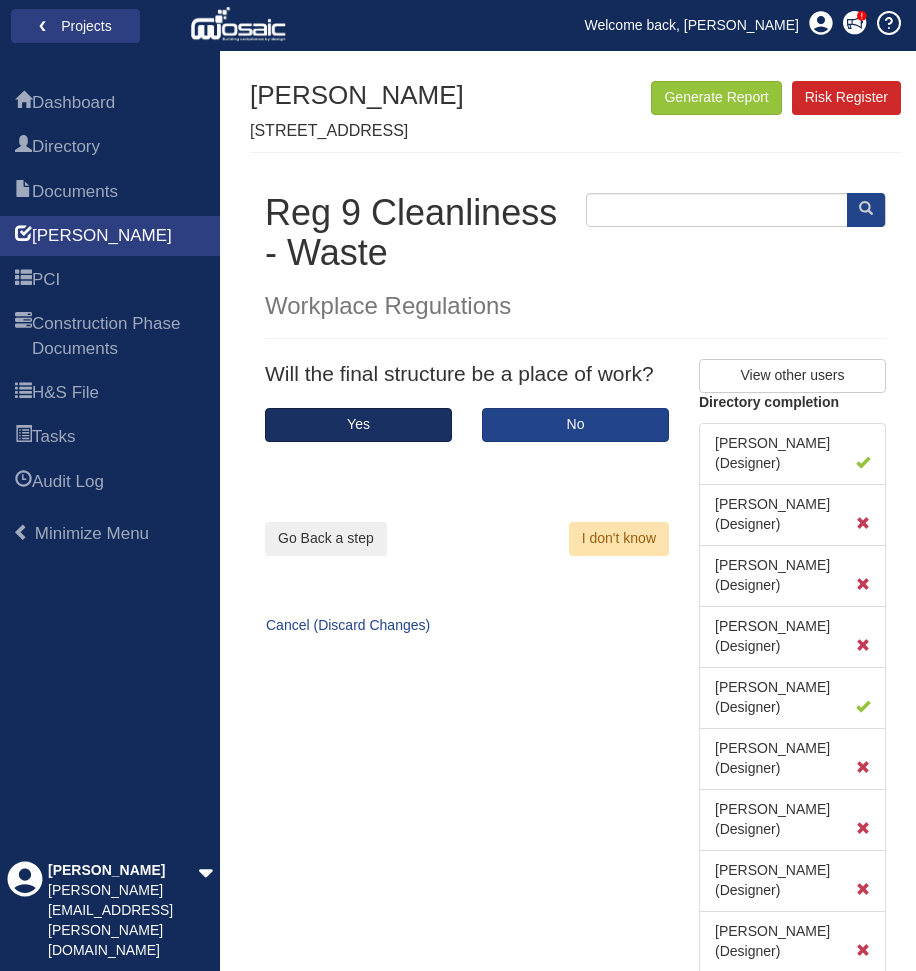 click on "Yes" at bounding box center [358, 425] 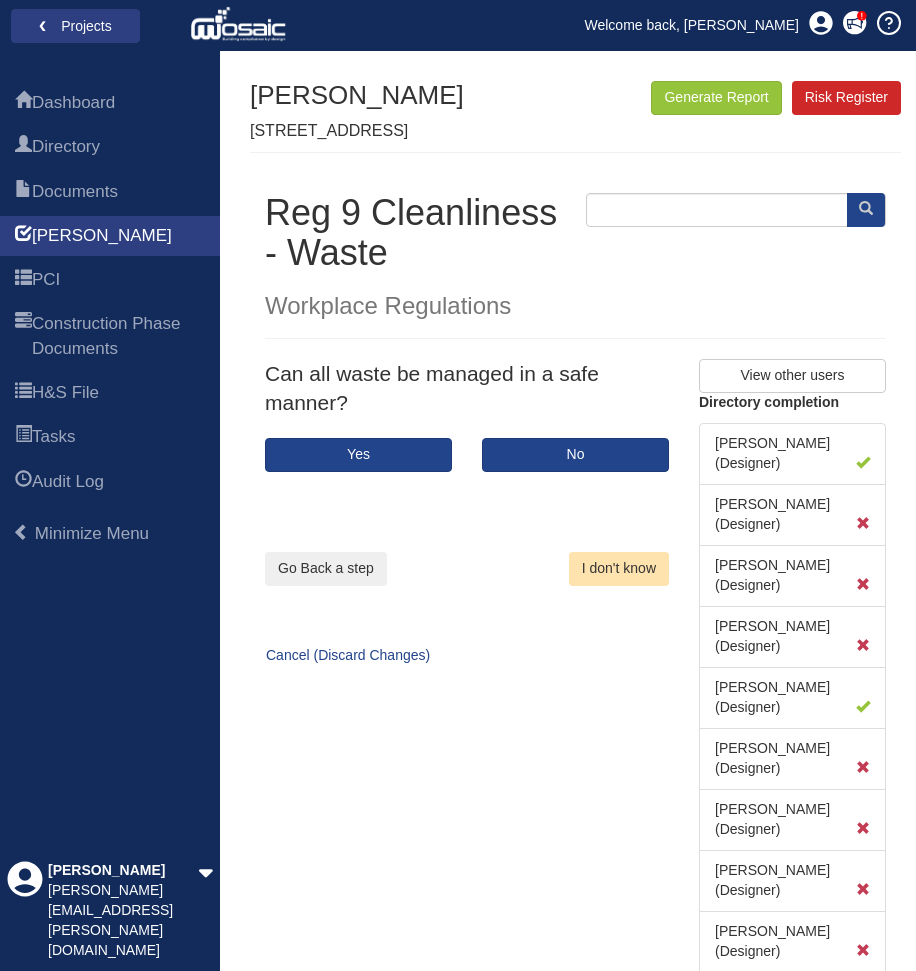 click on "I don't know" at bounding box center (619, 569) 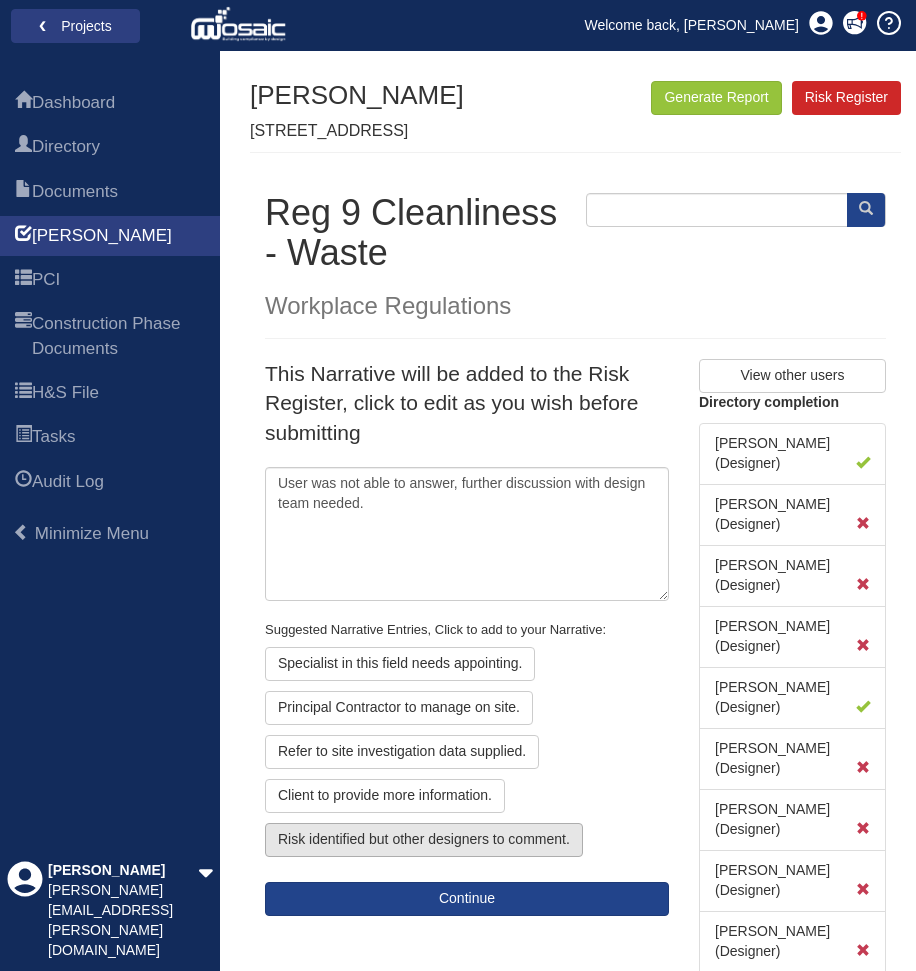 click on "Risk identified but other designers to comment." 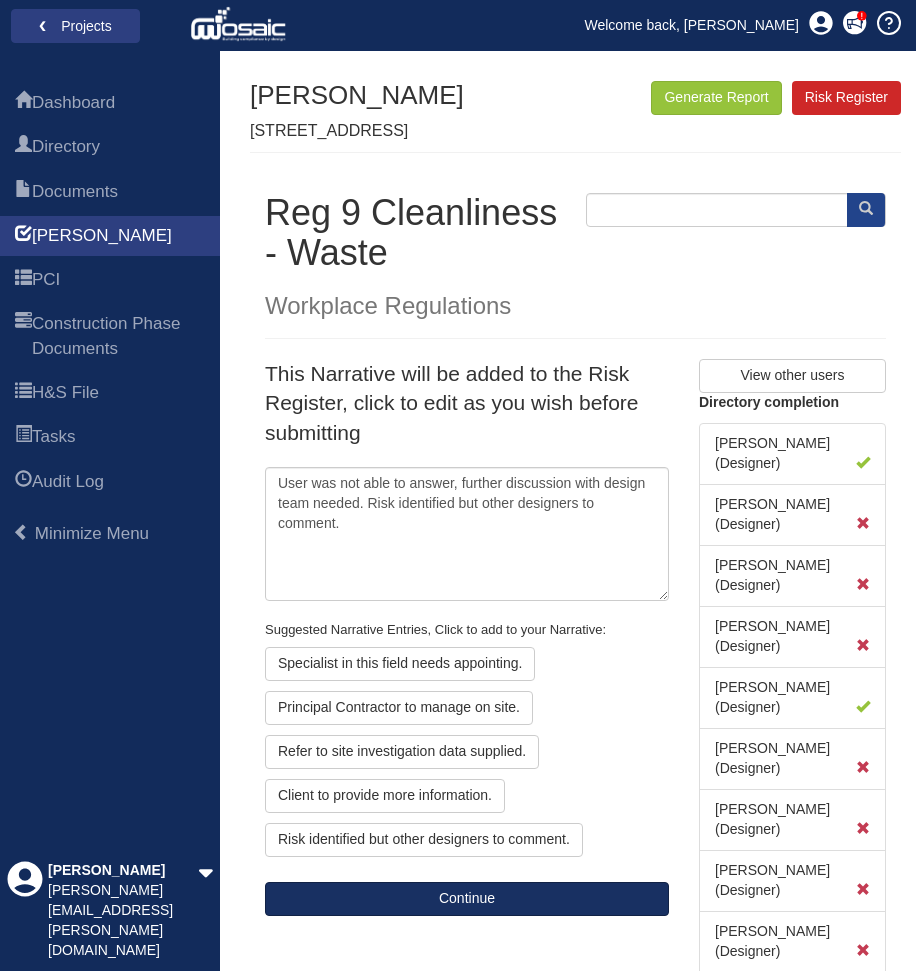 click on "Continue" at bounding box center [467, 899] 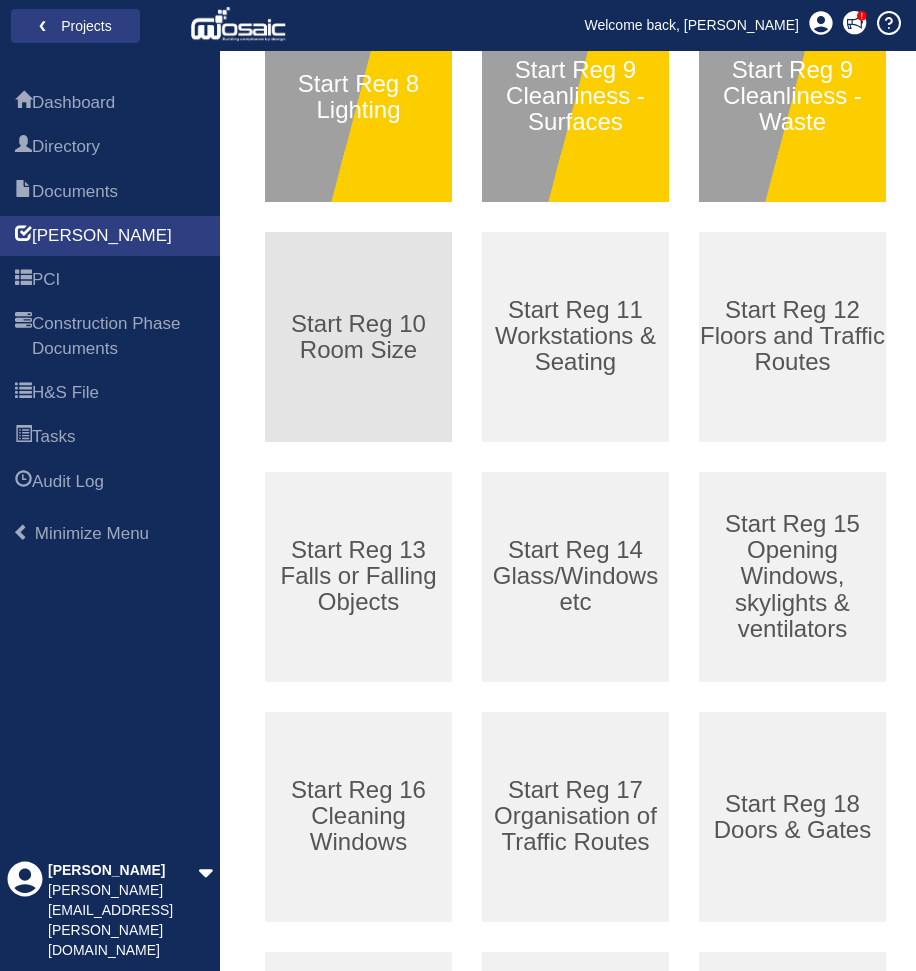 scroll, scrollTop: 748, scrollLeft: 0, axis: vertical 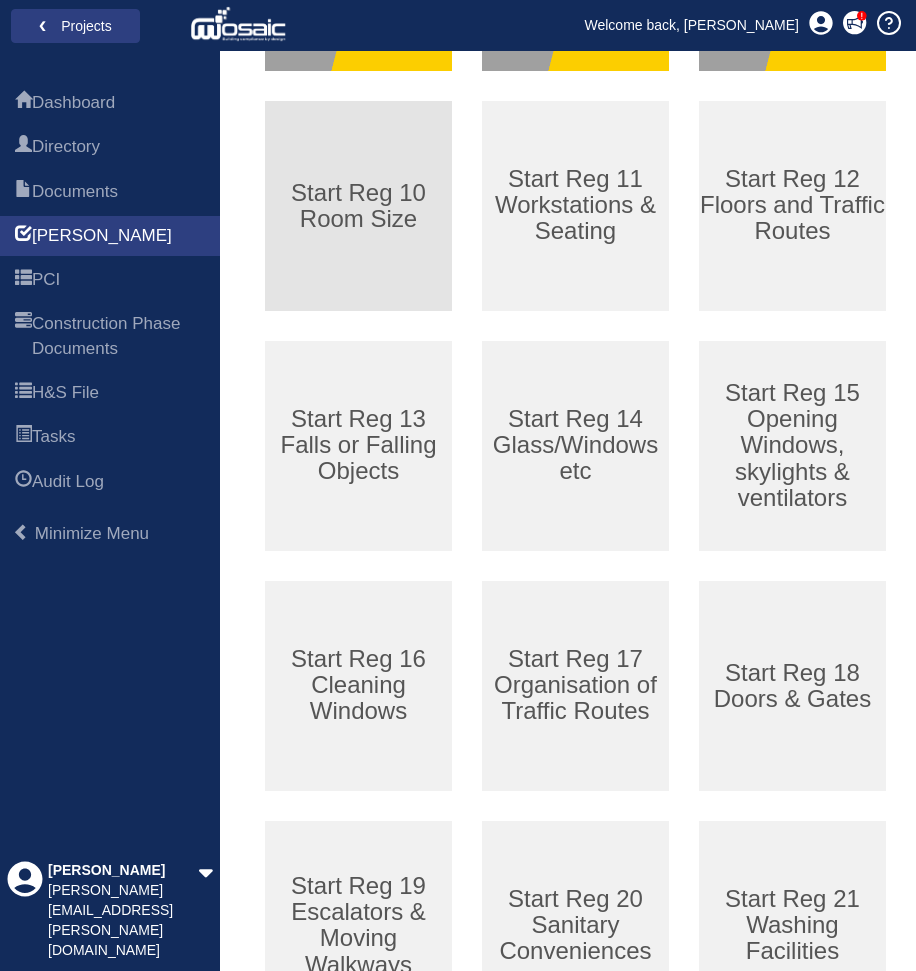 click on "Start   Reg 10 Room Size" at bounding box center (358, 205) 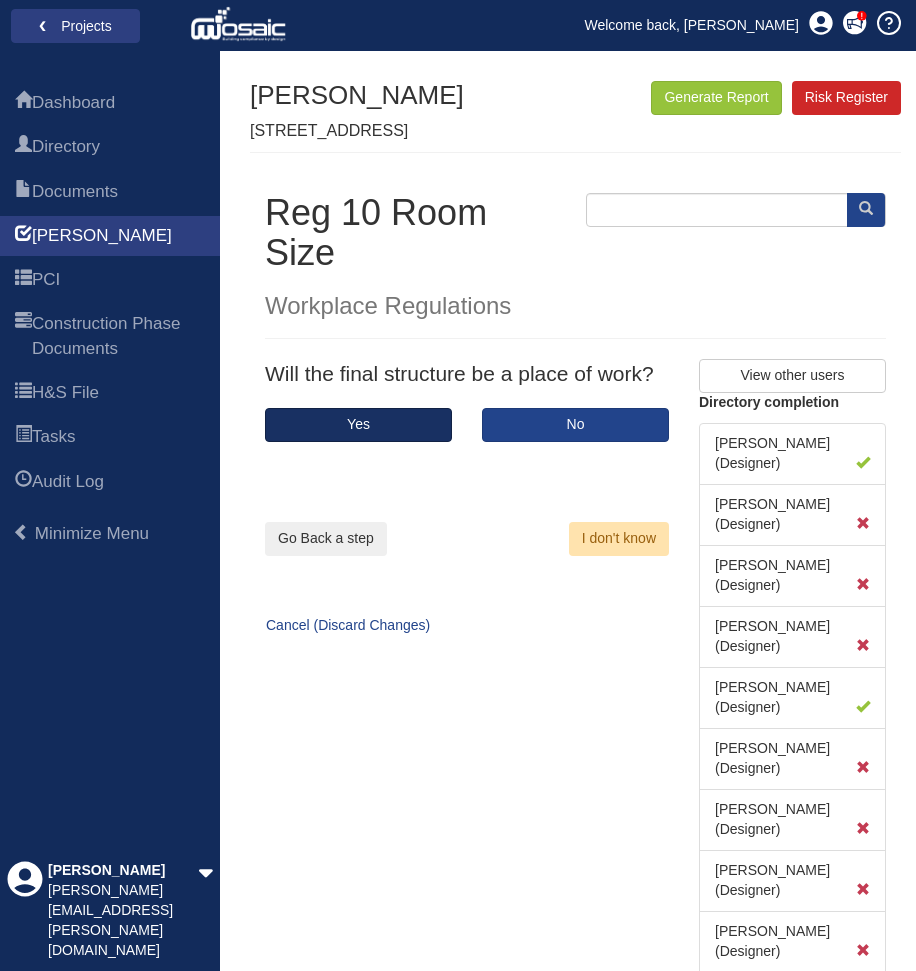 click on "Yes" at bounding box center [358, 425] 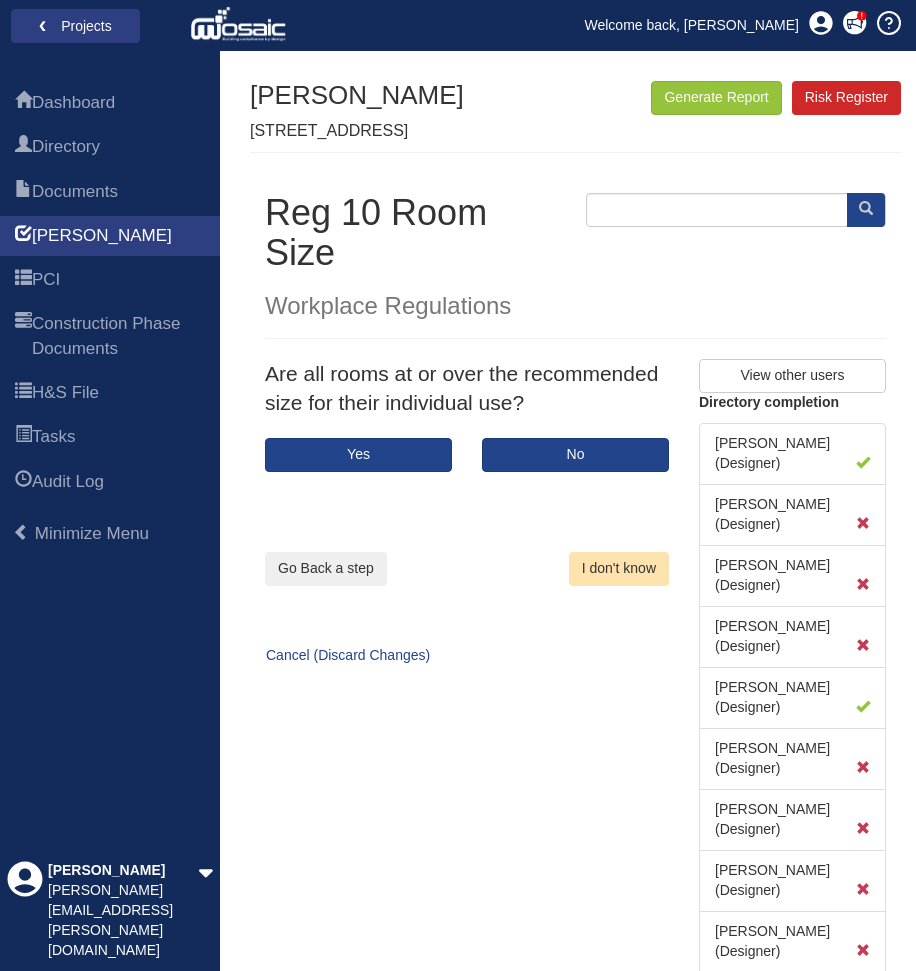 click on "I don't know" at bounding box center [619, 569] 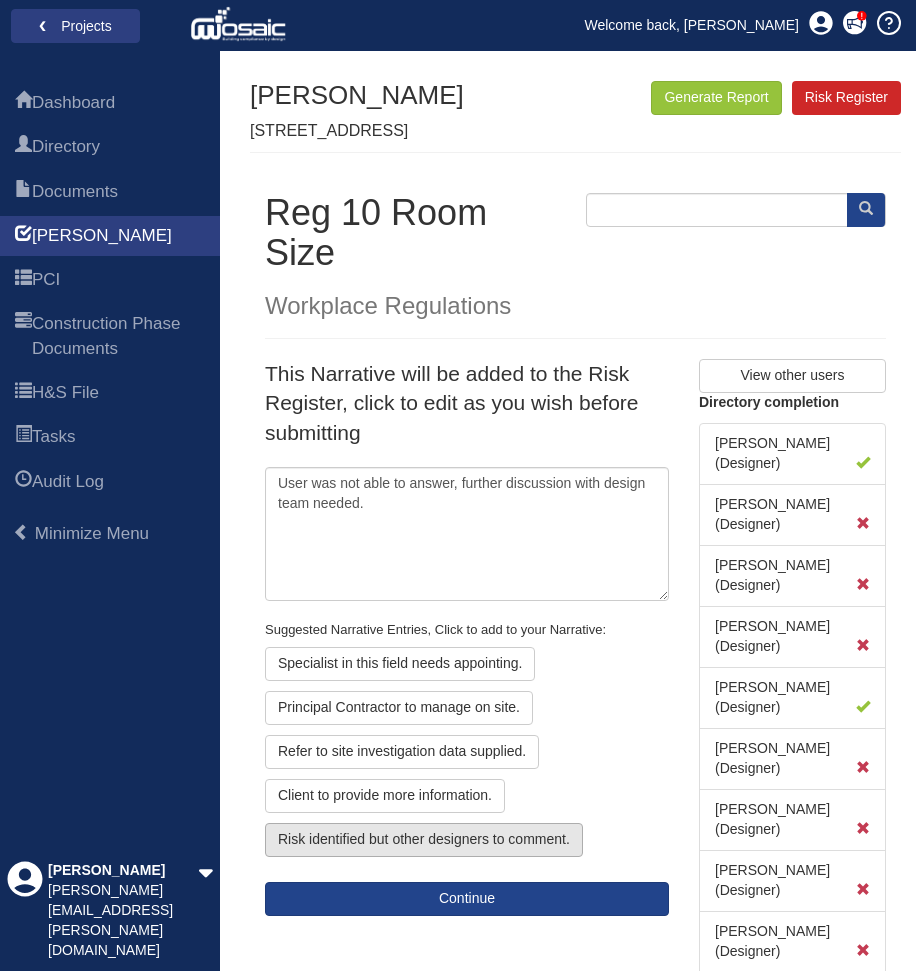 click on "Risk identified but other designers to comment." 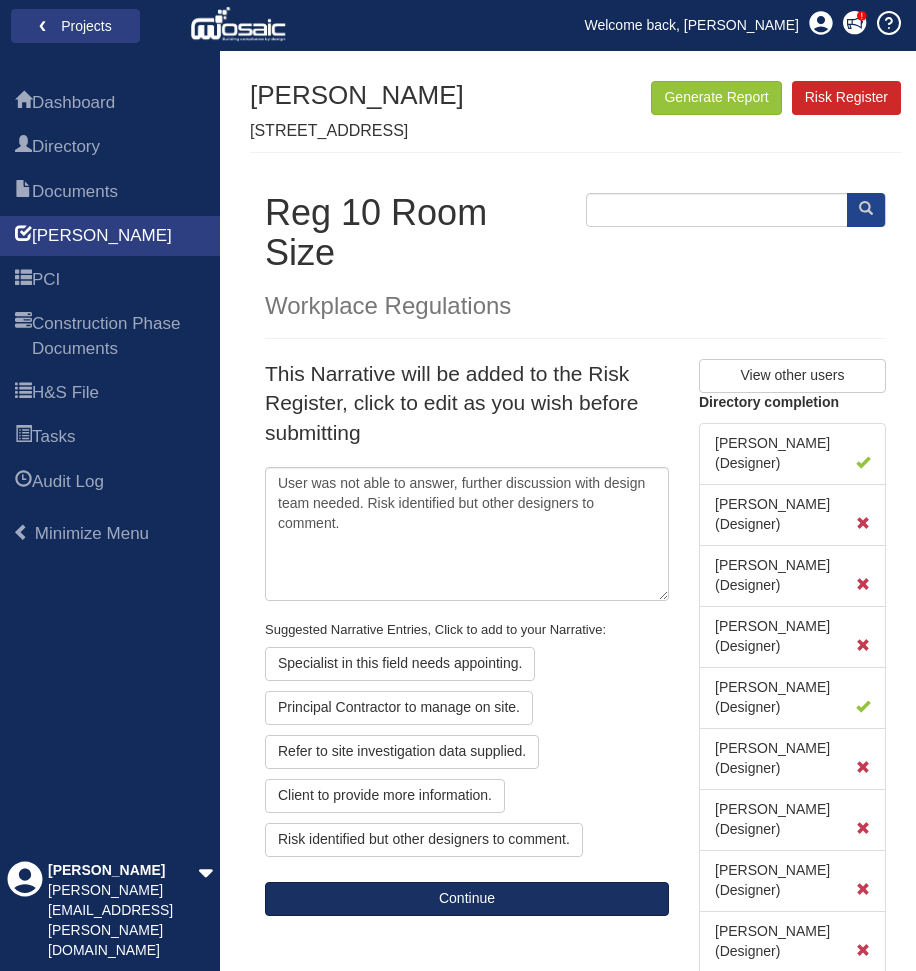click on "Continue" at bounding box center [467, 899] 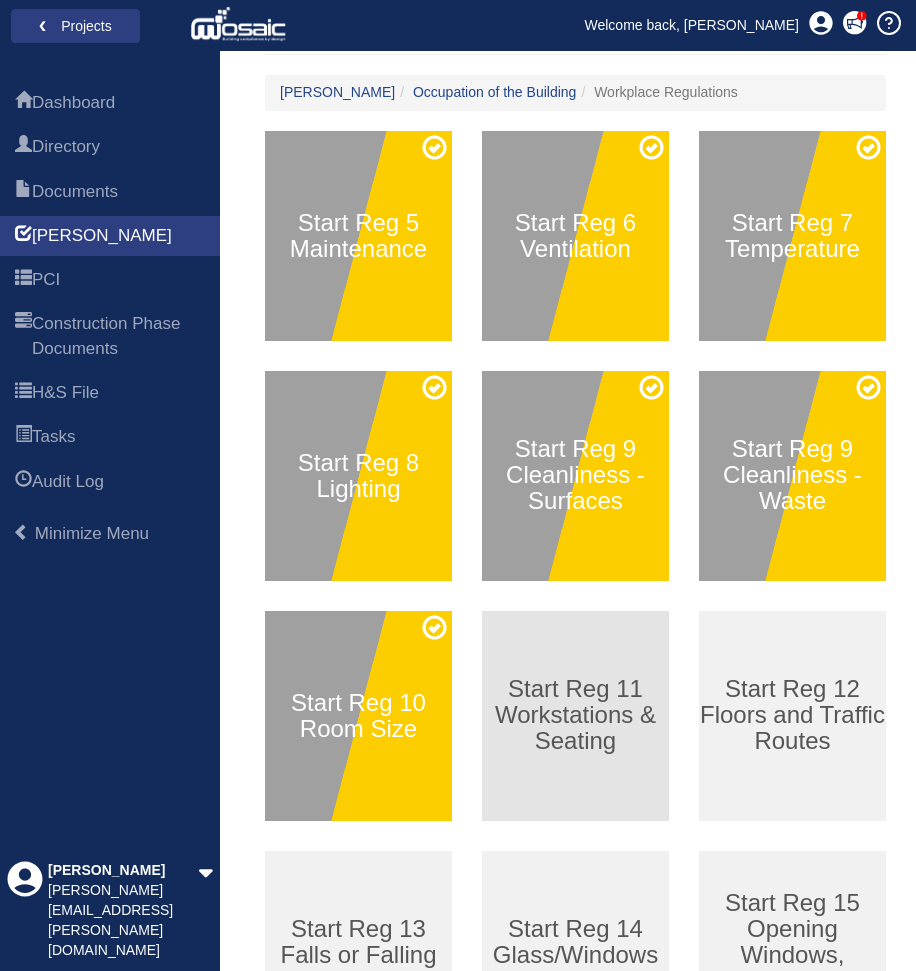 scroll, scrollTop: 614, scrollLeft: 0, axis: vertical 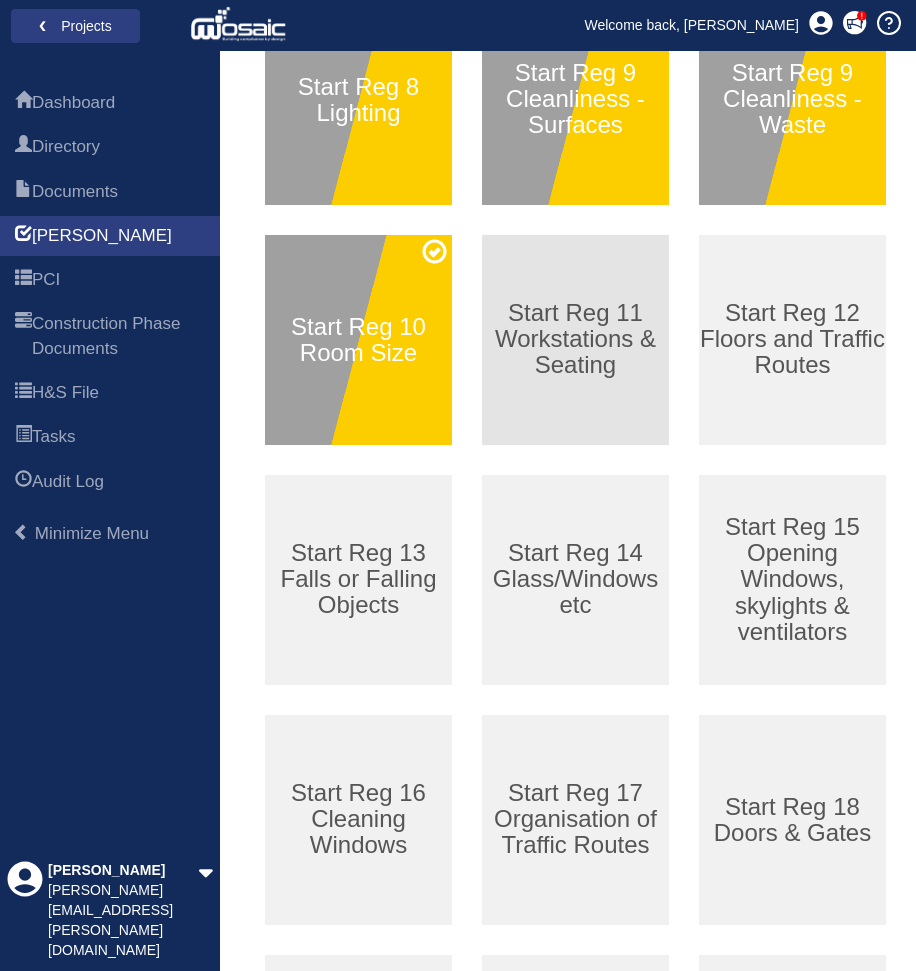 click on "Start   Reg 11 Workstations & Seating" at bounding box center (575, 339) 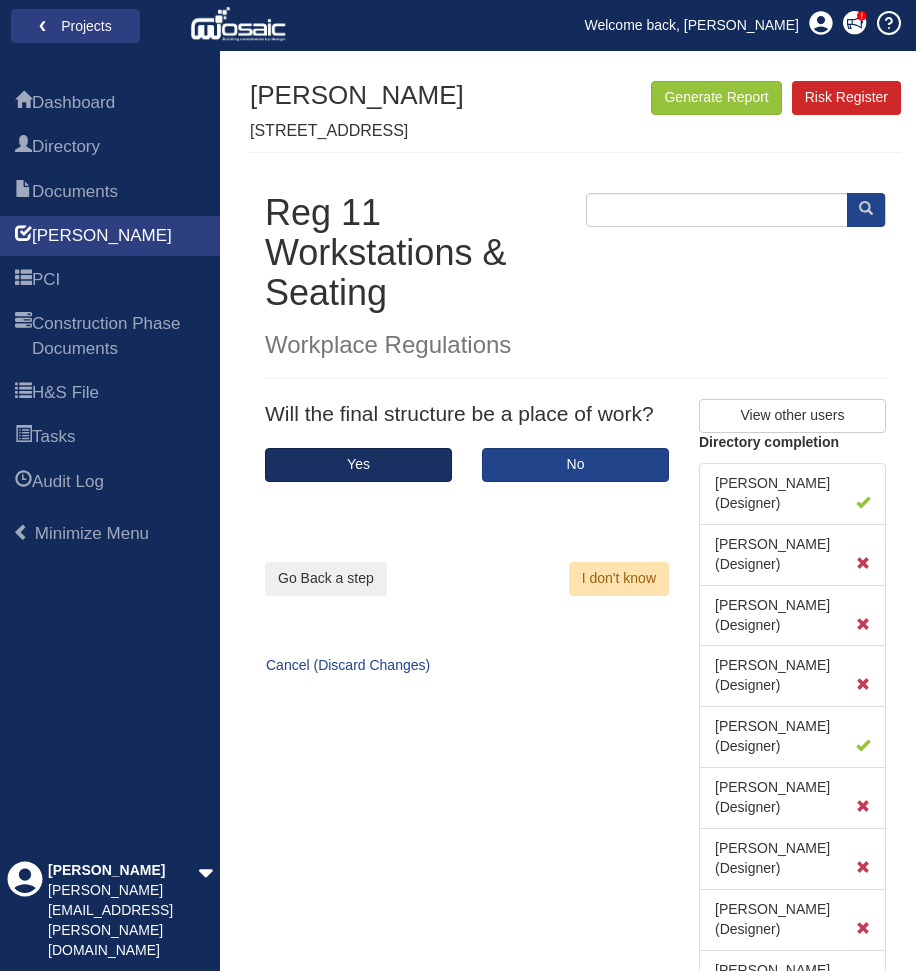 click on "Yes" at bounding box center (358, 465) 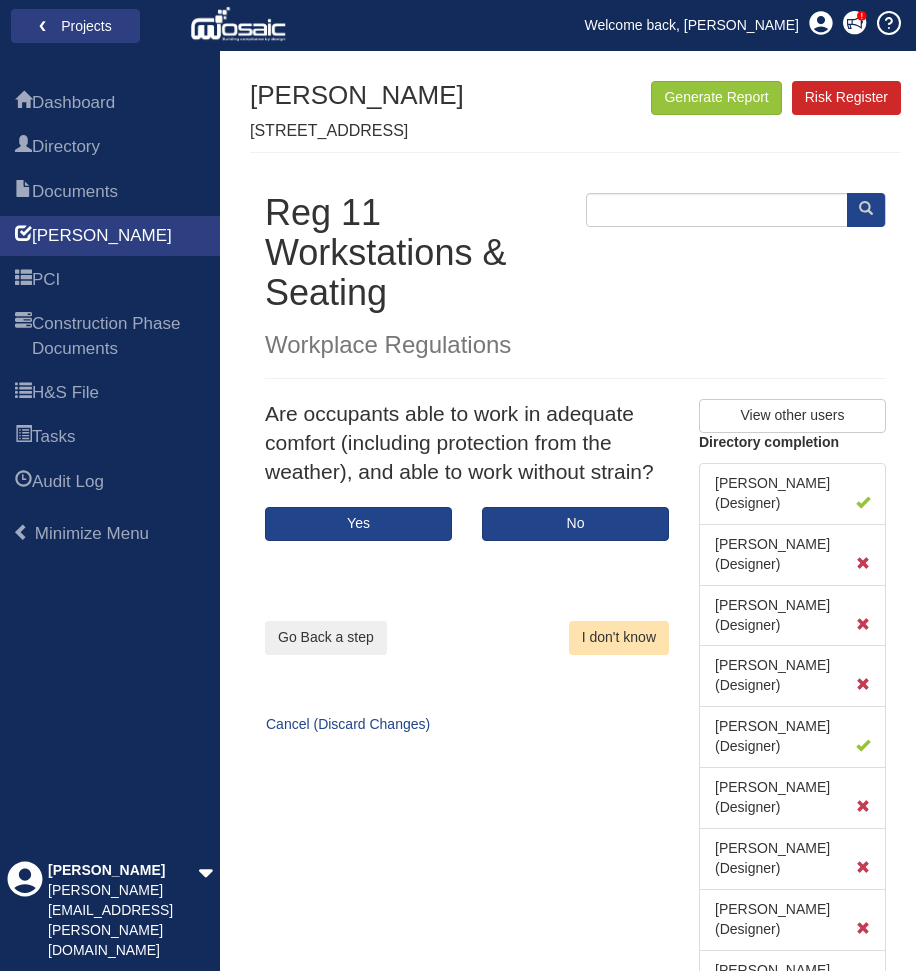 click on "I don't know" at bounding box center (619, 638) 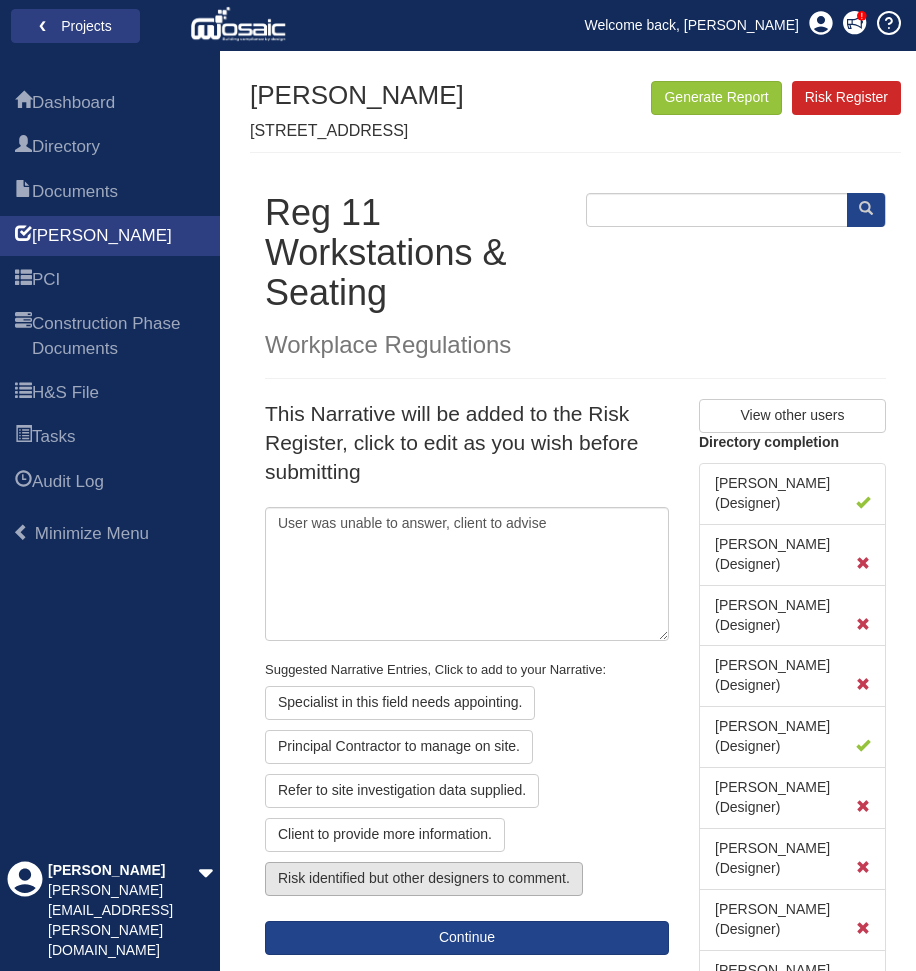 click on "Risk identified but other designers to comment." 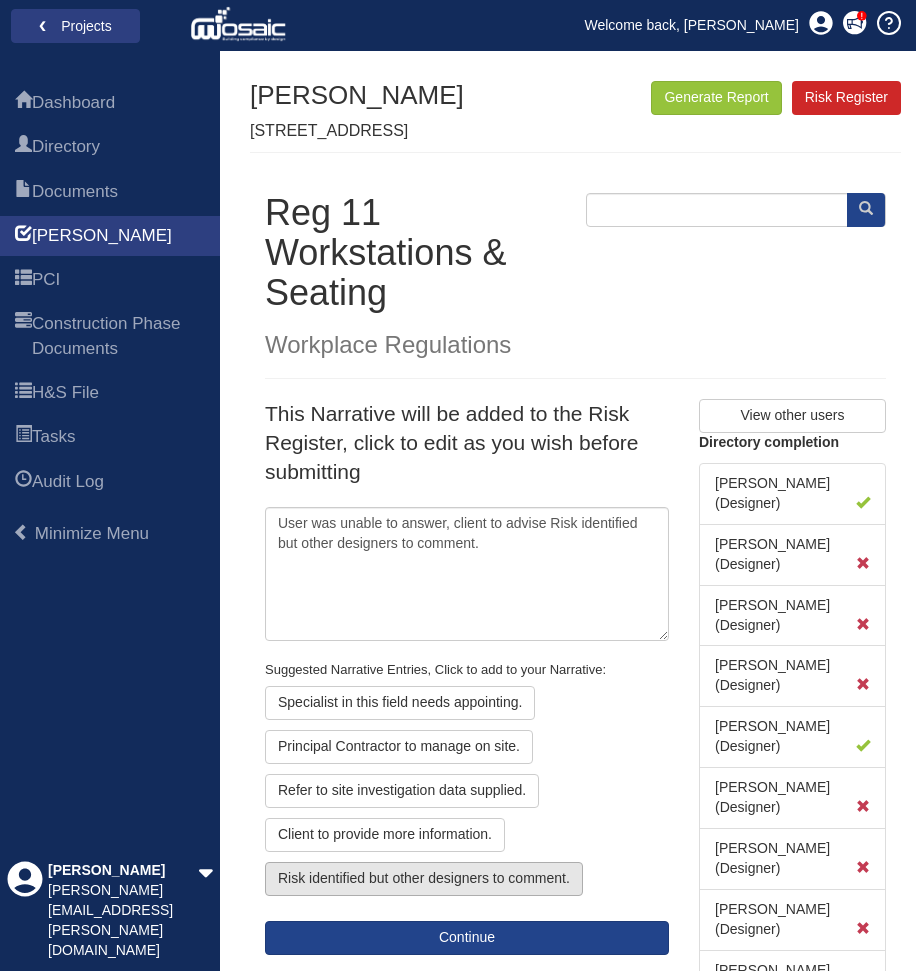 click on "Risk identified but other designers to comment." 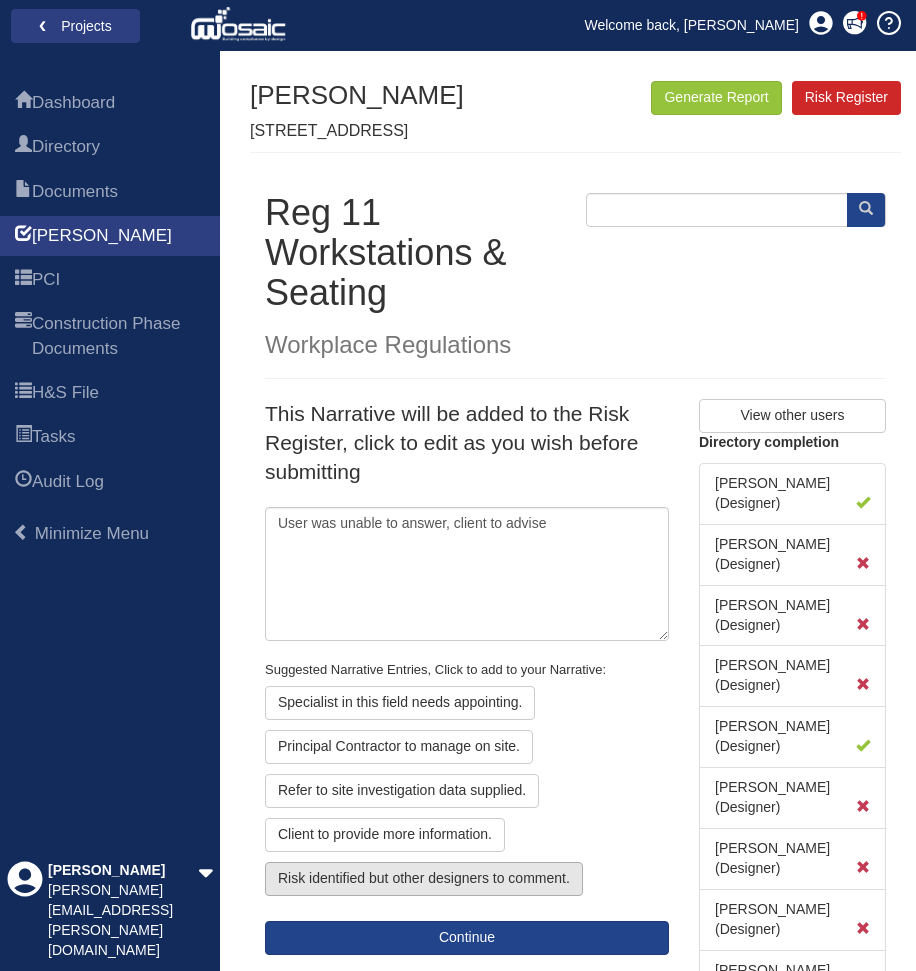 click on "Risk identified but other designers to comment." 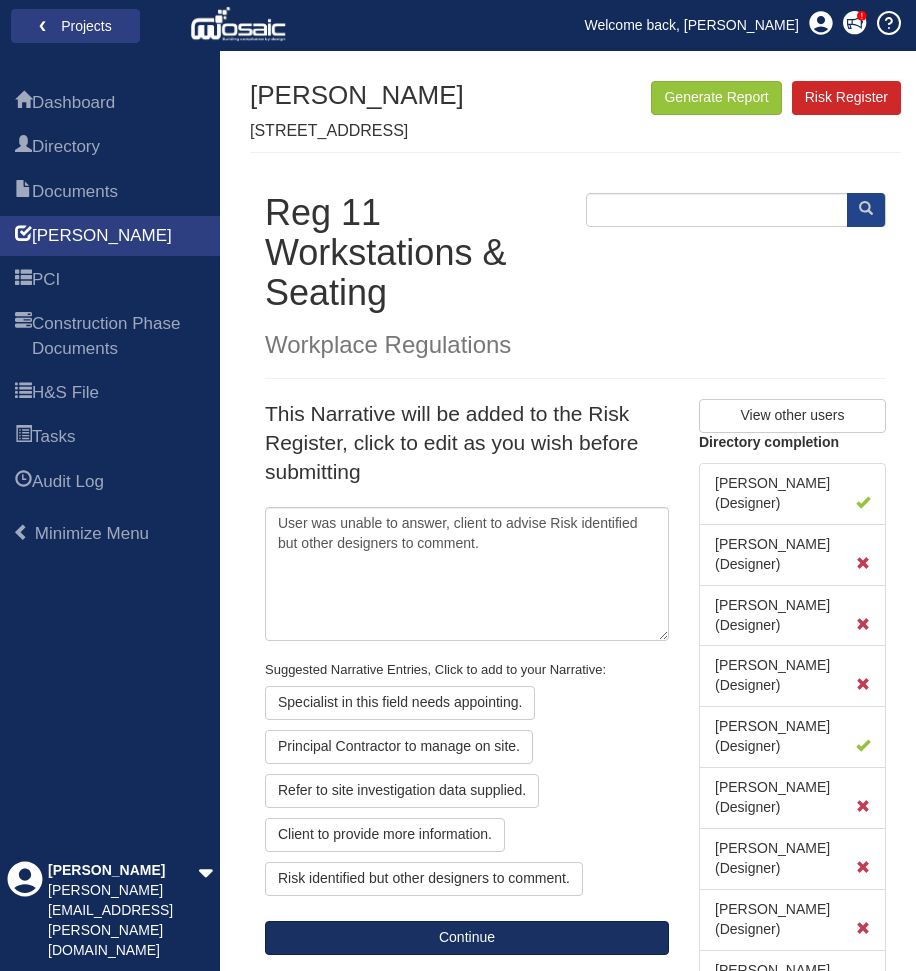 click on "Continue" at bounding box center [467, 938] 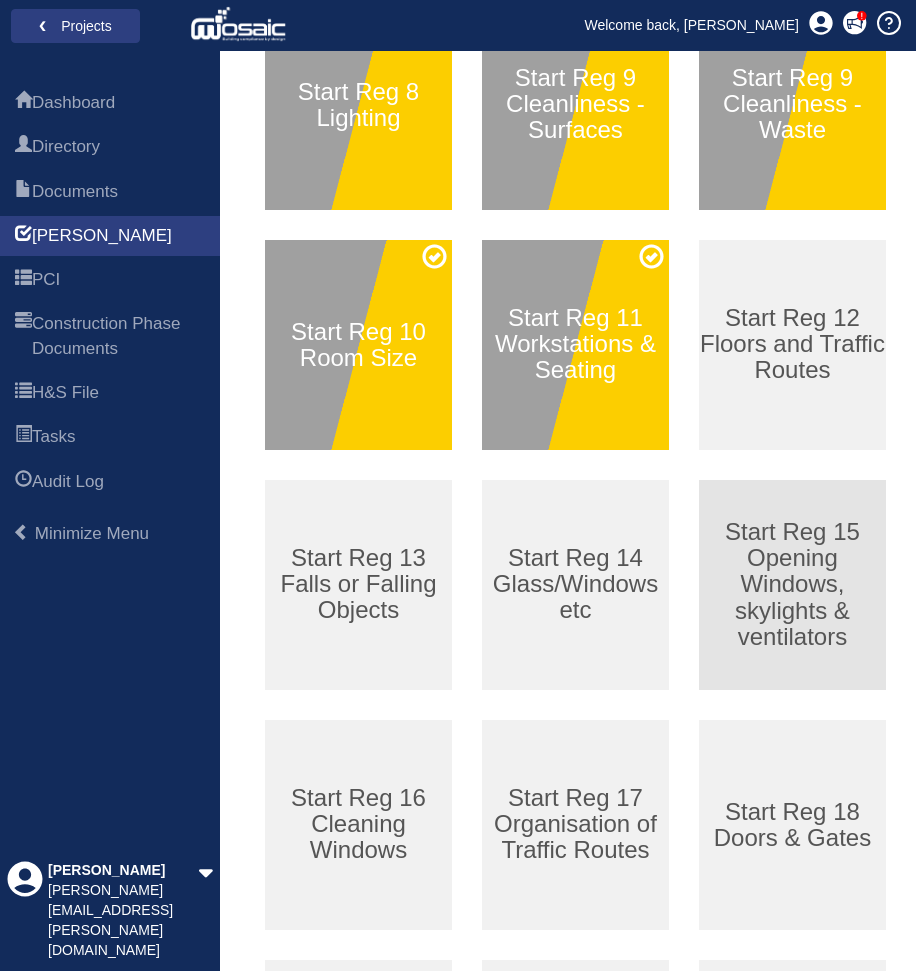 scroll, scrollTop: 617, scrollLeft: 0, axis: vertical 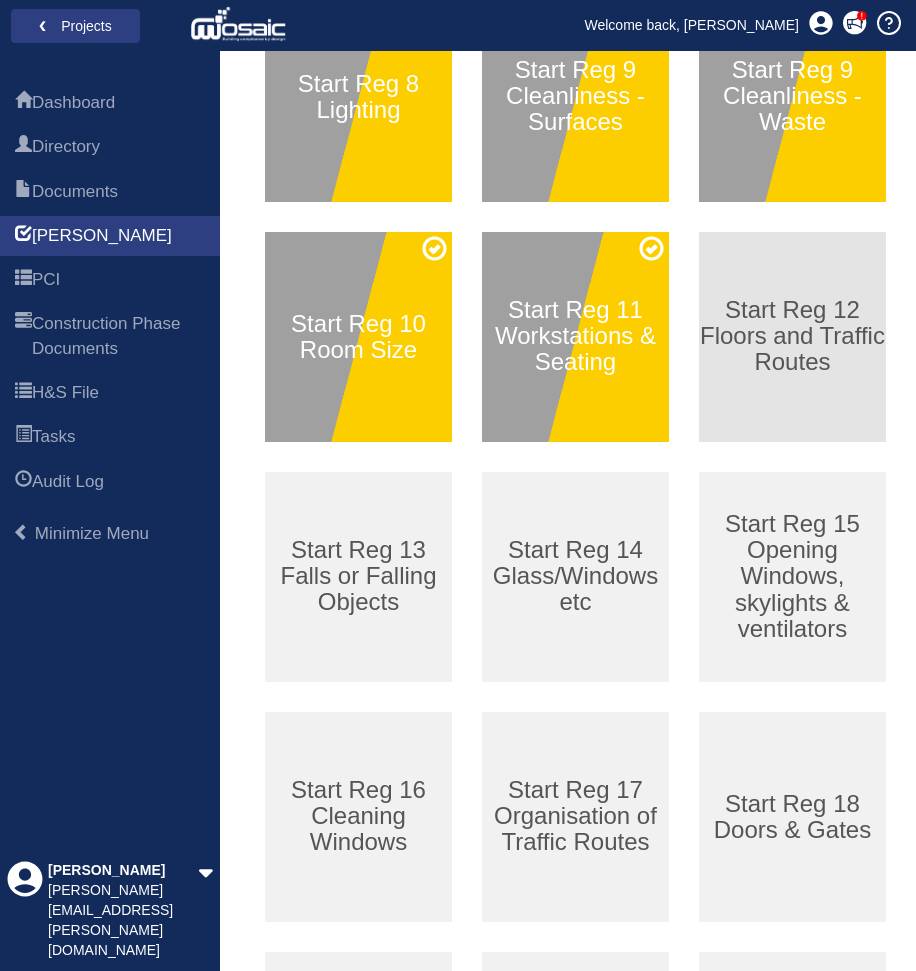 click on "Start   Reg 12 Floors and Traffic Routes" at bounding box center (792, 336) 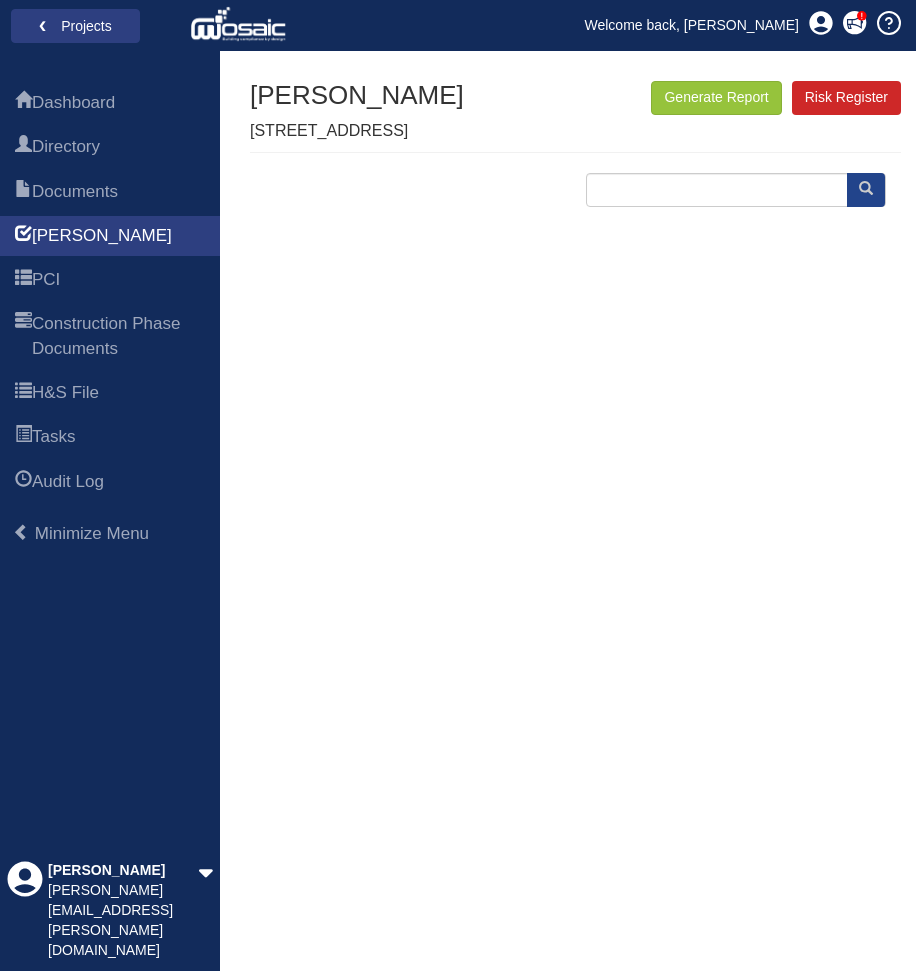 scroll, scrollTop: 0, scrollLeft: 0, axis: both 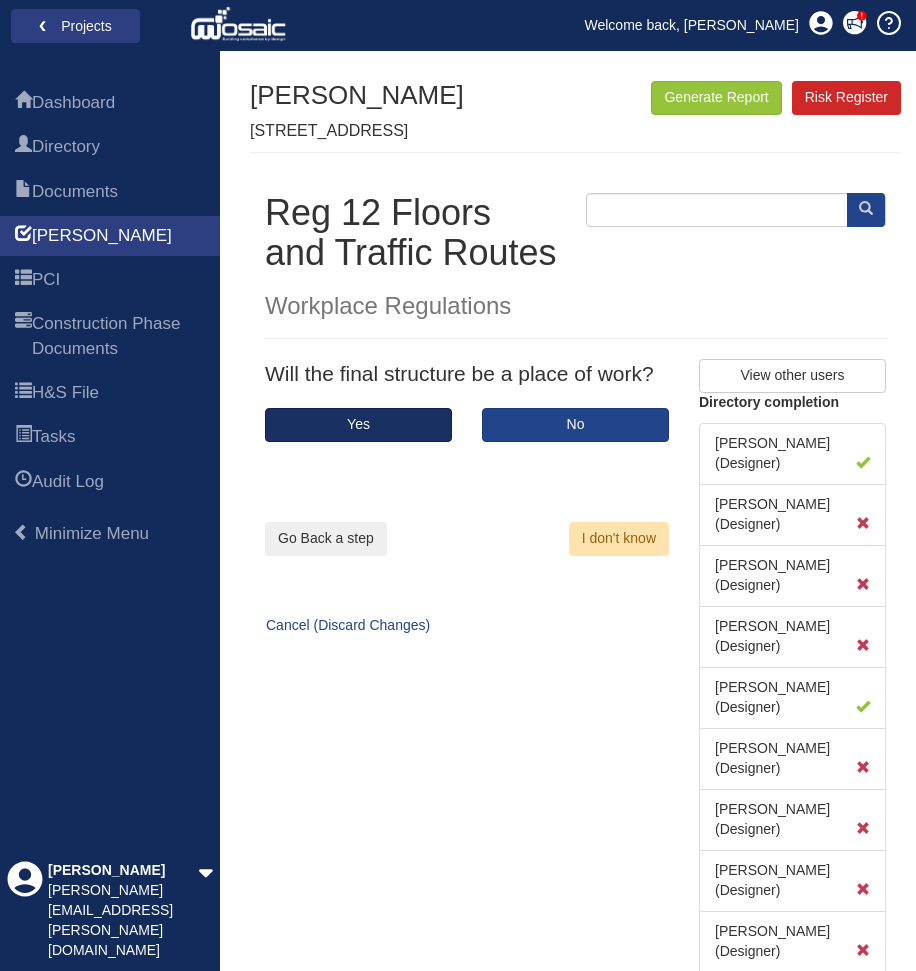 click on "Yes" at bounding box center (358, 425) 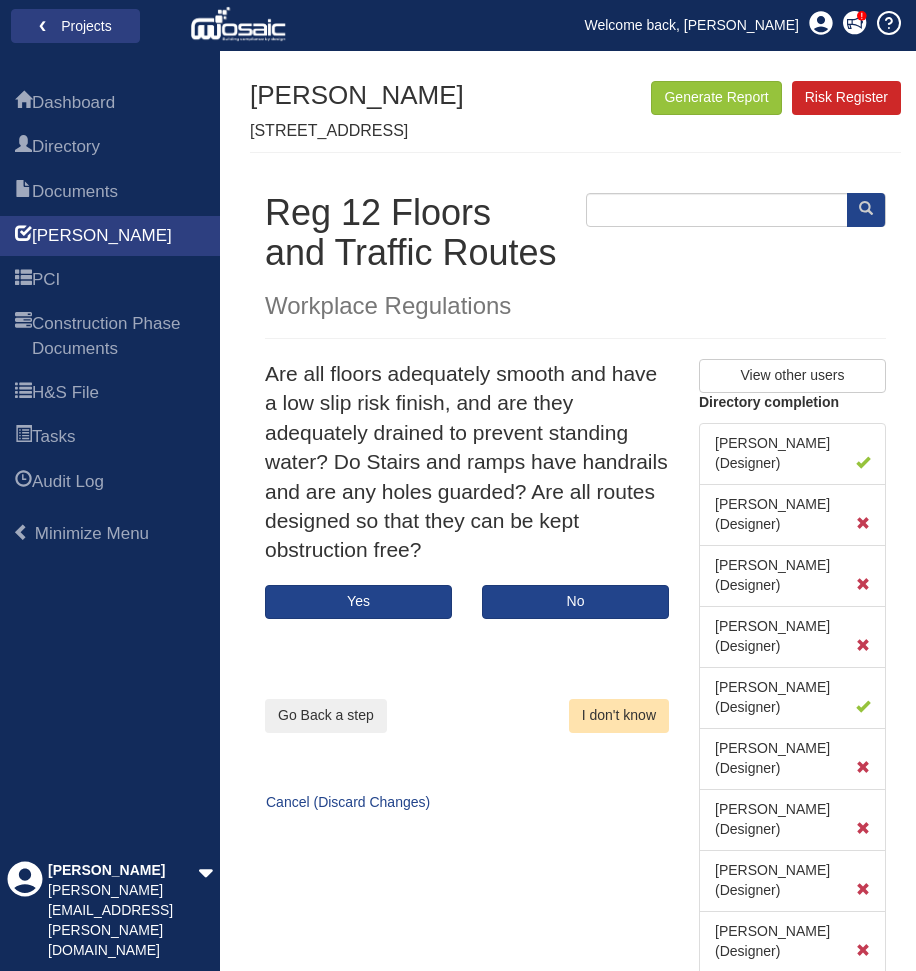 click on "I don't know" at bounding box center (619, 716) 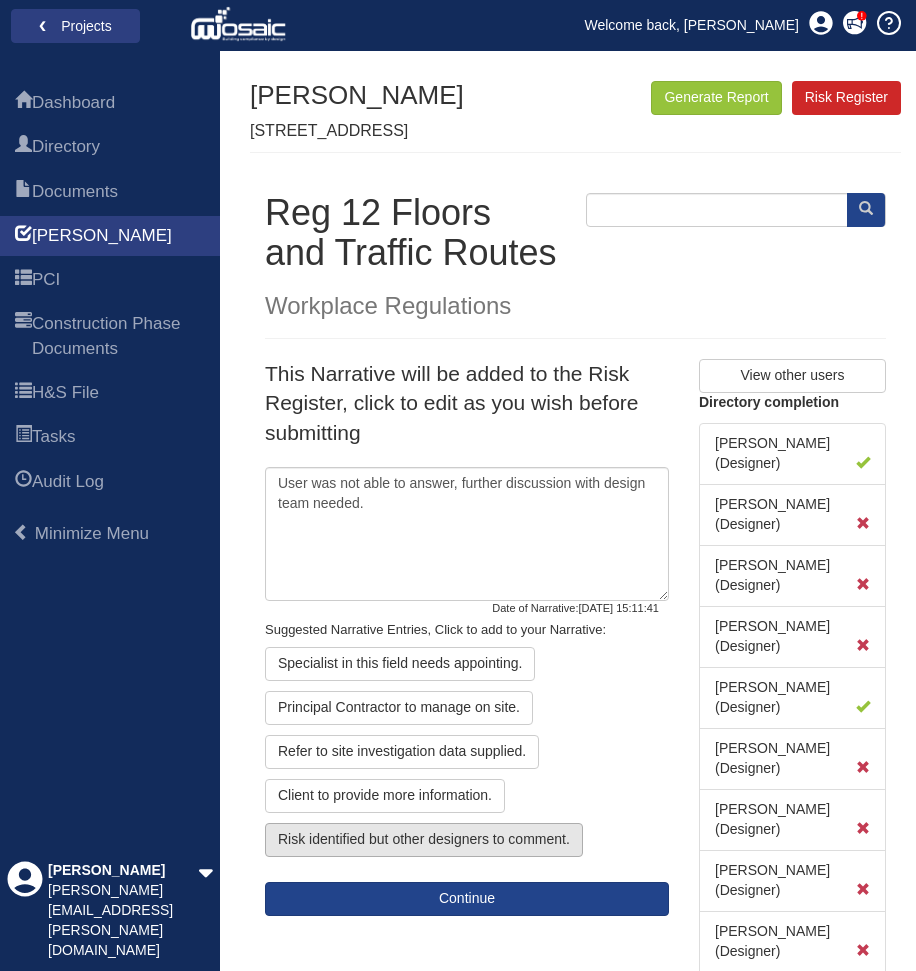 click on "Risk identified but other designers to comment." at bounding box center (424, 840) 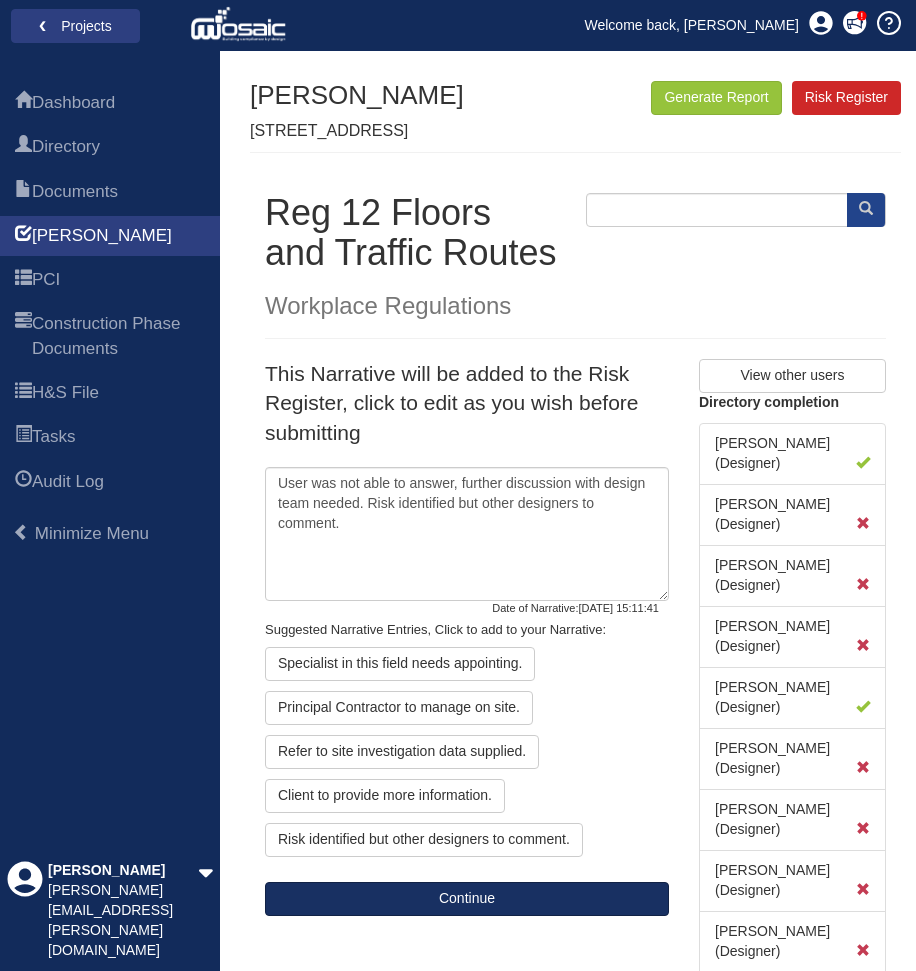 click on "Continue" at bounding box center [467, 899] 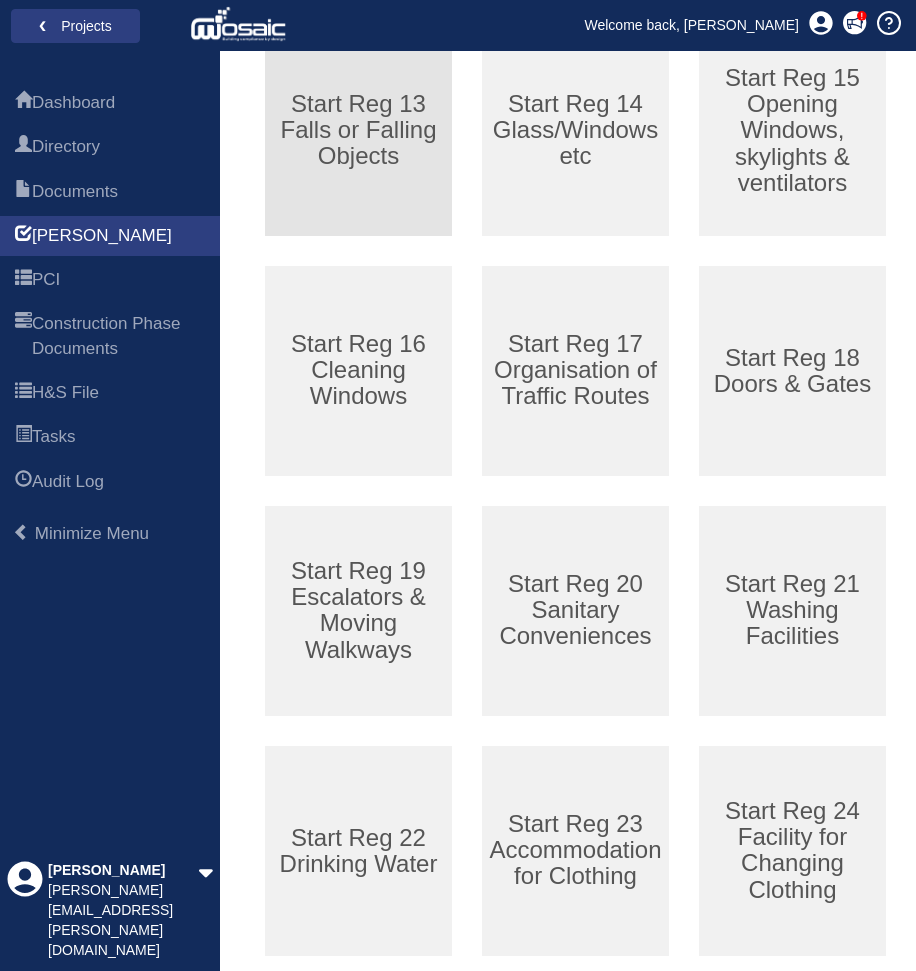 scroll, scrollTop: 1015, scrollLeft: 0, axis: vertical 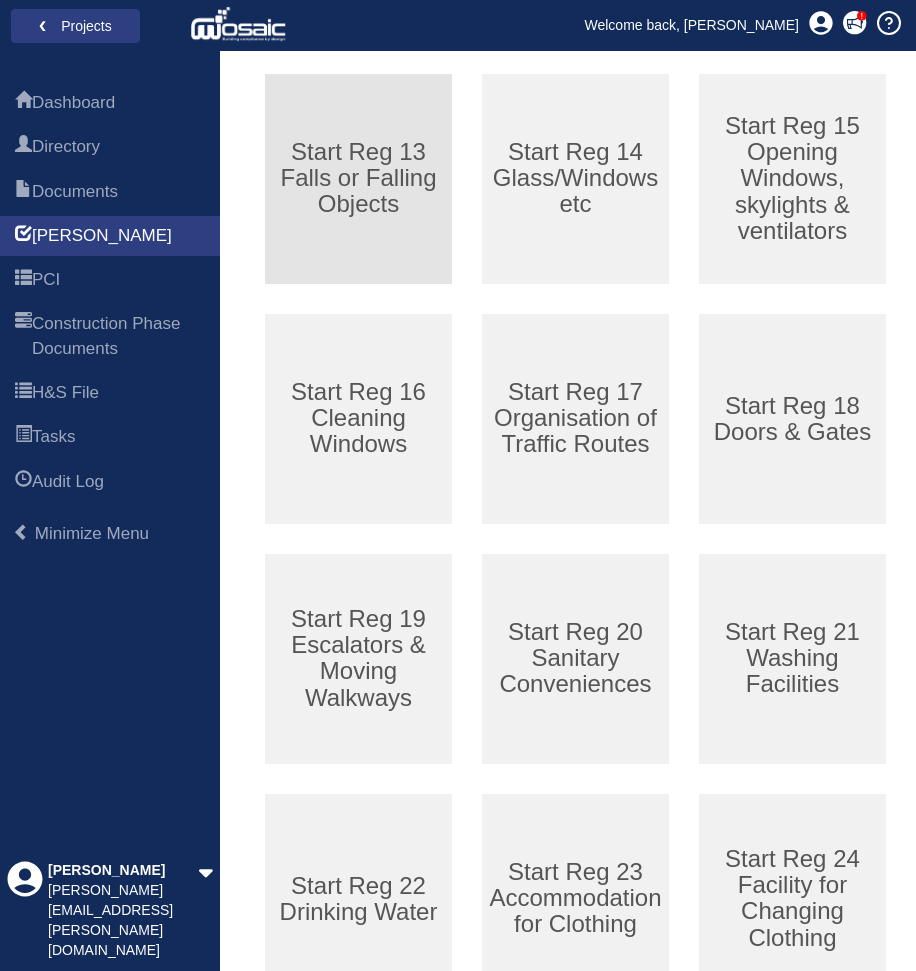 click on "Start   Reg 13 Falls or Falling Objects" at bounding box center [358, 178] 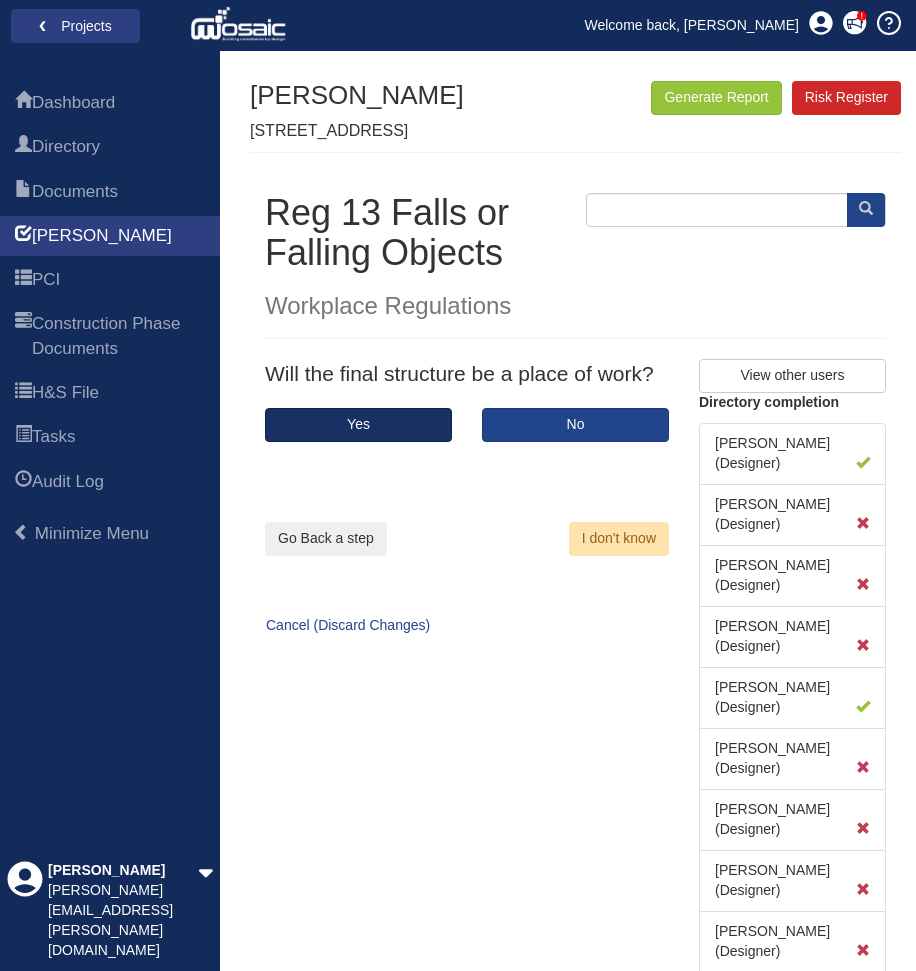click on "Yes" at bounding box center [358, 425] 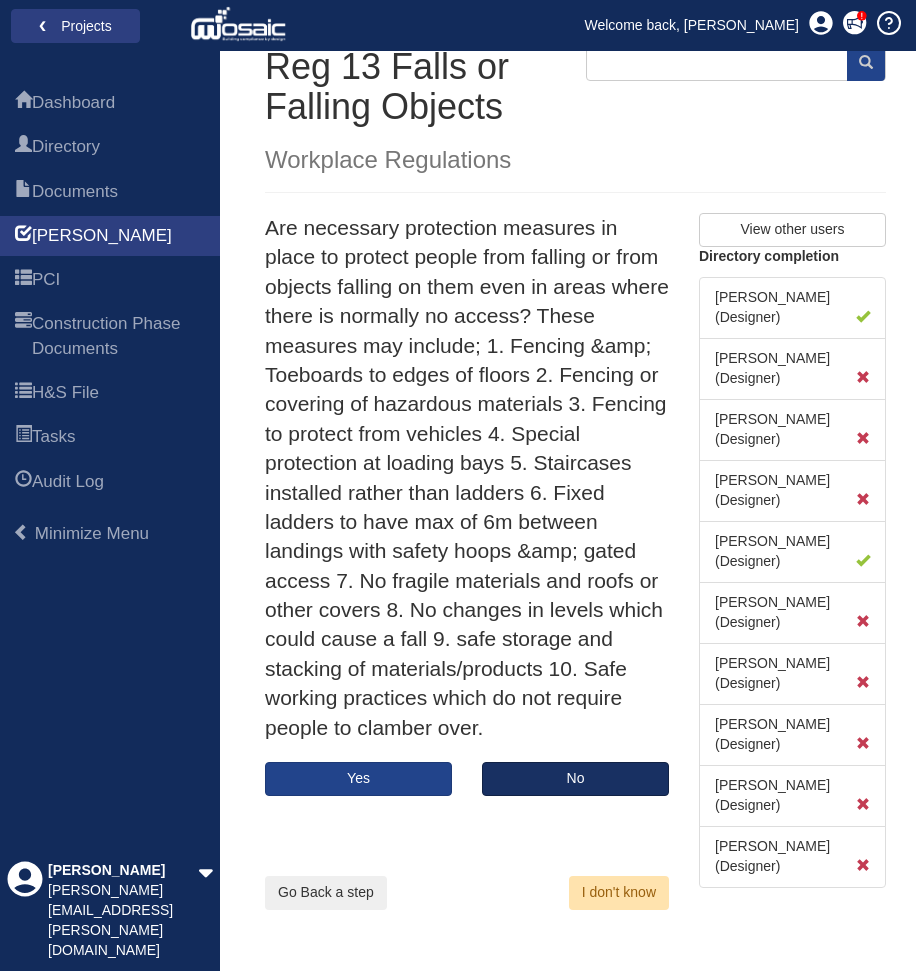 scroll, scrollTop: 145, scrollLeft: 0, axis: vertical 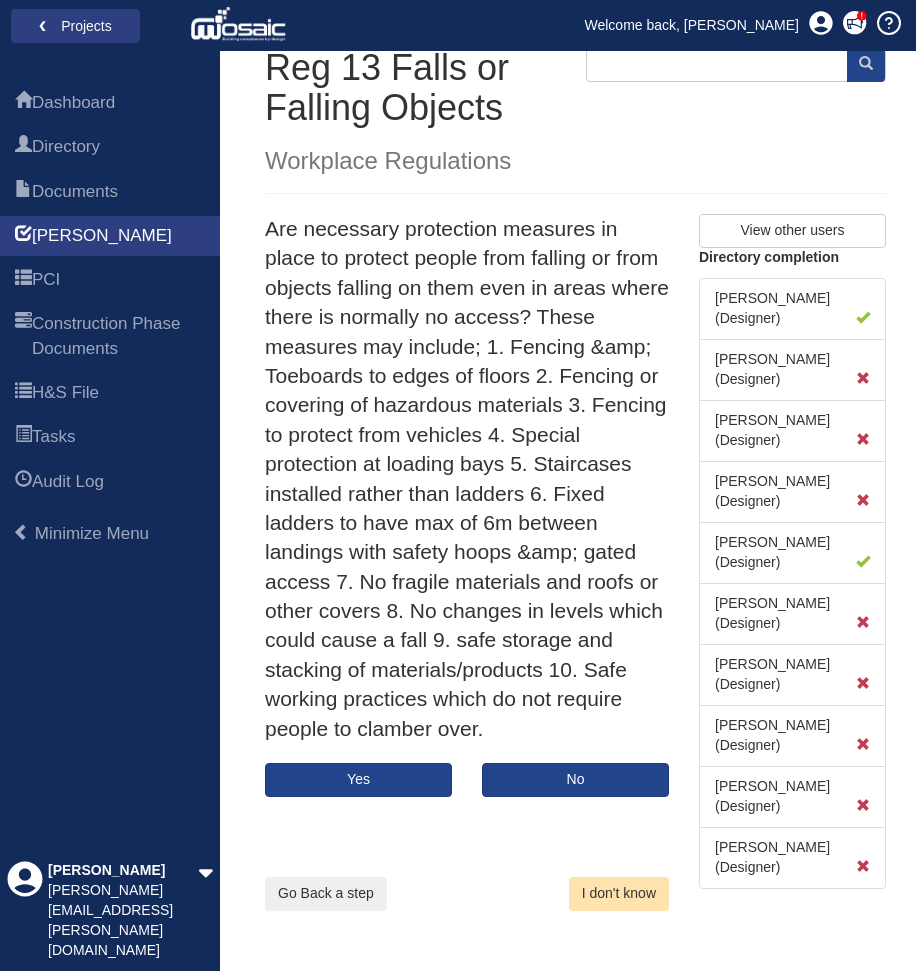 click on "I don't know" at bounding box center (619, 894) 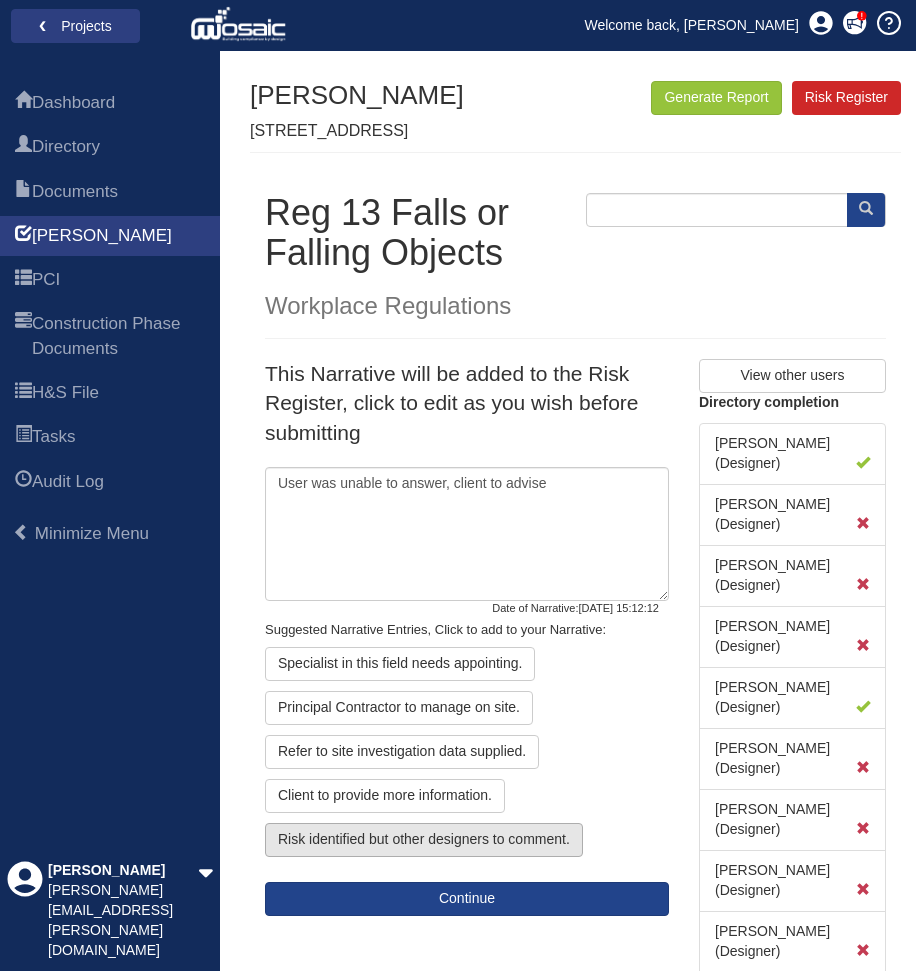 click on "Risk identified but other designers to comment." at bounding box center (424, 840) 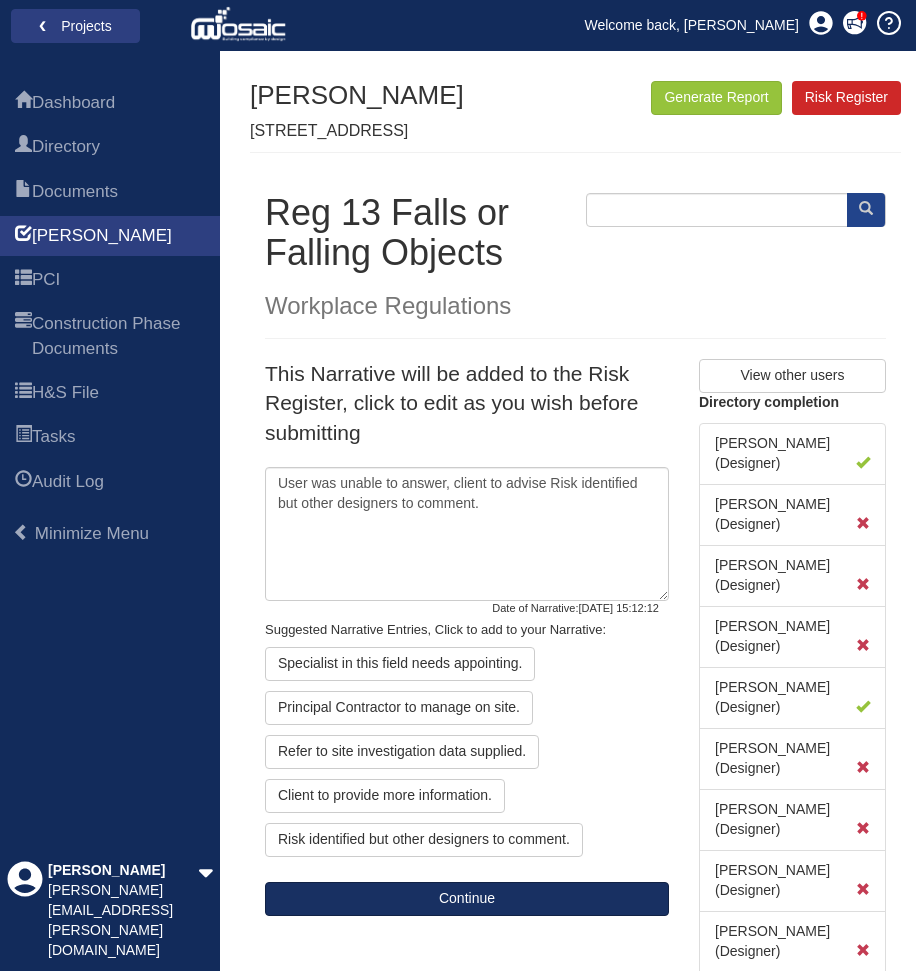 click on "Continue" at bounding box center (467, 899) 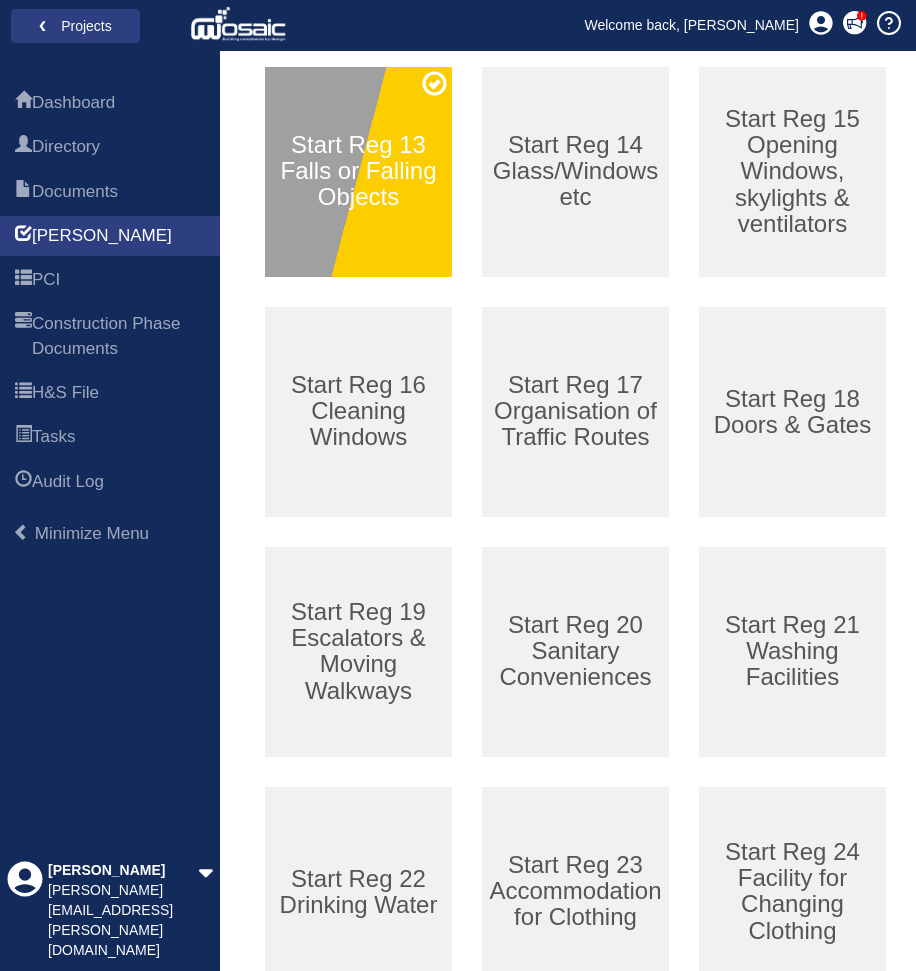 scroll, scrollTop: 1022, scrollLeft: 0, axis: vertical 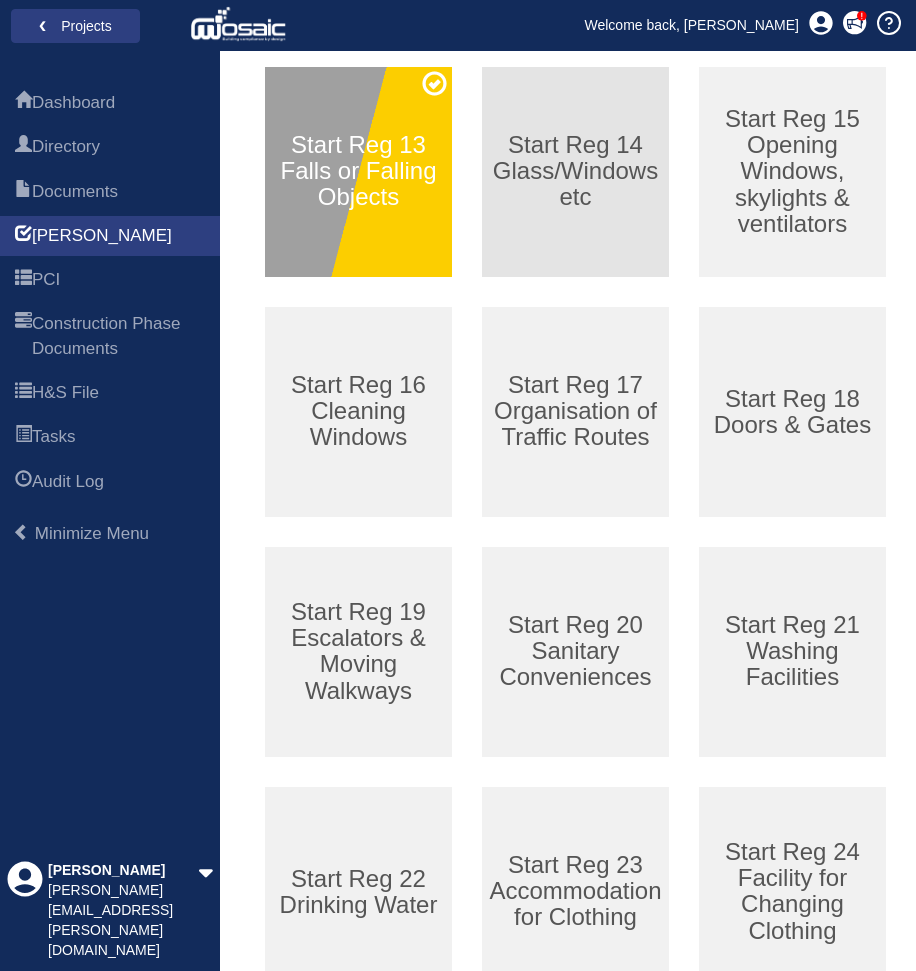 click on "Start   Reg 14 Glass/Windows etc" at bounding box center [575, 171] 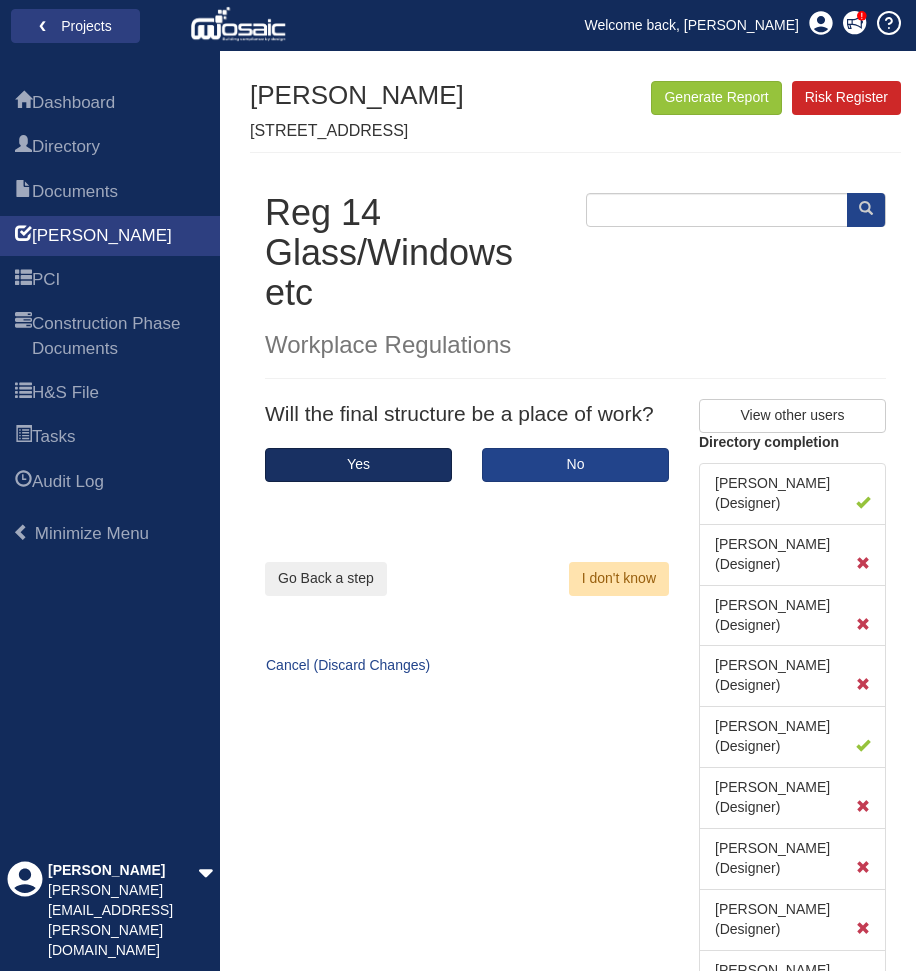 click on "Yes" at bounding box center [358, 465] 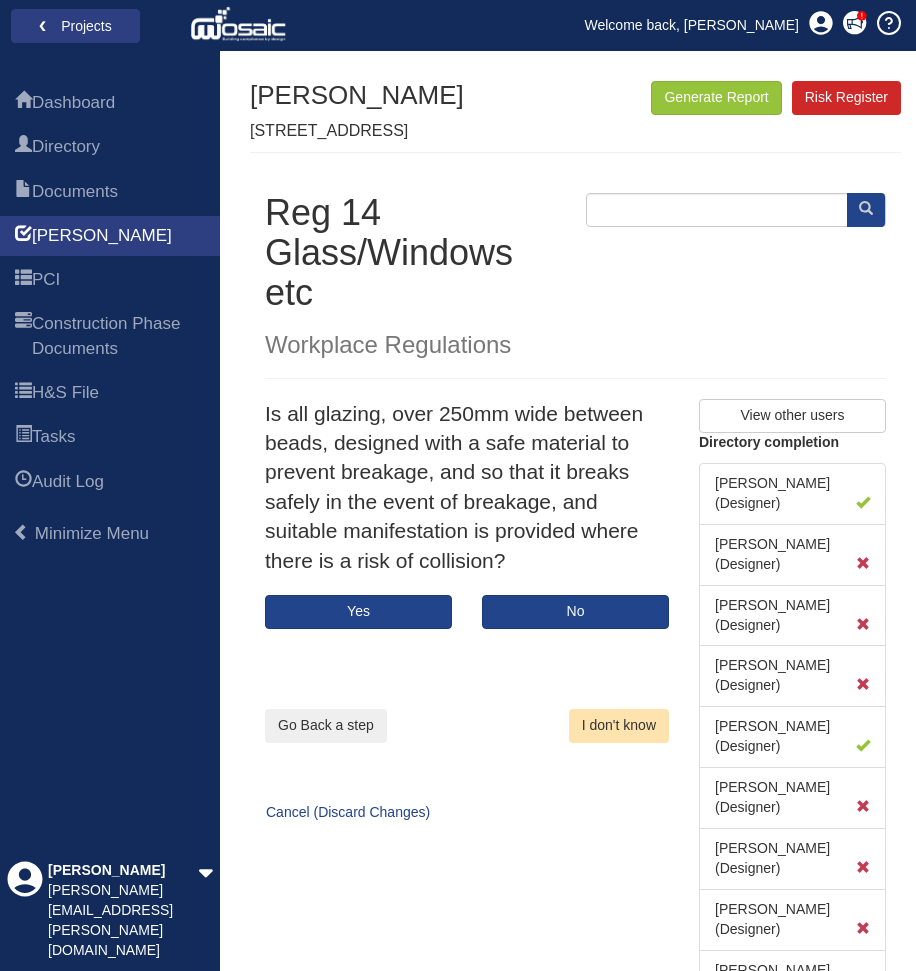 click on "I don't know" at bounding box center (619, 726) 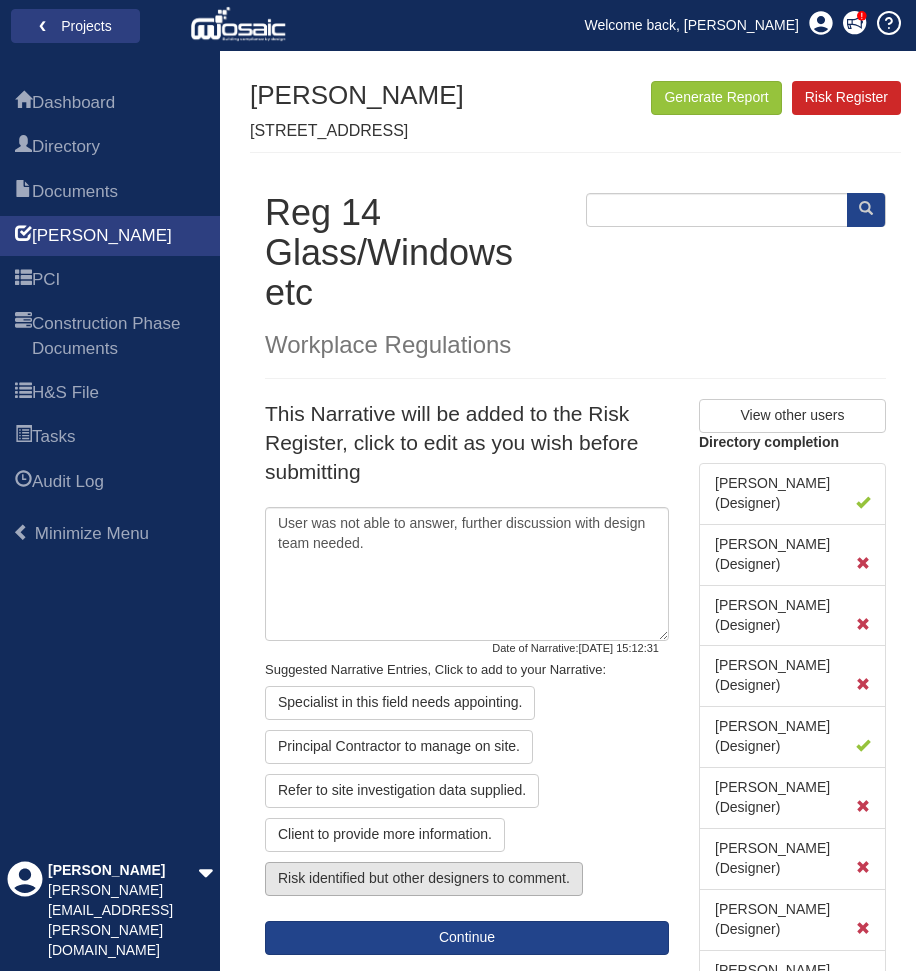 click on "Risk identified but other designers to comment." at bounding box center [424, 879] 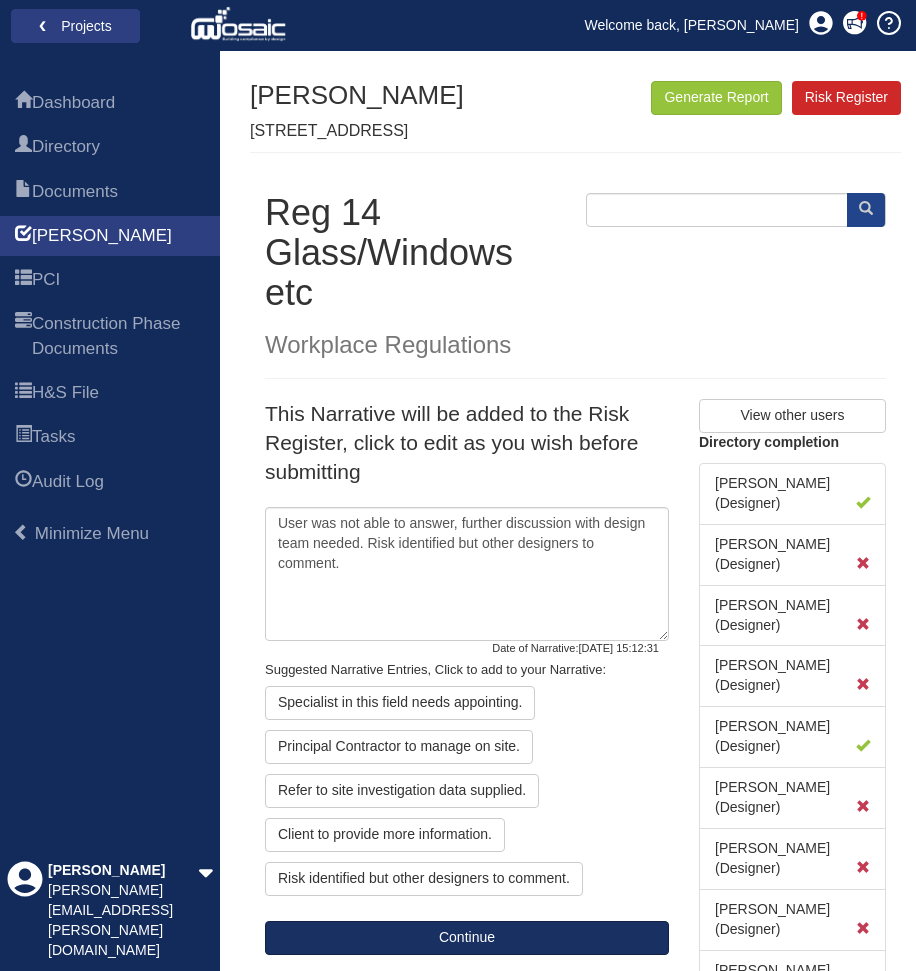 click on "Continue" at bounding box center (467, 938) 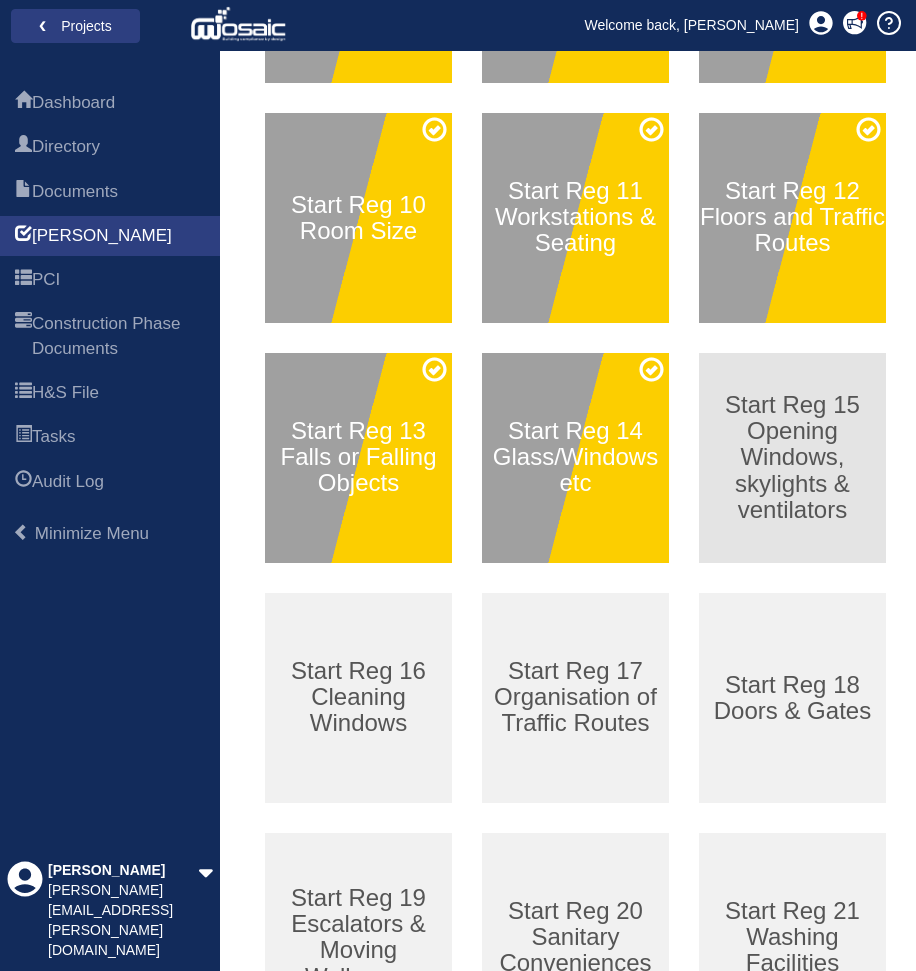 scroll, scrollTop: 771, scrollLeft: 0, axis: vertical 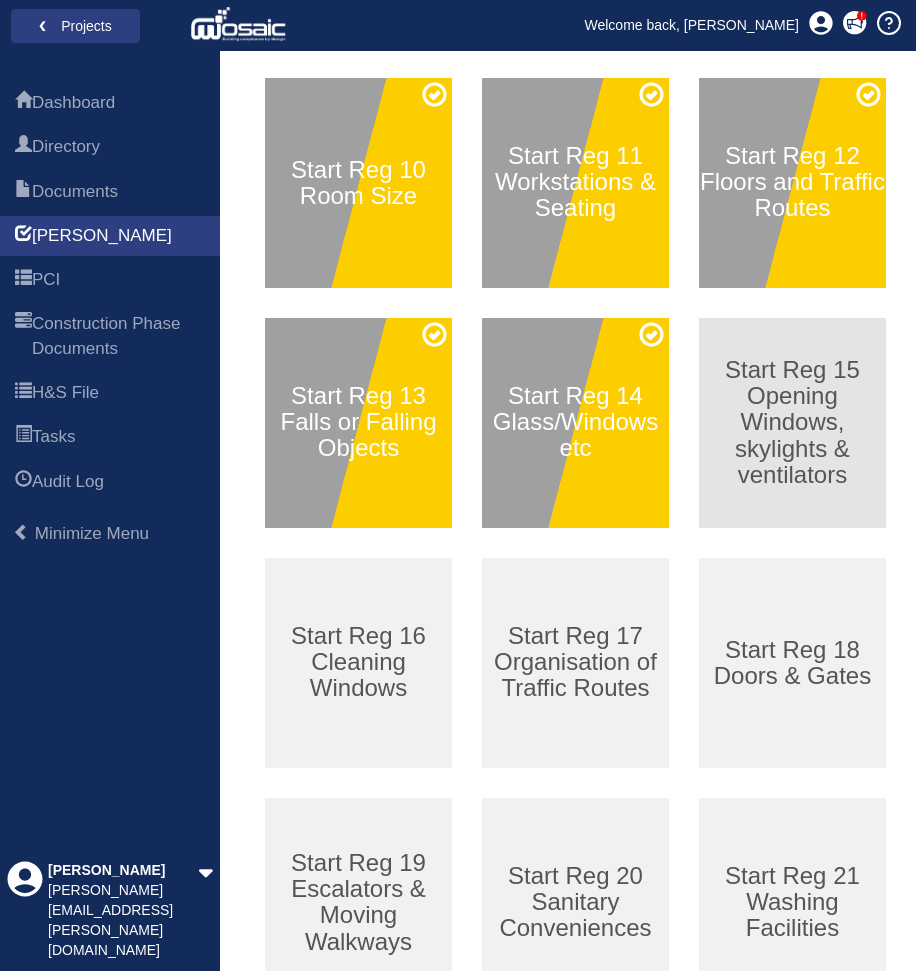 click on "Start   Reg 15 Opening Windows, skylights & ventilators" at bounding box center [792, 423] 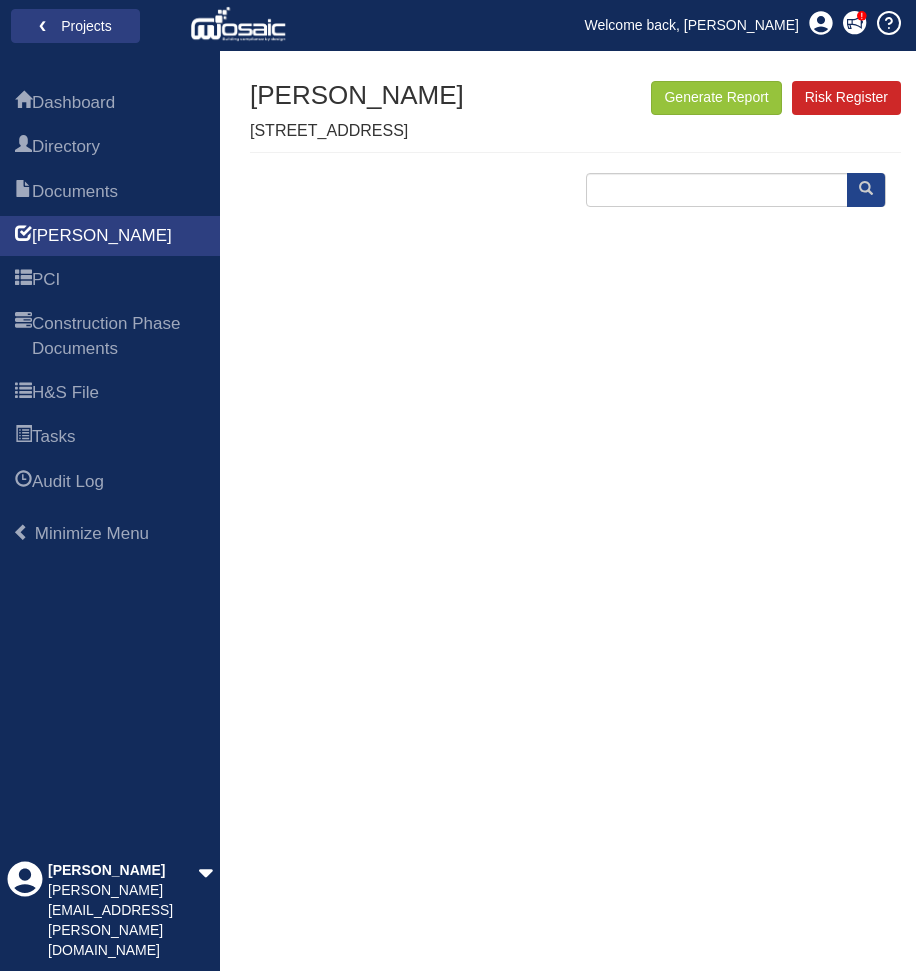 scroll, scrollTop: 0, scrollLeft: 0, axis: both 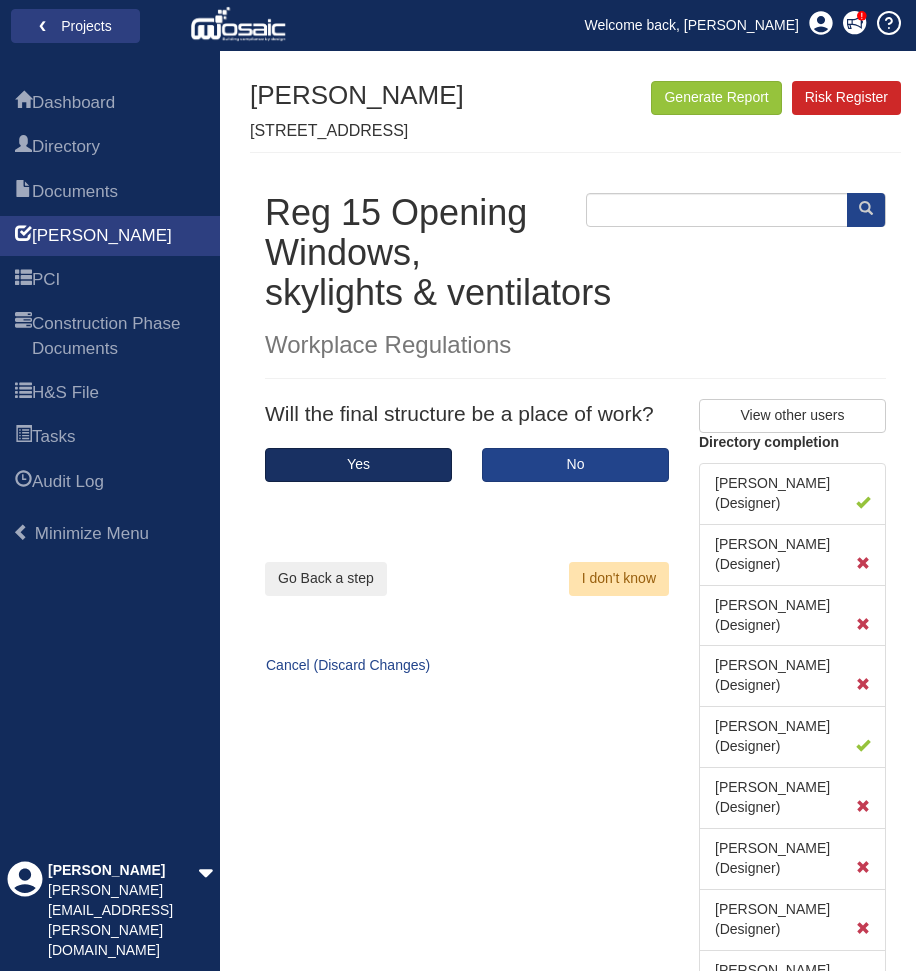 click on "Yes" at bounding box center (358, 465) 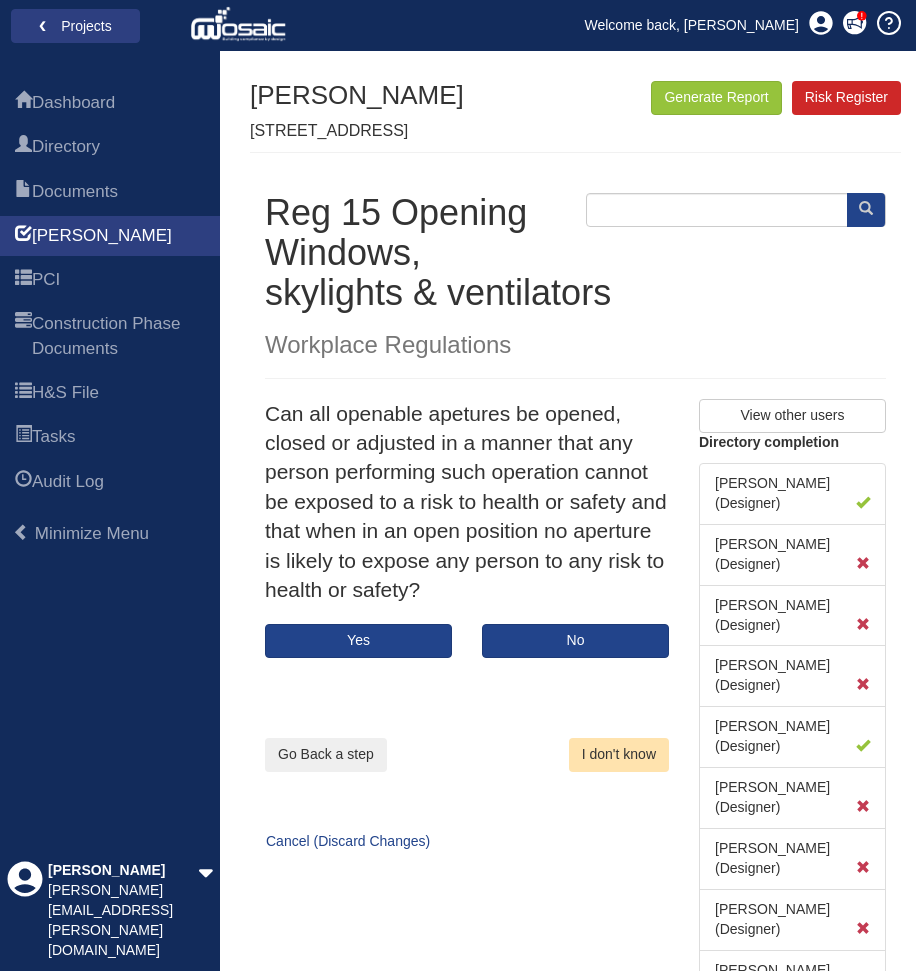 click on "I don't know" at bounding box center [619, 755] 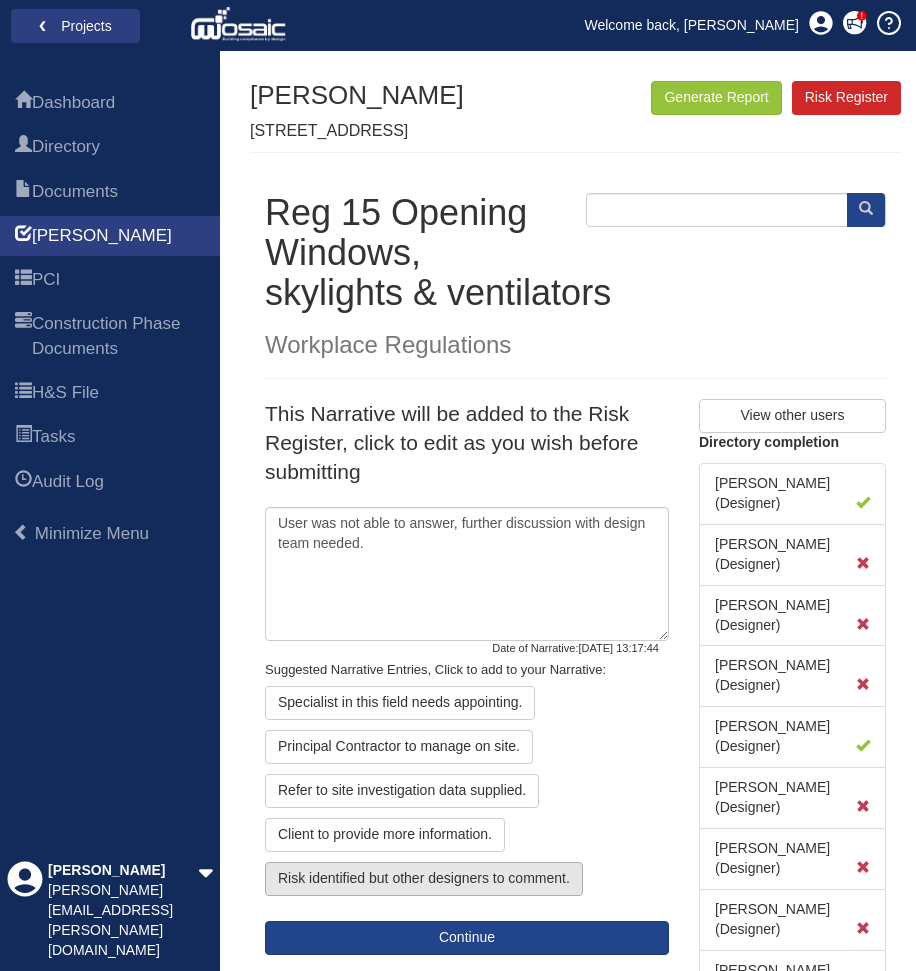 click on "Risk identified but other designers to comment." at bounding box center (424, 879) 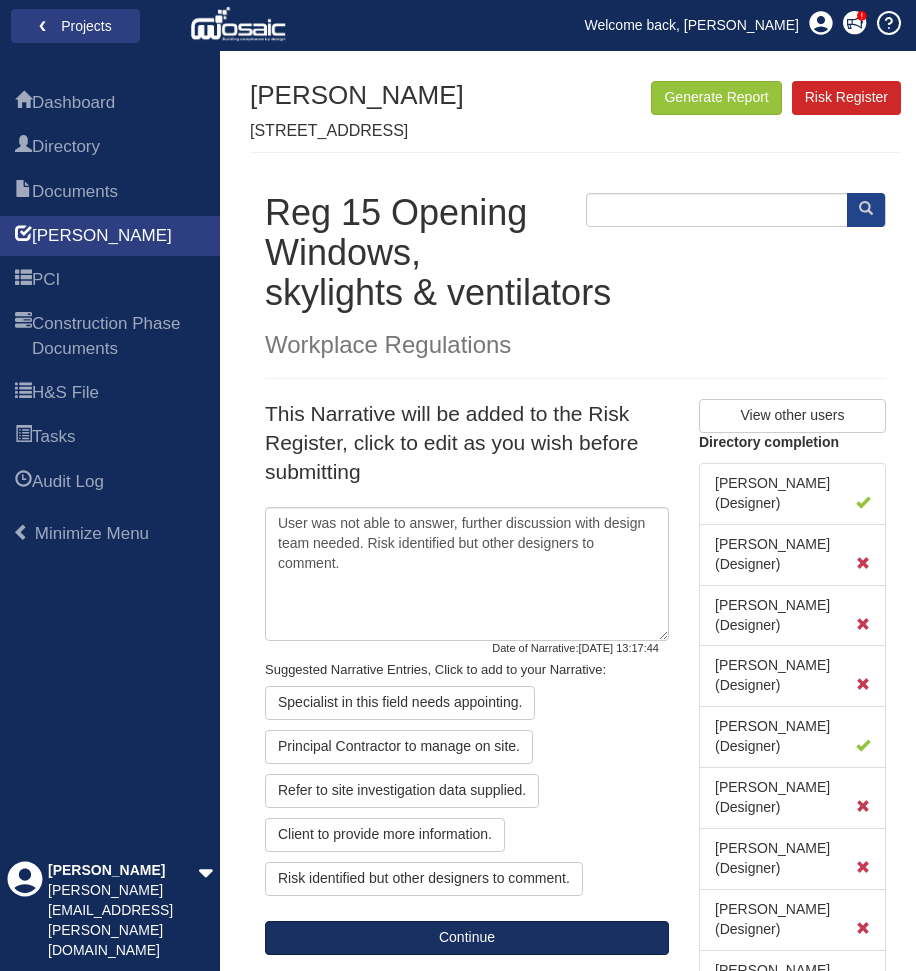 click on "Continue" at bounding box center (467, 938) 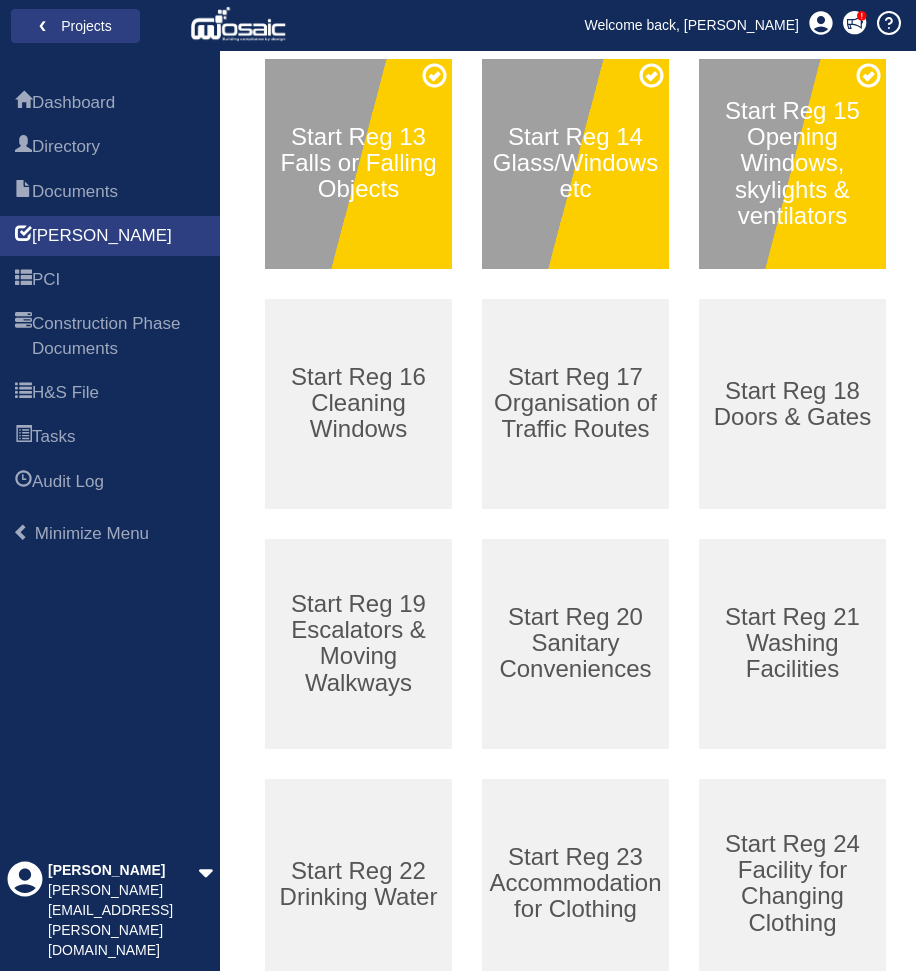 scroll, scrollTop: 1060, scrollLeft: 0, axis: vertical 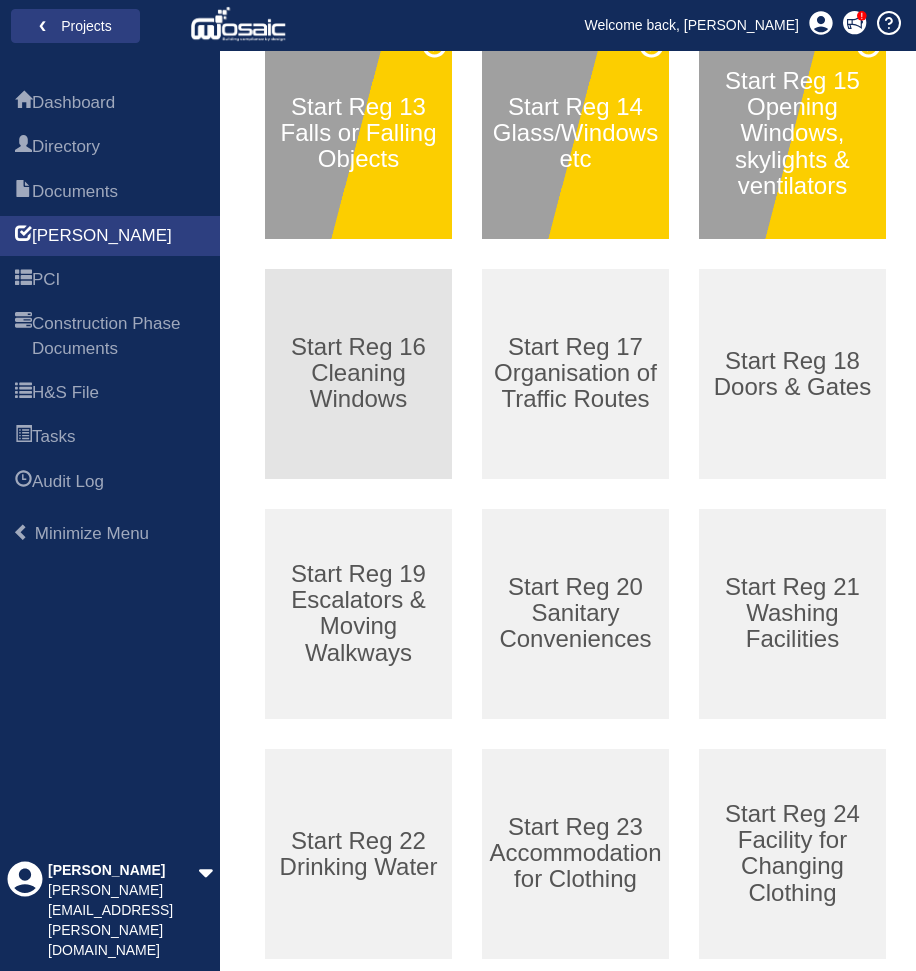 click on "Start   Reg 16 Cleaning Windows" at bounding box center [358, 374] 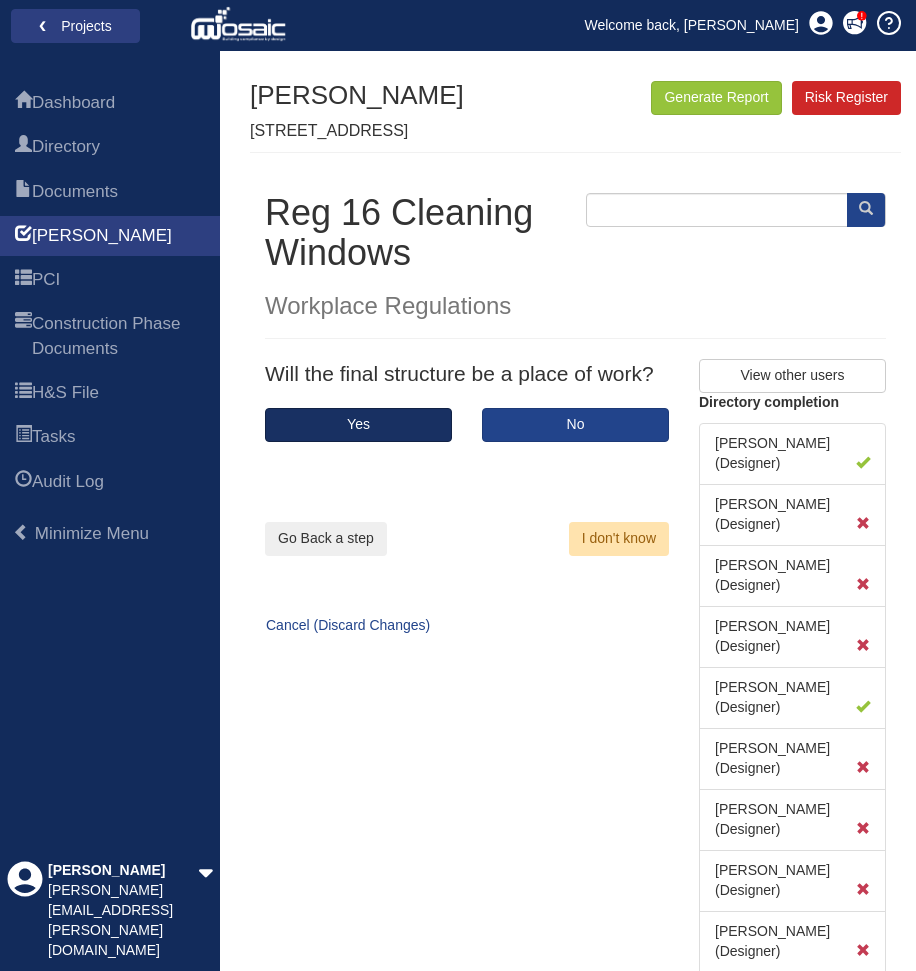 click on "Yes" at bounding box center [358, 425] 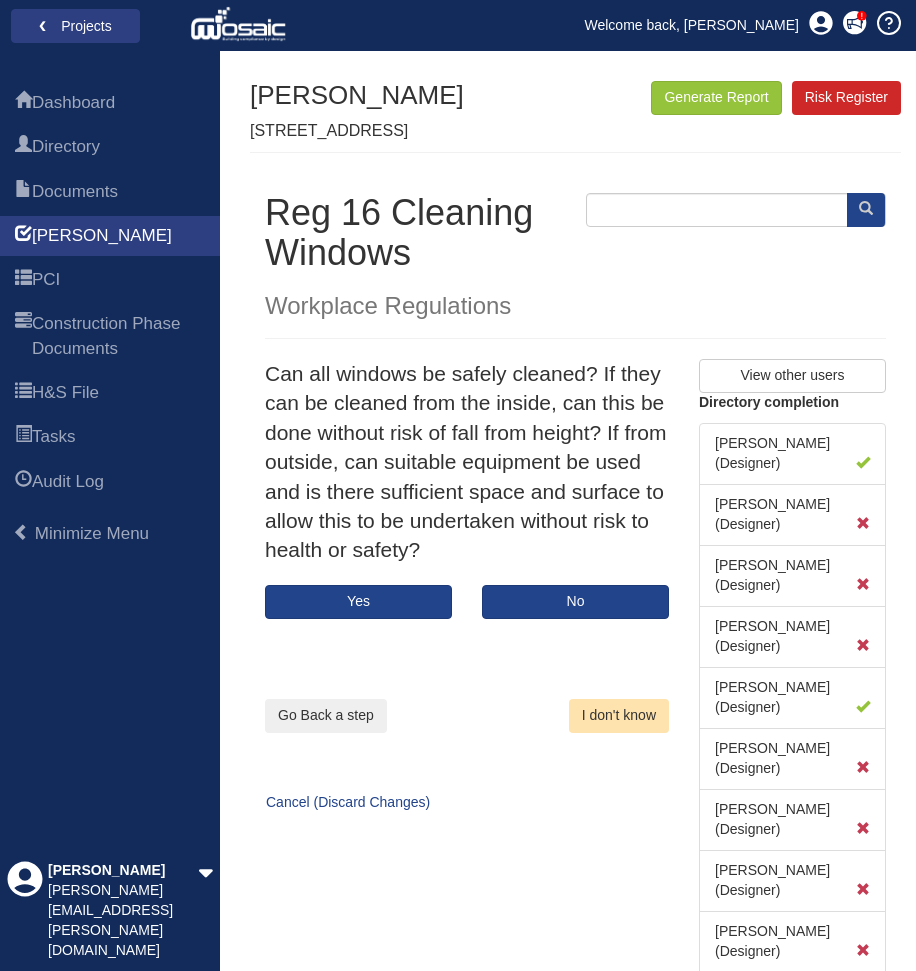 click on "I don't know" at bounding box center (619, 716) 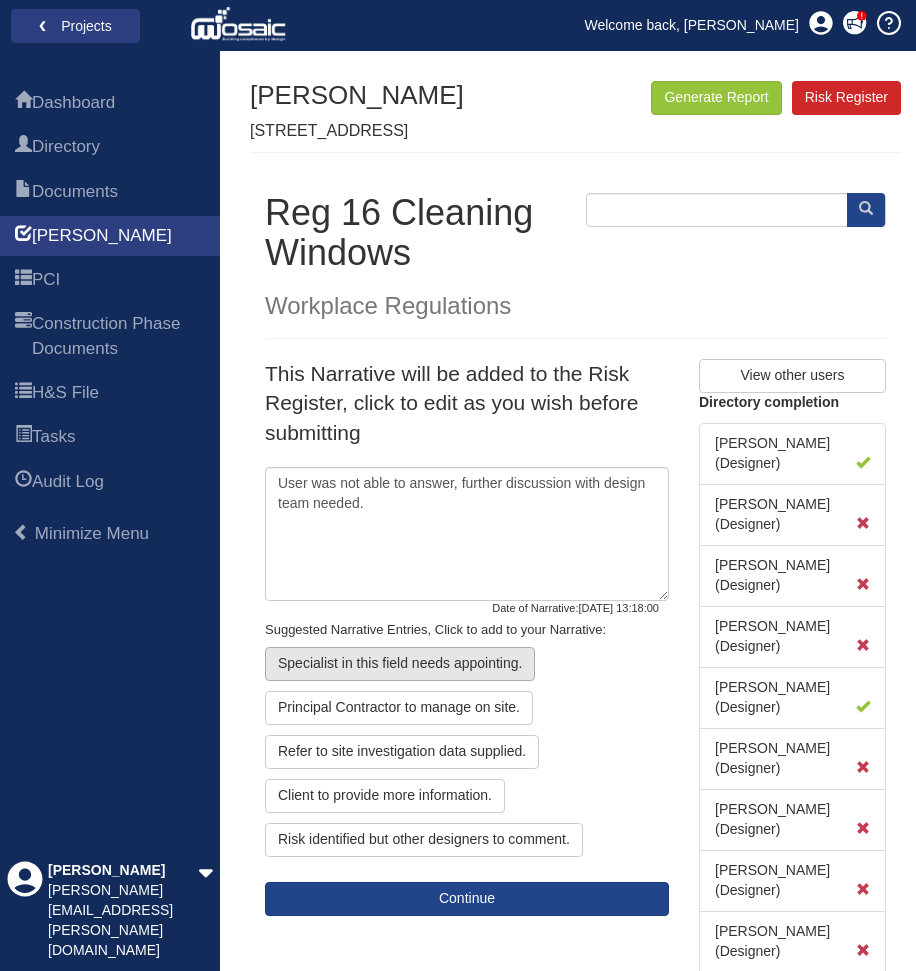 click on "Specialist in this field needs appointing." at bounding box center (400, 664) 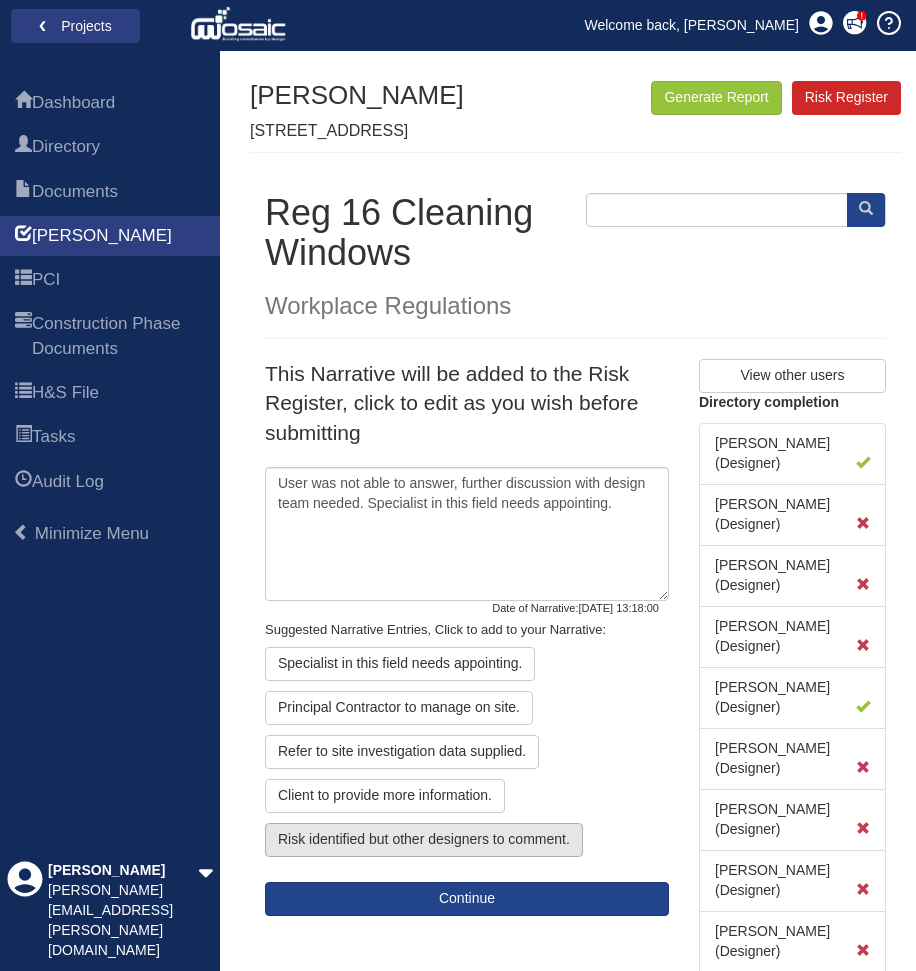 click on "Risk identified but other designers to comment." at bounding box center (424, 840) 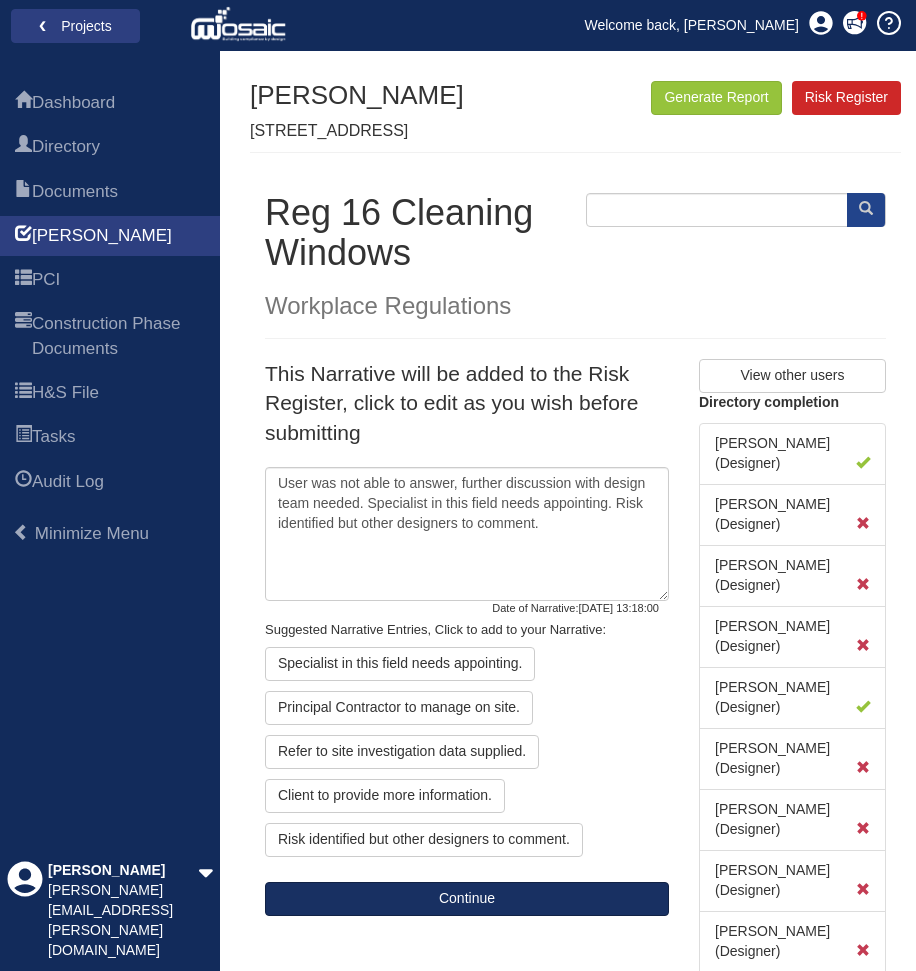 click on "Continue" at bounding box center [467, 899] 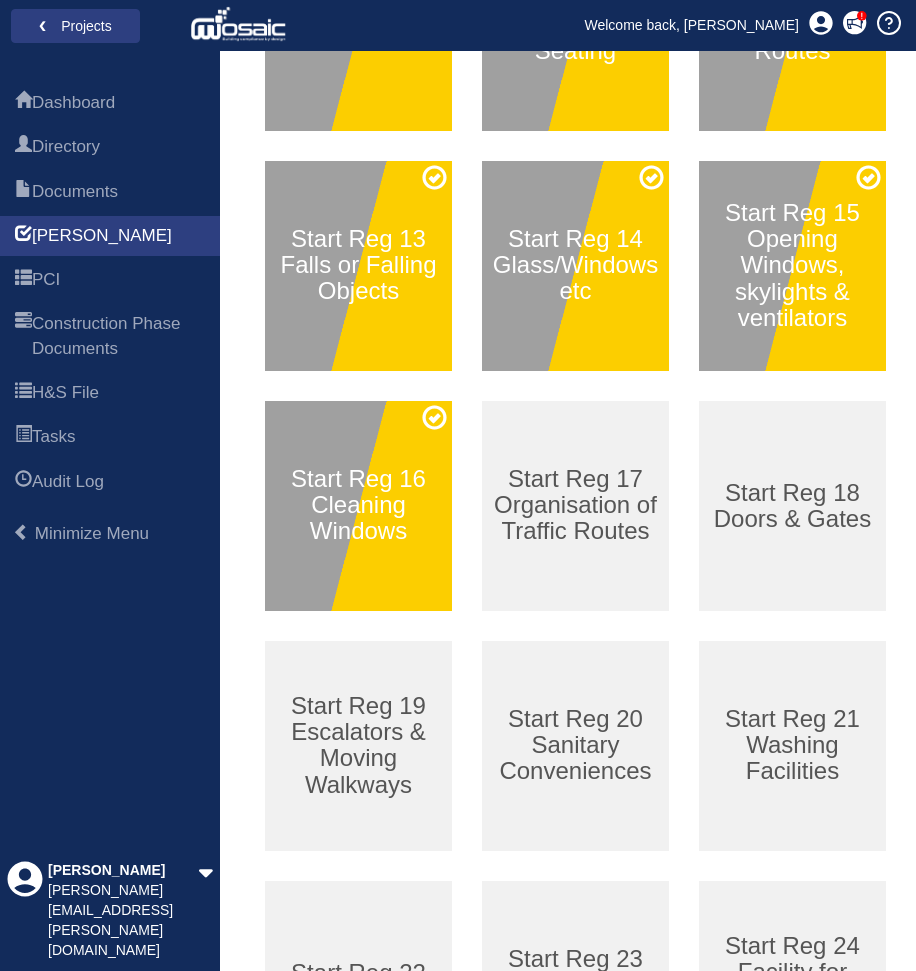 scroll, scrollTop: 974, scrollLeft: 0, axis: vertical 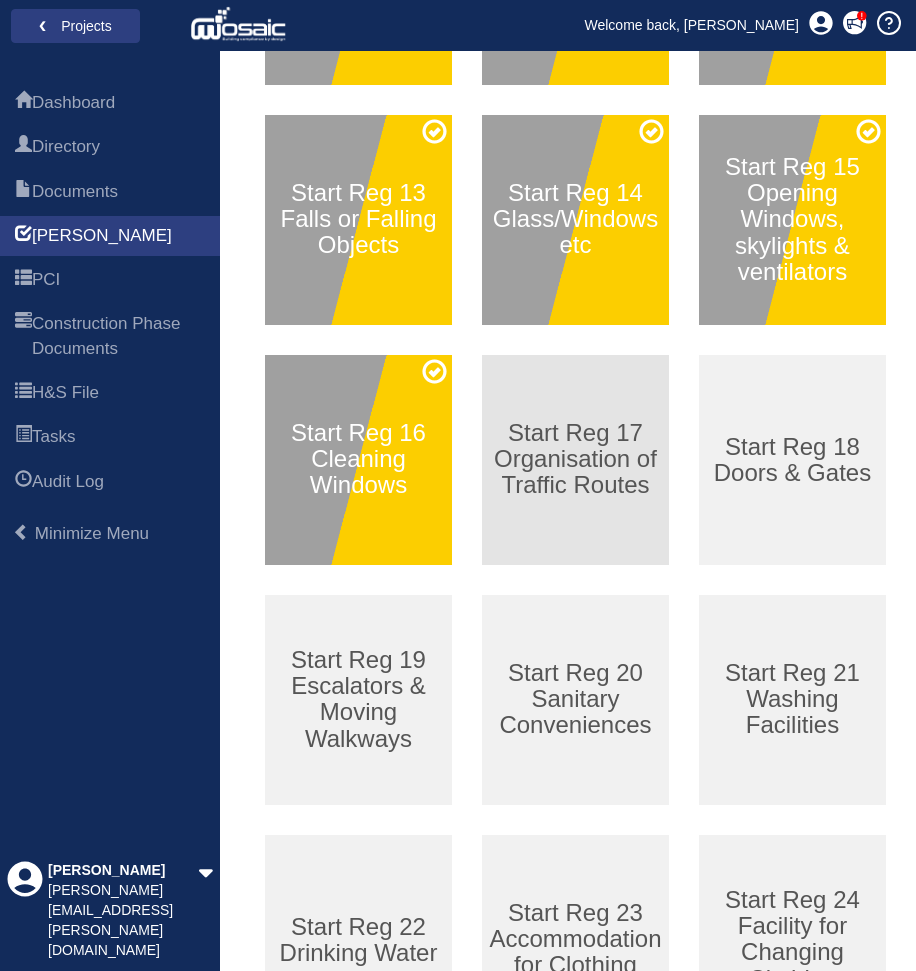 click on "Start   Reg 17 Organisation of Traffic Routes" at bounding box center (575, 459) 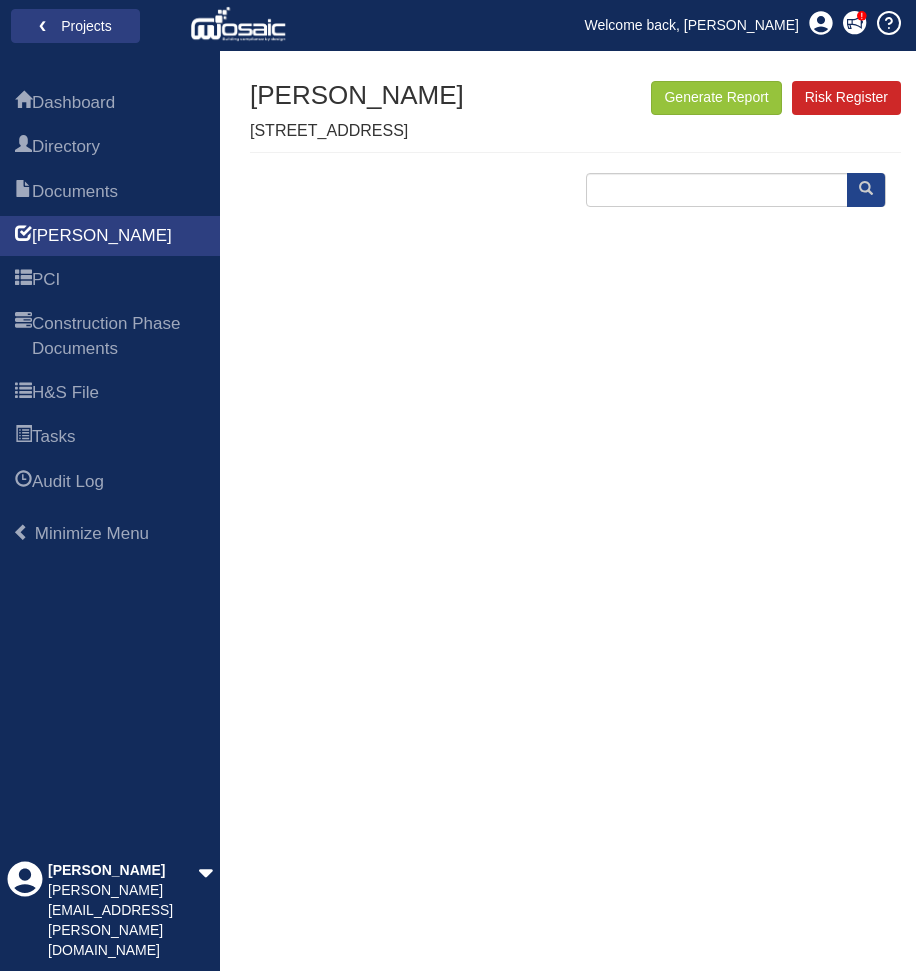 scroll, scrollTop: 0, scrollLeft: 0, axis: both 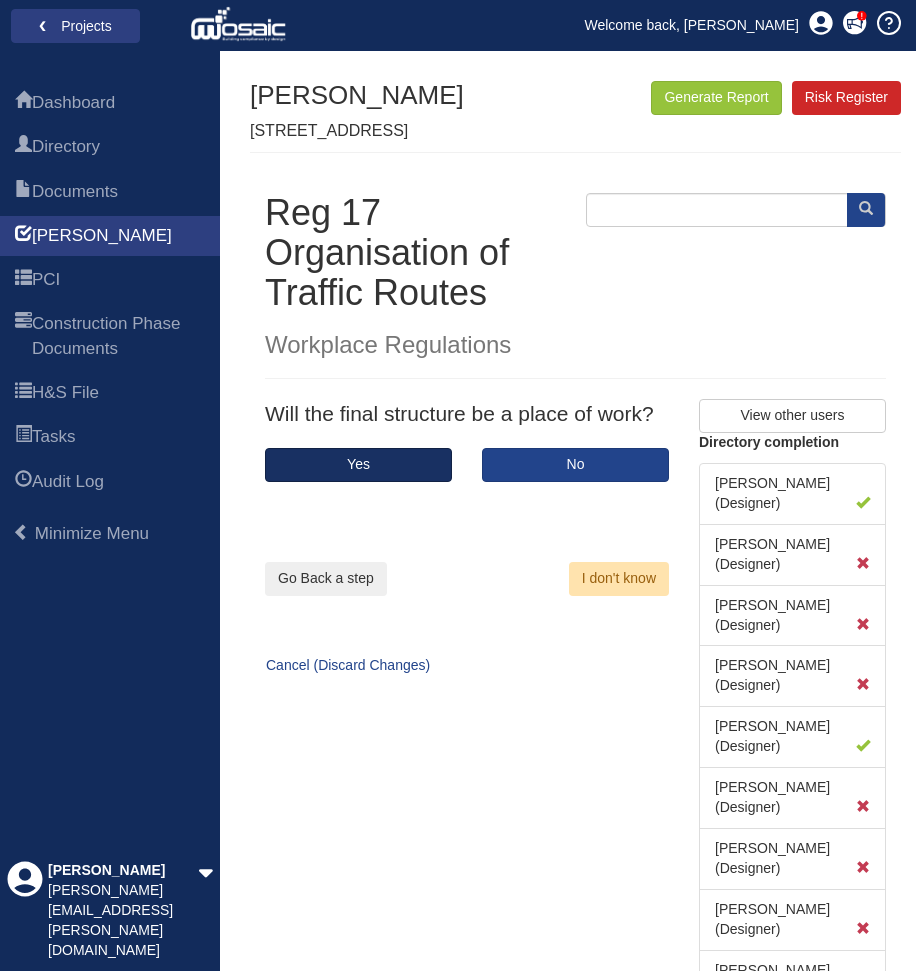 click on "Yes" at bounding box center (358, 465) 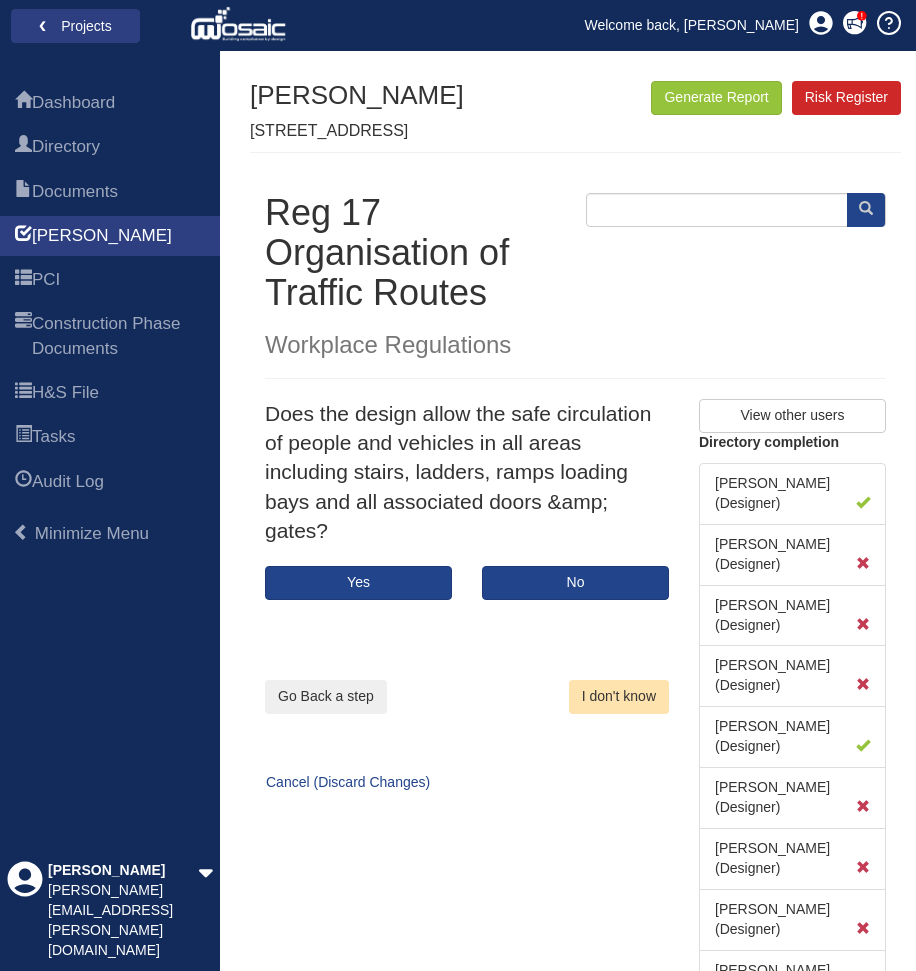 click on "I don't know" at bounding box center [619, 697] 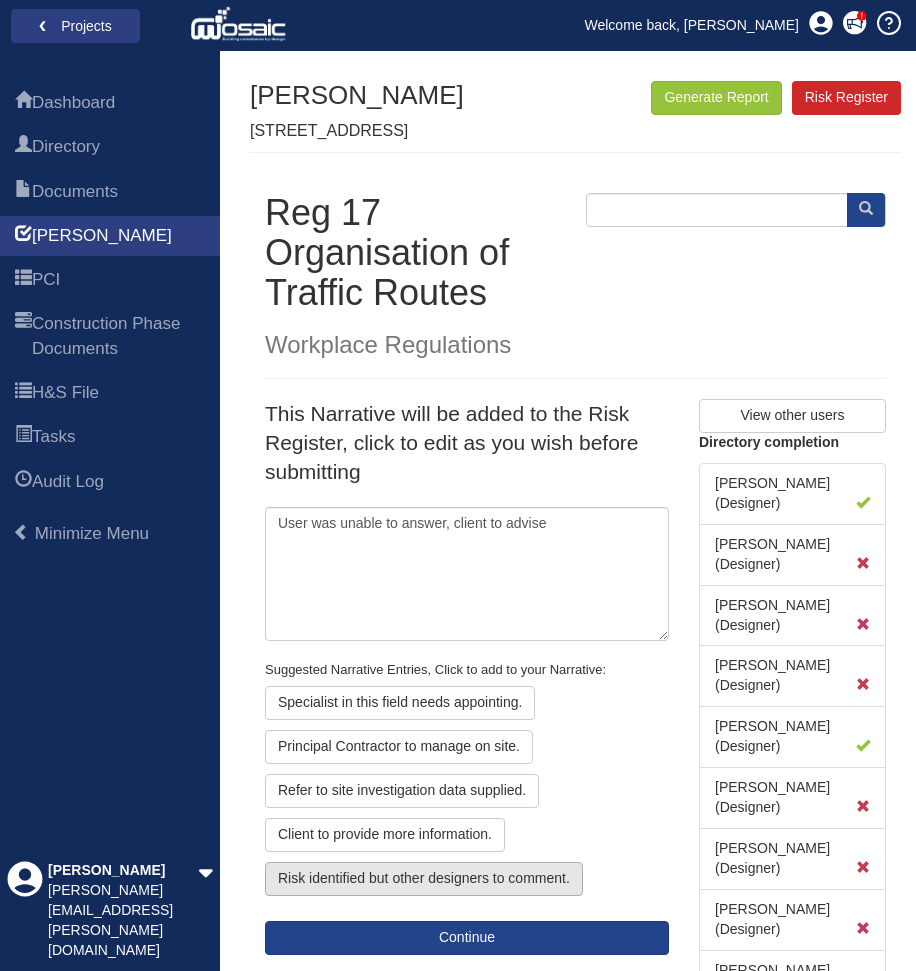 click on "Risk identified but other designers to comment." 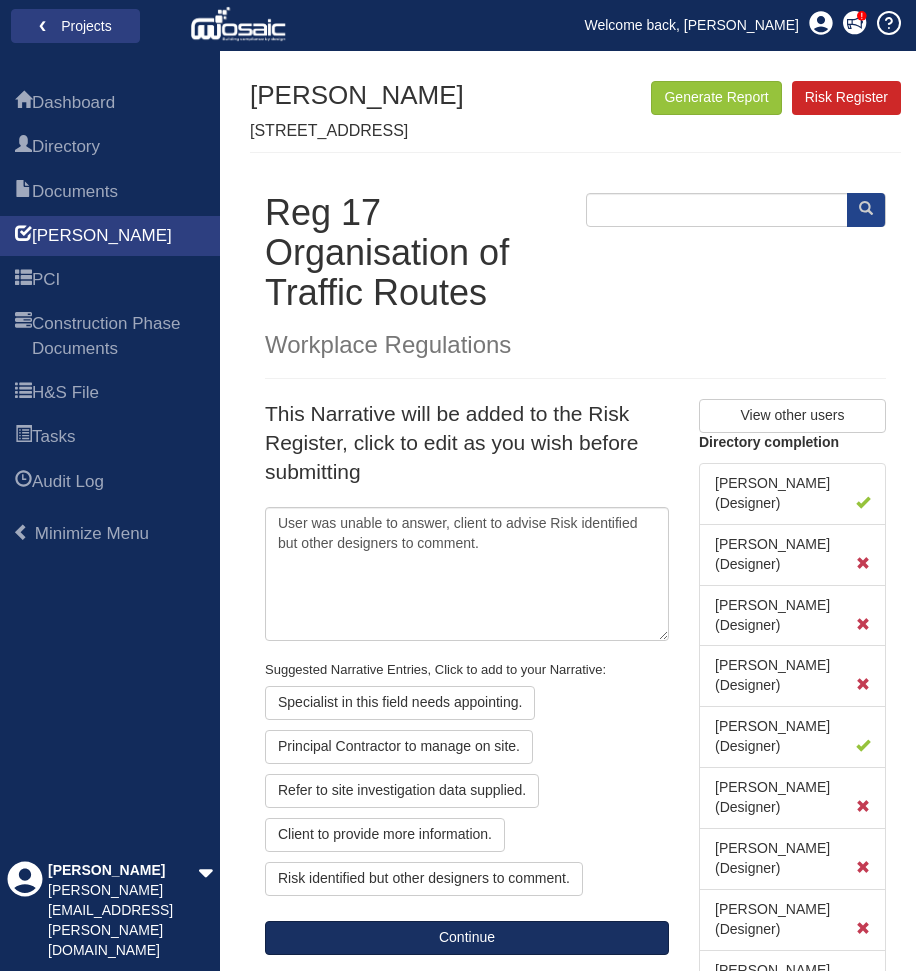 click on "Continue" at bounding box center (467, 938) 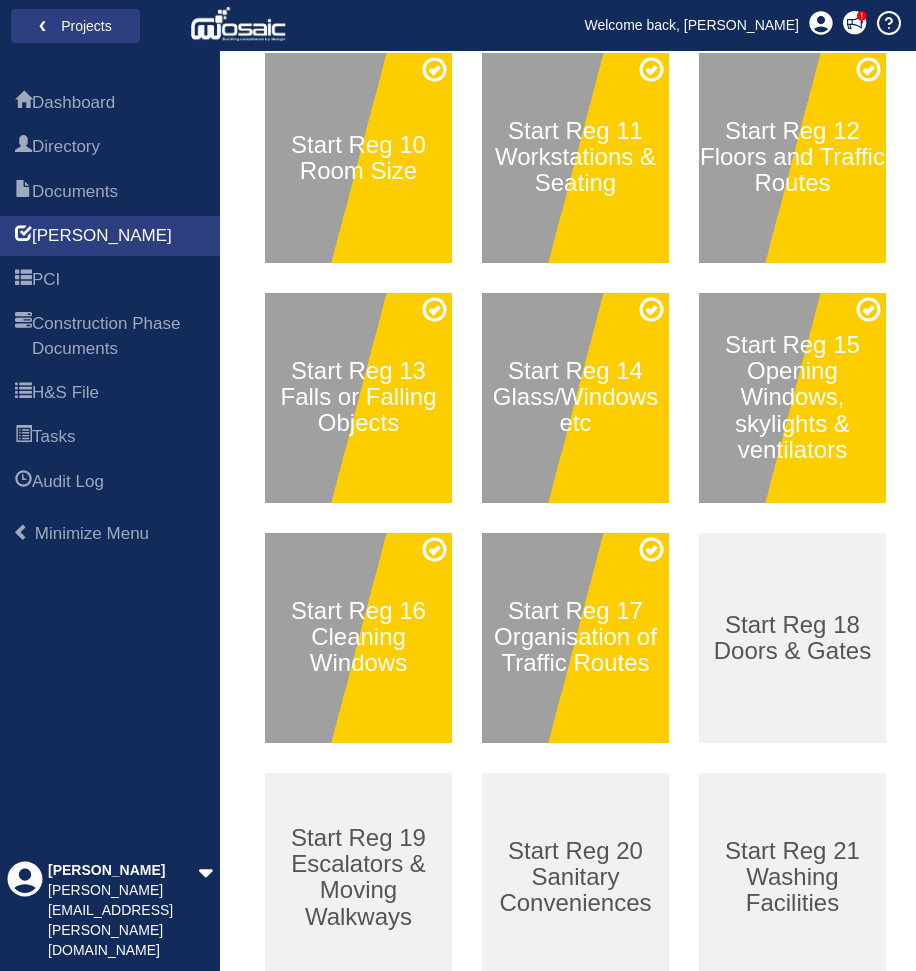 scroll, scrollTop: 872, scrollLeft: 0, axis: vertical 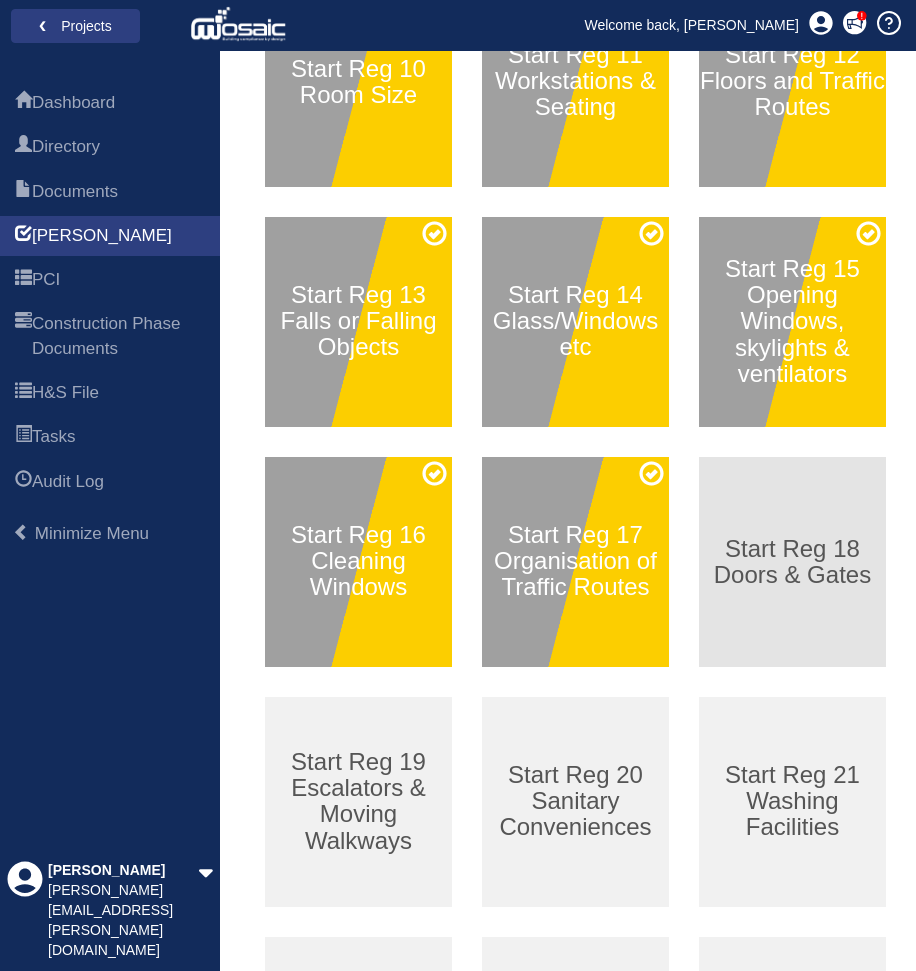 click on "Start   Reg 18 Doors & Gates" at bounding box center (792, 562) 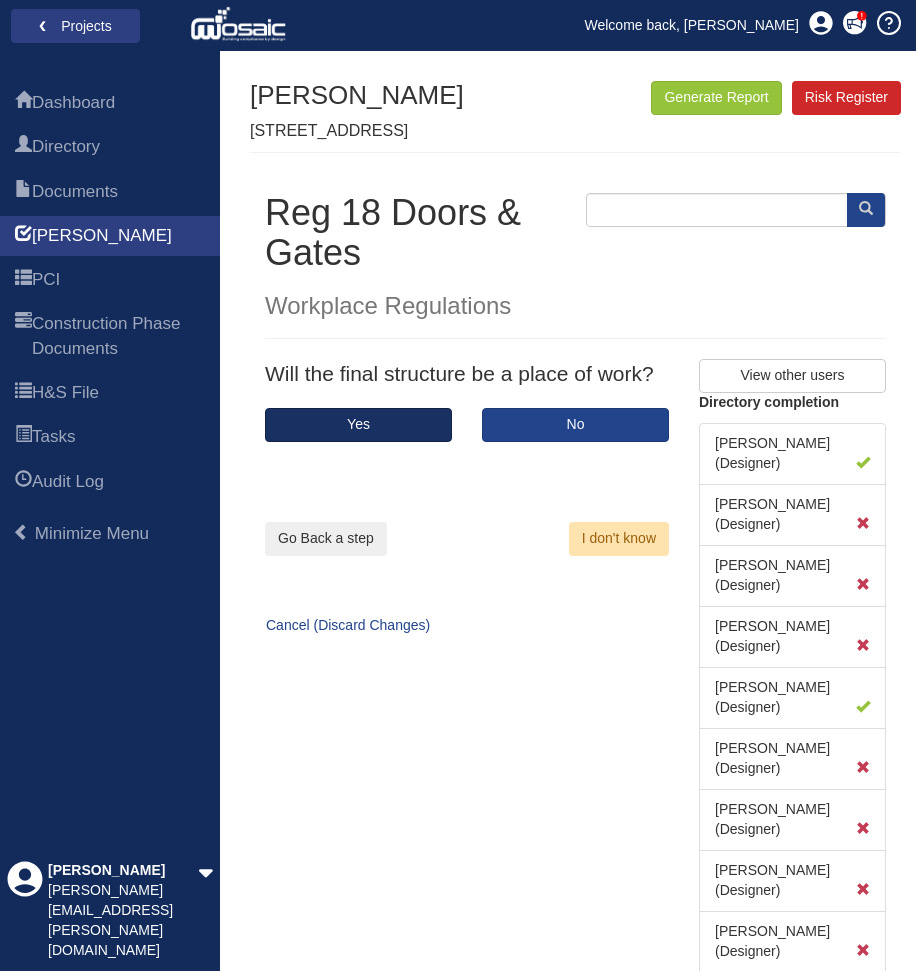 click on "Yes" at bounding box center [358, 425] 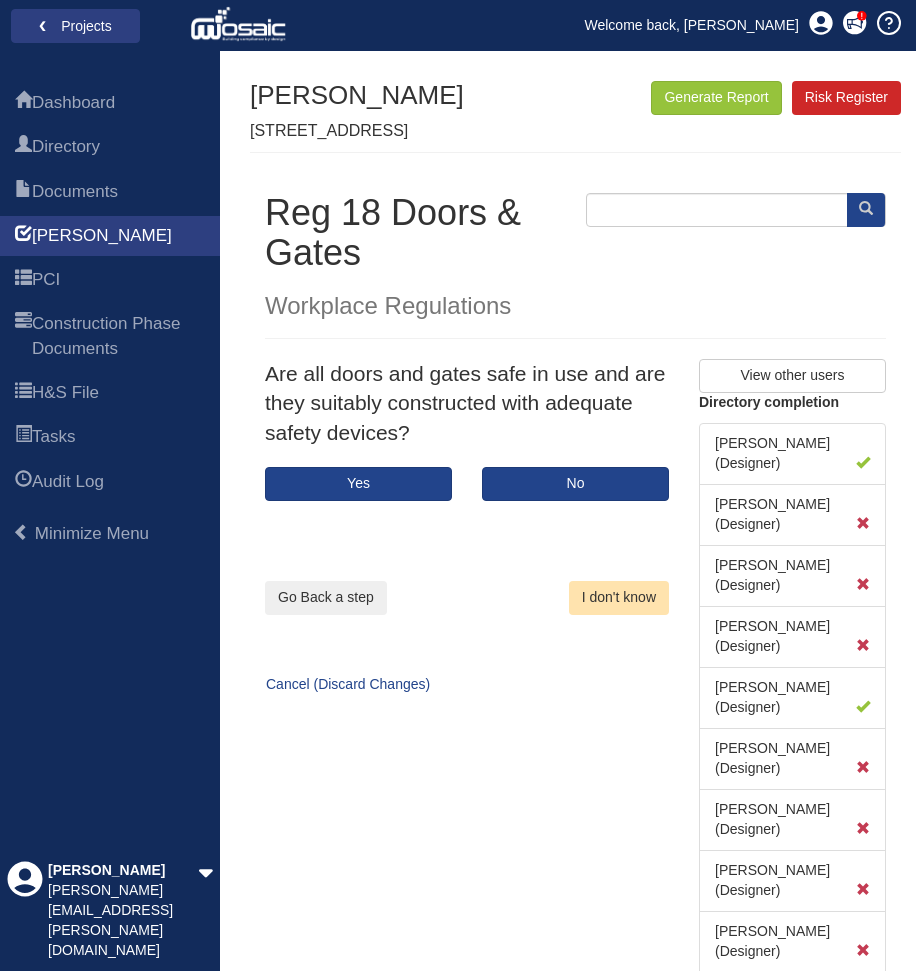 click on "I don't know" at bounding box center (619, 598) 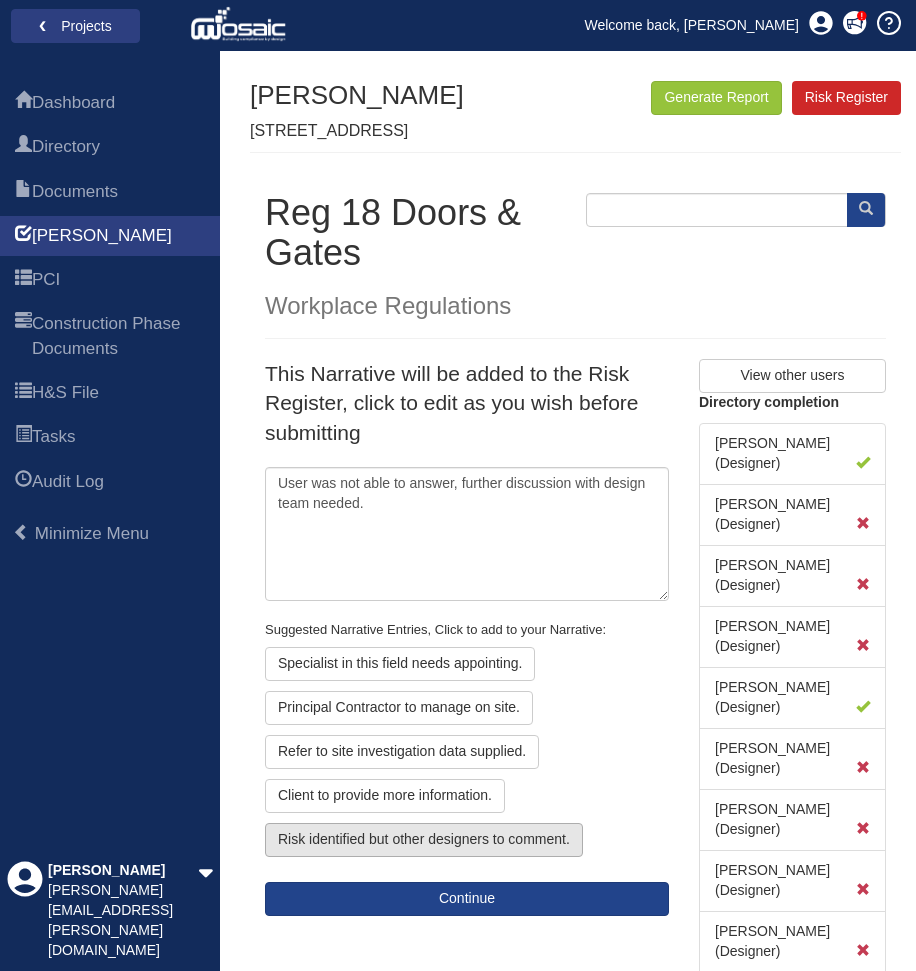 click on "Risk identified but other designers to comment." 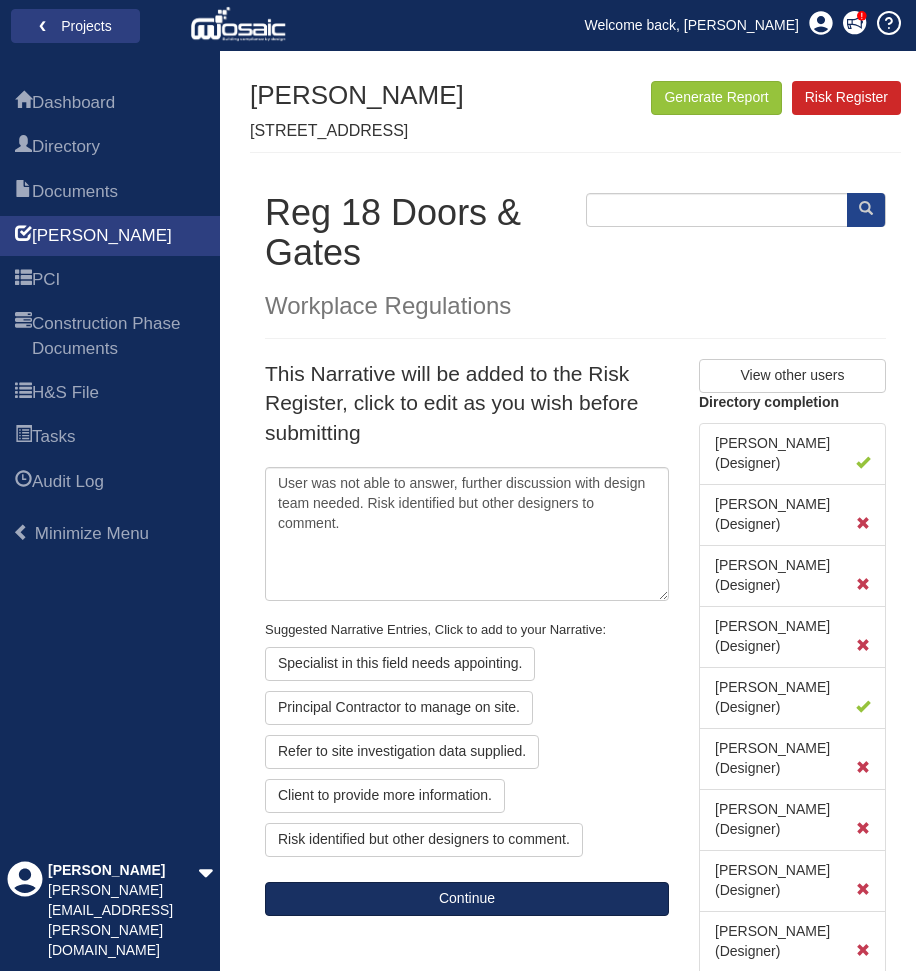 click on "Continue" at bounding box center (467, 899) 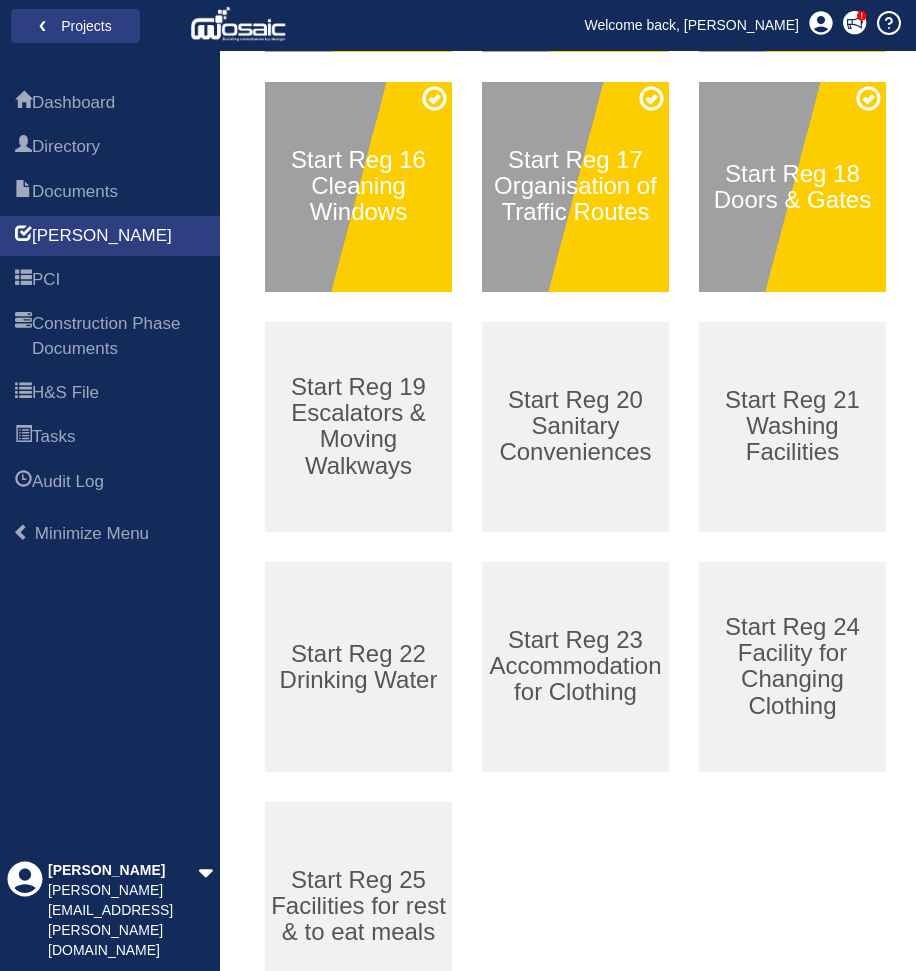 scroll, scrollTop: 1400, scrollLeft: 0, axis: vertical 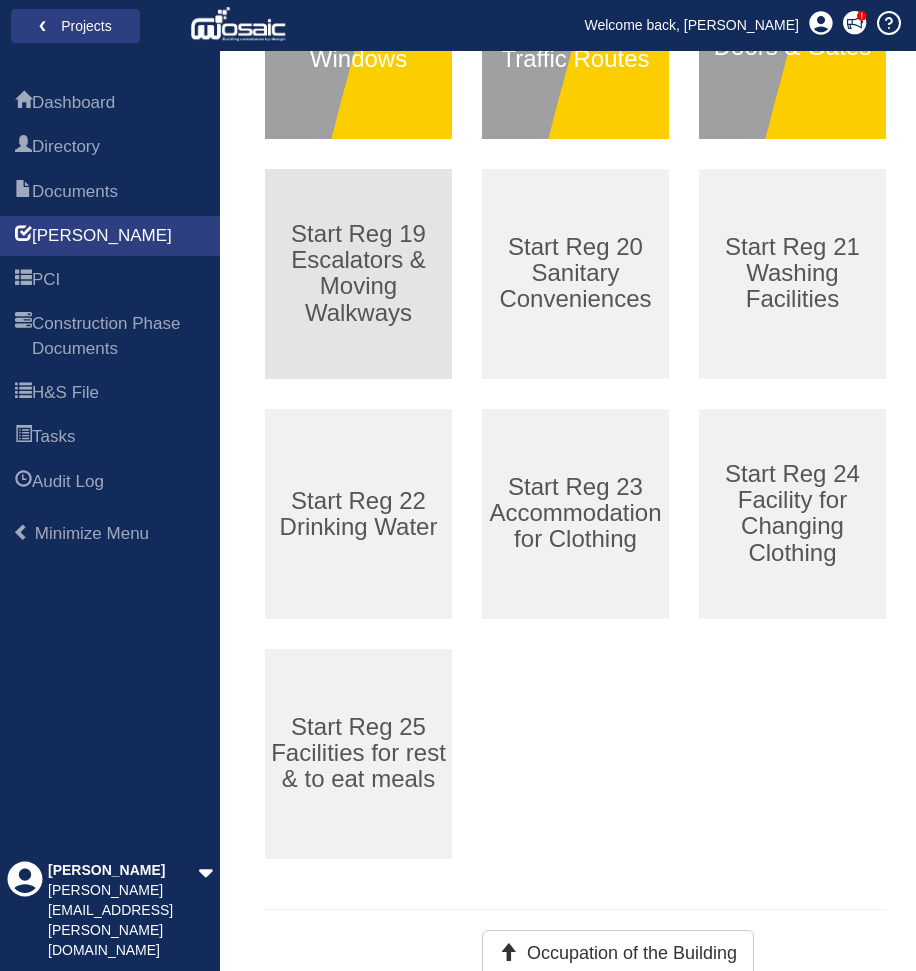 click on "Start   Reg 19 Escalators & Moving Walkways" at bounding box center (358, 274) 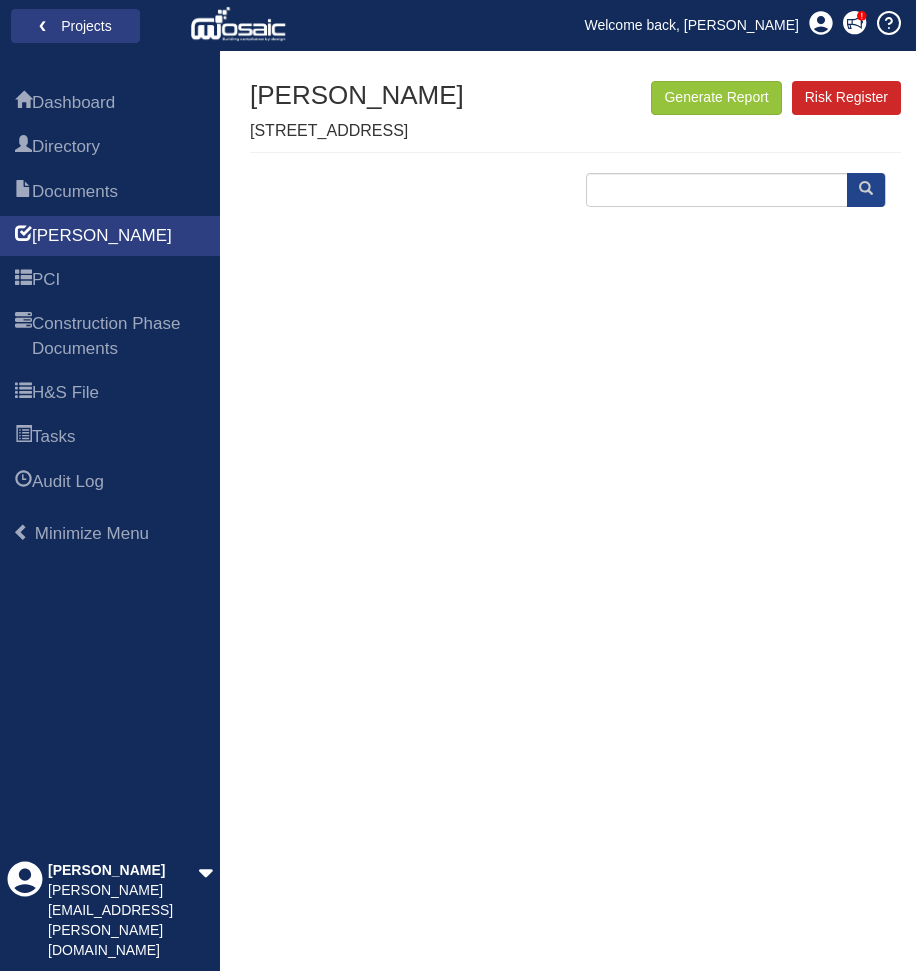 scroll, scrollTop: 0, scrollLeft: 0, axis: both 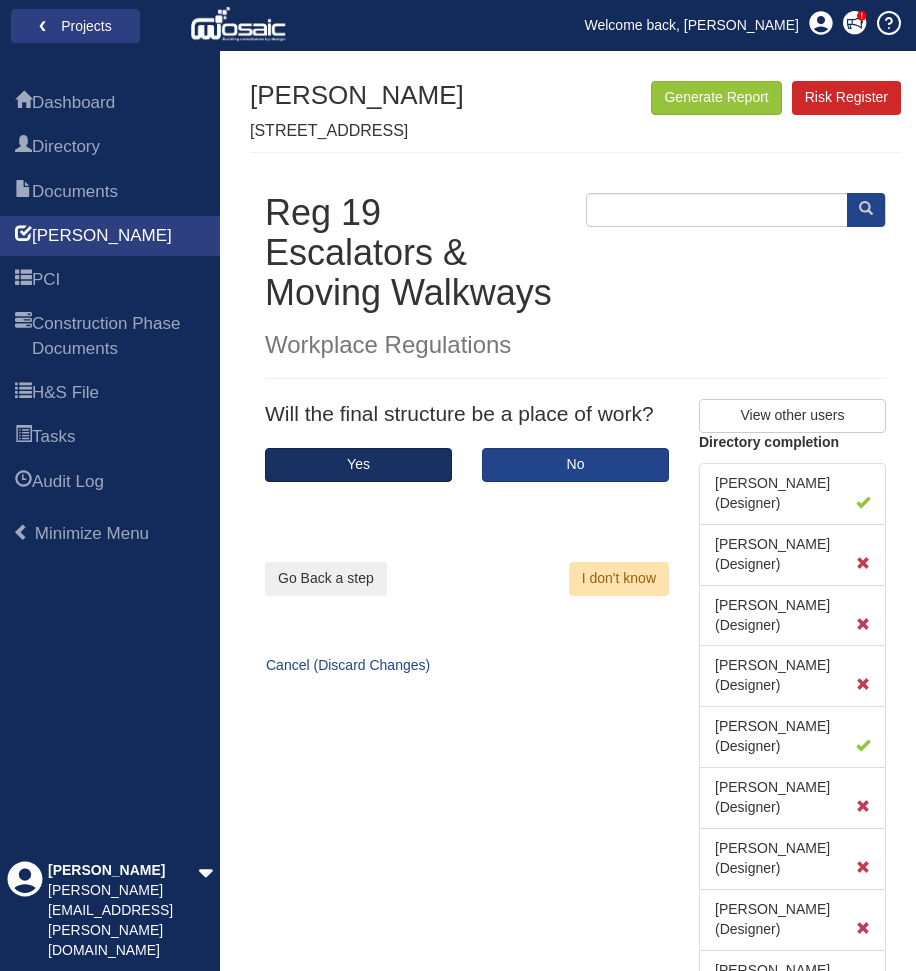 click on "Yes" at bounding box center [358, 465] 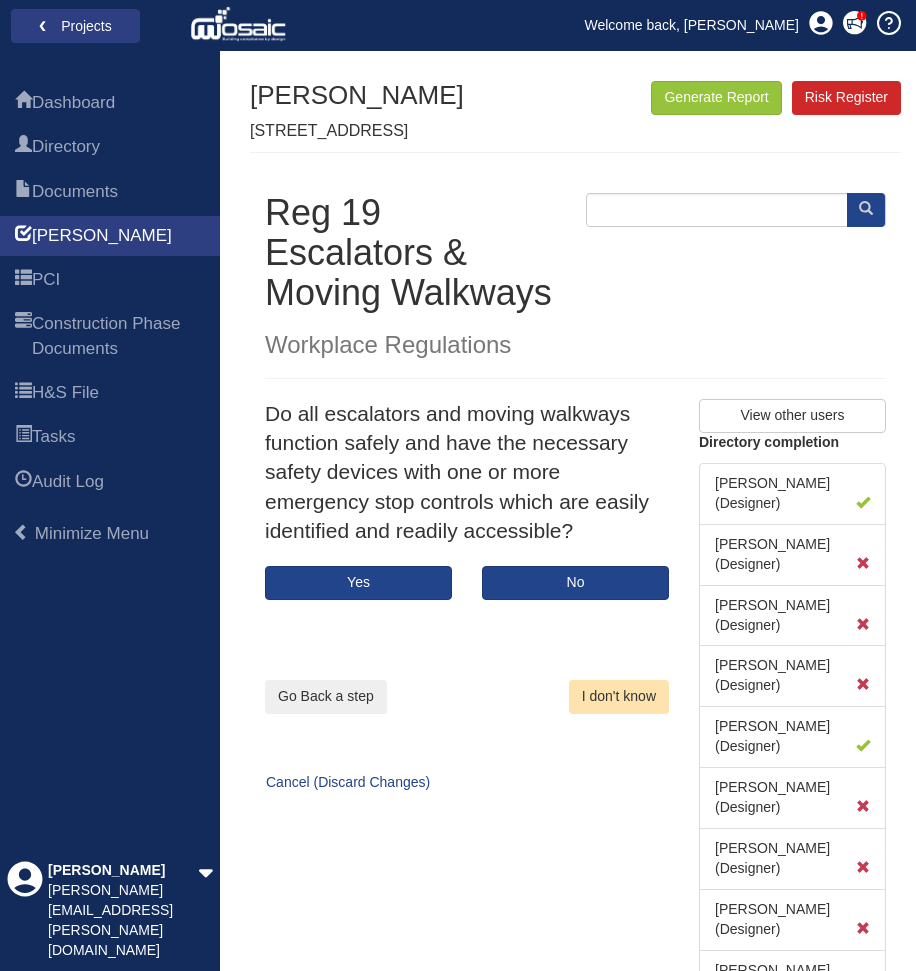 click on "I don't know" at bounding box center (619, 697) 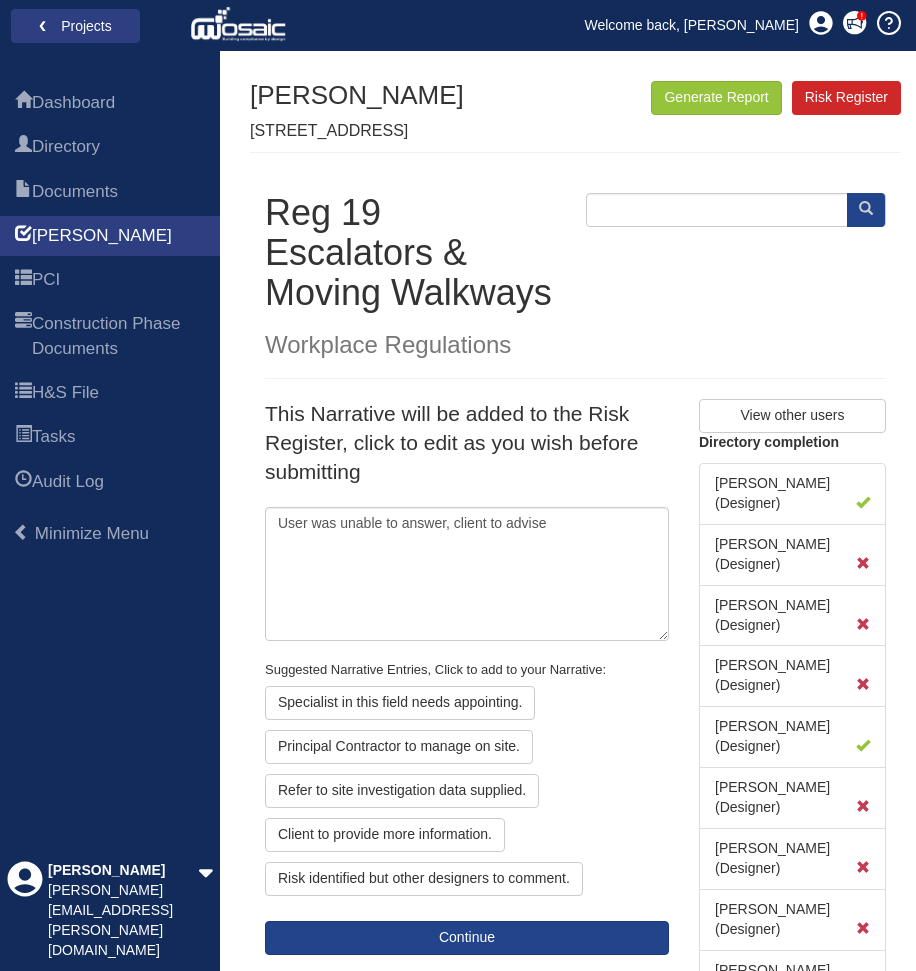 type on "User was not able to answer, further discussion with design team needed." 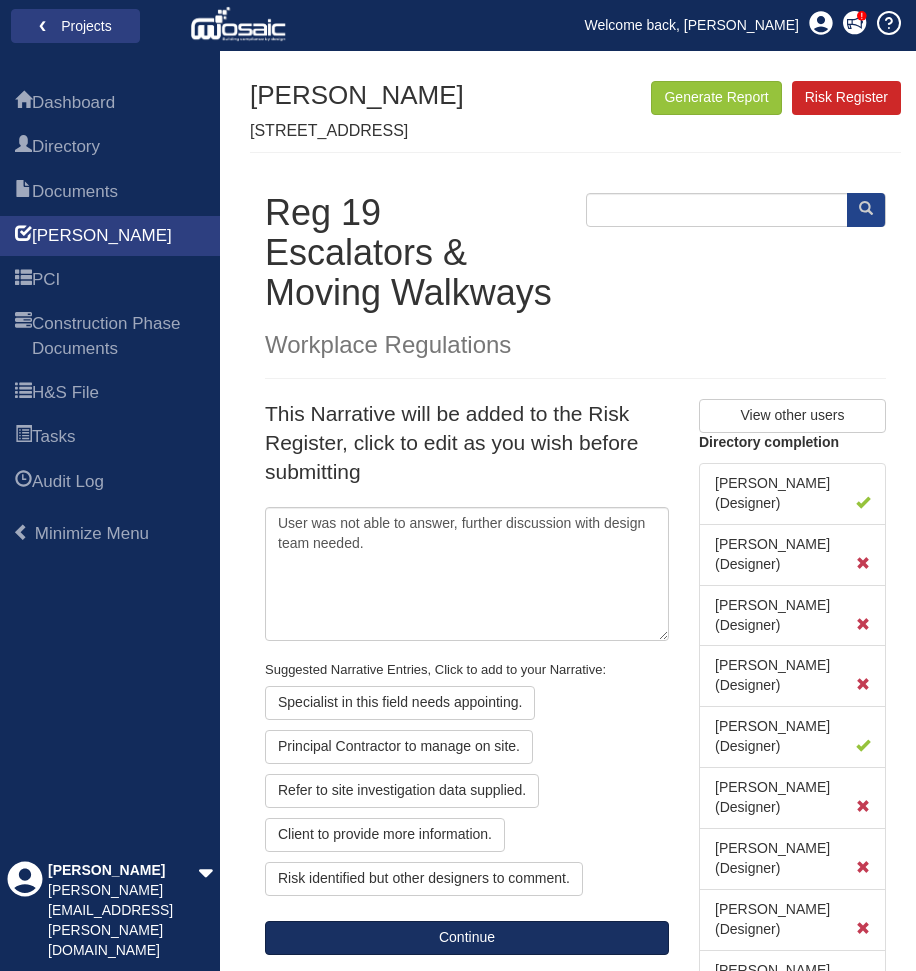 click on "Continue" at bounding box center (467, 938) 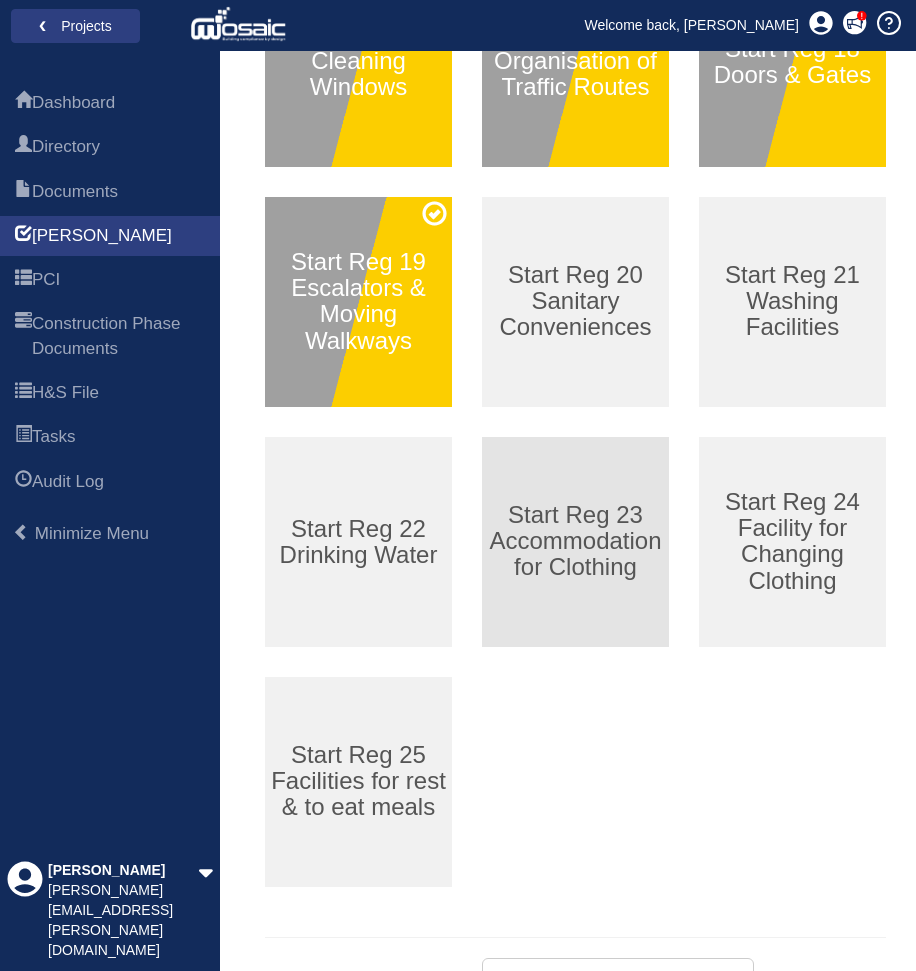 scroll, scrollTop: 1400, scrollLeft: 0, axis: vertical 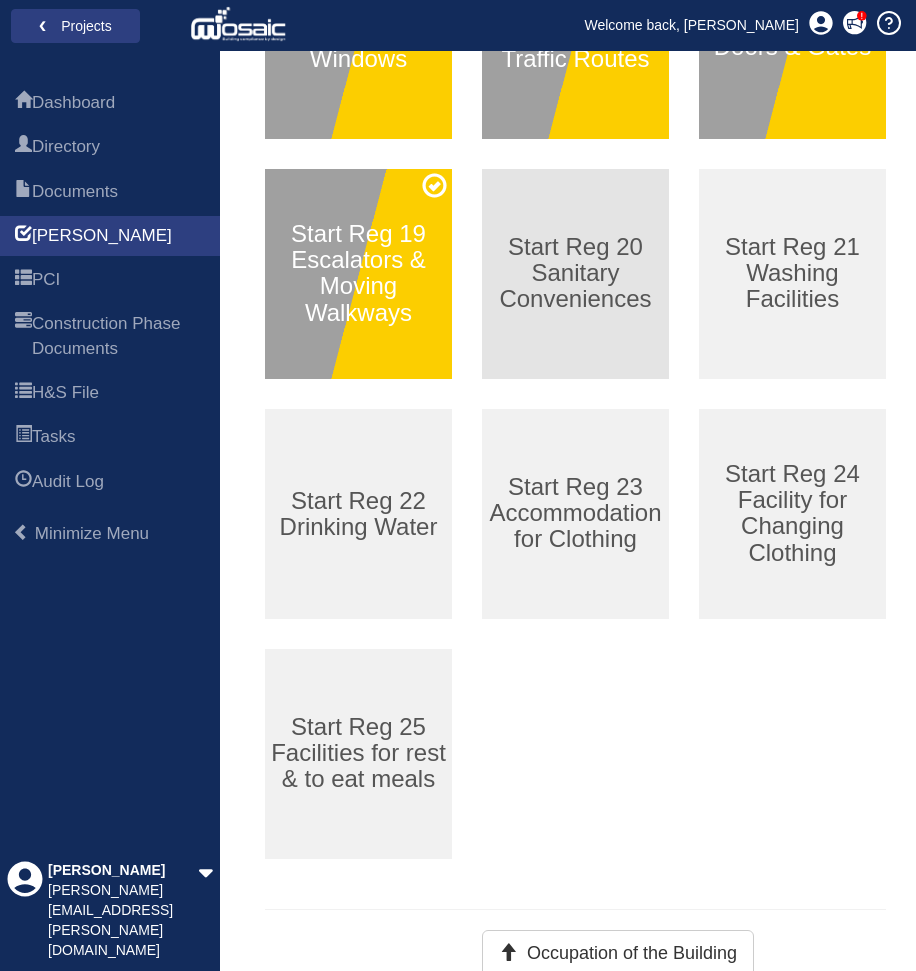 click on "Start   Reg 20 Sanitary Conveniences" at bounding box center [575, 274] 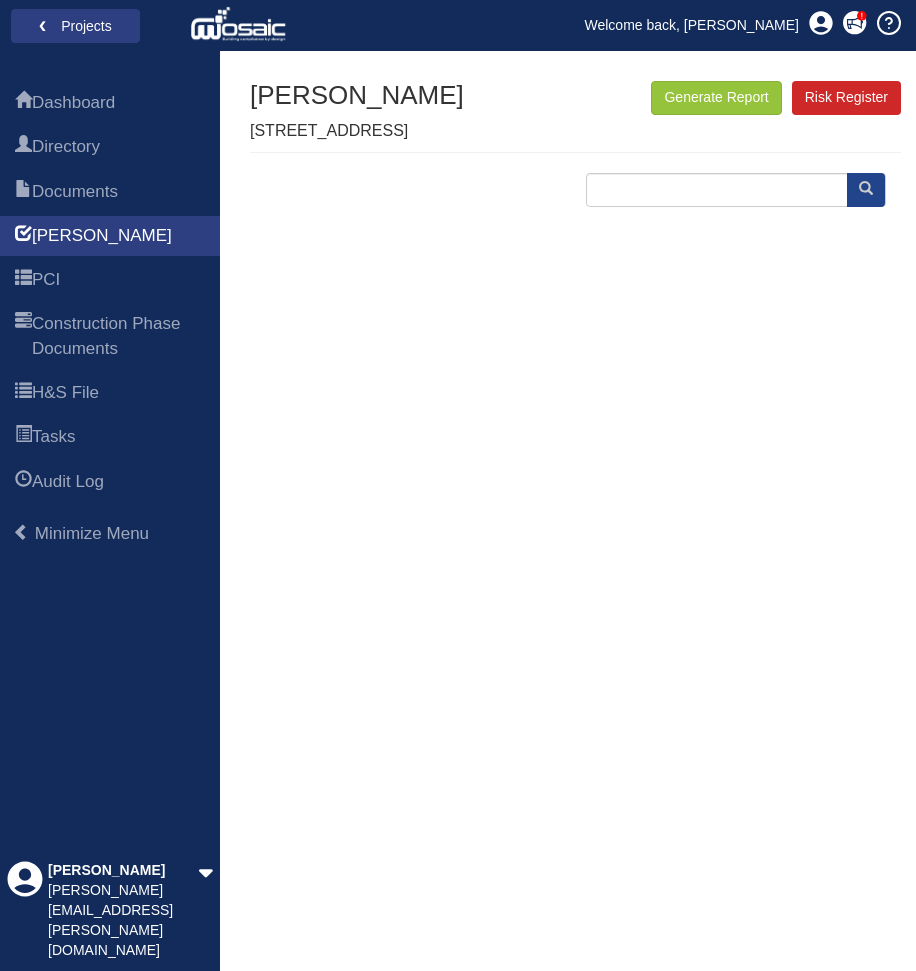 scroll, scrollTop: 0, scrollLeft: 0, axis: both 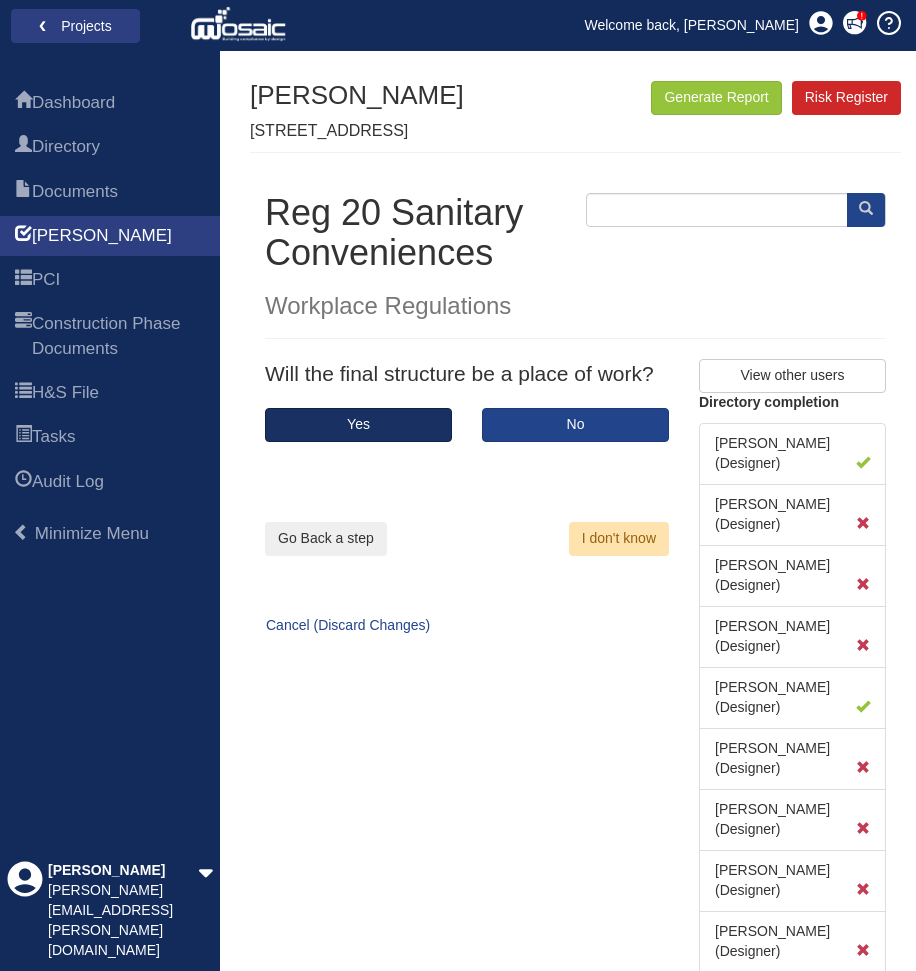 click on "Yes" at bounding box center (358, 425) 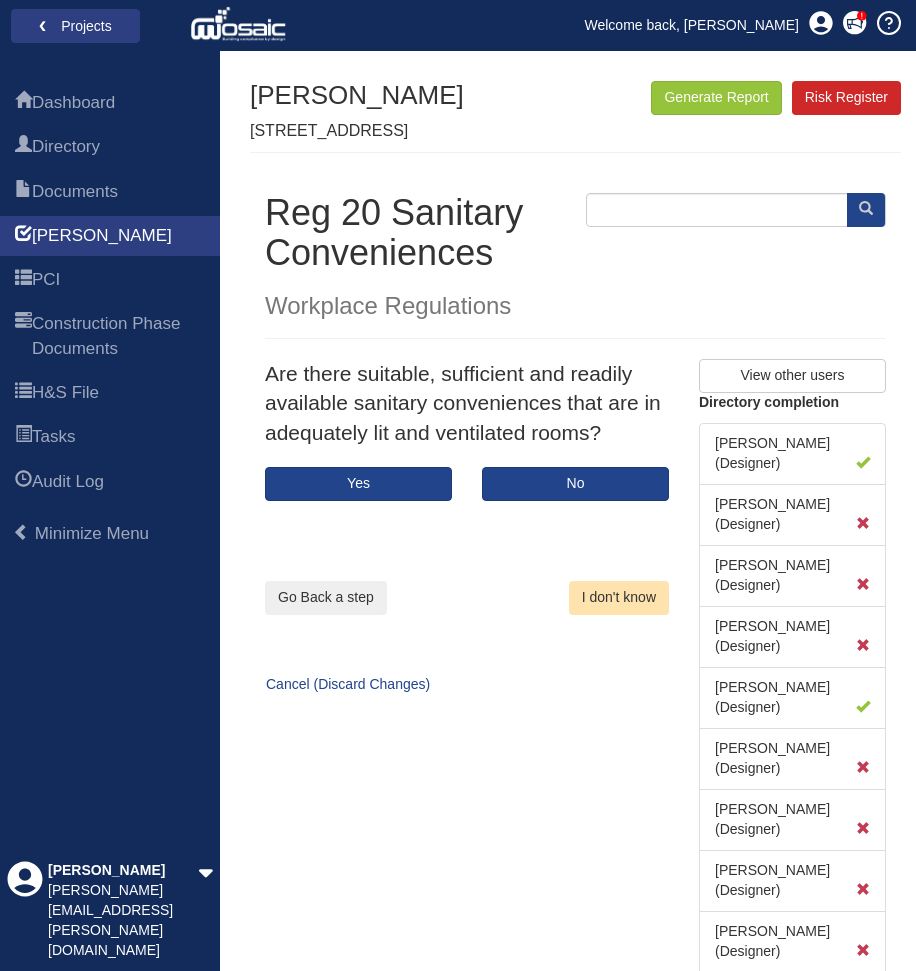 click on "I don't know" at bounding box center (619, 598) 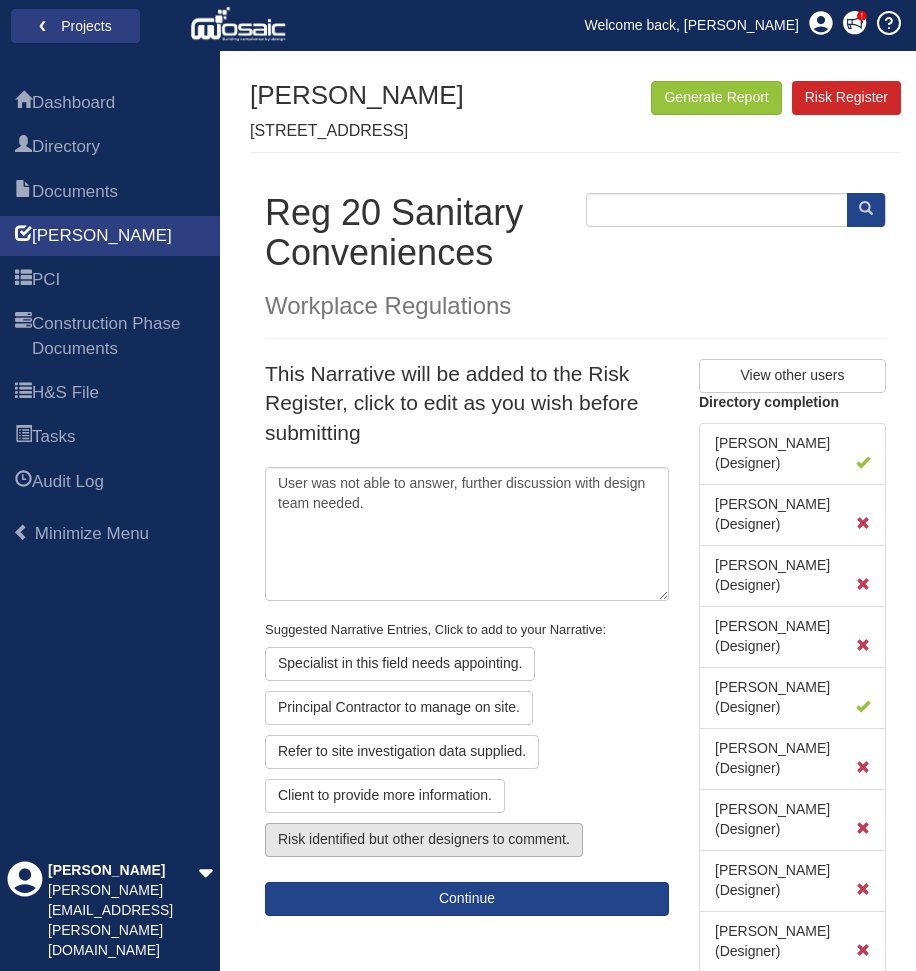 click on "Risk identified but other designers to comment." 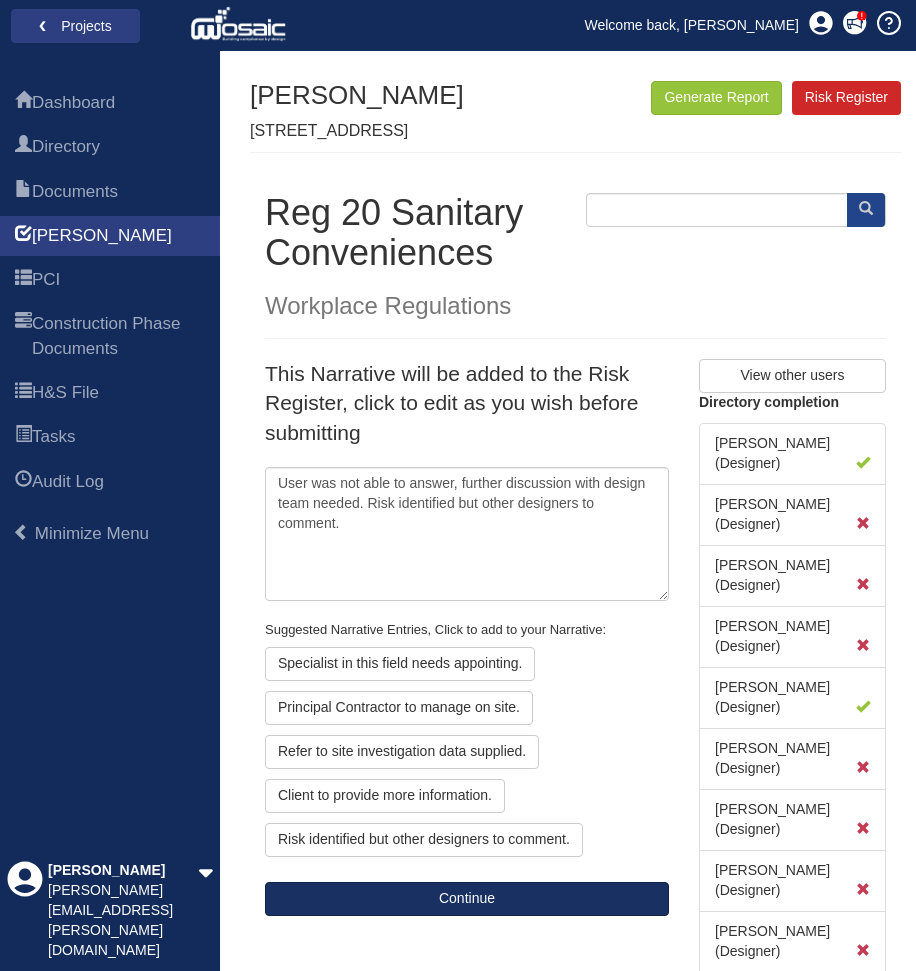 click on "Continue" at bounding box center (467, 899) 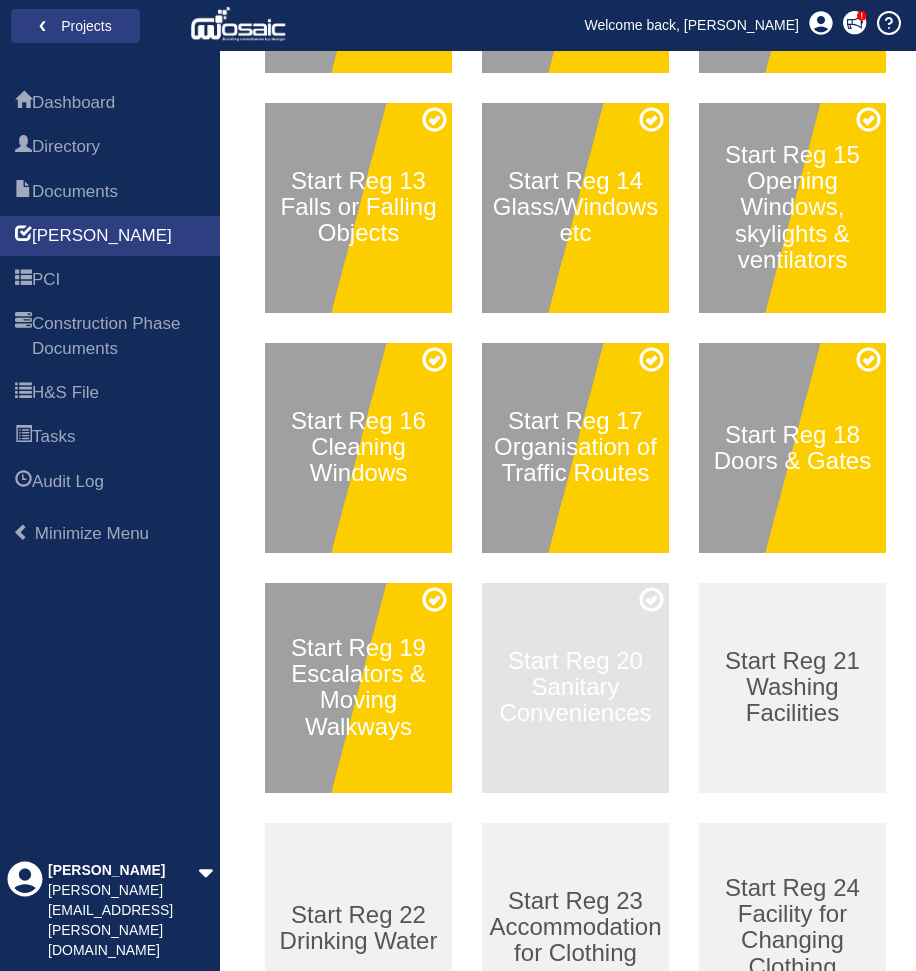 scroll, scrollTop: 1046, scrollLeft: 0, axis: vertical 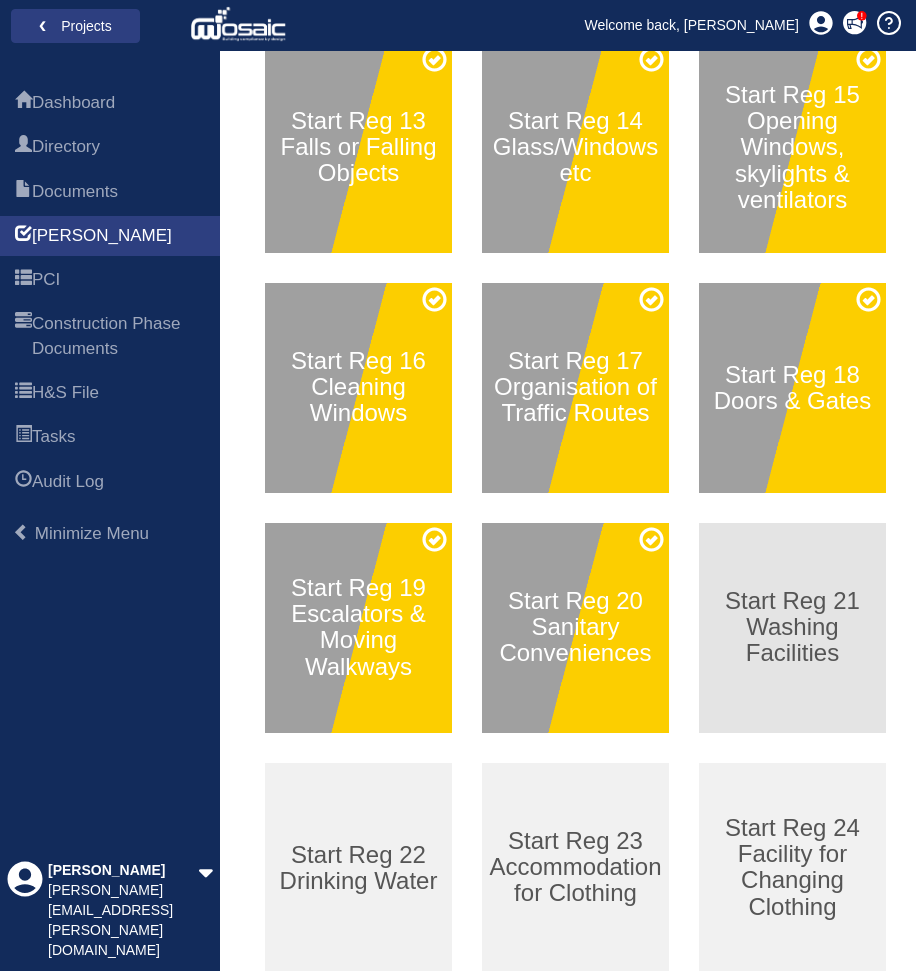 click on "Start   Reg 21 Washing Facilities" at bounding box center (792, 627) 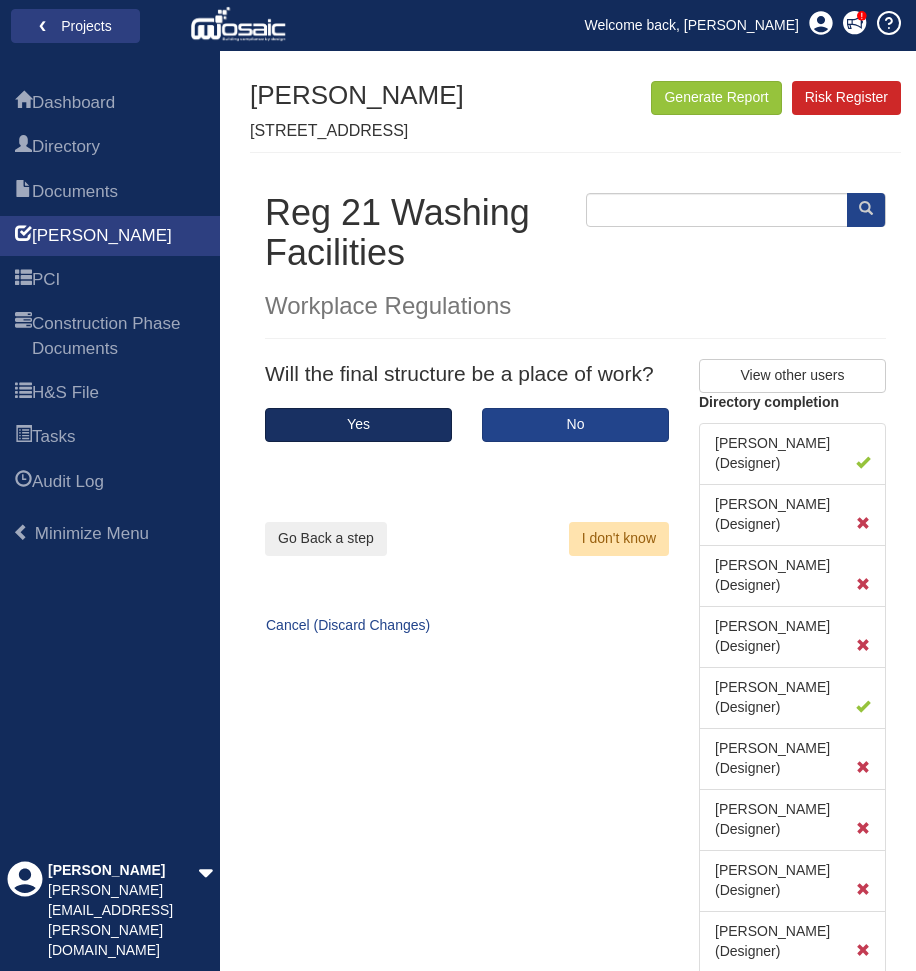 click on "Yes" at bounding box center [358, 425] 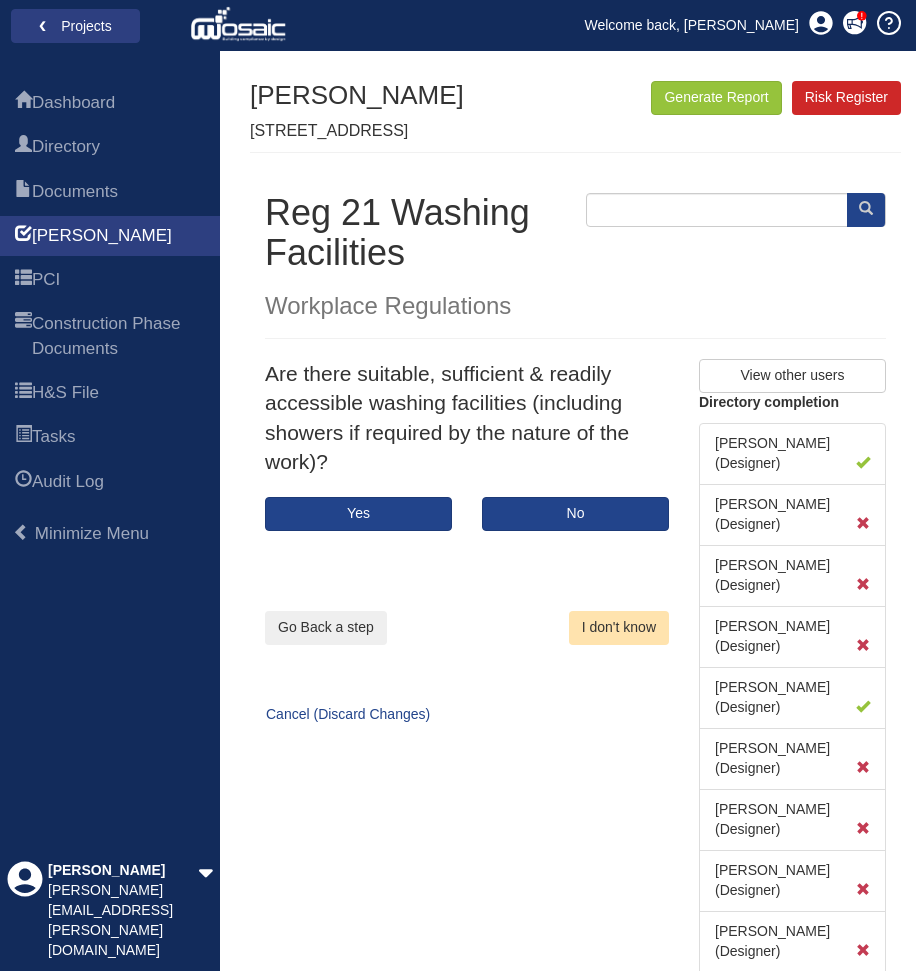 click on "I don't know" at bounding box center (619, 628) 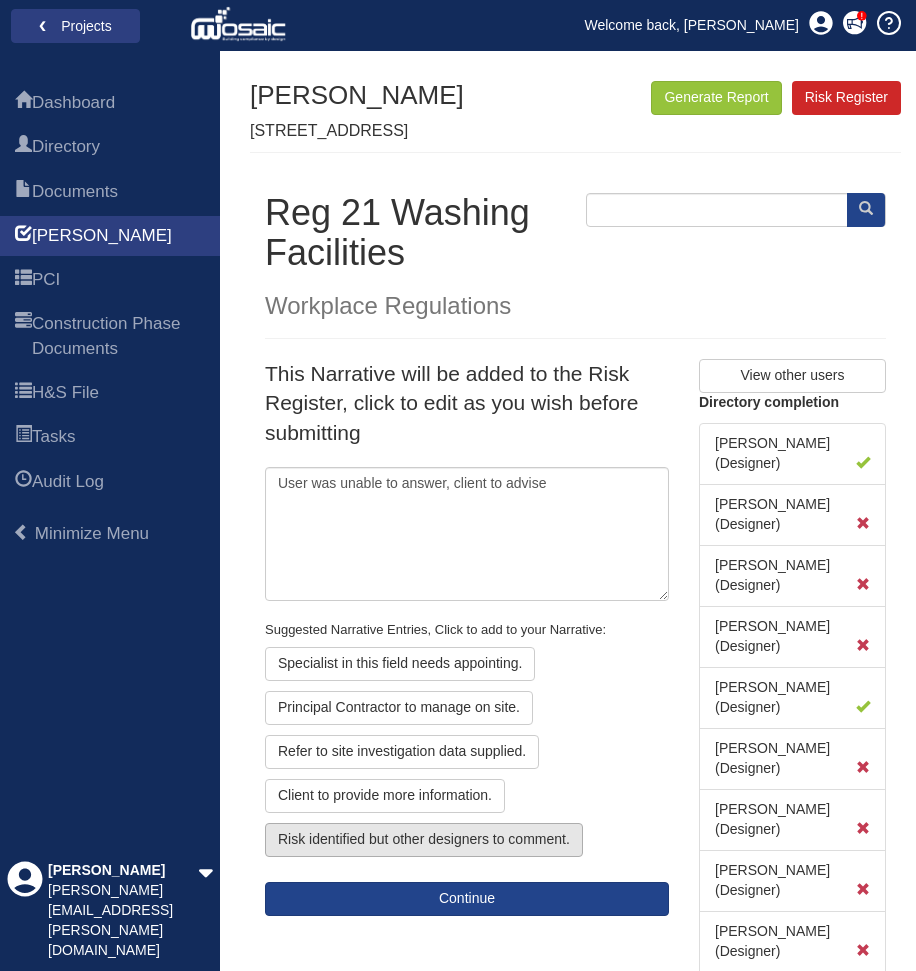 click on "Risk identified but other designers to comment." 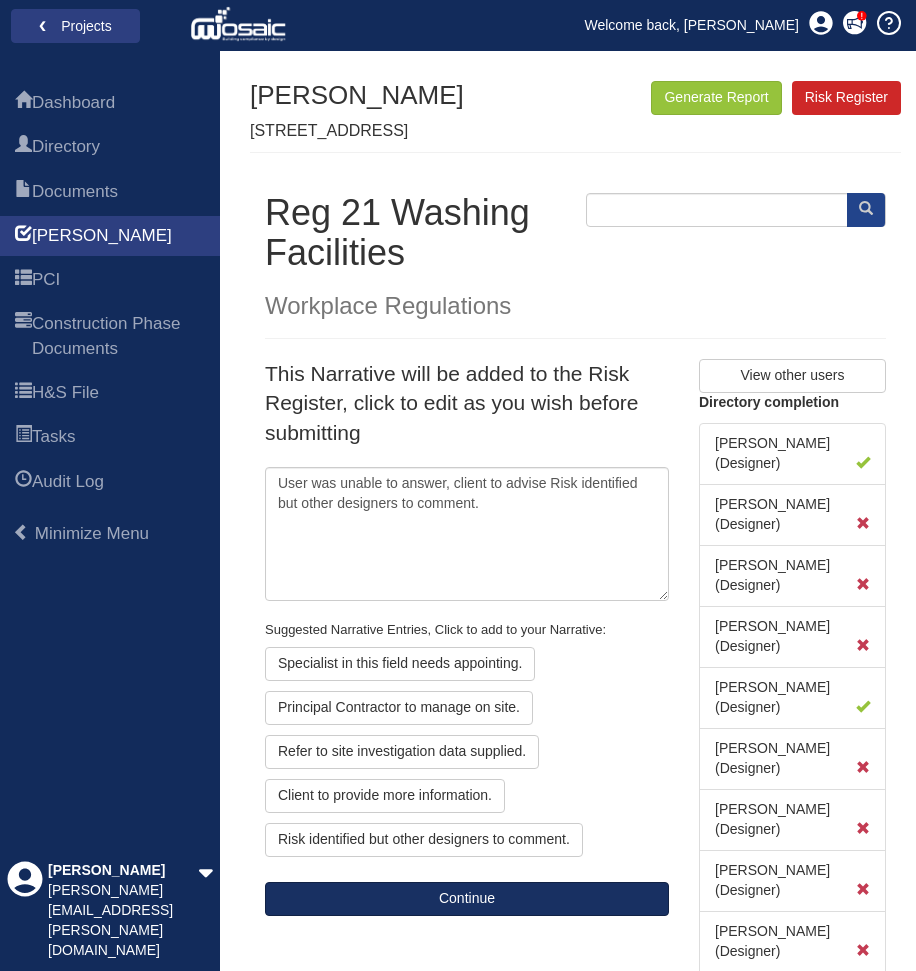 click on "Continue" at bounding box center [467, 899] 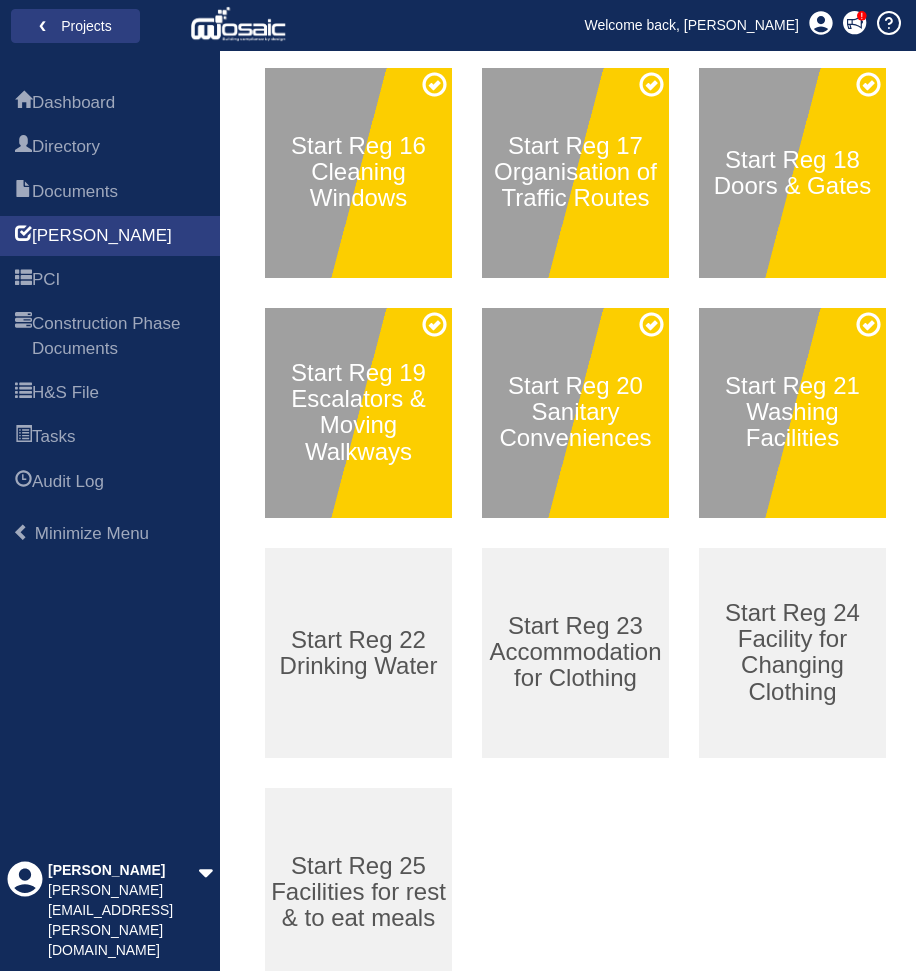 scroll, scrollTop: 1290, scrollLeft: 0, axis: vertical 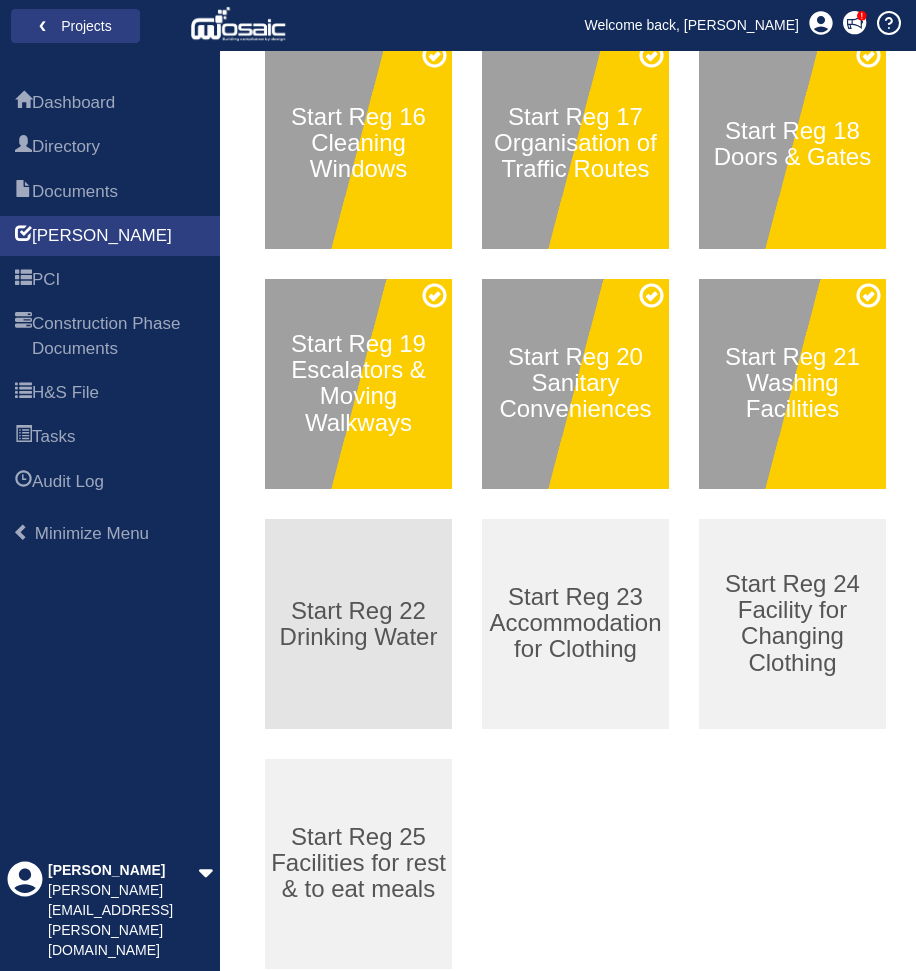 click on "Start   Reg 22 Drinking Water" at bounding box center [358, 624] 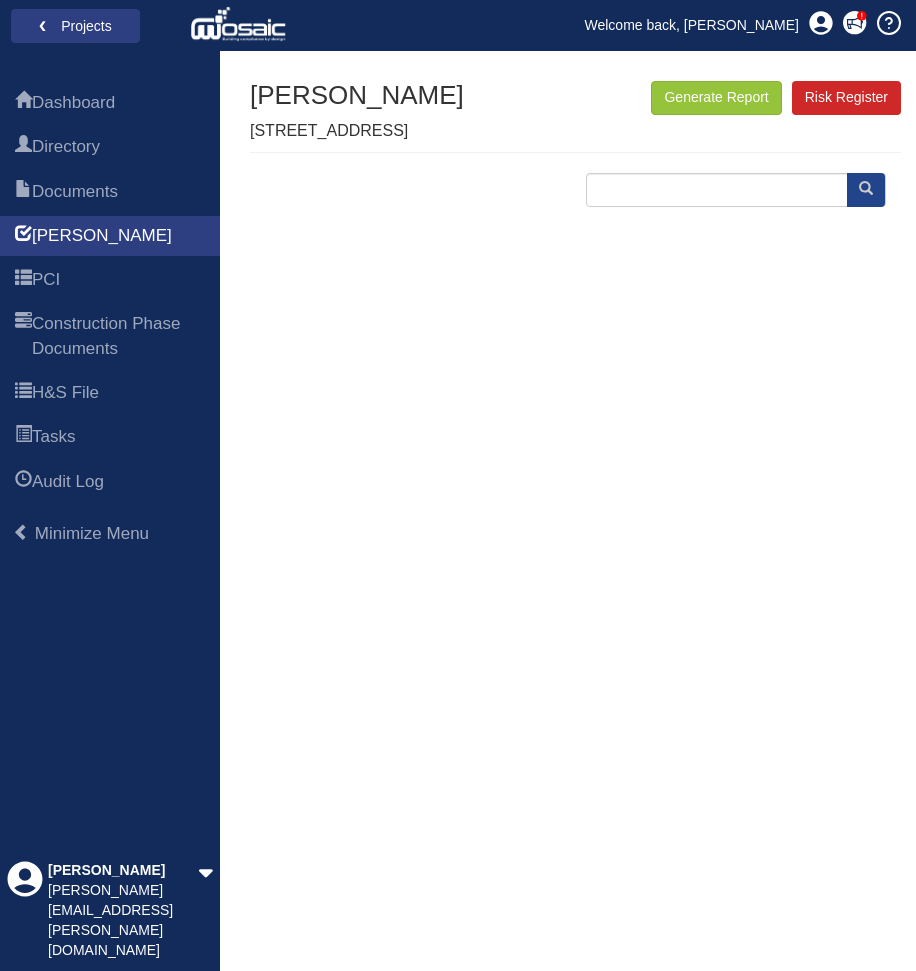 scroll, scrollTop: 0, scrollLeft: 0, axis: both 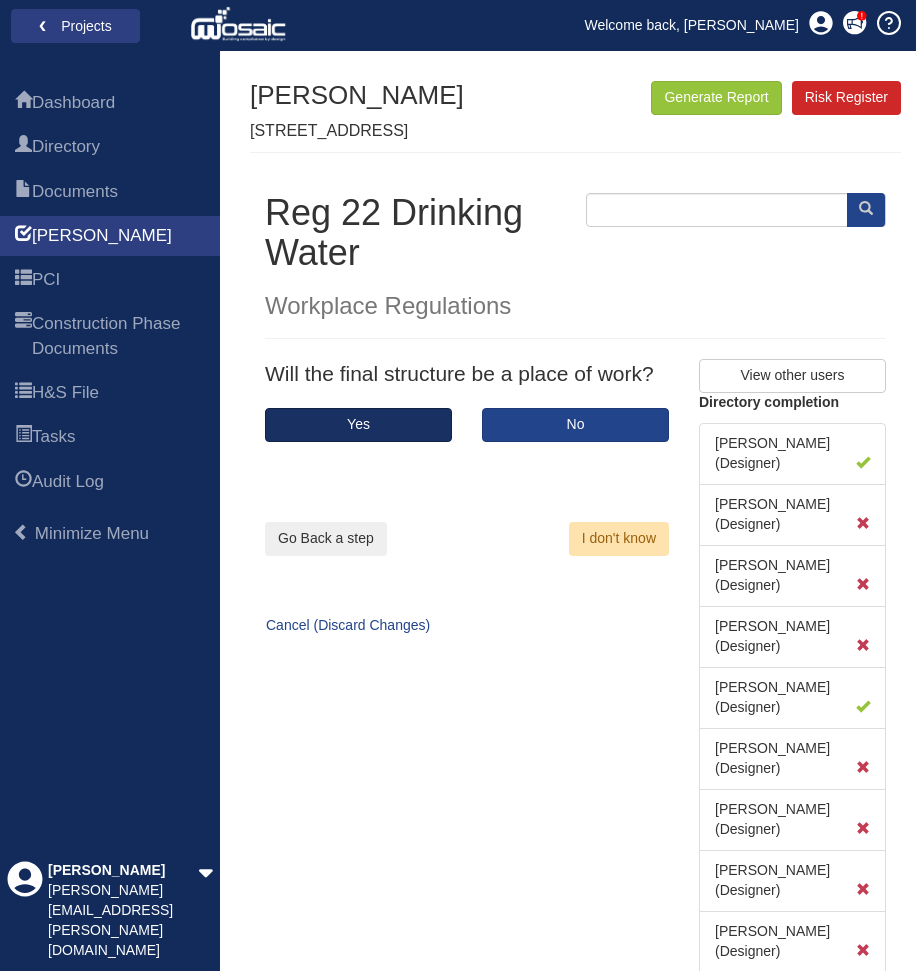 click on "Yes" at bounding box center [358, 425] 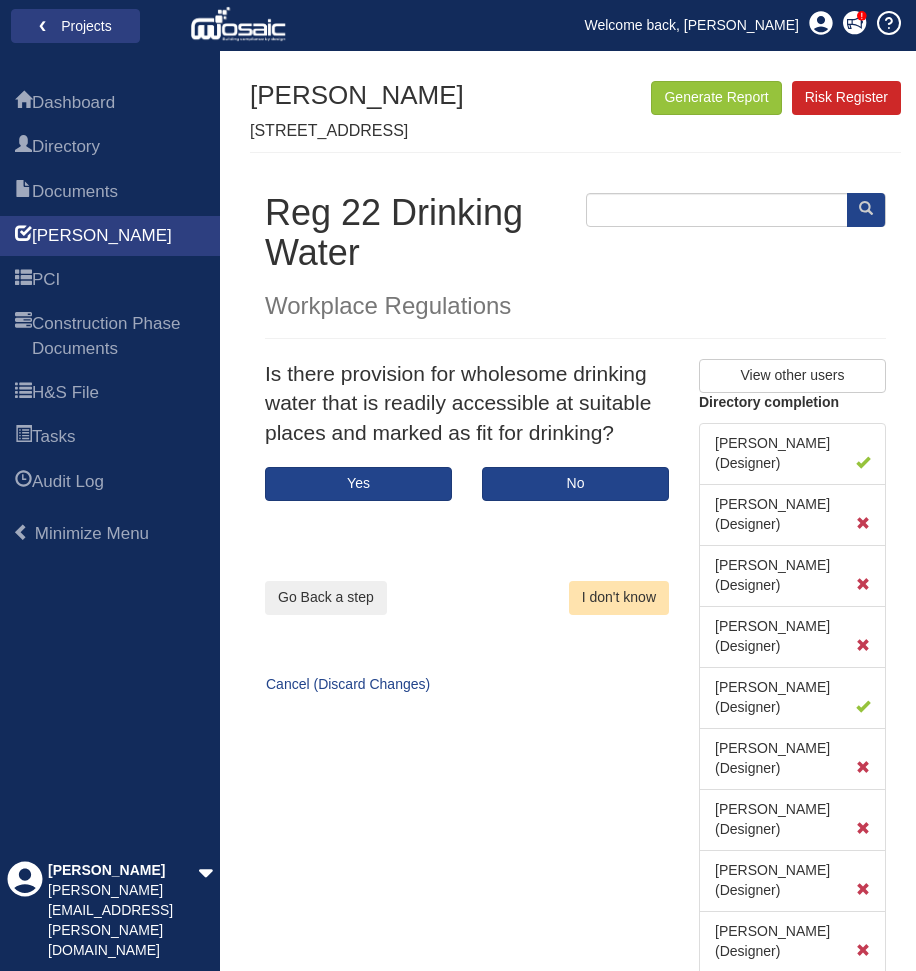 click on "I don't know" at bounding box center (619, 598) 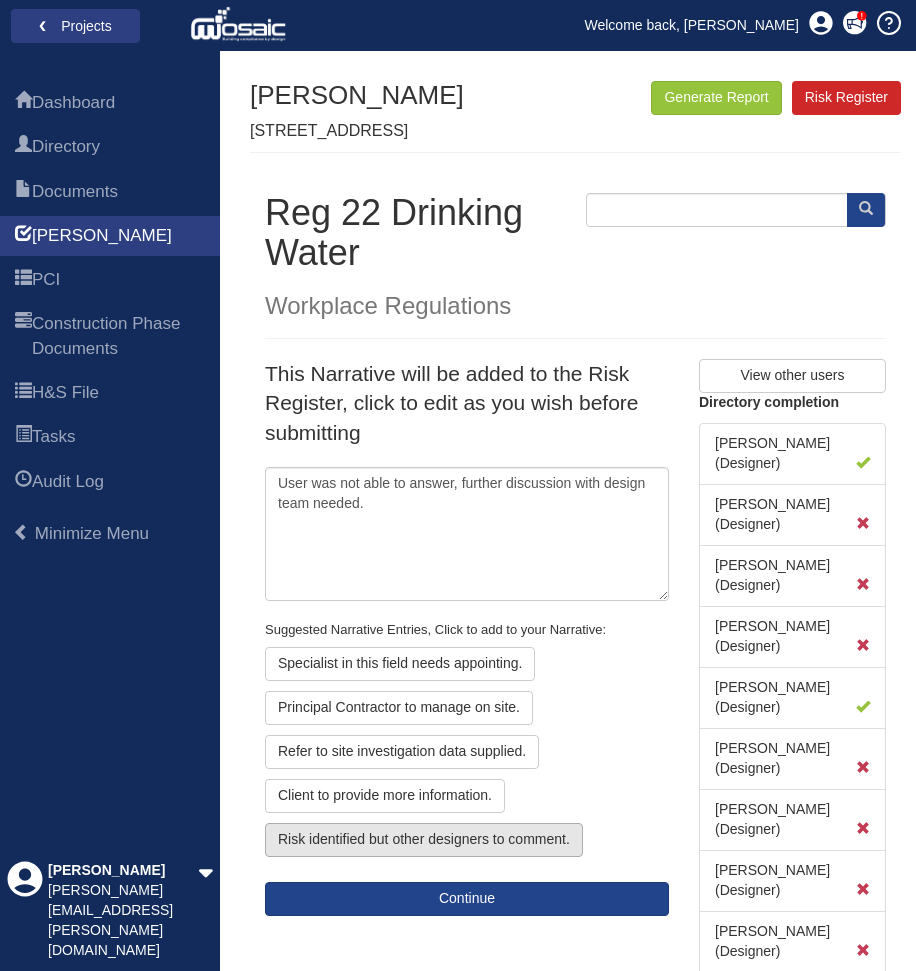 click on "Risk identified but other designers to comment." 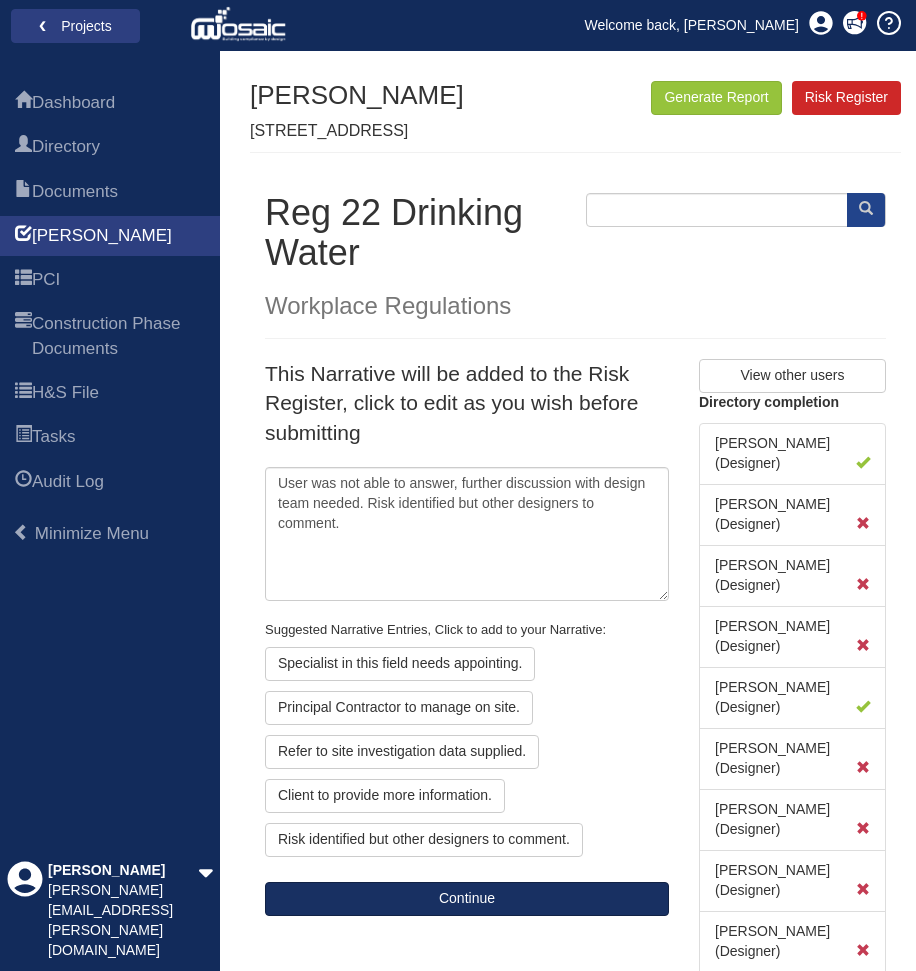 click on "Continue" at bounding box center (467, 899) 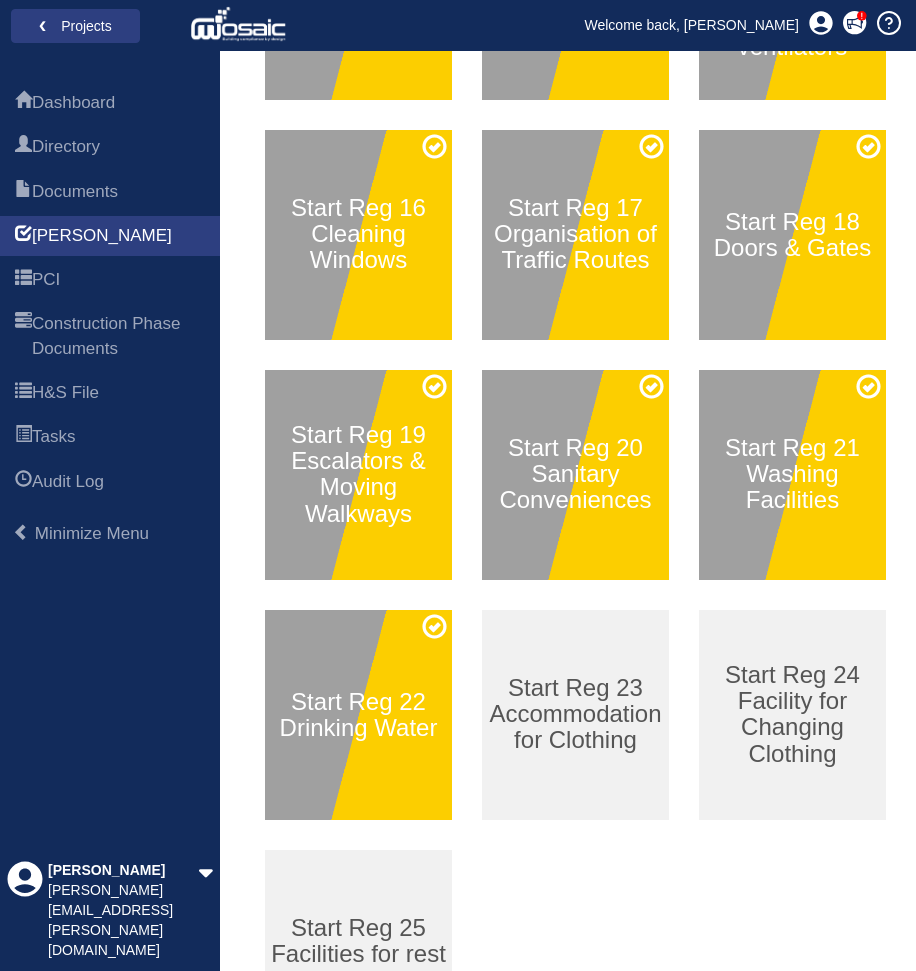scroll, scrollTop: 1216, scrollLeft: 0, axis: vertical 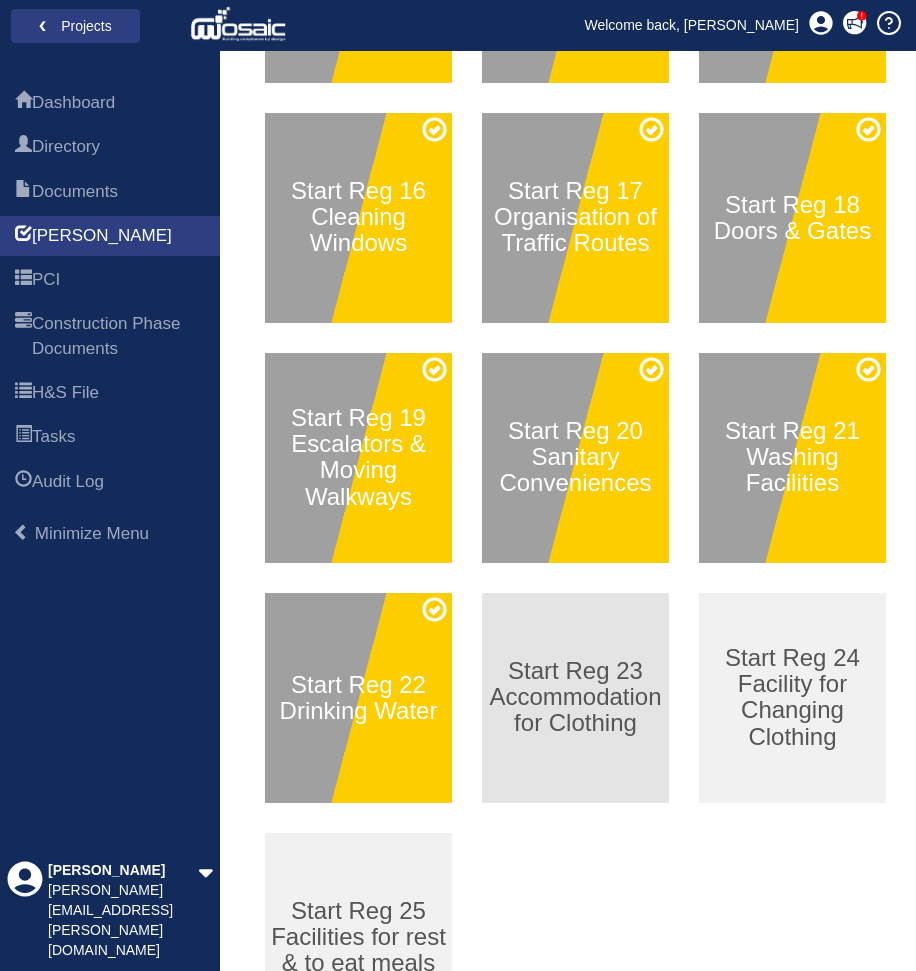 click on "Start   Reg 23 Accommodation for Clothing" at bounding box center (575, 697) 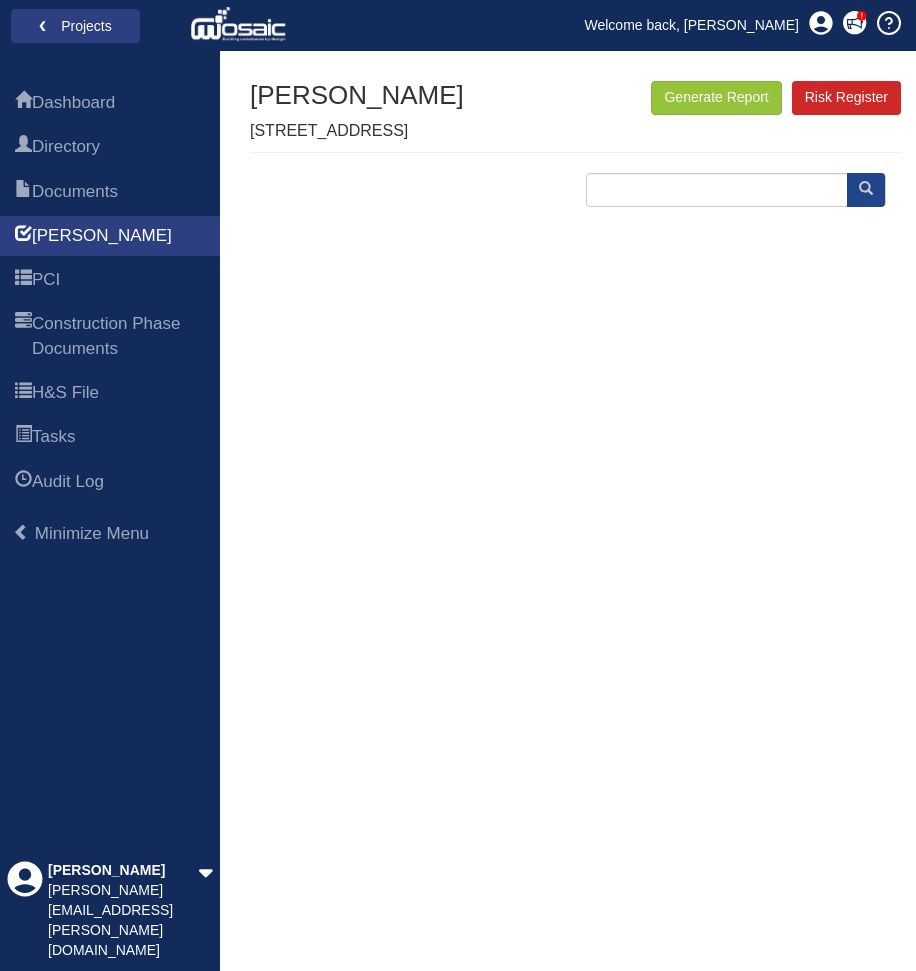 scroll, scrollTop: 0, scrollLeft: 0, axis: both 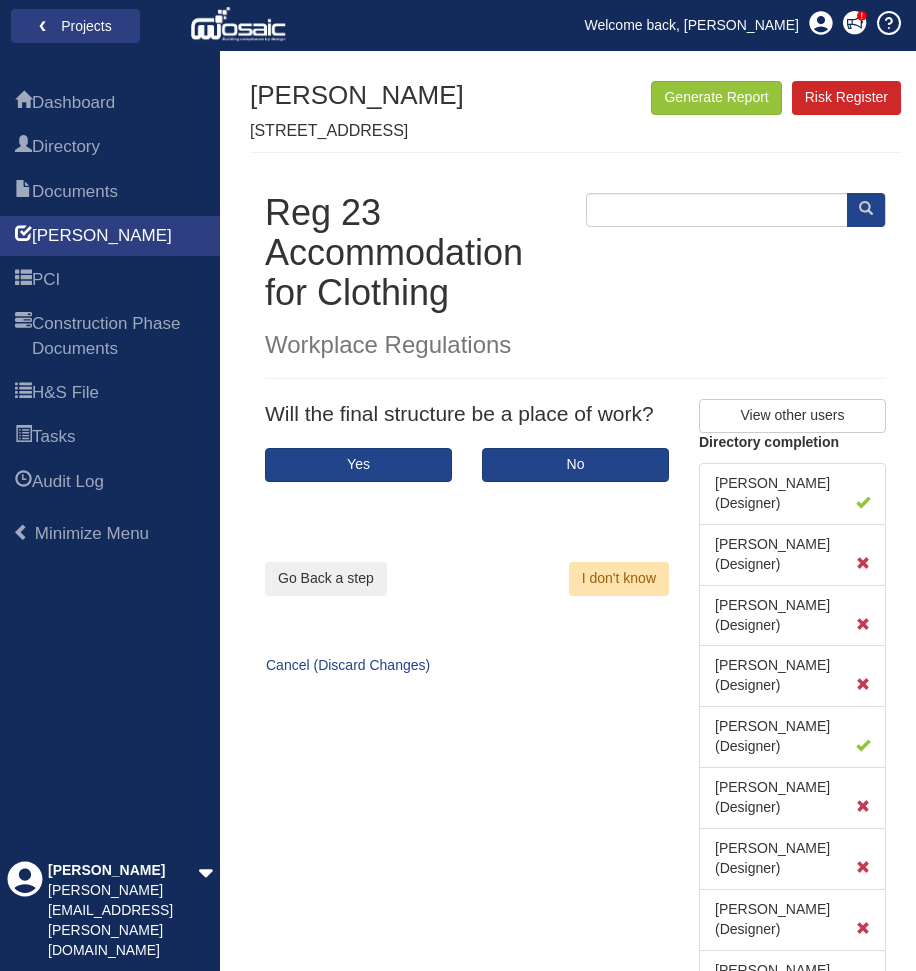 click on "Will the final structure be a place of work?" at bounding box center (467, 423) 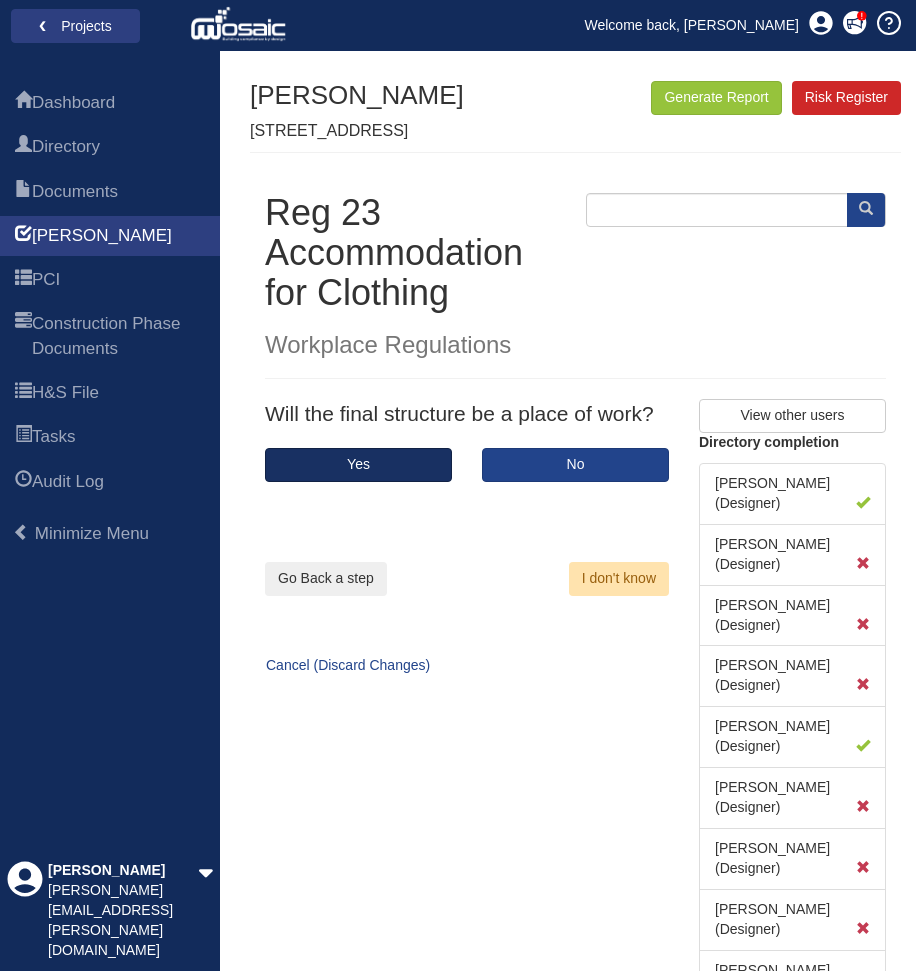 click on "Yes" at bounding box center [358, 465] 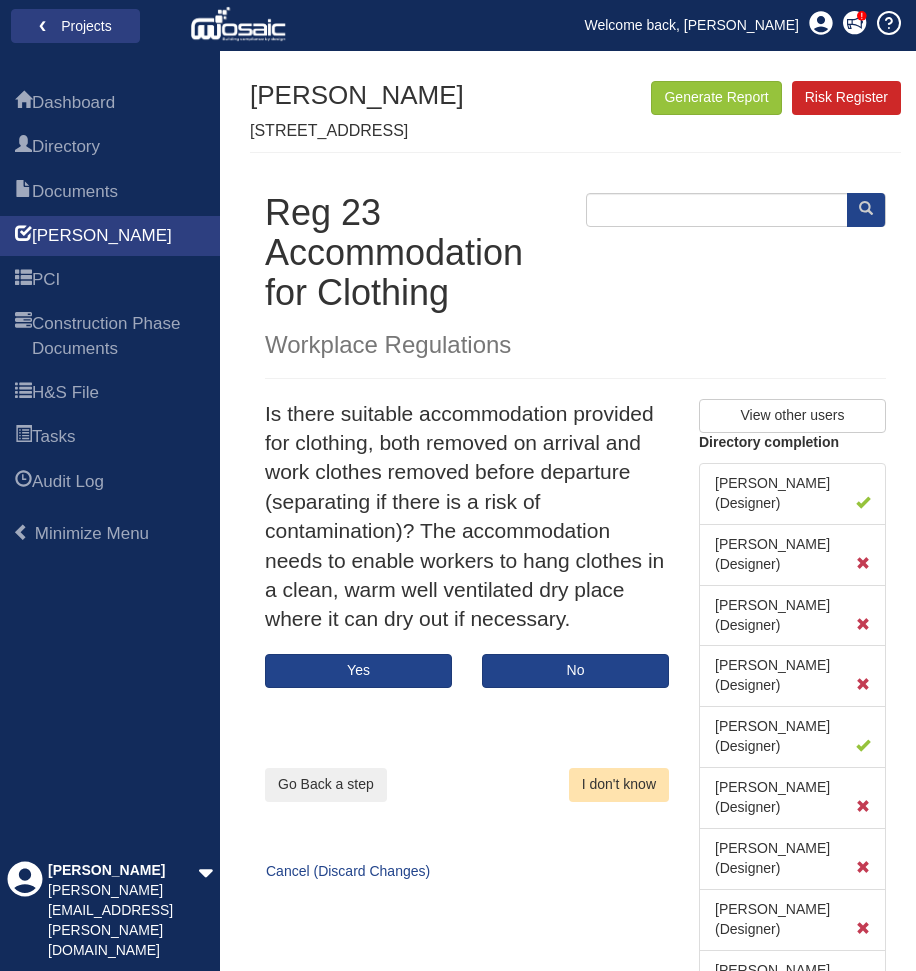 click on "I don't know" at bounding box center (619, 785) 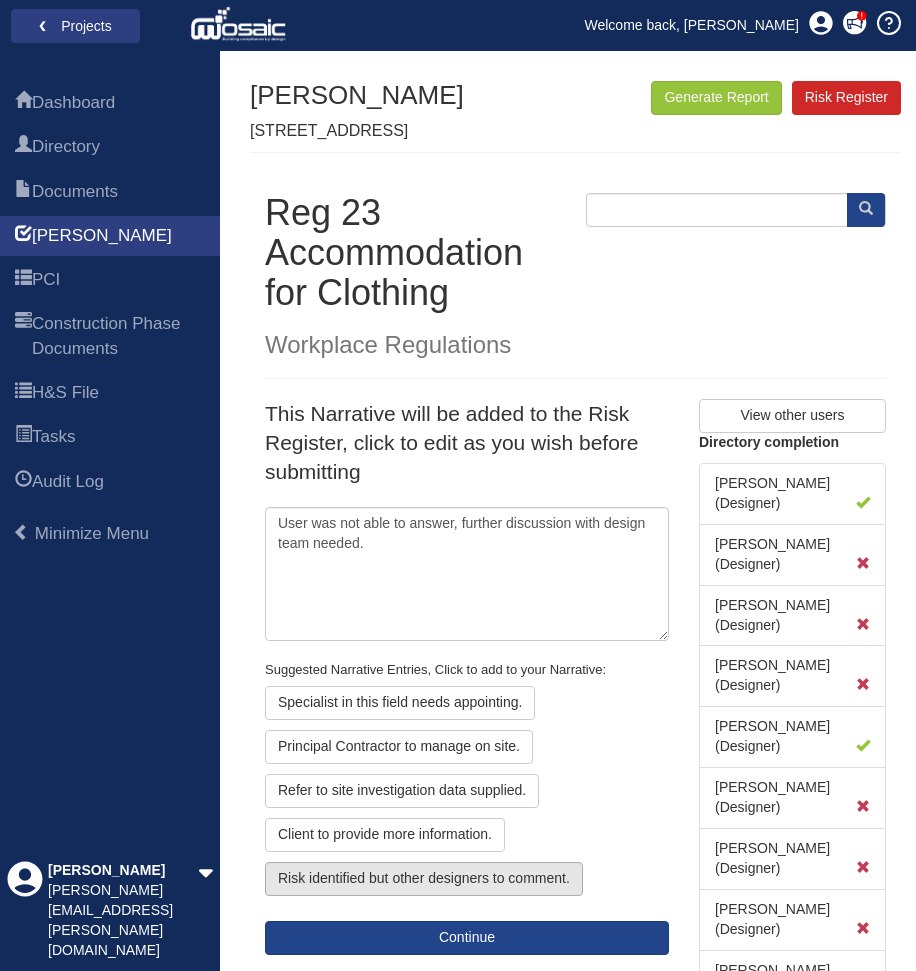 click on "Risk identified but other designers to comment." 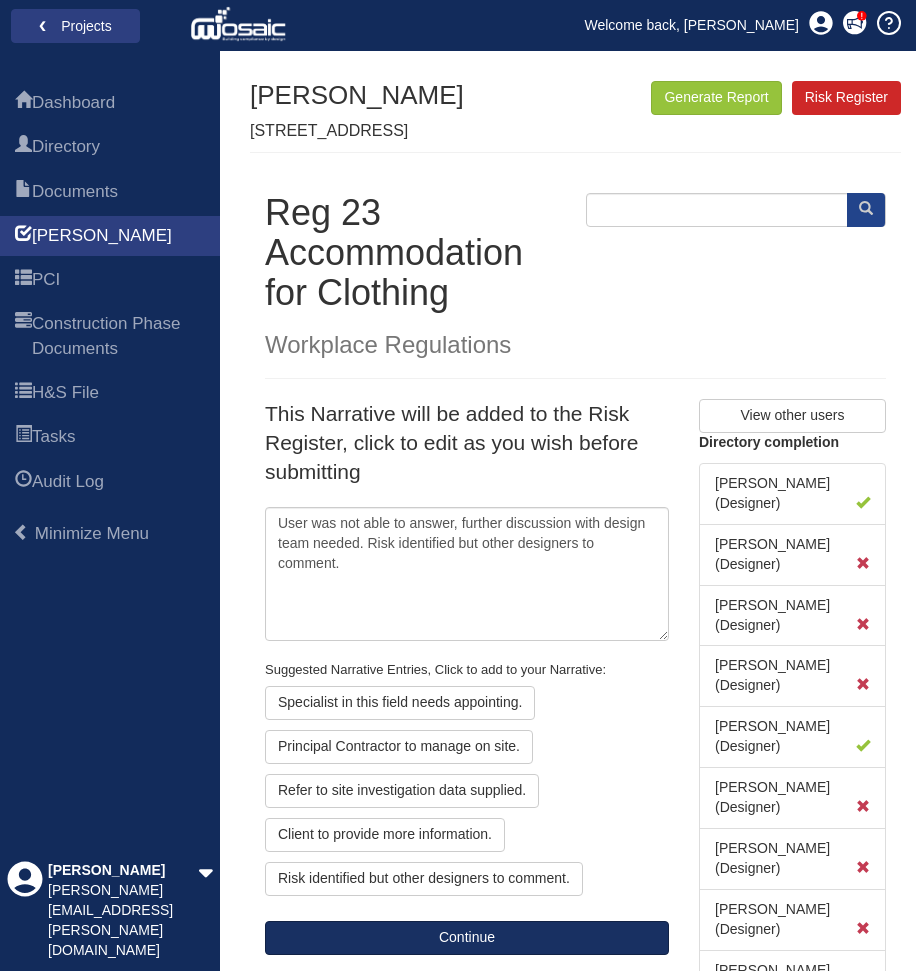 click on "Continue" at bounding box center [467, 938] 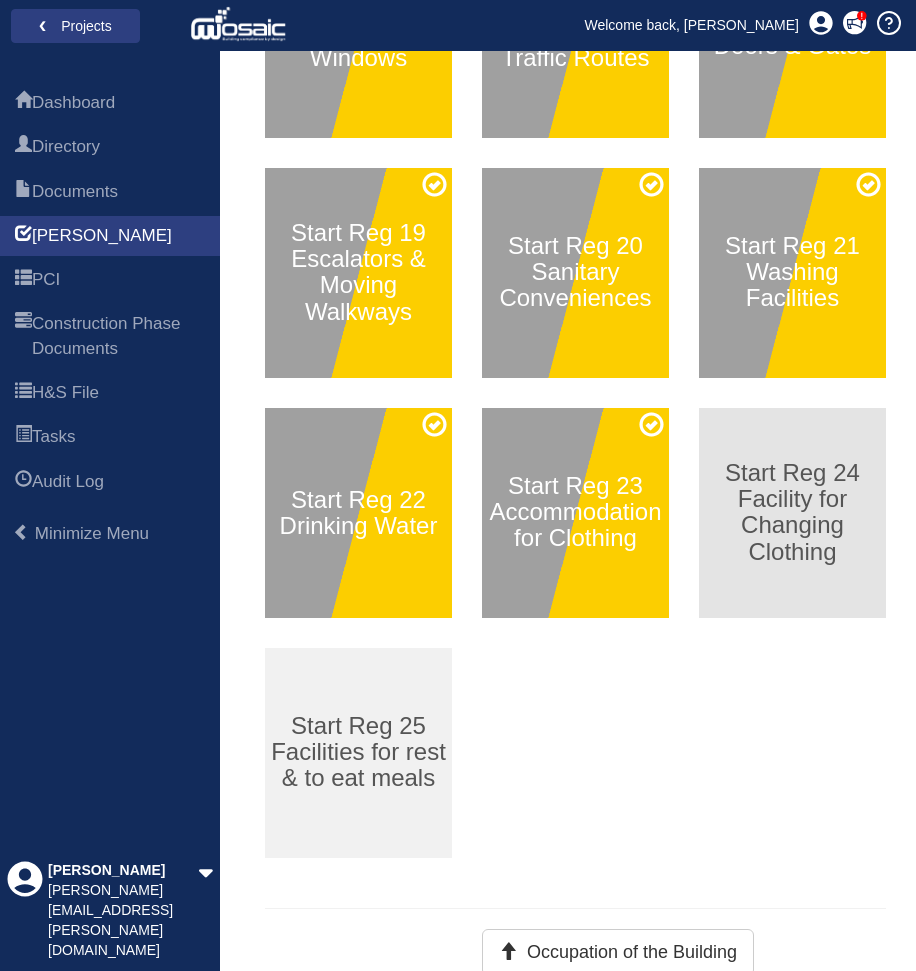 scroll, scrollTop: 1400, scrollLeft: 0, axis: vertical 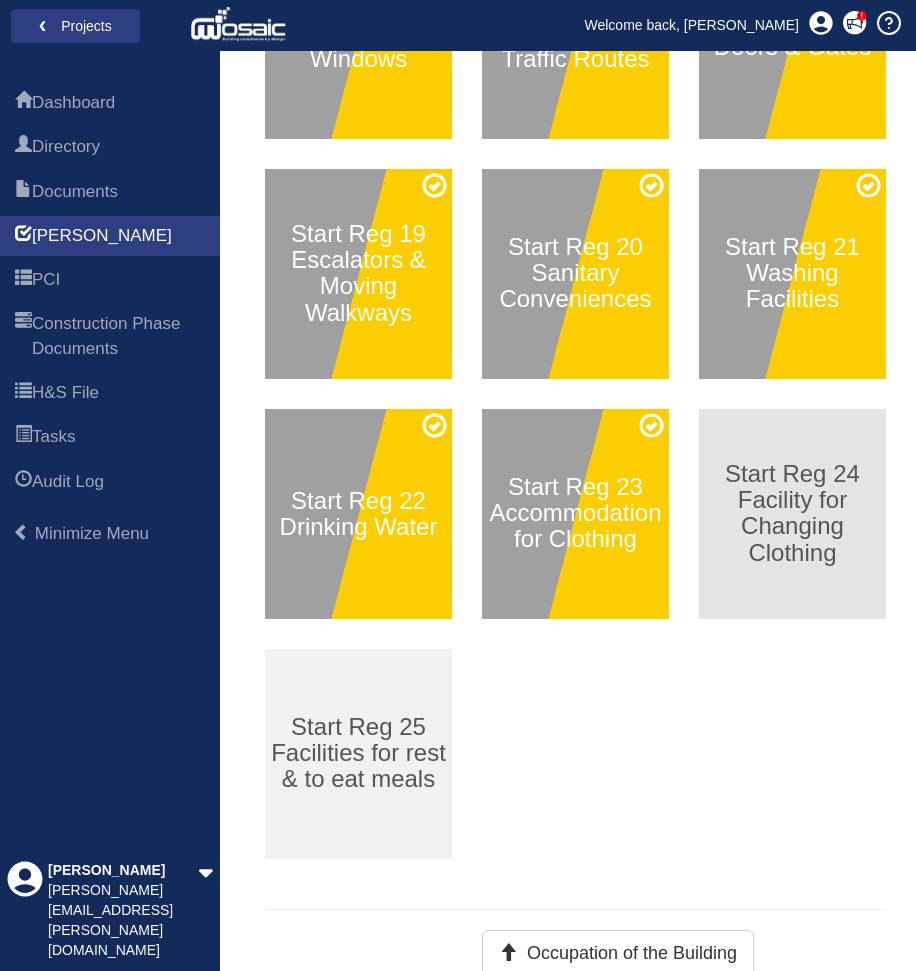 click on "Start   Reg 24 Facility for Changing Clothing" at bounding box center (792, 514) 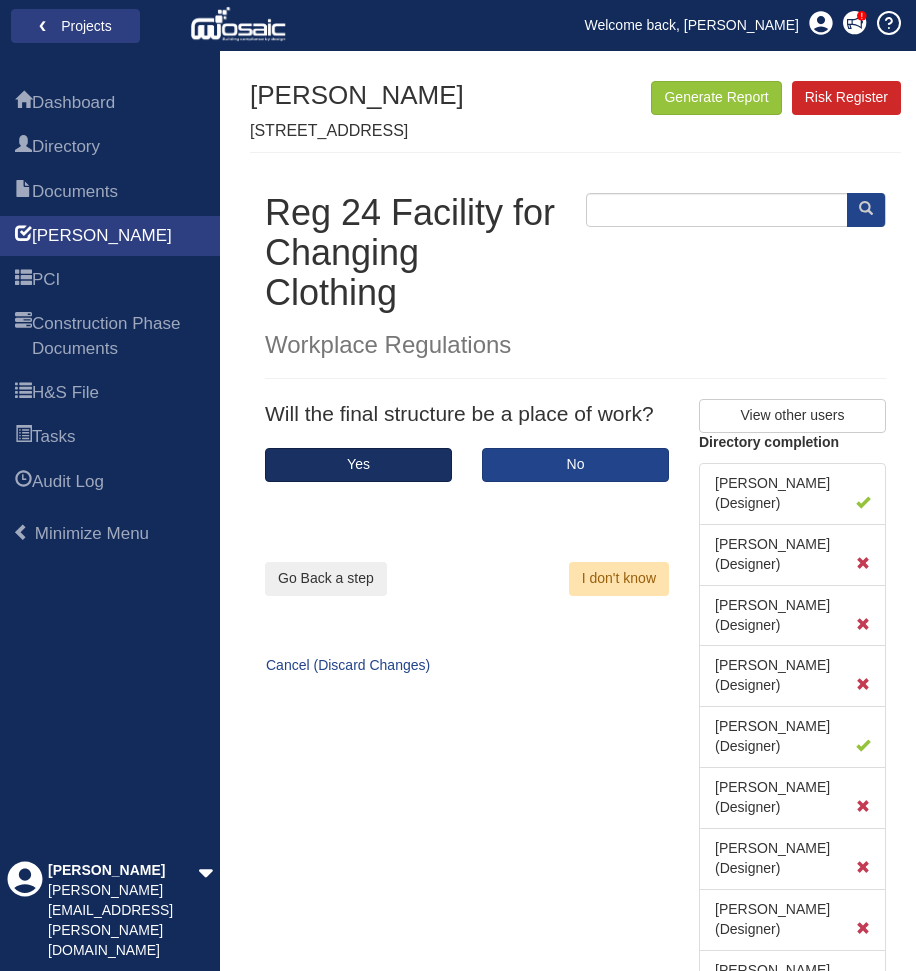 click on "Yes" at bounding box center (358, 465) 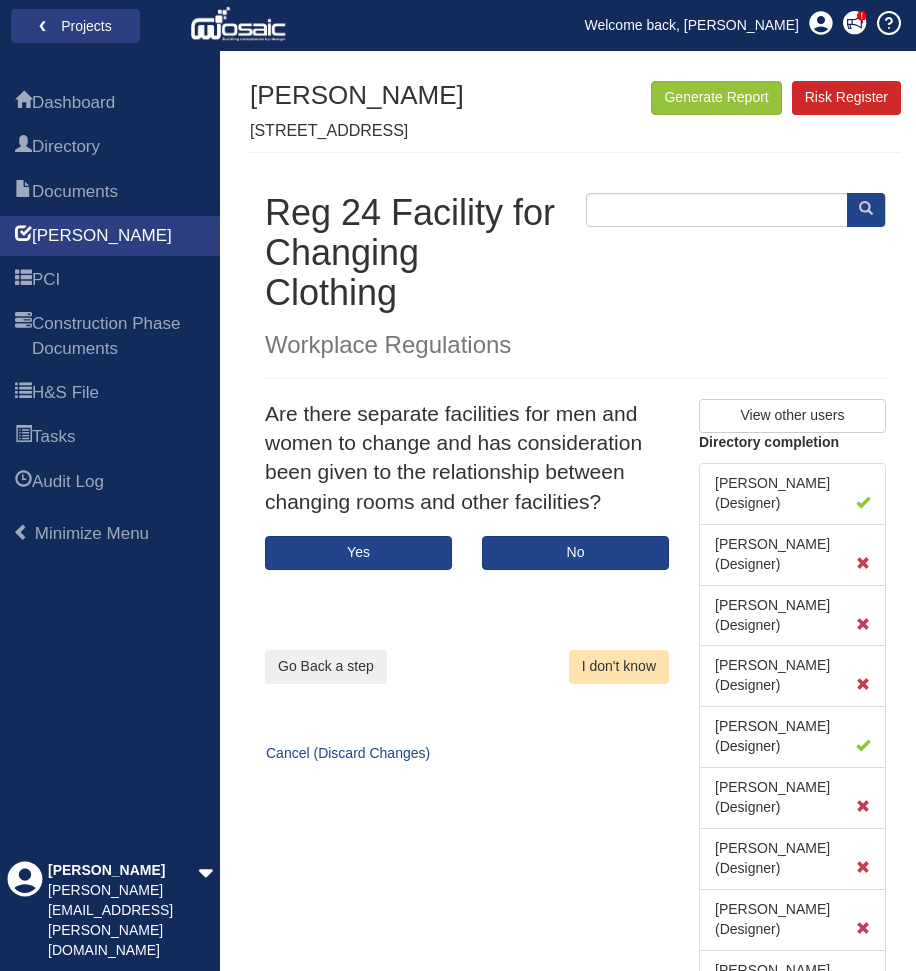 click on "I don't know" at bounding box center (619, 667) 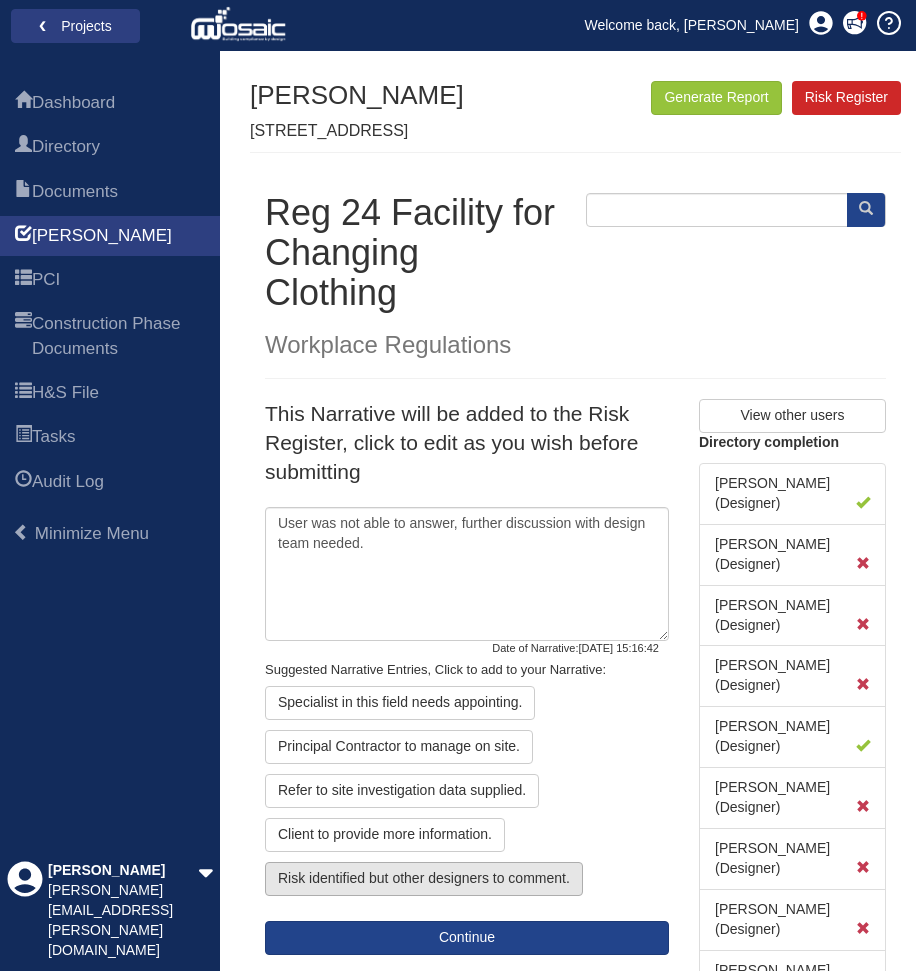 click on "Risk identified but other designers to comment." at bounding box center [424, 879] 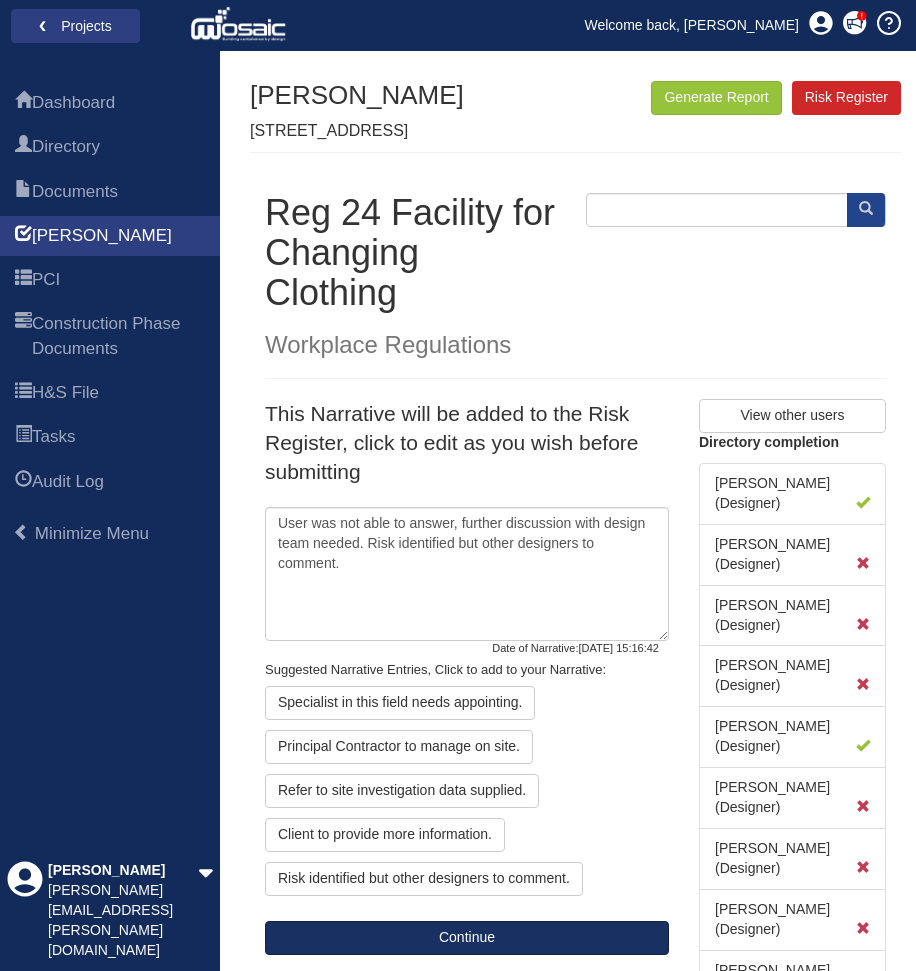 click on "Continue" at bounding box center [467, 938] 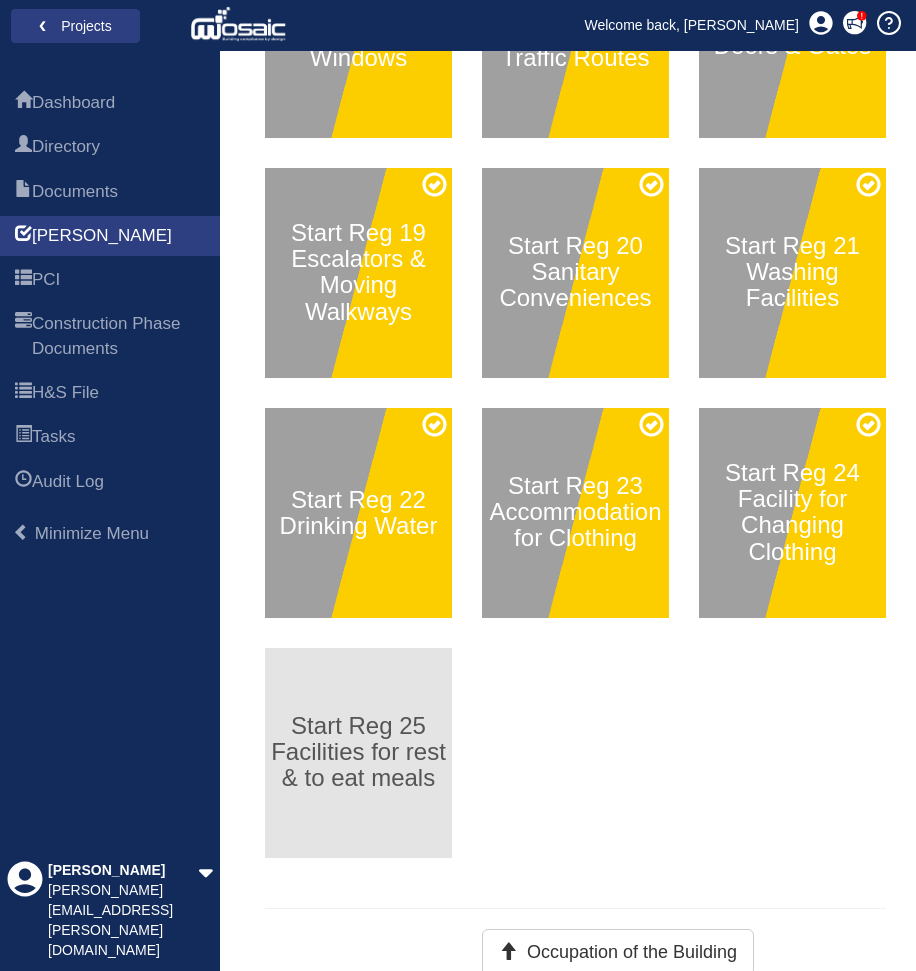 scroll, scrollTop: 1400, scrollLeft: 0, axis: vertical 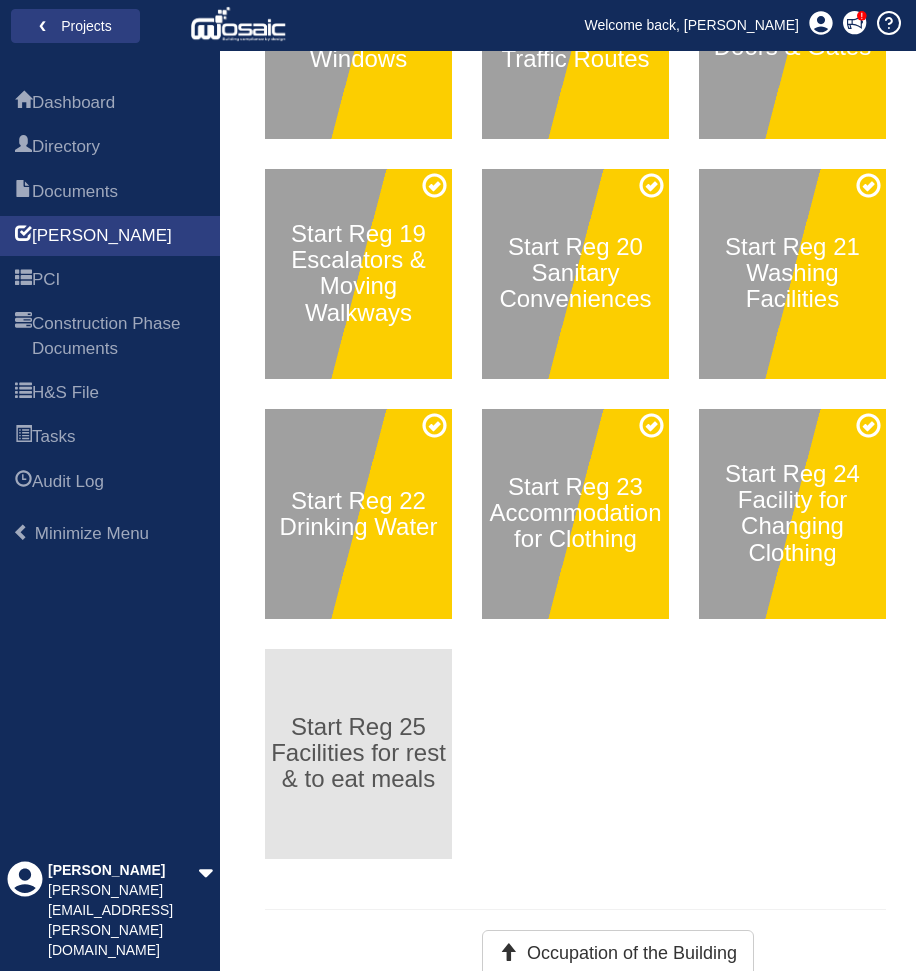 click on "Start   Reg 25 Facilities for rest & to eat meals" at bounding box center (358, 754) 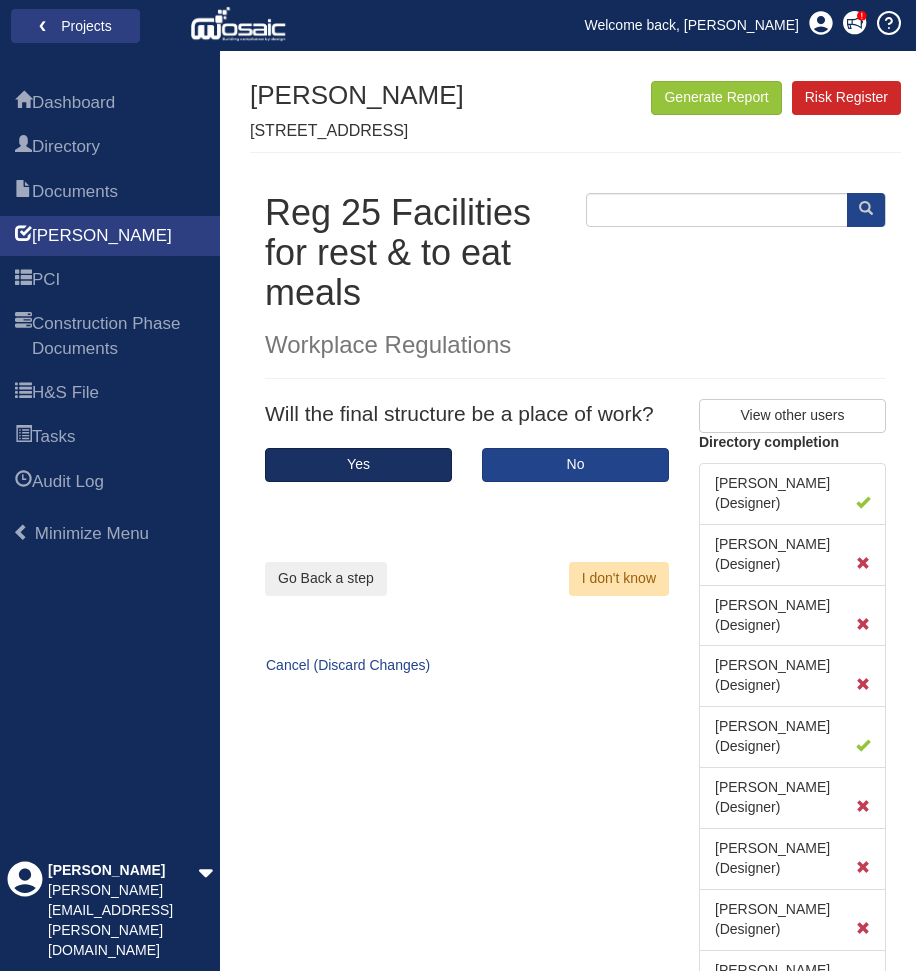 click on "Yes" at bounding box center (358, 465) 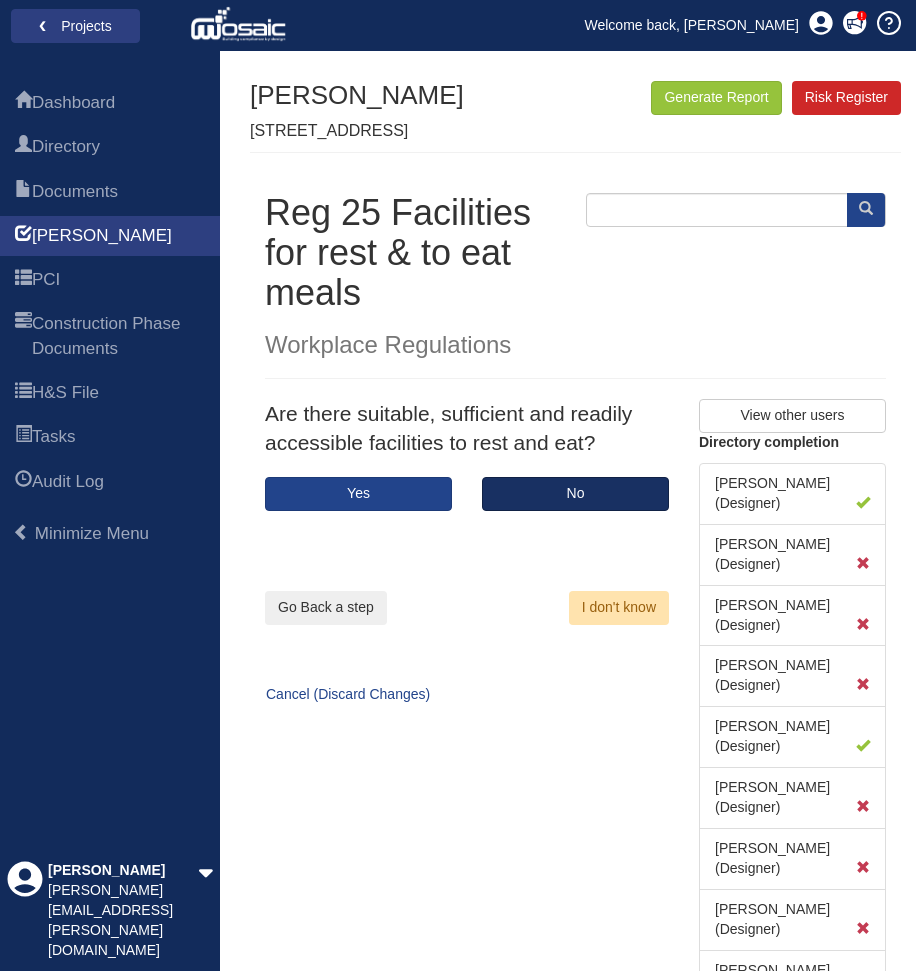 click on "No" at bounding box center (575, 494) 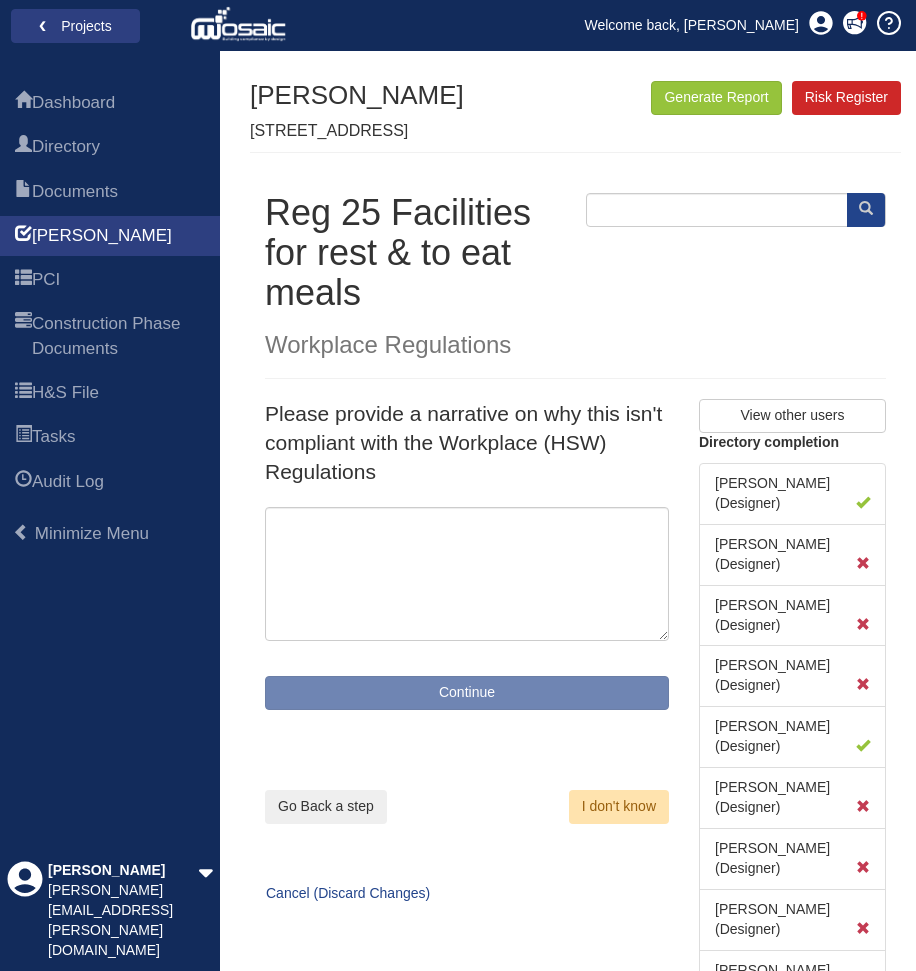 type on "Significant Risk or Non-compliant design identified, further discussion with design team needed." 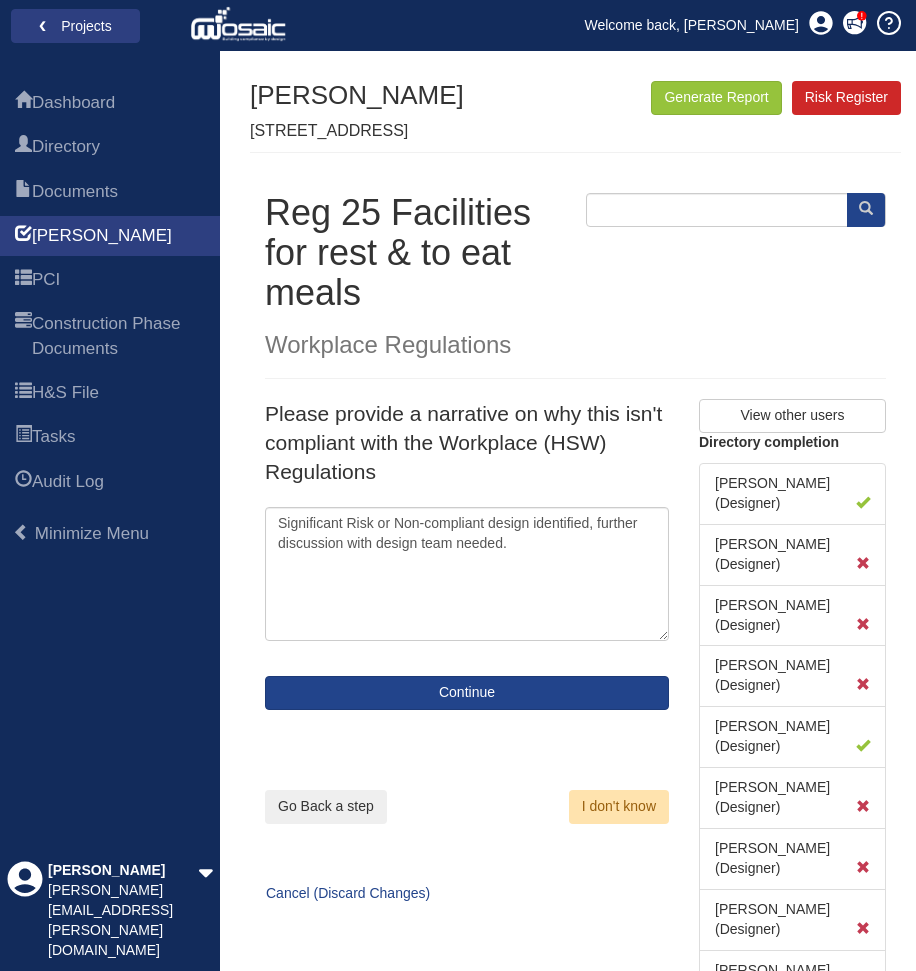 click on "Go Back a step" at bounding box center [326, 807] 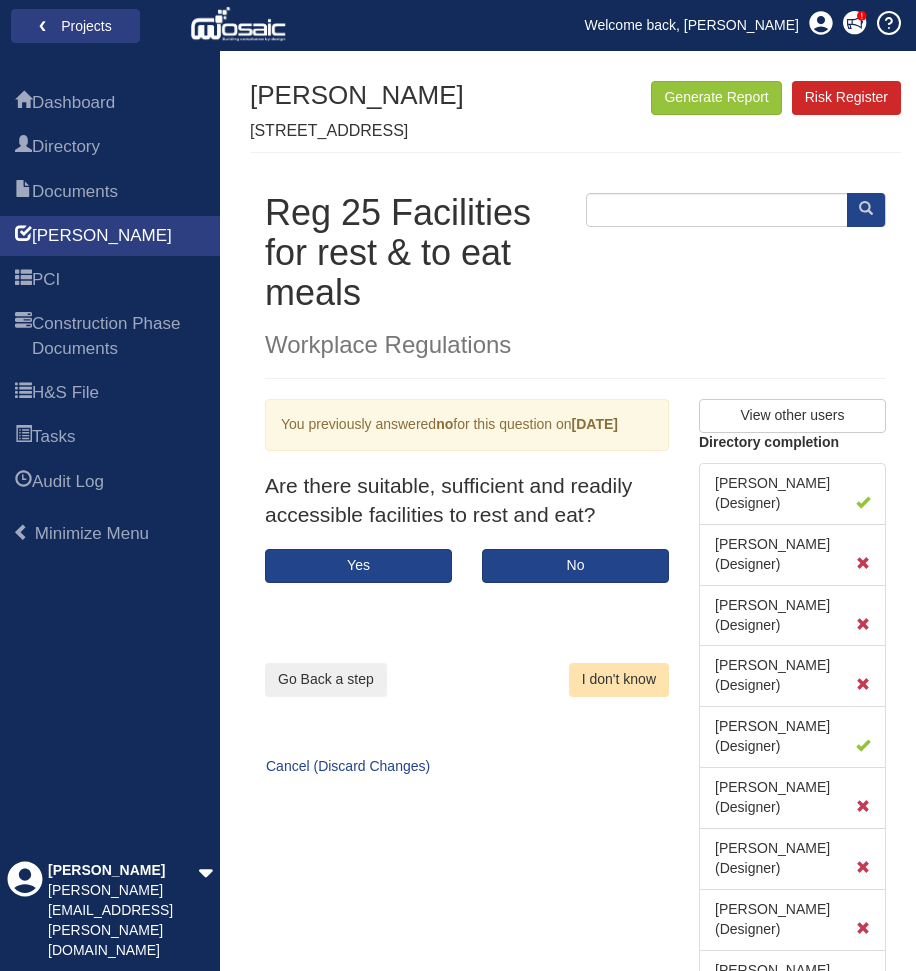 click on "I don't know" at bounding box center [619, 680] 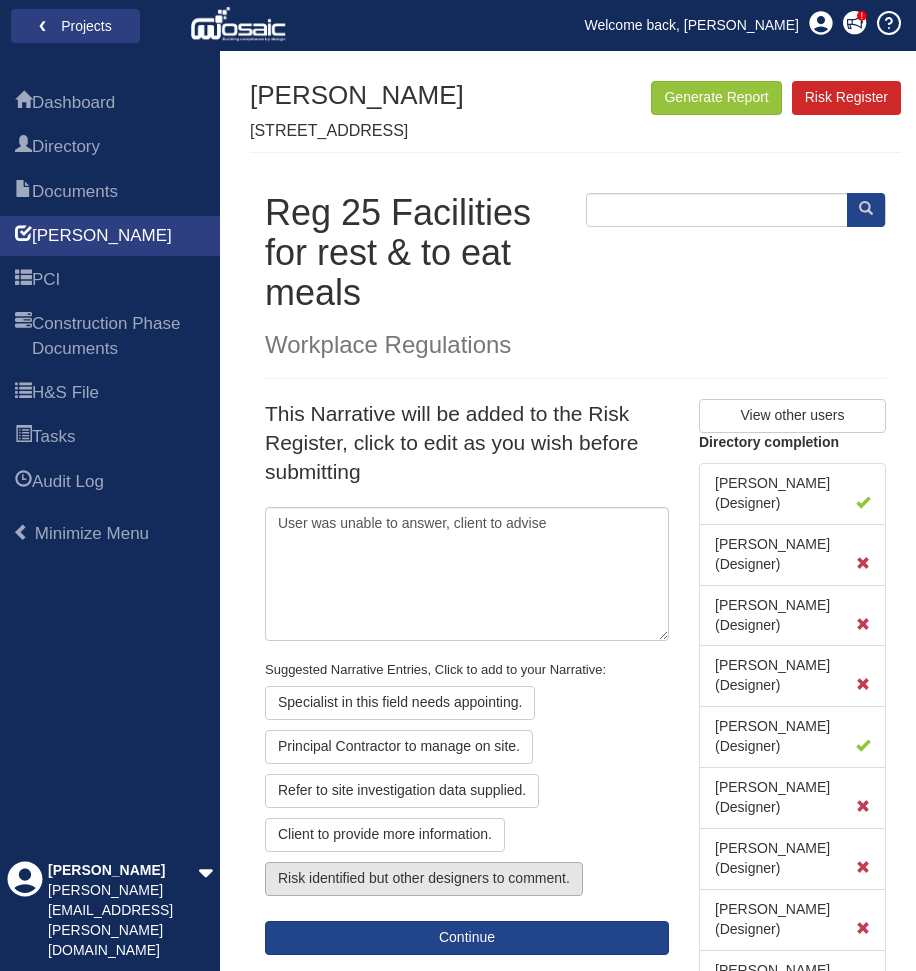 click on "Risk identified but other designers to comment." 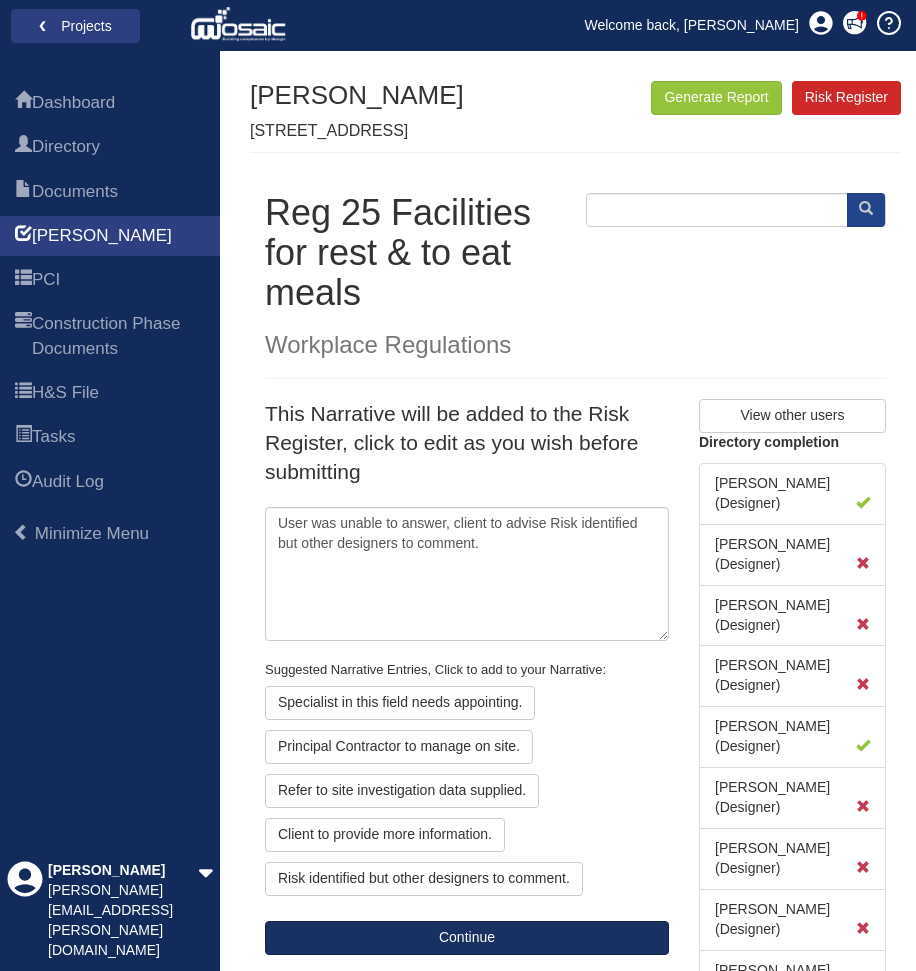 click on "Continue" at bounding box center (467, 938) 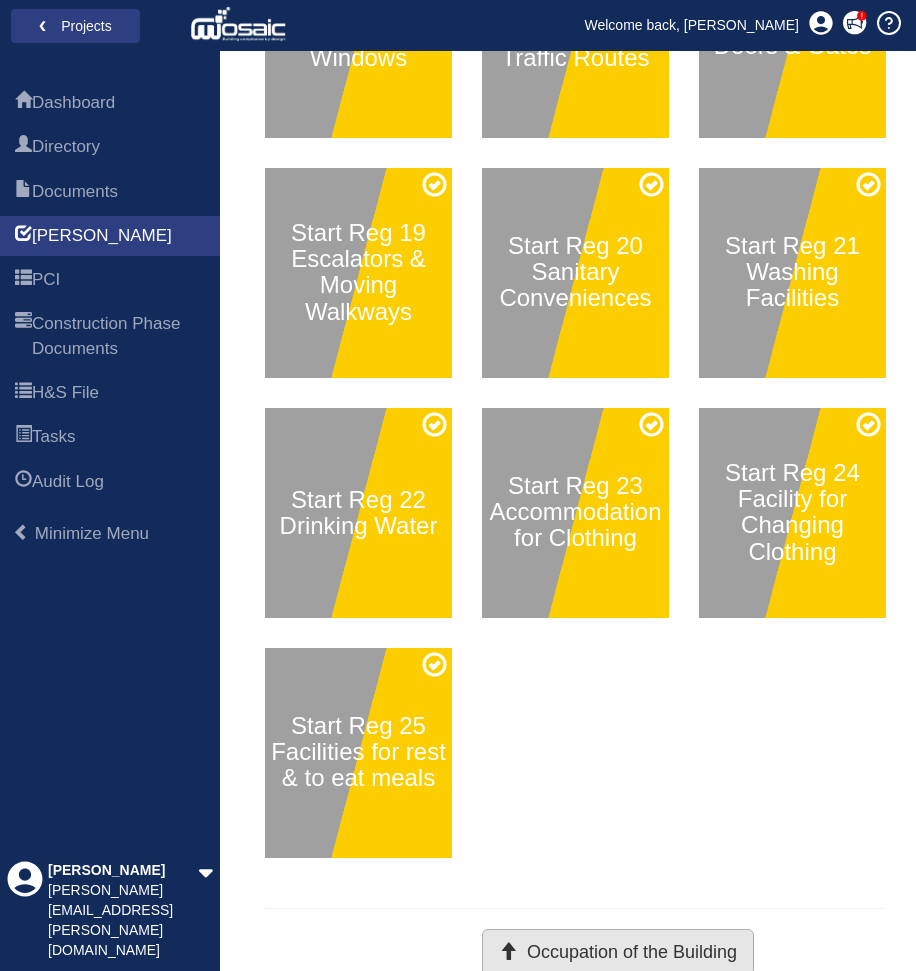 scroll, scrollTop: 1400, scrollLeft: 0, axis: vertical 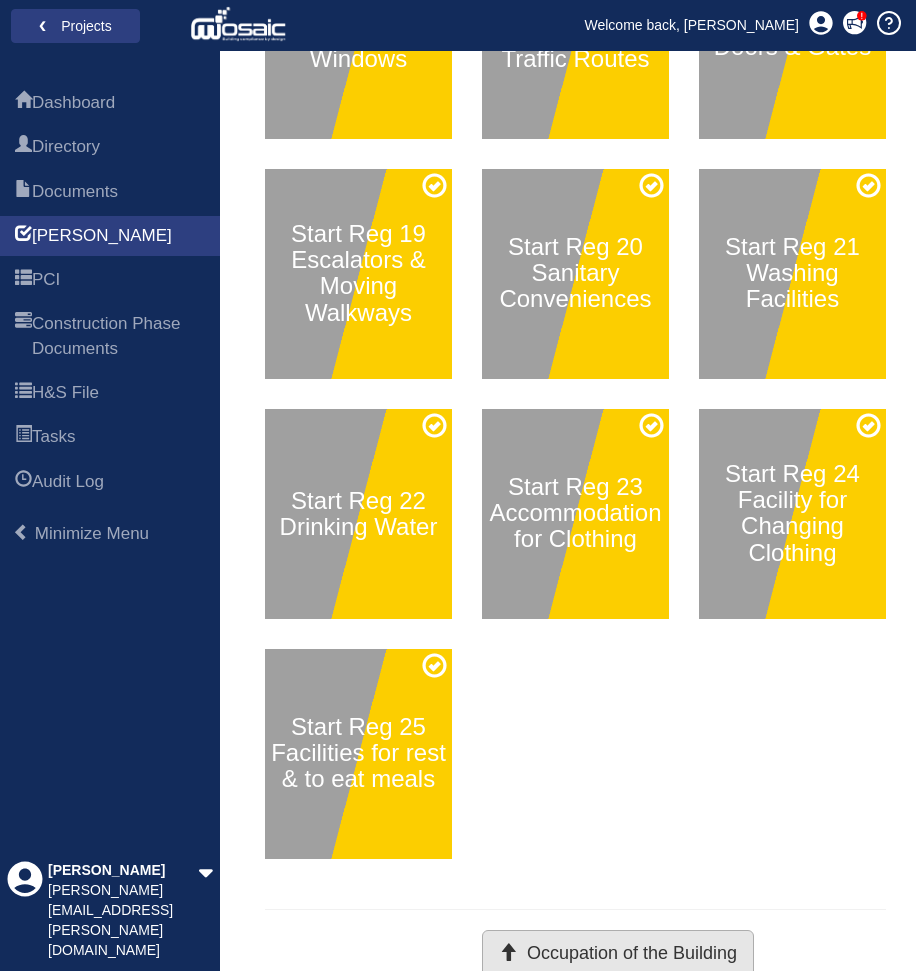 click on "Occupation of the Building" at bounding box center (618, 953) 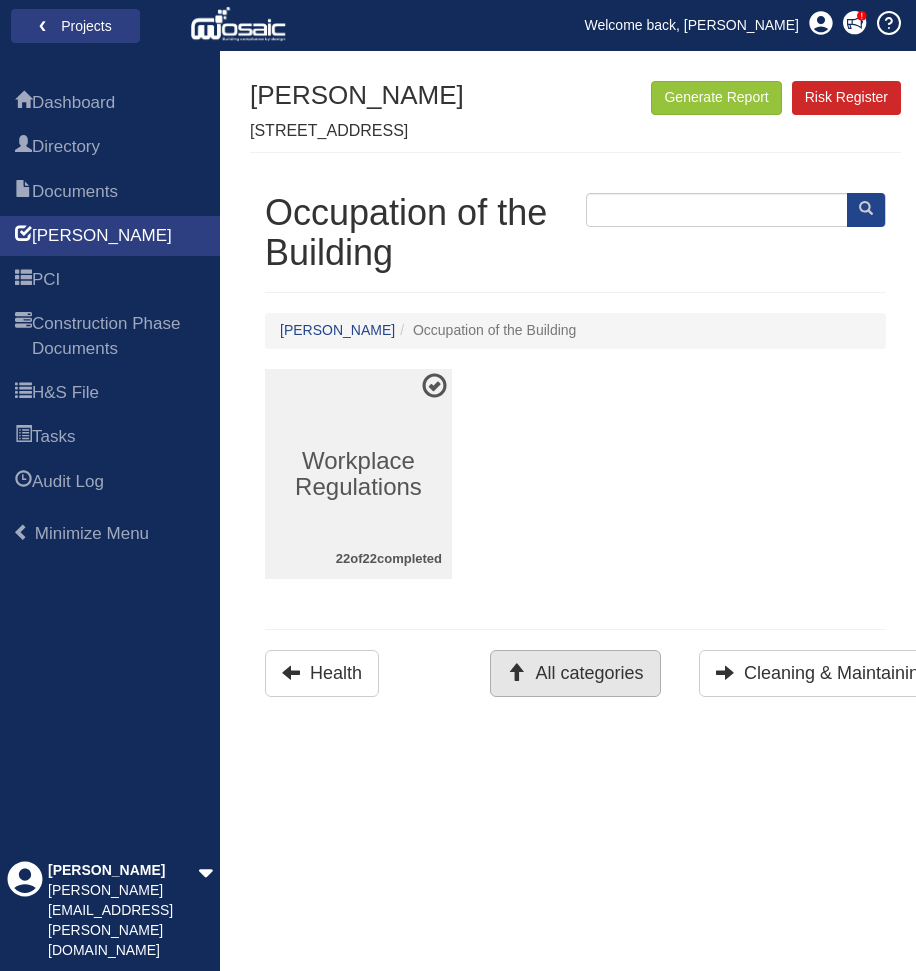 scroll, scrollTop: 0, scrollLeft: 0, axis: both 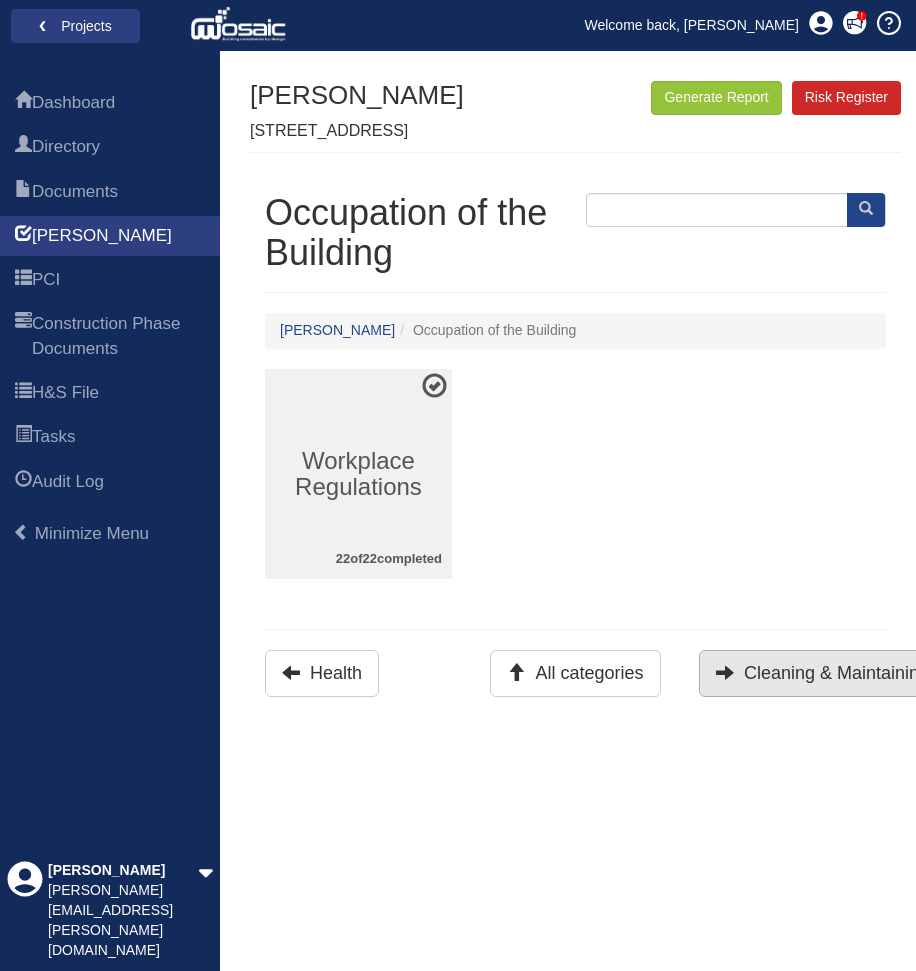 click on "Cleaning & Maintaining" at bounding box center (822, 673) 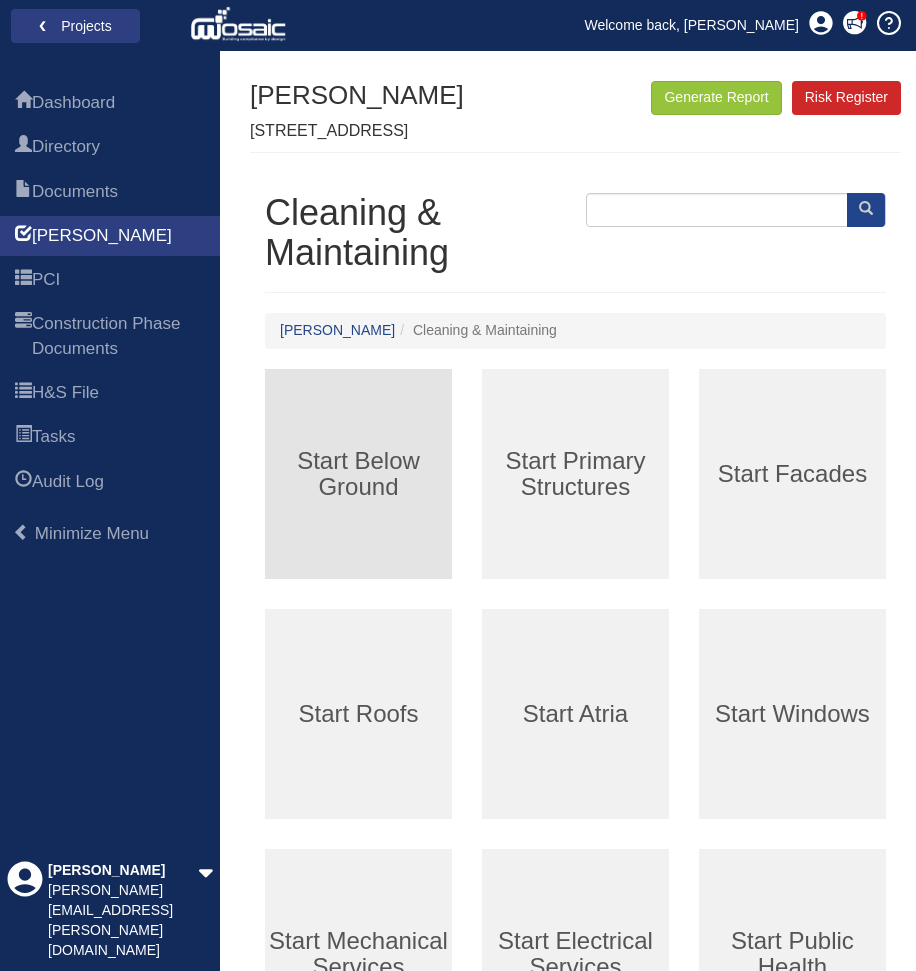click on "Start   Below Ground" at bounding box center [358, 473] 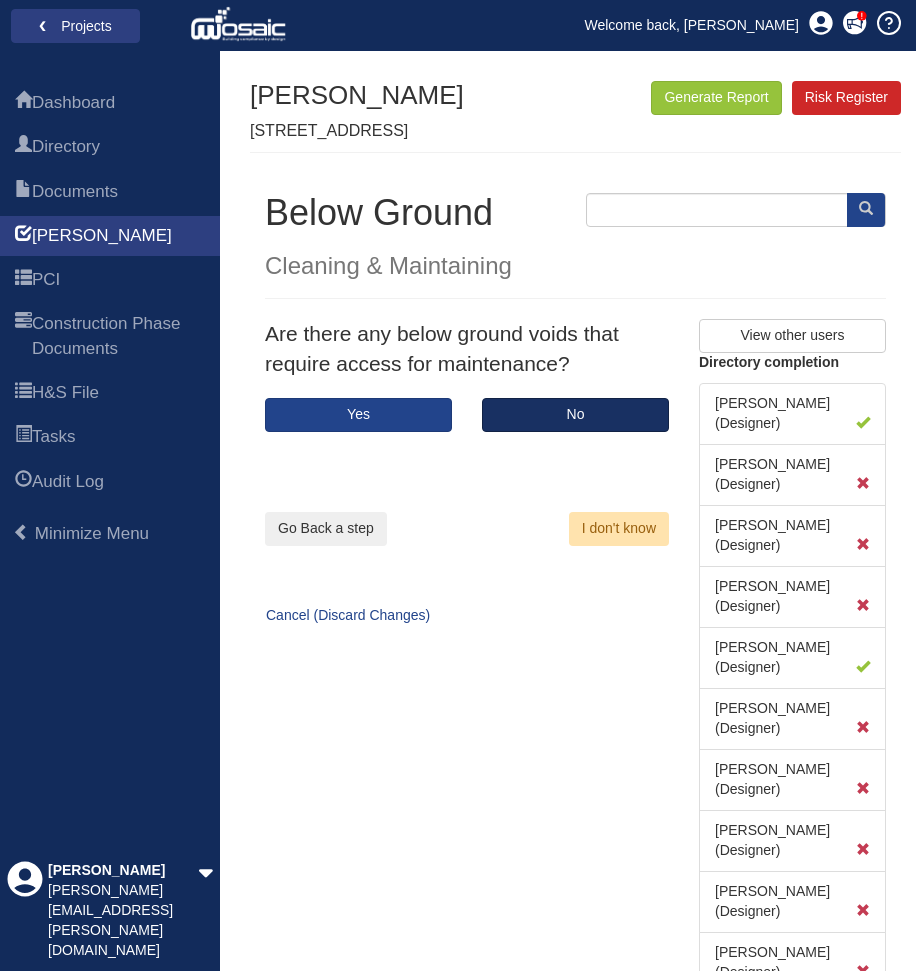 click on "No" at bounding box center (575, 415) 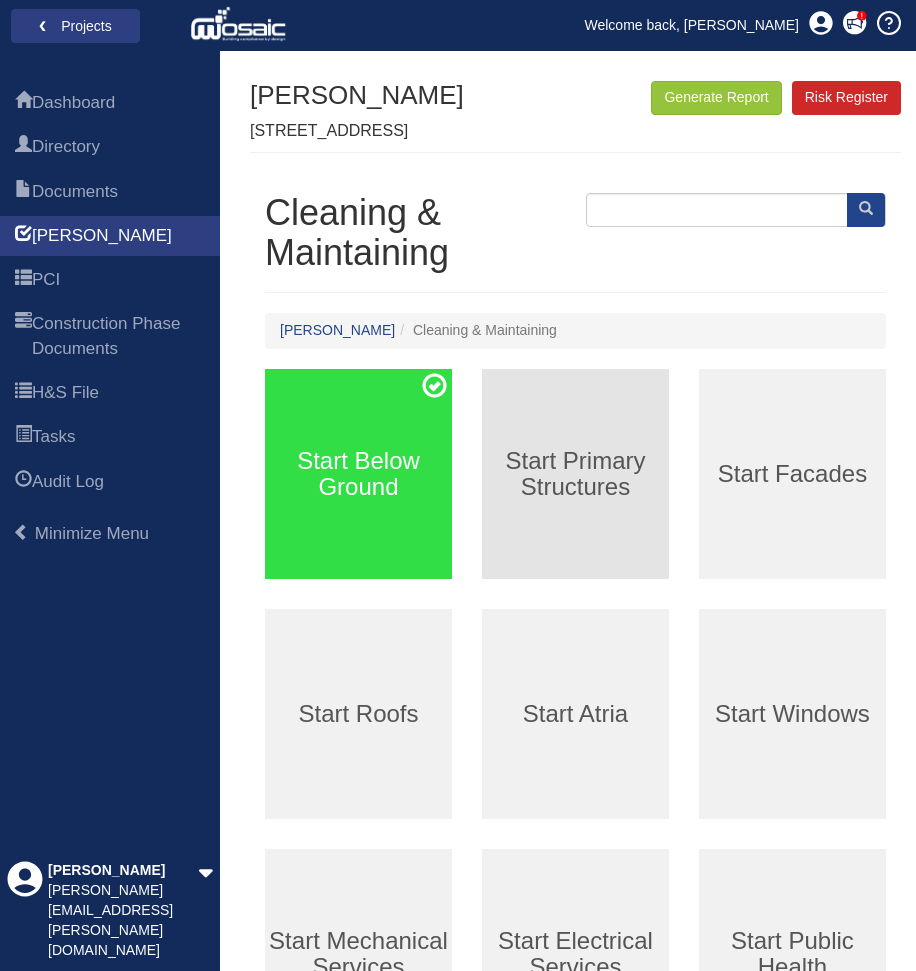 click on "Start   Primary Structures" at bounding box center (575, 473) 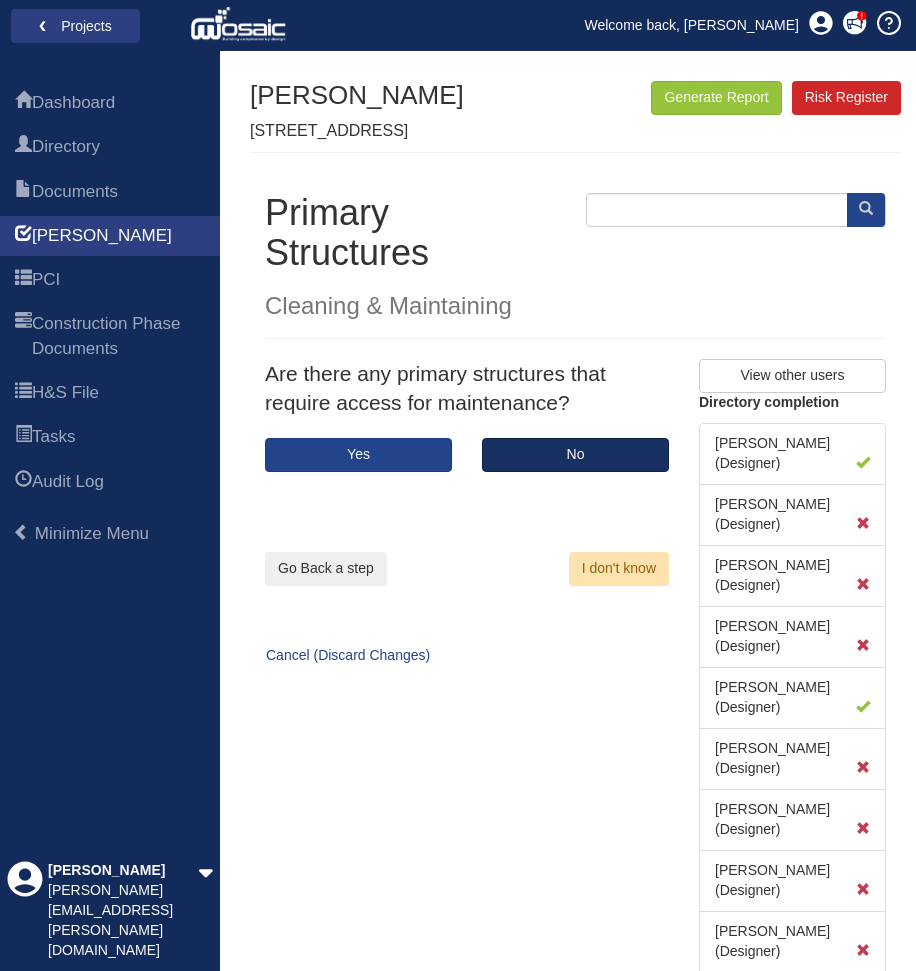 click on "No" at bounding box center [575, 455] 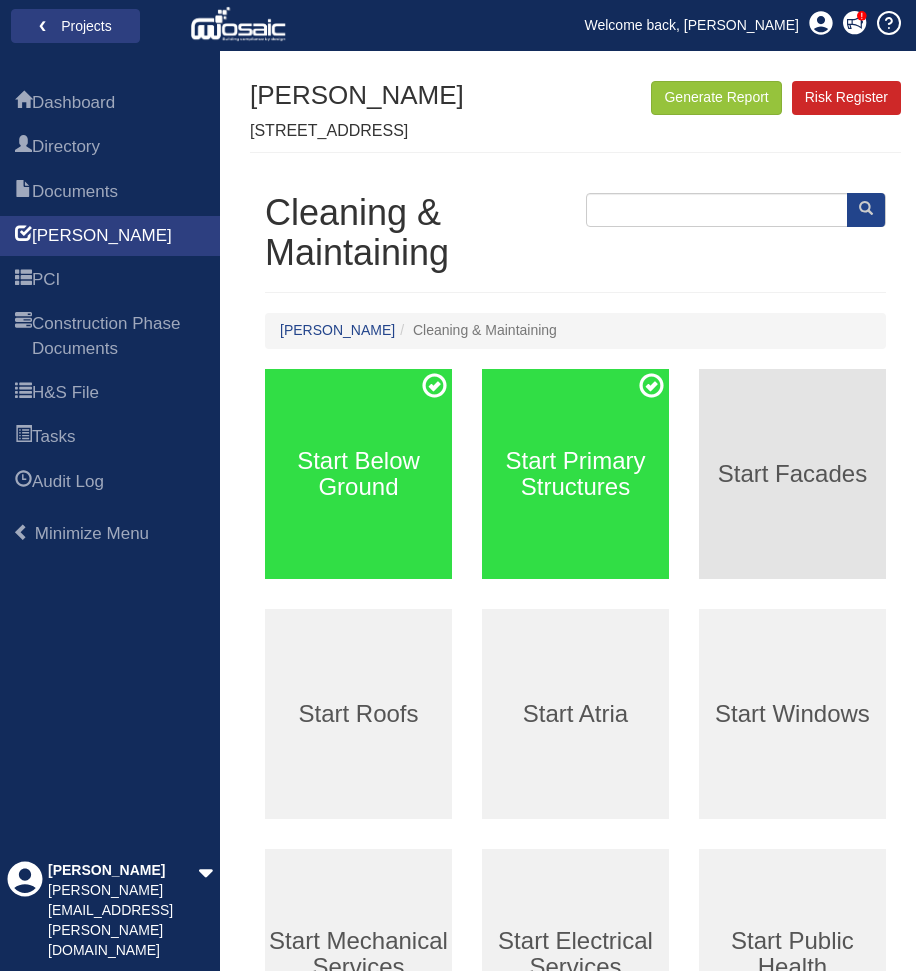 click on "Start   Facades" at bounding box center (792, 474) 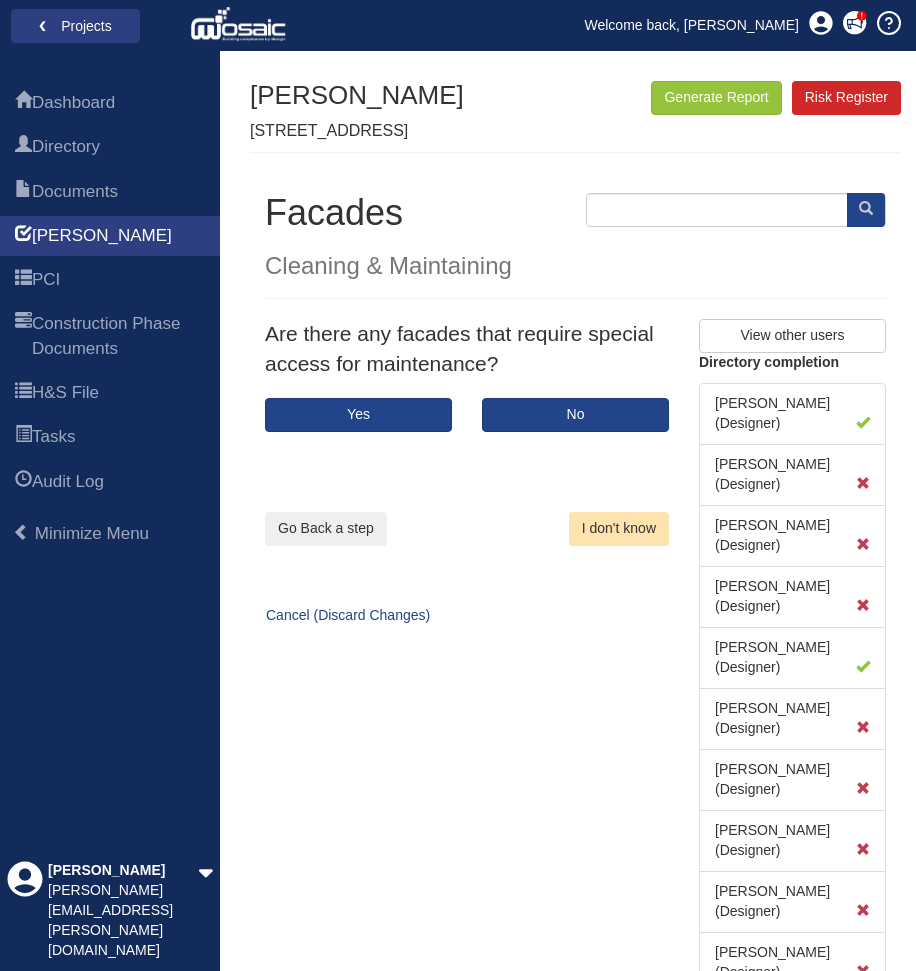 click on "I don't know" at bounding box center [619, 529] 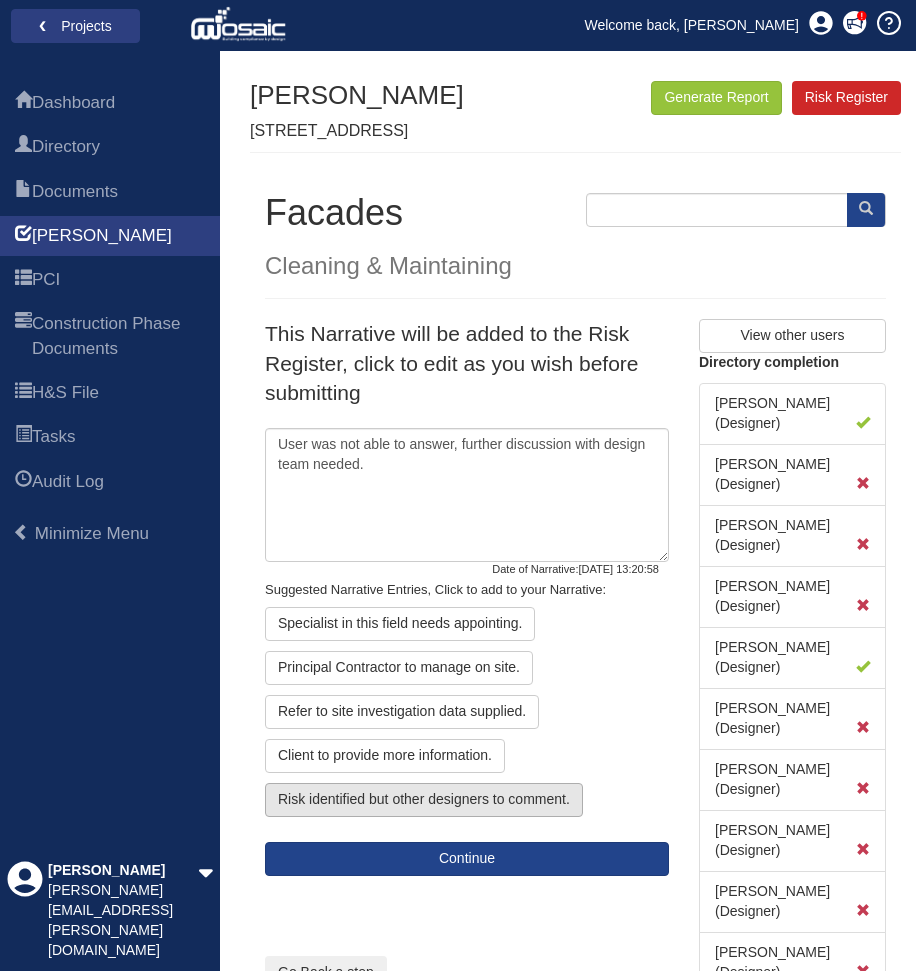 click on "Risk identified but other designers to comment." at bounding box center [424, 800] 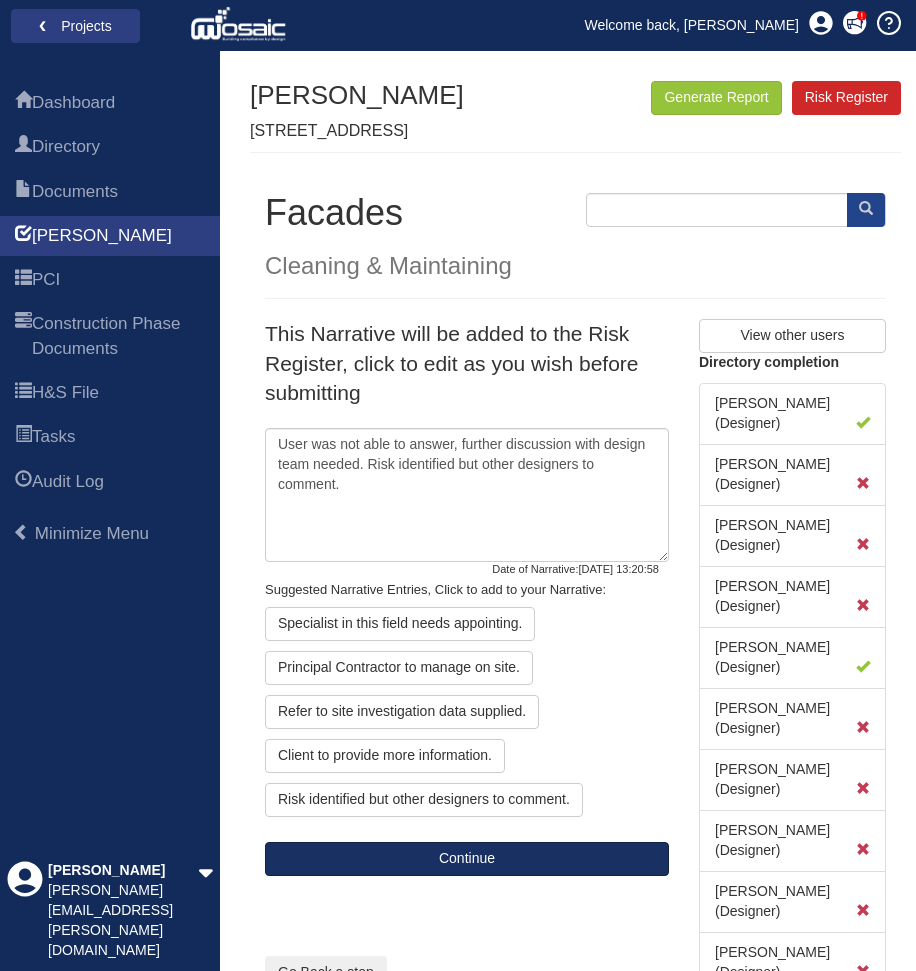 click on "Continue" at bounding box center [467, 859] 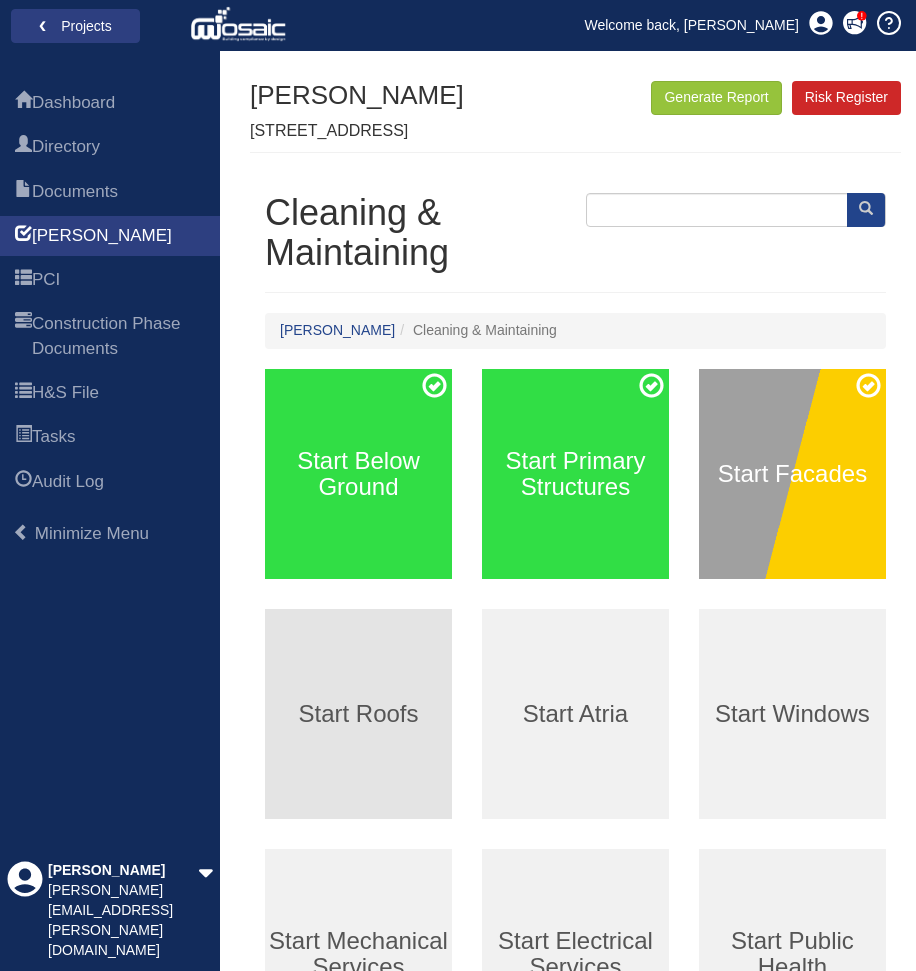 click on "Start   Roofs" at bounding box center (358, 714) 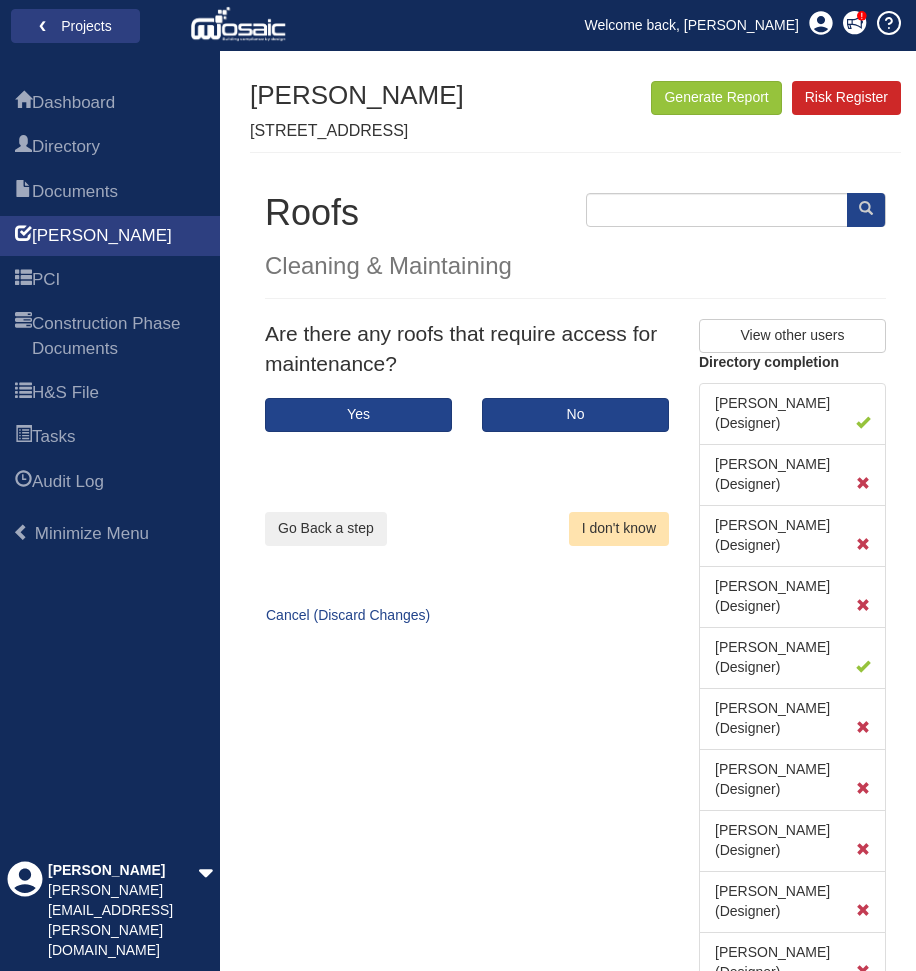 click on "I don't know" at bounding box center (619, 529) 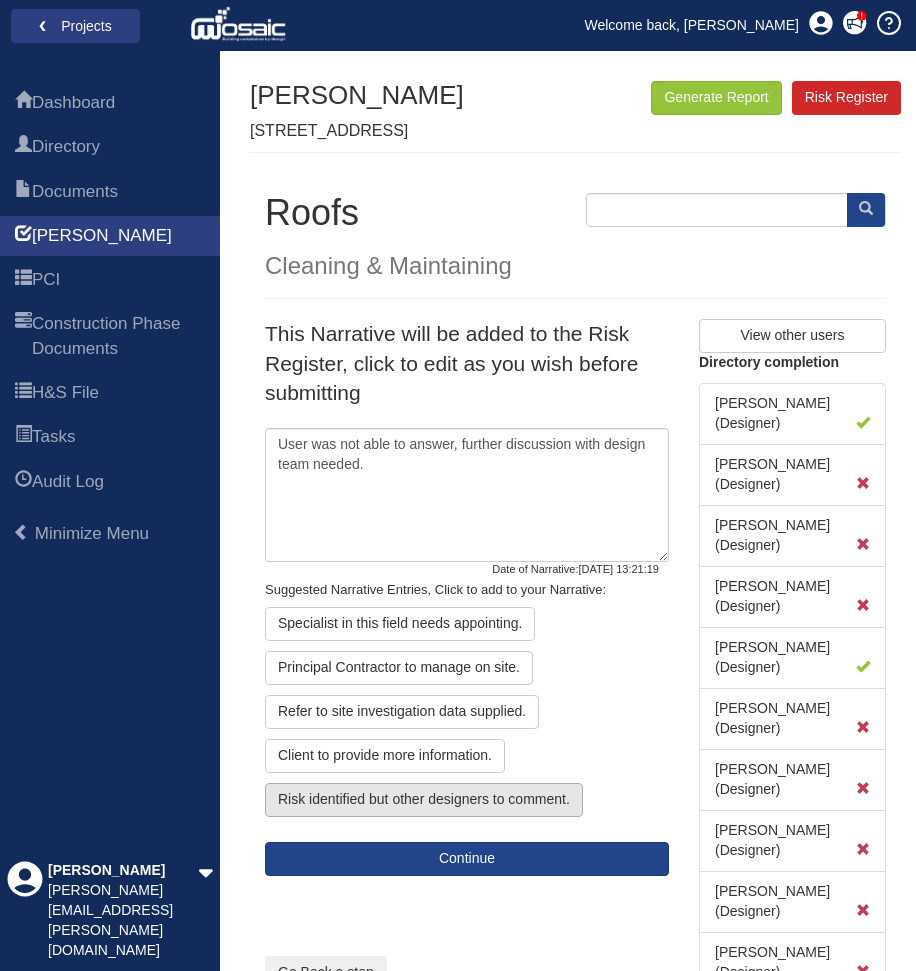 click on "Risk identified but other designers to comment." at bounding box center (424, 800) 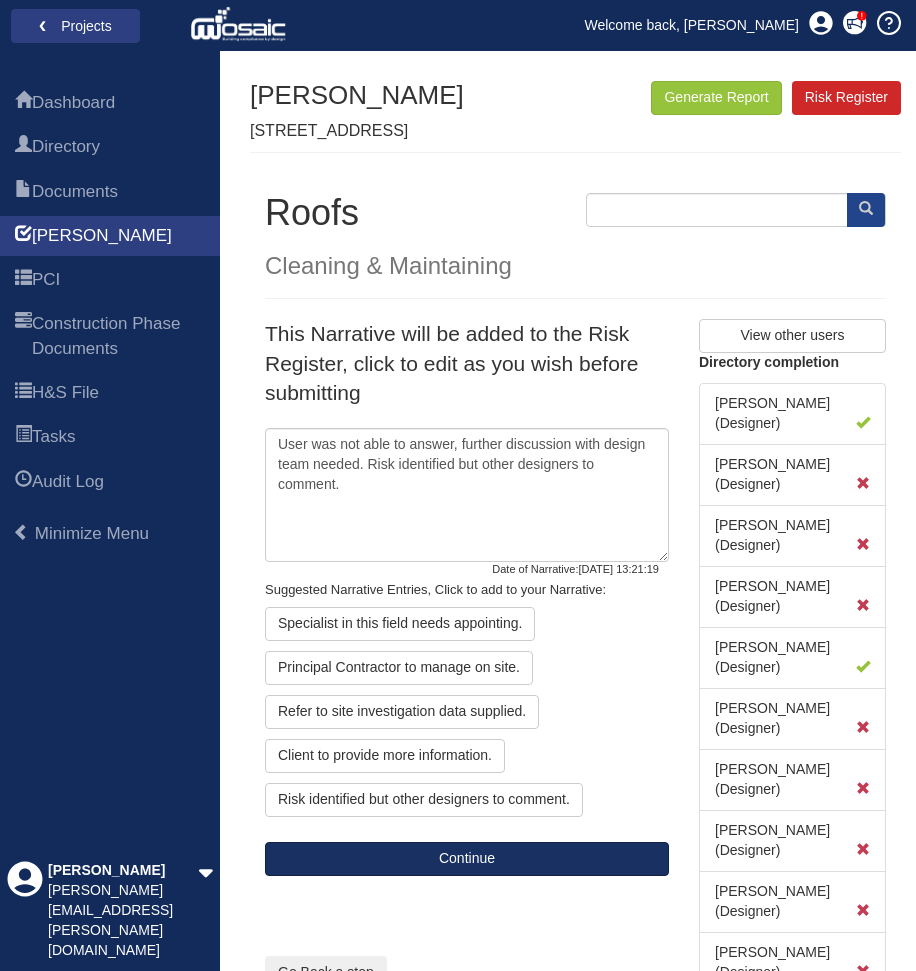 click on "Continue" at bounding box center [467, 859] 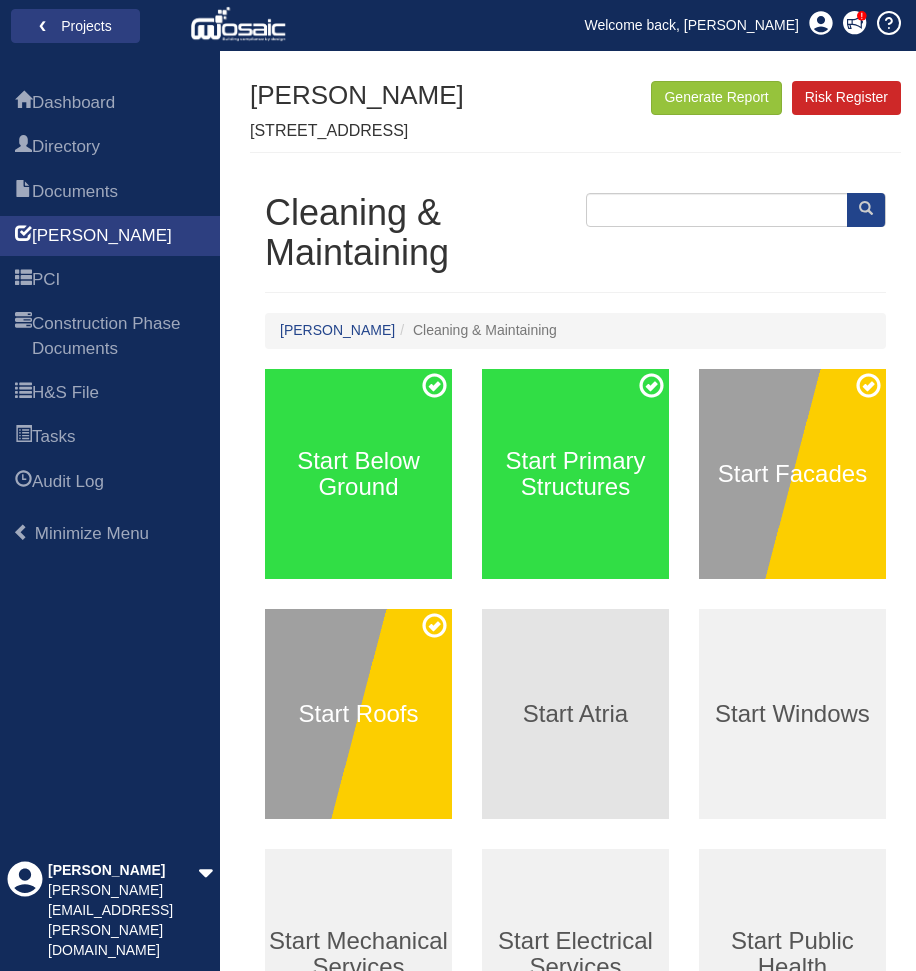 click on "Start   Atria" at bounding box center (575, 714) 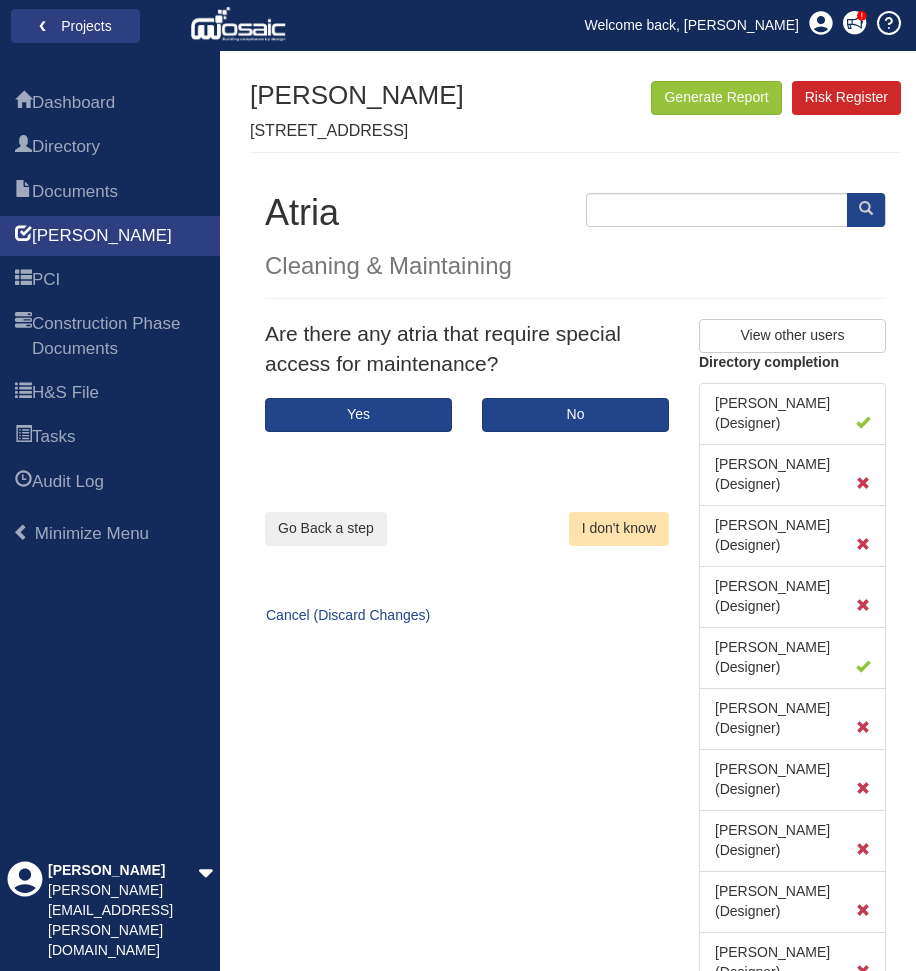 click on "I don't know" at bounding box center [619, 529] 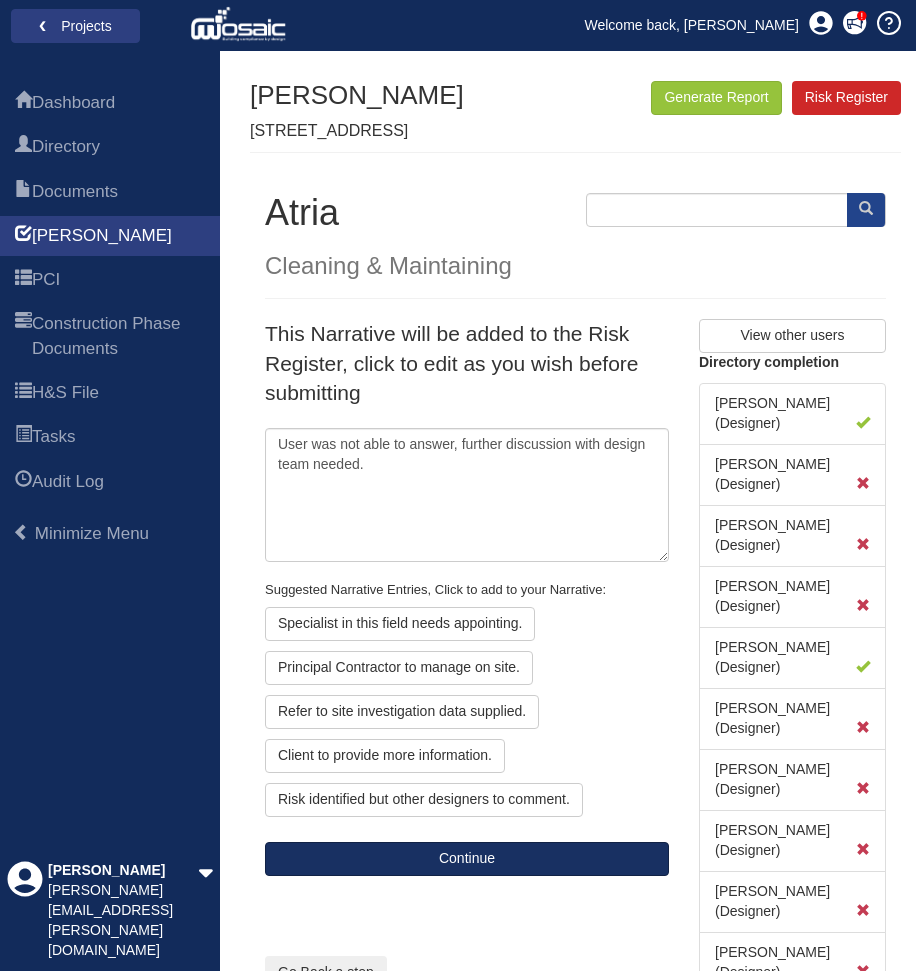 click on "Continue" at bounding box center (467, 859) 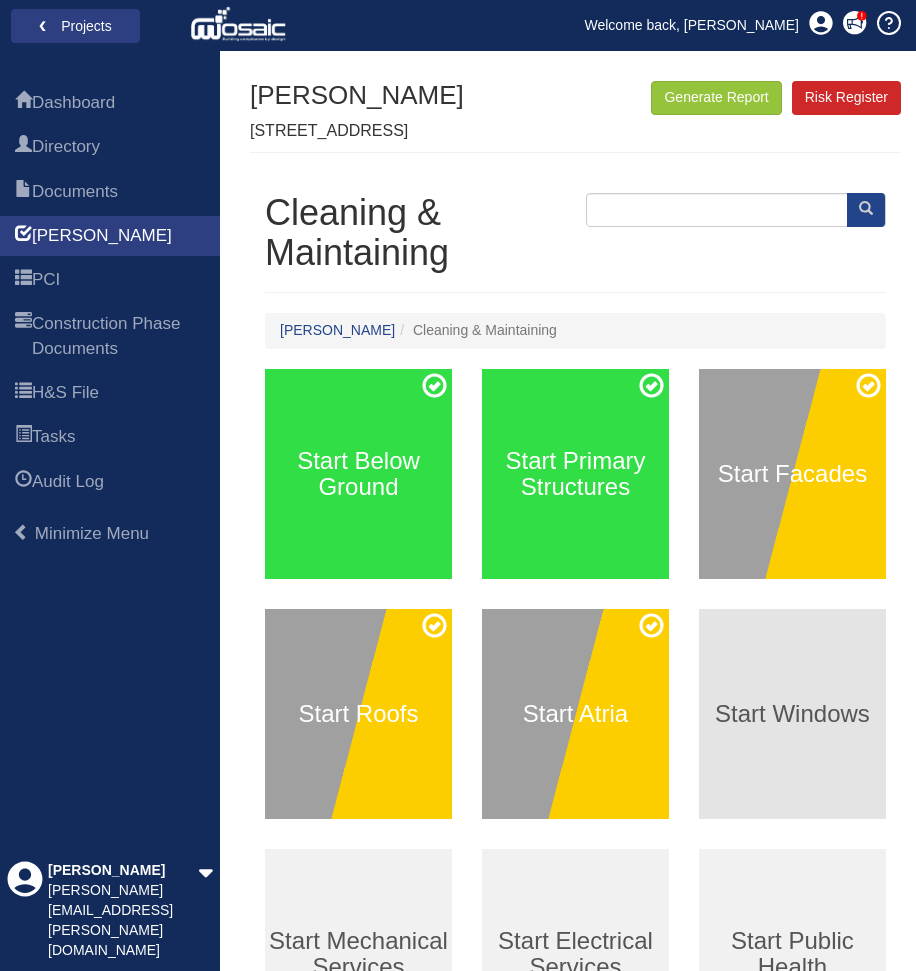 click on "Start   Windows" at bounding box center (792, 713) 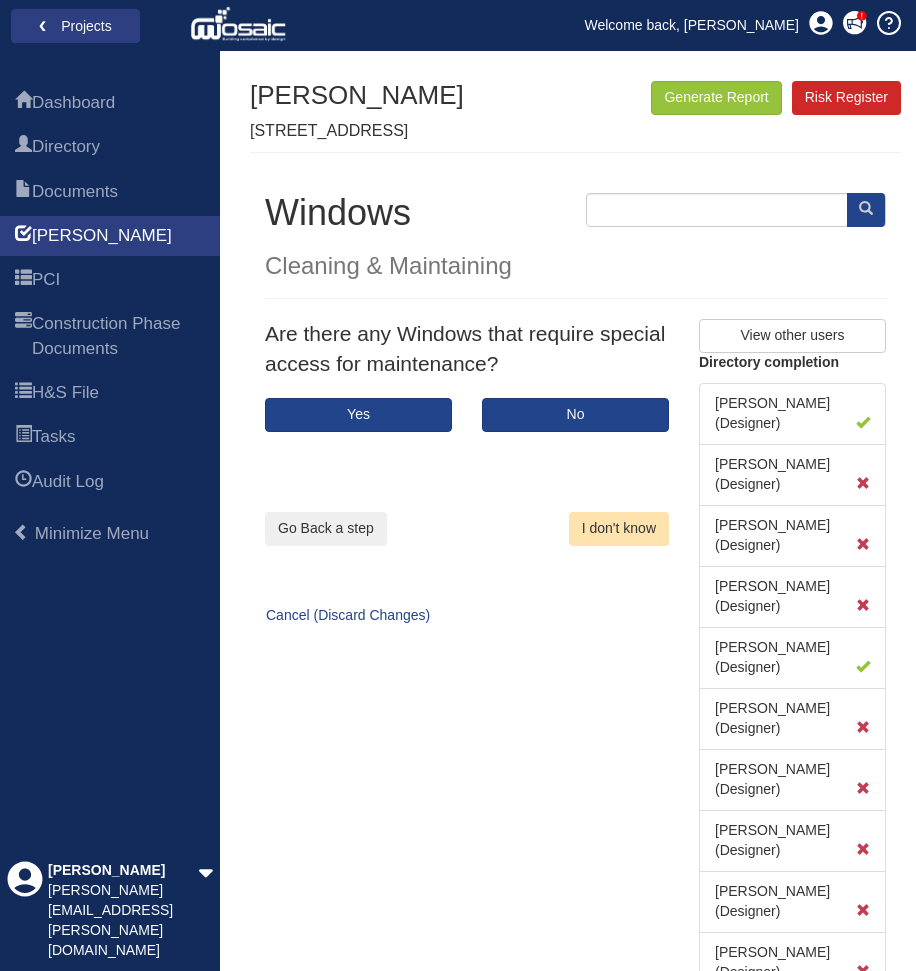 click on "I don't know" at bounding box center (619, 529) 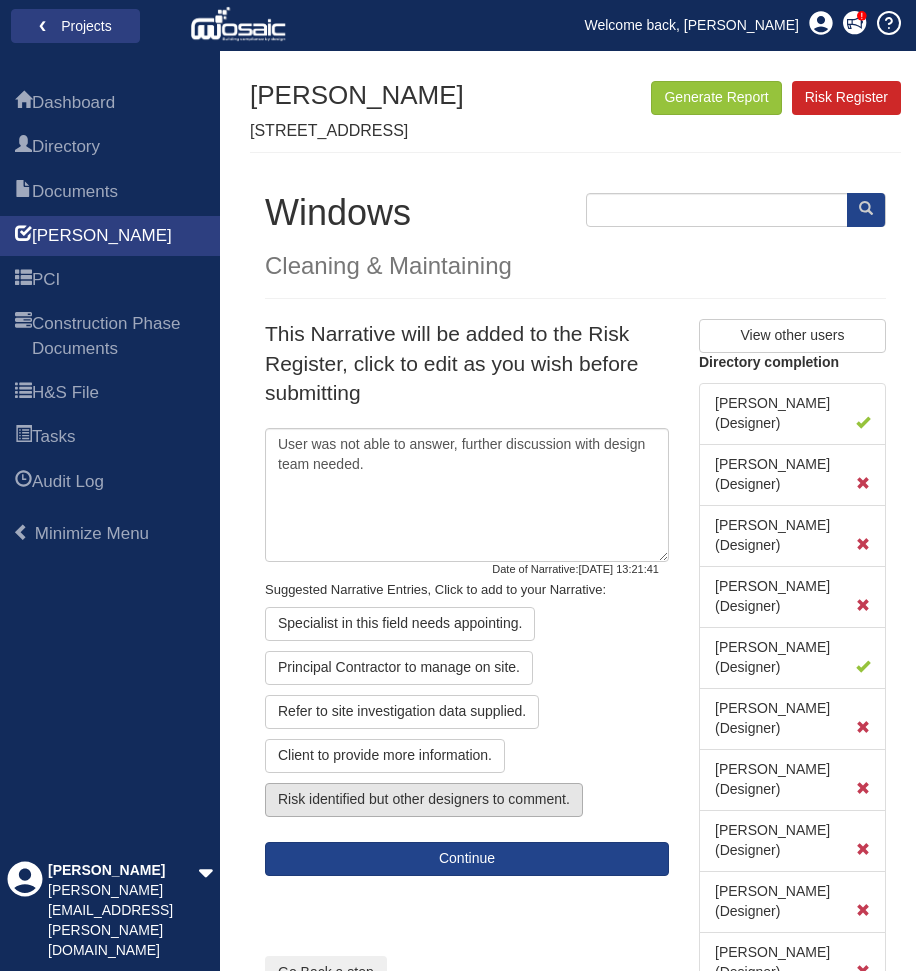 click on "Risk identified but other designers to comment." at bounding box center (424, 800) 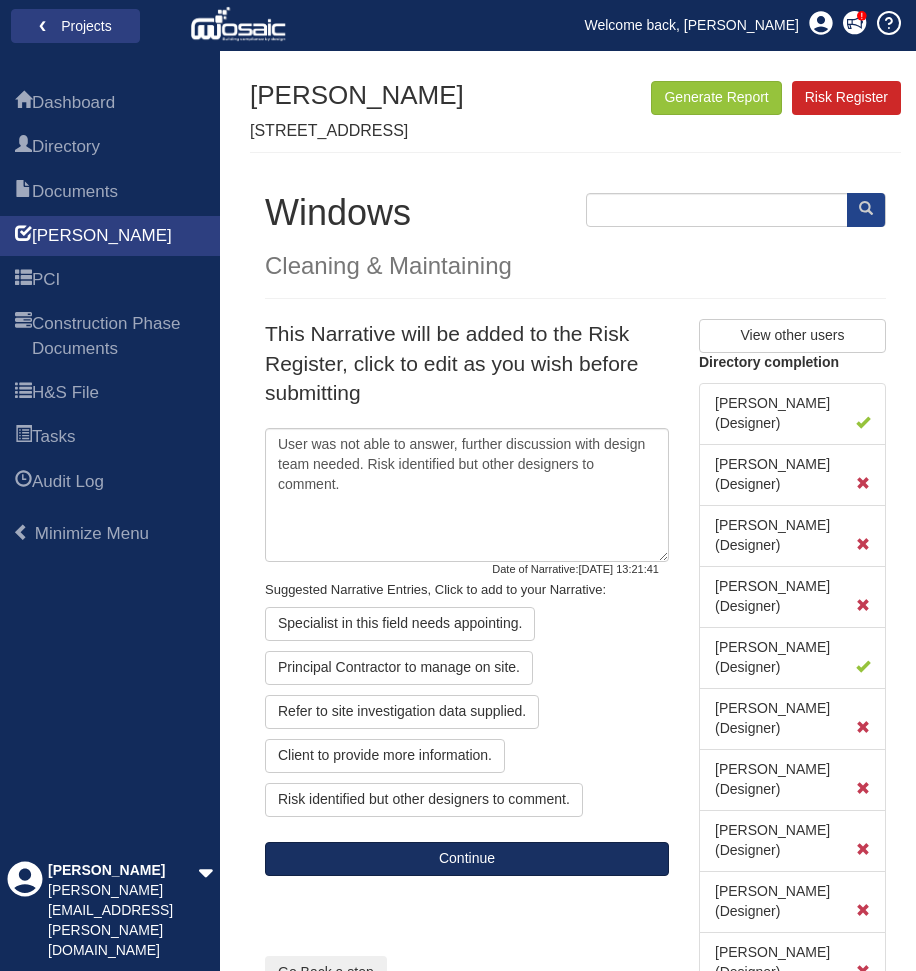 click on "Continue" at bounding box center [467, 859] 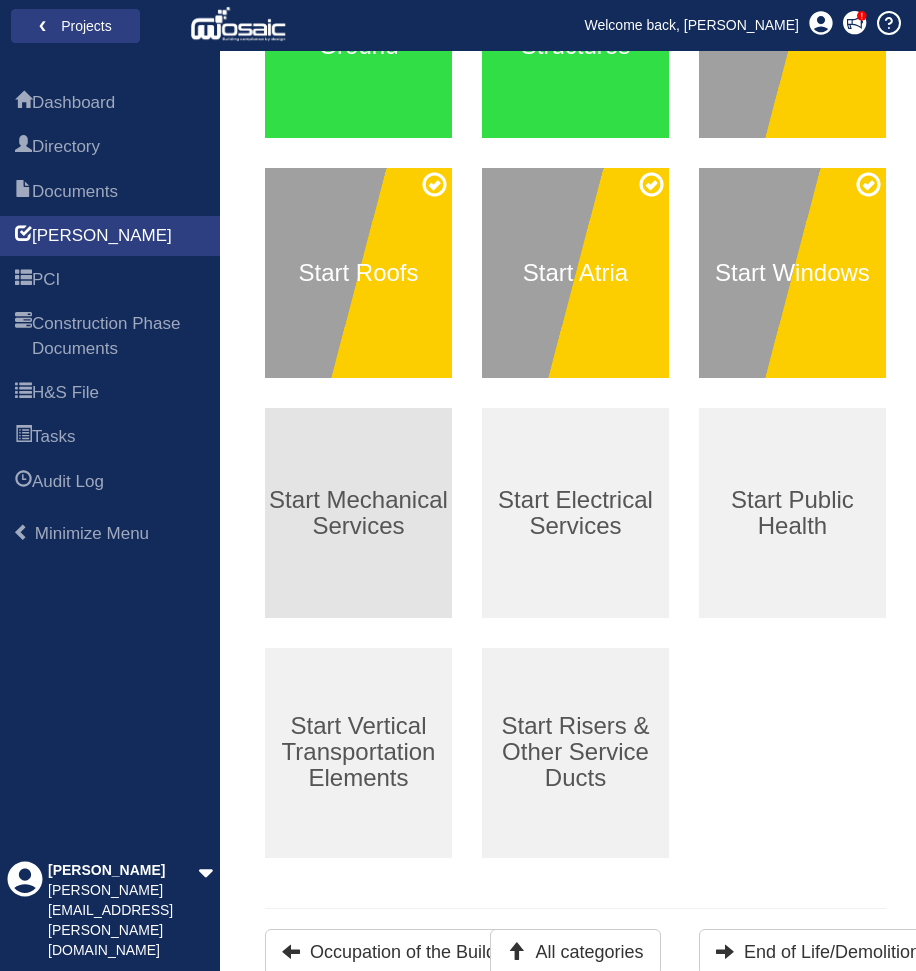 scroll, scrollTop: 440, scrollLeft: 0, axis: vertical 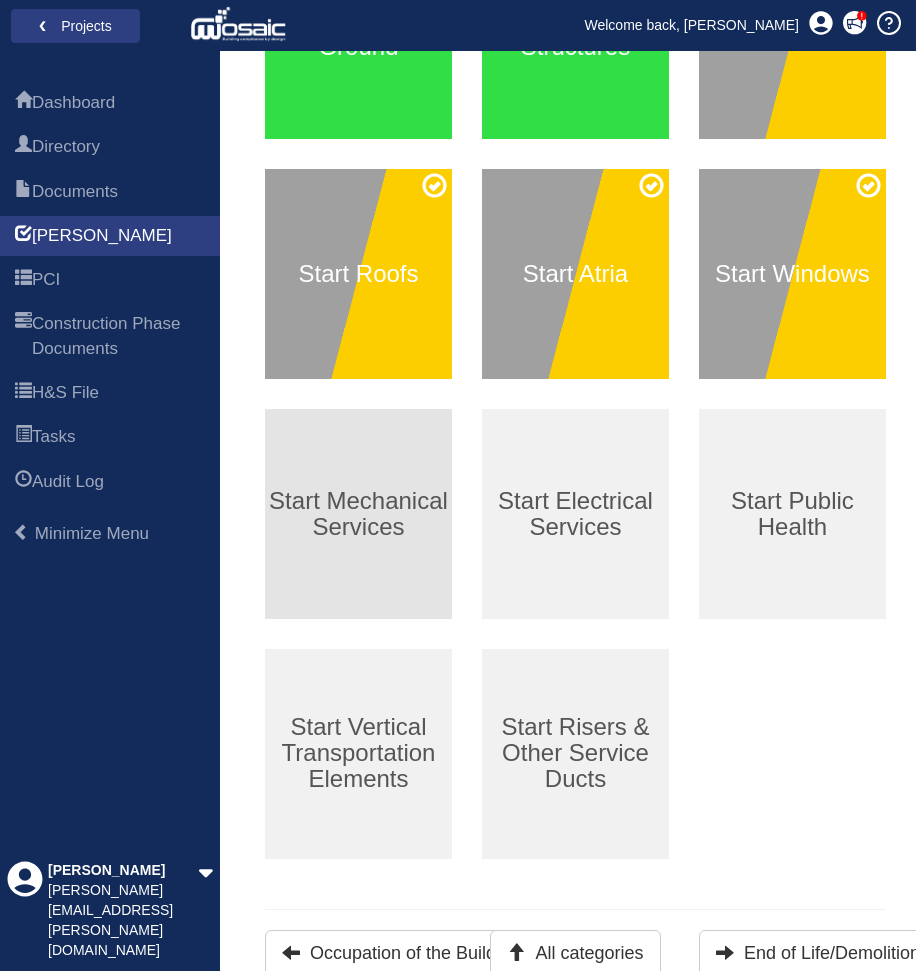 click on "Start   Mechanical Services" at bounding box center [358, 513] 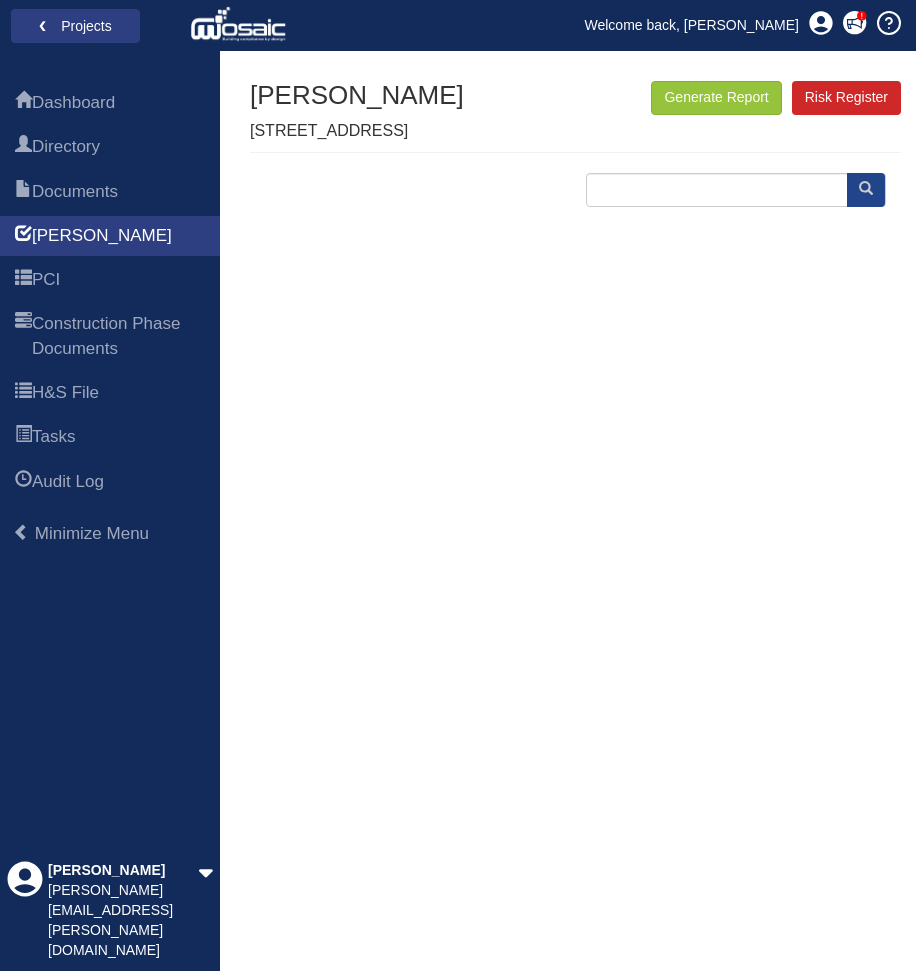 scroll, scrollTop: 0, scrollLeft: 0, axis: both 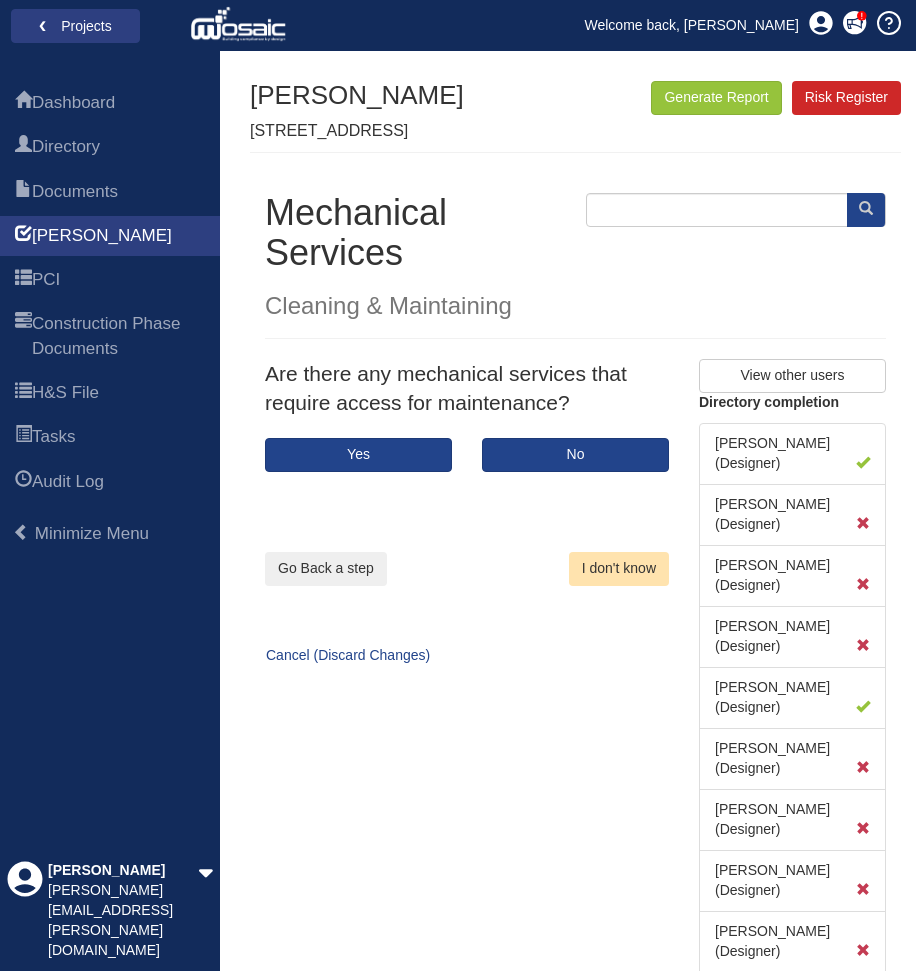click on "I don't know" at bounding box center (619, 569) 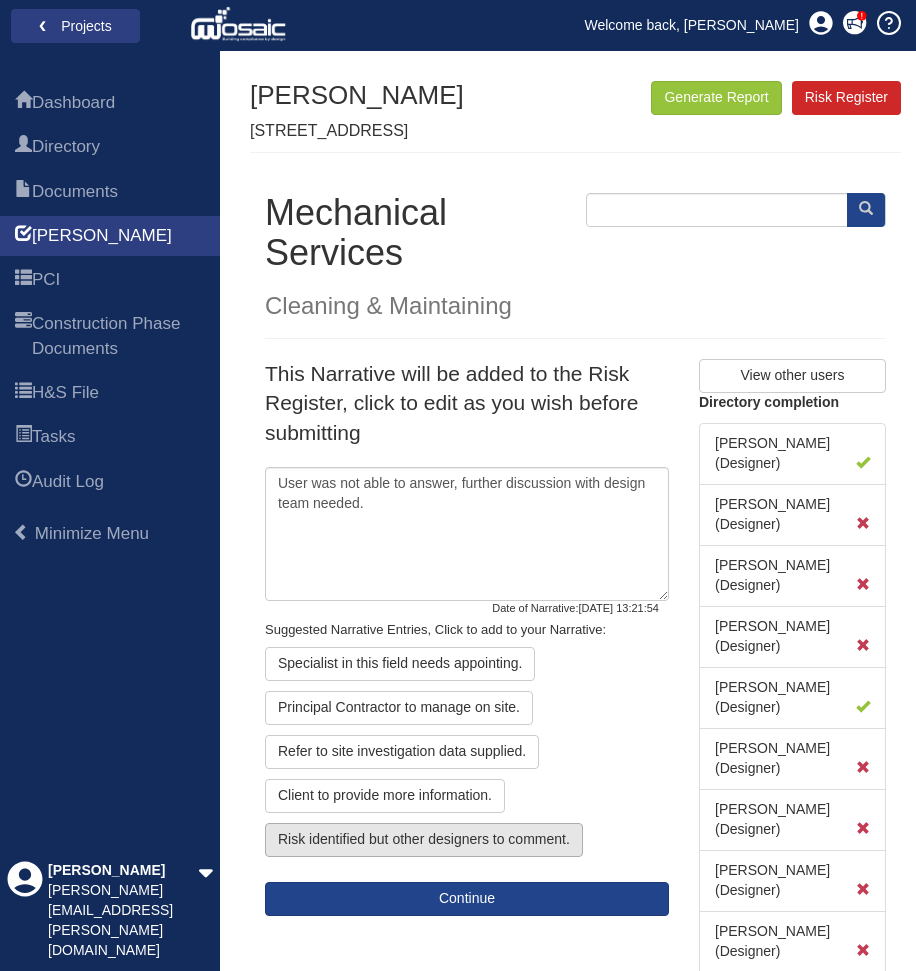 click on "Risk identified but other designers to comment." at bounding box center [424, 840] 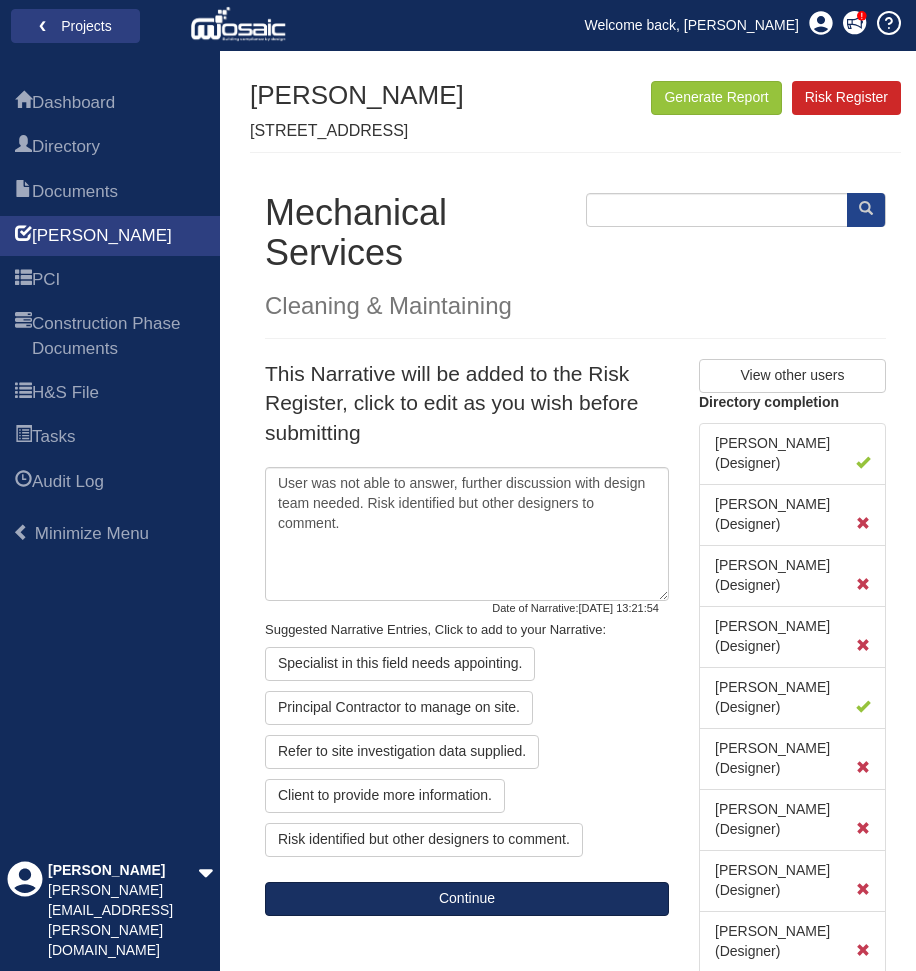 click on "Continue" at bounding box center [467, 899] 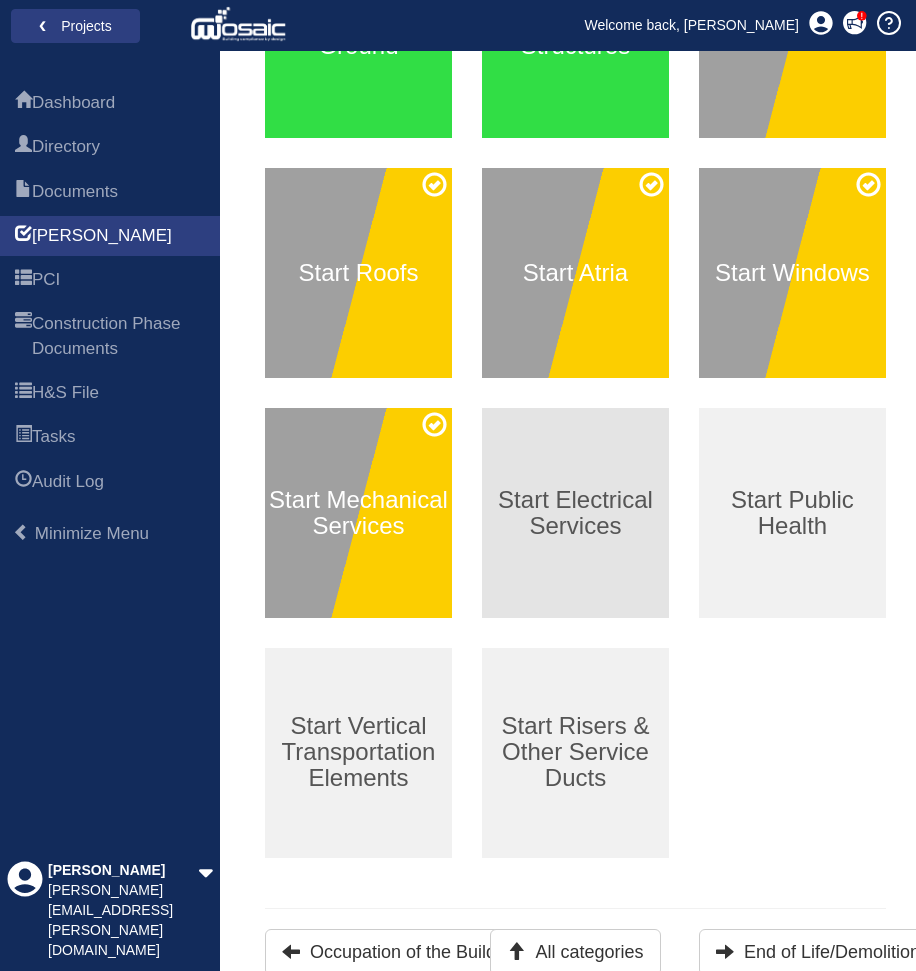 scroll, scrollTop: 440, scrollLeft: 0, axis: vertical 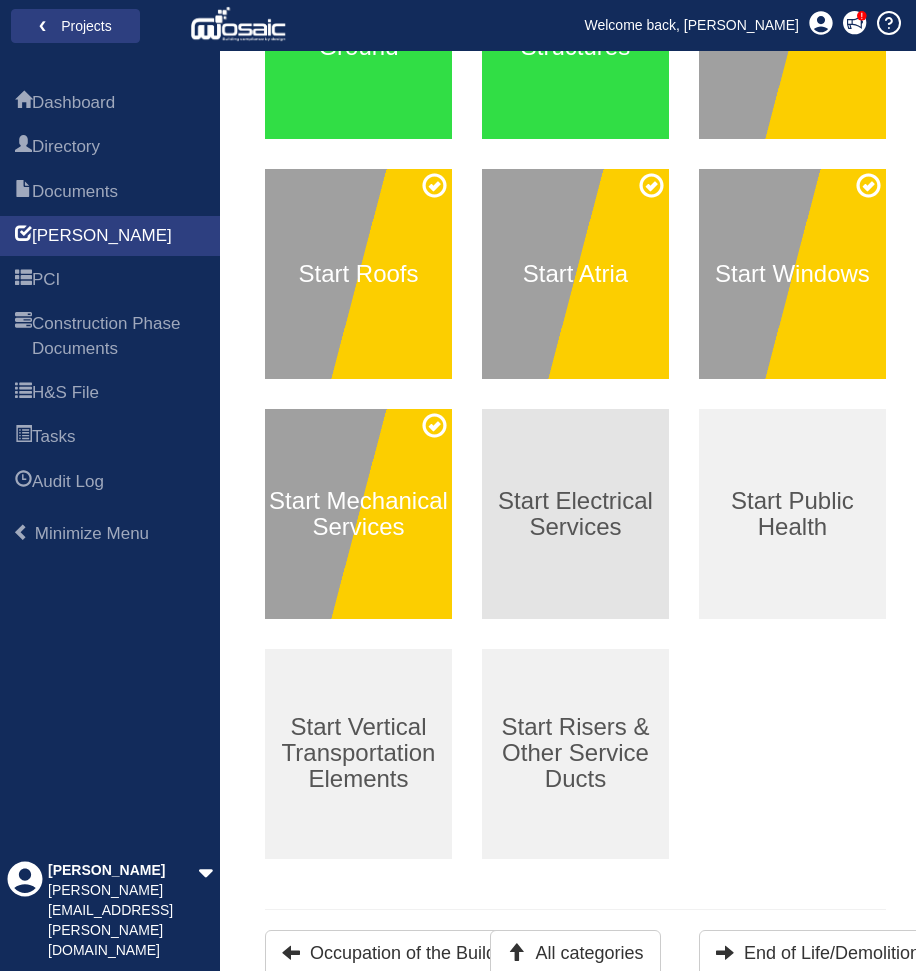 click on "Start   Electrical Services" at bounding box center (575, 513) 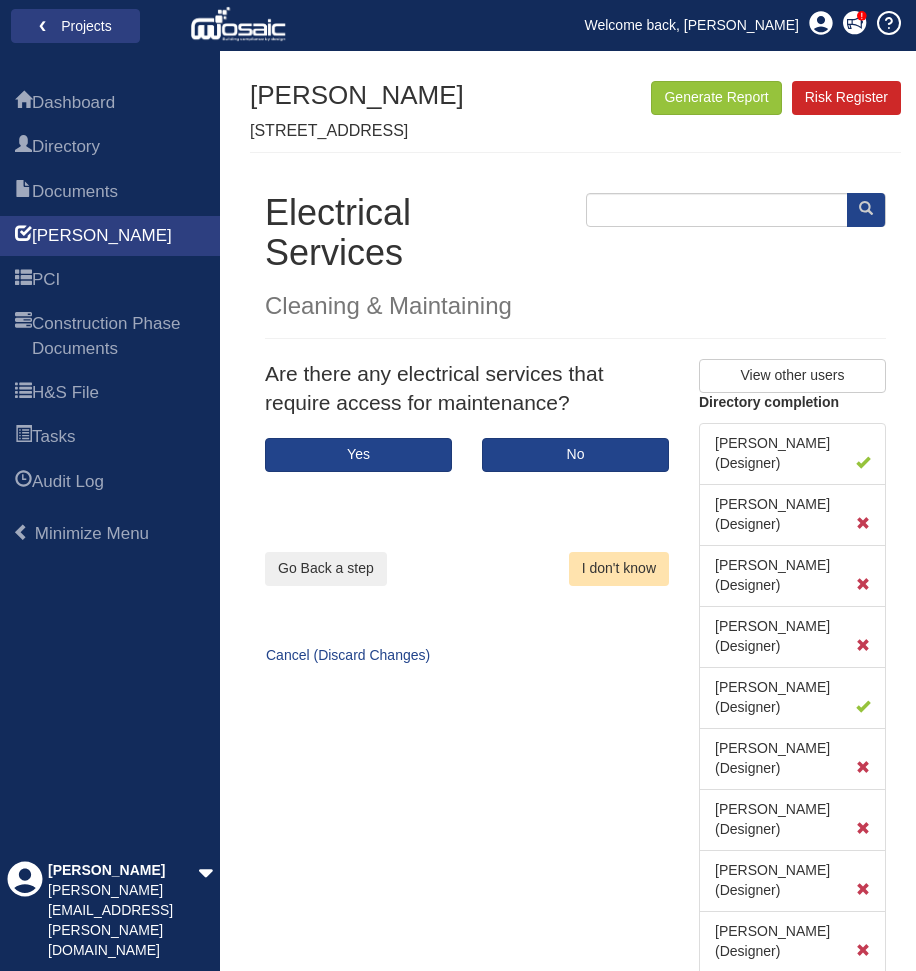 click on "I don't know" at bounding box center [619, 569] 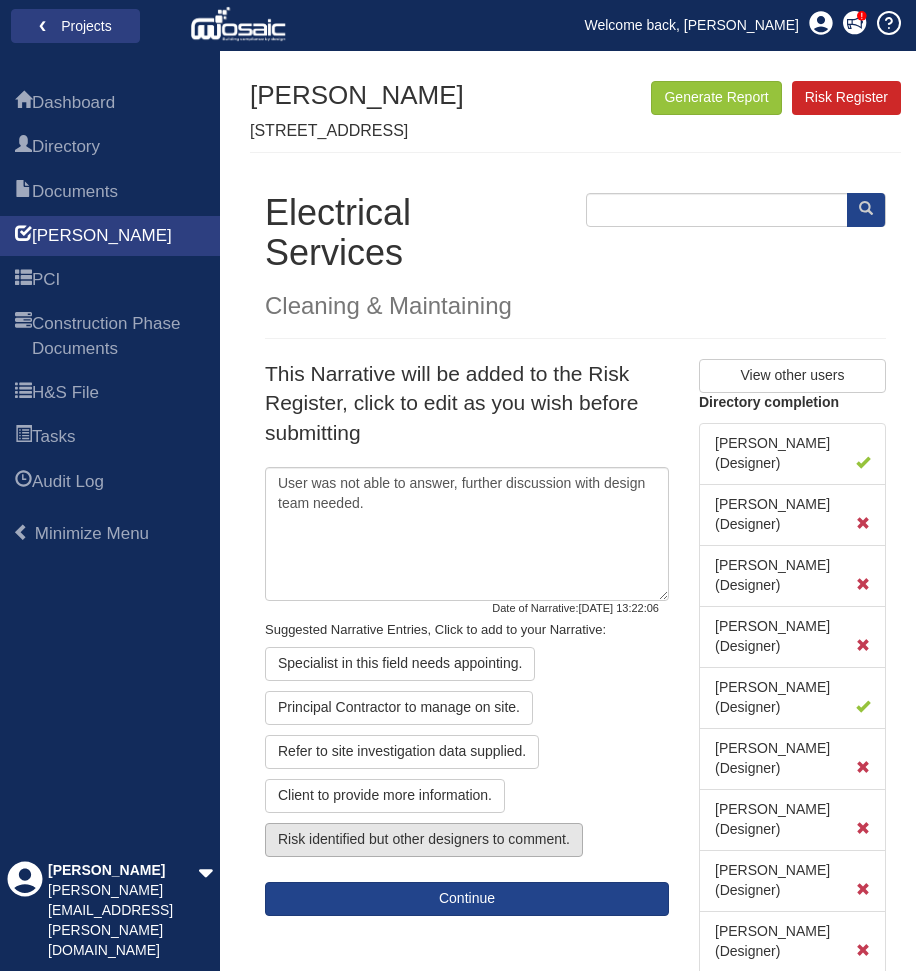 click on "Risk identified but other designers to comment." at bounding box center (424, 840) 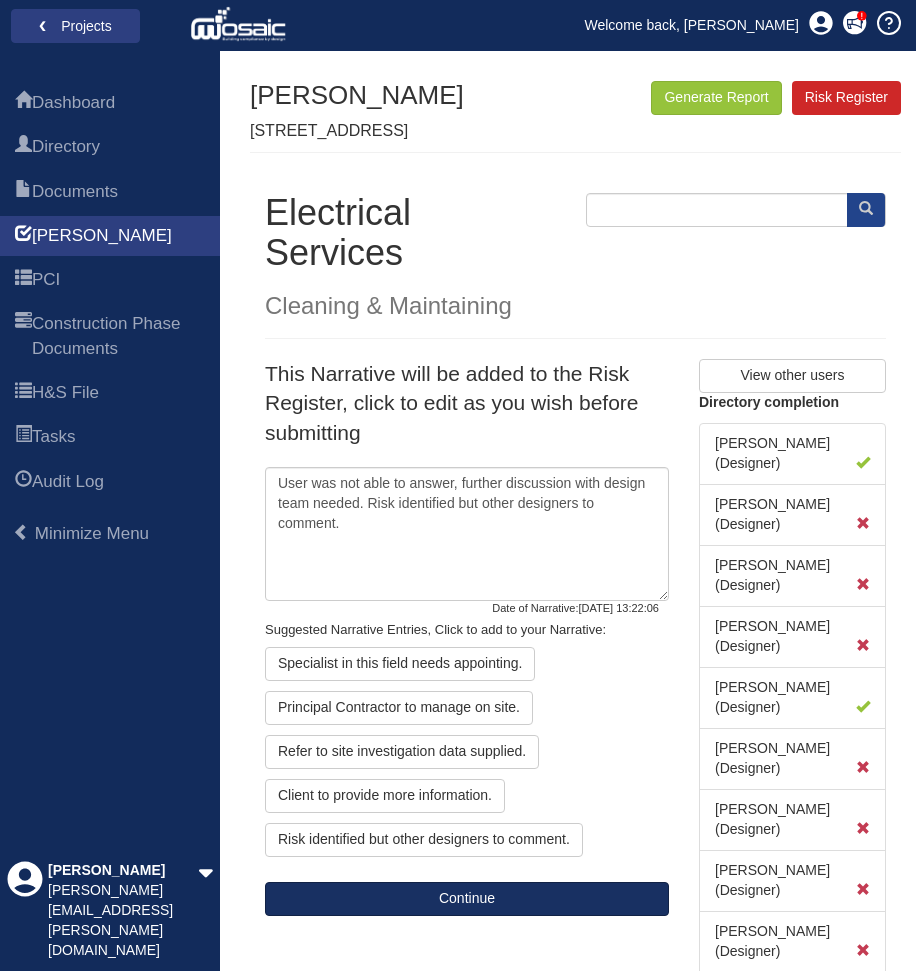 click on "Continue" at bounding box center [467, 899] 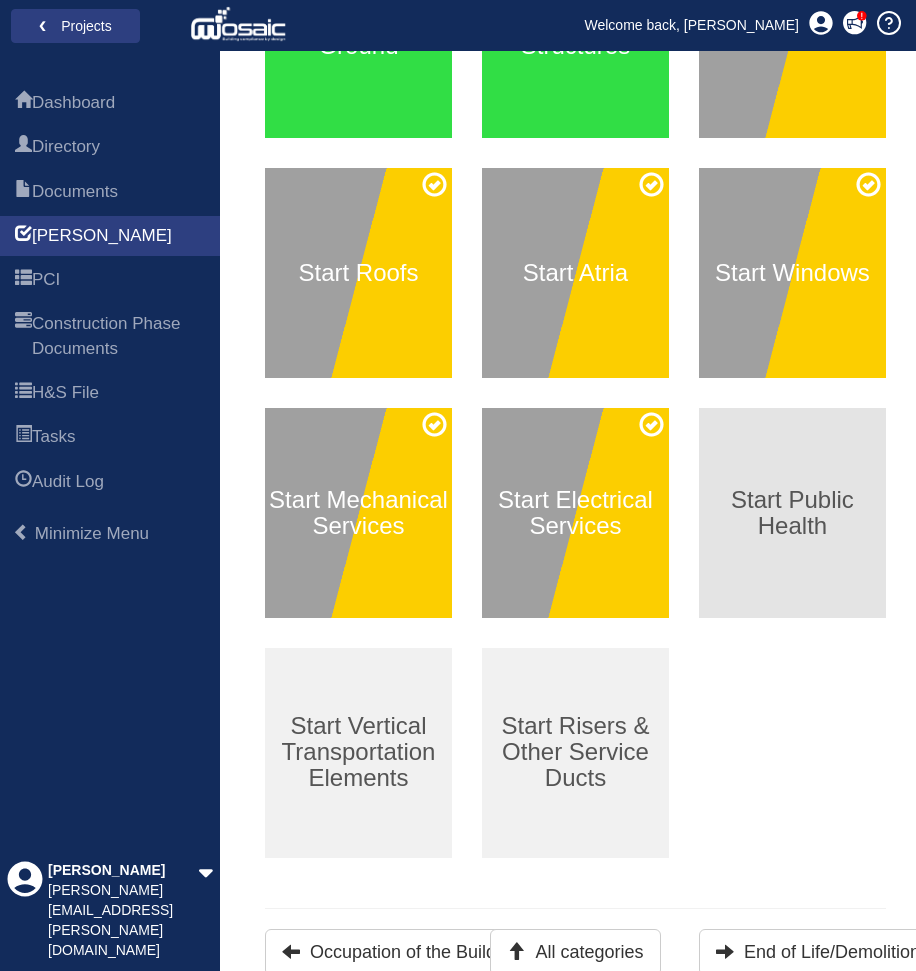 scroll, scrollTop: 440, scrollLeft: 0, axis: vertical 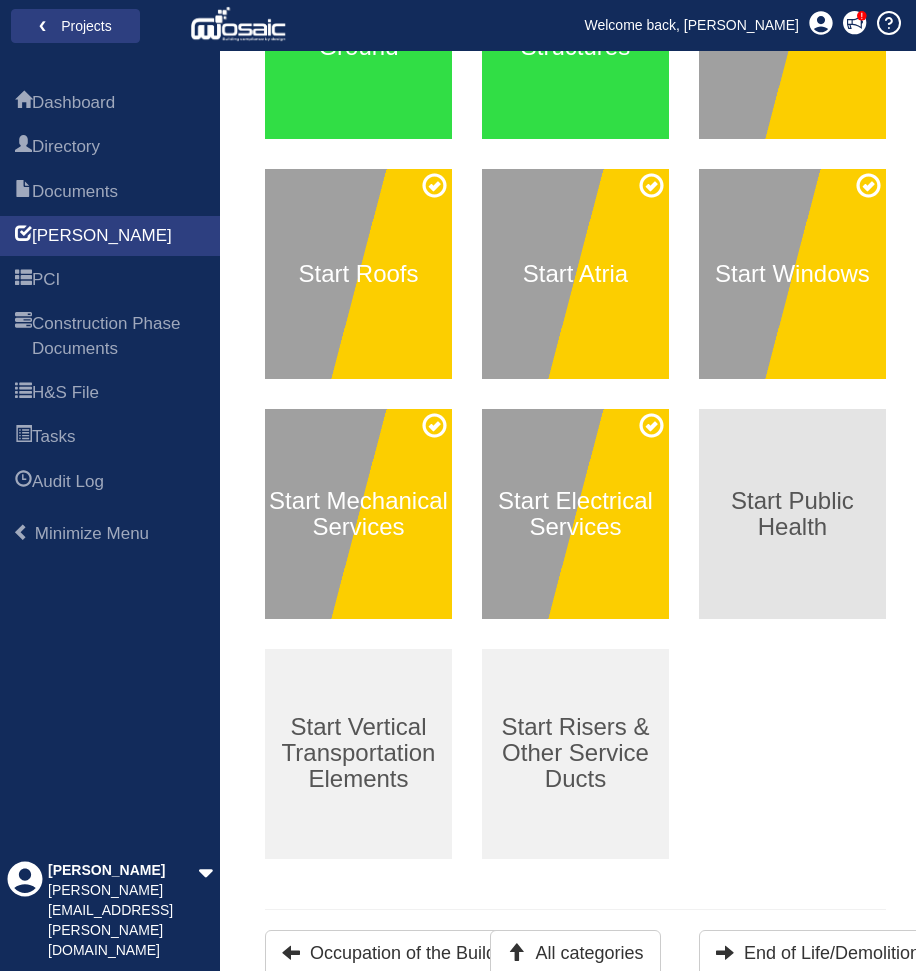 click on "Start   Public Health" at bounding box center [792, 514] 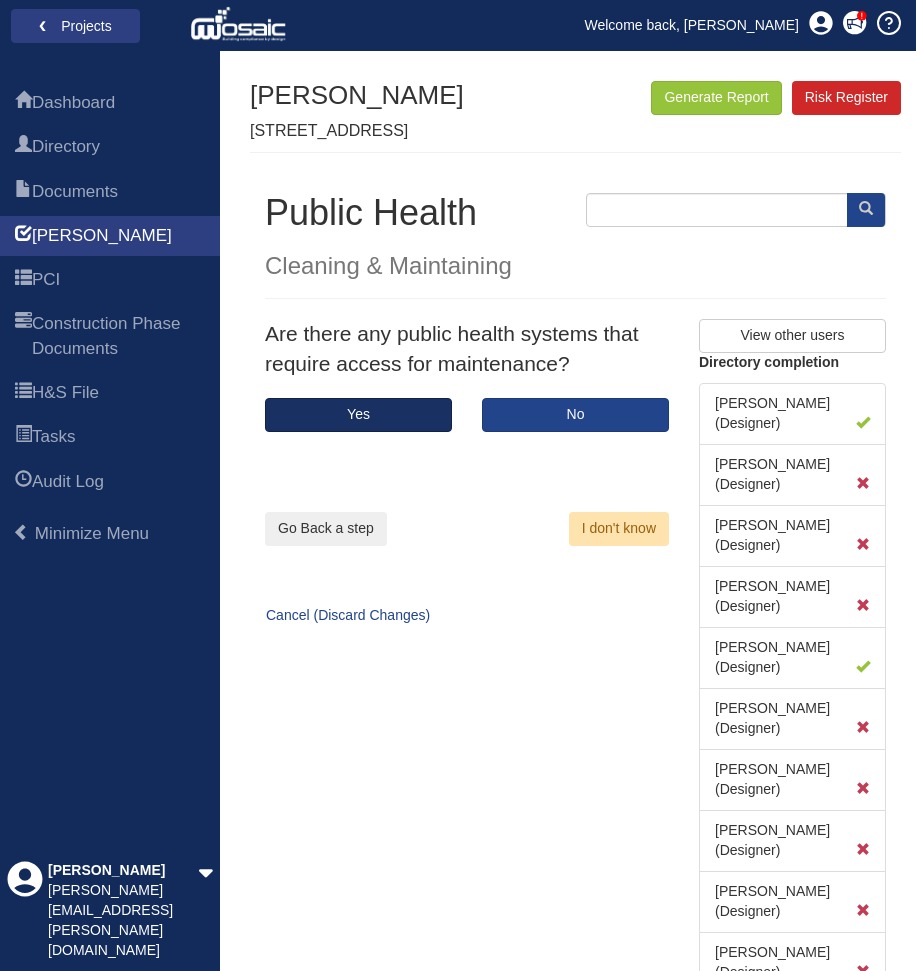 click on "Yes" at bounding box center (358, 415) 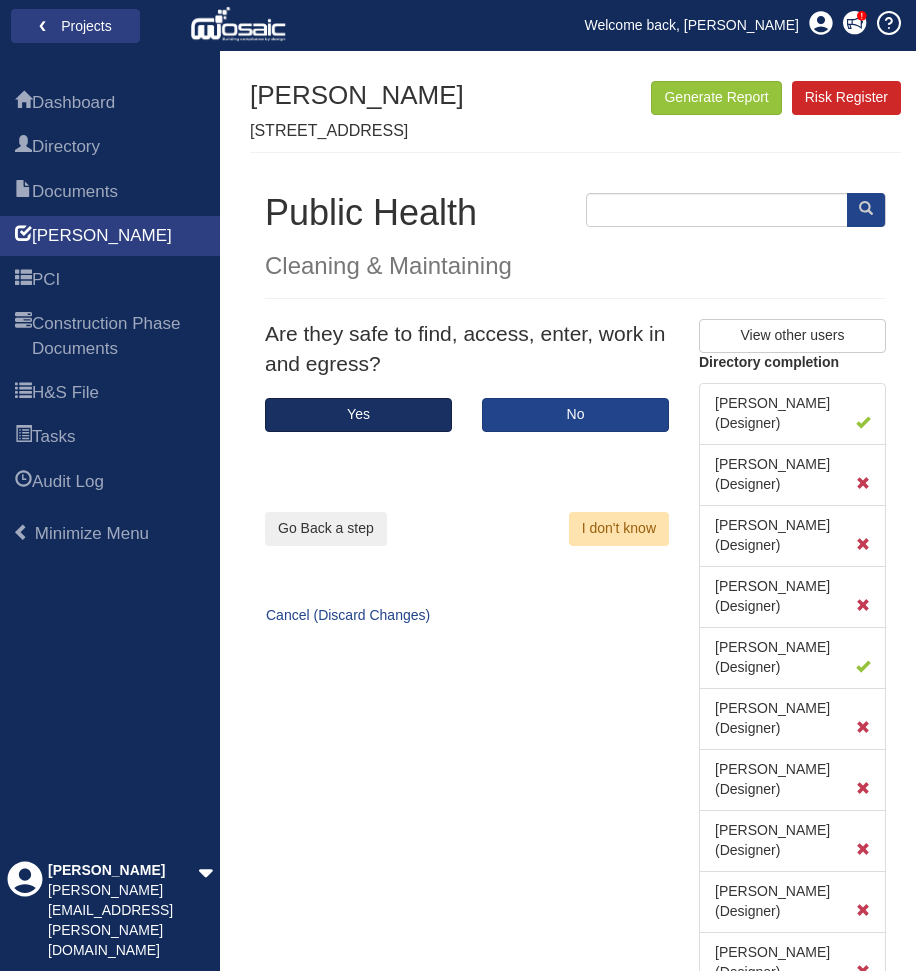 click on "Yes" at bounding box center (358, 415) 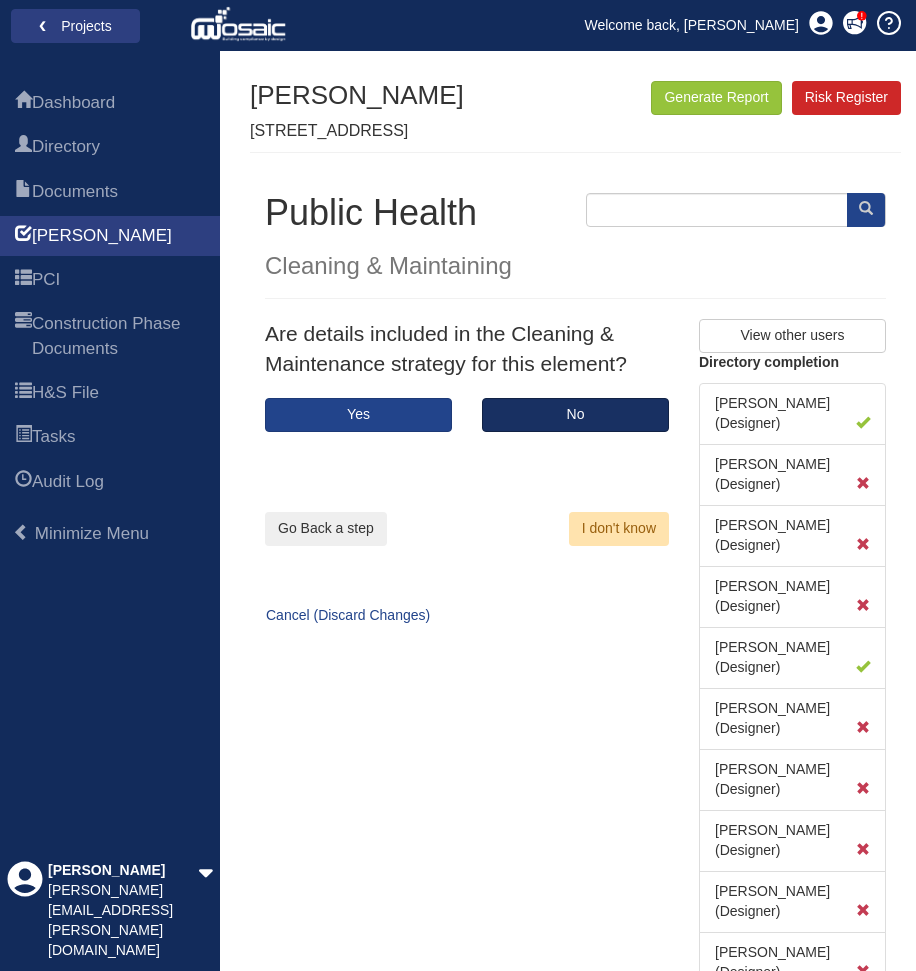click on "No" at bounding box center (575, 415) 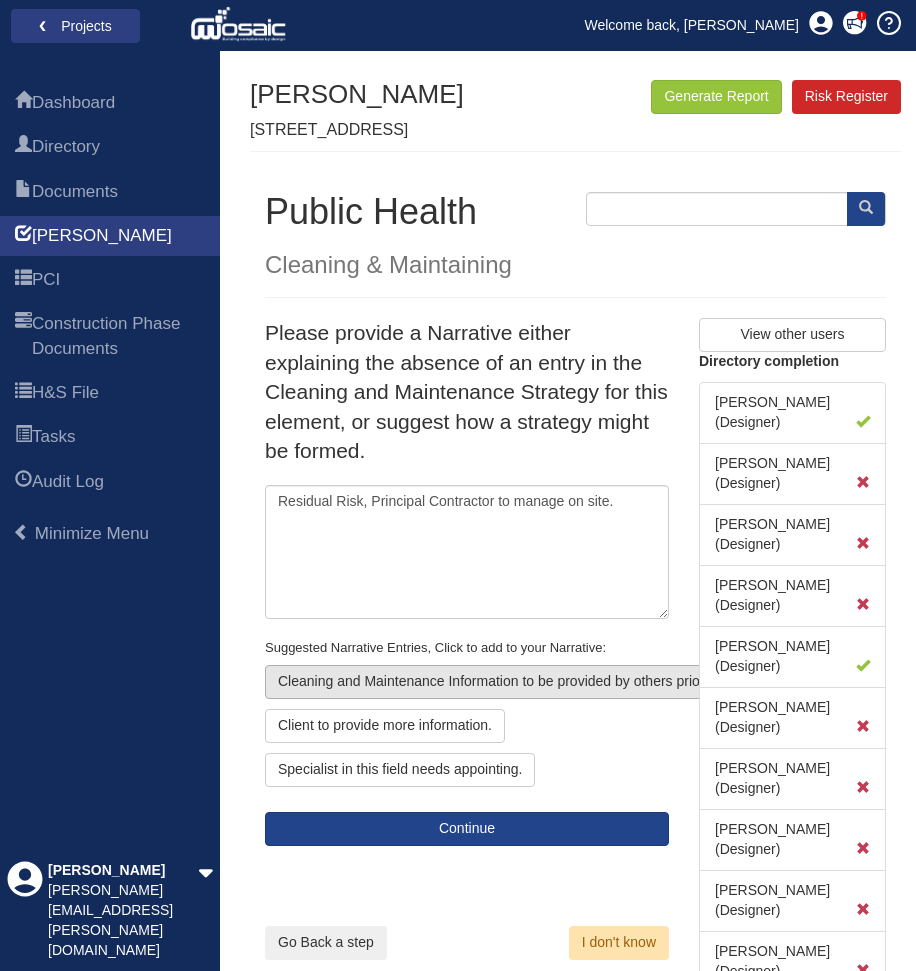 scroll, scrollTop: 1, scrollLeft: 0, axis: vertical 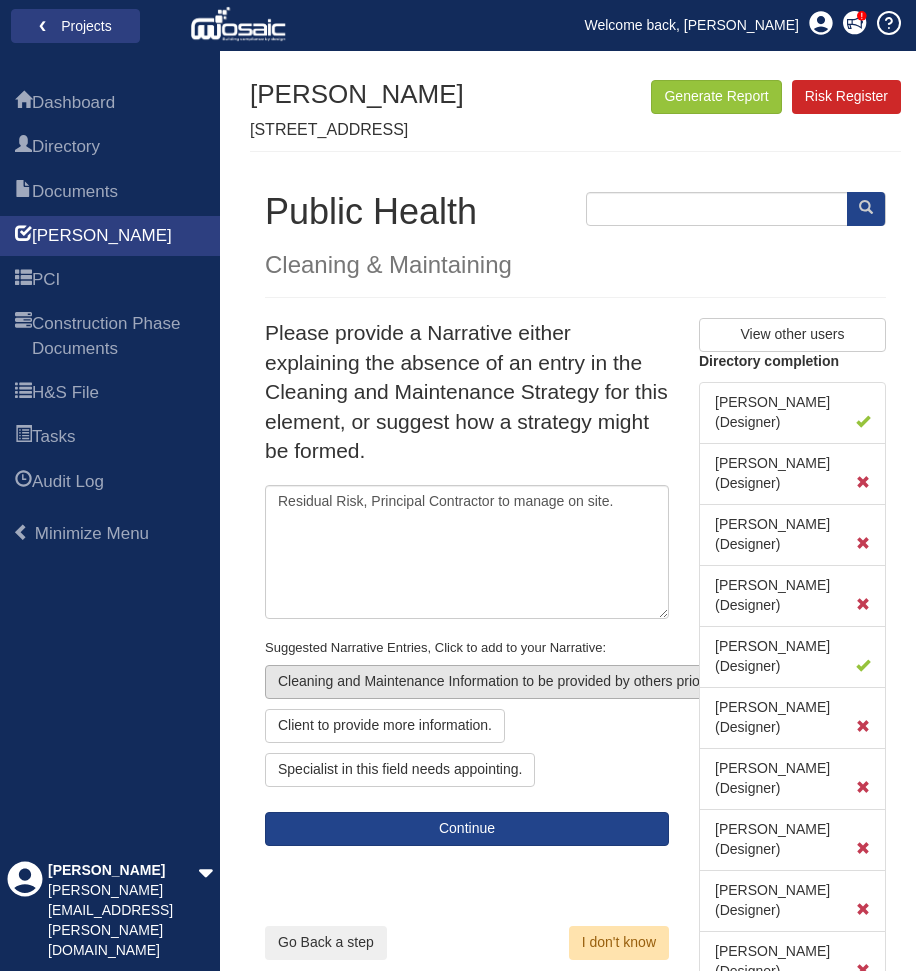 click on "Cleaning and Maintenance Information to be provided by others prior to completion" 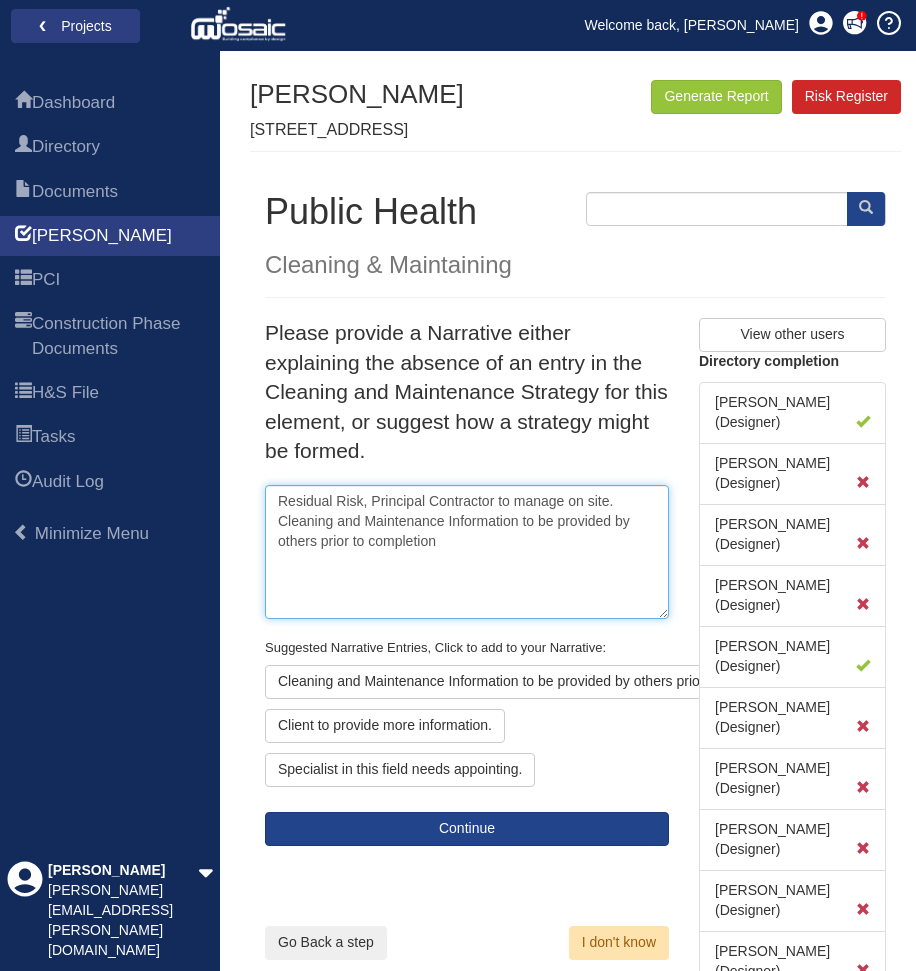 click on "Residual Risk, Principal Contractor to manage on site. Cleaning and Maintenance Information to be provided by others prior to completion" at bounding box center (467, 552) 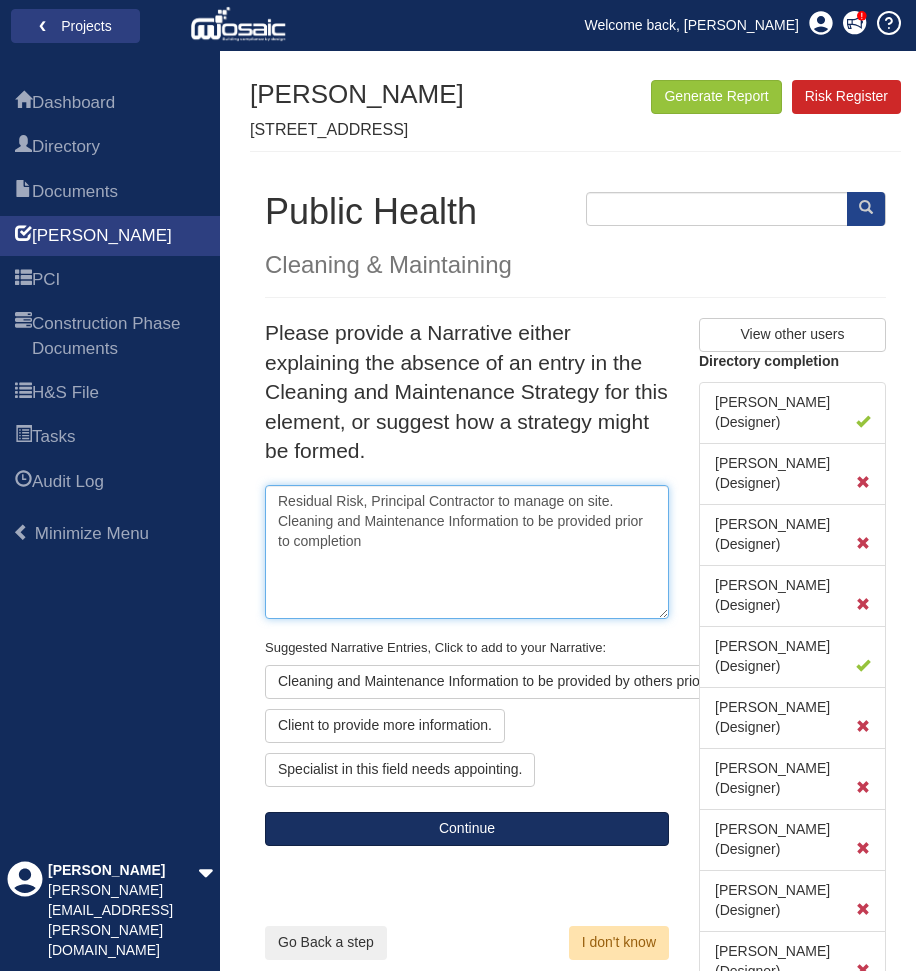 type on "Residual Risk, Principal Contractor to manage on site. Cleaning and Maintenance Information to be provided prior to completion" 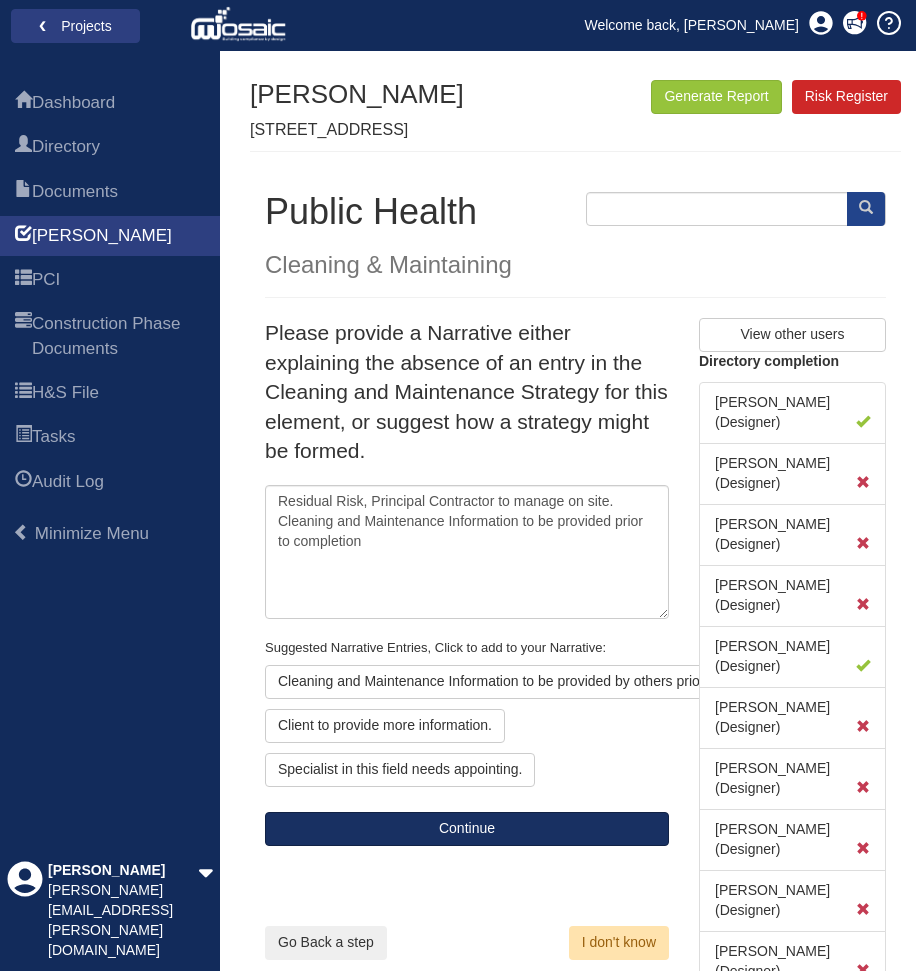 click on "Continue" at bounding box center (467, 829) 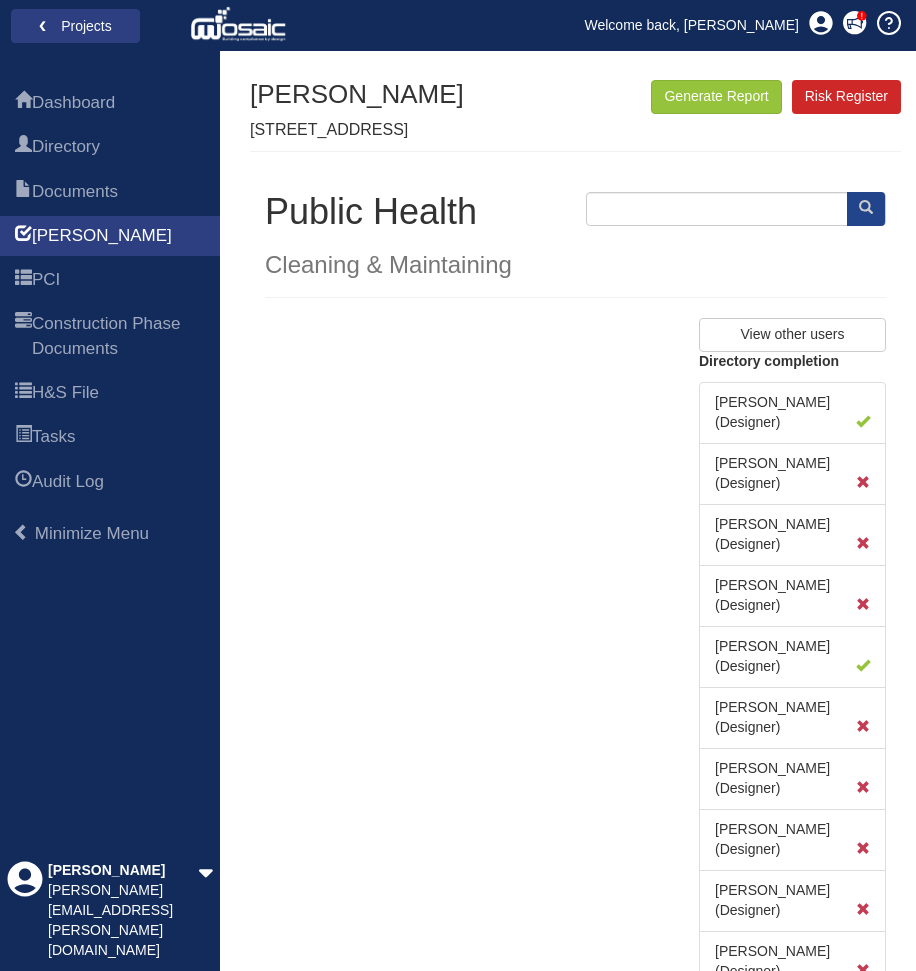 scroll, scrollTop: 0, scrollLeft: 0, axis: both 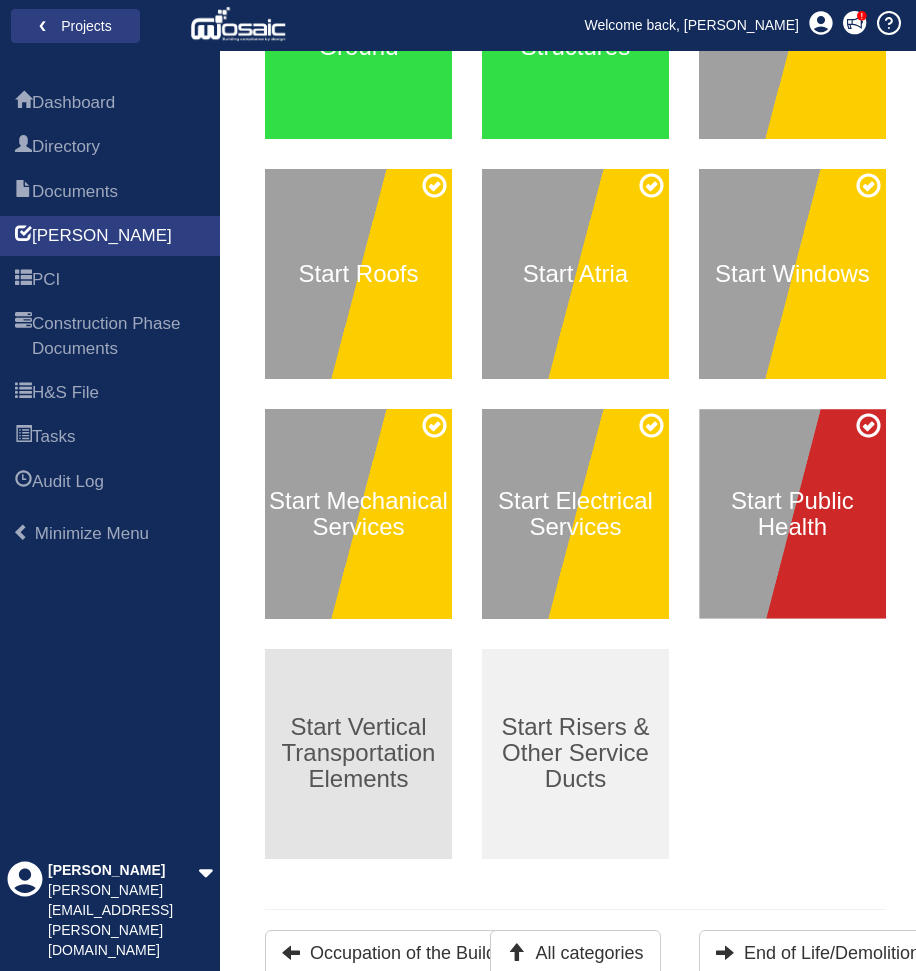 click on "Start   Vertical Transportation Elements" at bounding box center [358, 753] 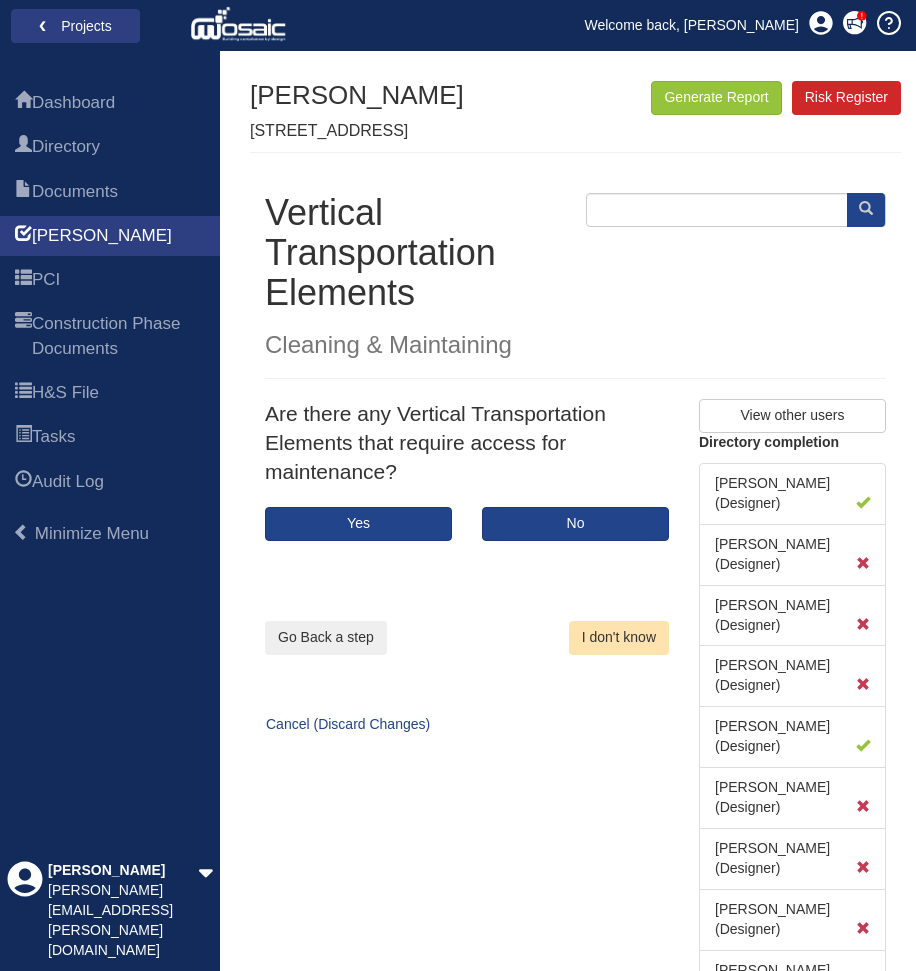 click on "I don't know" at bounding box center [619, 638] 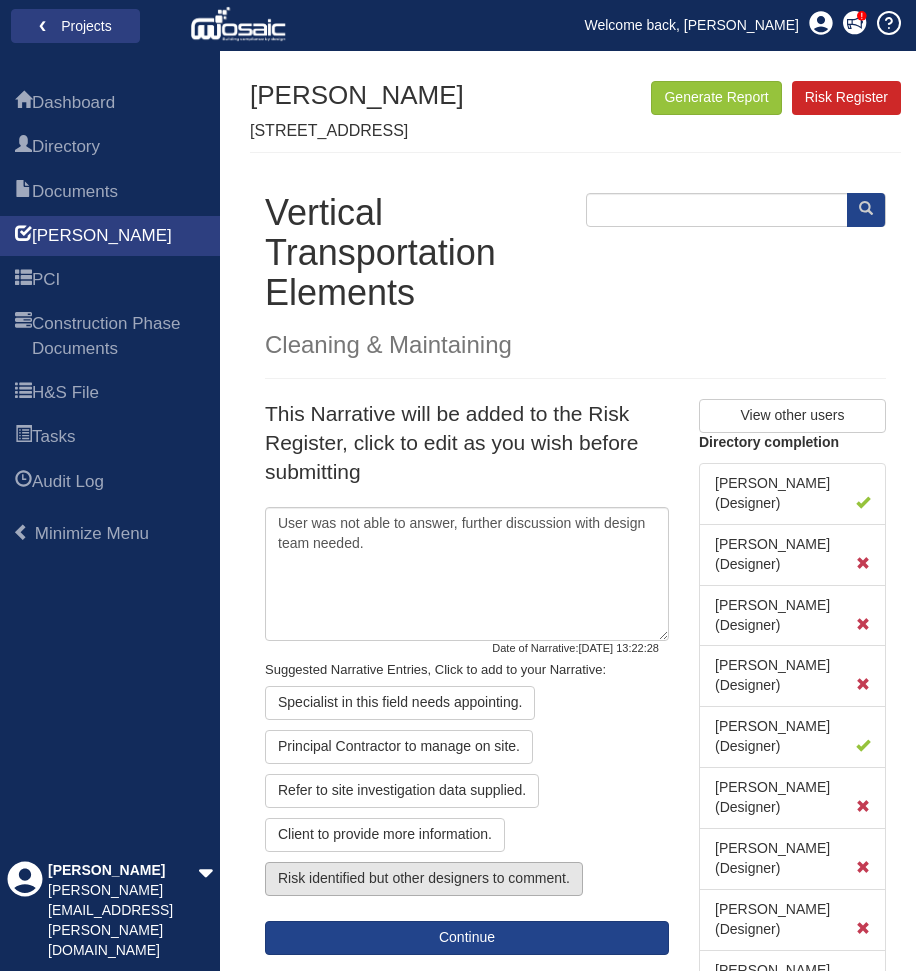 click on "Risk identified but other designers to comment." at bounding box center (424, 879) 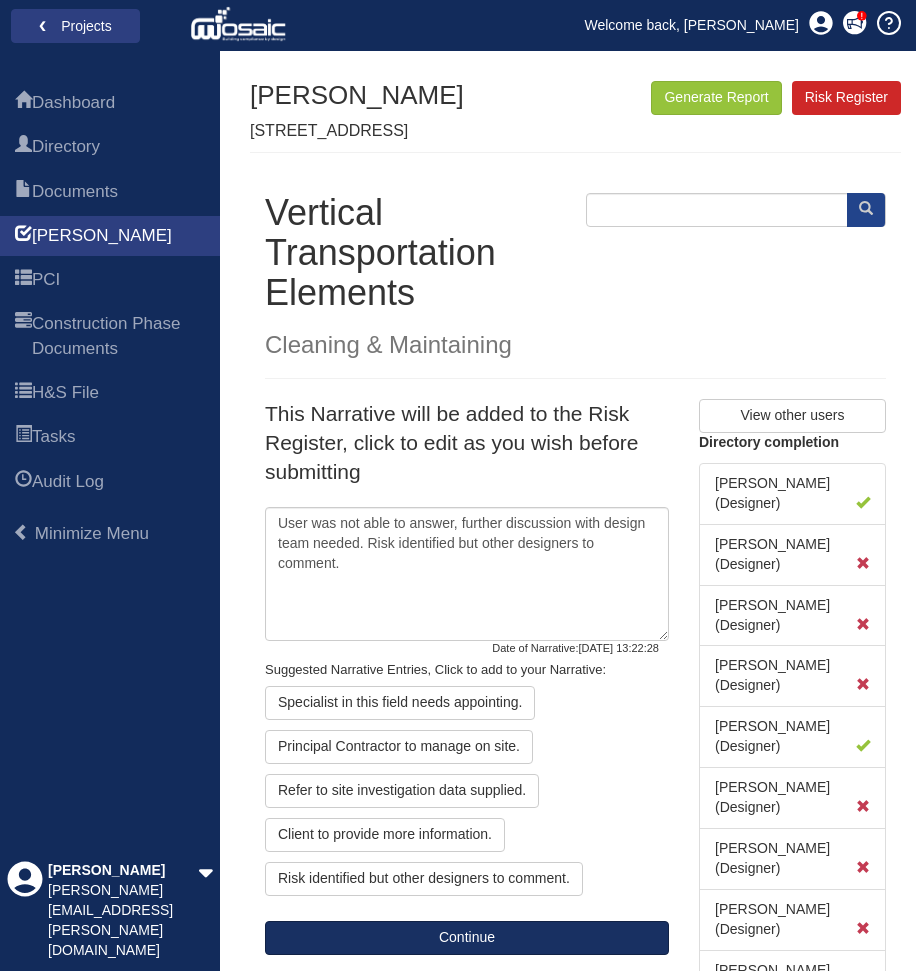 click on "Continue" at bounding box center [467, 938] 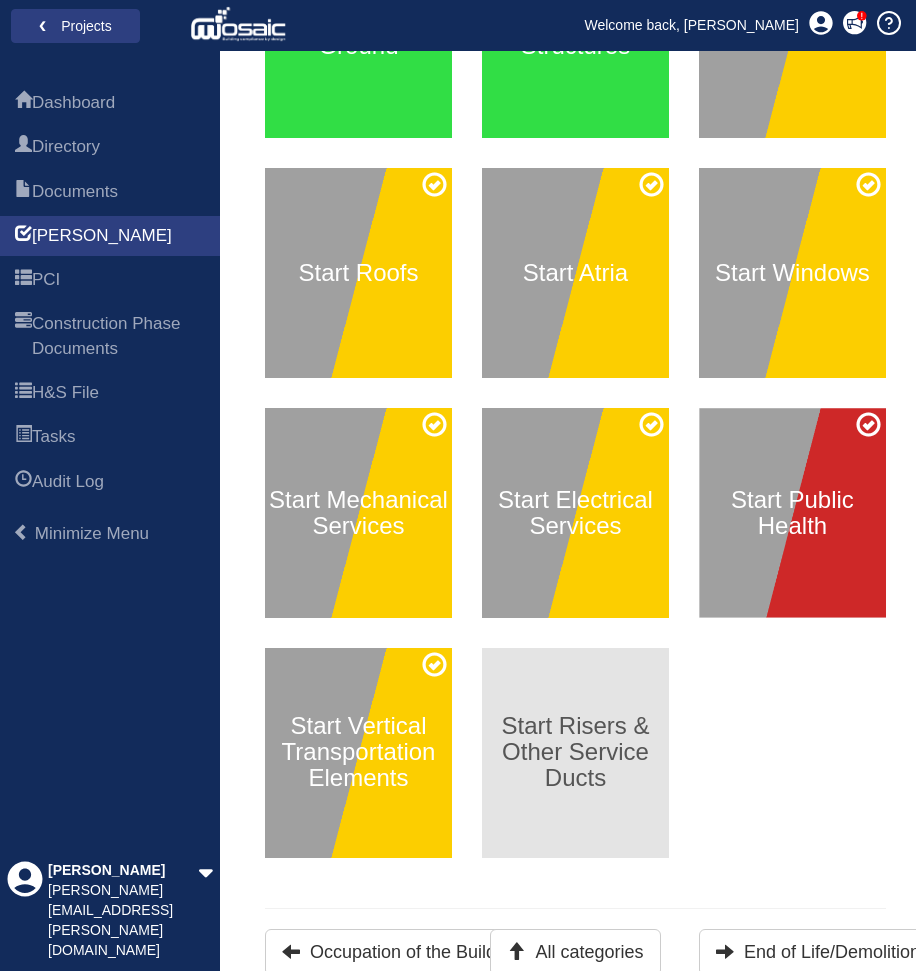 scroll, scrollTop: 440, scrollLeft: 0, axis: vertical 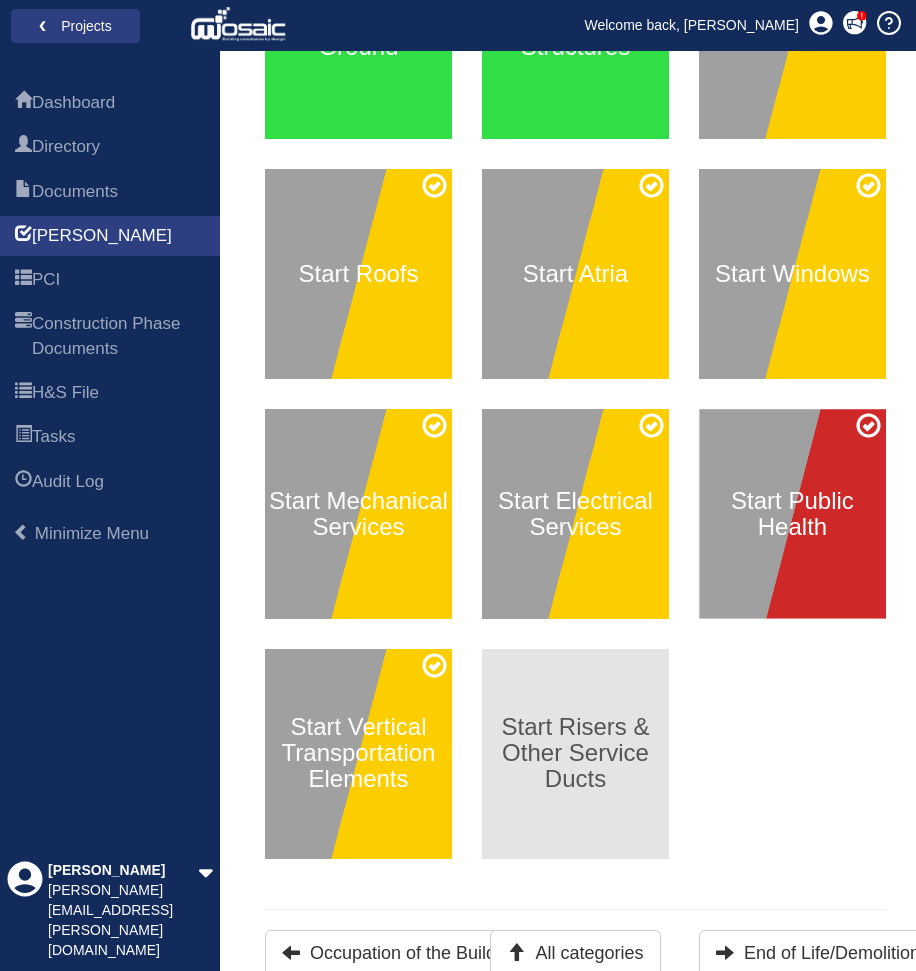 click on "Start   Risers & Other Service Ducts" at bounding box center [575, 753] 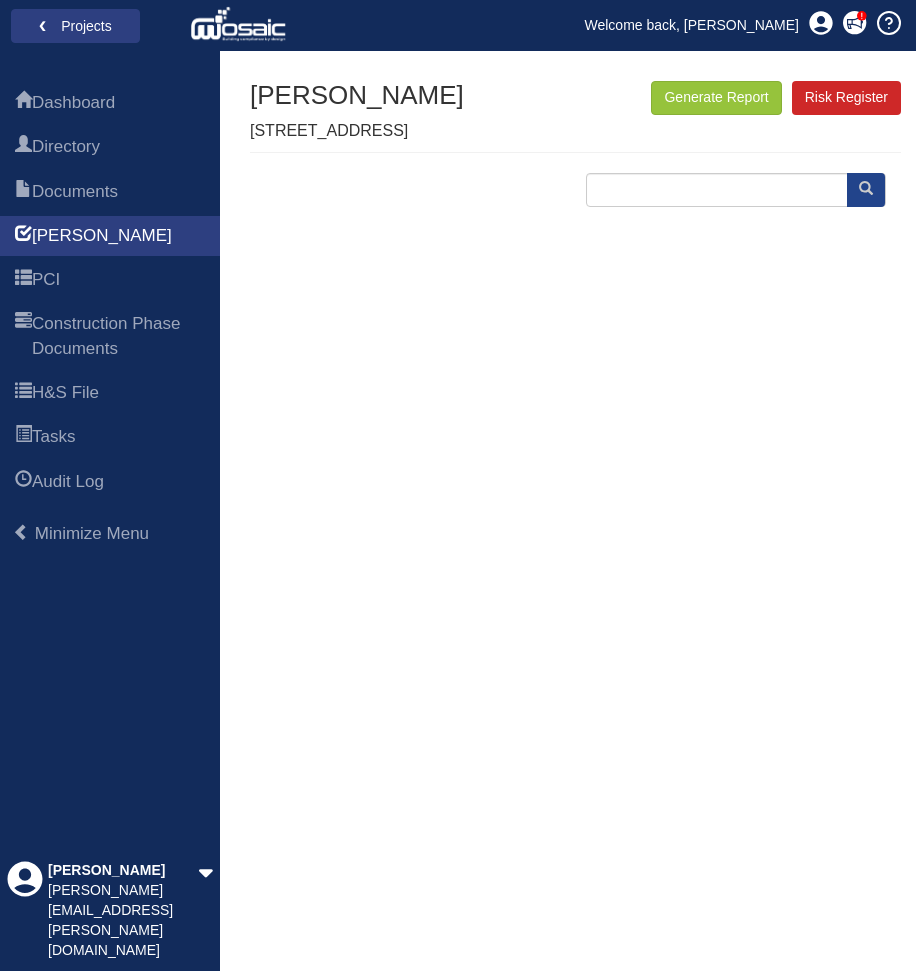 scroll, scrollTop: 0, scrollLeft: 0, axis: both 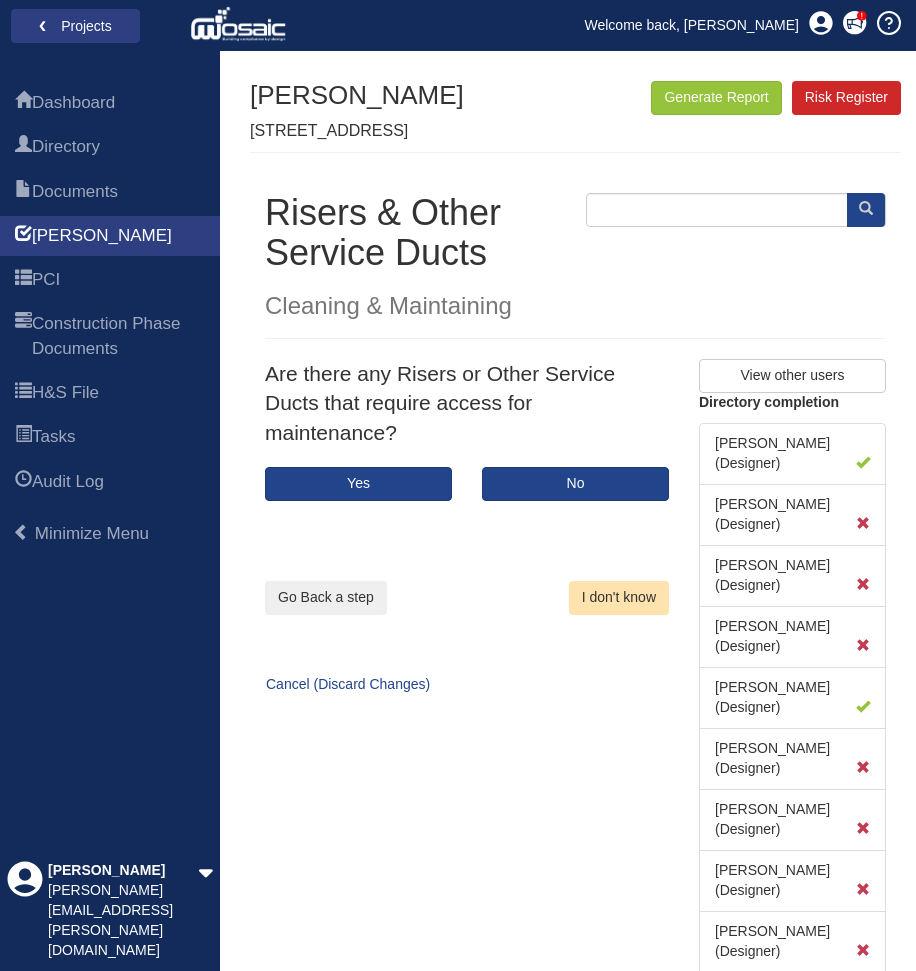 click on "I don't know" at bounding box center [619, 598] 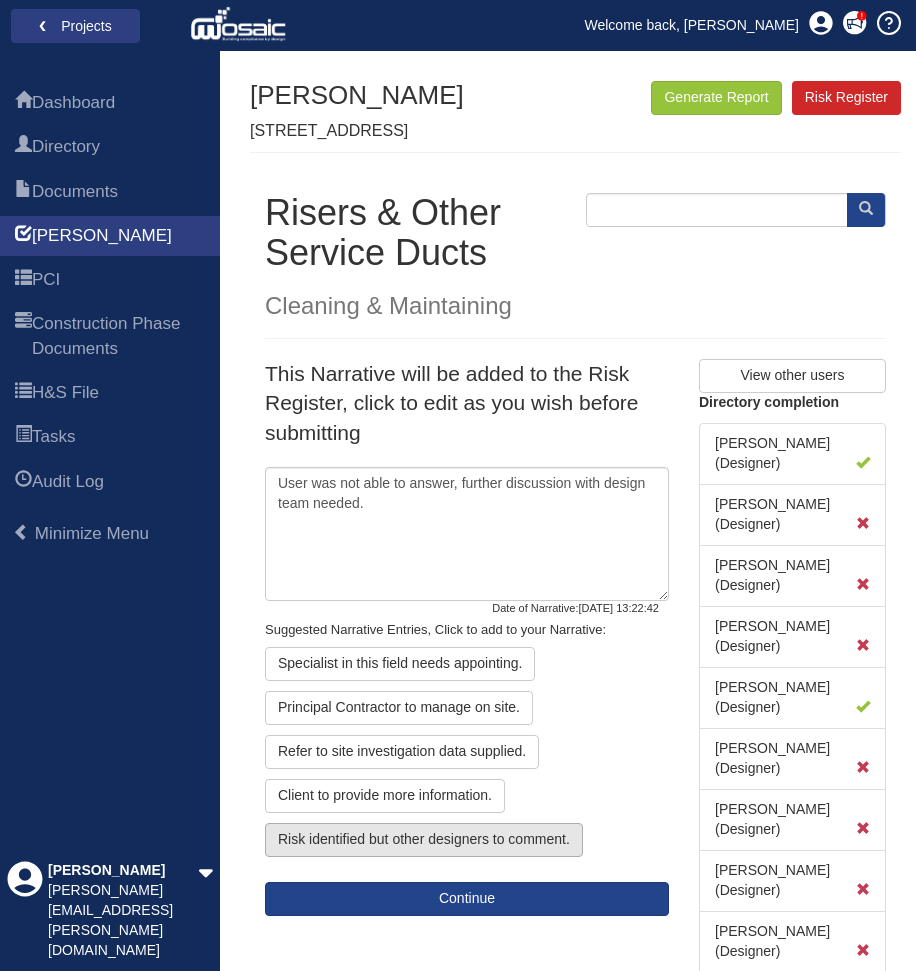 click on "Risk identified but other designers to comment." at bounding box center (424, 840) 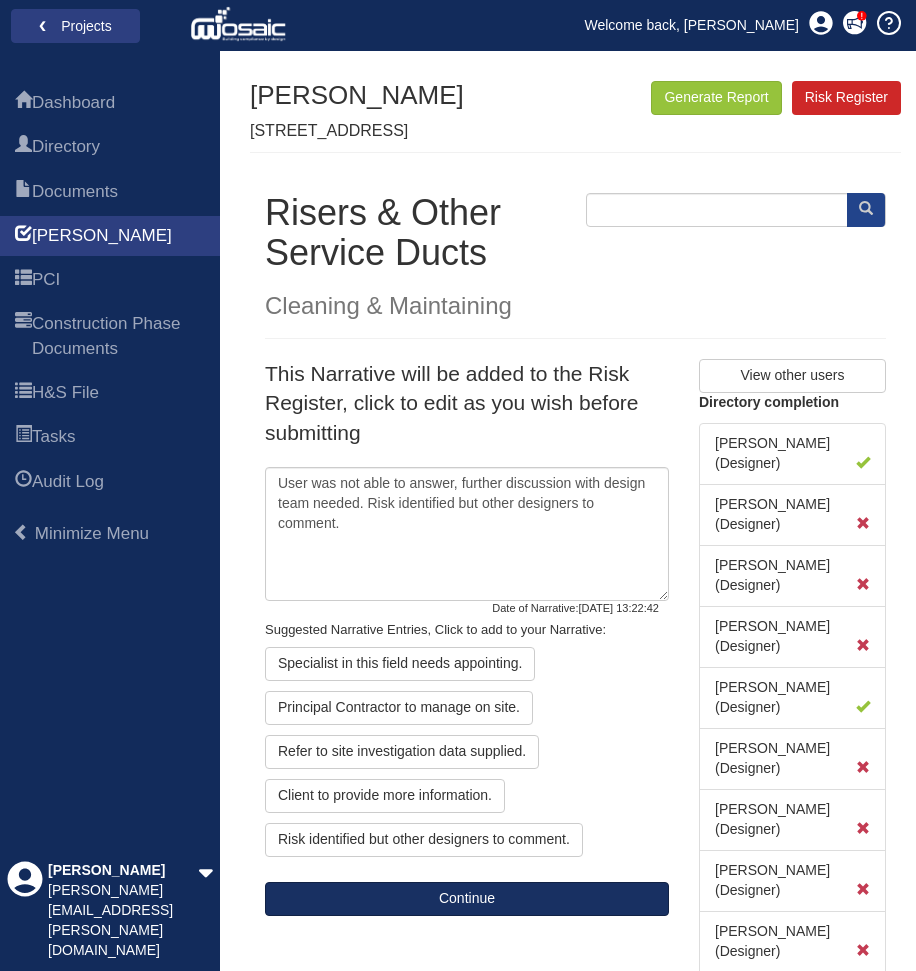 click on "Continue" at bounding box center [467, 899] 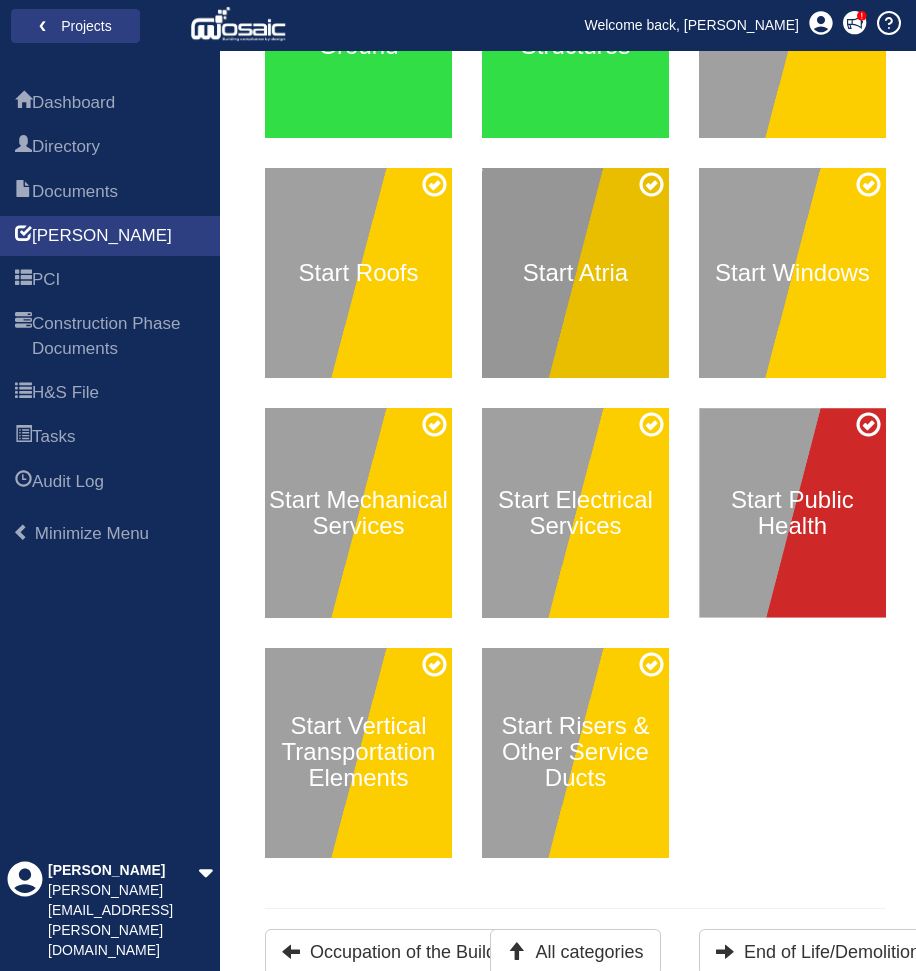 scroll, scrollTop: 440, scrollLeft: 0, axis: vertical 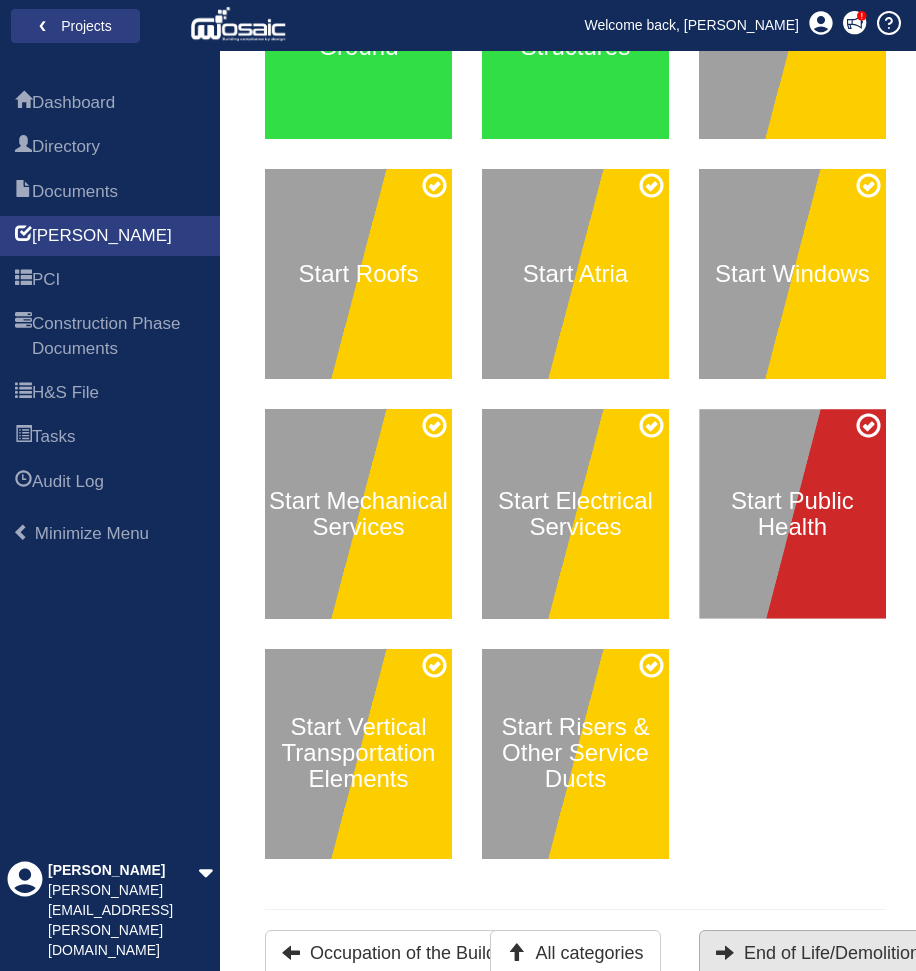 click on "End of Life/Demolition" at bounding box center [818, 953] 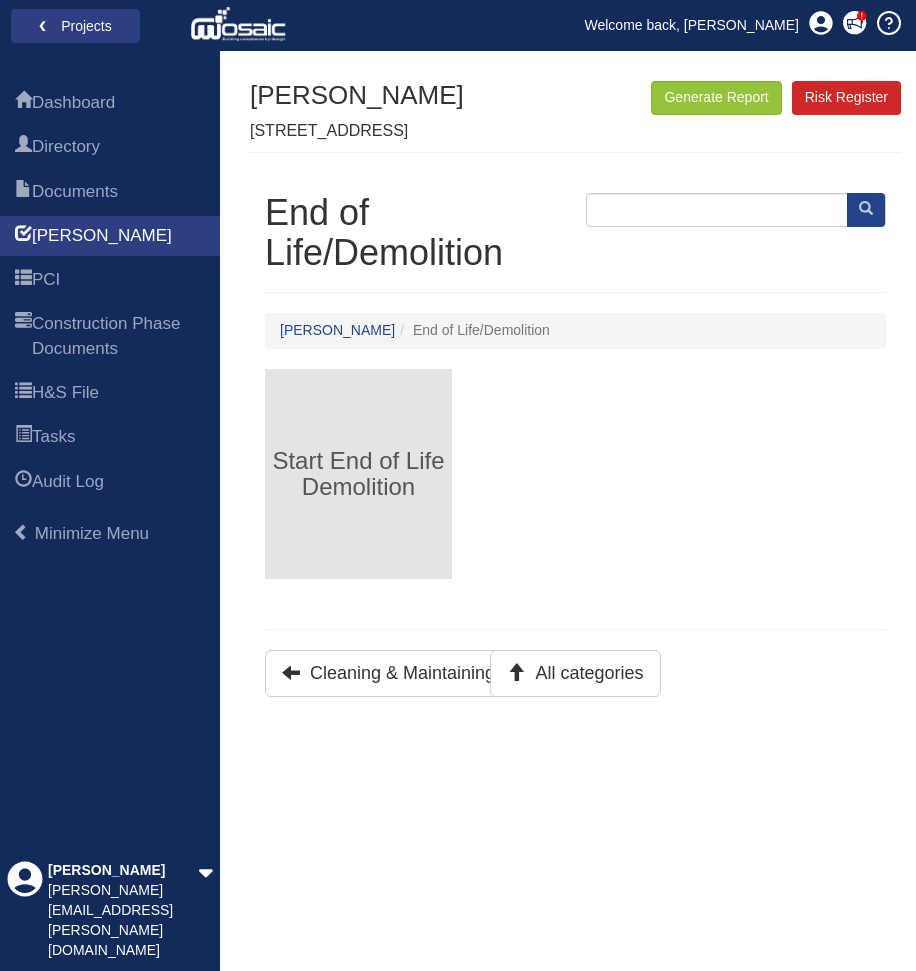 click on "Start   End of Life Demolition" at bounding box center [358, 474] 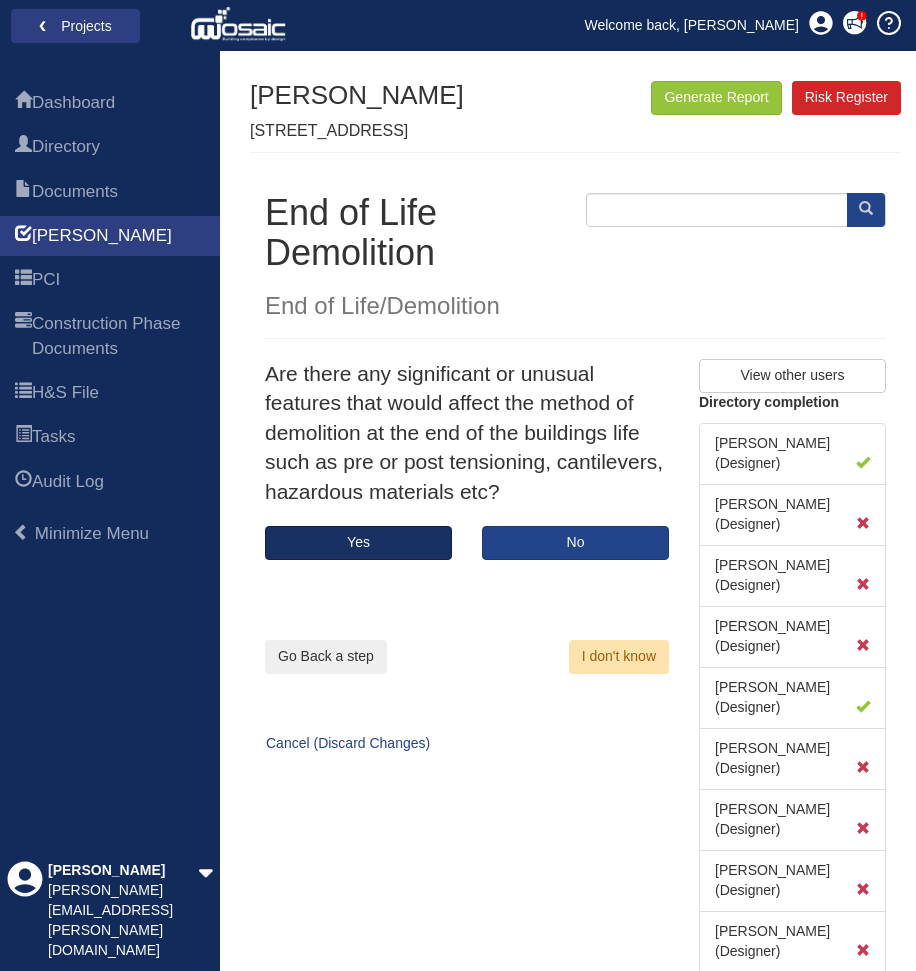 click on "Yes" at bounding box center [358, 543] 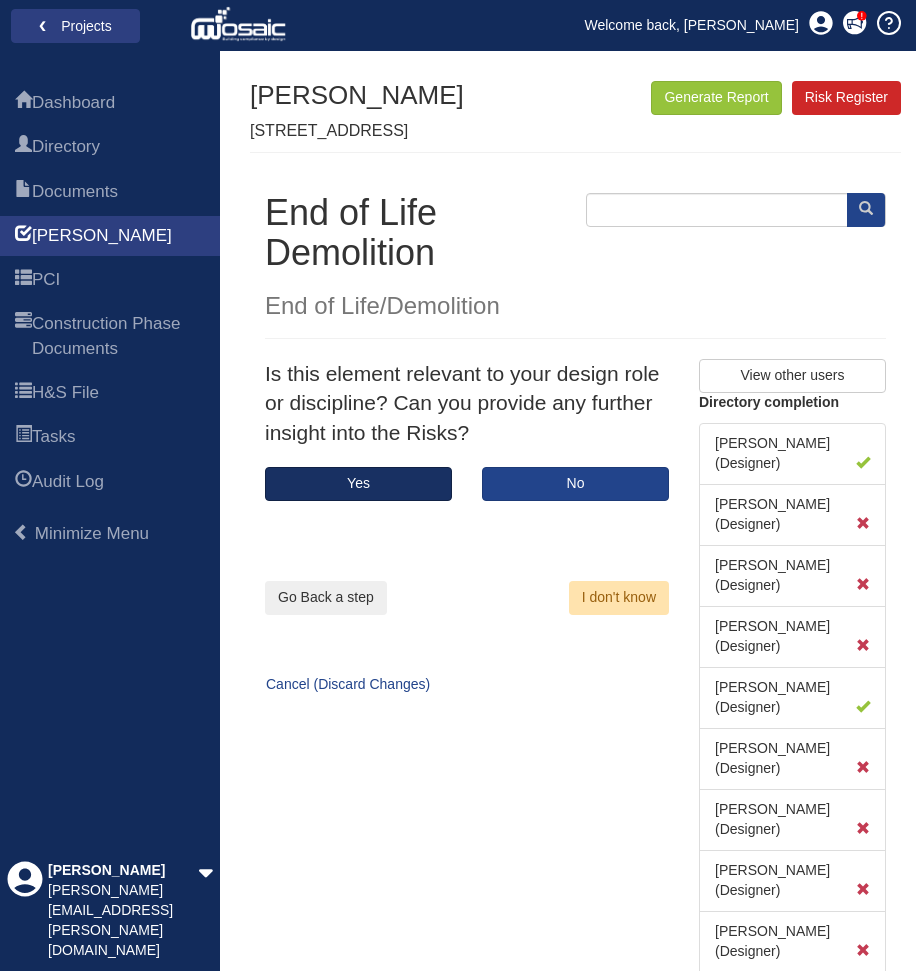click on "Yes" at bounding box center [358, 484] 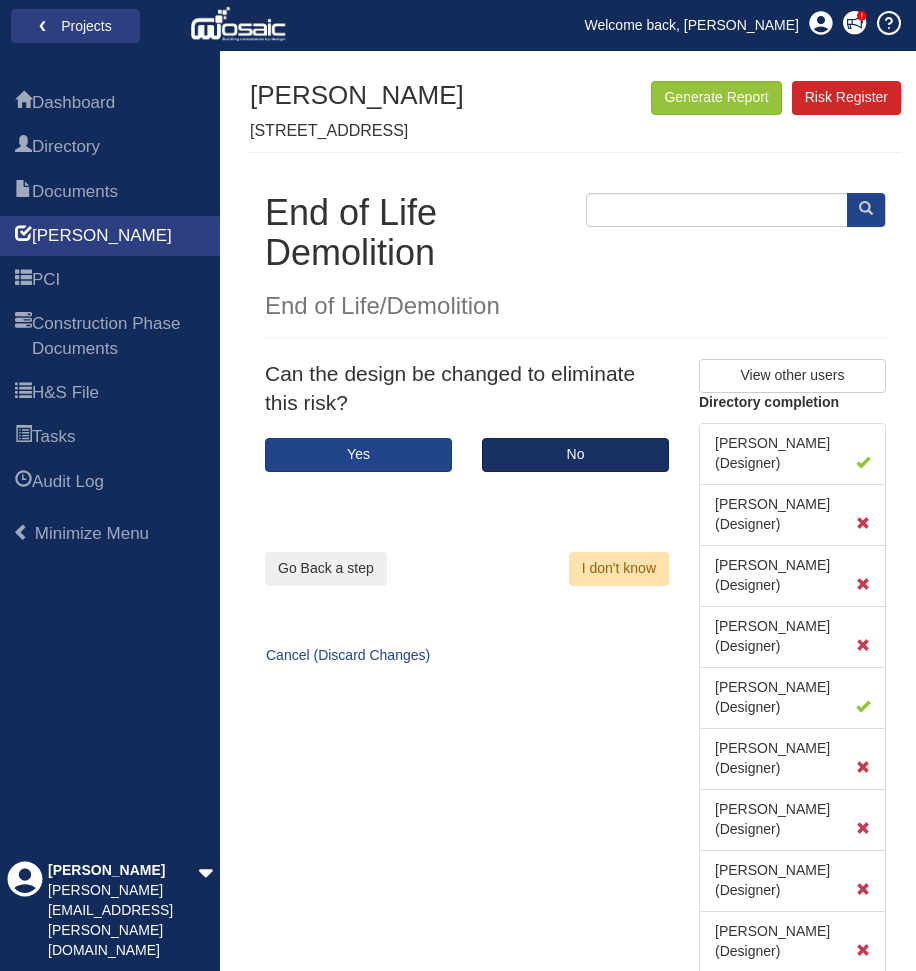 click on "No" at bounding box center (575, 455) 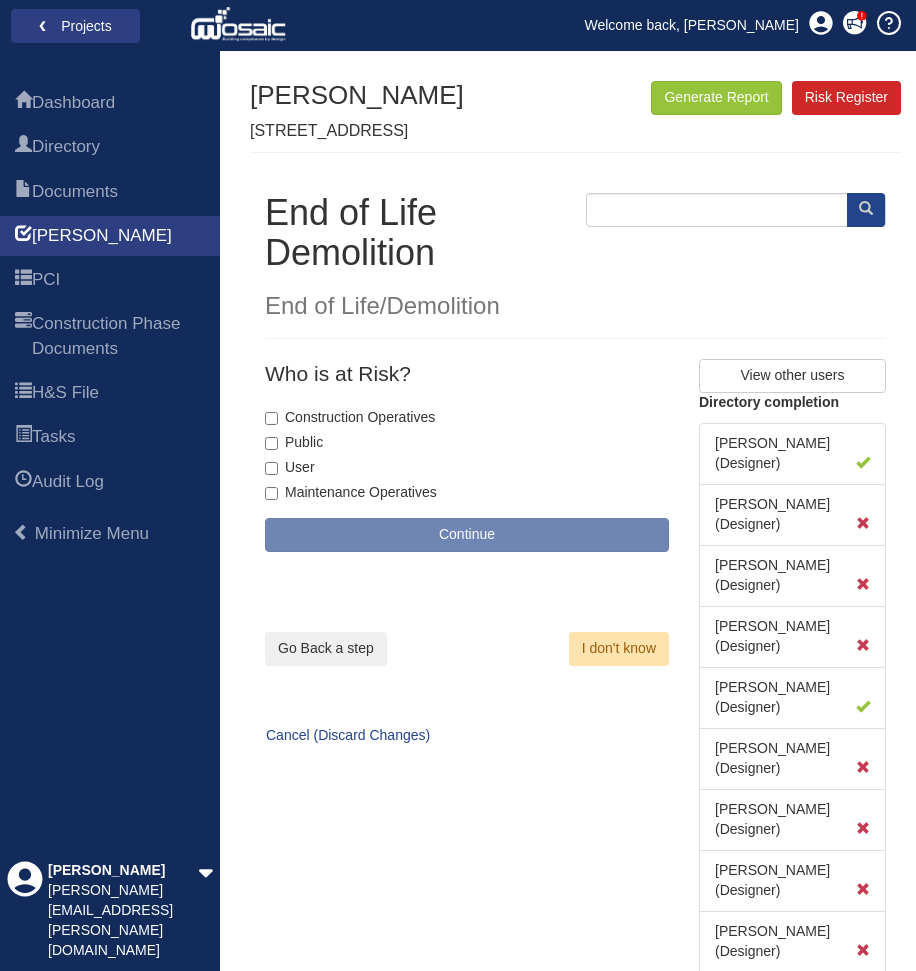 click on "Construction Operatives" at bounding box center (271, 418) 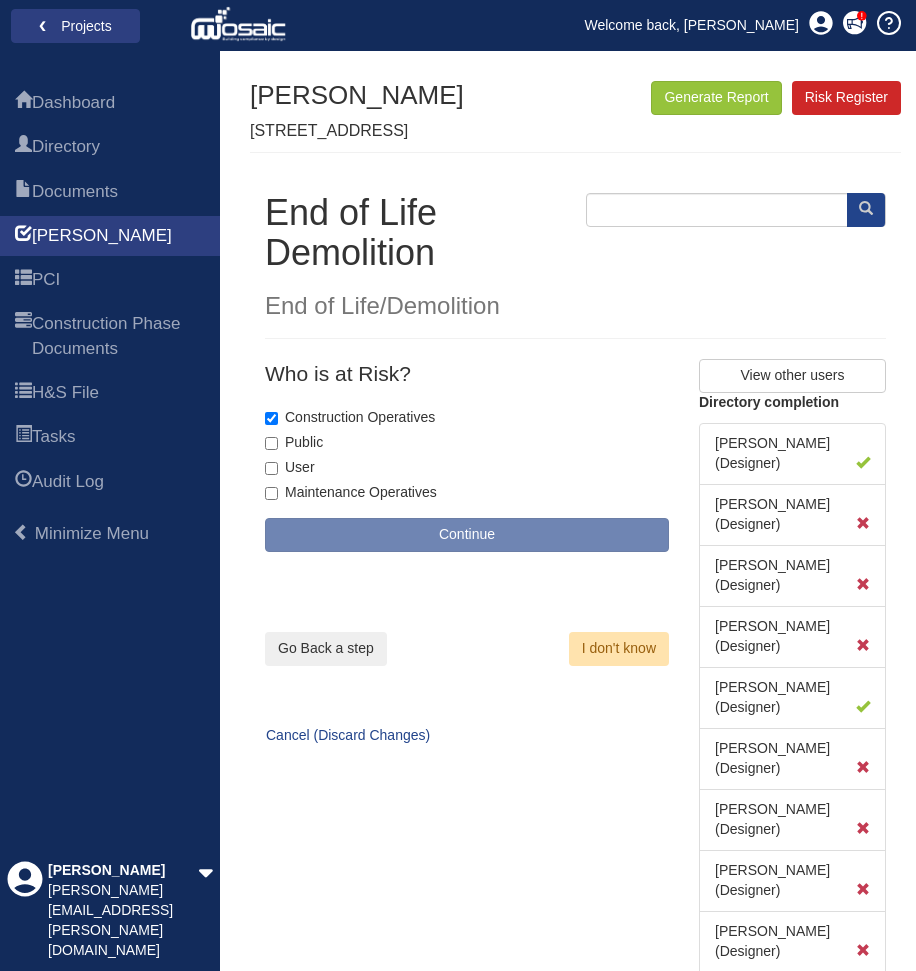 checkbox on "true" 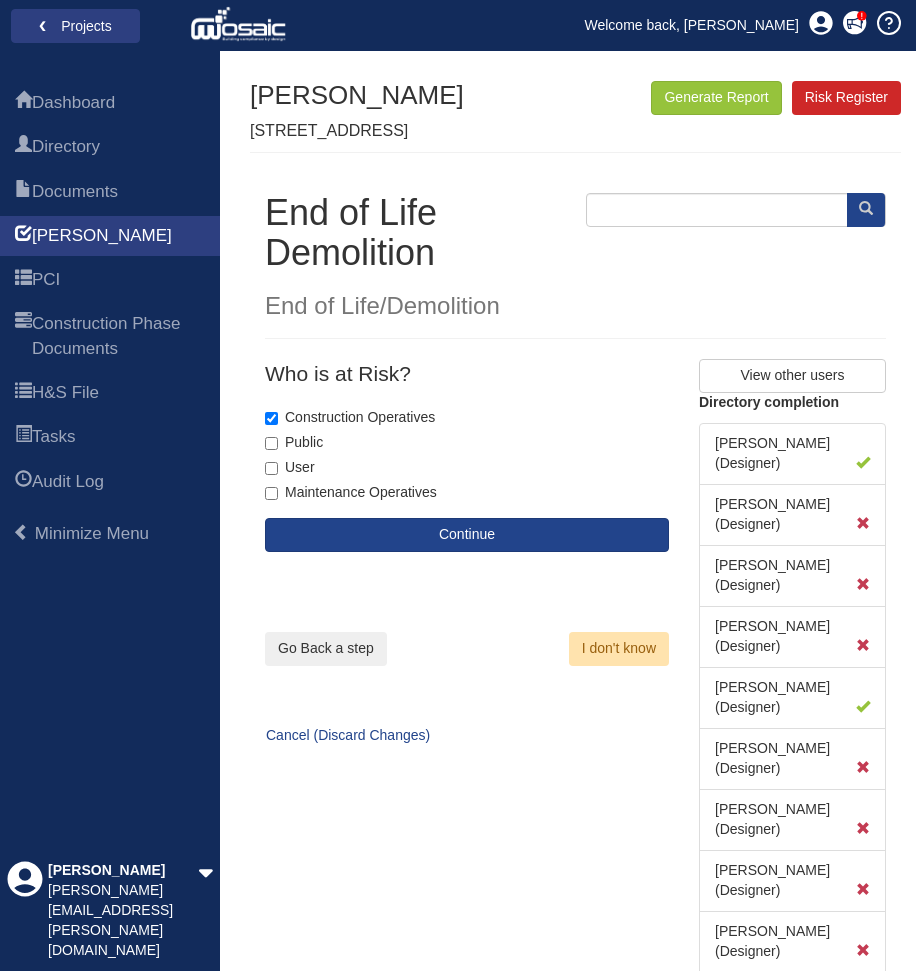 click on "Public" at bounding box center [271, 443] 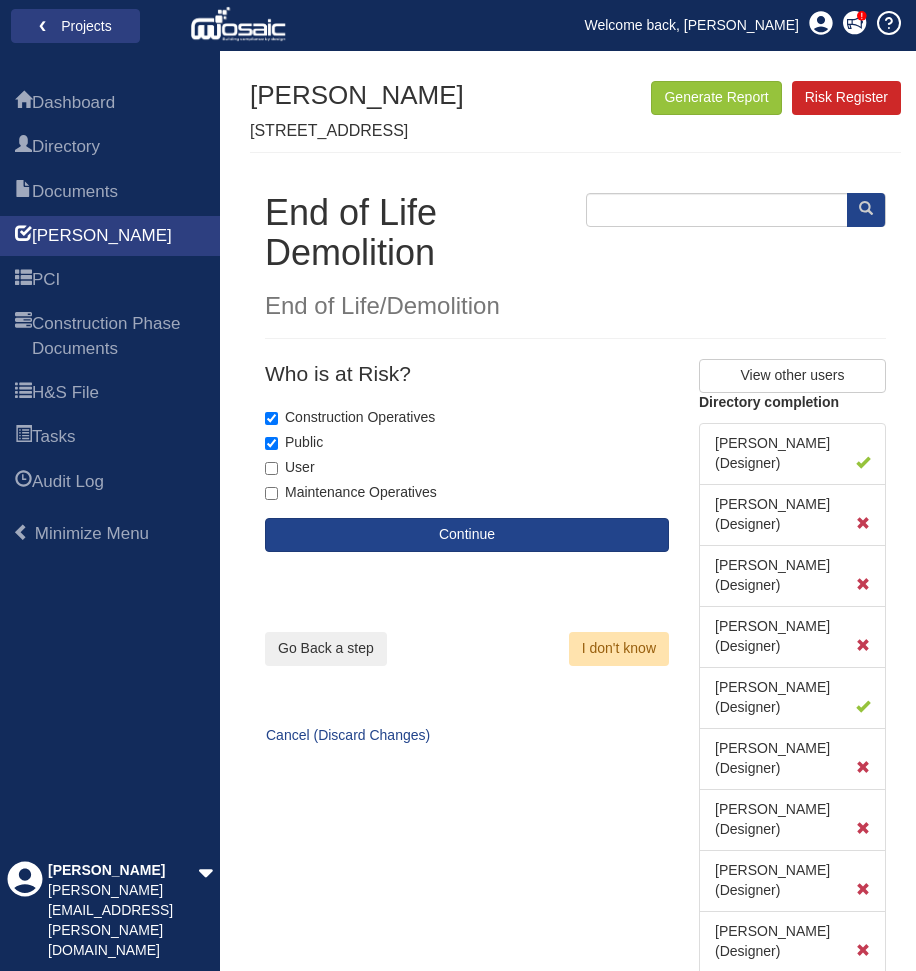 checkbox on "true" 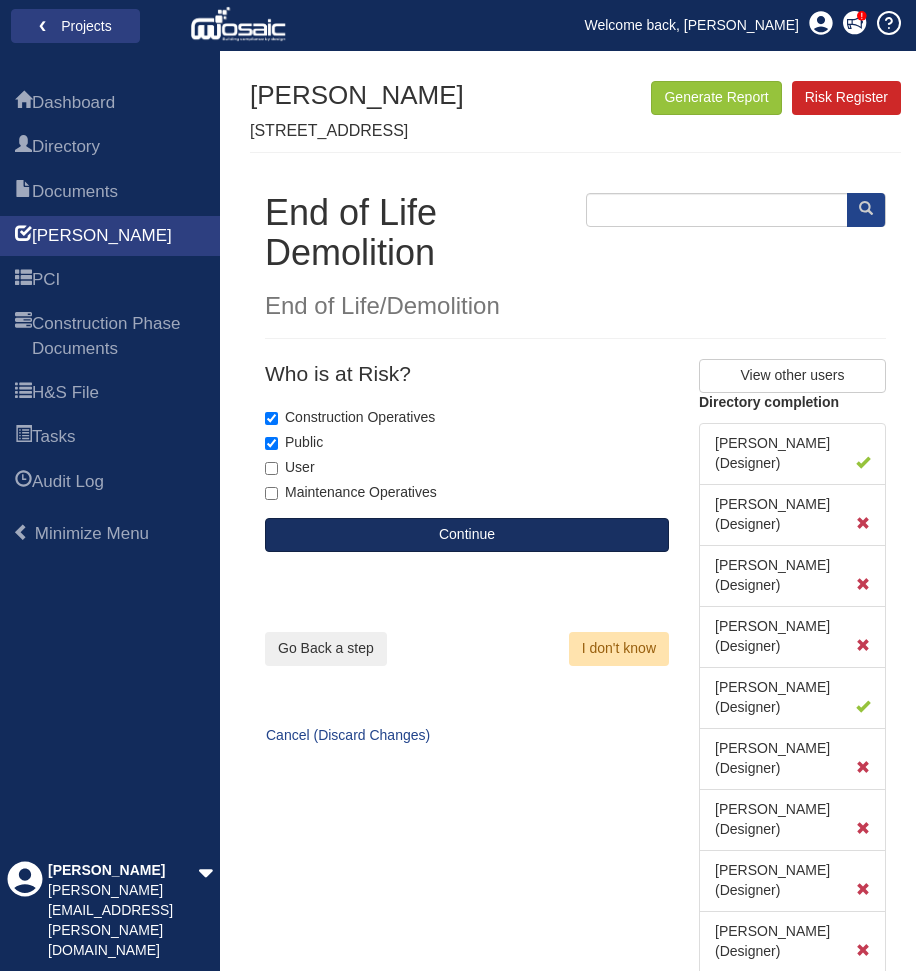 click on "Continue" at bounding box center (467, 535) 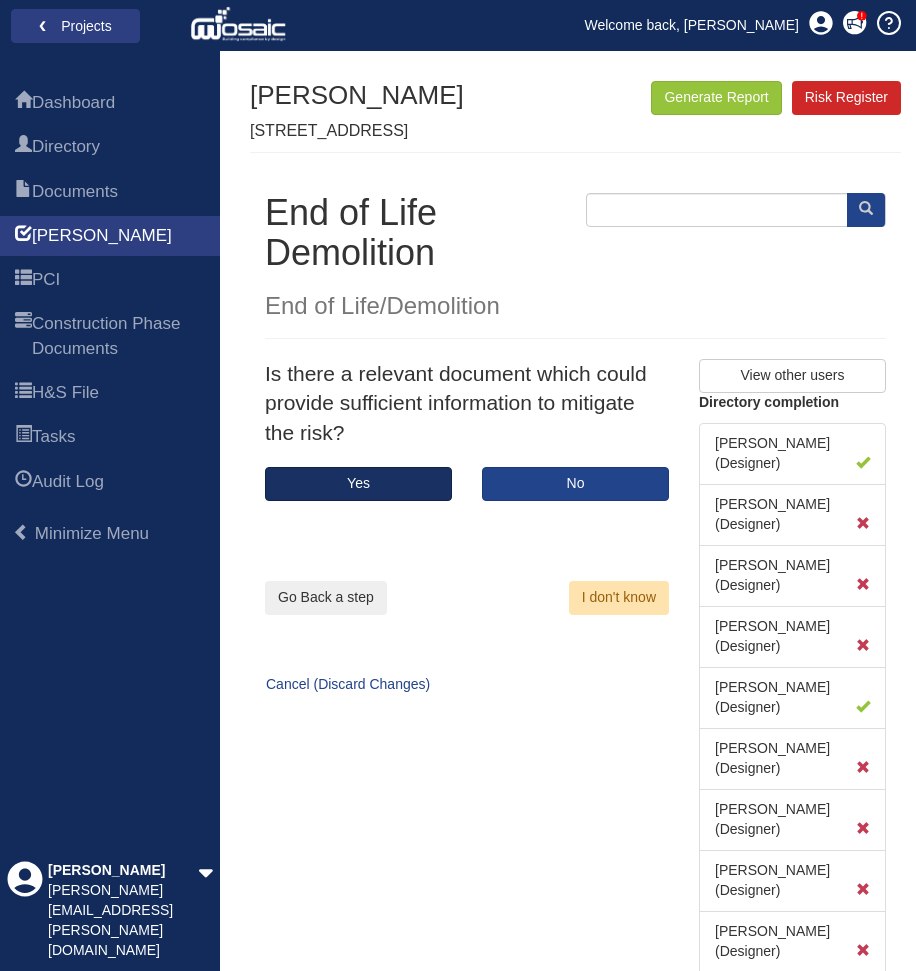 click on "Yes" at bounding box center [358, 484] 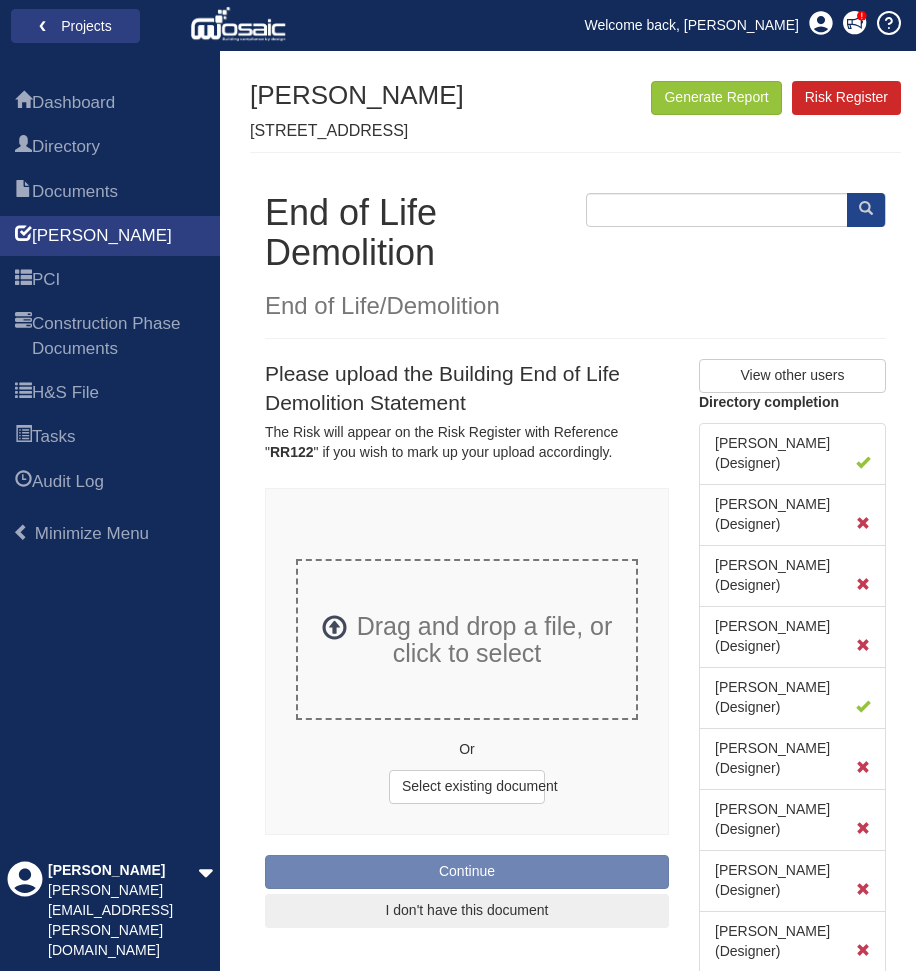 click on "I don't have this document" at bounding box center (467, 911) 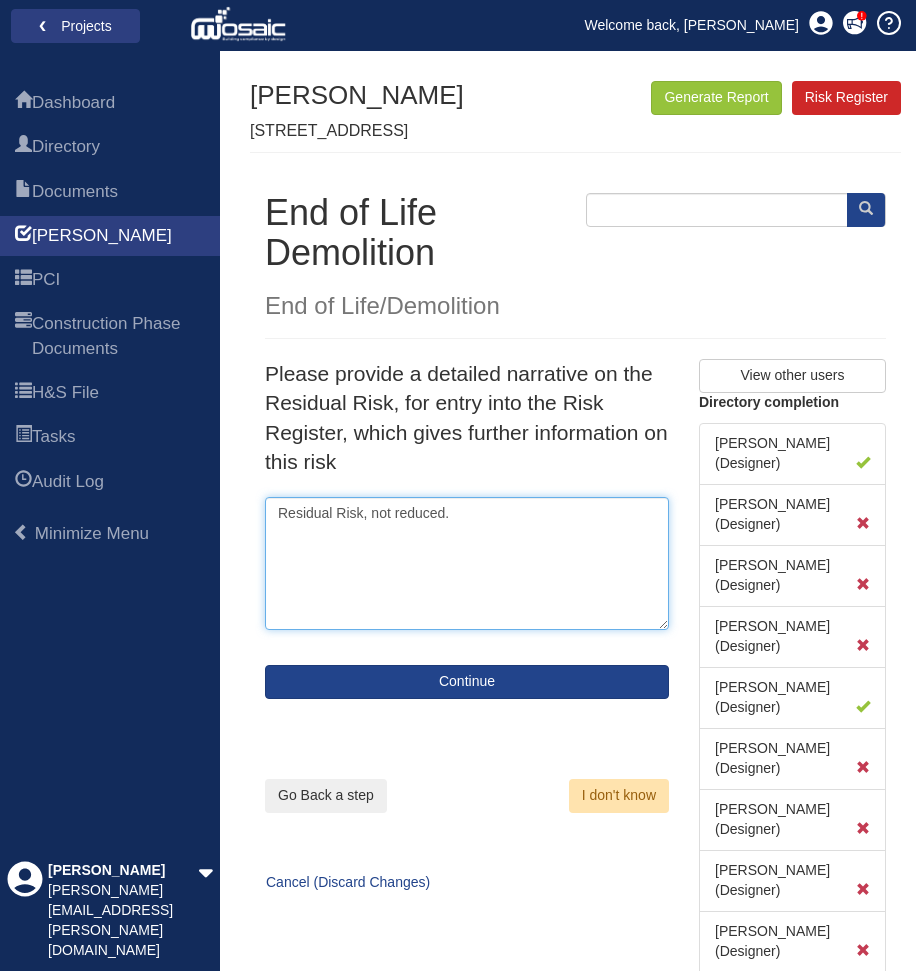 click on "Residual Risk, not reduced." at bounding box center [467, 564] 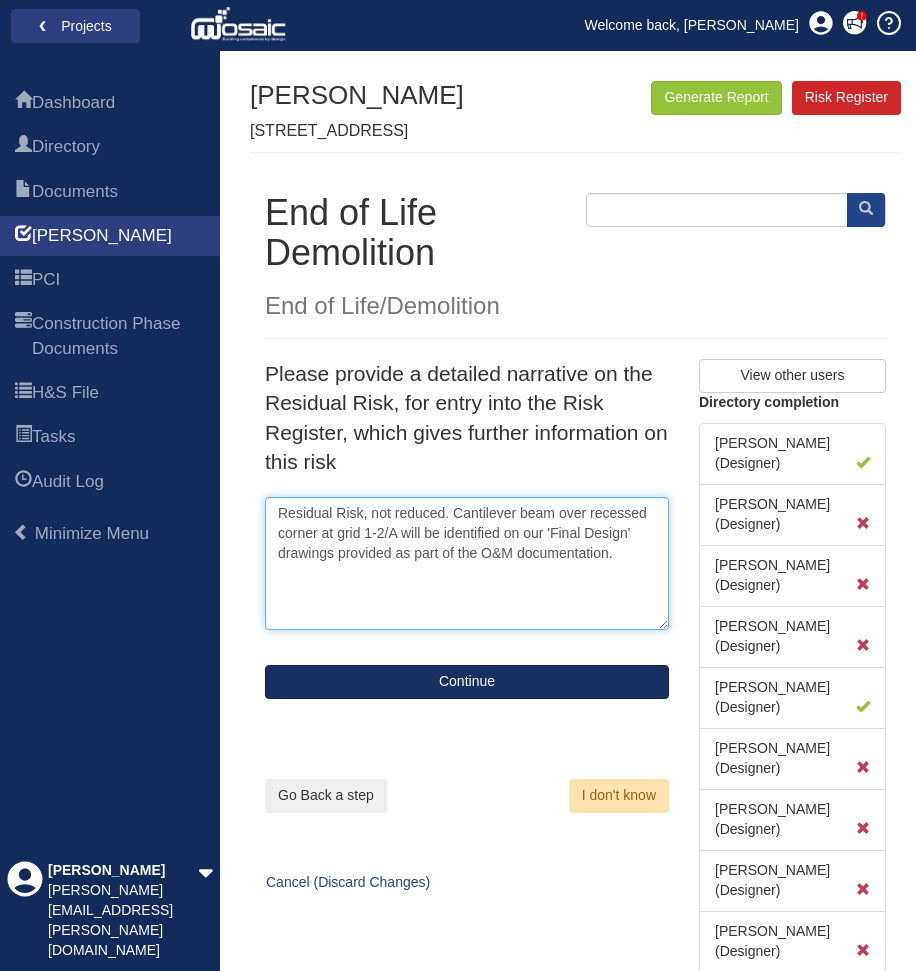 type on "Residual Risk, not reduced. Cantilever beam over recessed corner at grid 1-2/A will be identified on our 'Final Design' drawings provided as part of the O&M documentation." 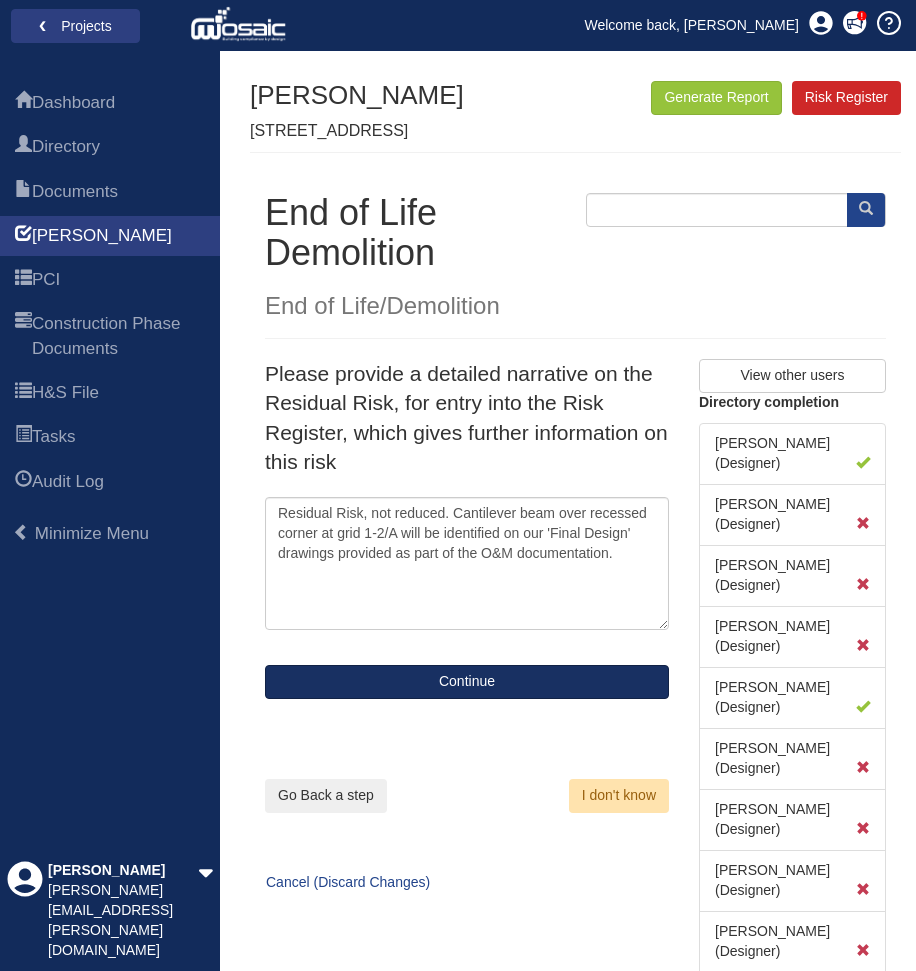 click on "Continue" at bounding box center (467, 682) 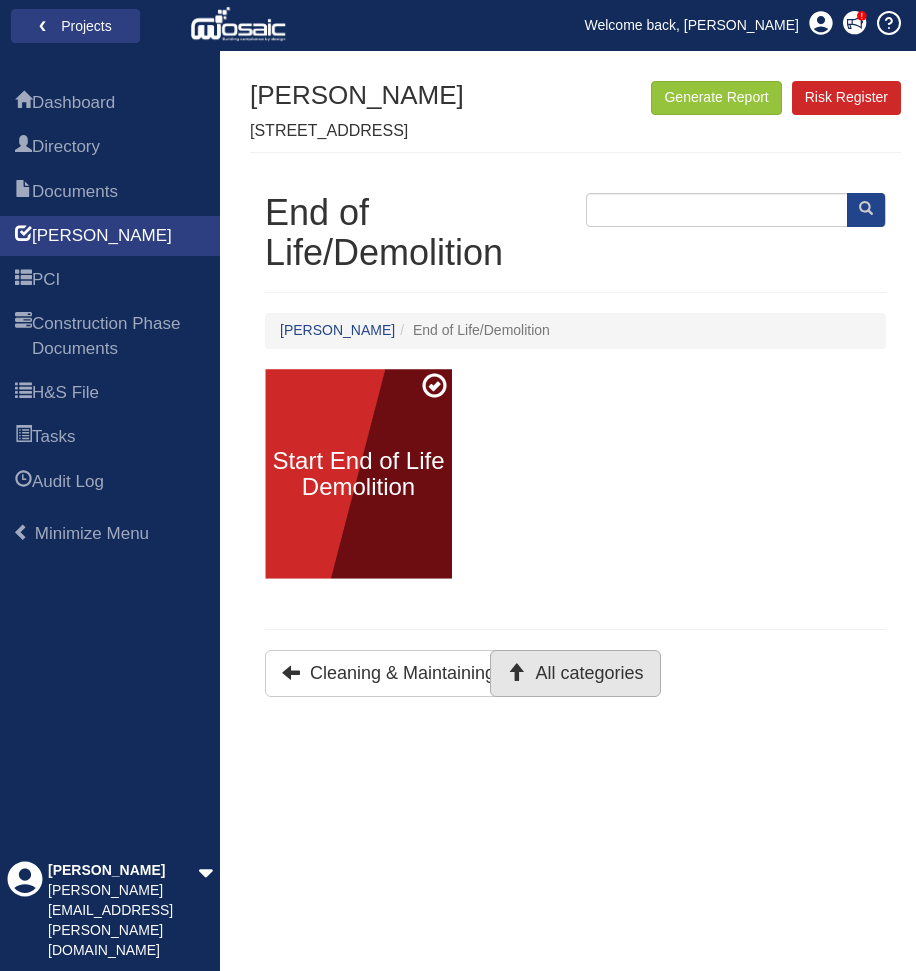 click on "All categories" at bounding box center [575, 673] 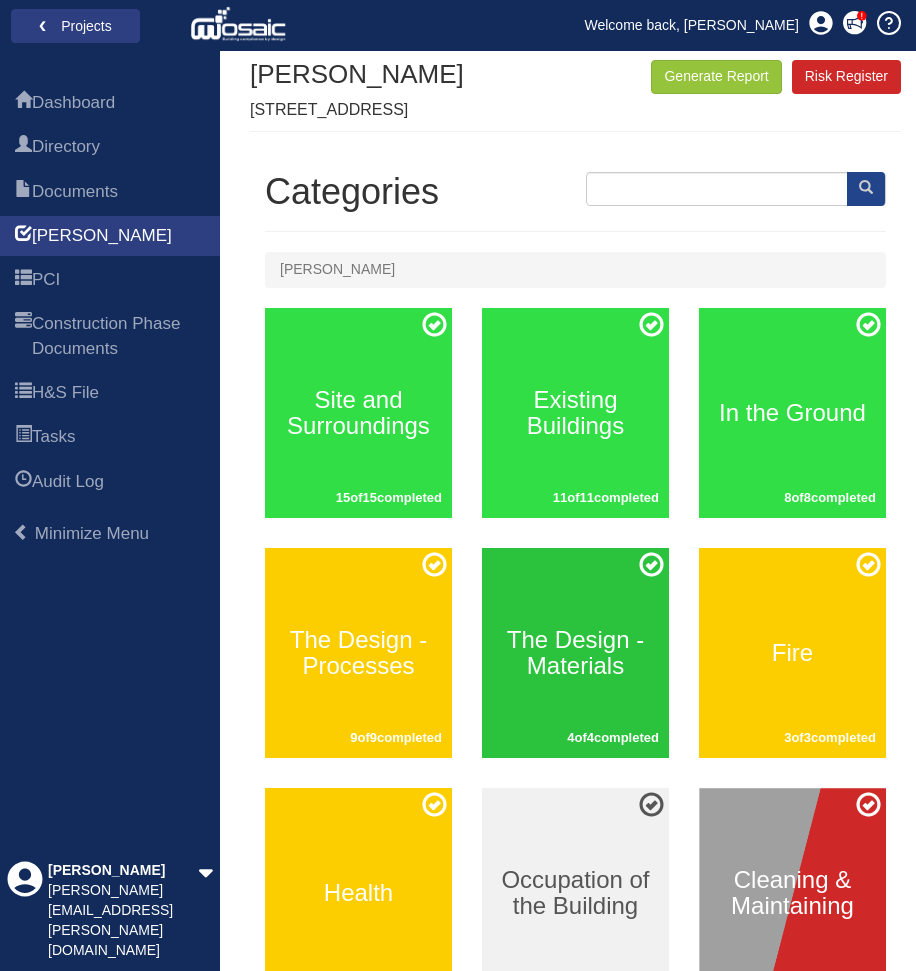 scroll, scrollTop: 0, scrollLeft: 0, axis: both 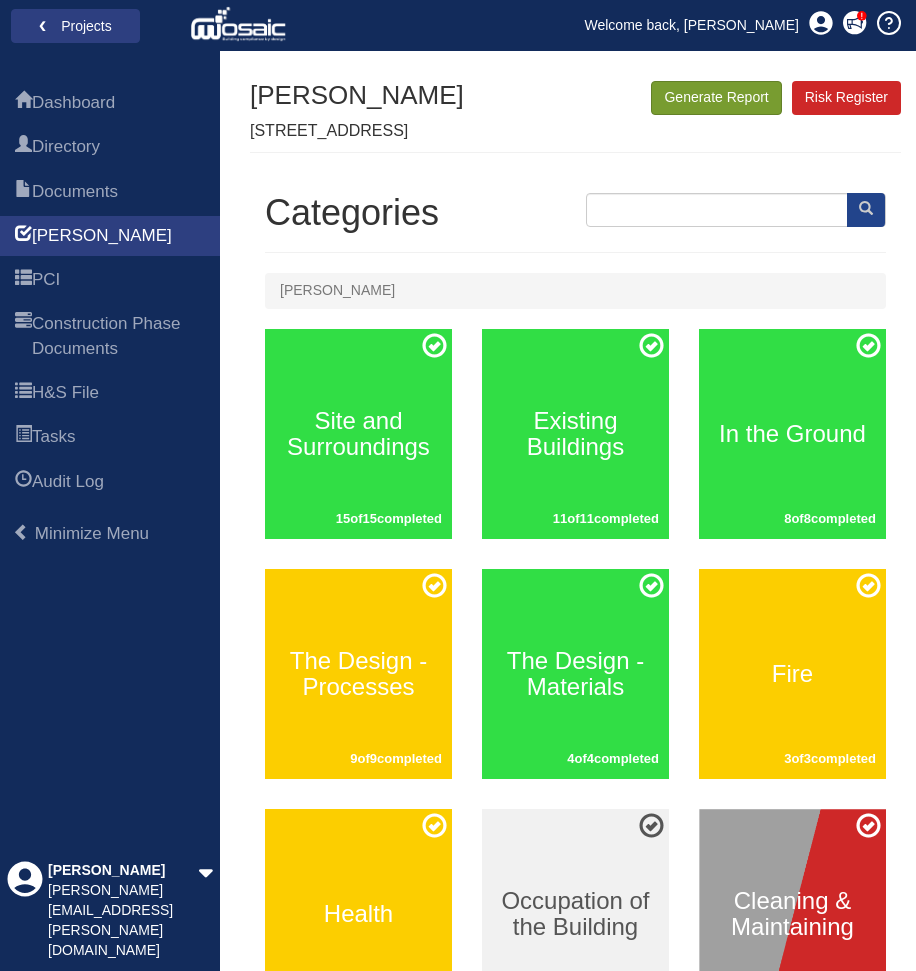 click on "Generate Report" at bounding box center (716, 98) 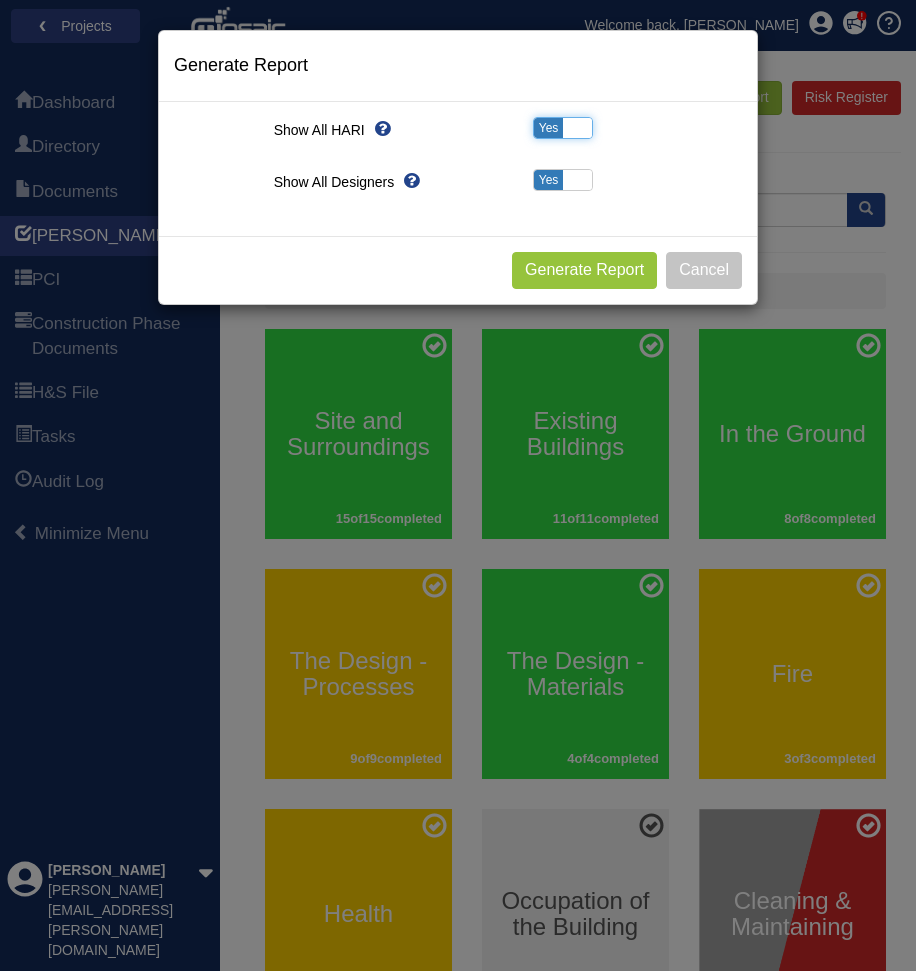 click at bounding box center (577, 128) 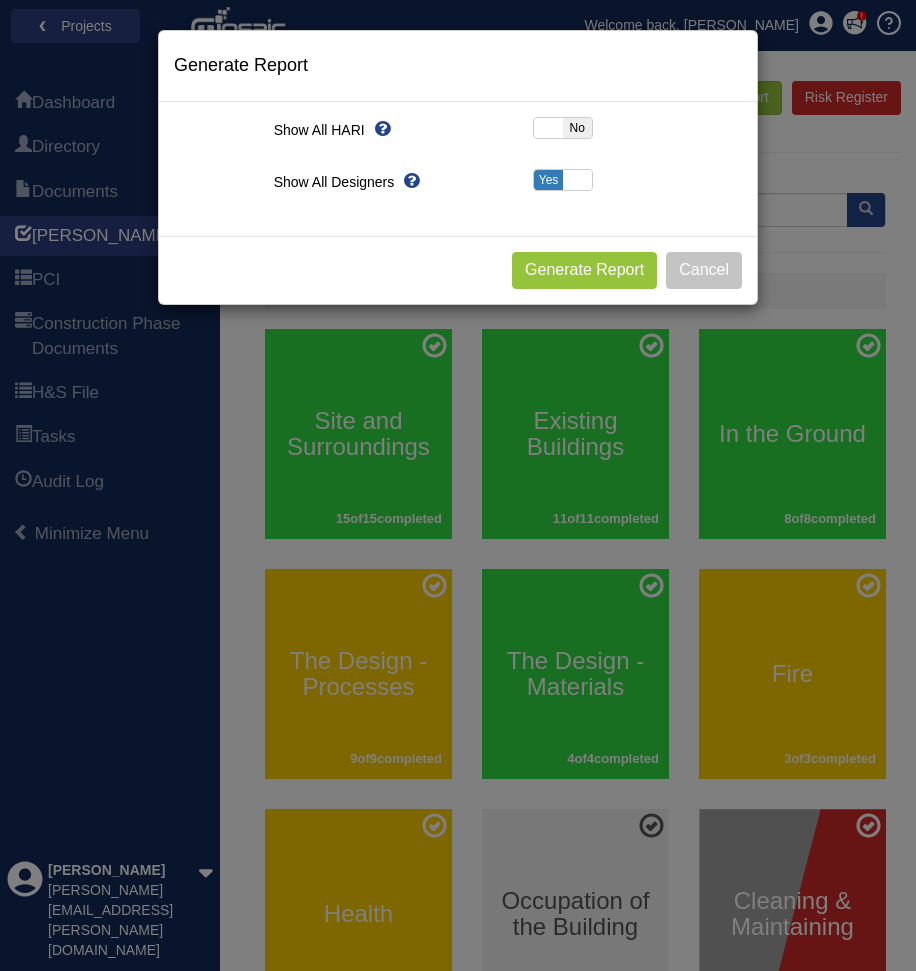 click on "No" at bounding box center [577, 128] 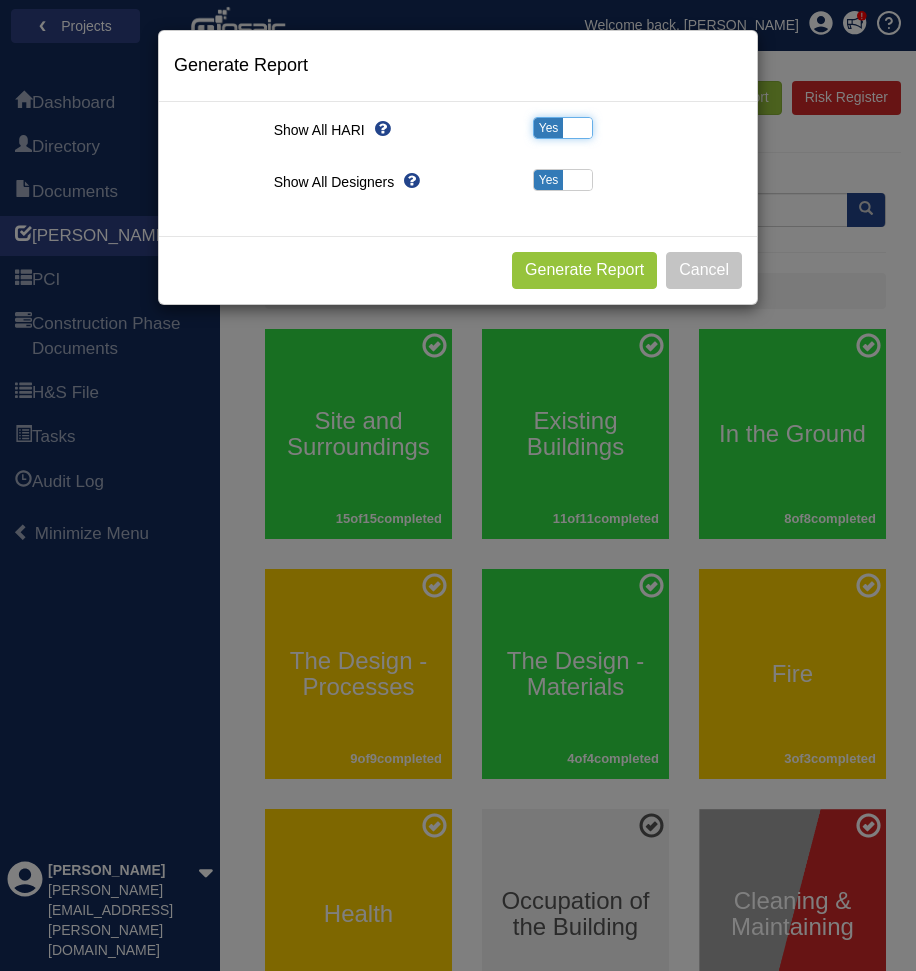 click at bounding box center [577, 180] 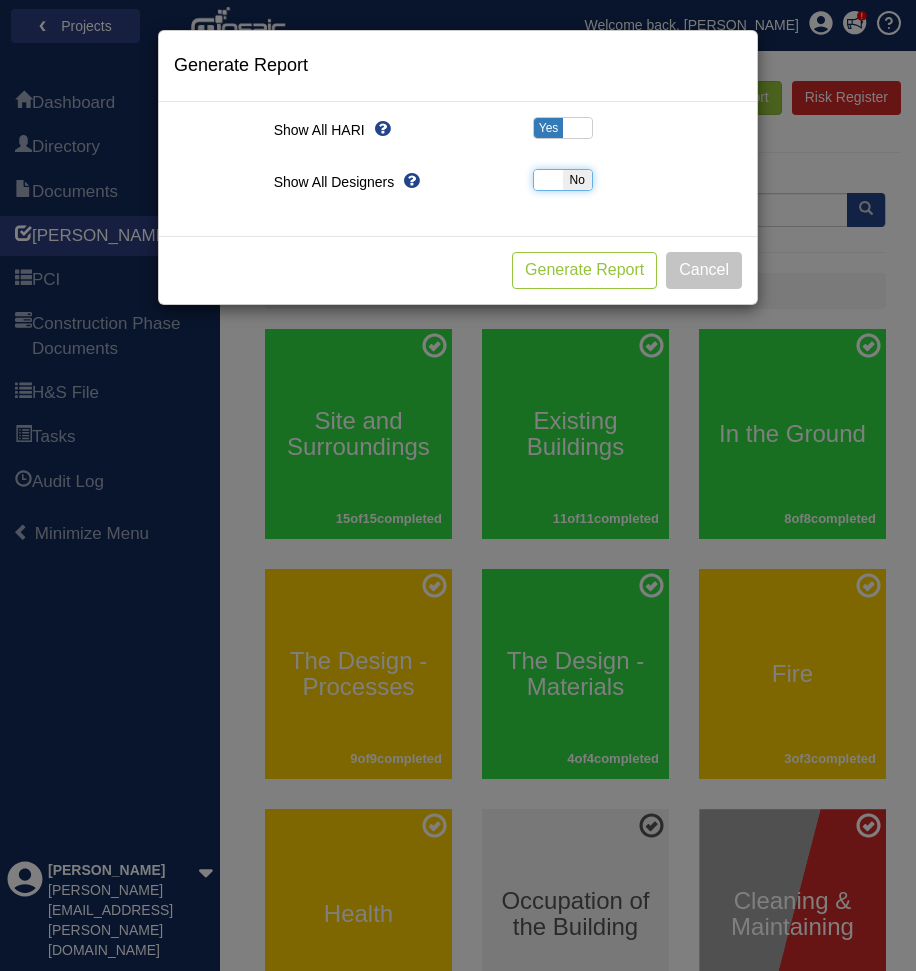 click on "Generate Report" at bounding box center (584, 270) 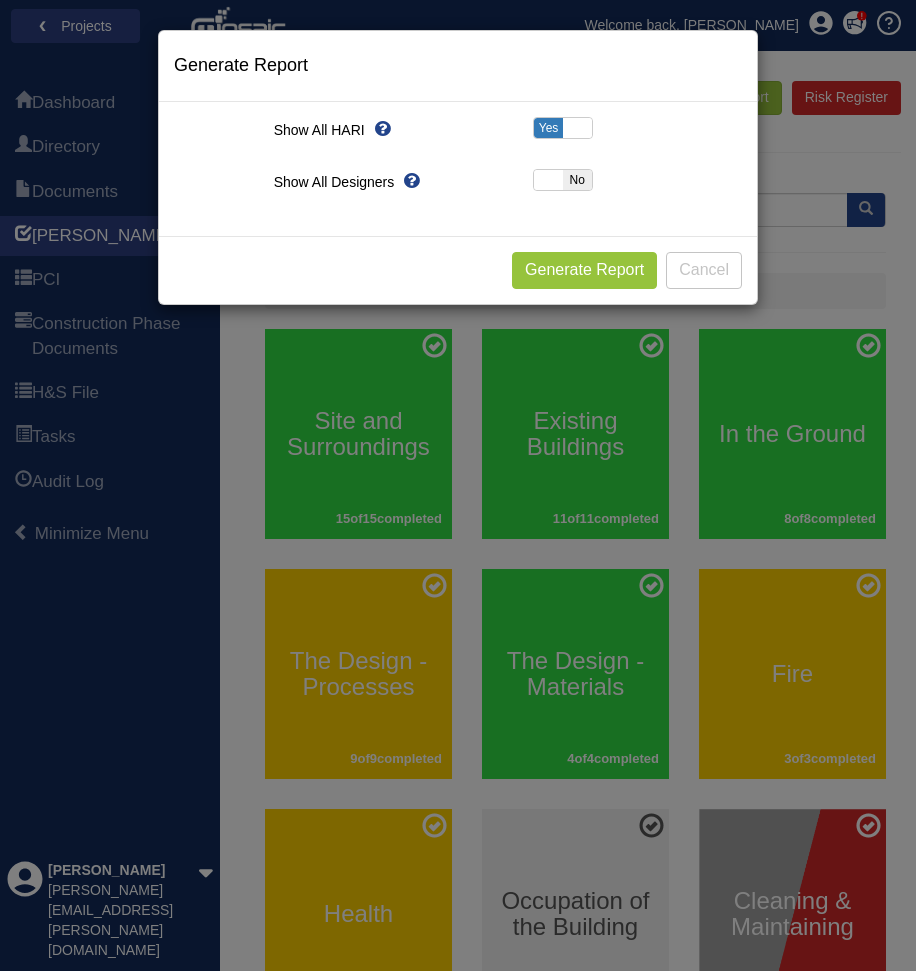 click on "Cancel" at bounding box center [704, 270] 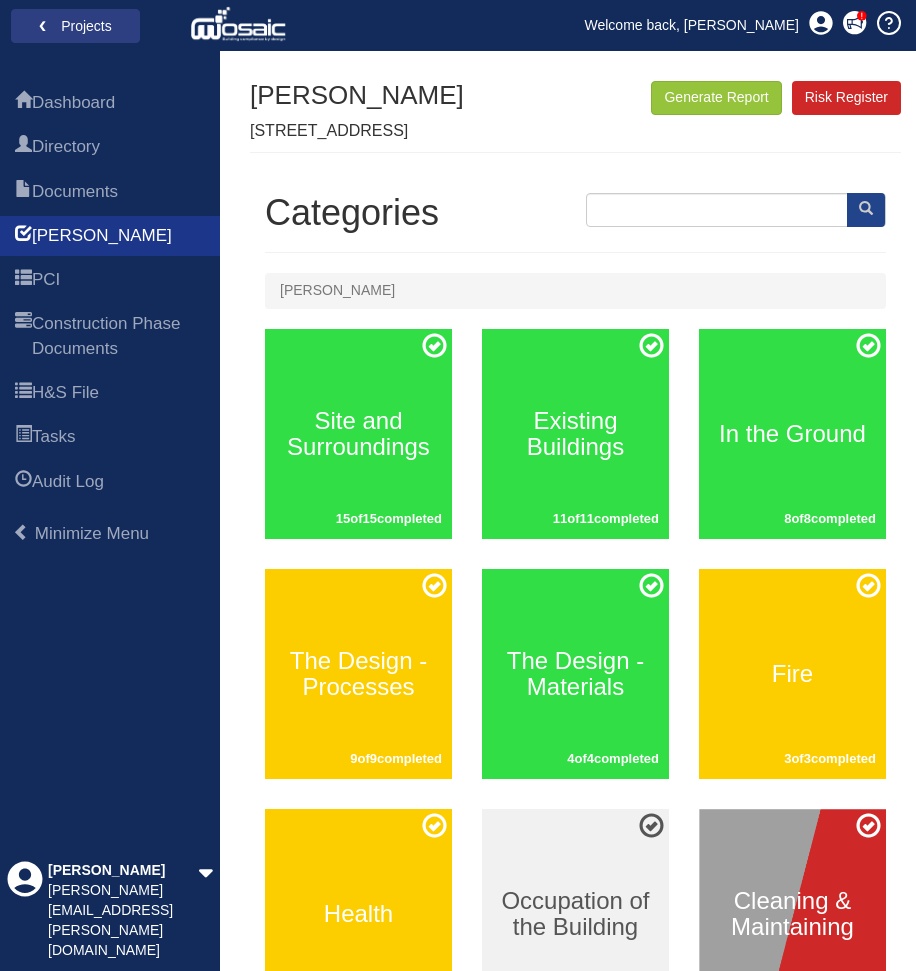 click on "[PERSON_NAME]" at bounding box center [102, 236] 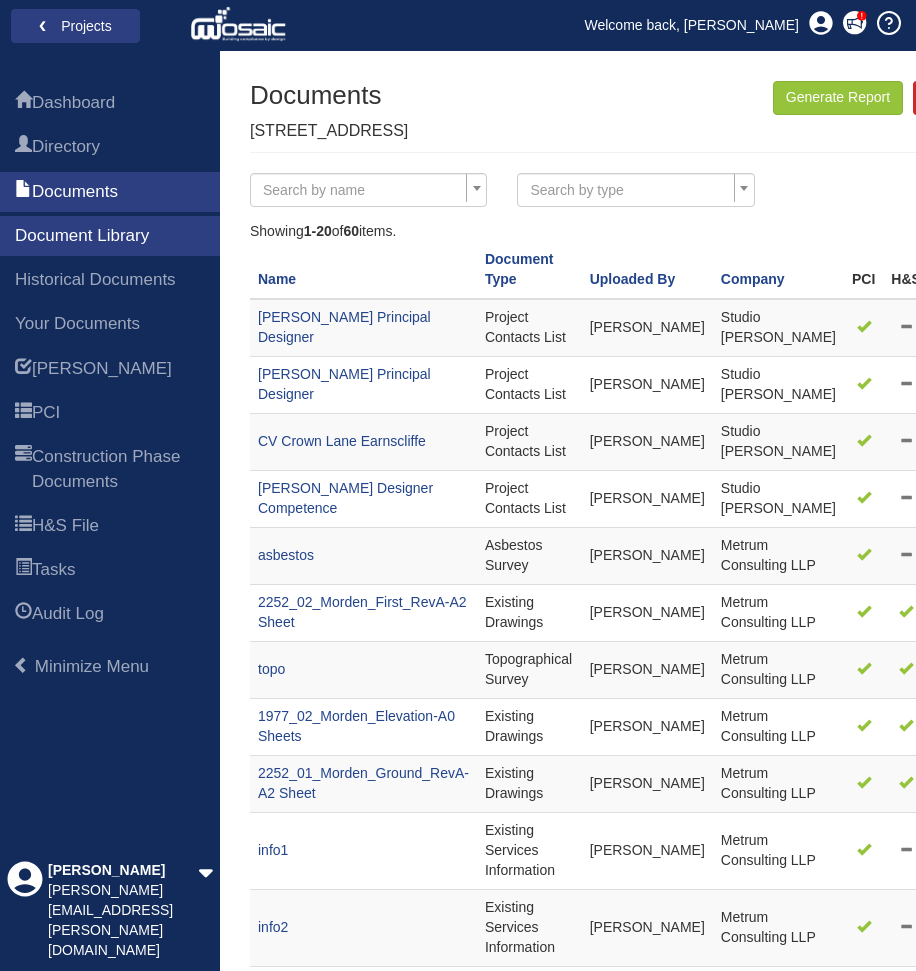 scroll, scrollTop: 0, scrollLeft: 0, axis: both 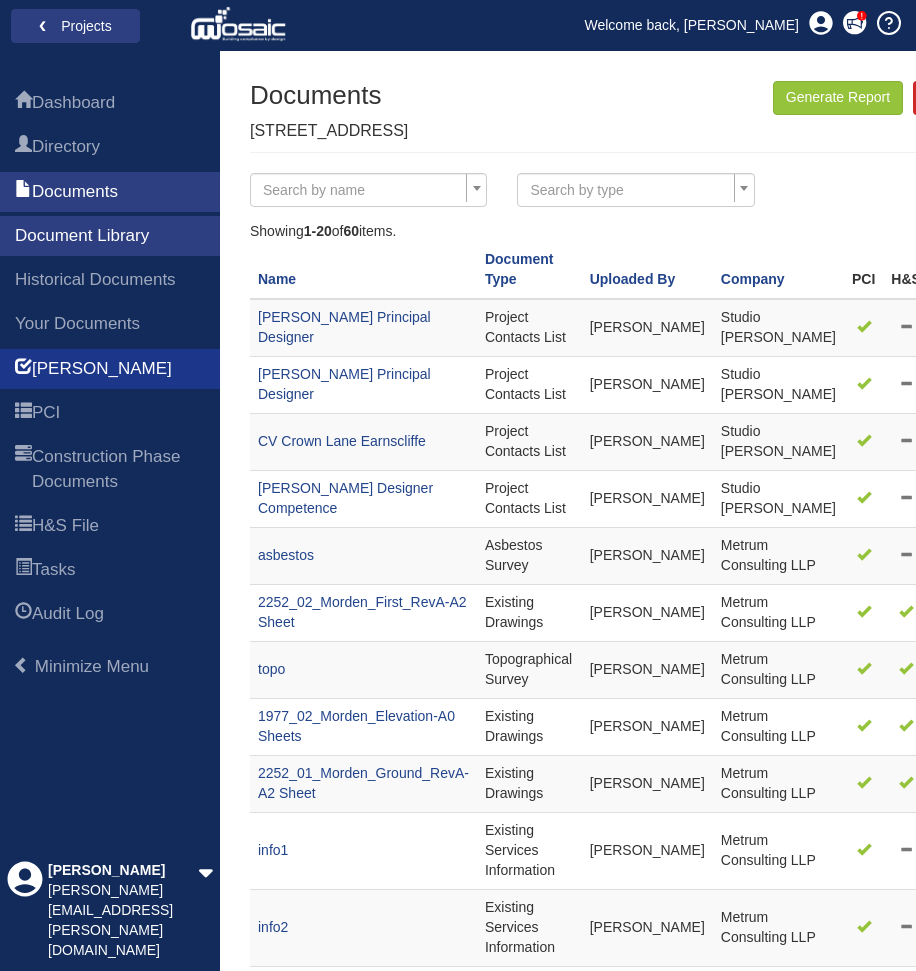 click on "[PERSON_NAME]" at bounding box center (110, 369) 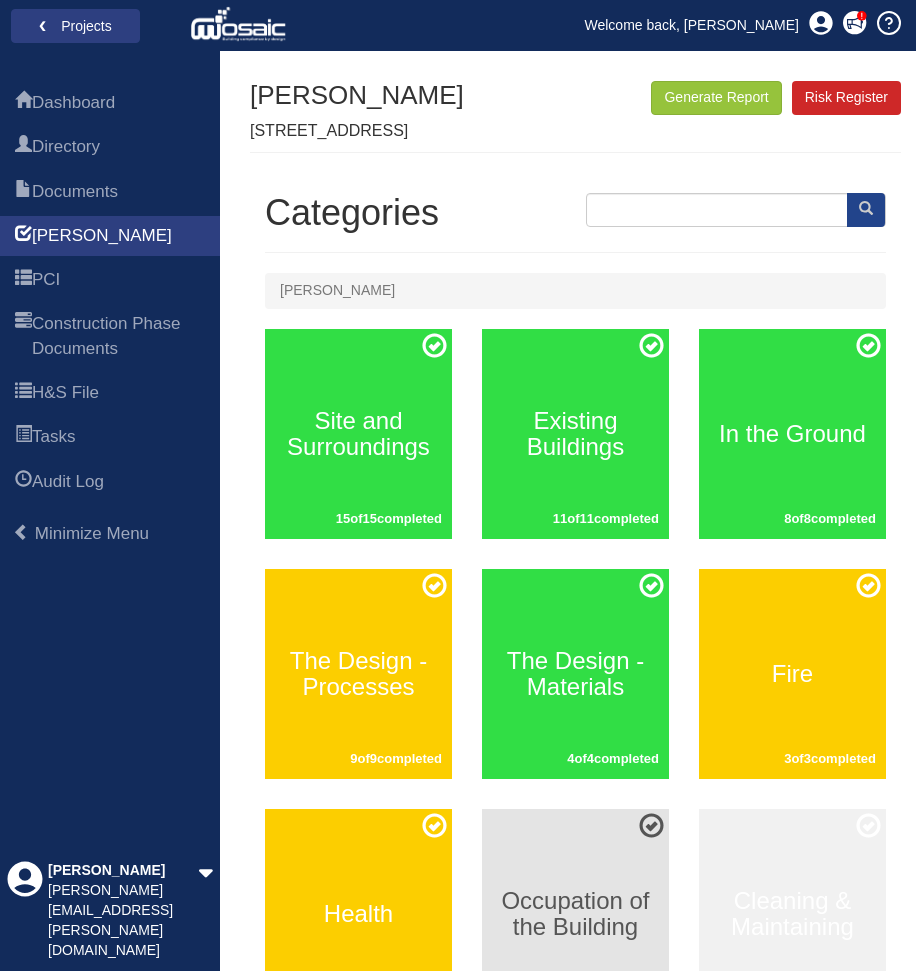 scroll, scrollTop: 0, scrollLeft: 0, axis: both 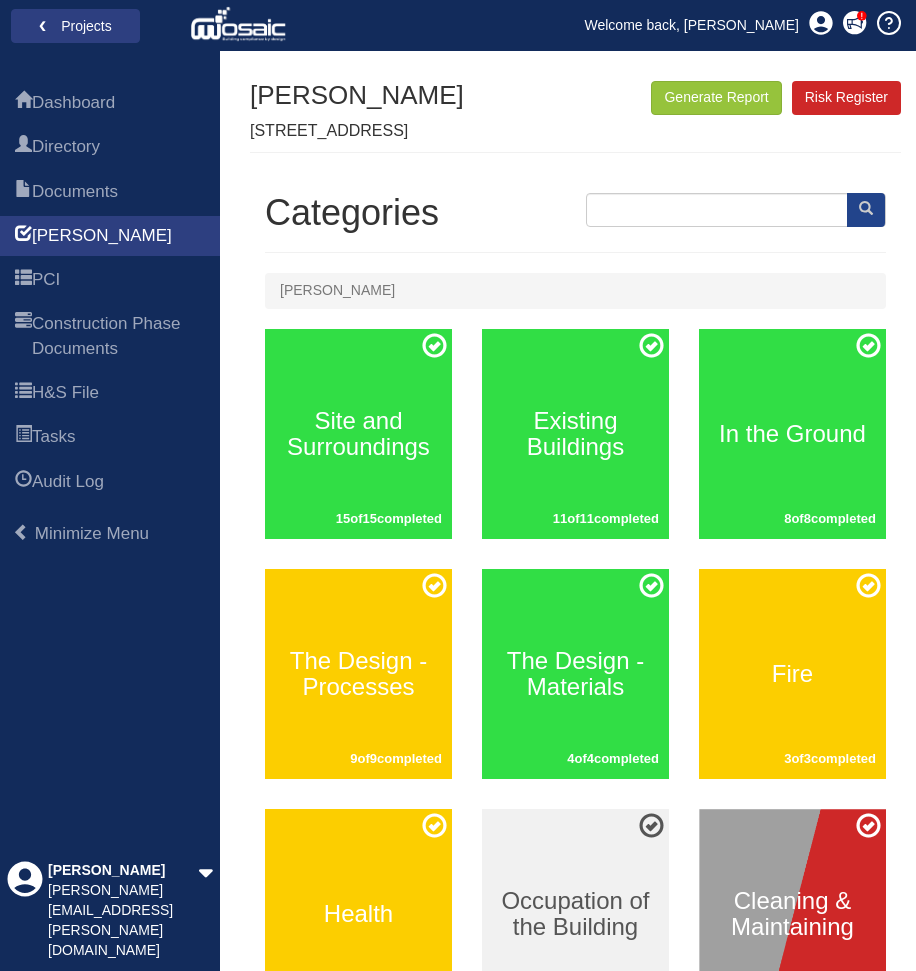 click 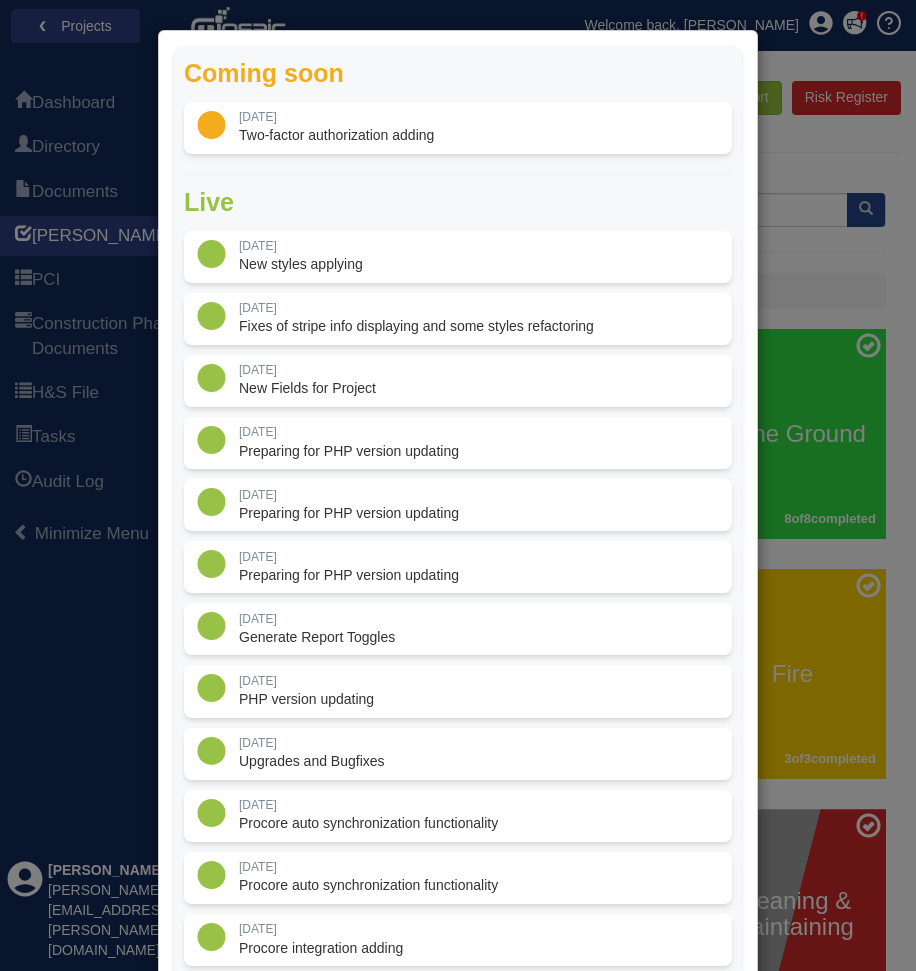 click on "Coming soon
[DATE]
Two-factor authorization adding
Live
[DATE]" at bounding box center [458, 485] 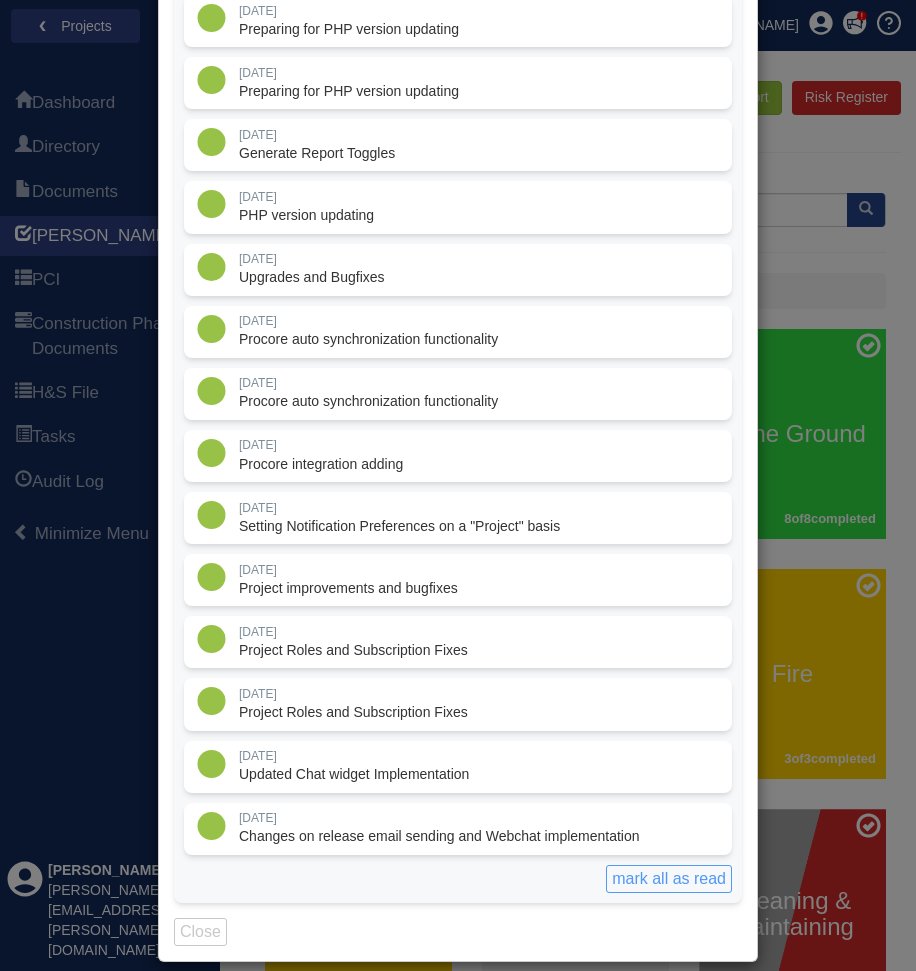 scroll, scrollTop: 482, scrollLeft: 0, axis: vertical 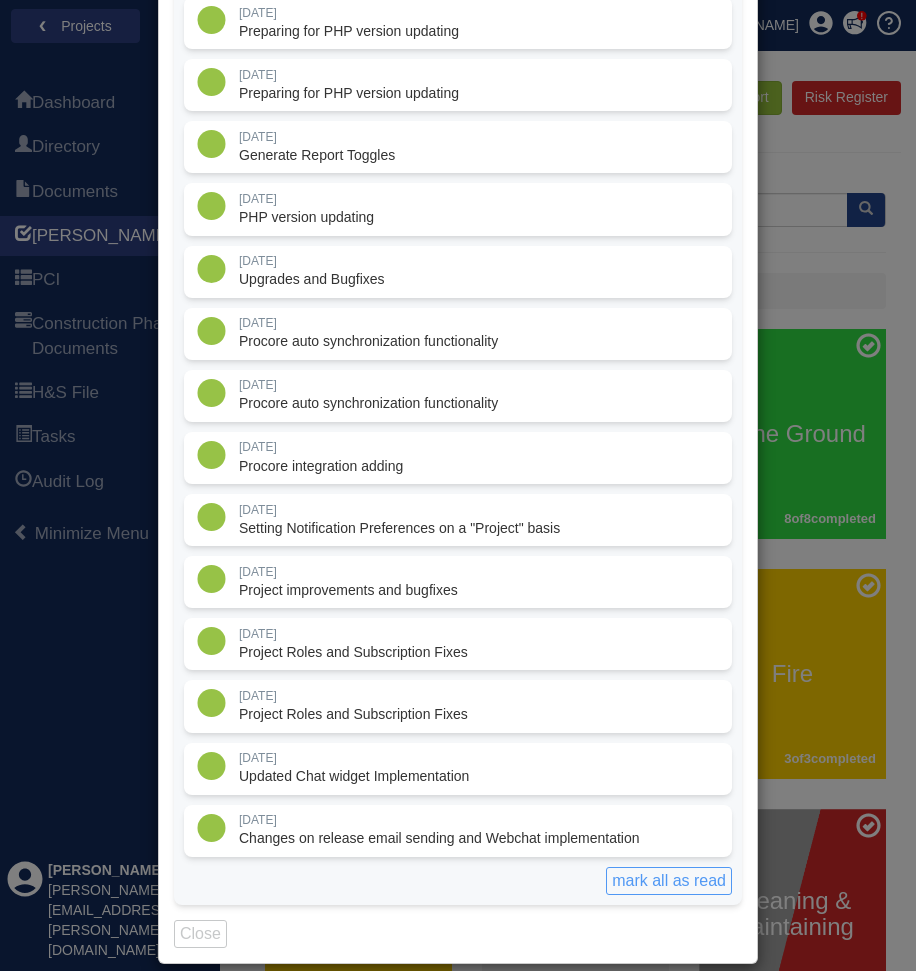 click on "mark all as read" at bounding box center [669, 881] 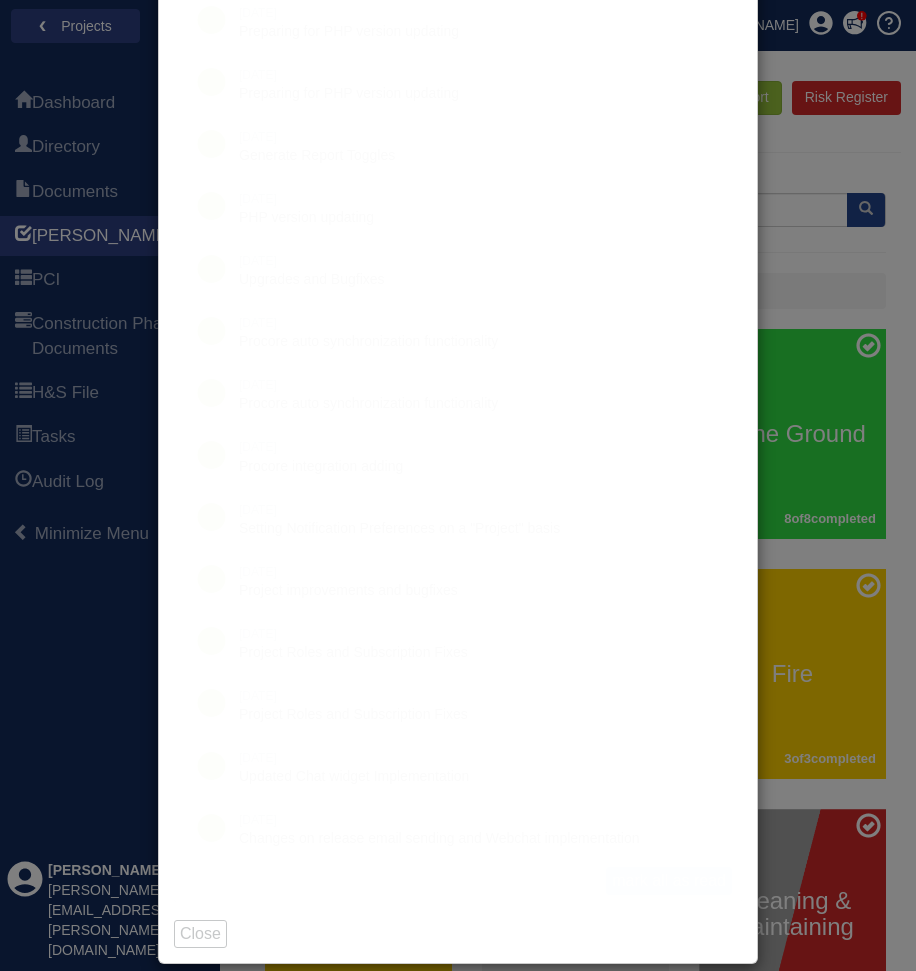 scroll, scrollTop: 0, scrollLeft: 0, axis: both 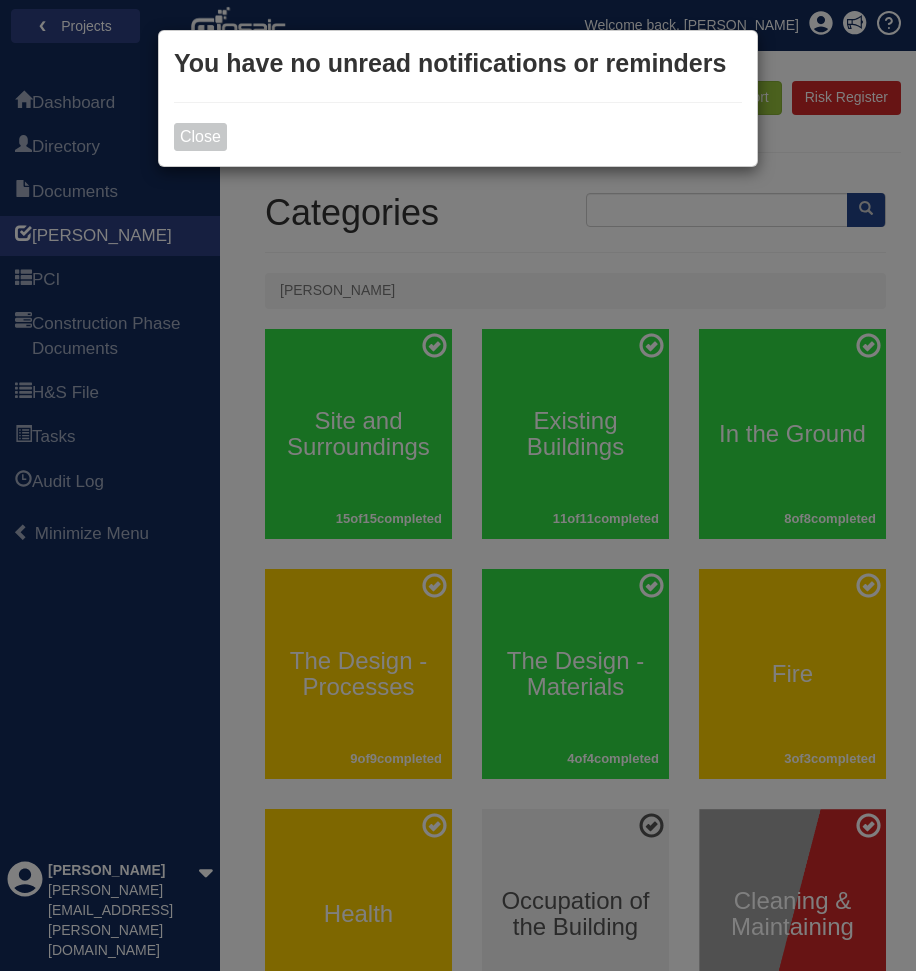 click on "Close" at bounding box center (200, 137) 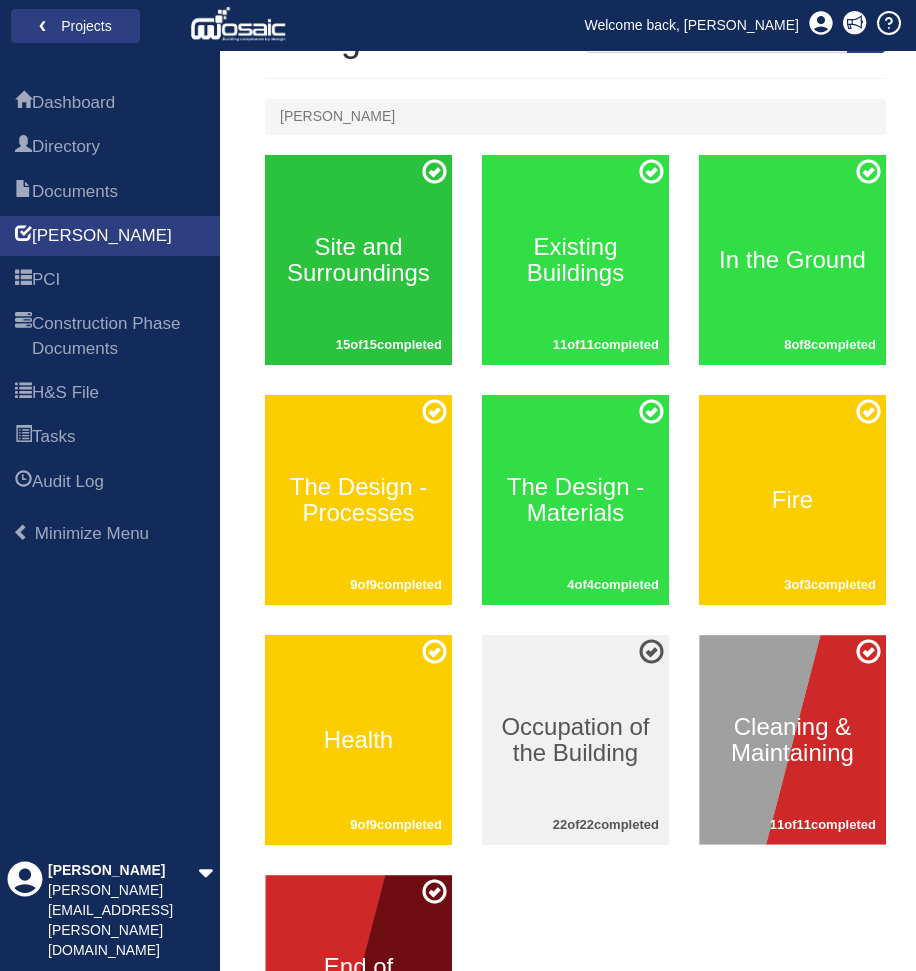 scroll, scrollTop: 175, scrollLeft: 0, axis: vertical 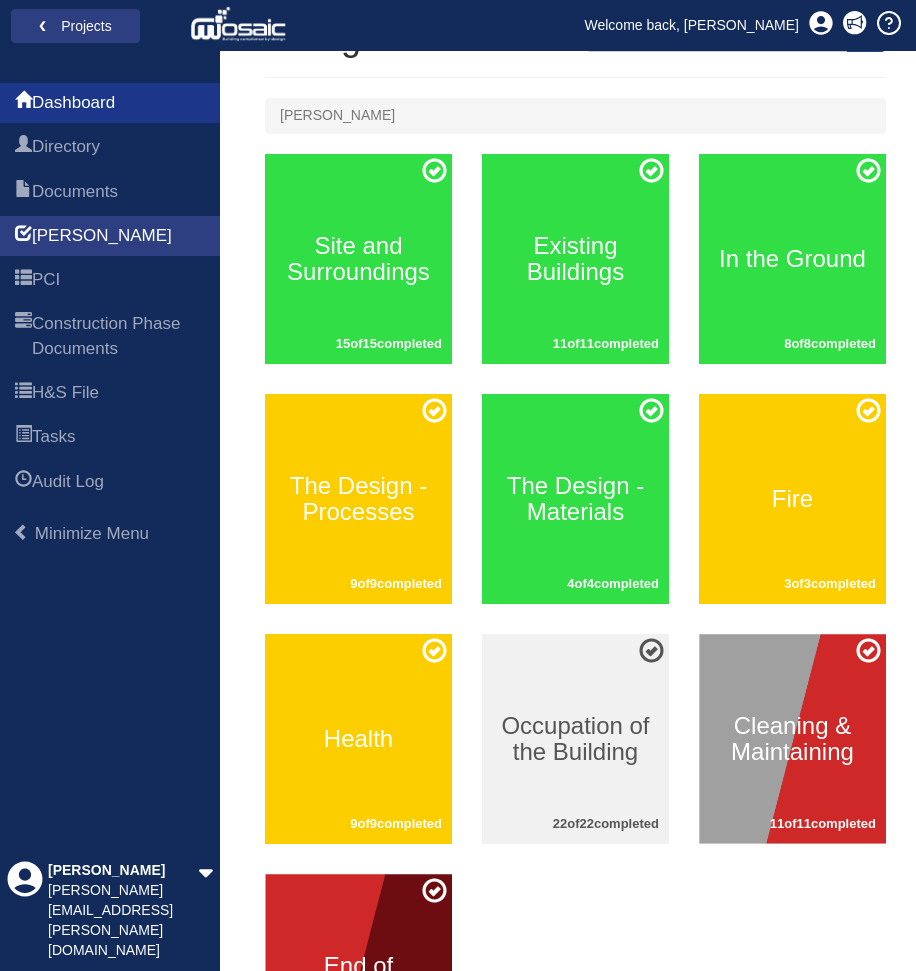 click on "Dashboard" at bounding box center [73, 103] 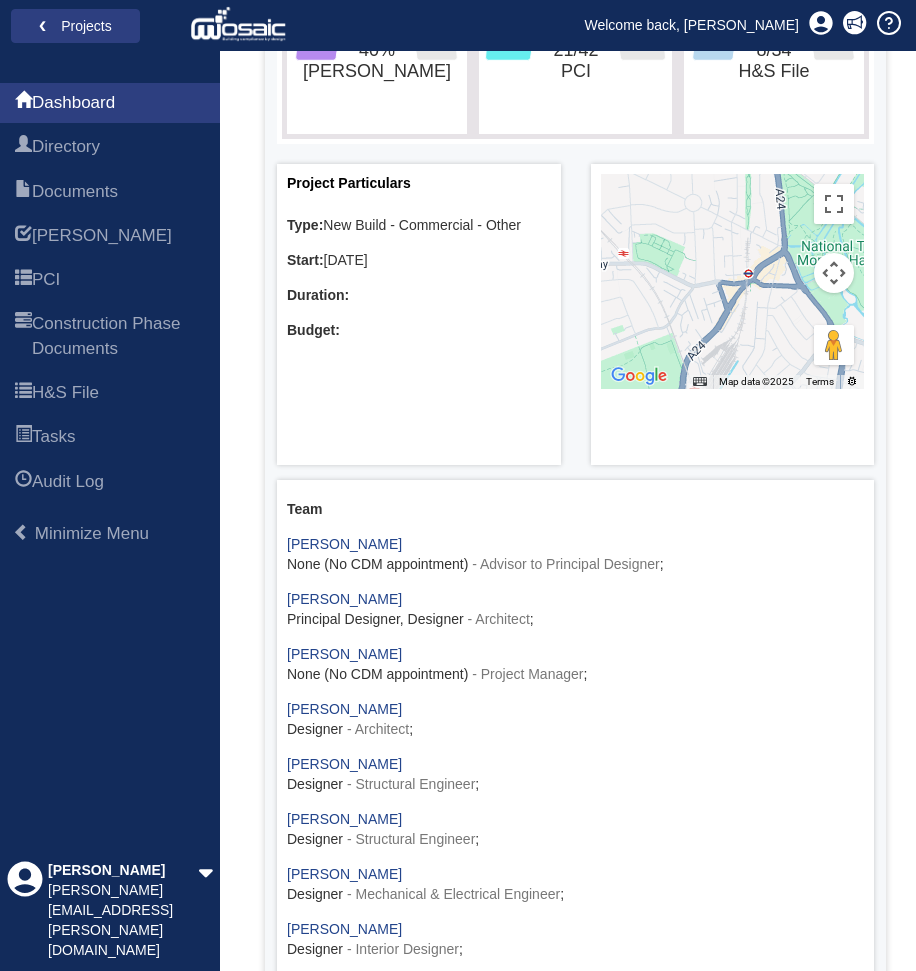 scroll, scrollTop: 405, scrollLeft: 0, axis: vertical 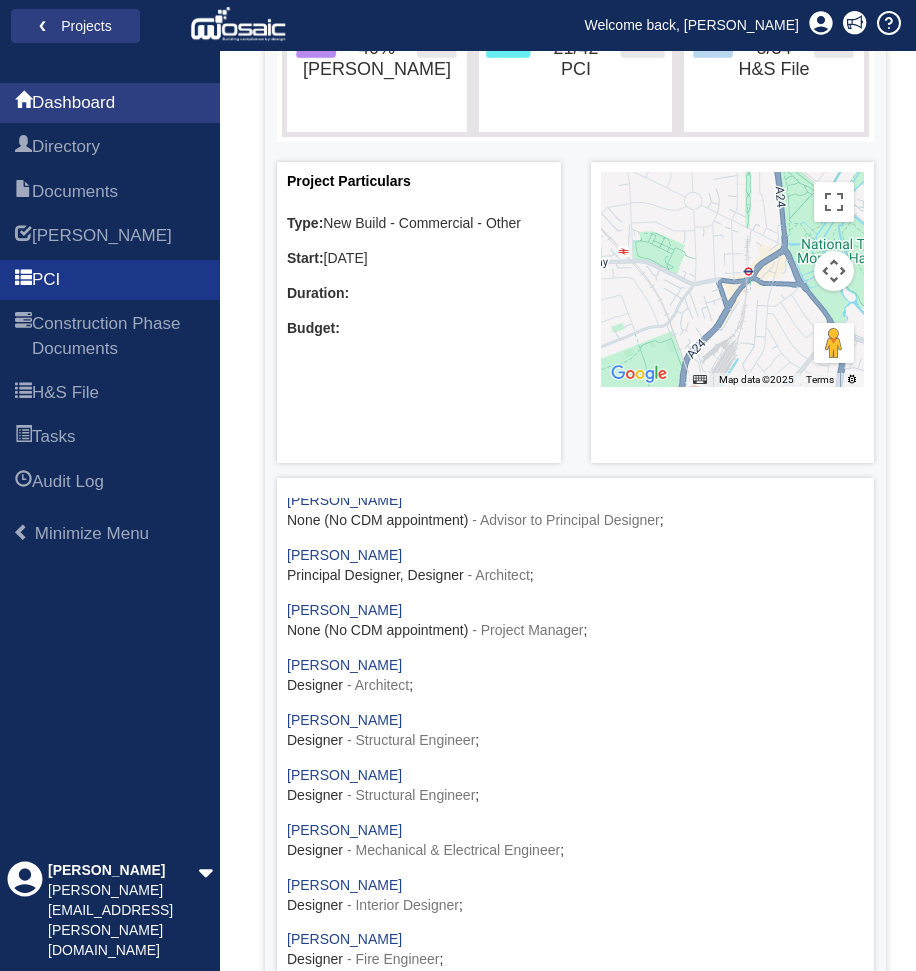 click on "PCI" at bounding box center [46, 280] 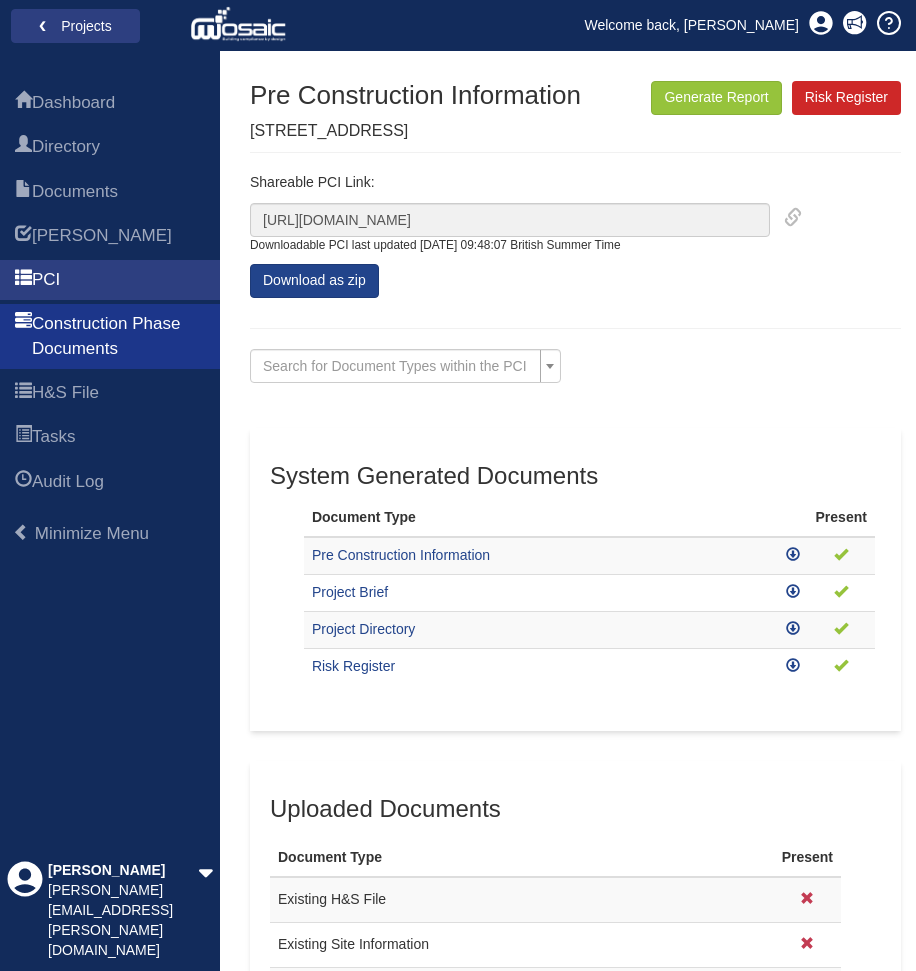 scroll, scrollTop: 0, scrollLeft: 0, axis: both 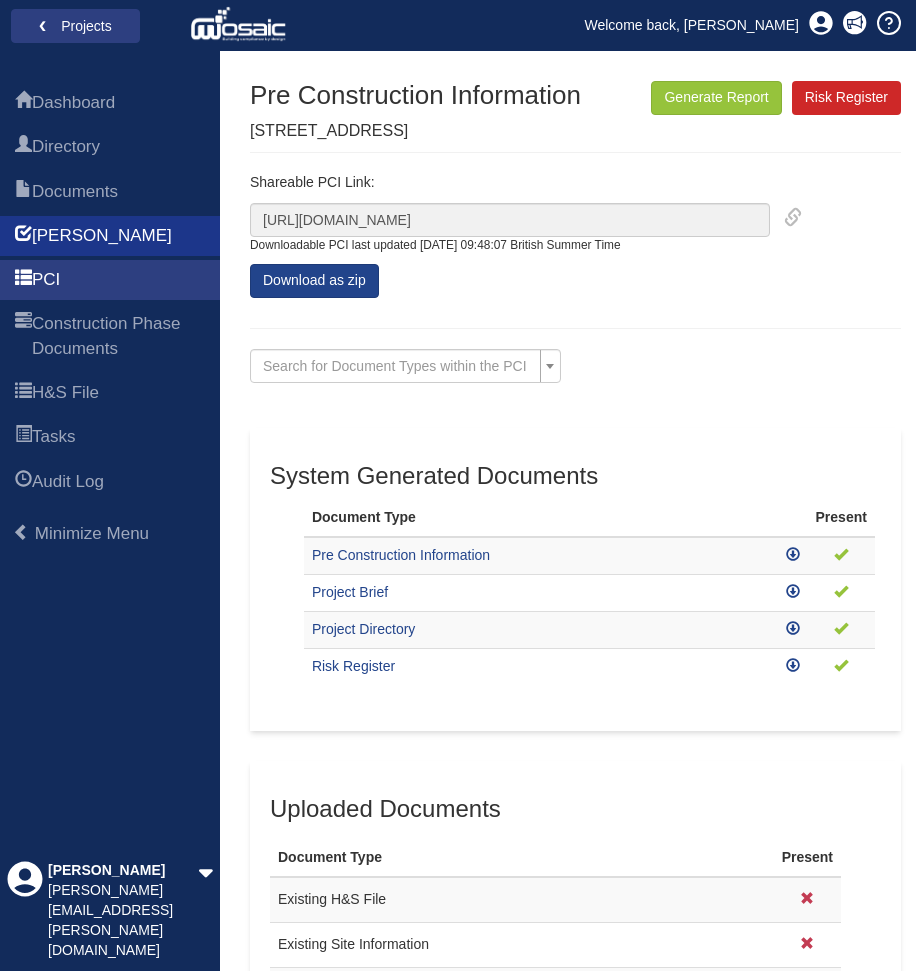 click on "[PERSON_NAME]" at bounding box center (110, 236) 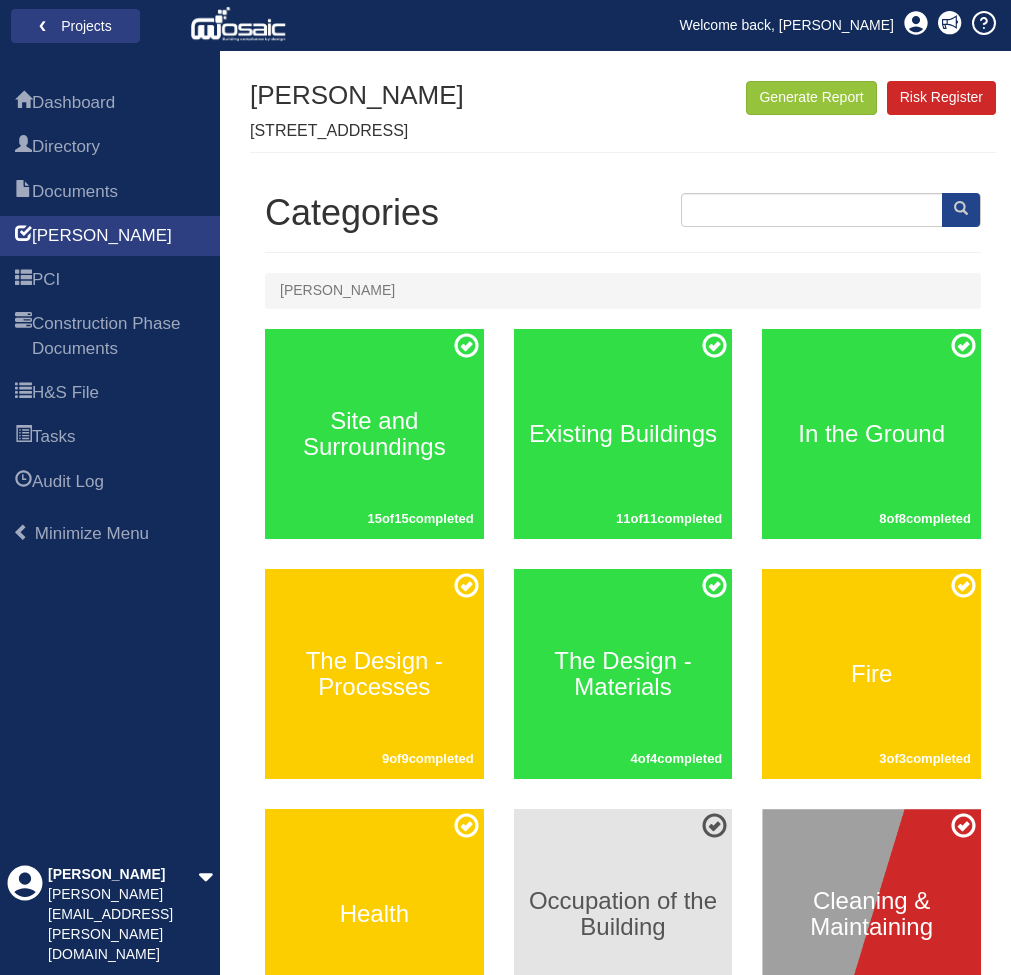 scroll, scrollTop: 0, scrollLeft: 0, axis: both 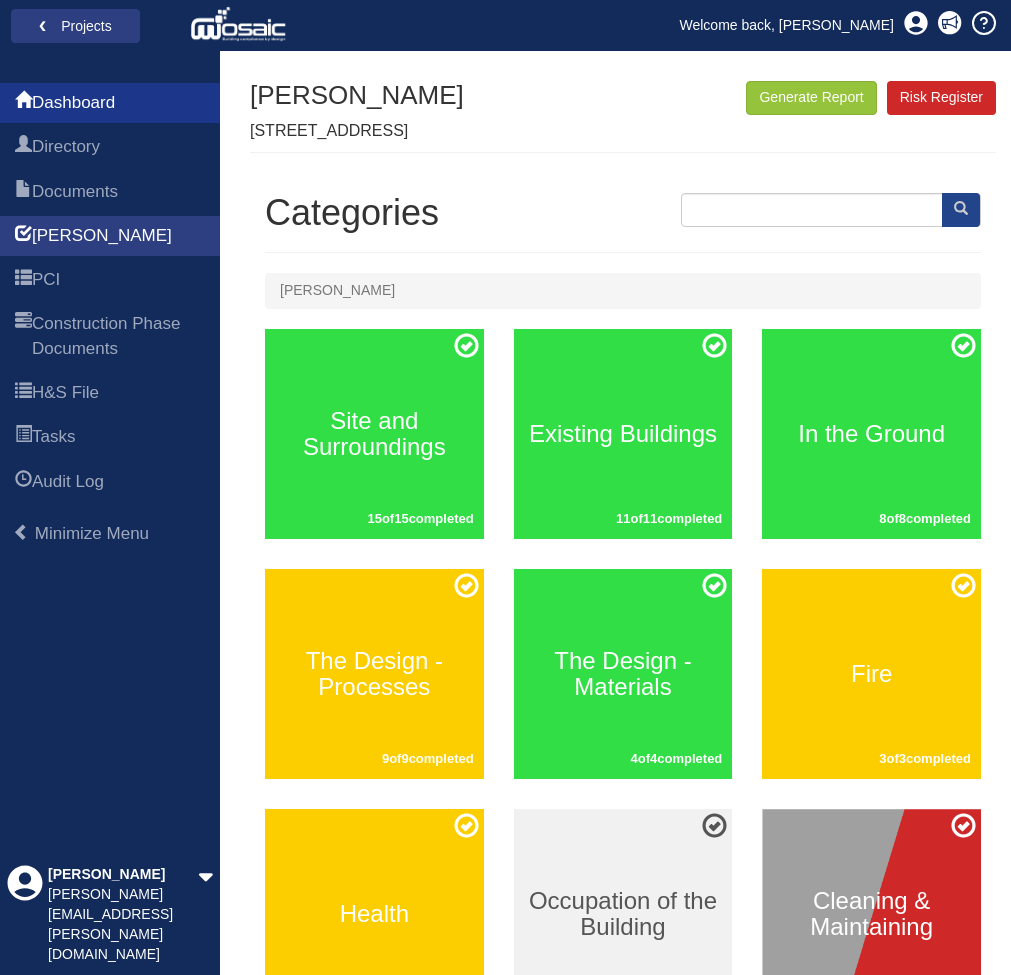 click on "Dashboard" at bounding box center (73, 103) 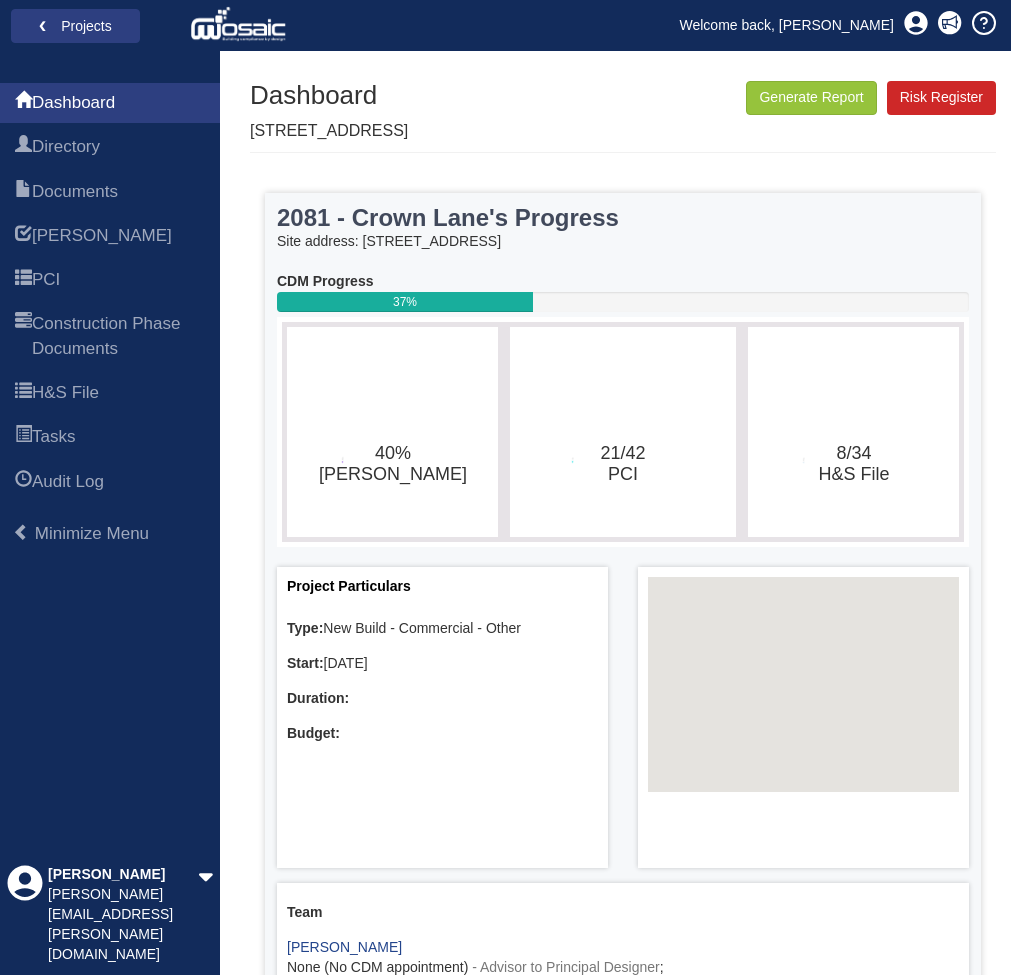 scroll, scrollTop: 0, scrollLeft: 0, axis: both 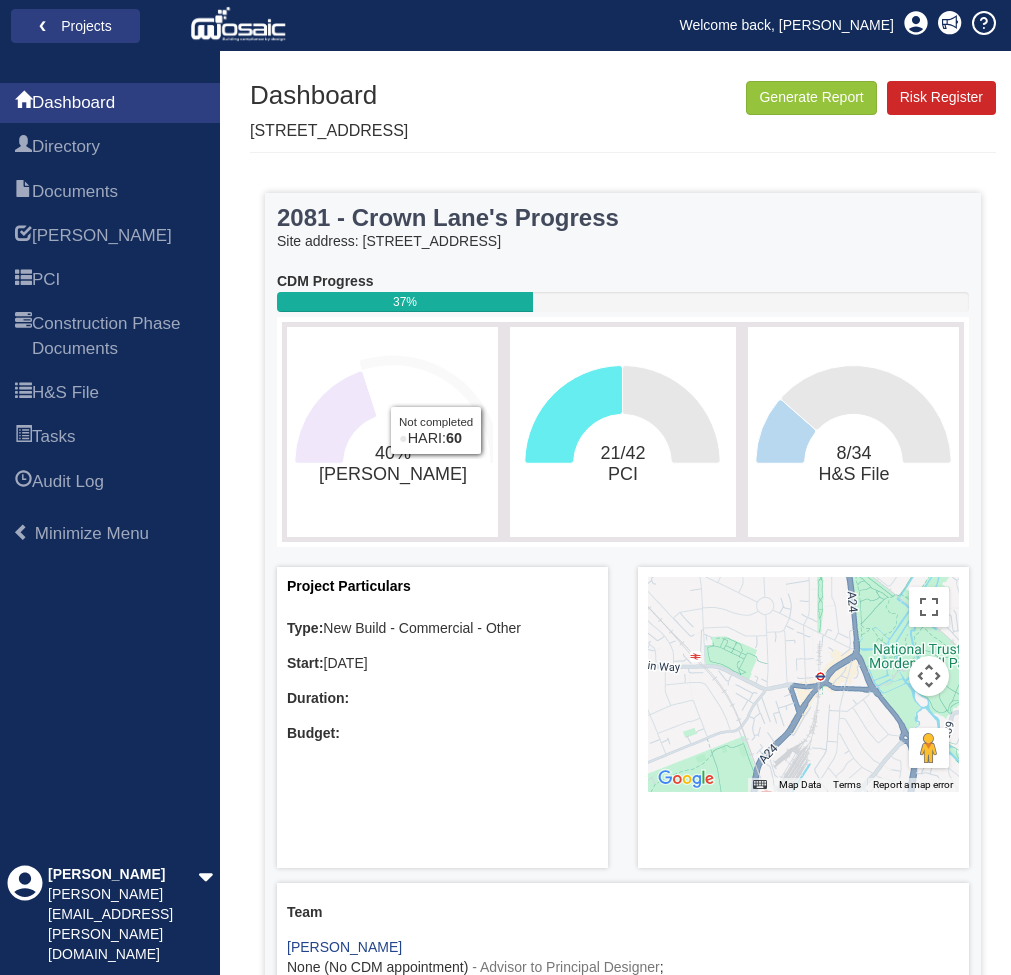 click 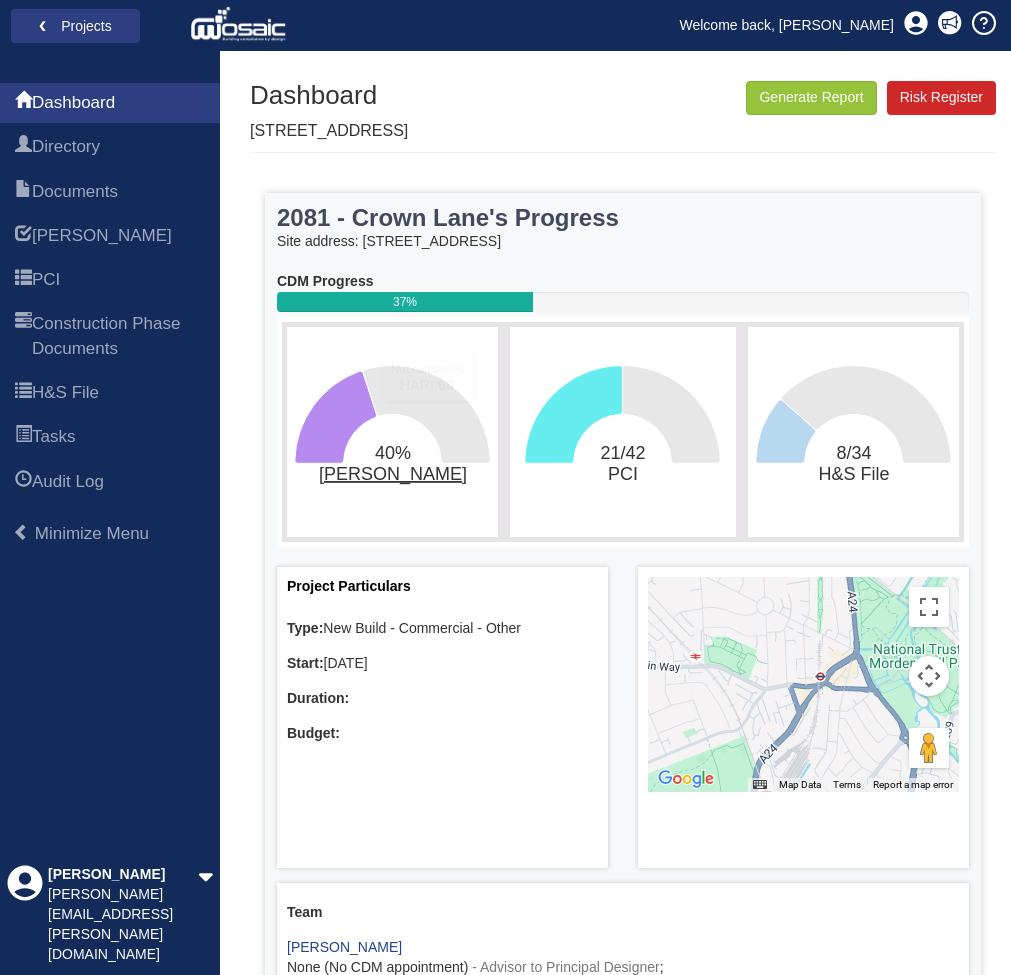 click on "[PERSON_NAME]" 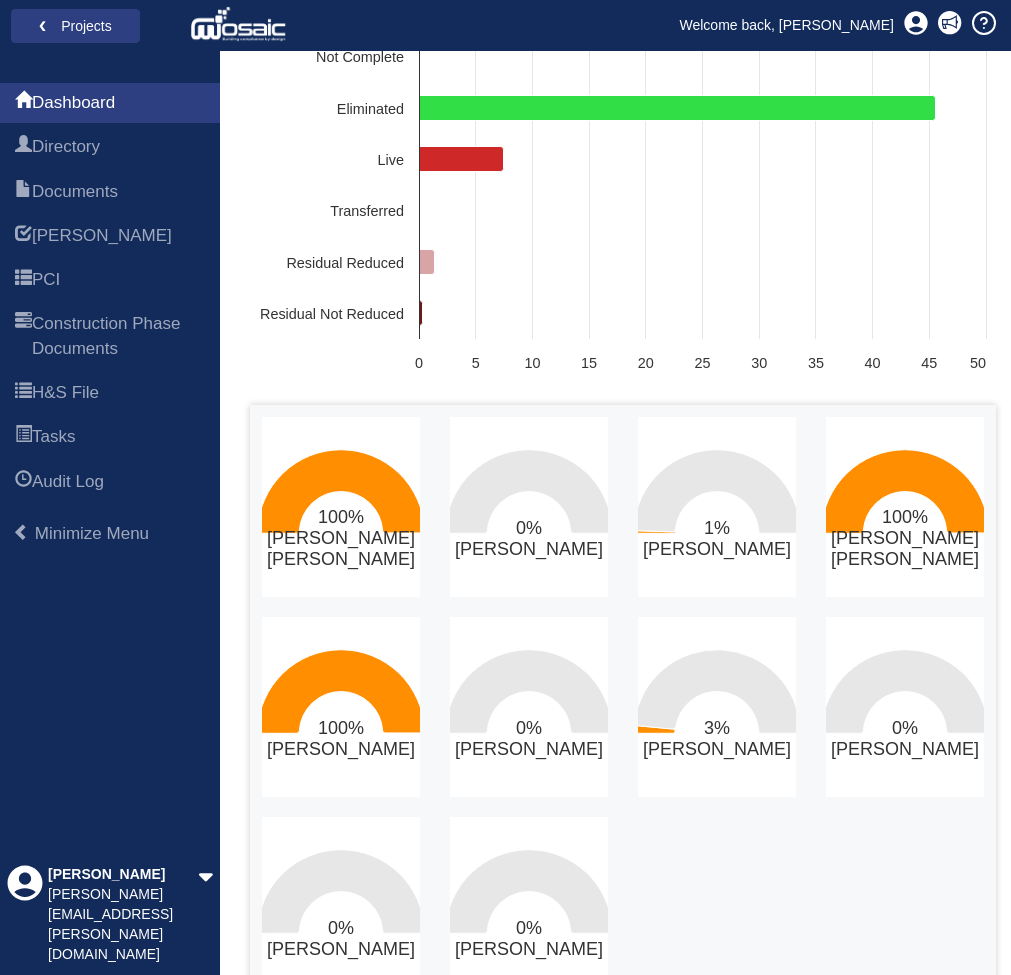 scroll, scrollTop: 191, scrollLeft: 0, axis: vertical 